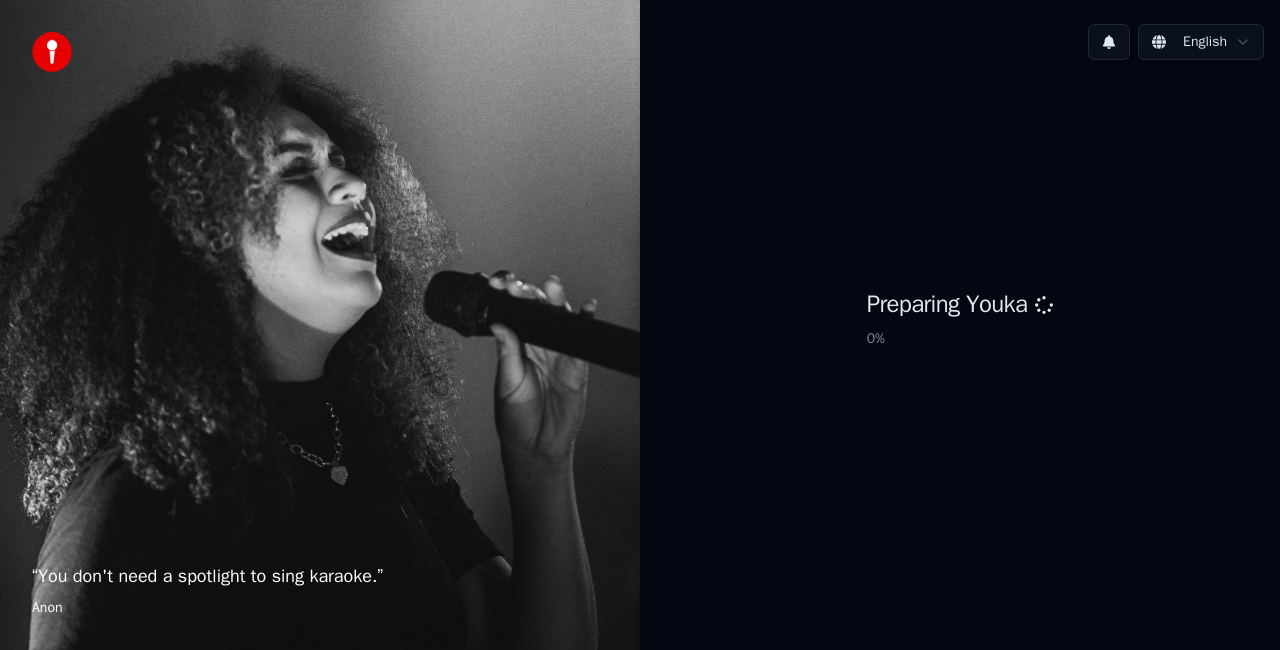 scroll, scrollTop: 0, scrollLeft: 0, axis: both 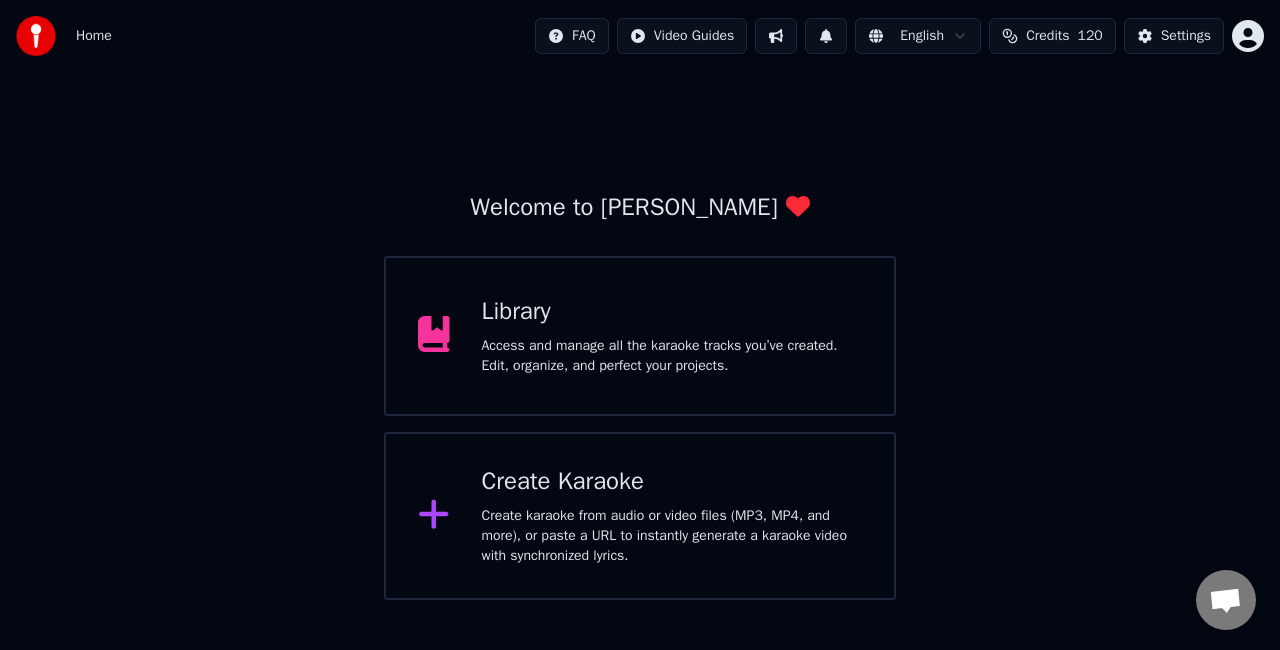 click on "Create Karaoke" at bounding box center [672, 482] 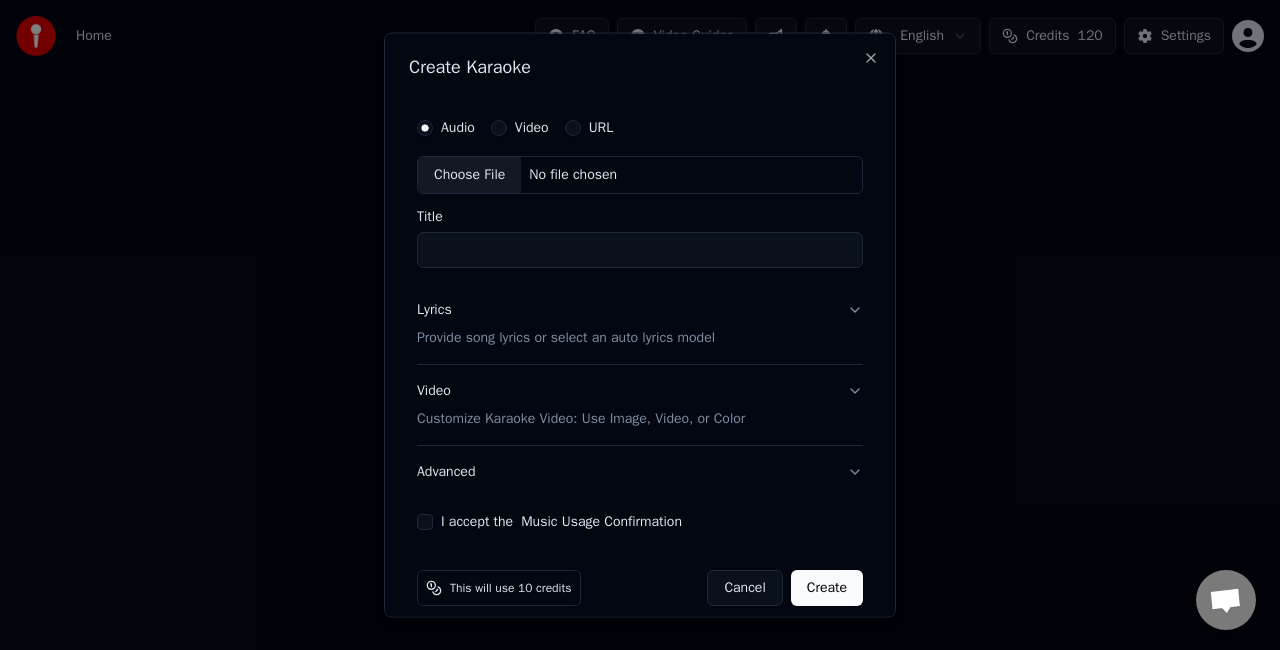 click on "Choose File" at bounding box center (469, 175) 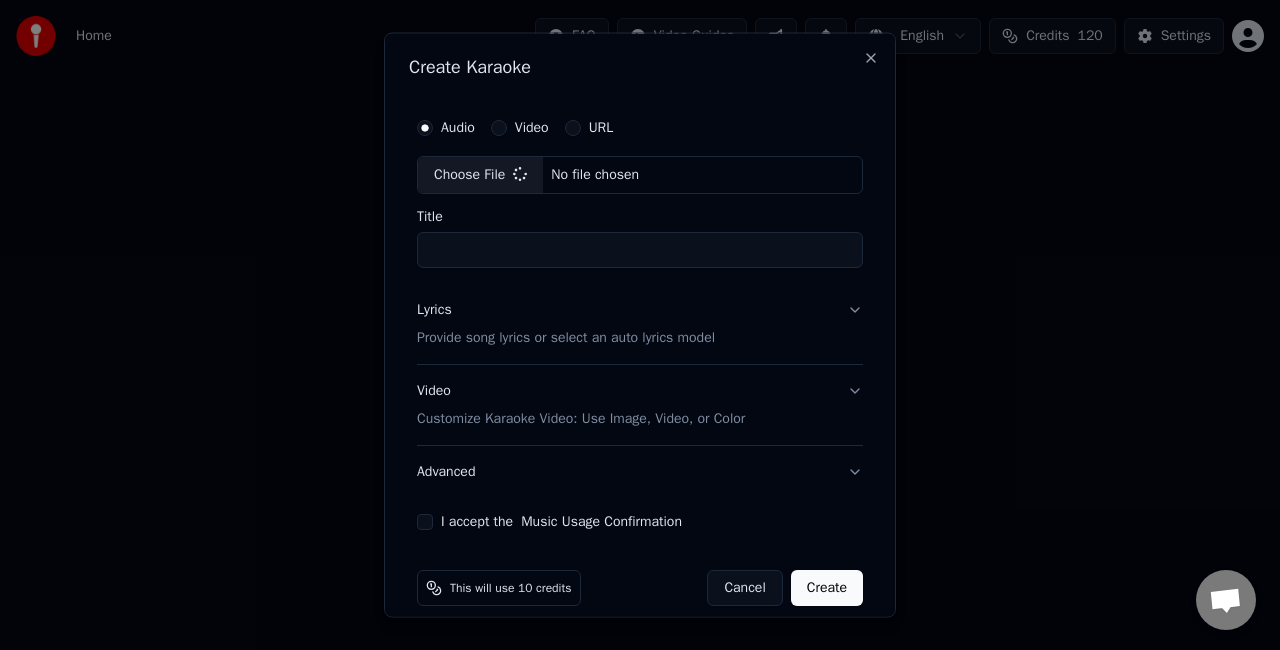 type on "**********" 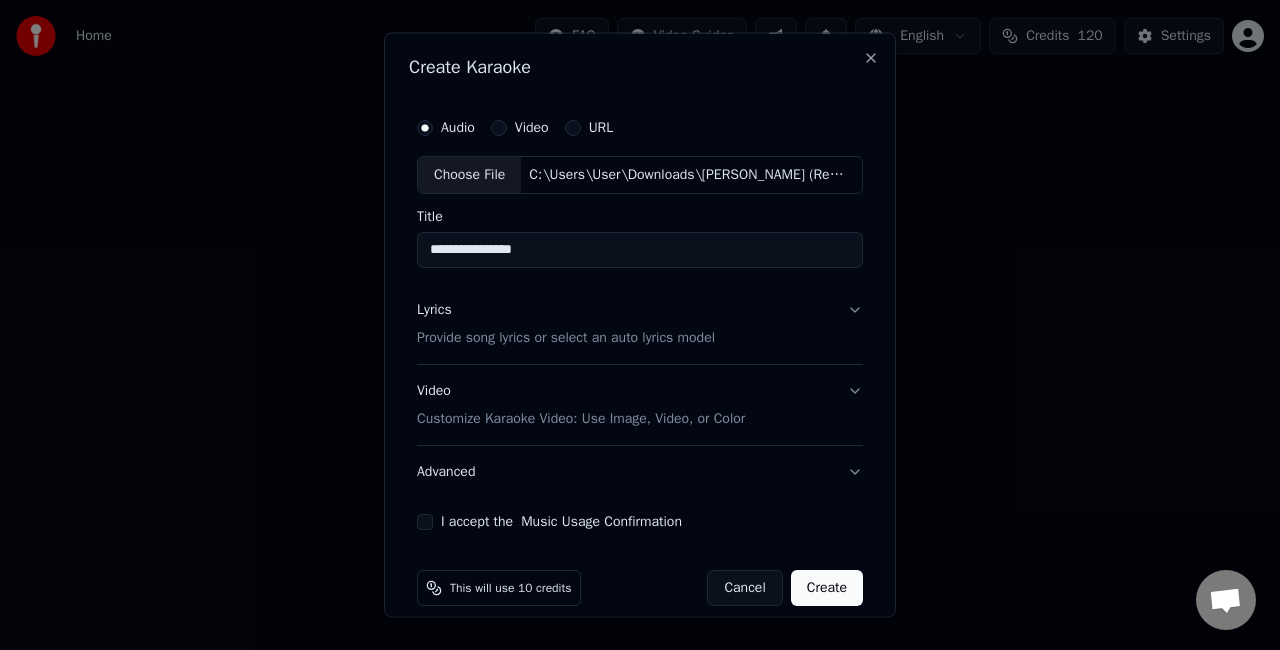 click on "Lyrics Provide song lyrics or select an auto lyrics model" at bounding box center (640, 323) 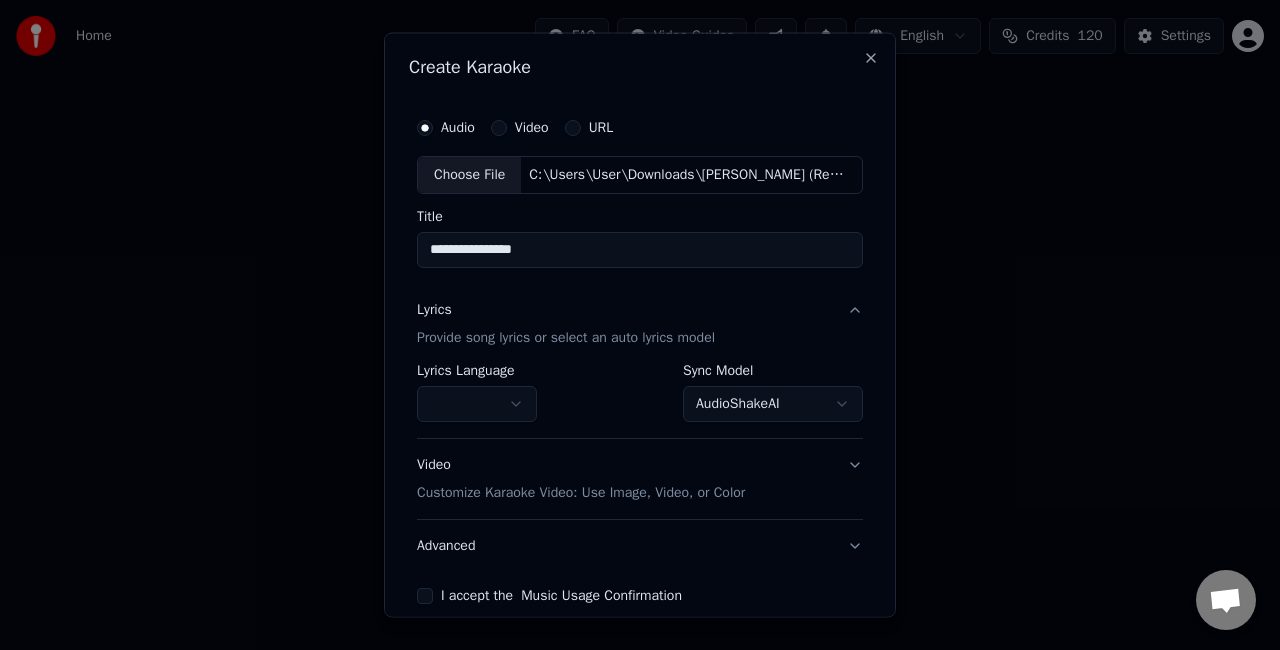 scroll, scrollTop: 92, scrollLeft: 0, axis: vertical 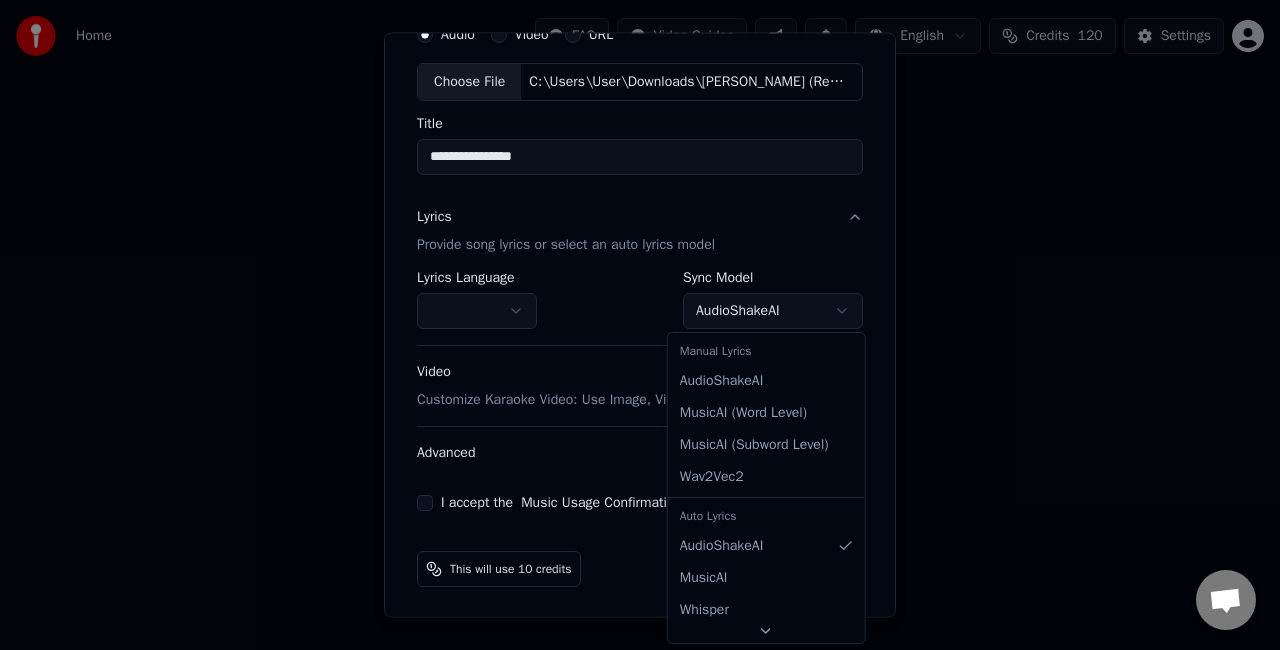 click on "**********" at bounding box center (640, 300) 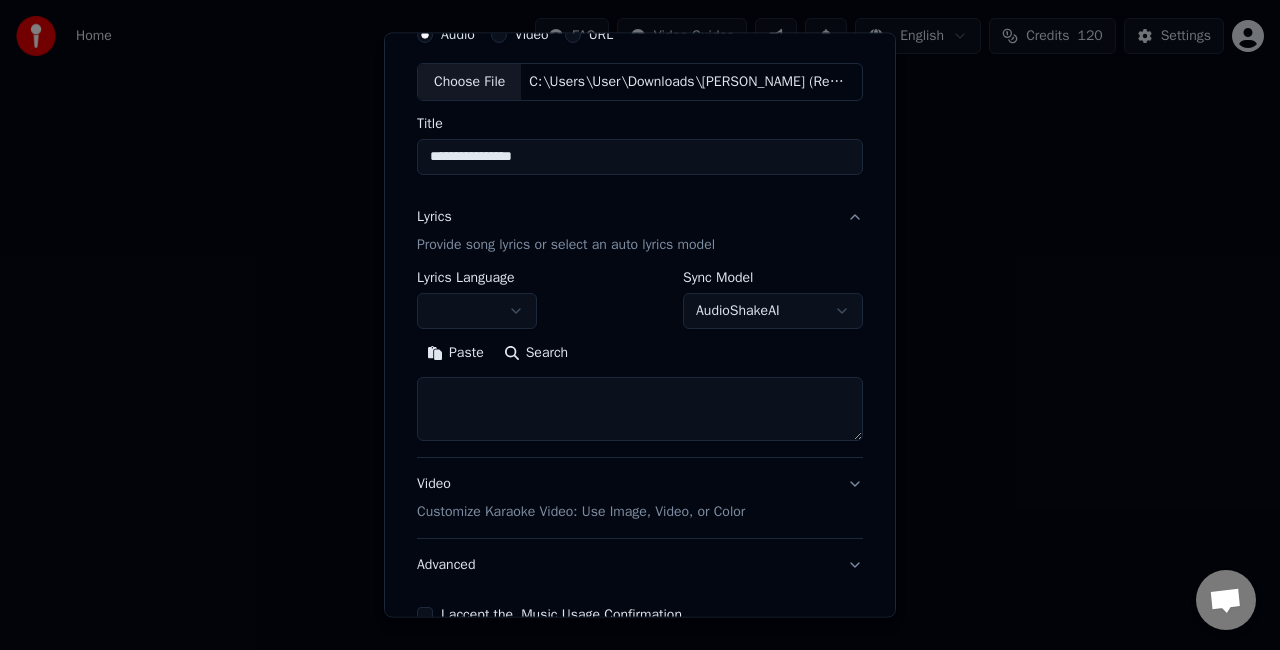 click at bounding box center [640, 409] 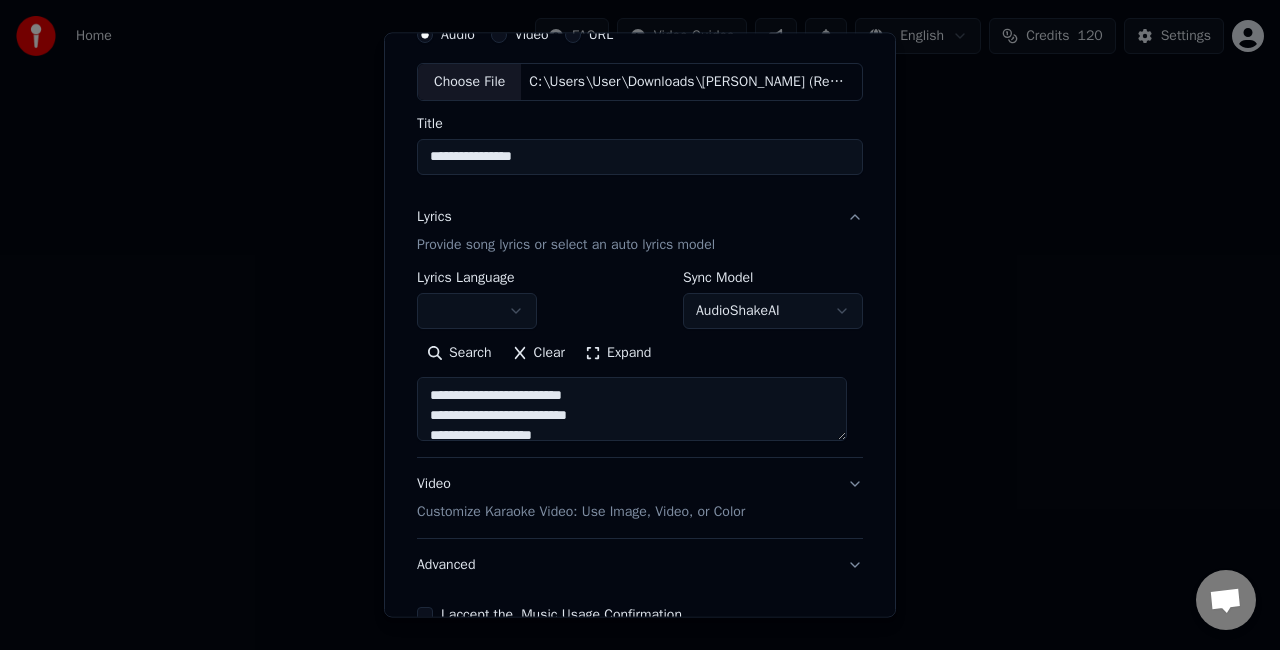 scroll, scrollTop: 863, scrollLeft: 0, axis: vertical 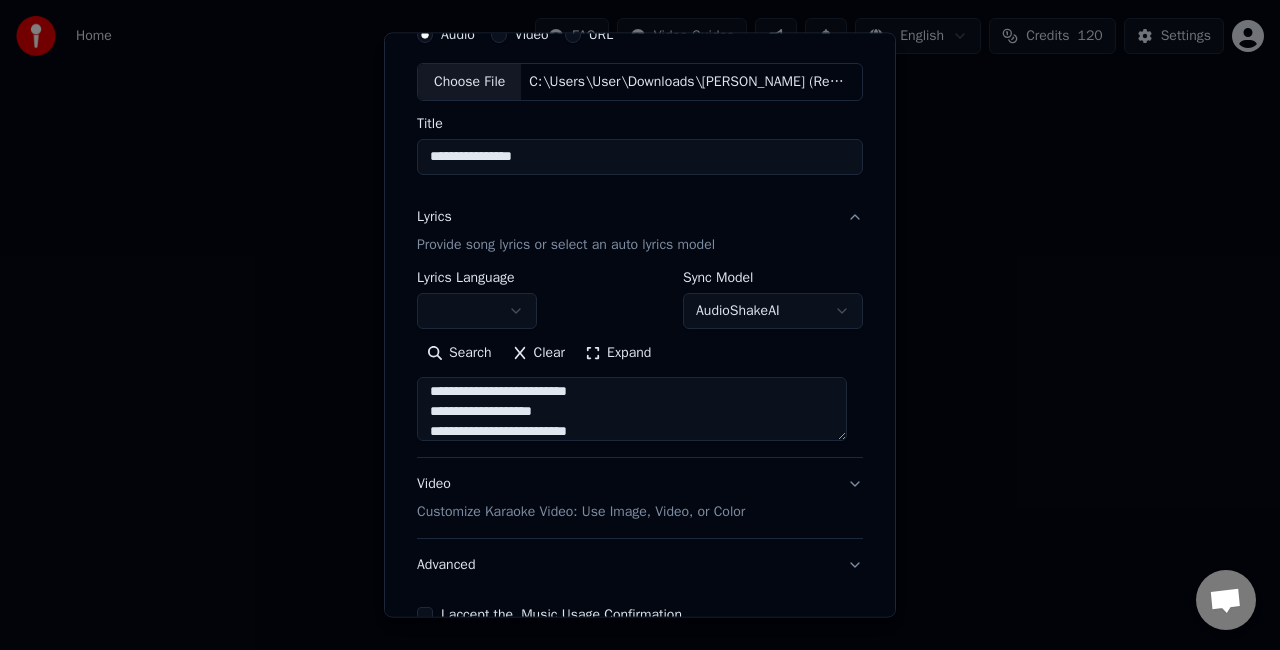 type on "**********" 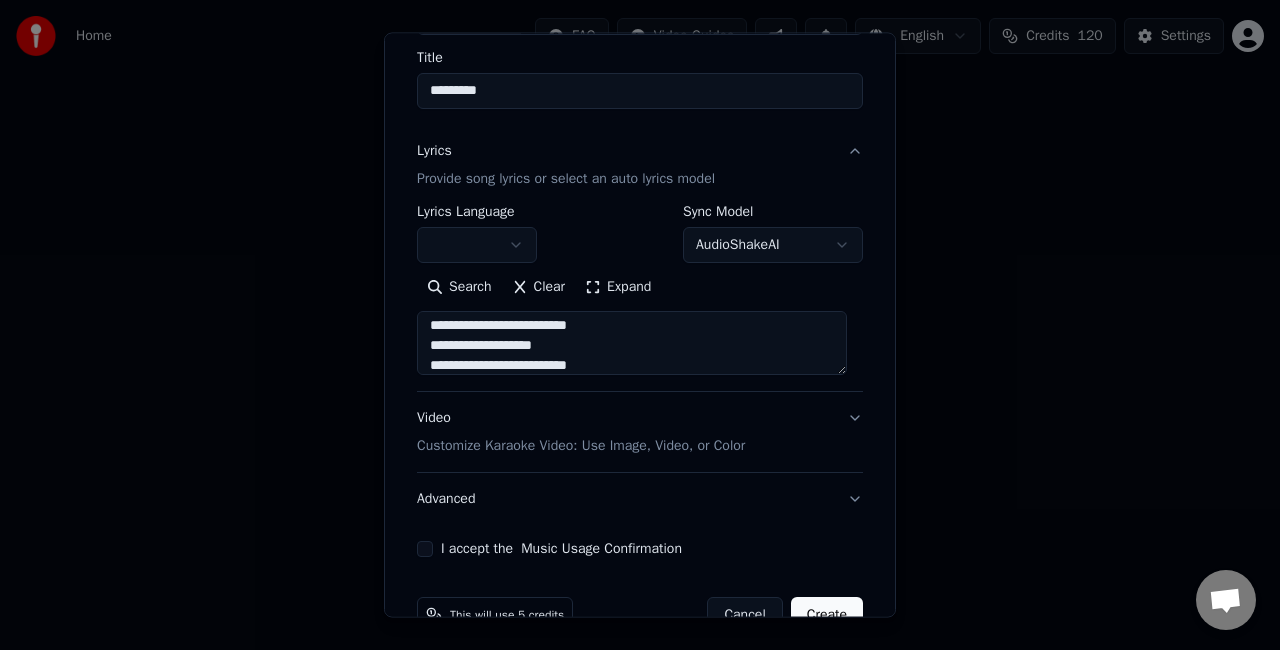scroll, scrollTop: 204, scrollLeft: 0, axis: vertical 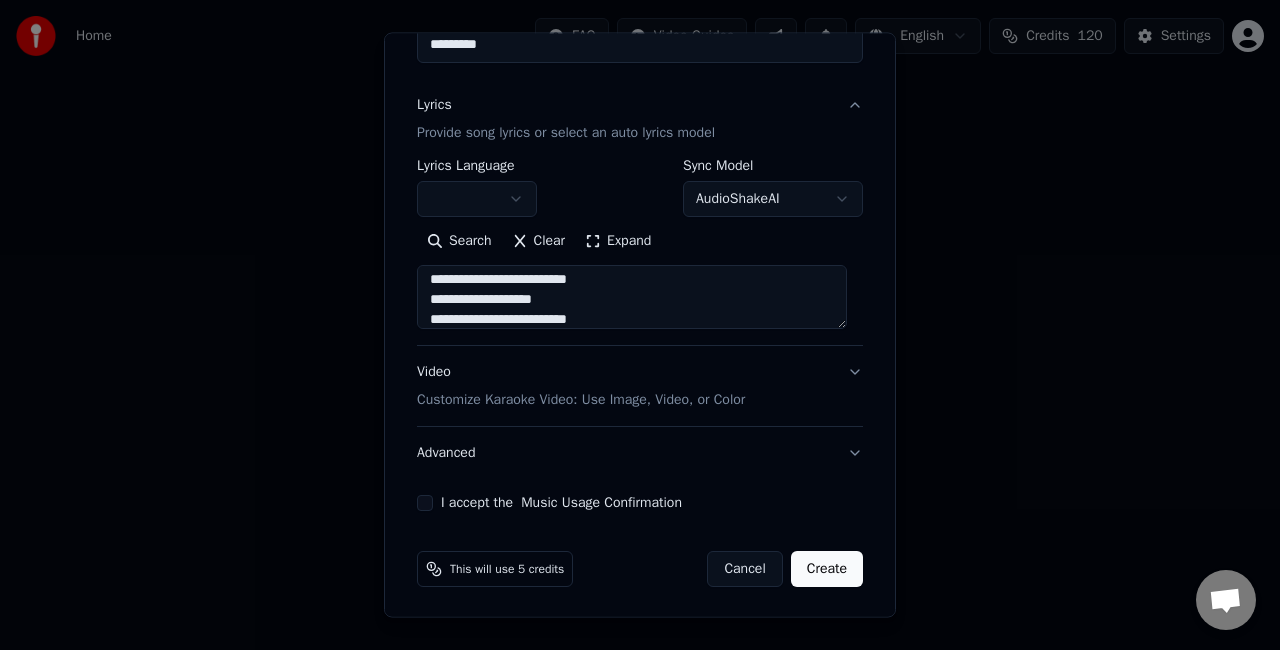 type on "********" 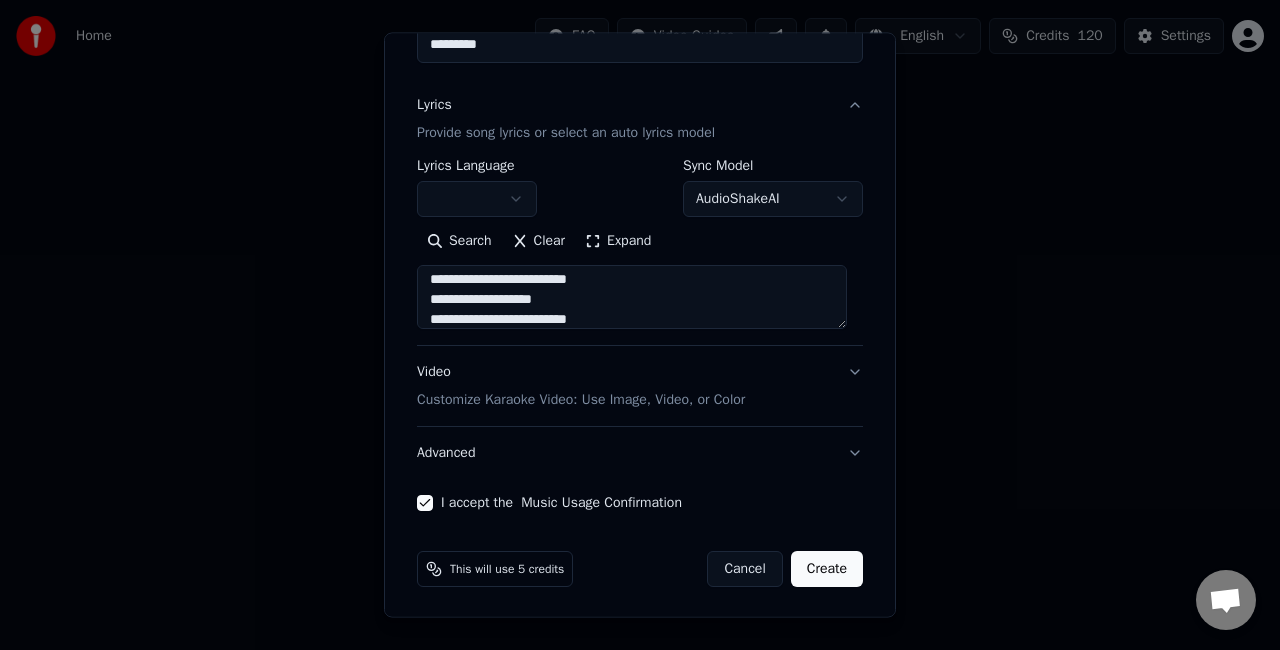 click on "Video Customize Karaoke Video: Use Image, Video, or Color" at bounding box center (640, 386) 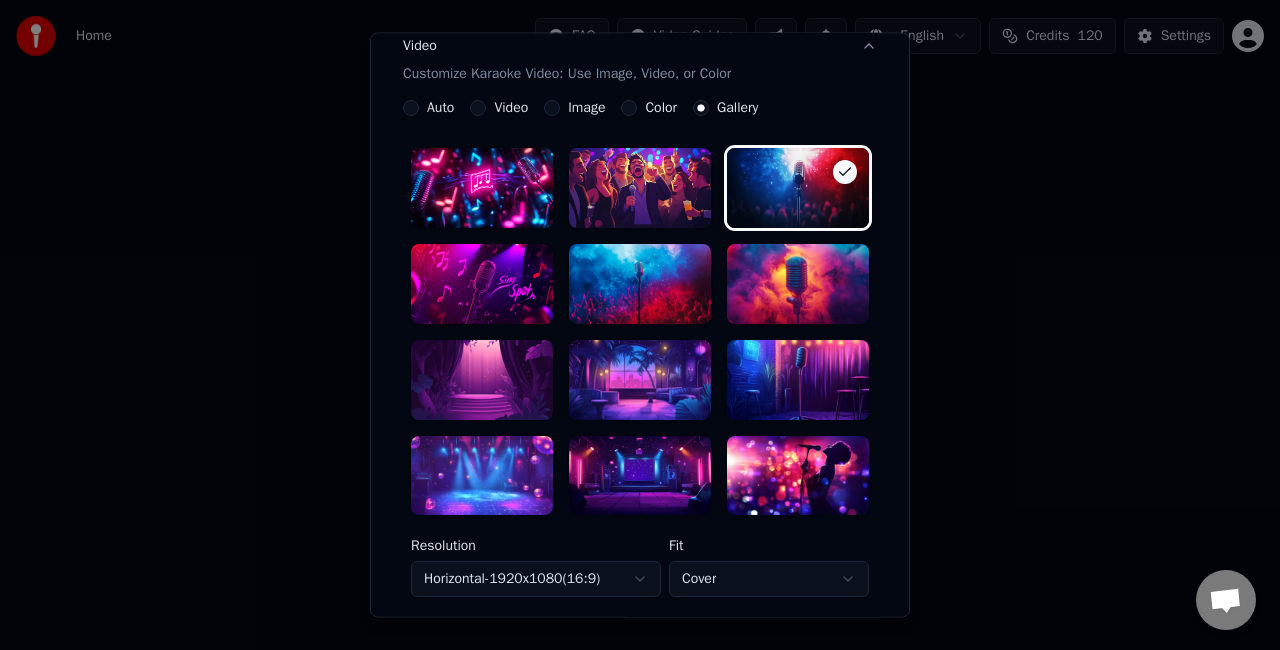 scroll, scrollTop: 404, scrollLeft: 0, axis: vertical 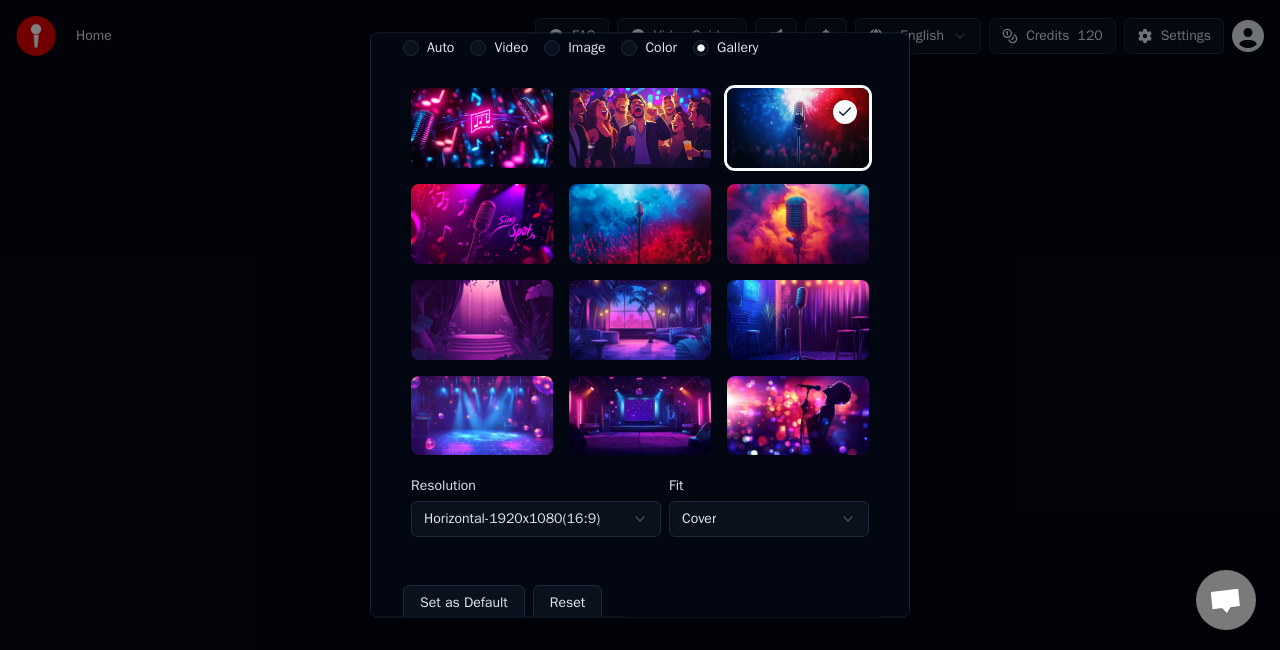 click at bounding box center (640, 416) 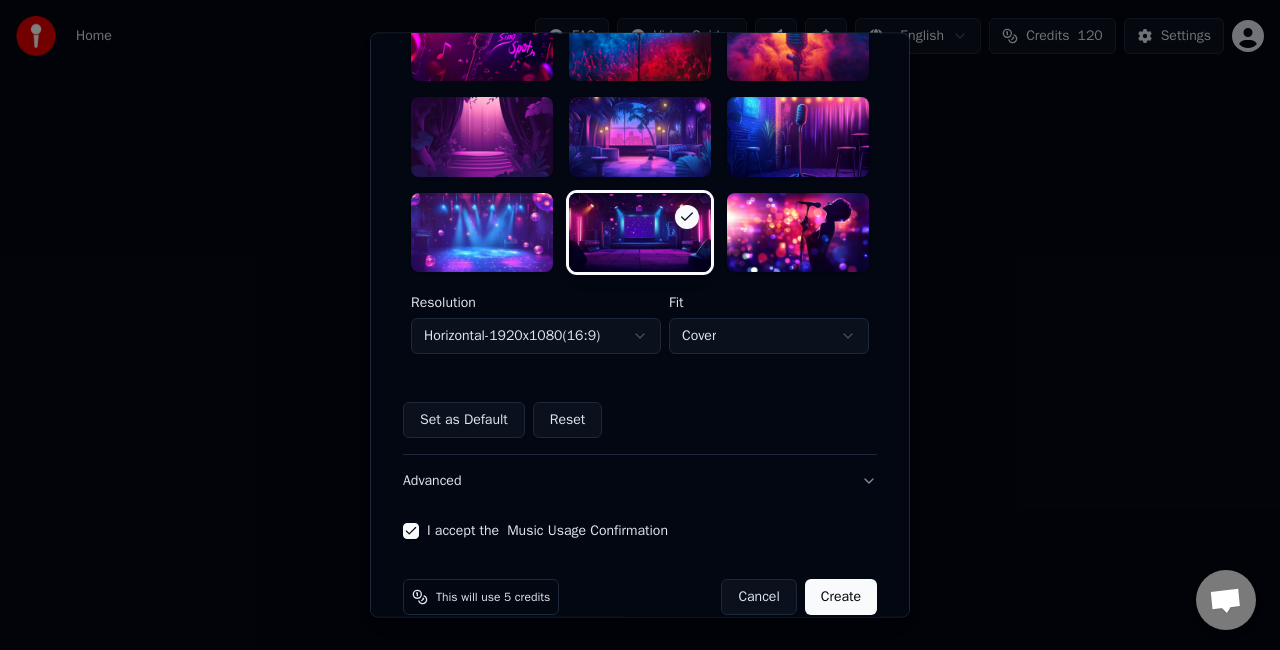 scroll, scrollTop: 604, scrollLeft: 0, axis: vertical 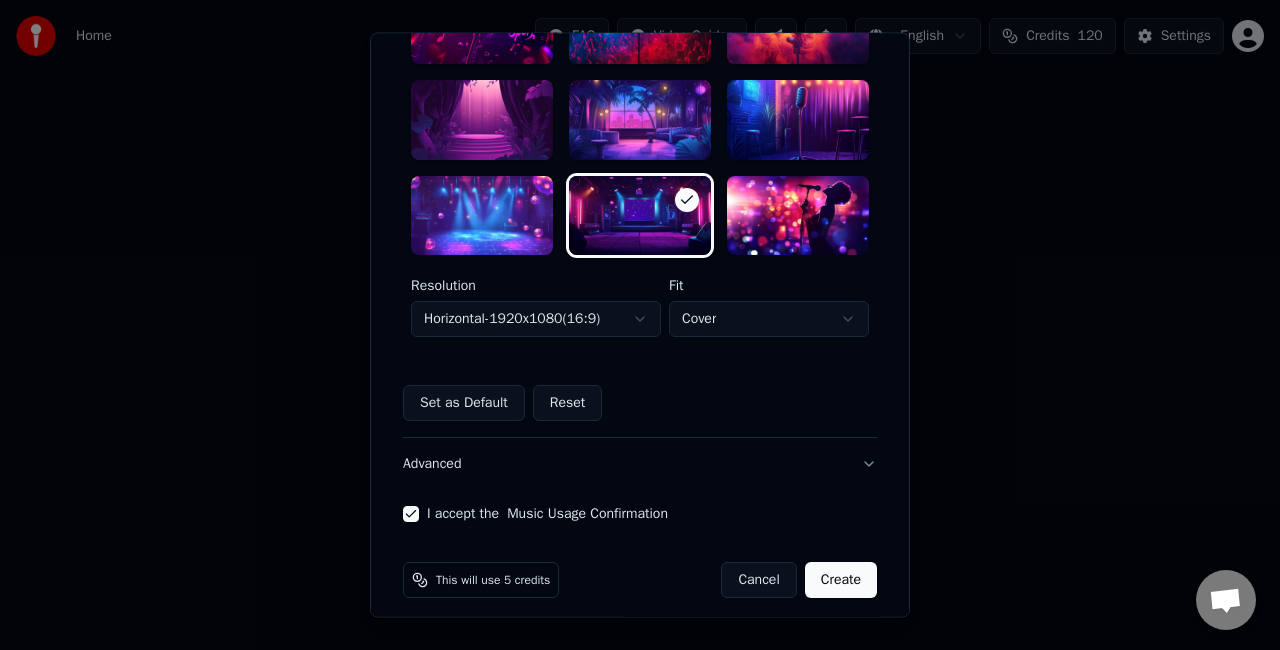 click on "**********" at bounding box center (640, 300) 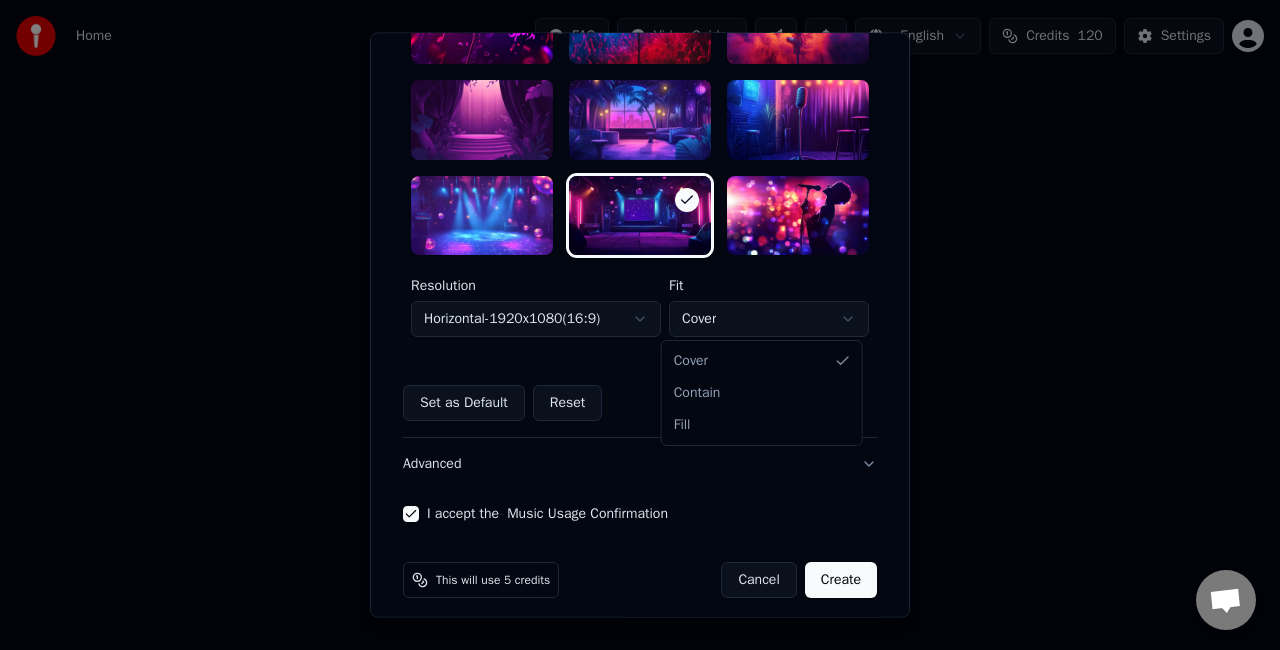 select on "****" 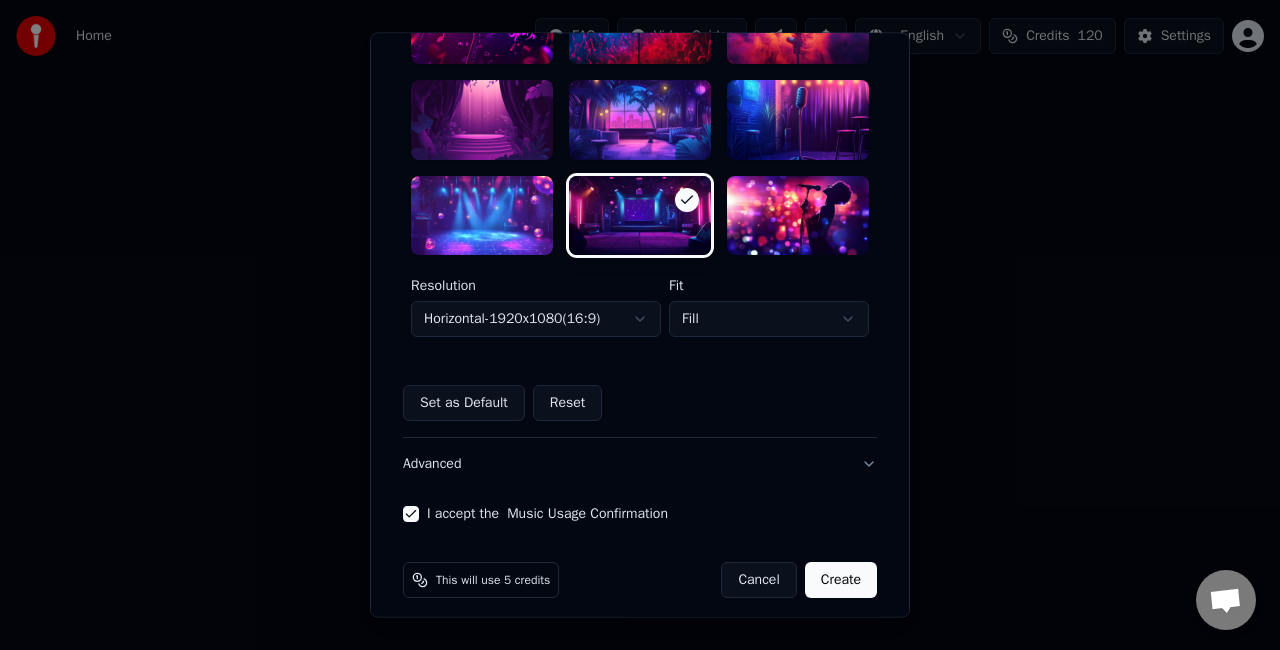 scroll, scrollTop: 616, scrollLeft: 0, axis: vertical 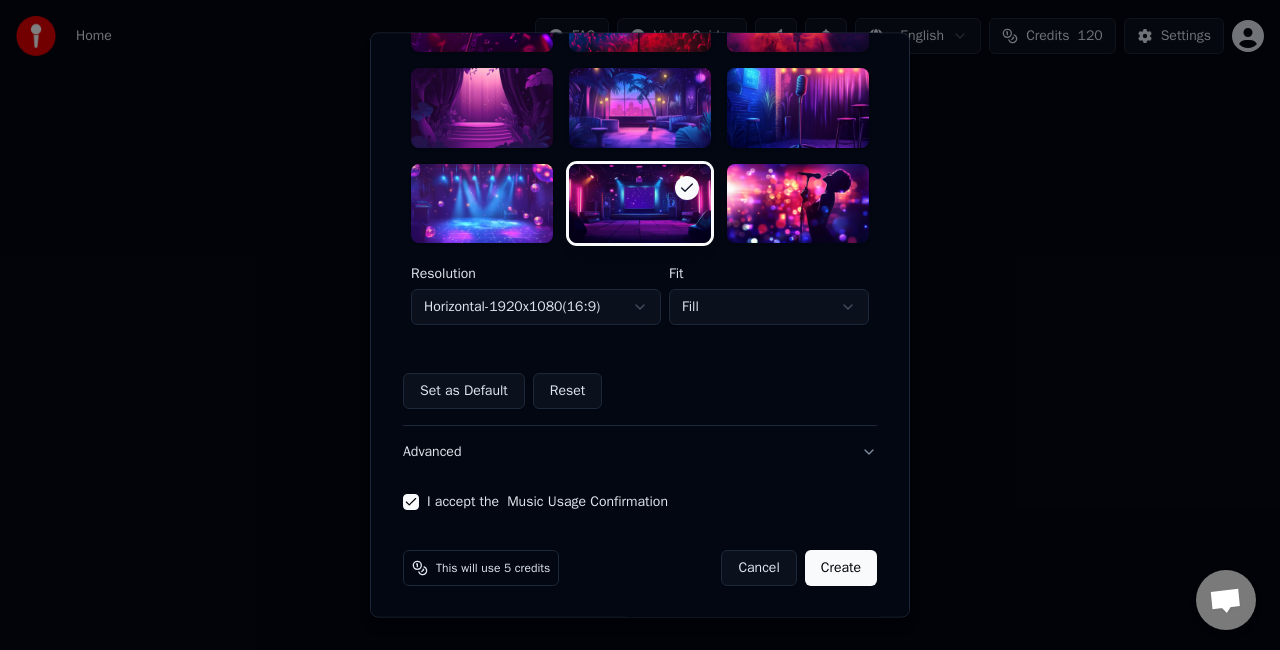 click on "Create" at bounding box center (841, 569) 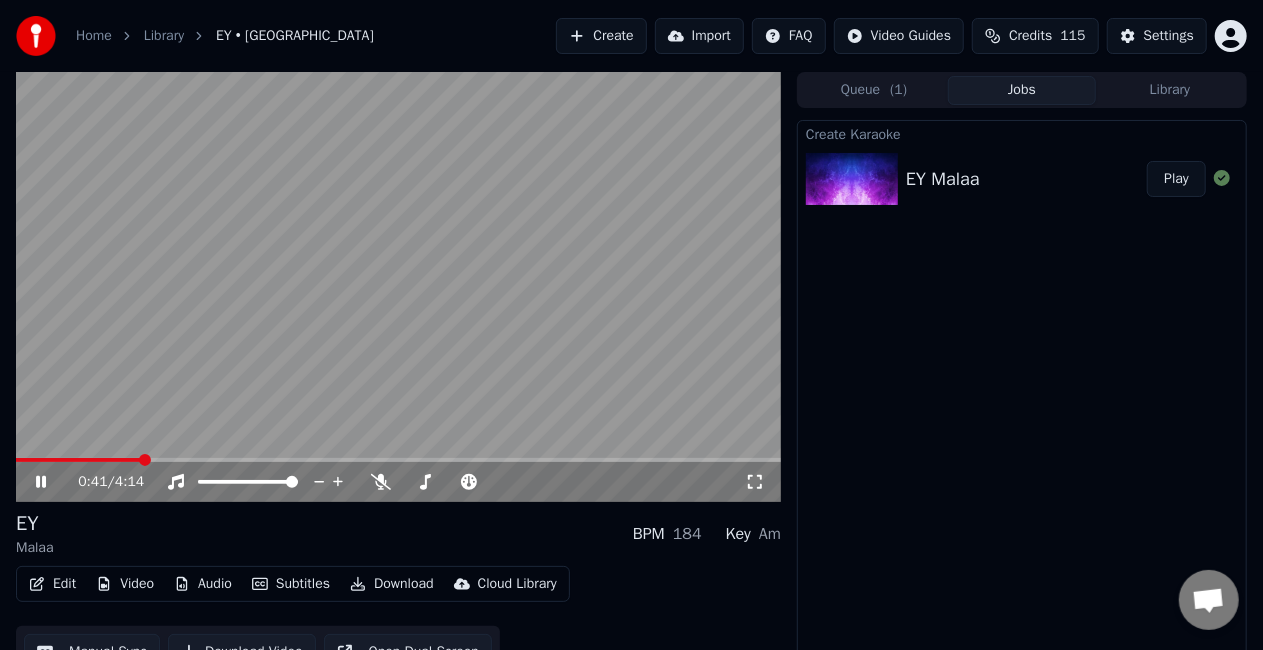 click at bounding box center (398, 287) 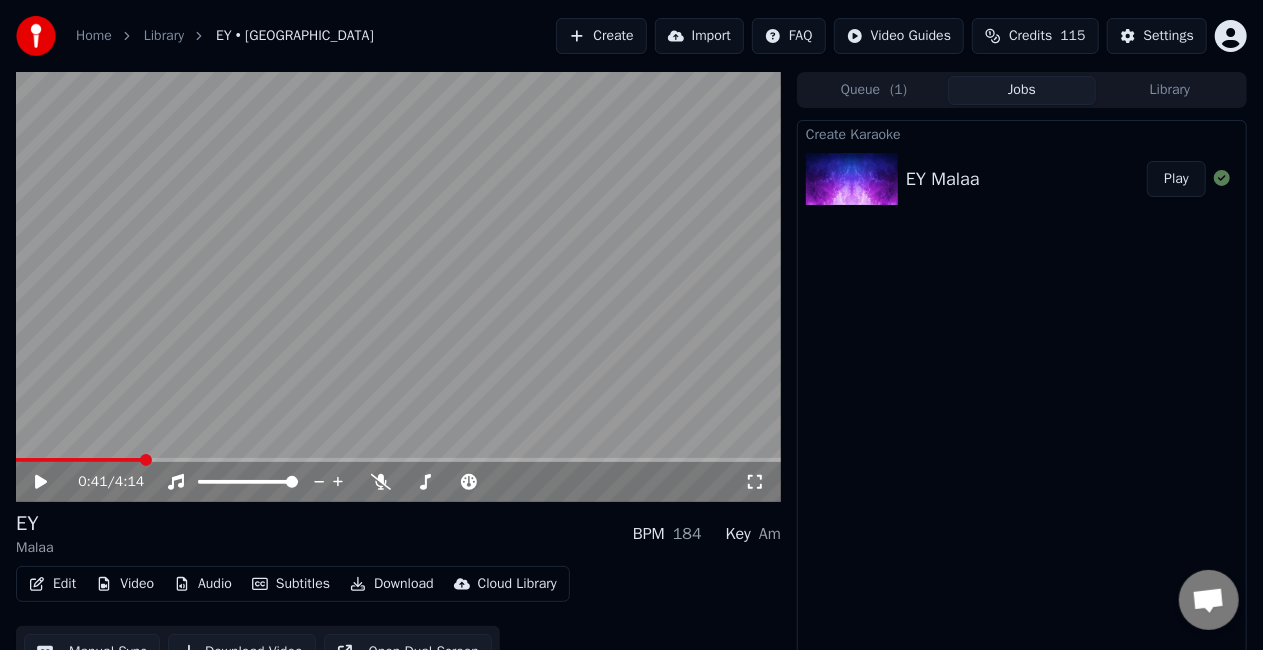 click on "Edit" at bounding box center [52, 584] 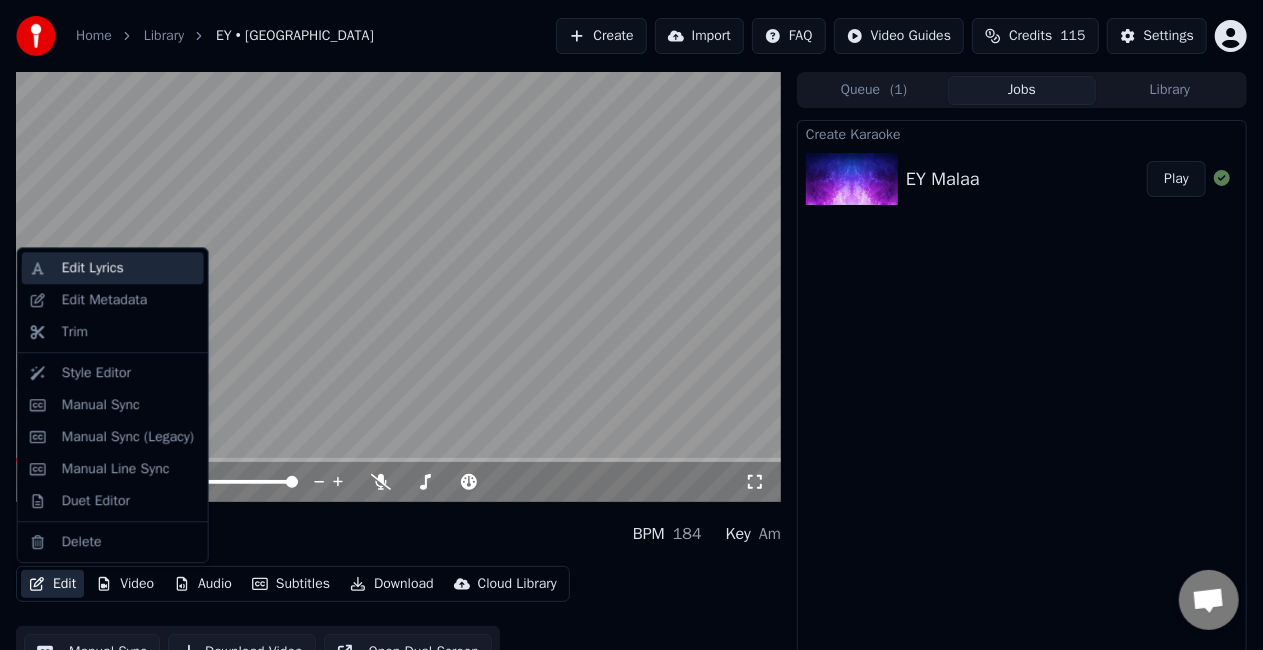 click on "Edit Lyrics" at bounding box center (93, 268) 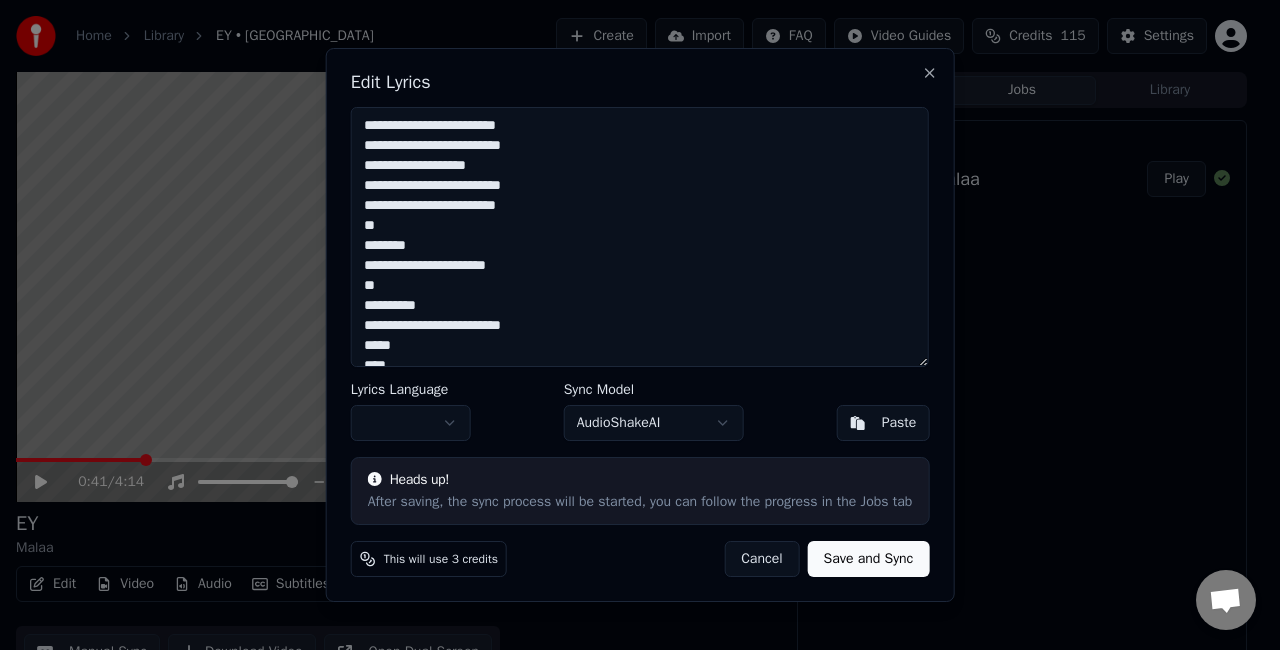 click on "**********" at bounding box center [640, 237] 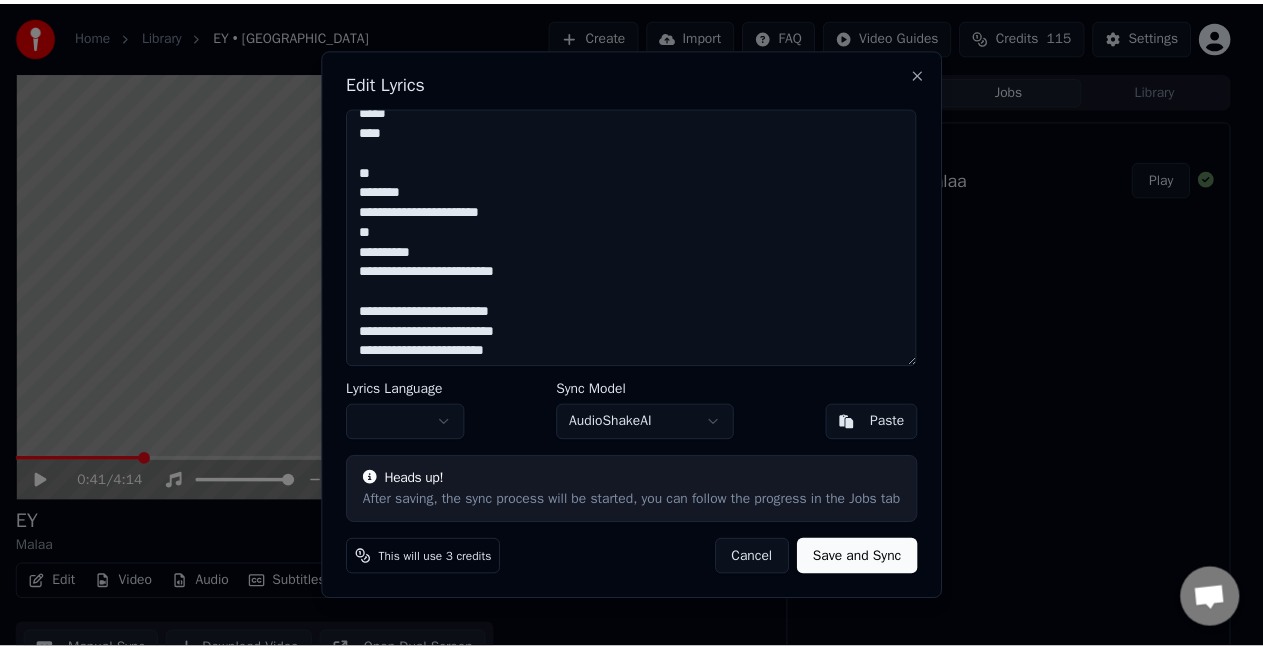scroll, scrollTop: 676, scrollLeft: 0, axis: vertical 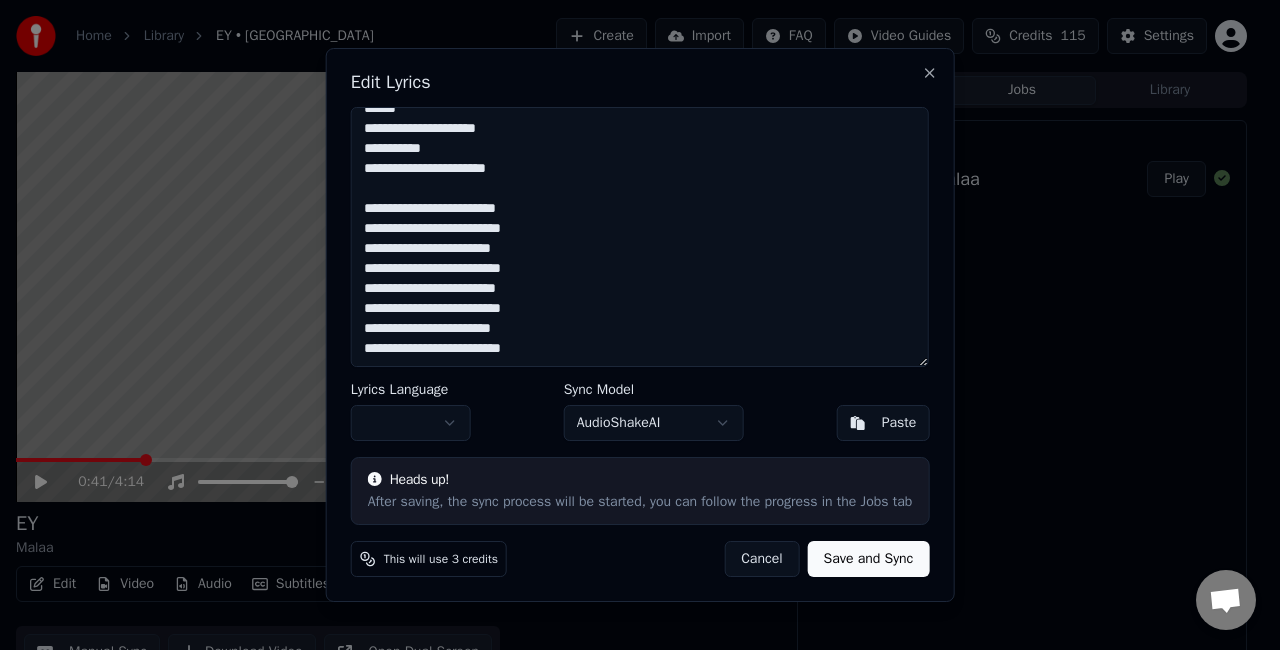 type on "**********" 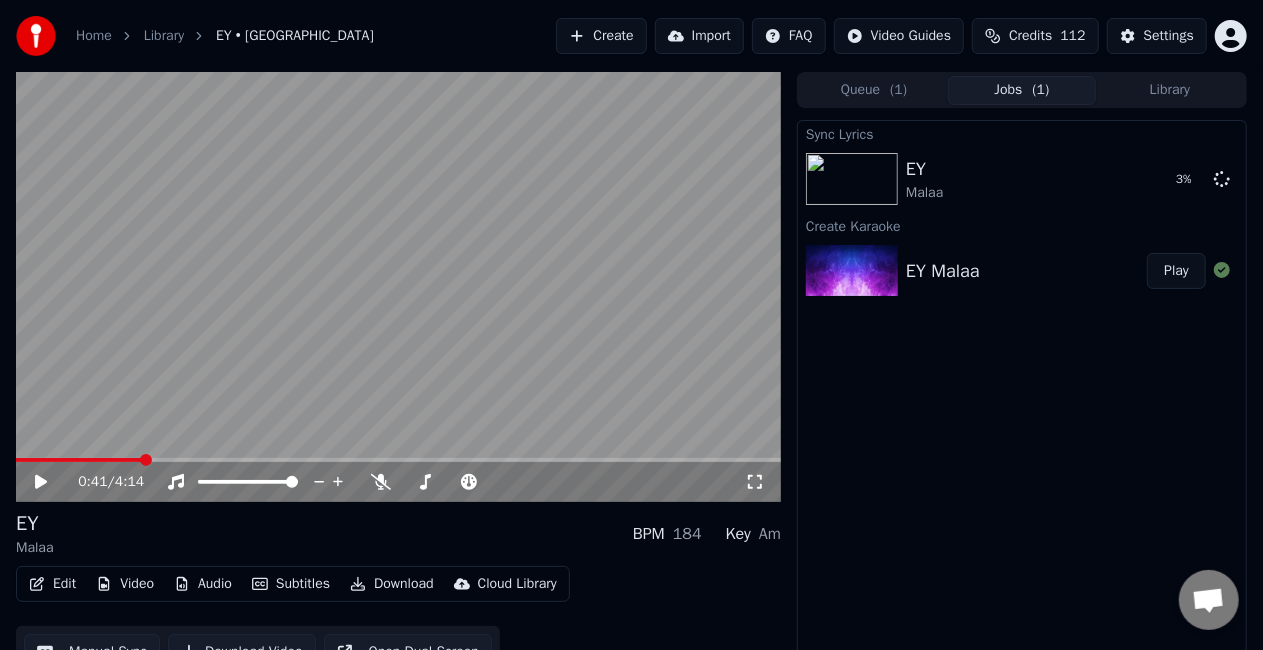 click on "Edit" at bounding box center (52, 584) 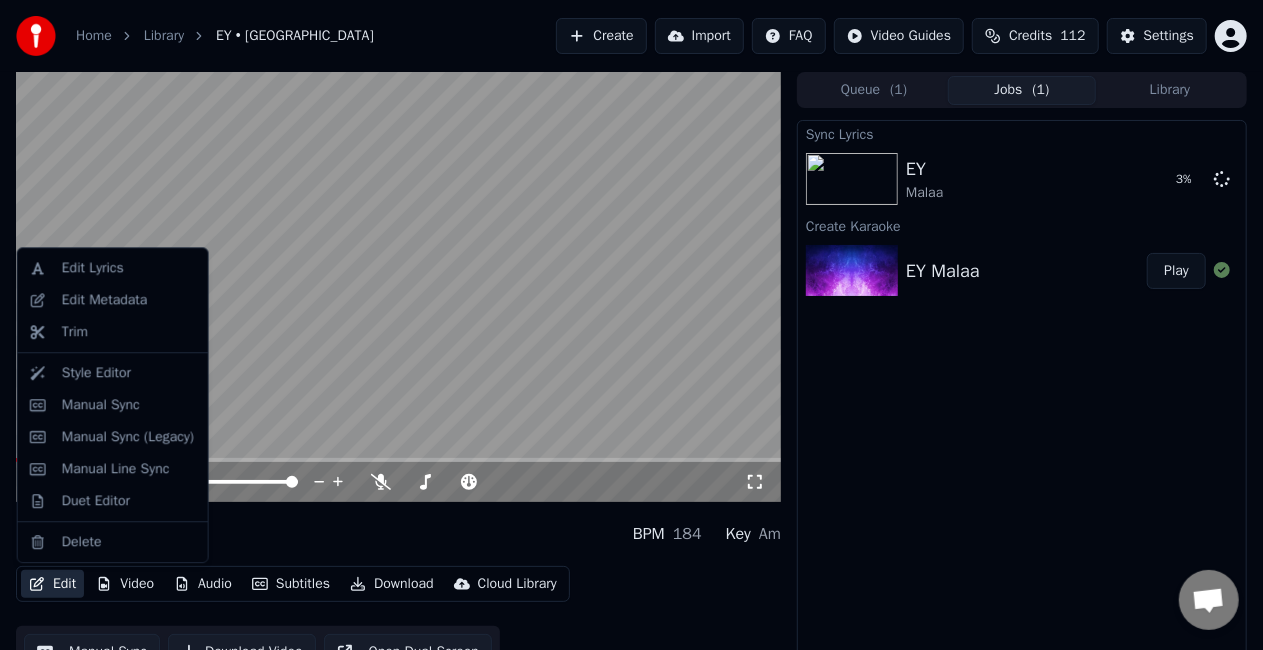 click on "Edit" at bounding box center [52, 584] 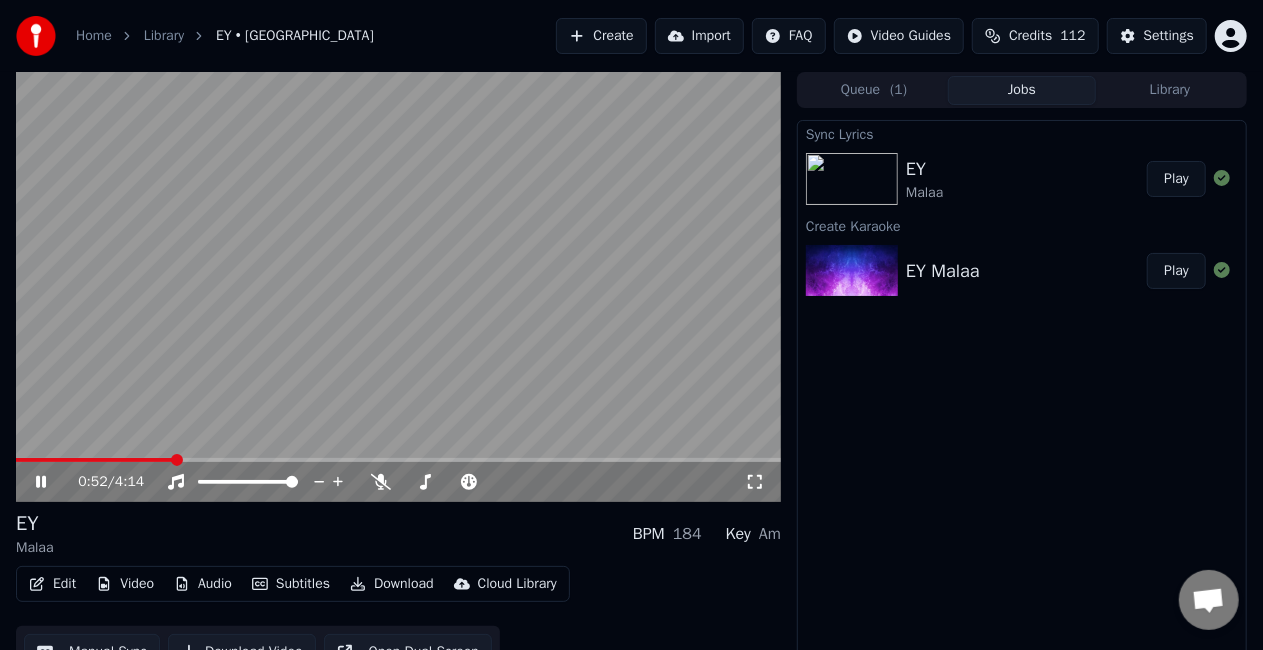 click on "0:52  /  4:14" at bounding box center [398, 482] 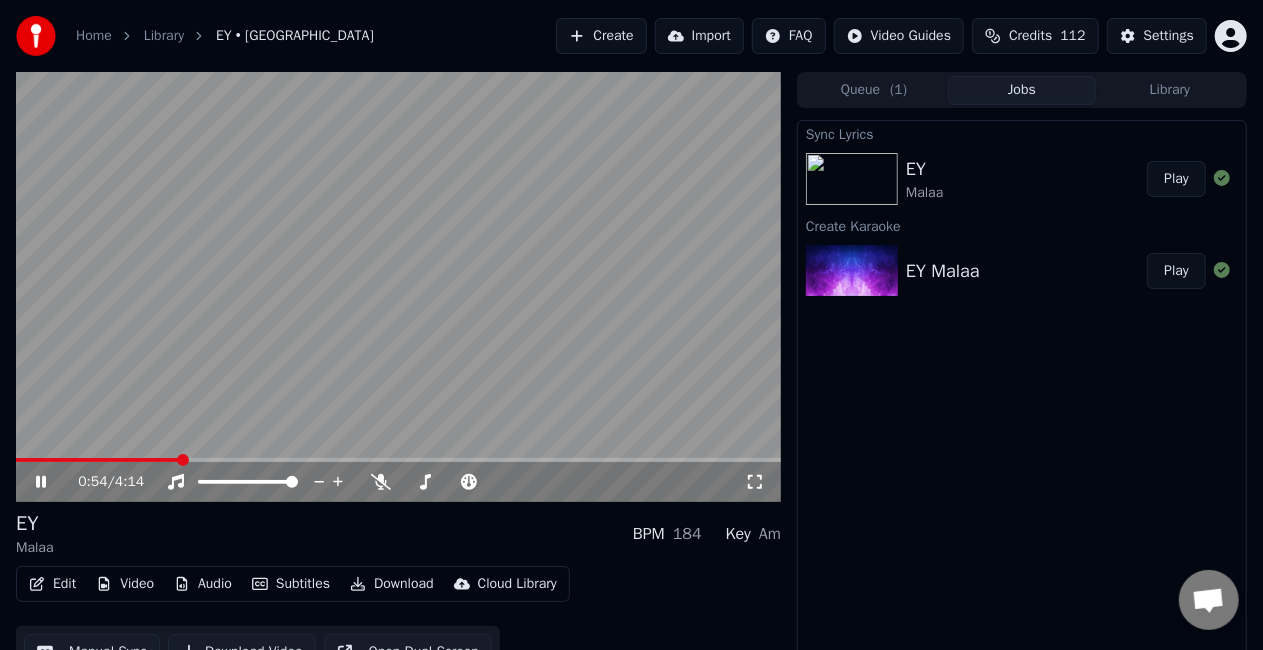 click on "Play" at bounding box center (1176, 179) 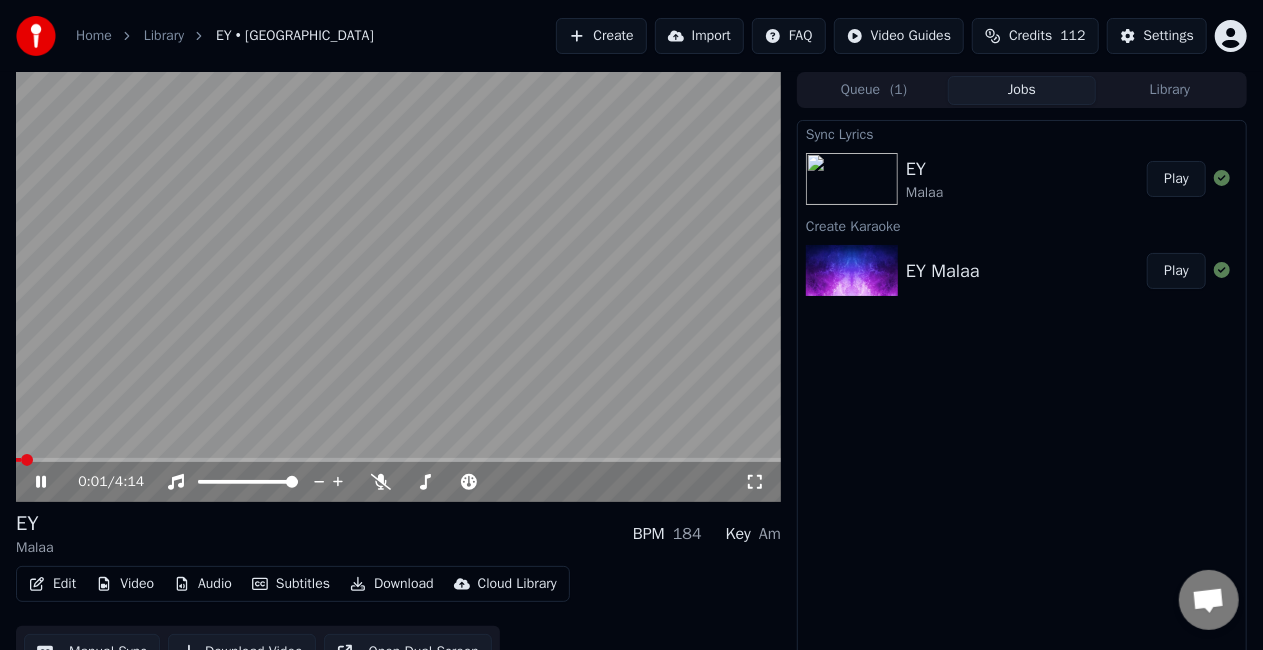 click at bounding box center (398, 287) 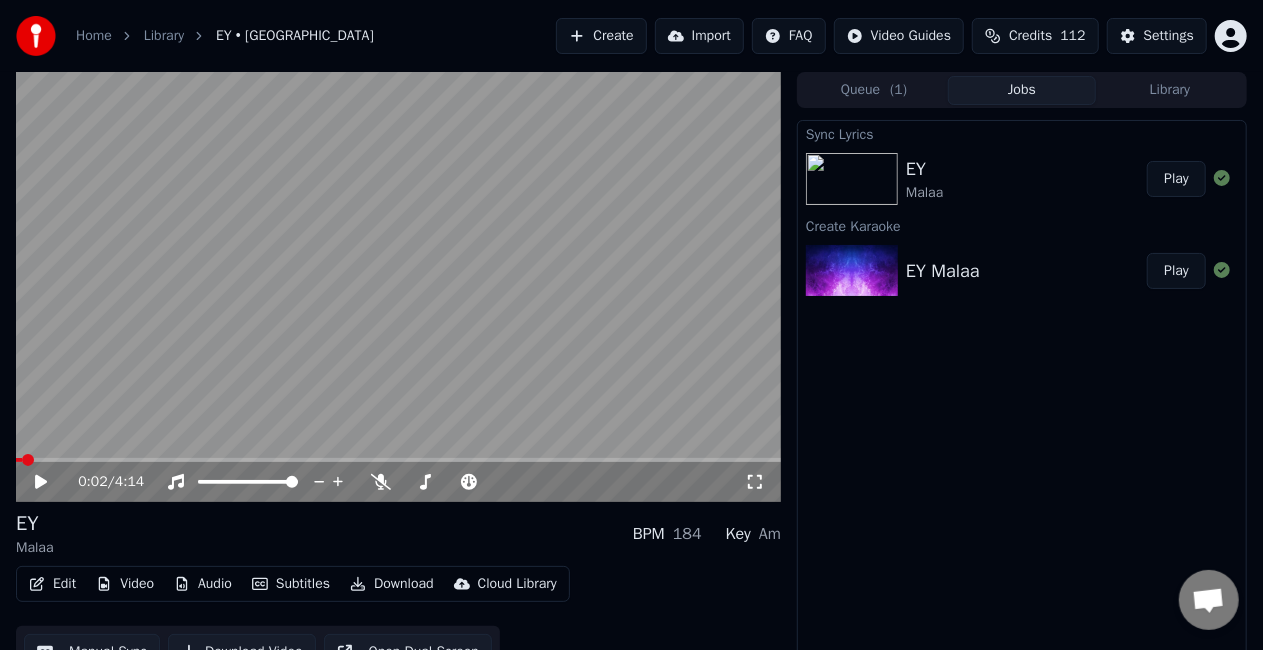 click at bounding box center [398, 460] 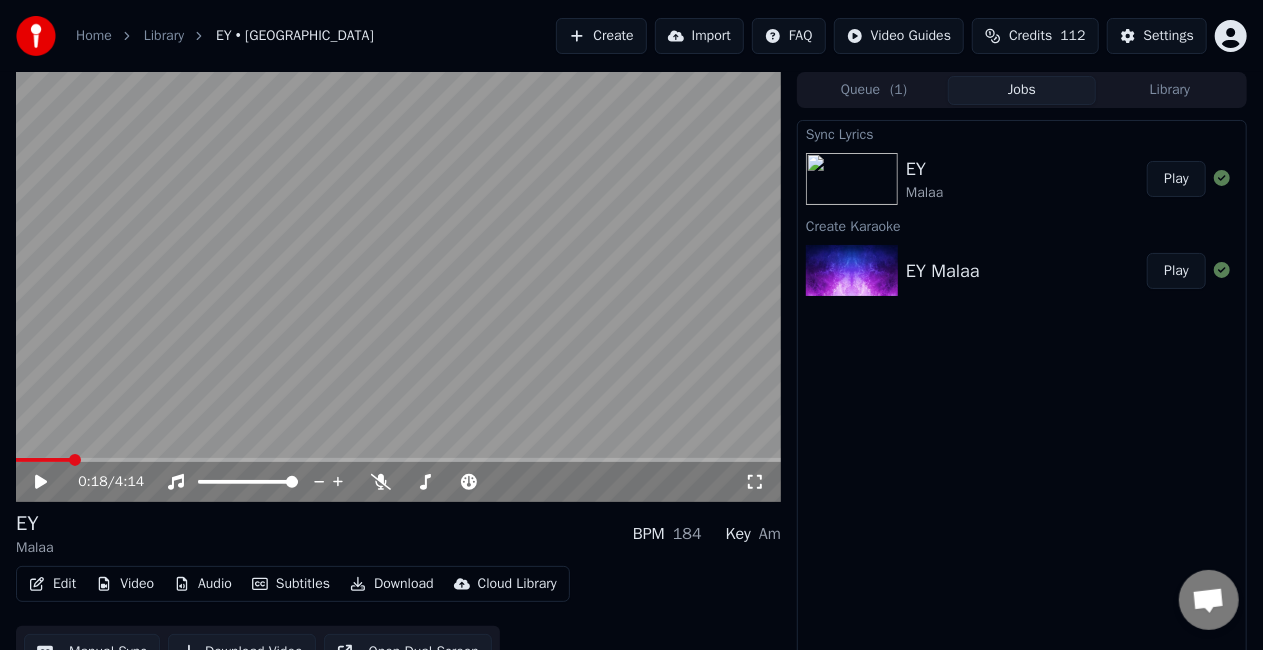 click at bounding box center (398, 287) 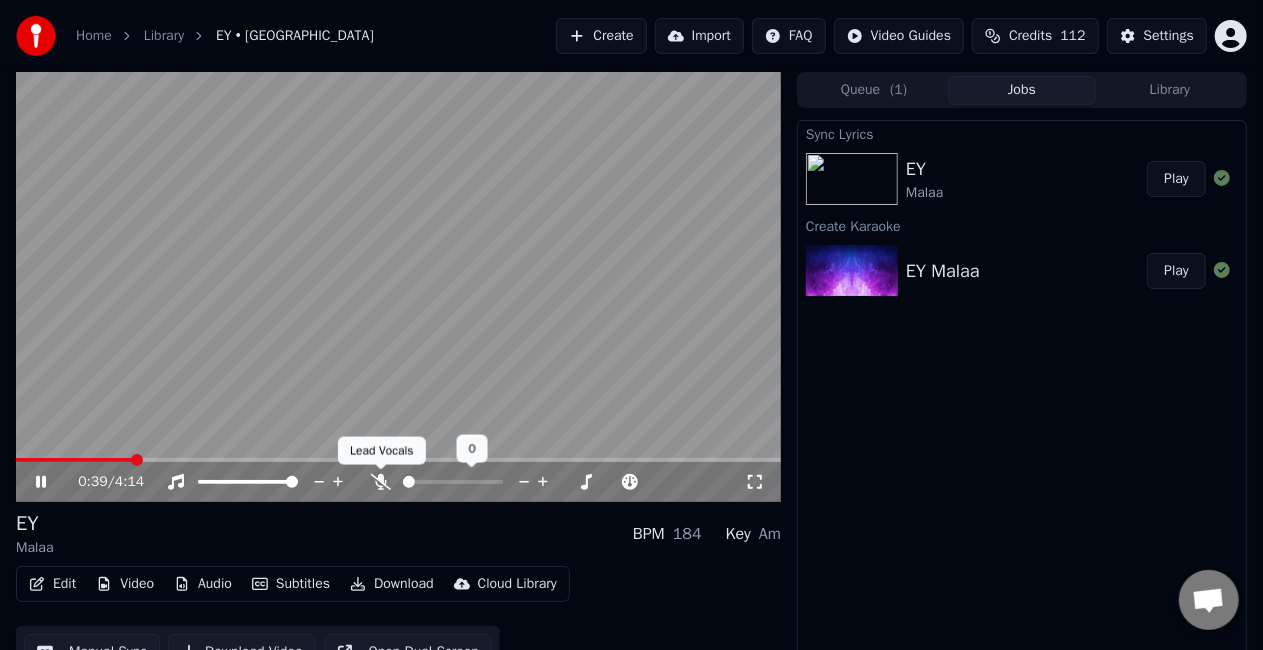 click 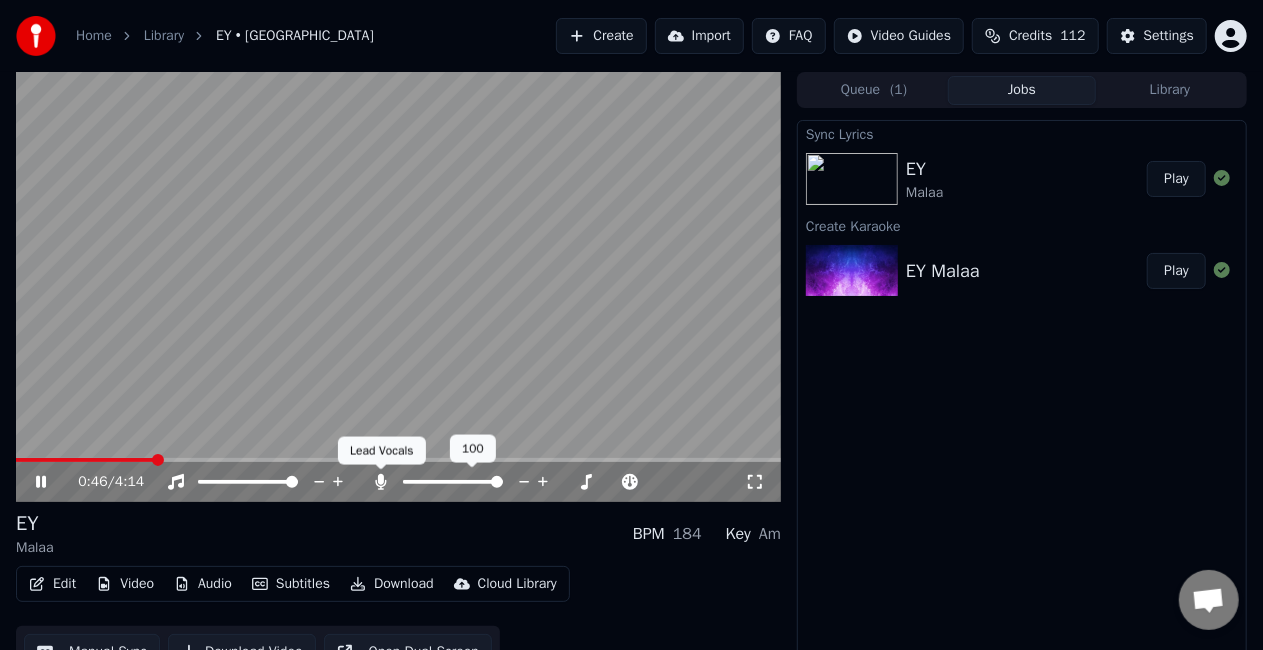 click 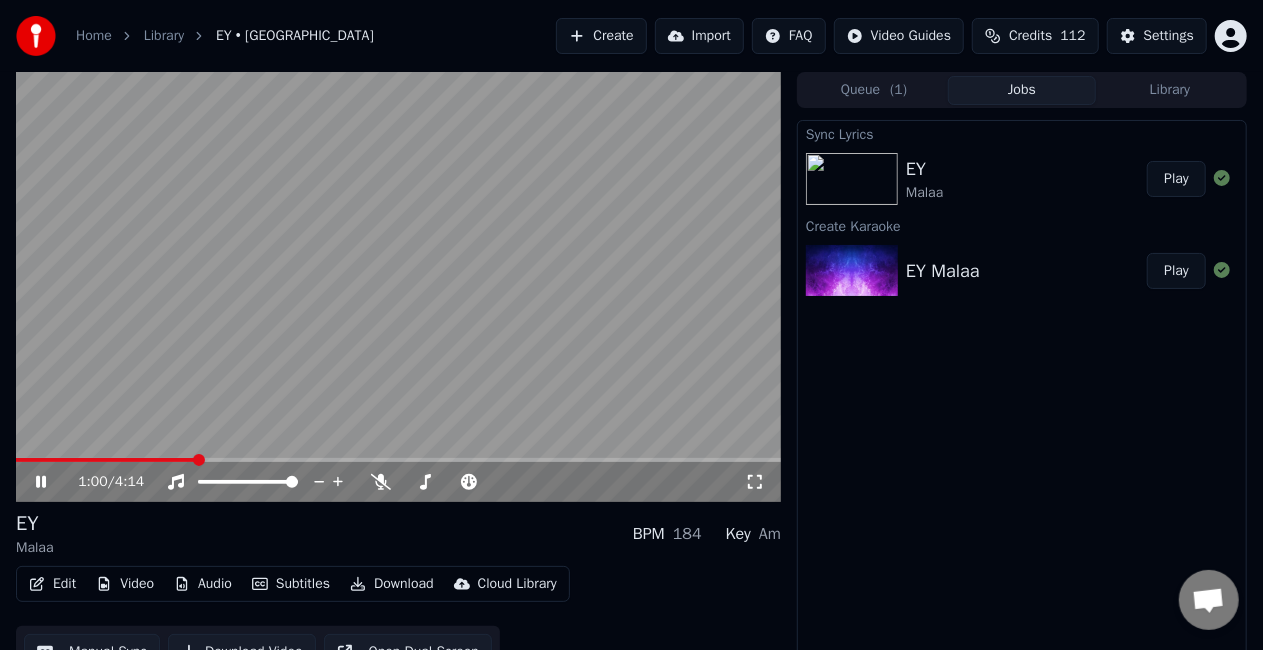 click at bounding box center [398, 460] 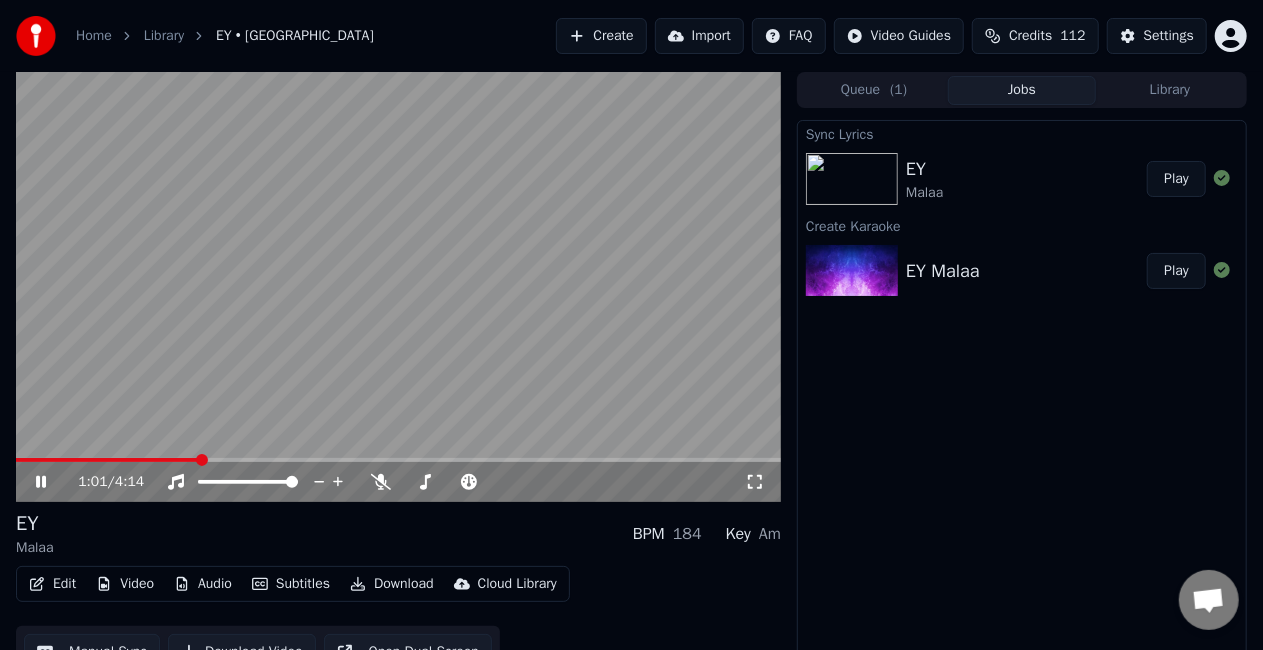 click at bounding box center (202, 460) 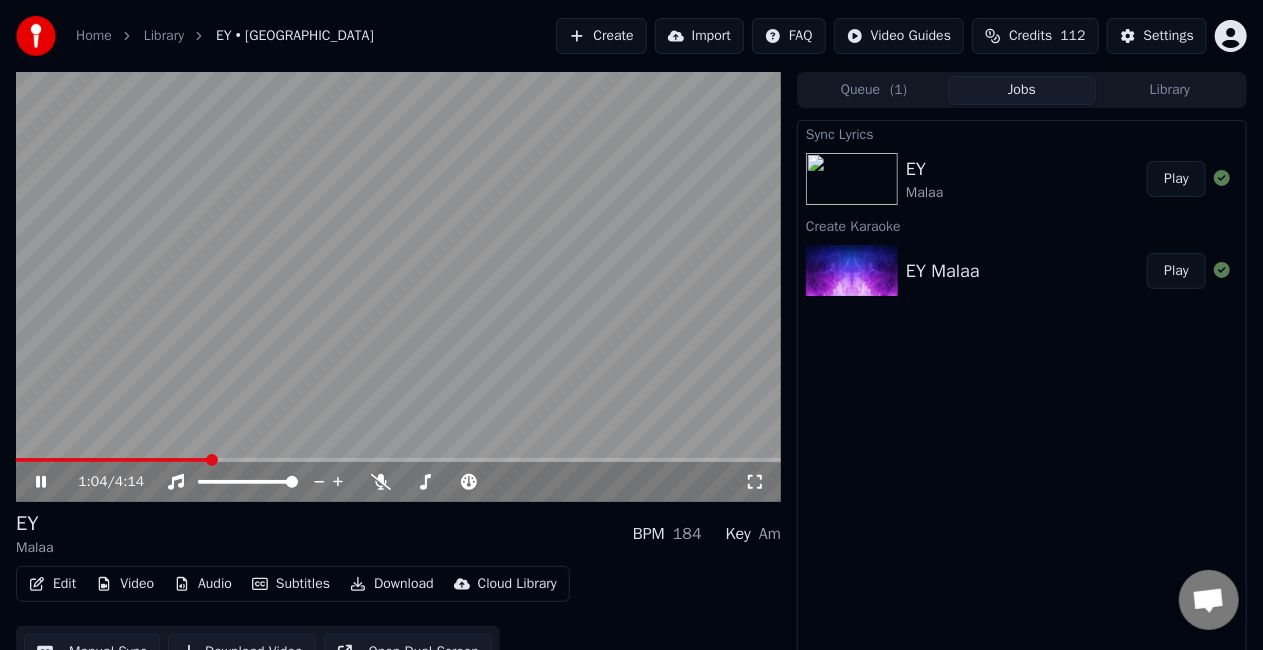 click at bounding box center (398, 460) 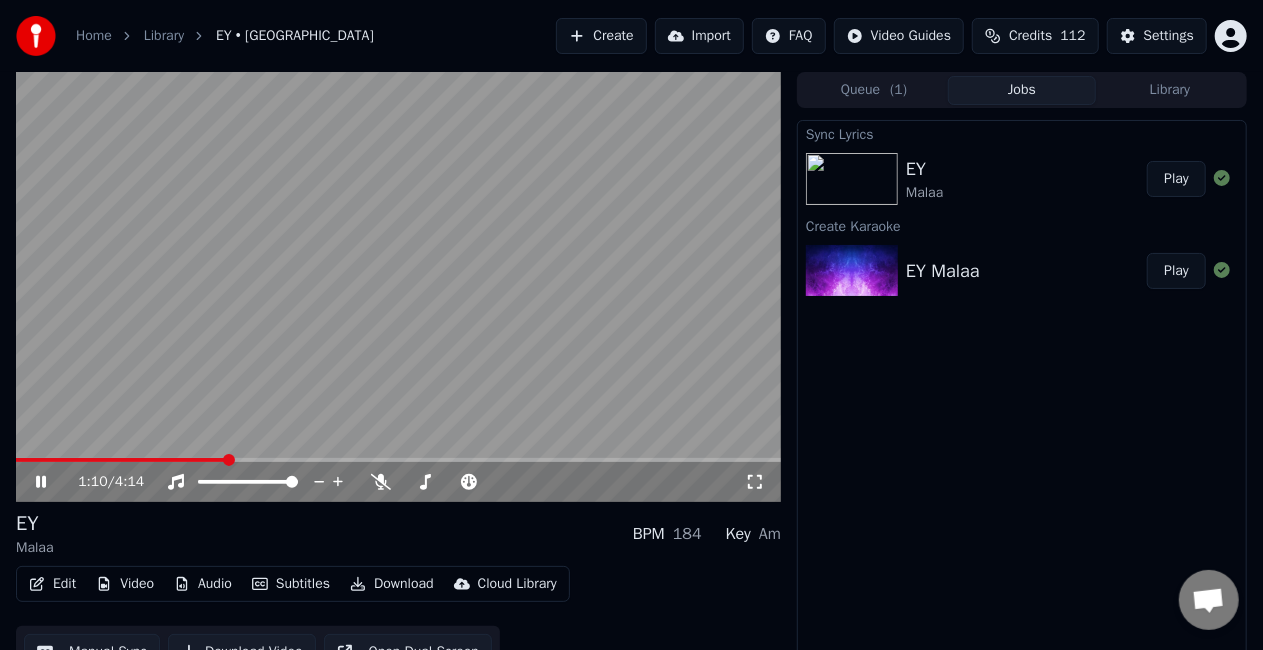 click at bounding box center [121, 460] 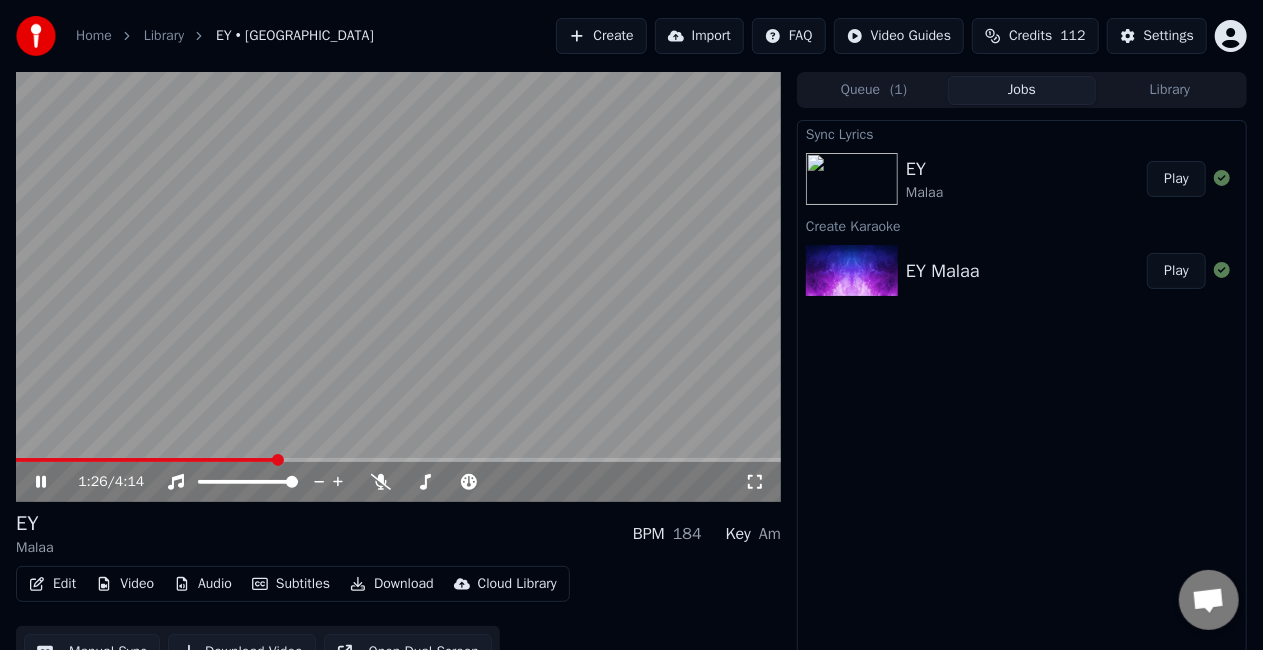 click on "1:26  /  4:14" at bounding box center (398, 482) 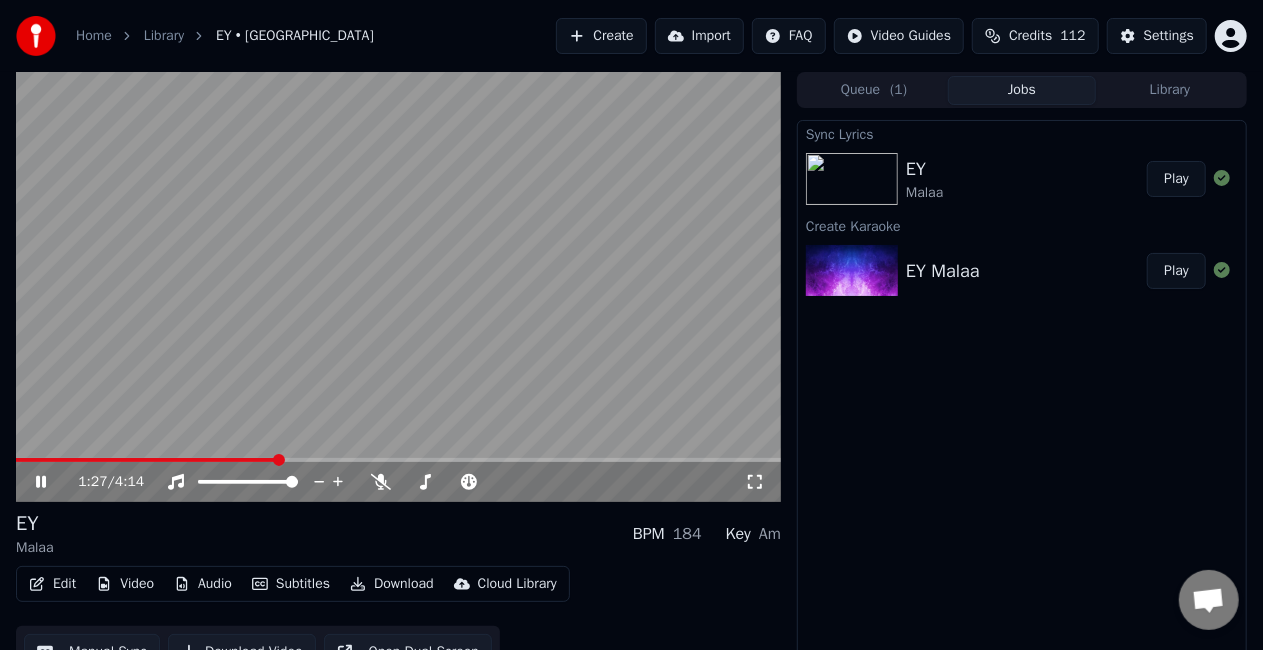 click 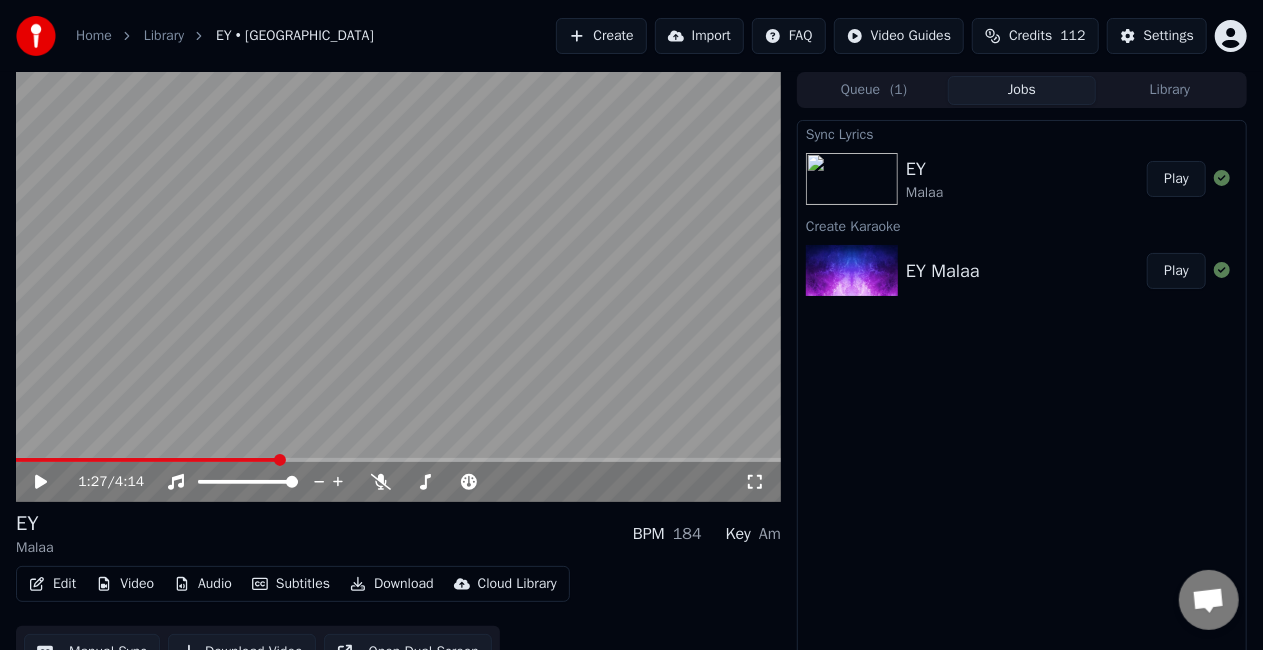 scroll, scrollTop: 28, scrollLeft: 0, axis: vertical 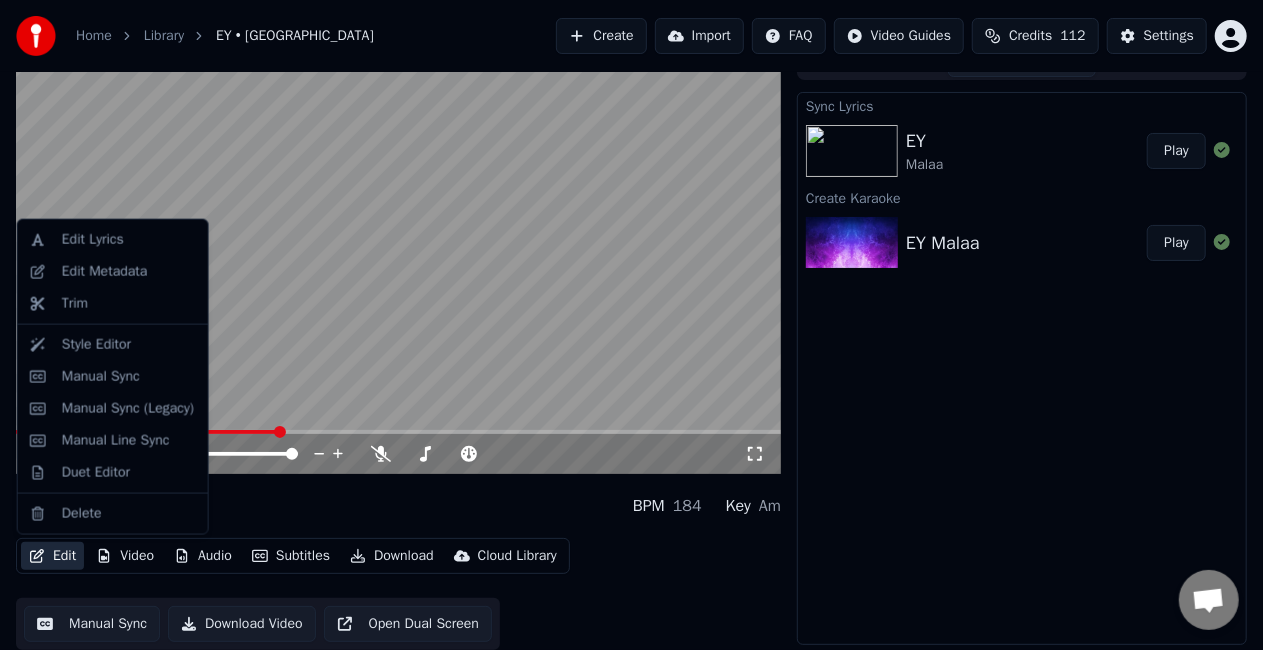 click on "Edit" at bounding box center [52, 556] 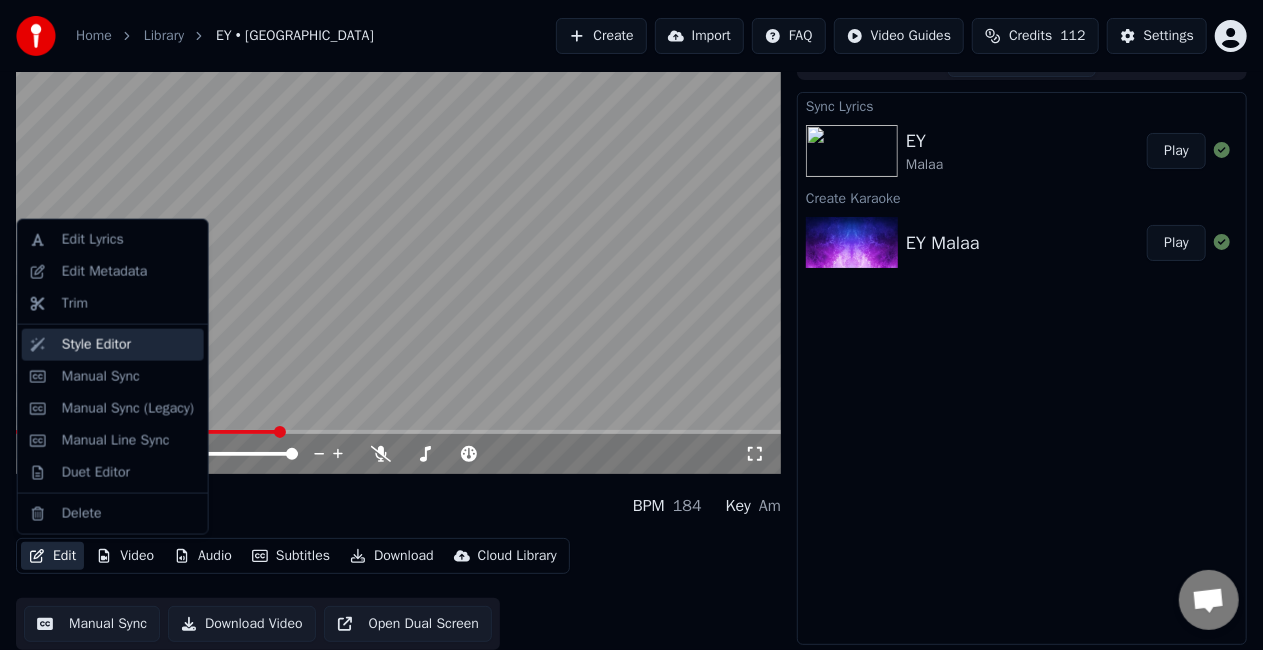 click on "Style Editor" at bounding box center [96, 345] 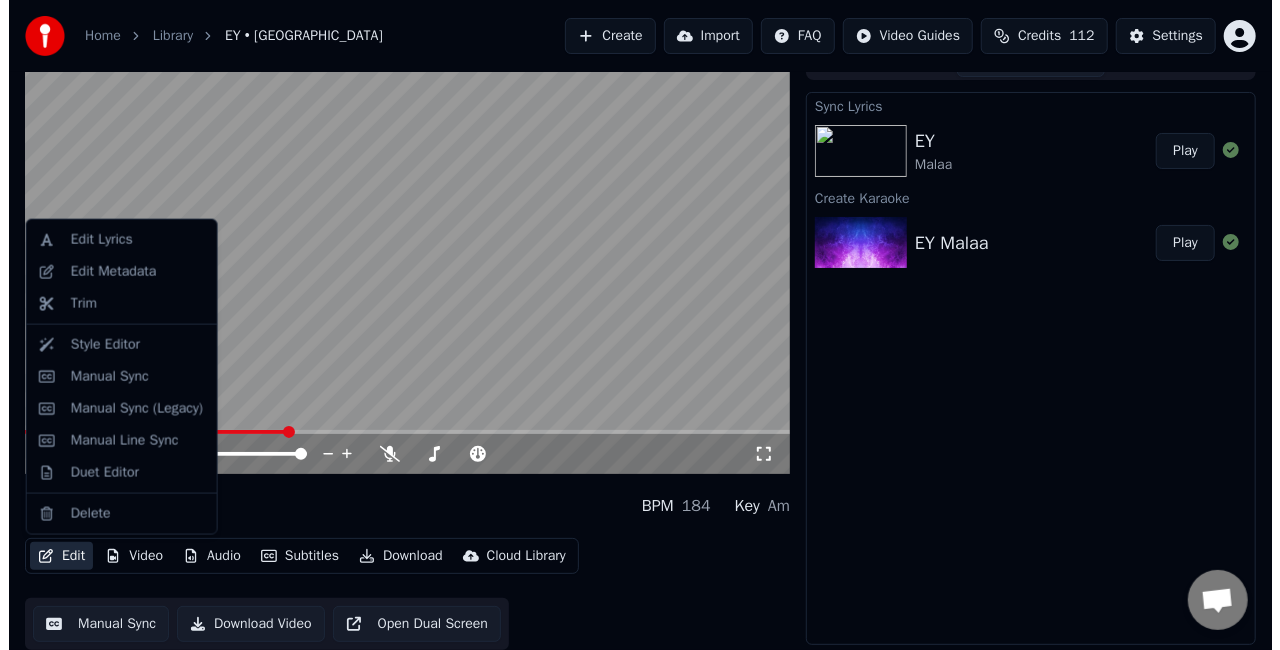 scroll, scrollTop: 0, scrollLeft: 0, axis: both 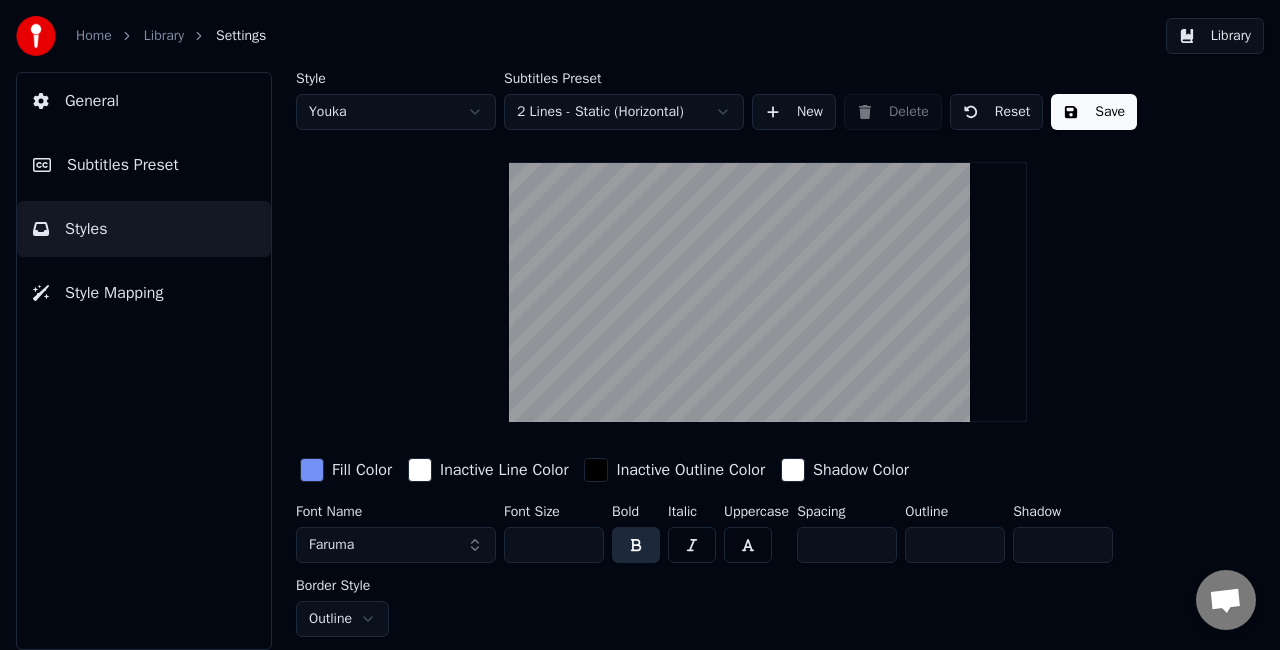 click on "Subtitles Preset" at bounding box center [123, 165] 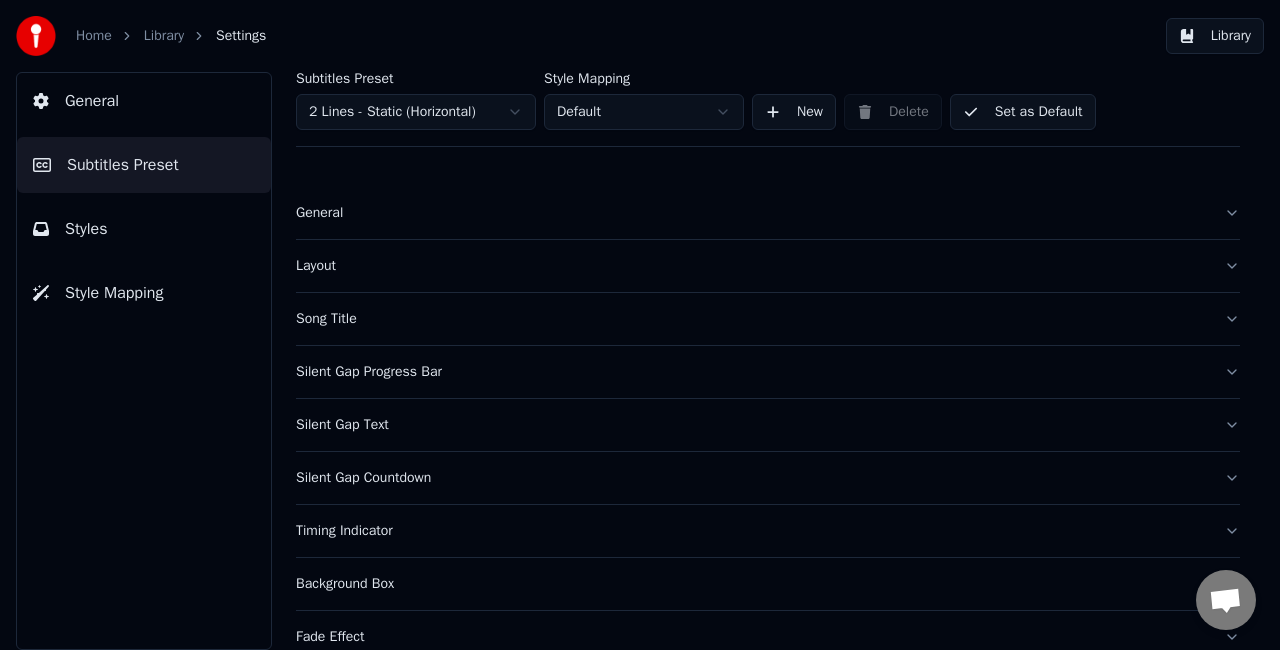 click on "Song Title" at bounding box center (752, 319) 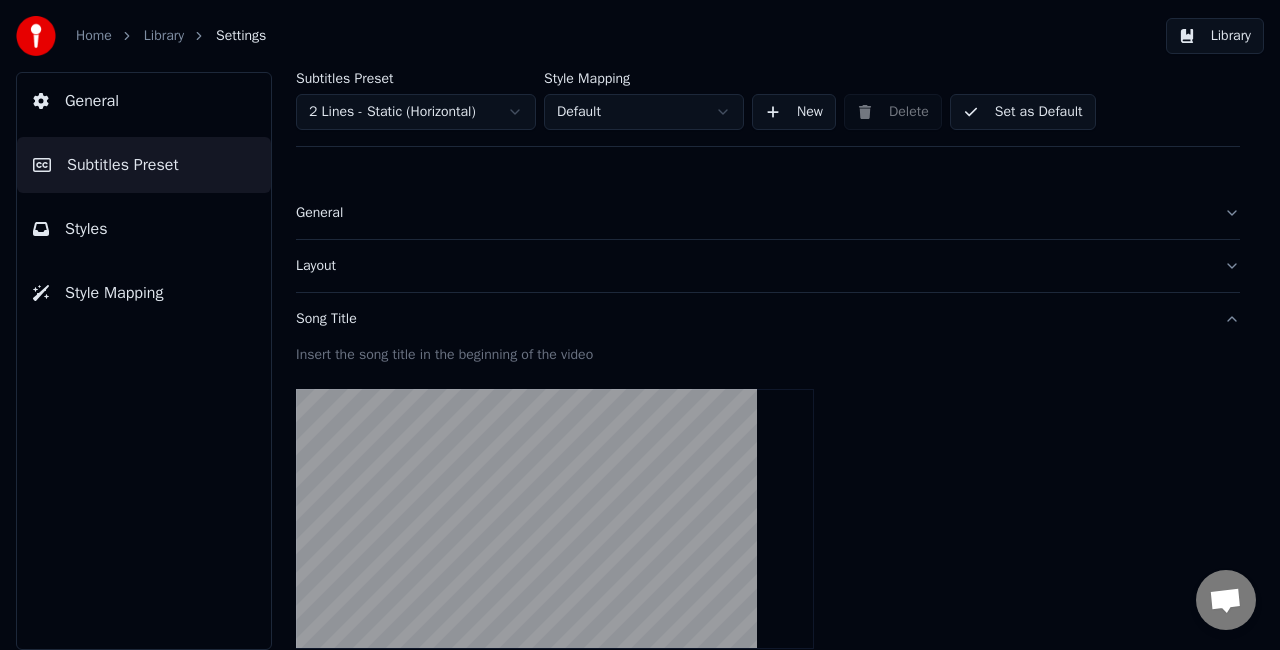 click on "Song Title" at bounding box center [752, 319] 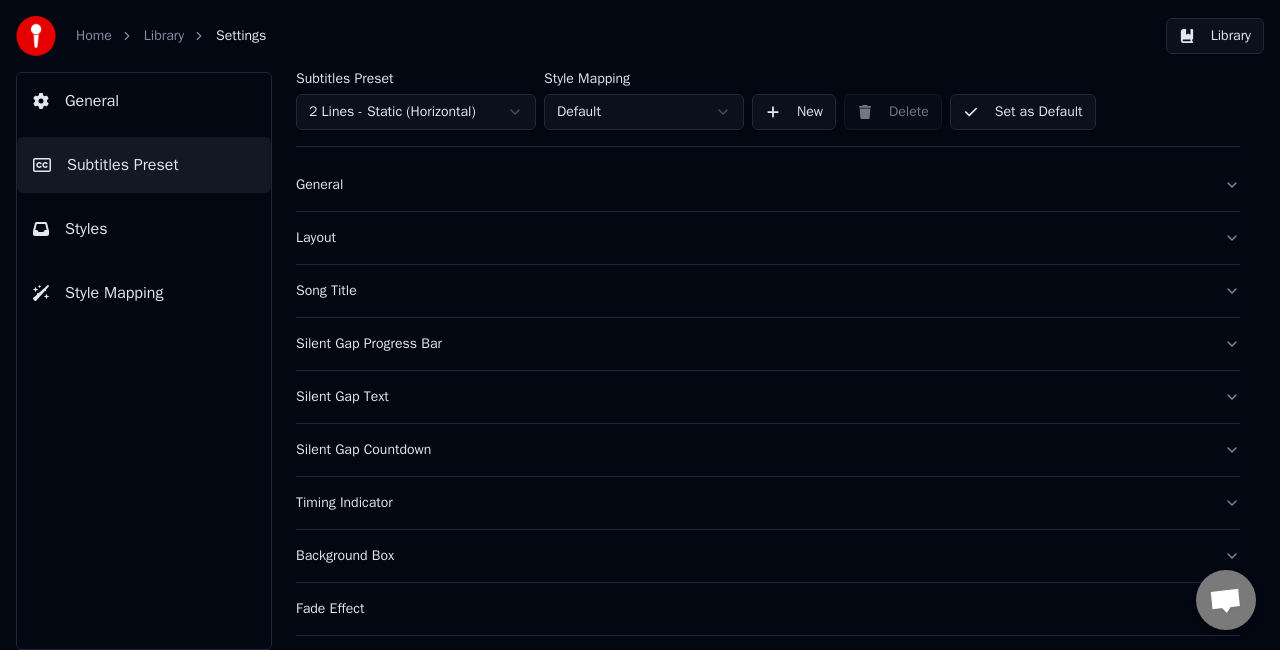 scroll, scrollTop: 0, scrollLeft: 0, axis: both 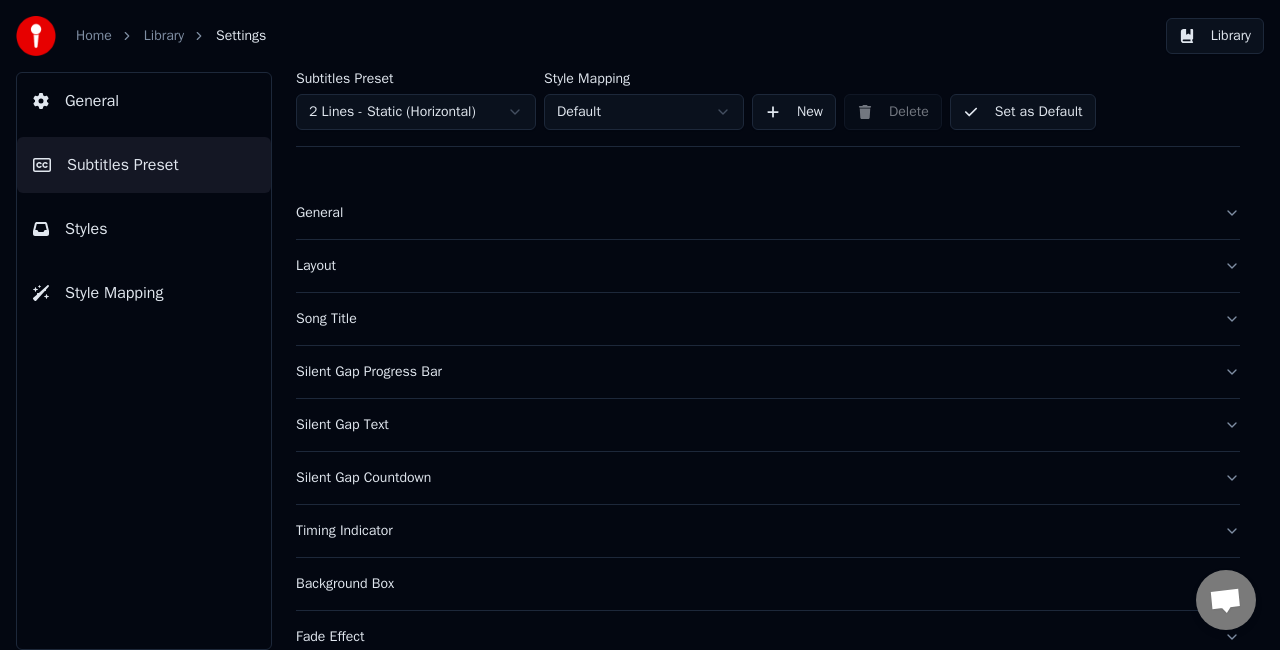 click on "Layout" at bounding box center (768, 266) 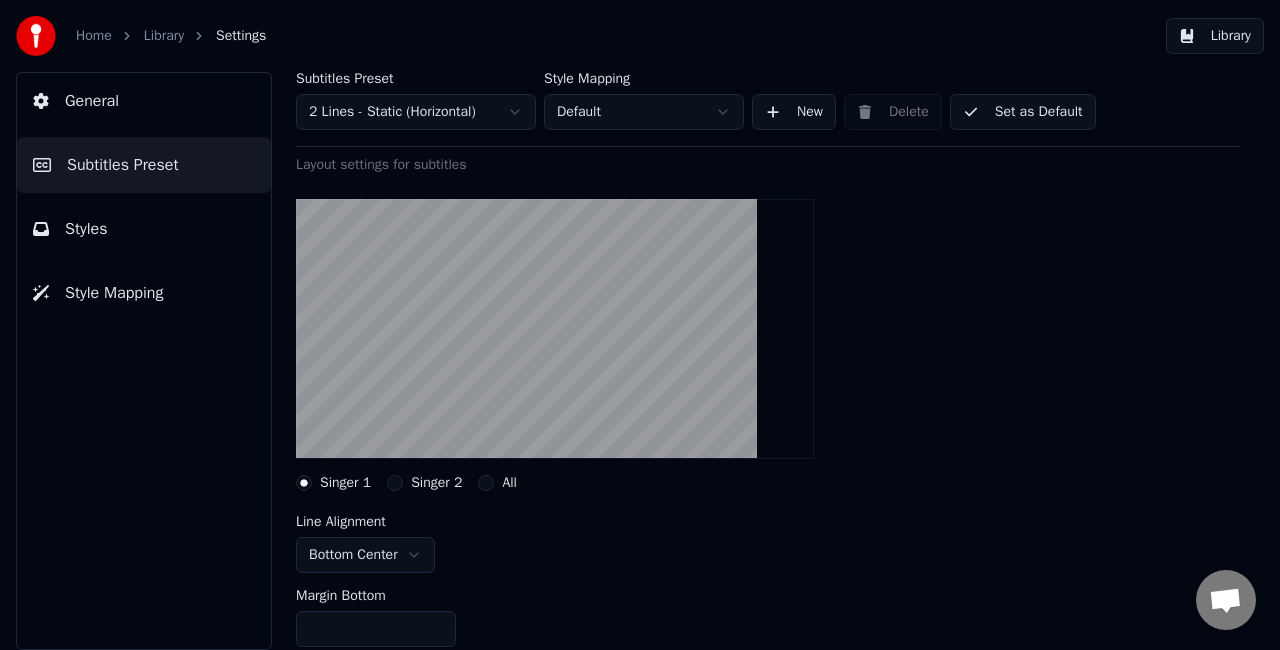 scroll, scrollTop: 300, scrollLeft: 0, axis: vertical 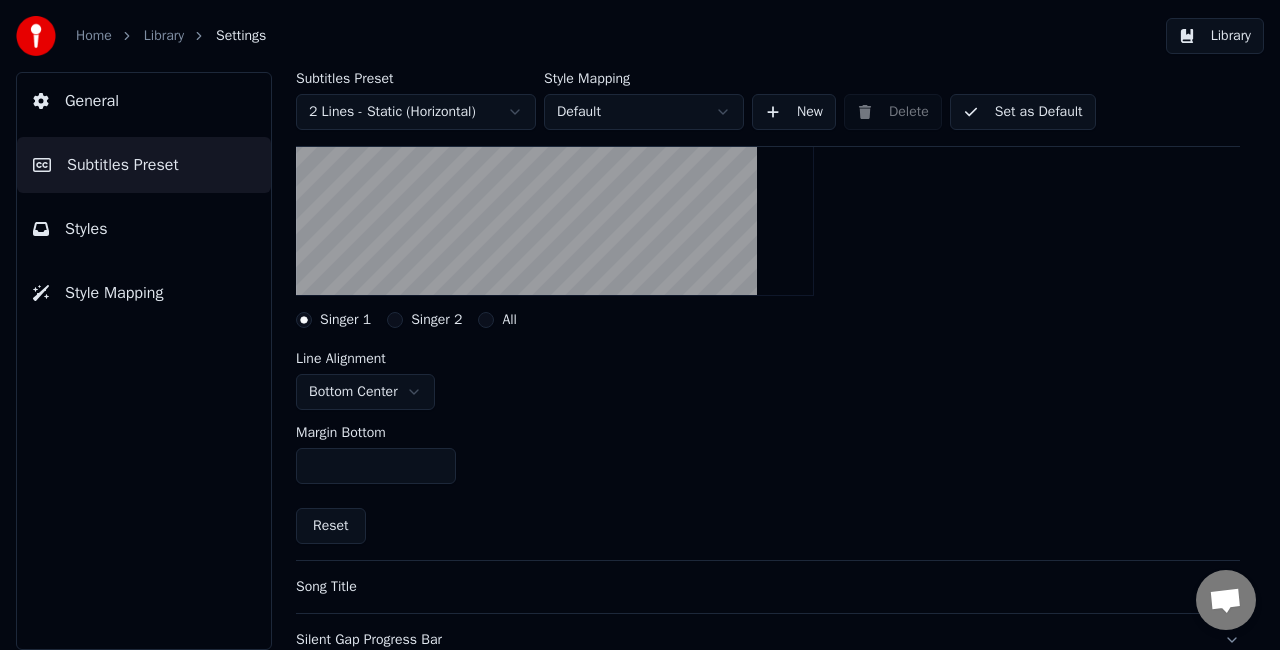click on "Home Library Settings Library General Subtitles Preset Styles Style Mapping Subtitles Preset 2 Lines - Static (Horizontal) Style Mapping Default New Delete Set as Default General Layout Layout settings for subtitles Singer 1 Singer 2 All Line Alignment Bottom Center Margin Bottom *** Reset Song Title Silent Gap Progress Bar Silent Gap Text Silent Gap Countdown Timing Indicator Background Box Fade Effect Offset Max Characters Per Line Auto Line Break" at bounding box center (640, 325) 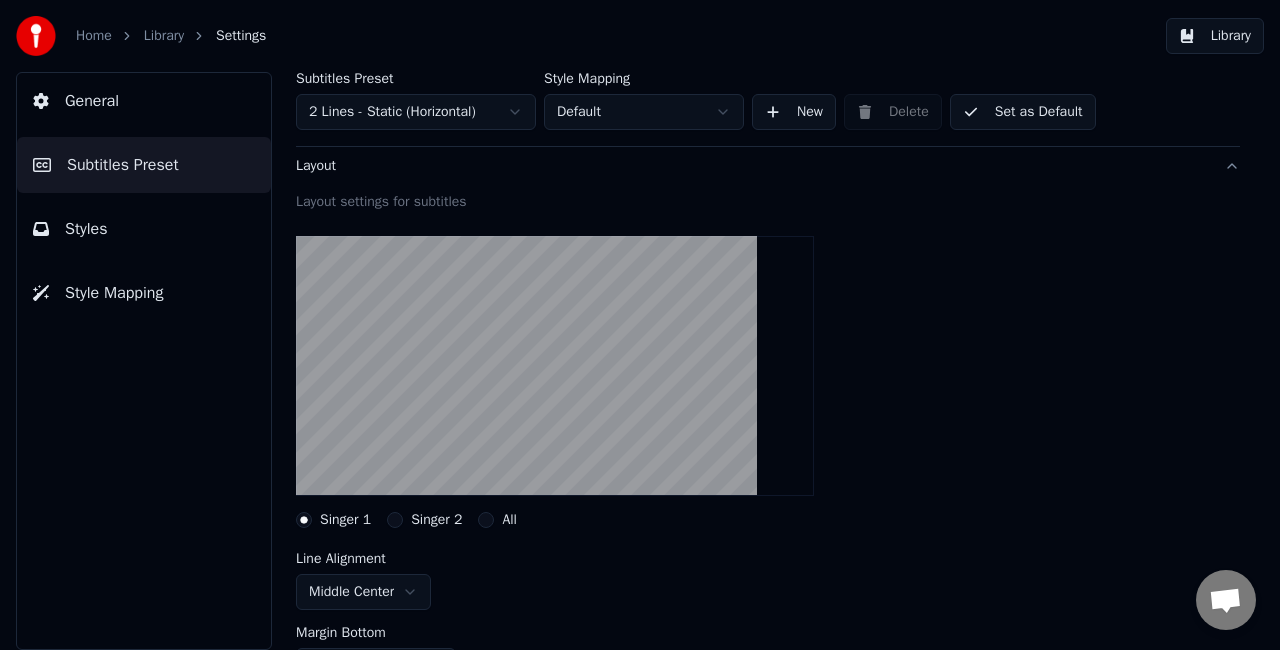 scroll, scrollTop: 0, scrollLeft: 0, axis: both 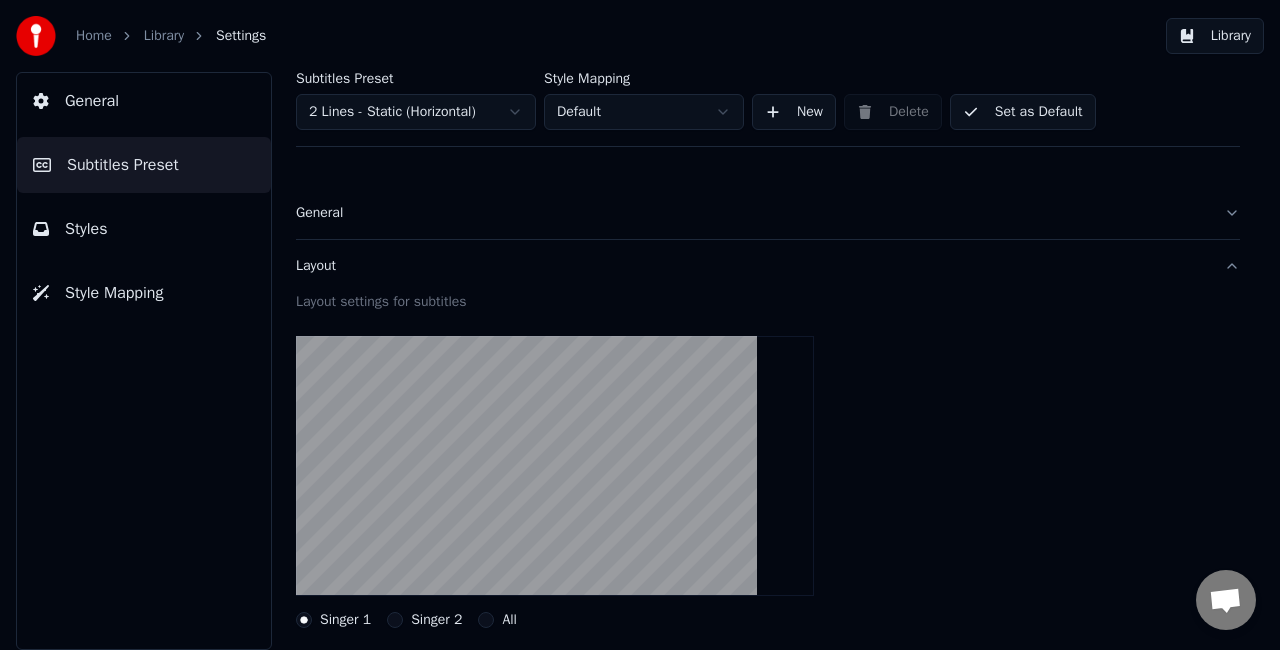 click on "General" at bounding box center (144, 101) 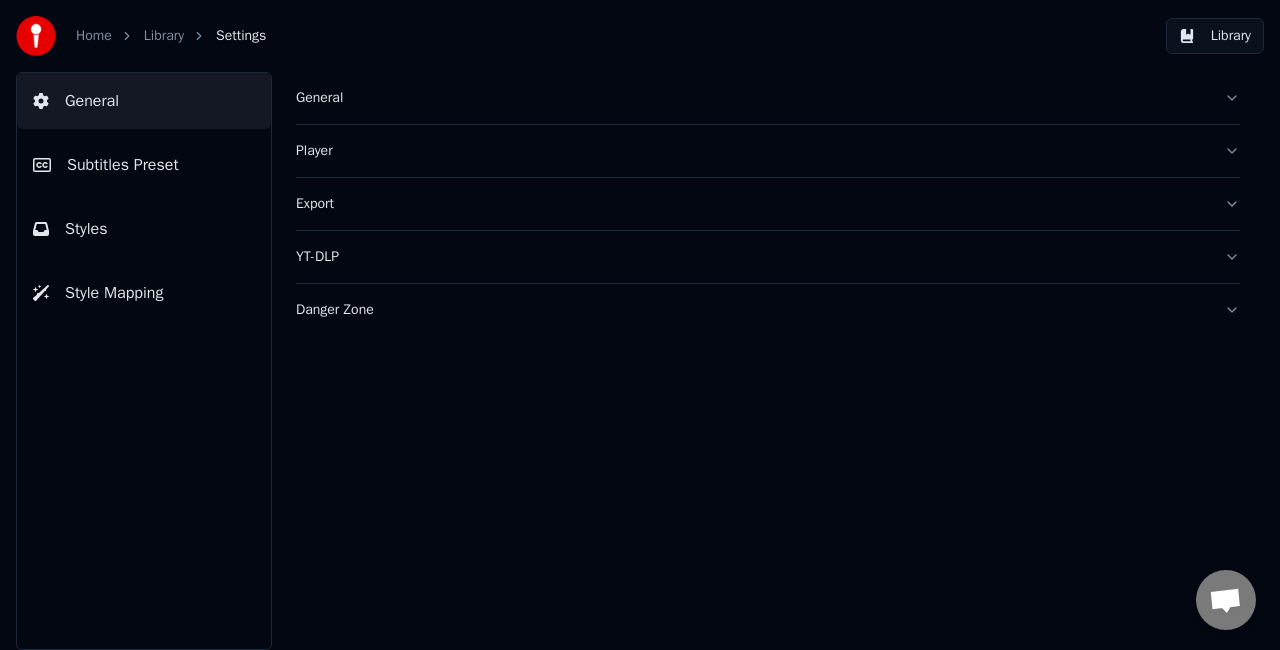 click on "Subtitles Preset" at bounding box center [123, 165] 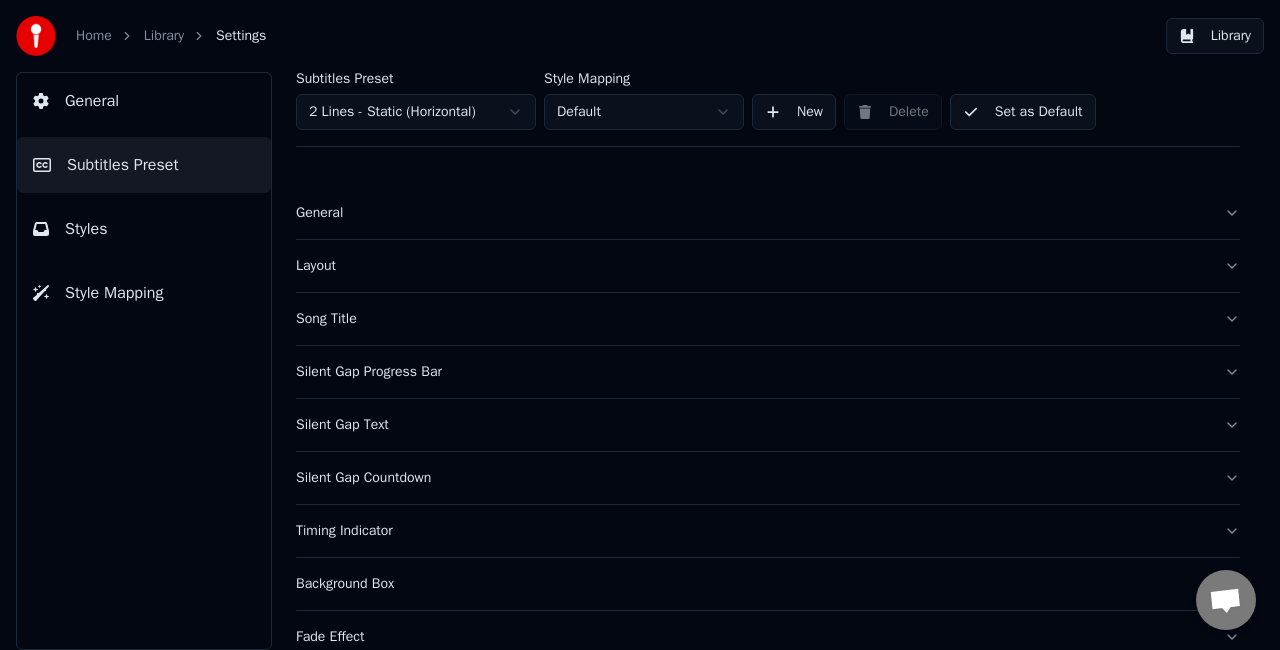 click on "Layout" at bounding box center [752, 266] 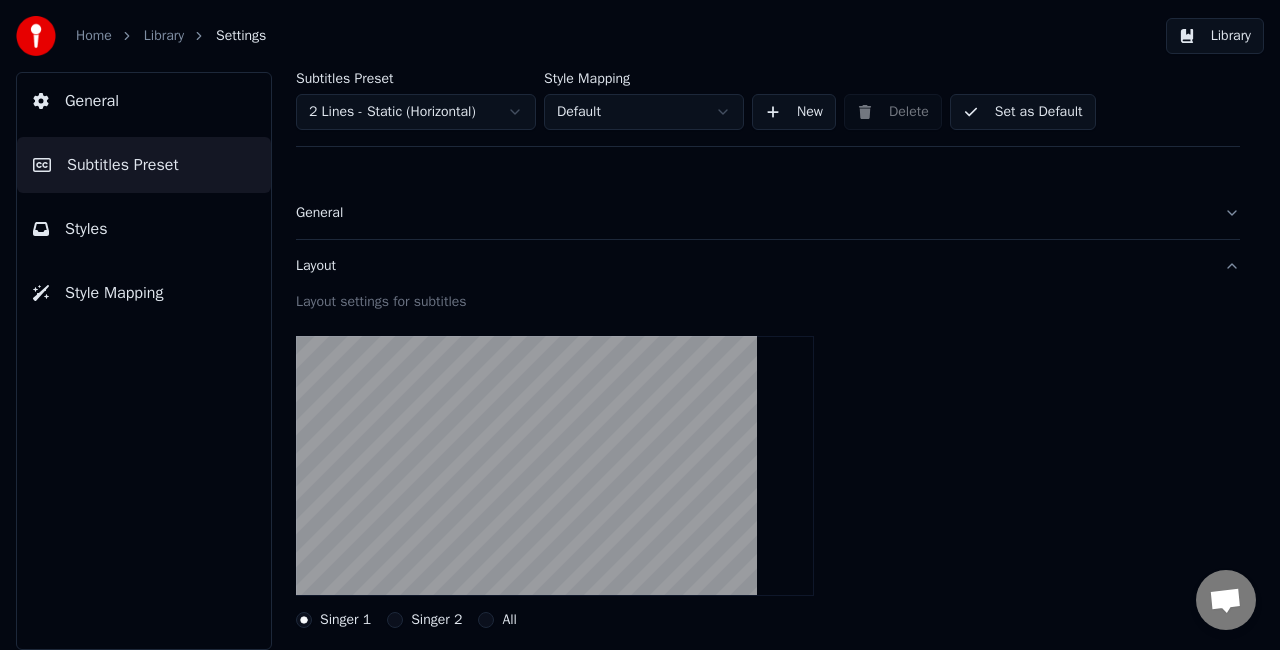 scroll, scrollTop: 100, scrollLeft: 0, axis: vertical 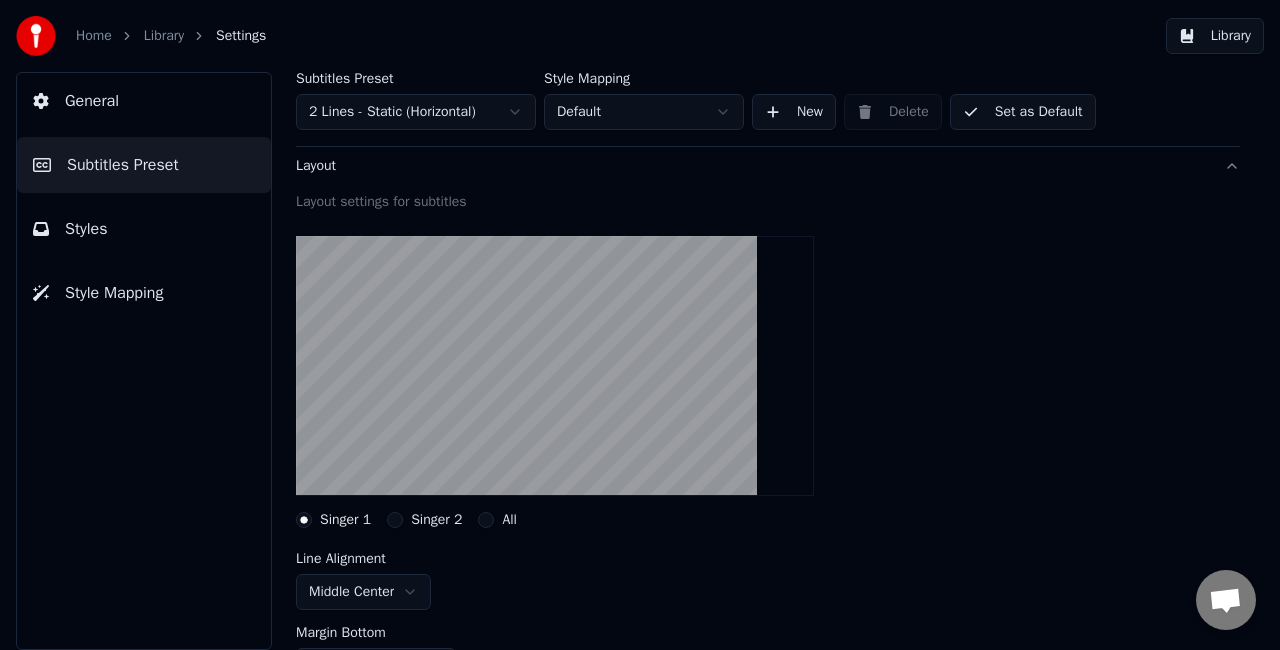 click on "Styles" at bounding box center (144, 229) 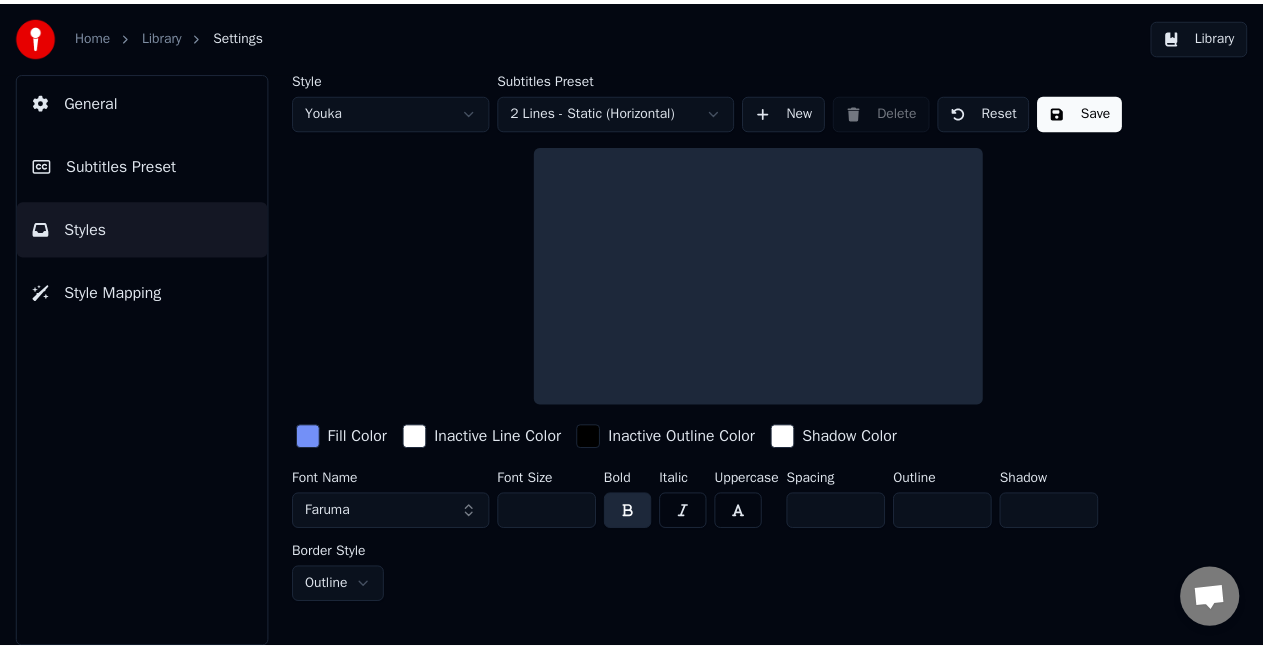 scroll, scrollTop: 0, scrollLeft: 0, axis: both 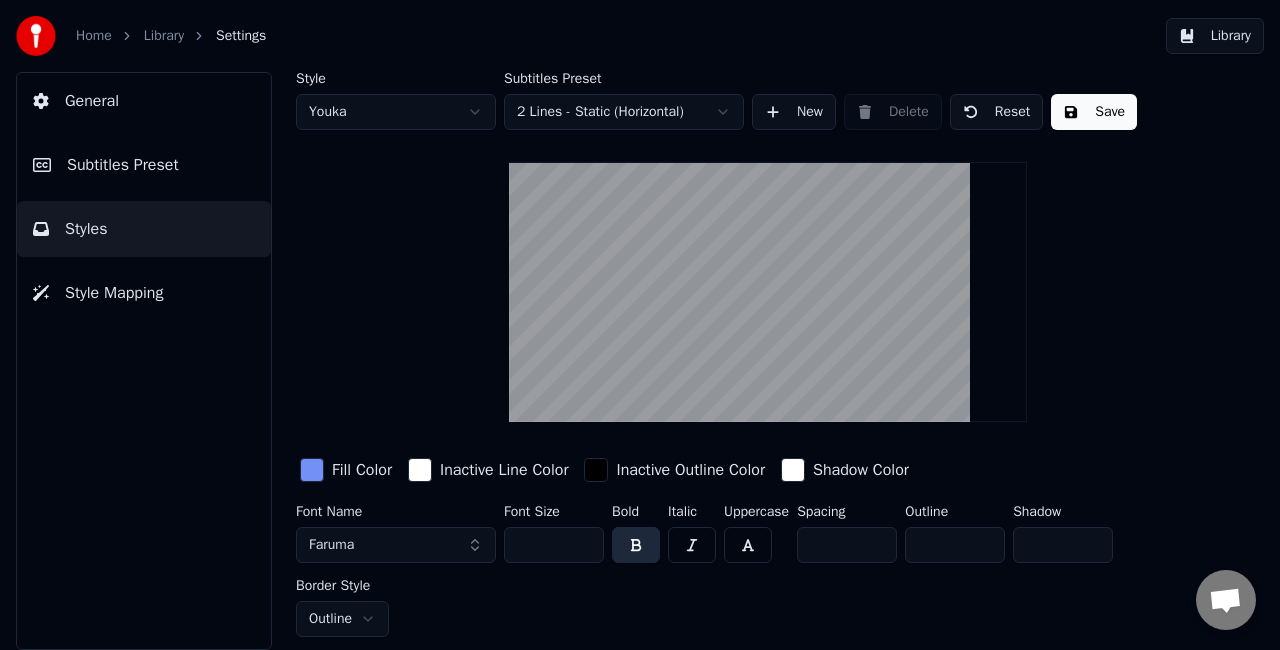 click on "Save" at bounding box center (1094, 112) 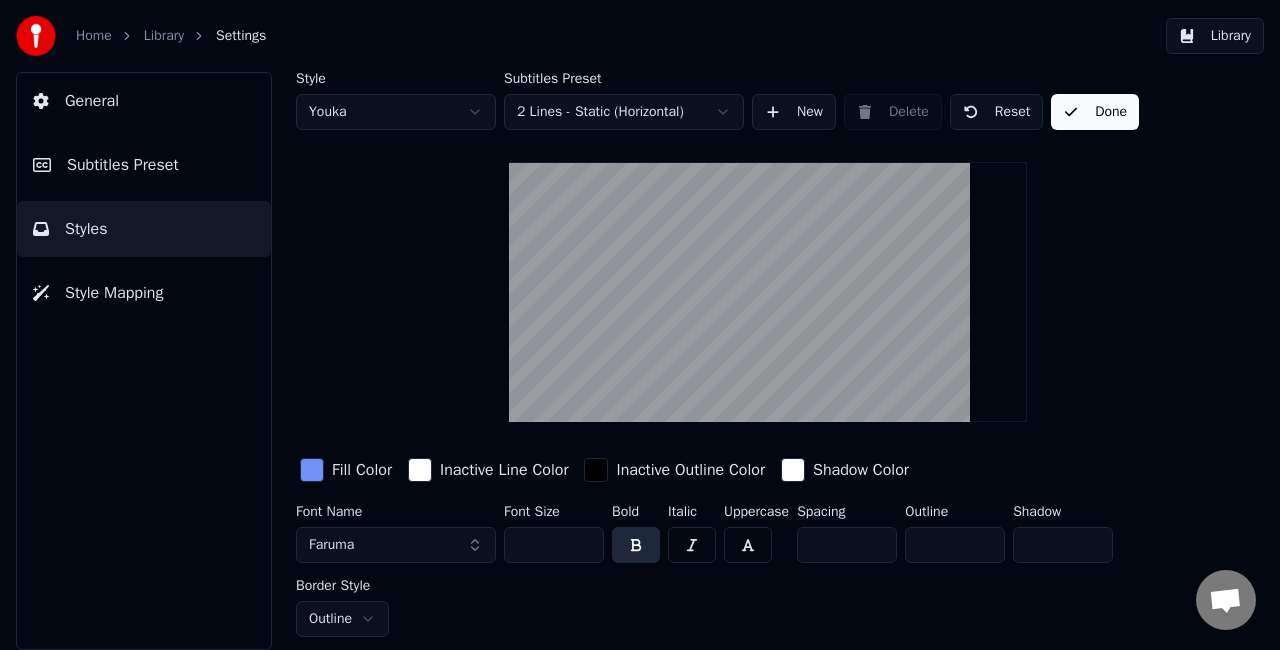 click on "Done" at bounding box center [1095, 112] 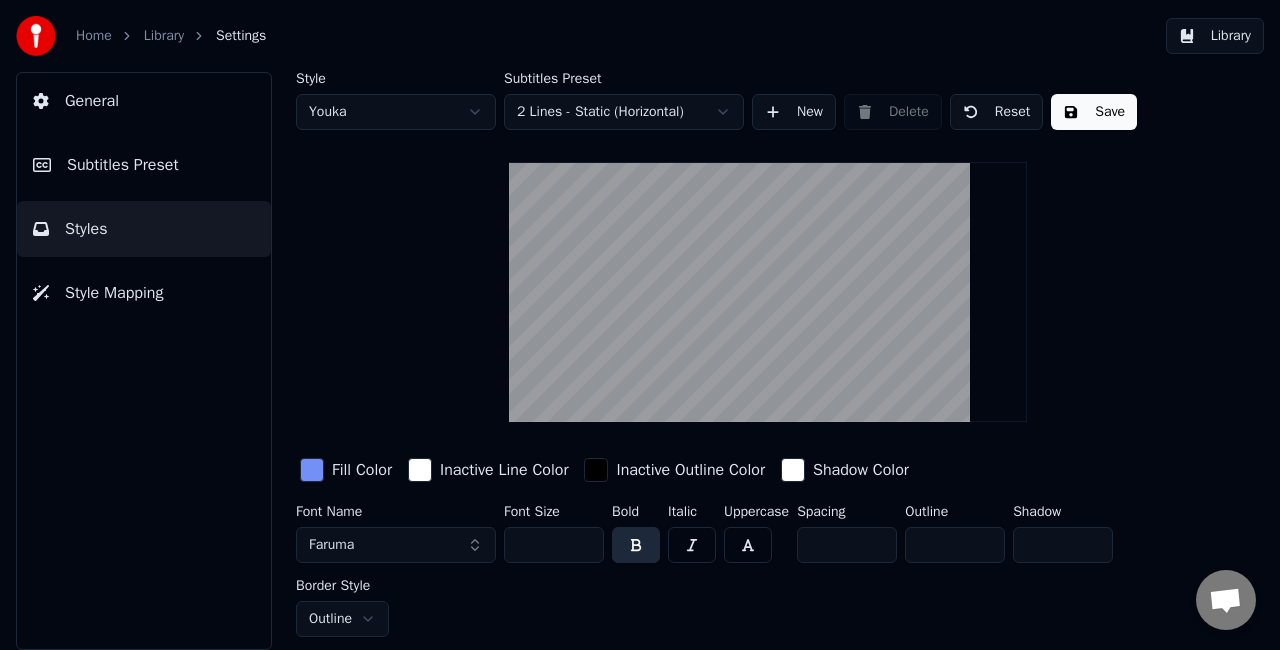click on "Library" at bounding box center (1215, 36) 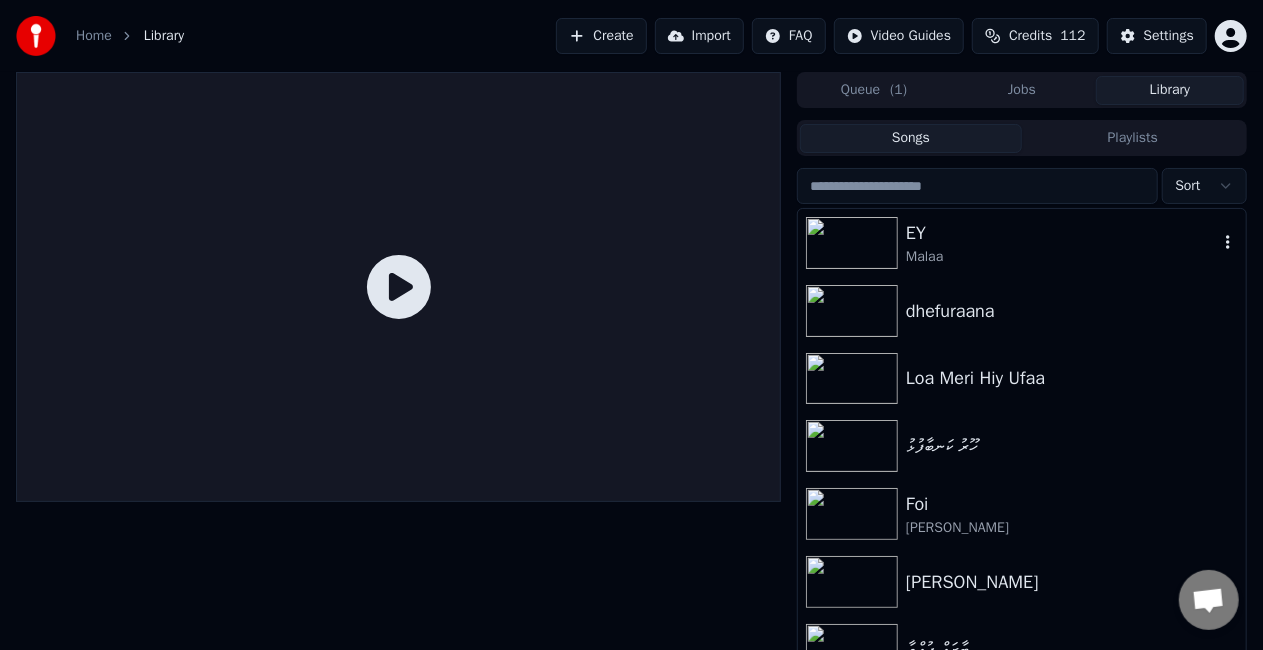 click on "EY" at bounding box center [1062, 233] 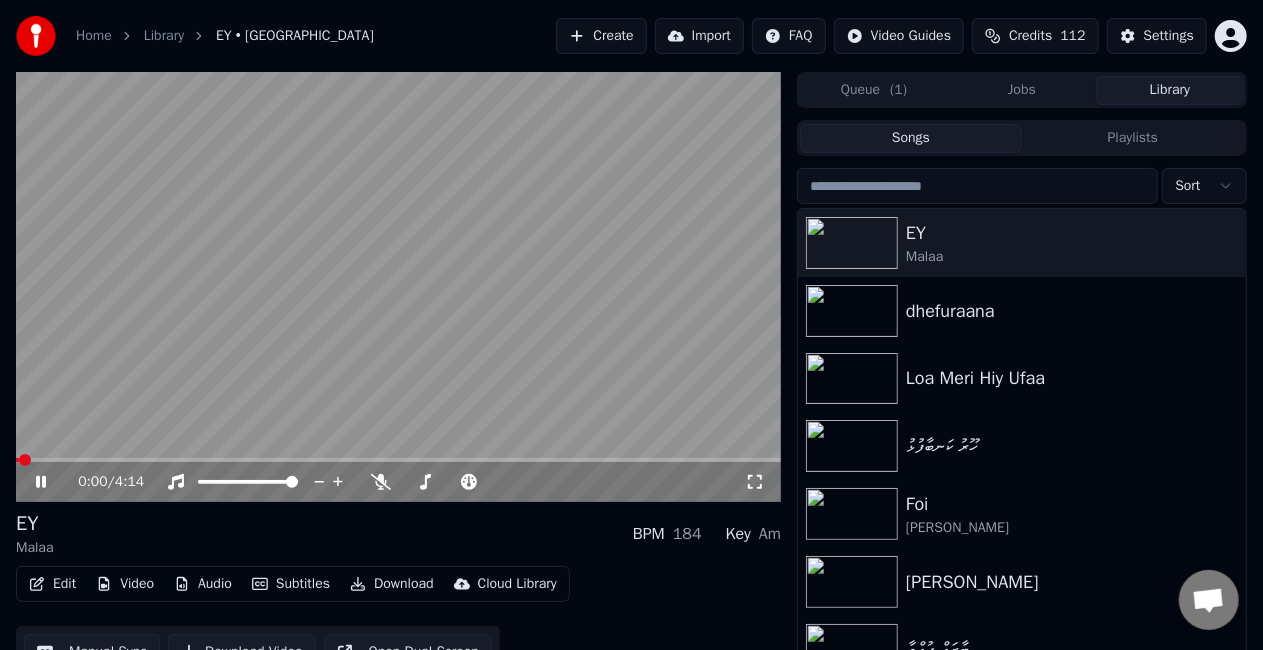 click at bounding box center [398, 460] 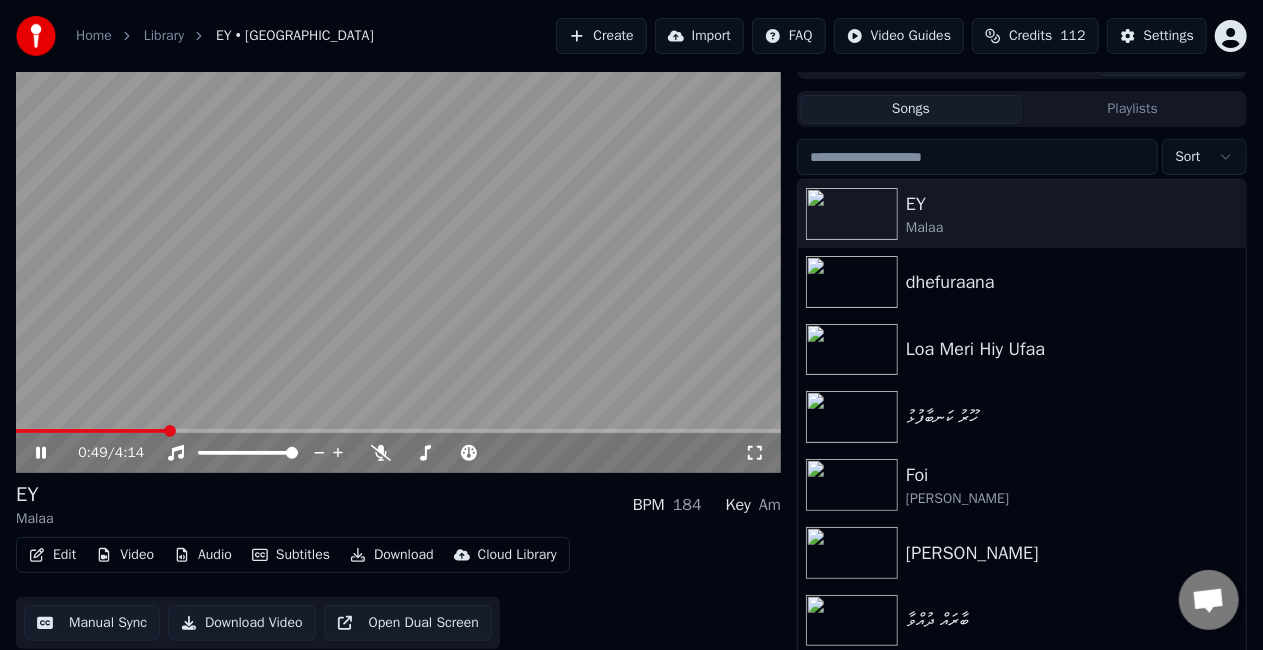 scroll, scrollTop: 45, scrollLeft: 0, axis: vertical 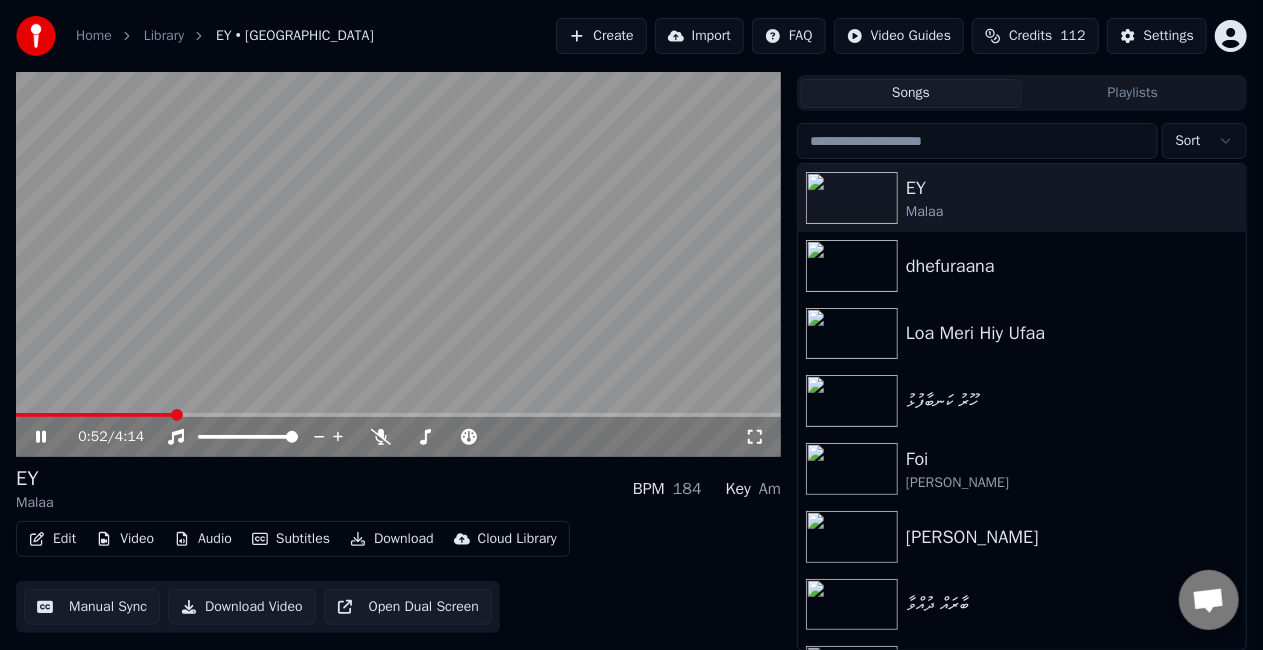 click on "Edit" at bounding box center [52, 539] 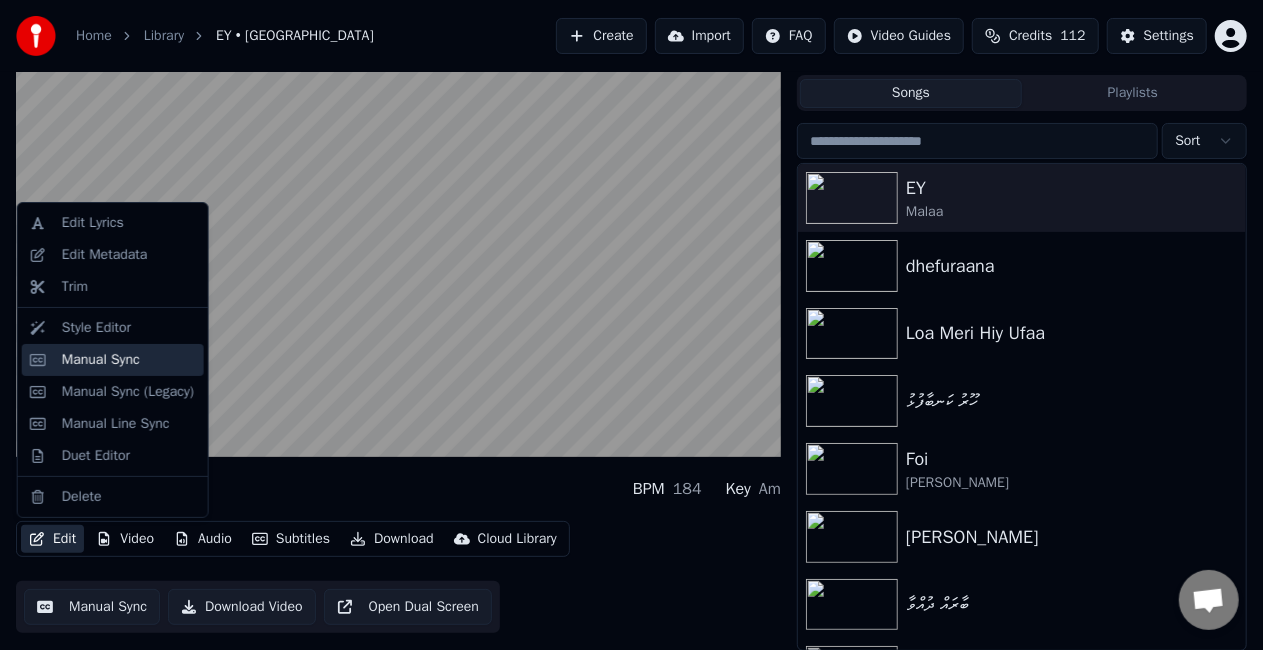 click on "Manual Sync" at bounding box center [101, 360] 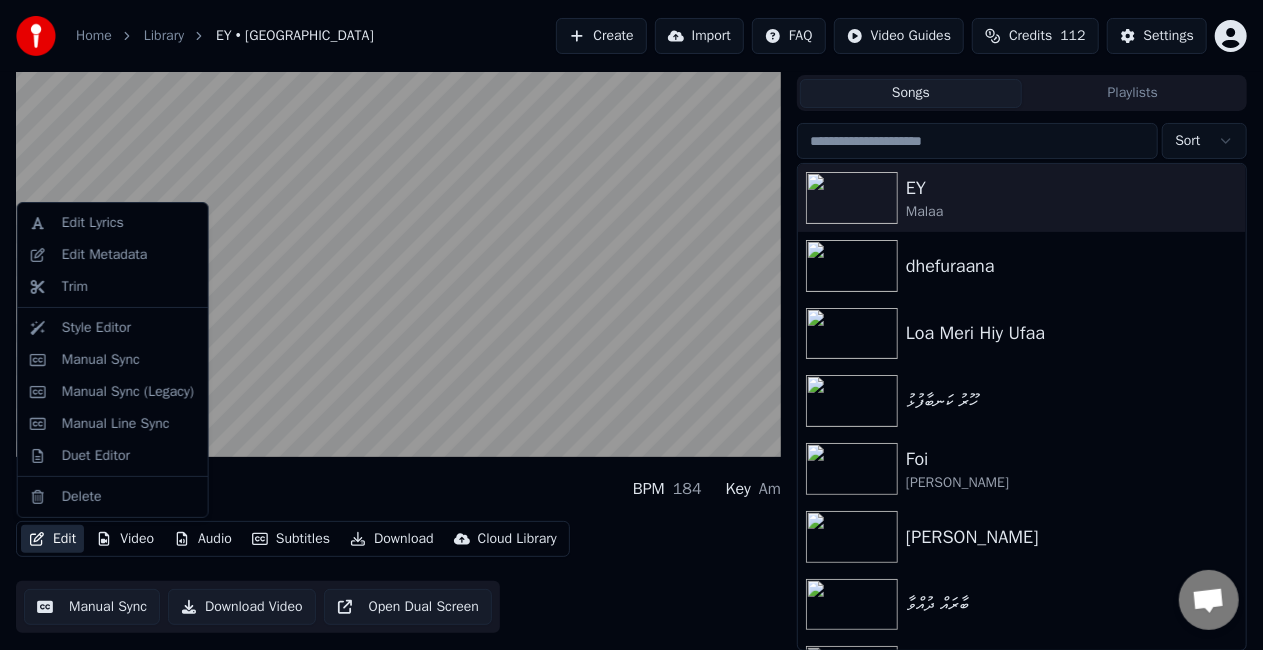 scroll, scrollTop: 0, scrollLeft: 0, axis: both 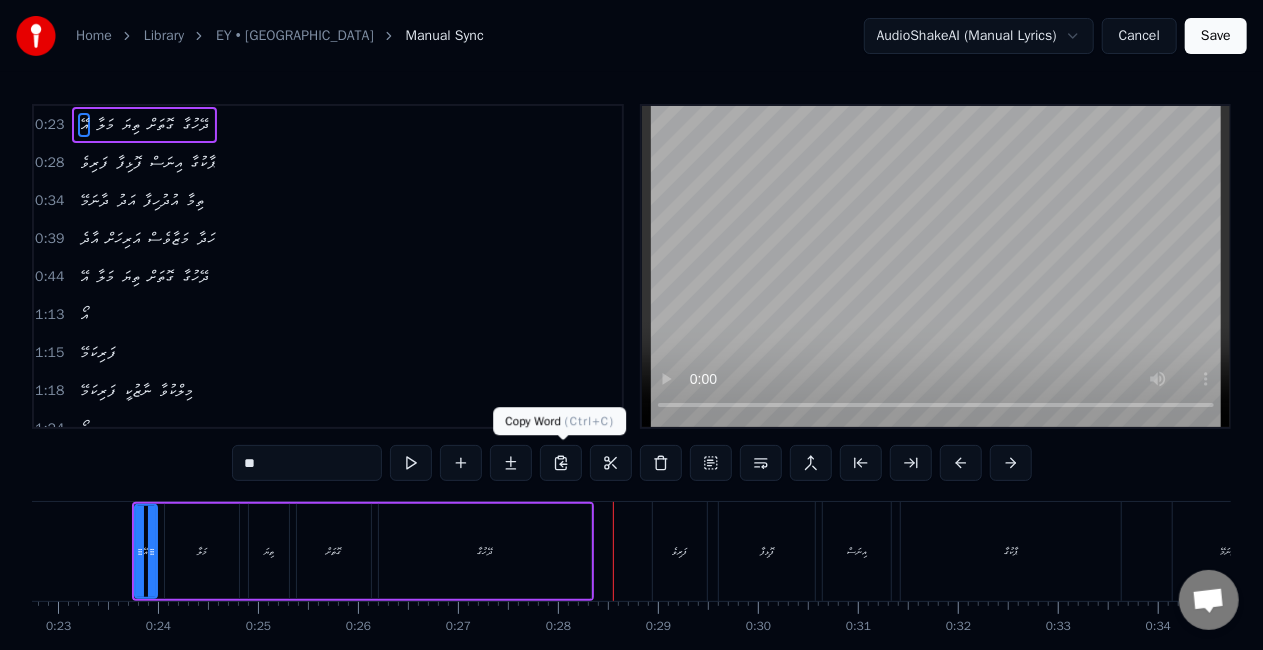 click on "ދޭހުގާ" at bounding box center (485, 551) 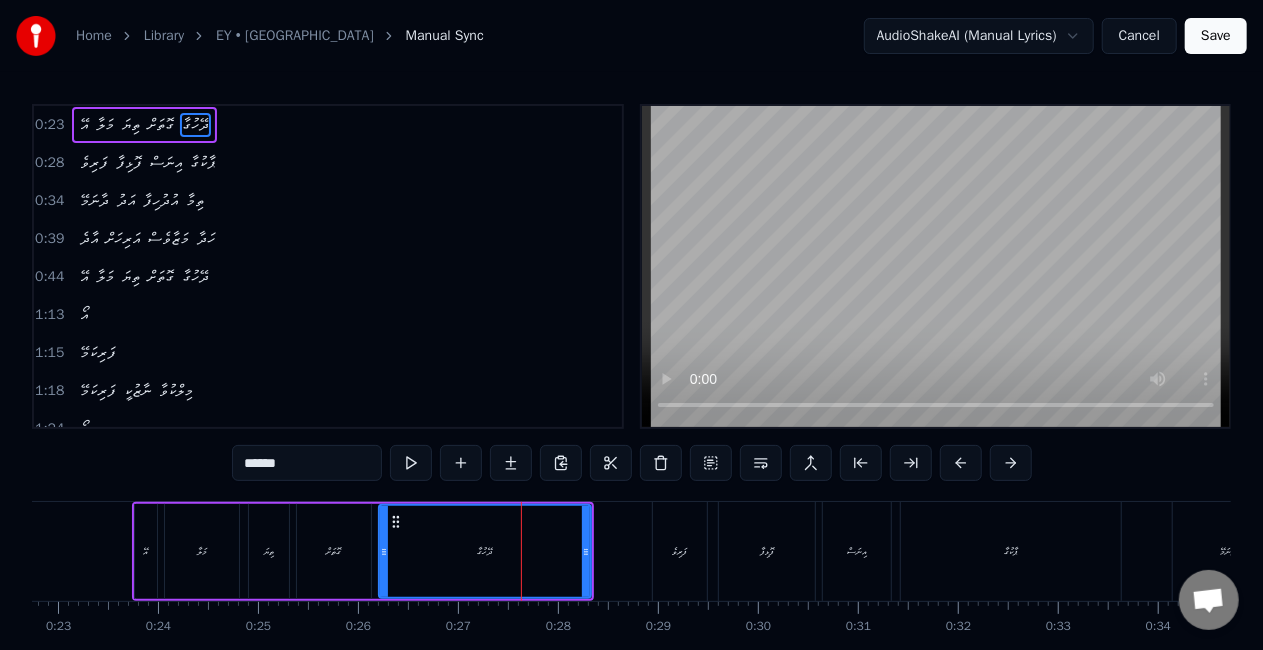 click on "******" at bounding box center (307, 463) 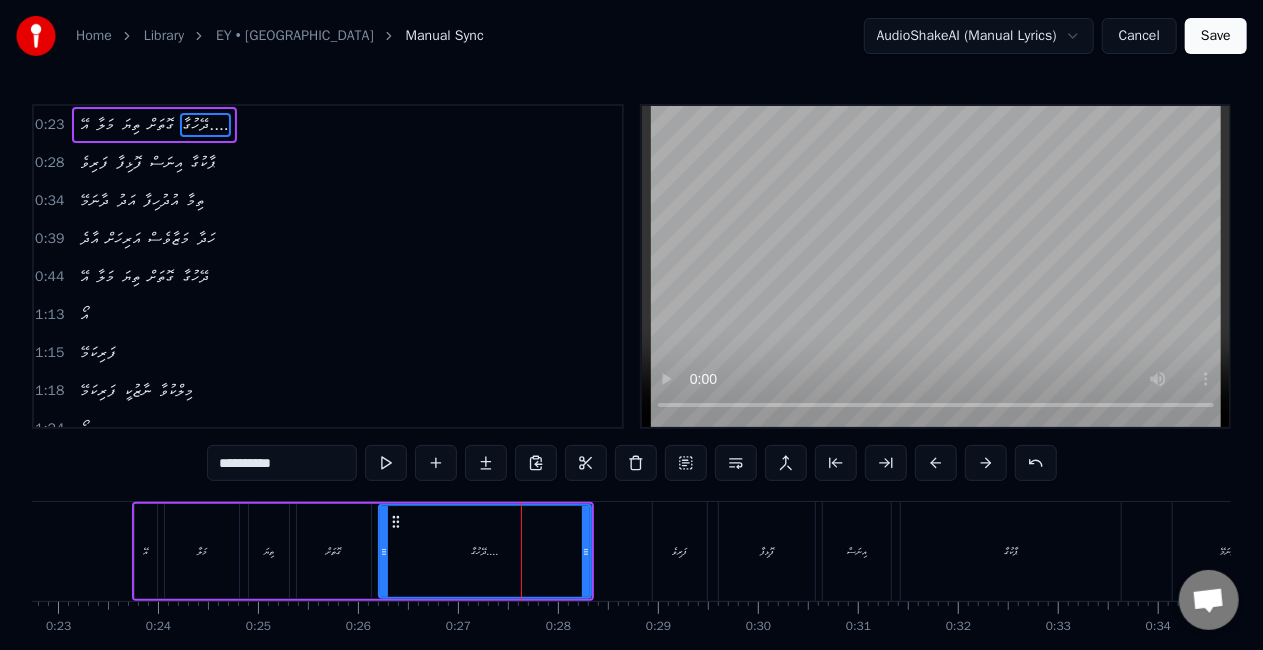 click on "ދޭހުގާ...." at bounding box center [485, 551] 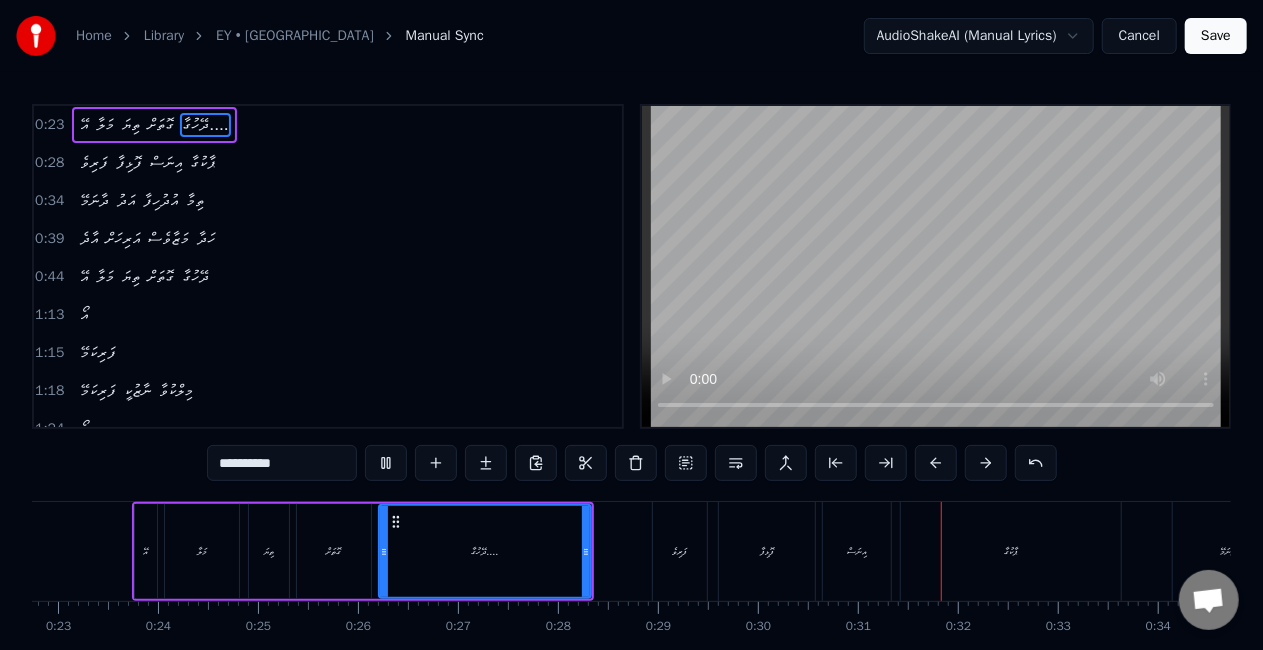 click on "ފަރިވެ" at bounding box center [680, 551] 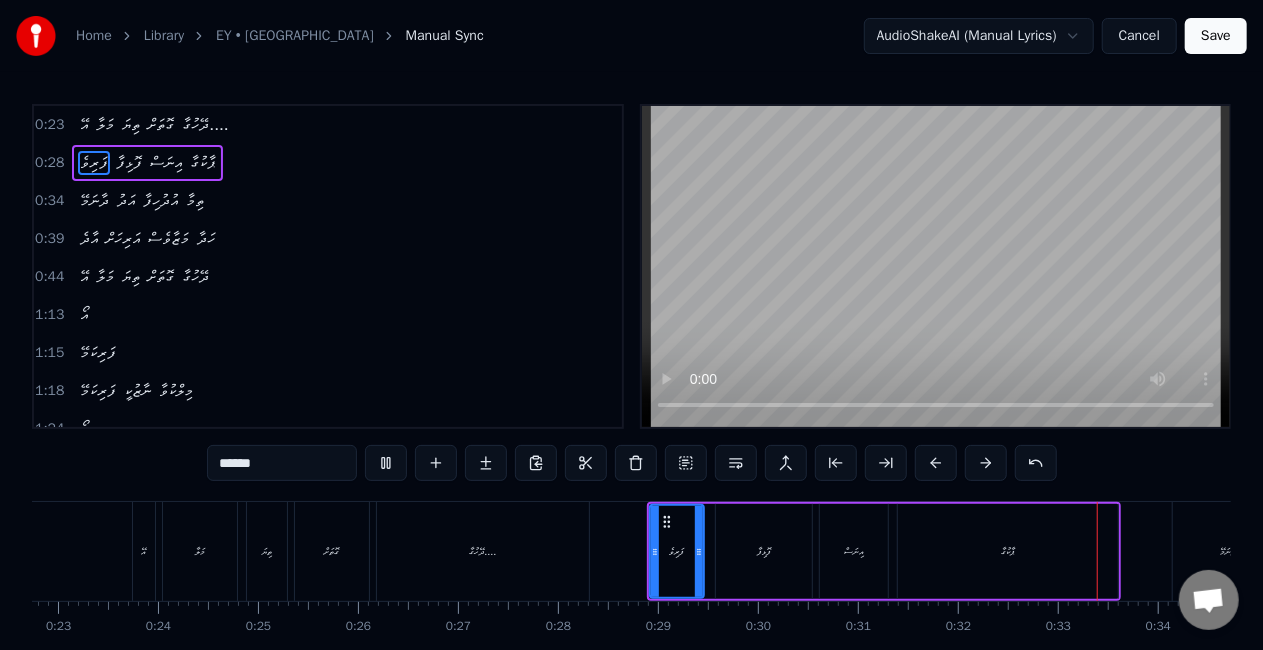 click on "ޕާކުގާ" at bounding box center (1008, 551) 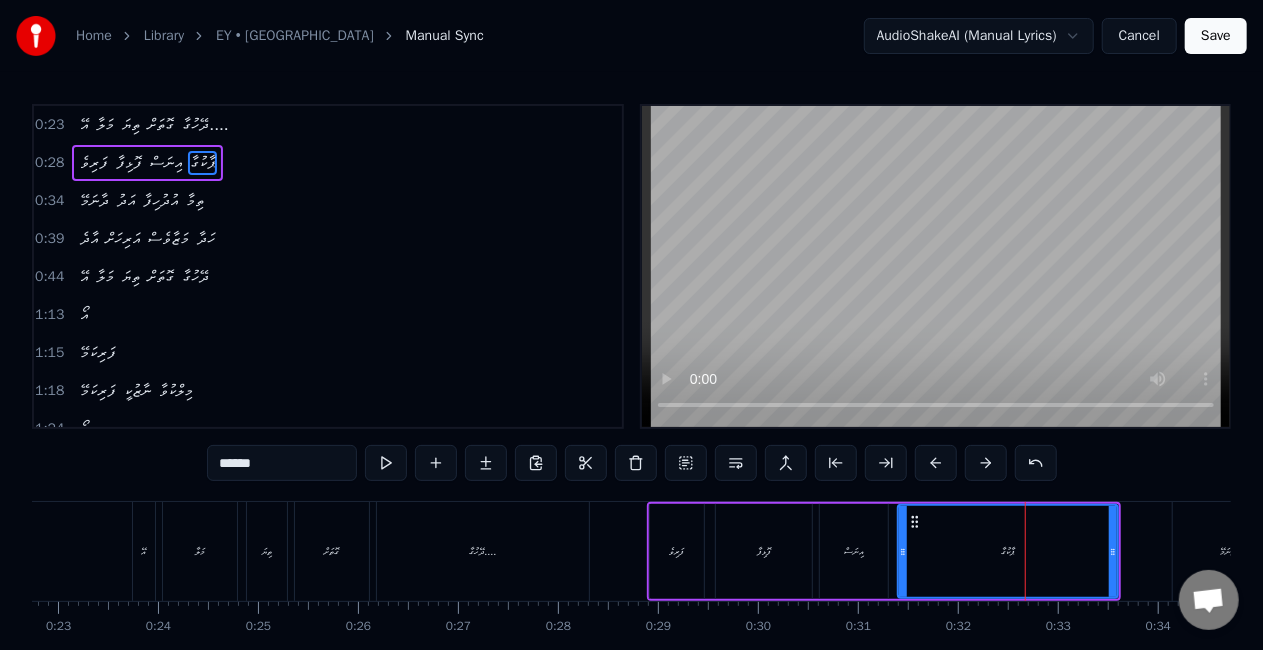 click on "******" at bounding box center (282, 463) 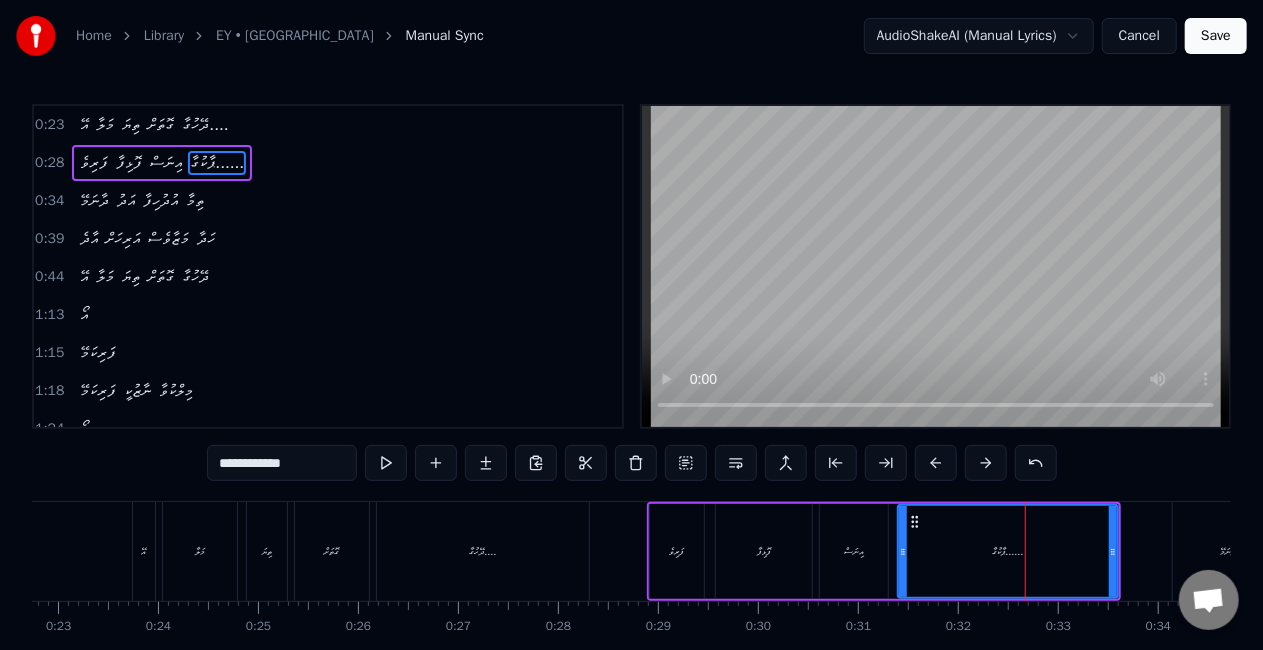 click on "ޕާކުގާ......" at bounding box center (1008, 551) 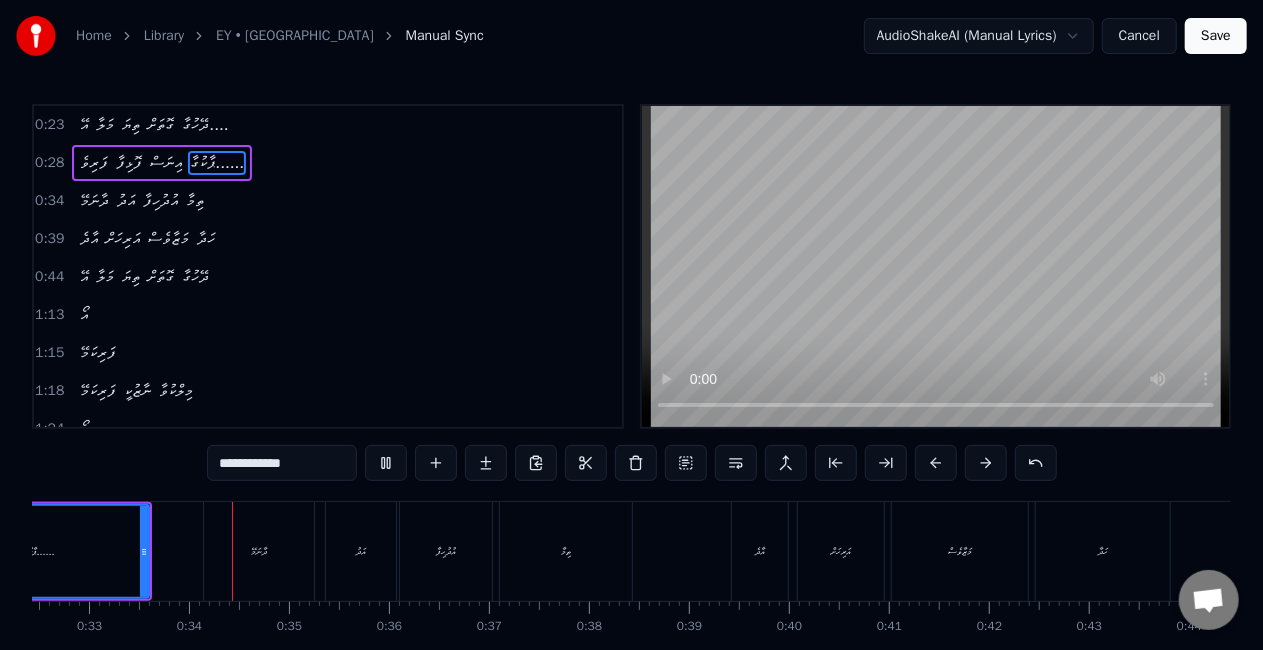 scroll, scrollTop: 0, scrollLeft: 3273, axis: horizontal 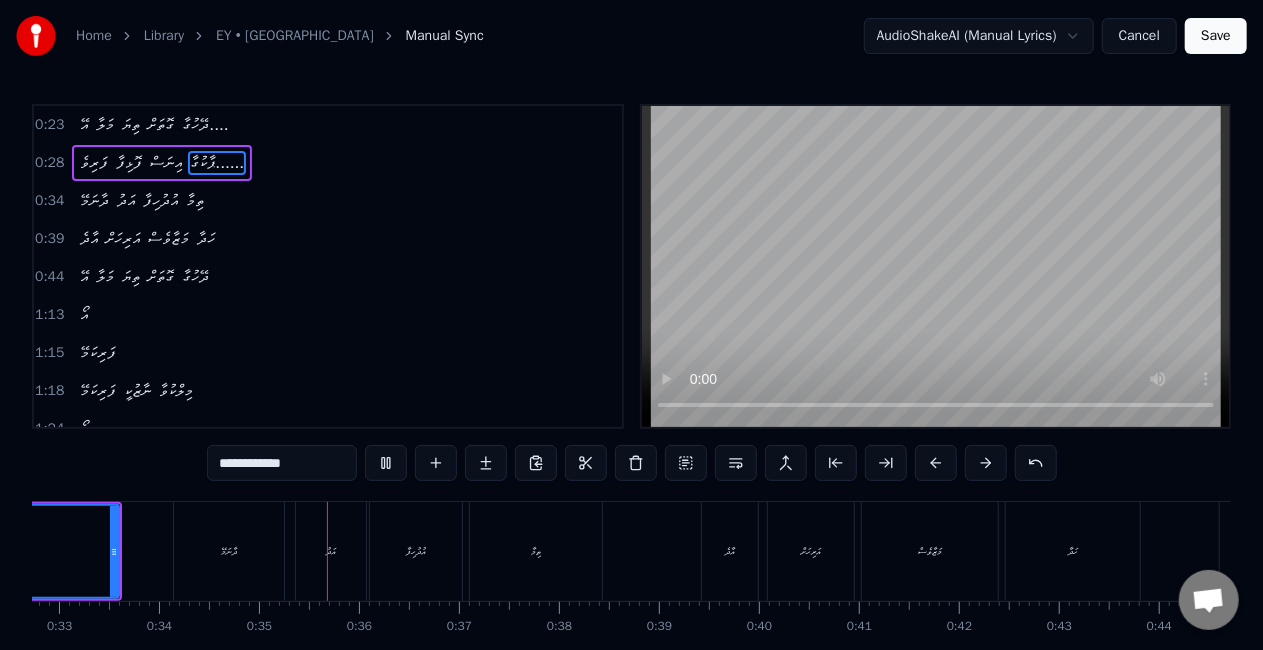 click on "ދާނަމޭ" at bounding box center (229, 551) 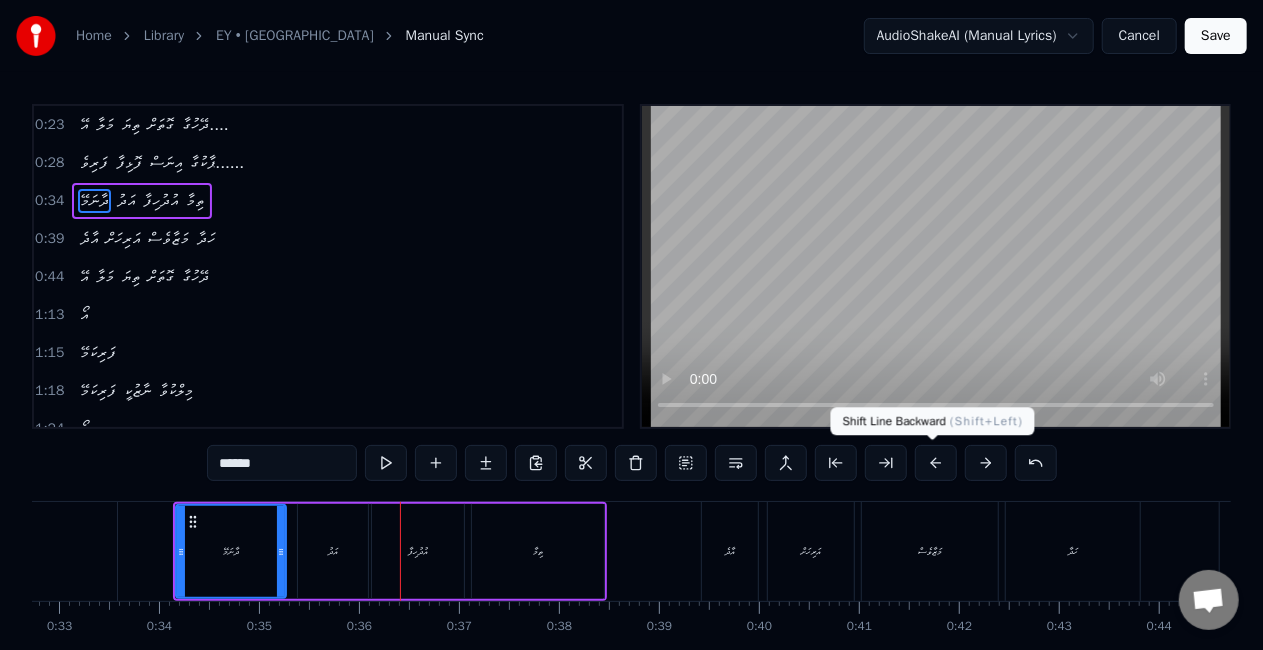 click at bounding box center [936, 463] 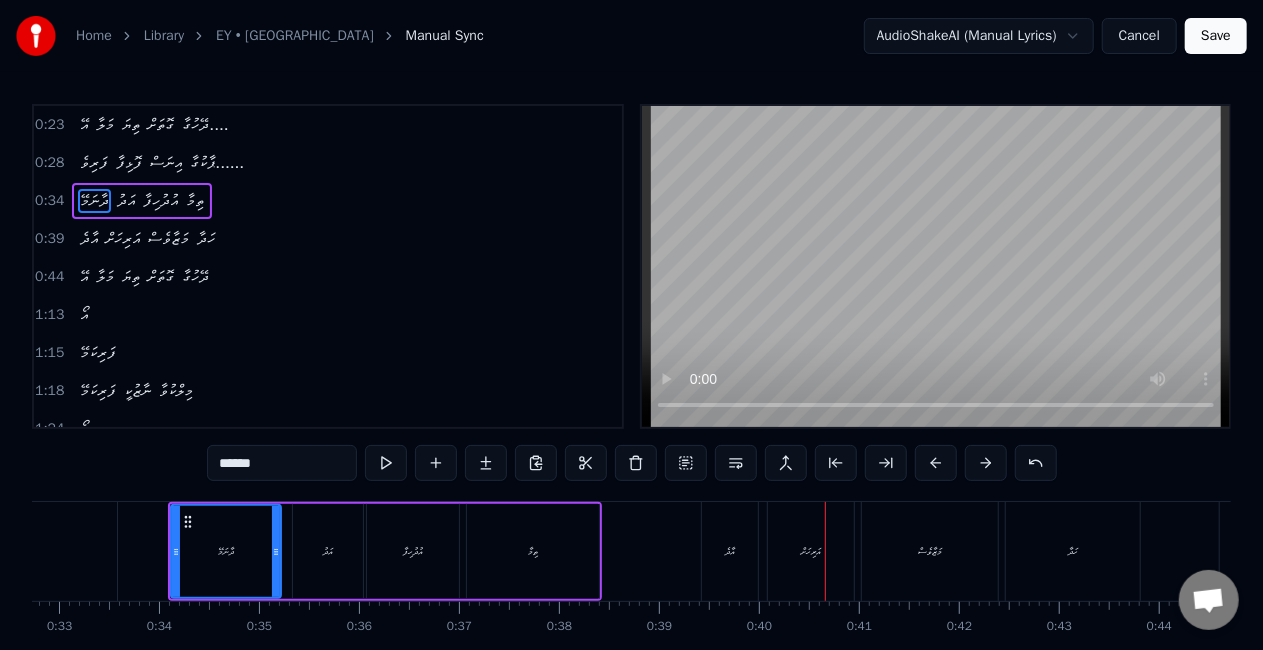 click on "ތިމާ" at bounding box center [533, 551] 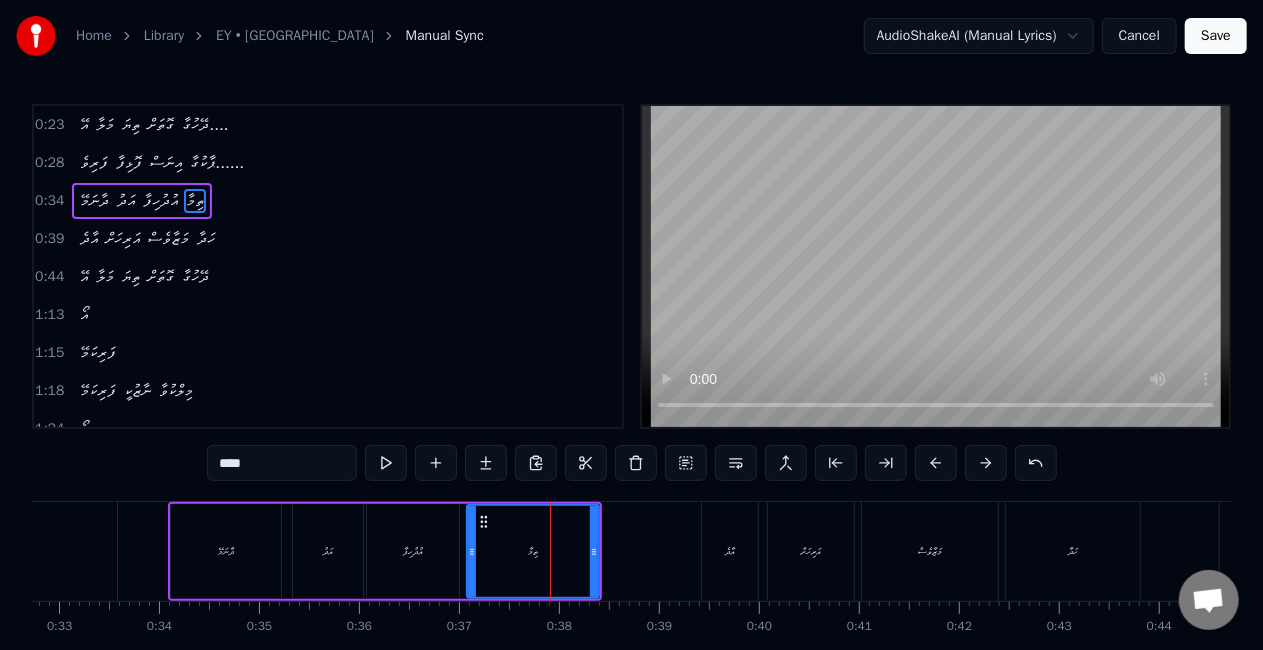 click on "****" at bounding box center [282, 463] 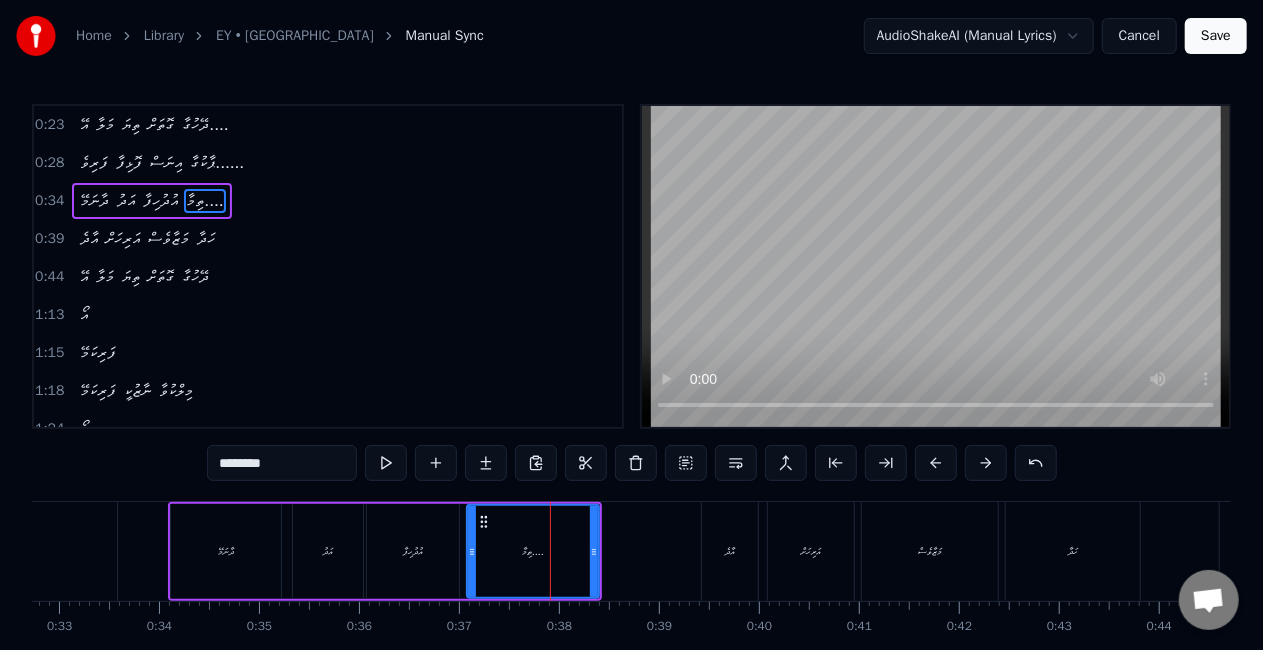 click on "ދާނަމޭ" at bounding box center [226, 551] 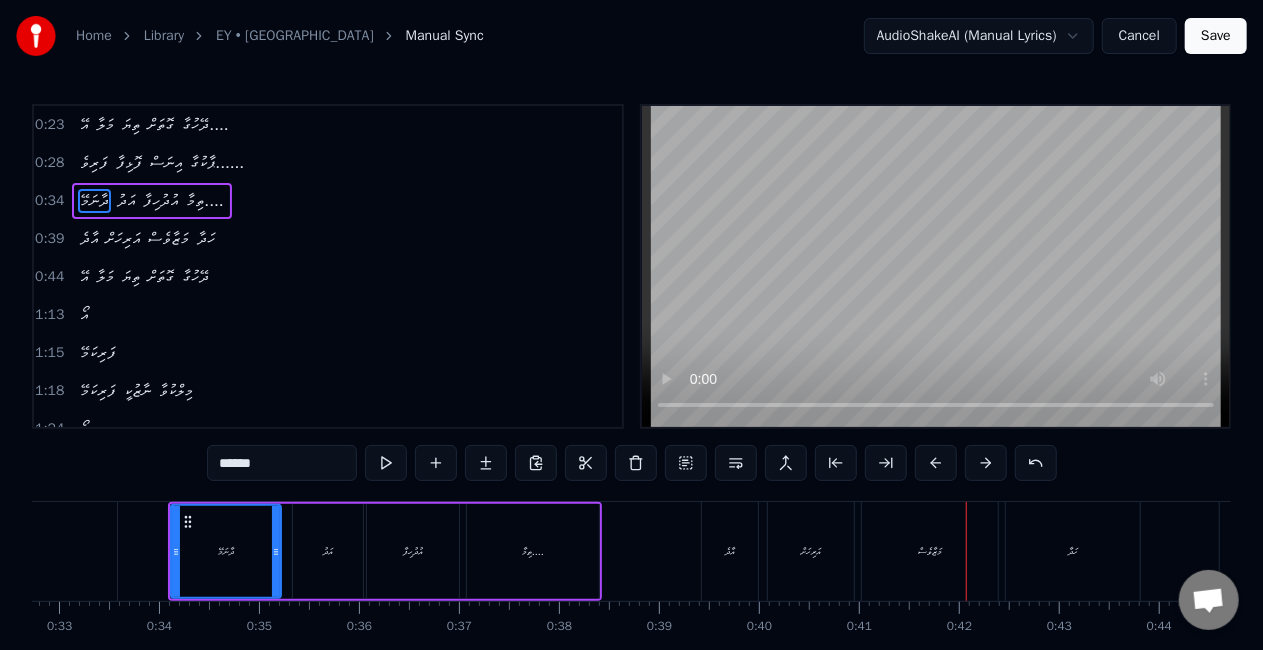 click on "އާދެ" at bounding box center [730, 551] 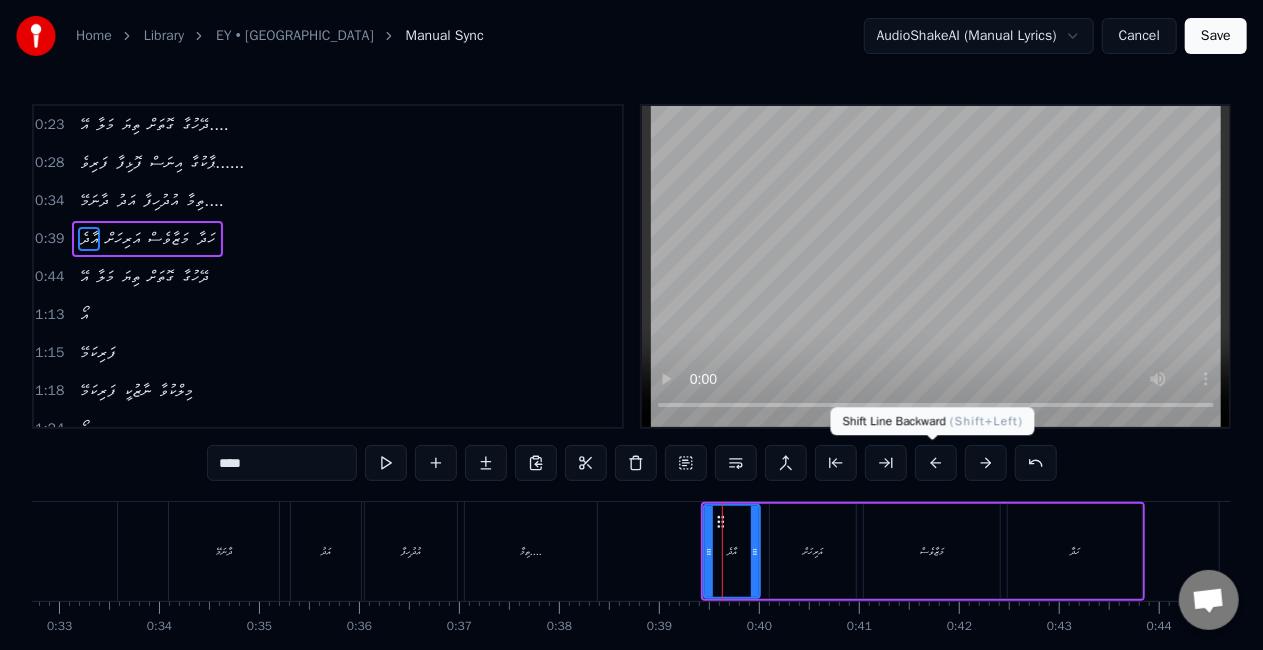 click at bounding box center (936, 463) 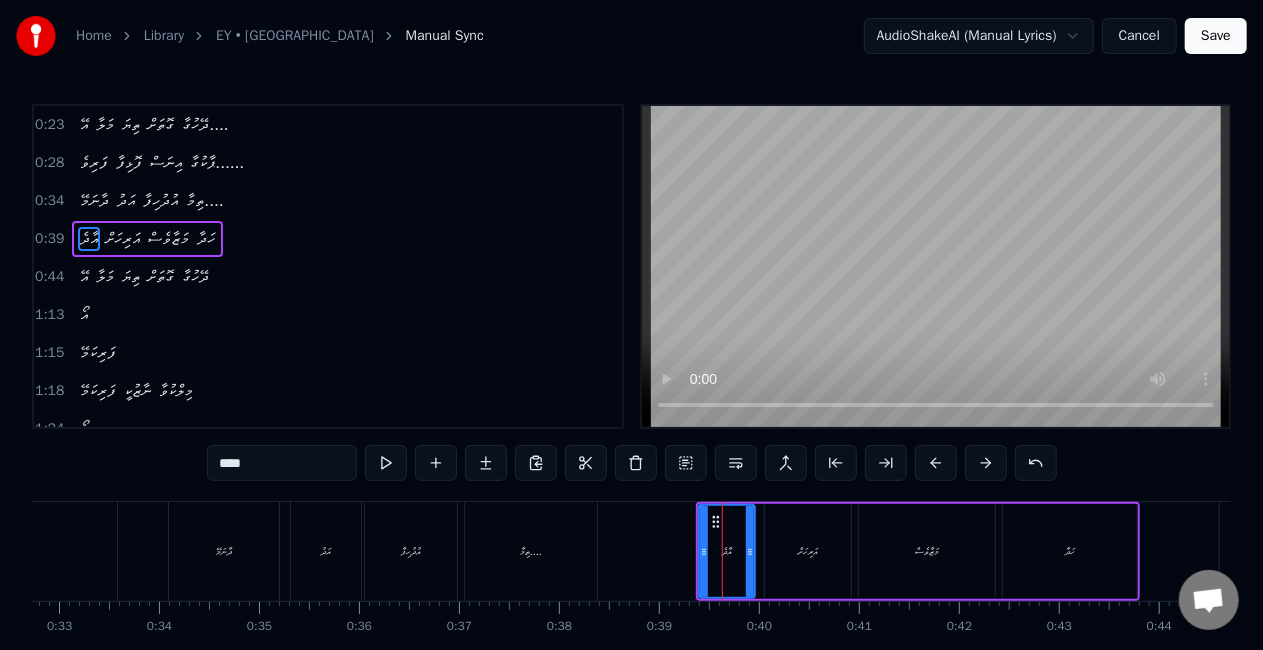 click at bounding box center (936, 463) 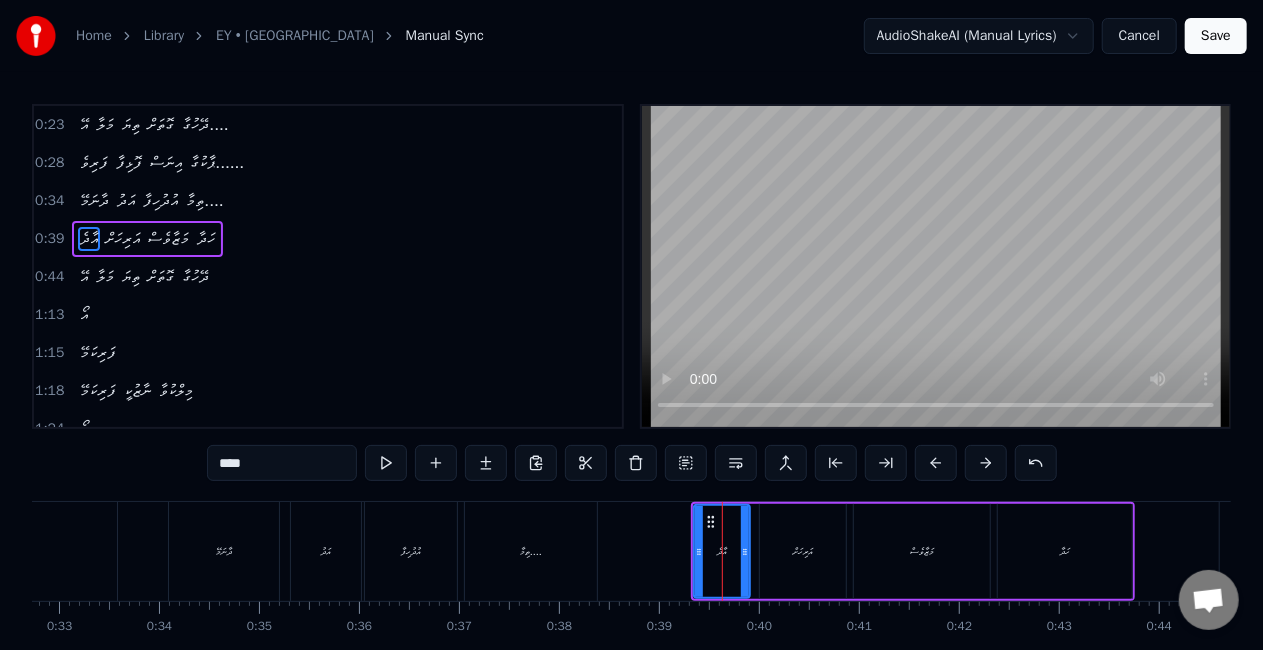 click on "ހަދާ" at bounding box center [1065, 551] 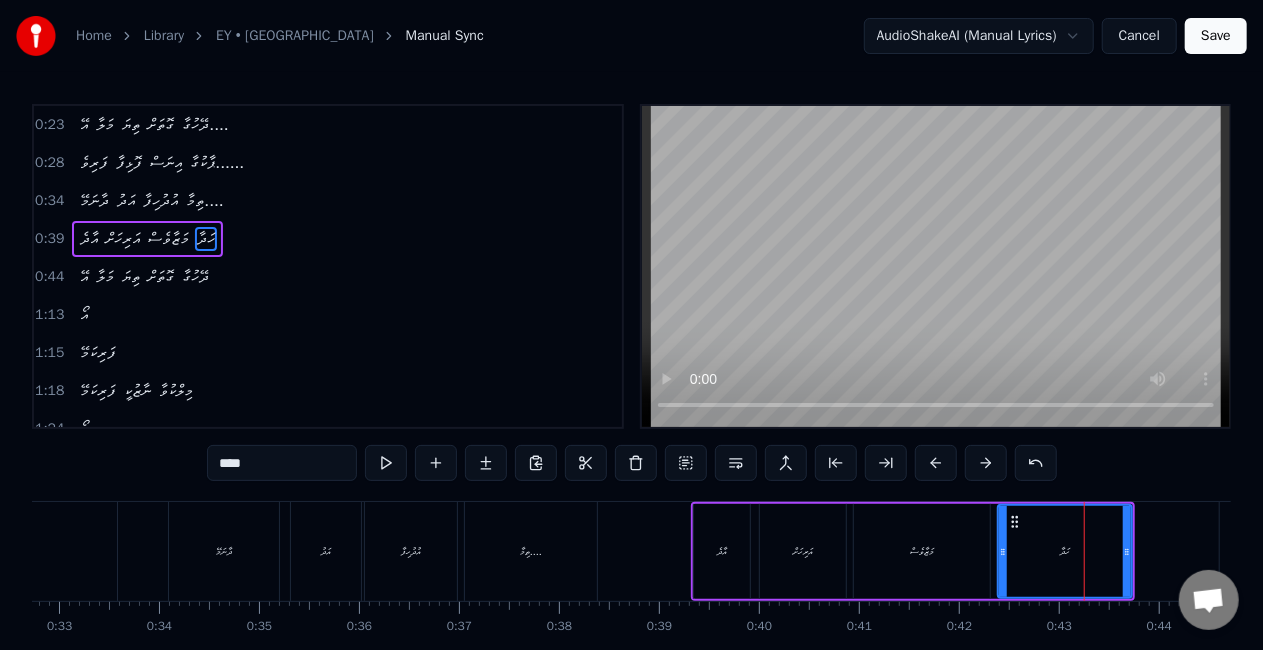 click on "****" at bounding box center [282, 463] 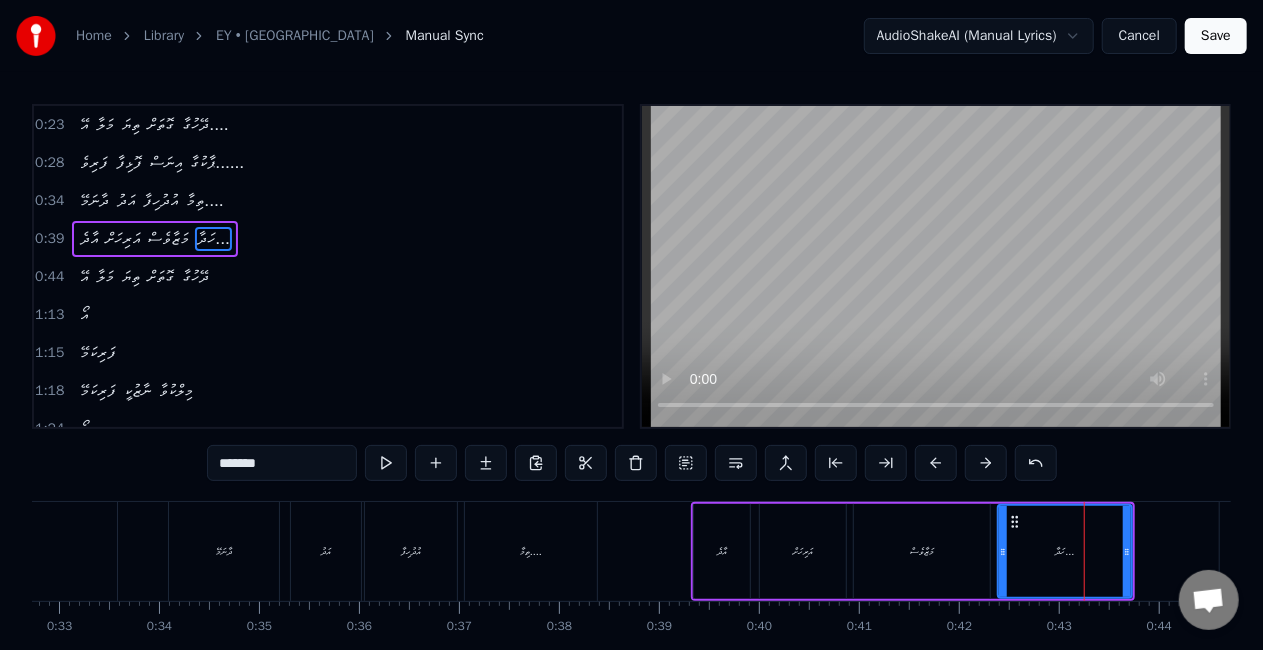 click on "އާދެ" at bounding box center [722, 551] 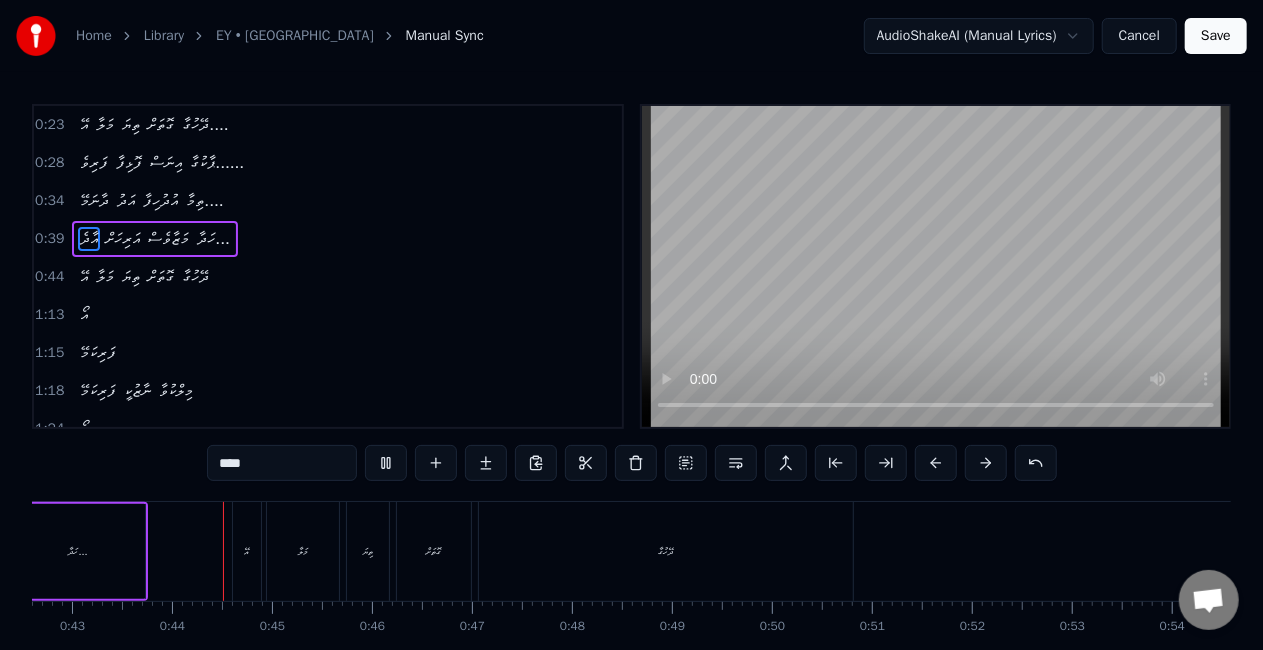 scroll, scrollTop: 0, scrollLeft: 4279, axis: horizontal 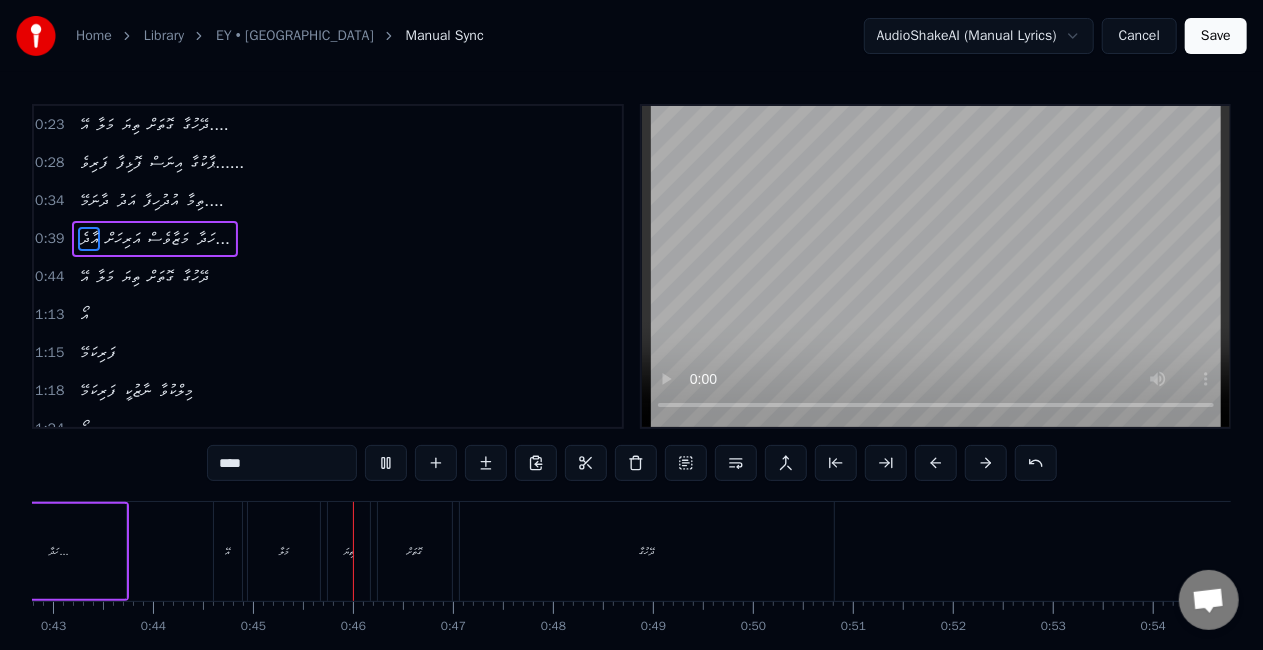 click on "އޭ" at bounding box center (228, 551) 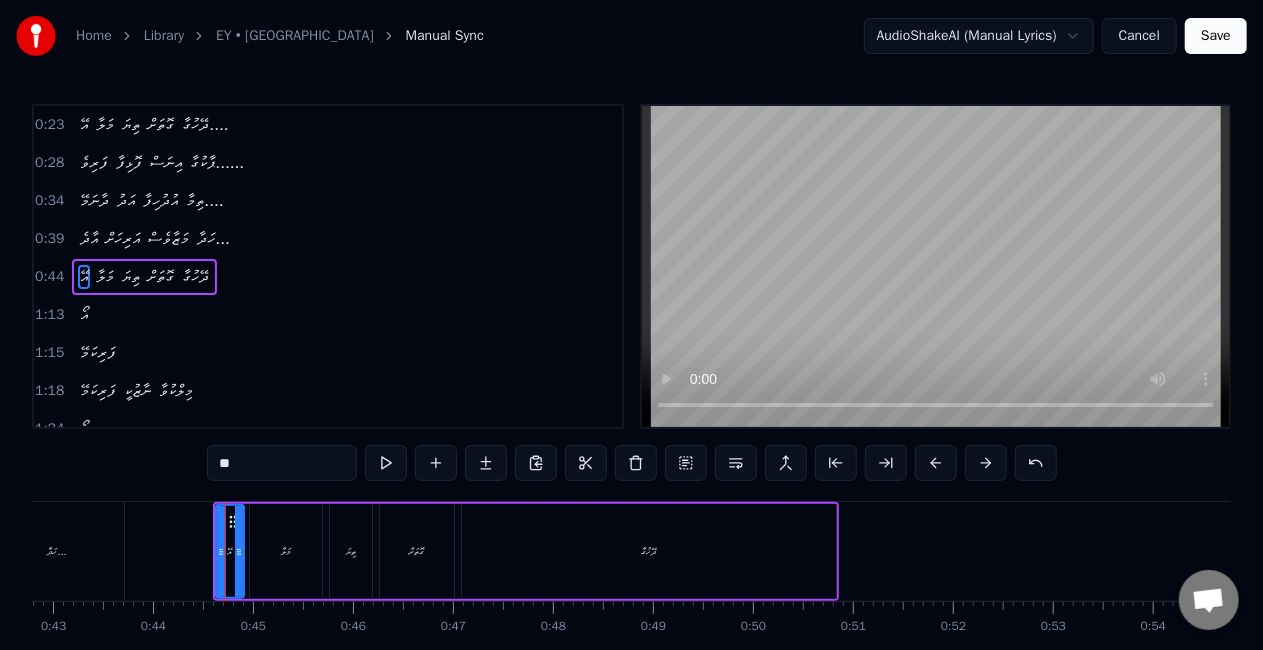 scroll, scrollTop: 7, scrollLeft: 0, axis: vertical 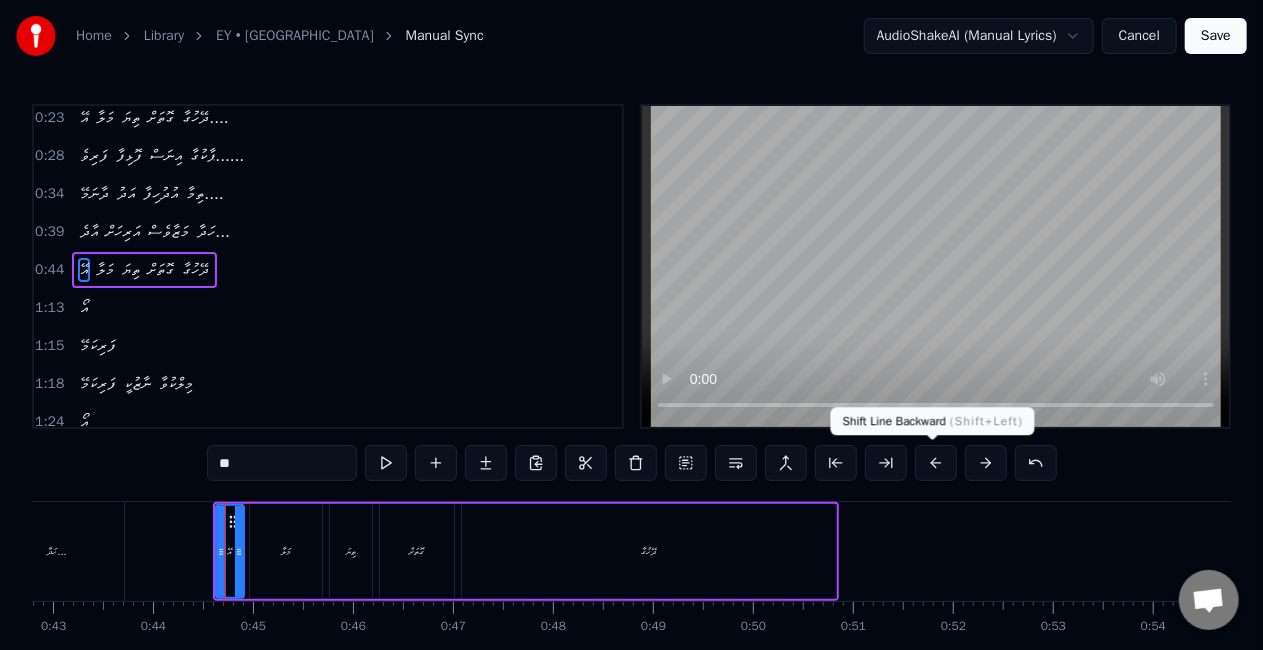 click at bounding box center (936, 463) 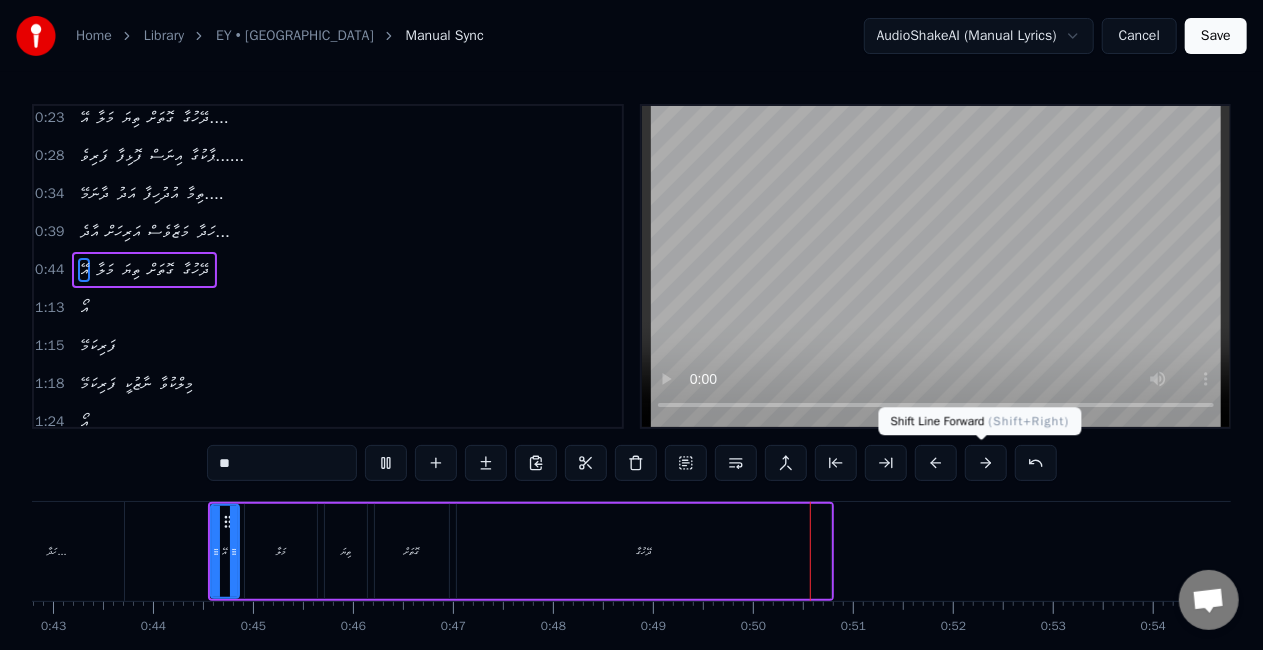 click at bounding box center (986, 463) 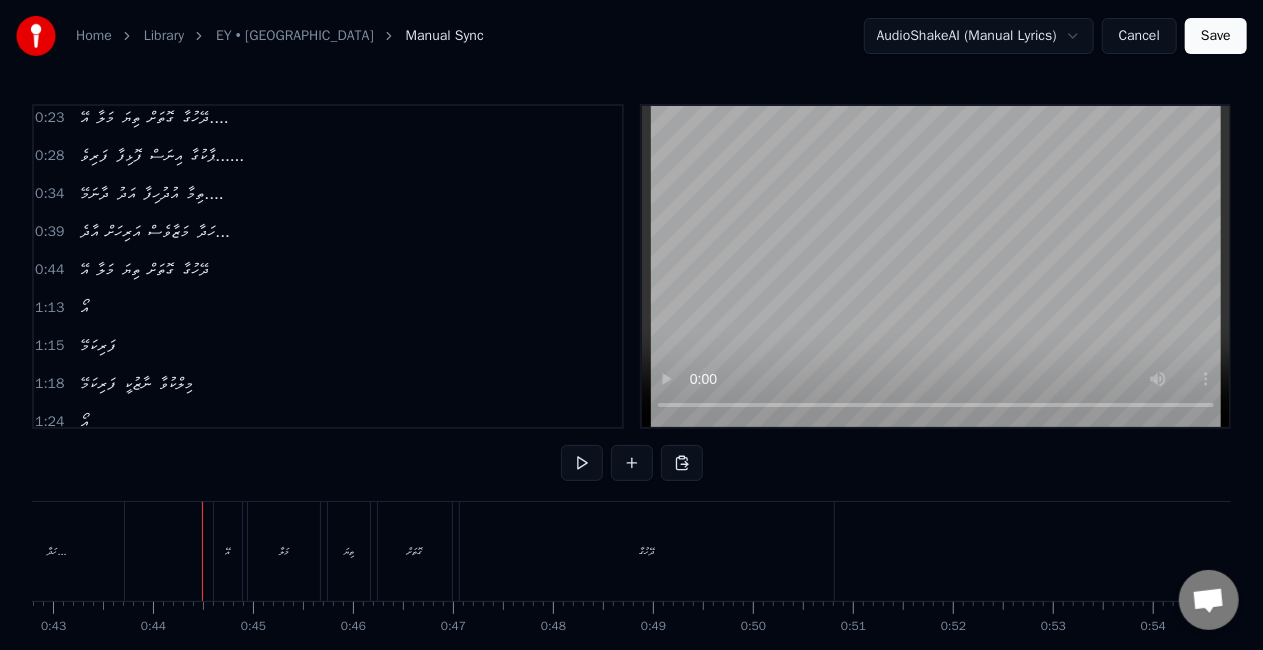 click on "އޭ" at bounding box center [228, 551] 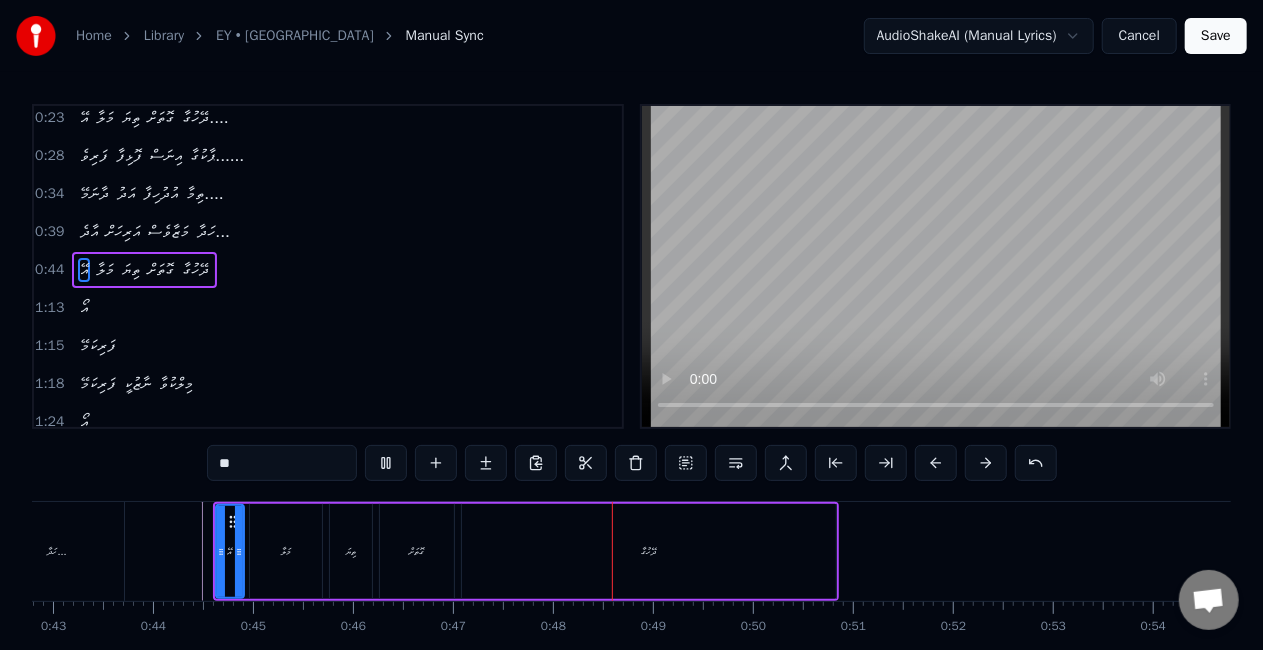 click on "ދޭހުގާ" at bounding box center (649, 551) 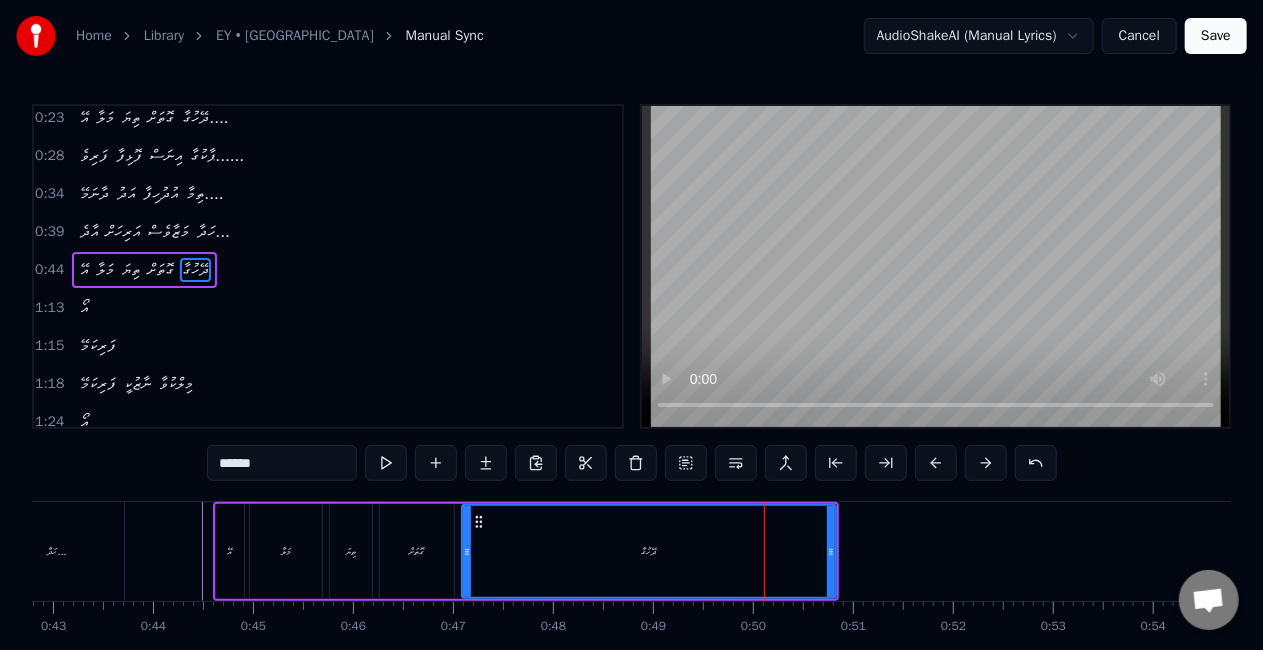 click on "******" at bounding box center [282, 463] 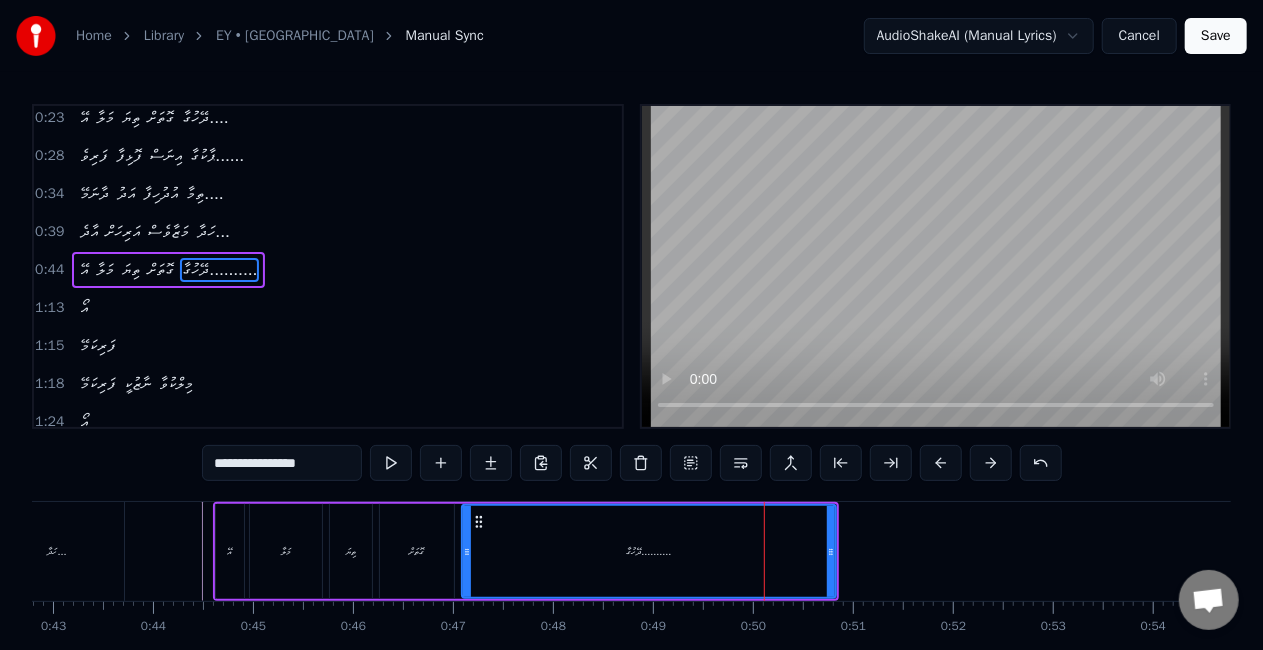 type on "**********" 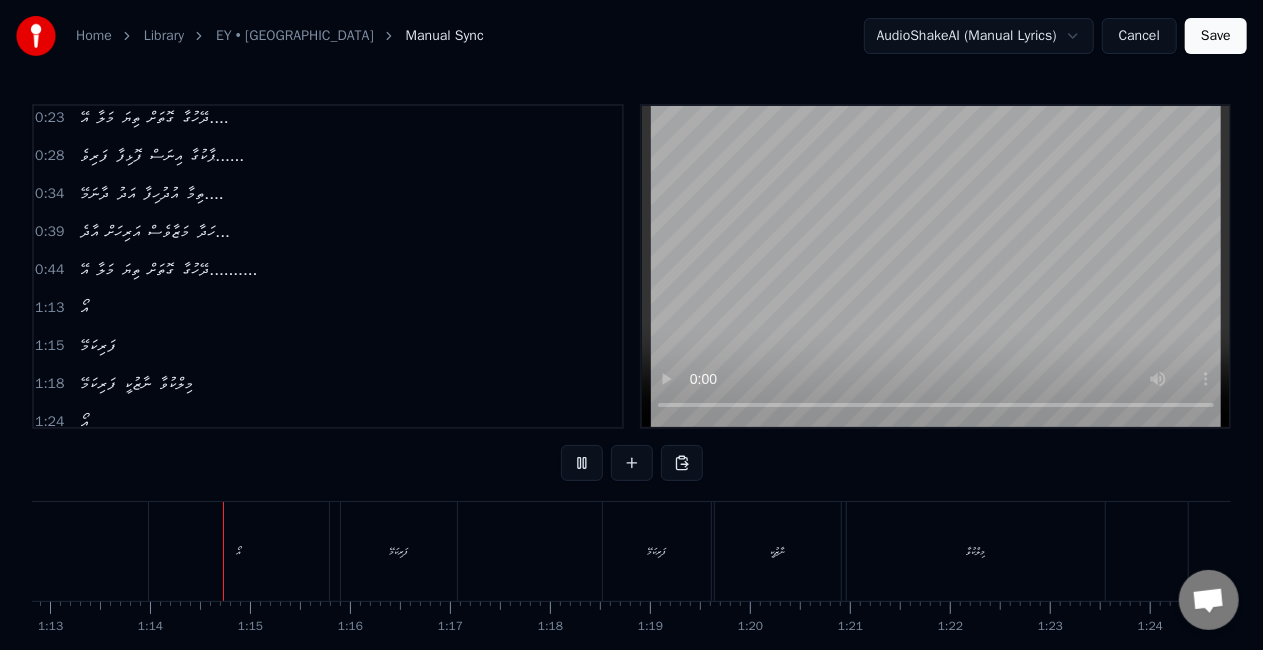 scroll, scrollTop: 0, scrollLeft: 7302, axis: horizontal 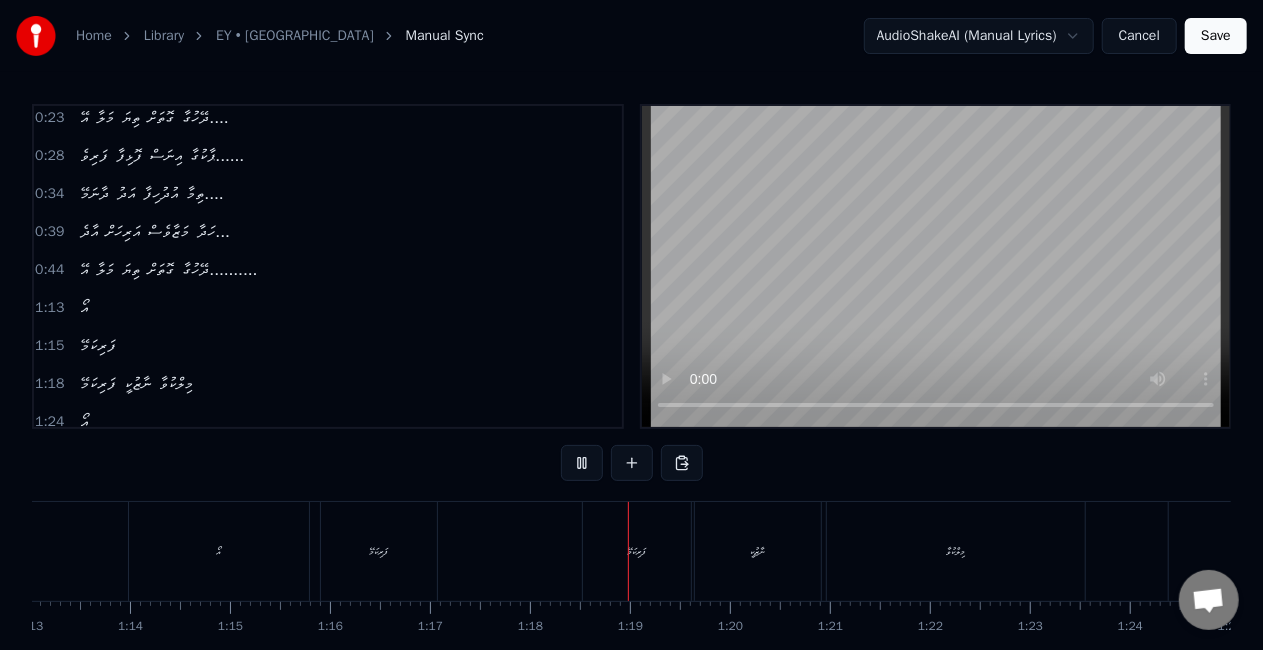 click on "ފަރިކަމޭ" at bounding box center (379, 551) 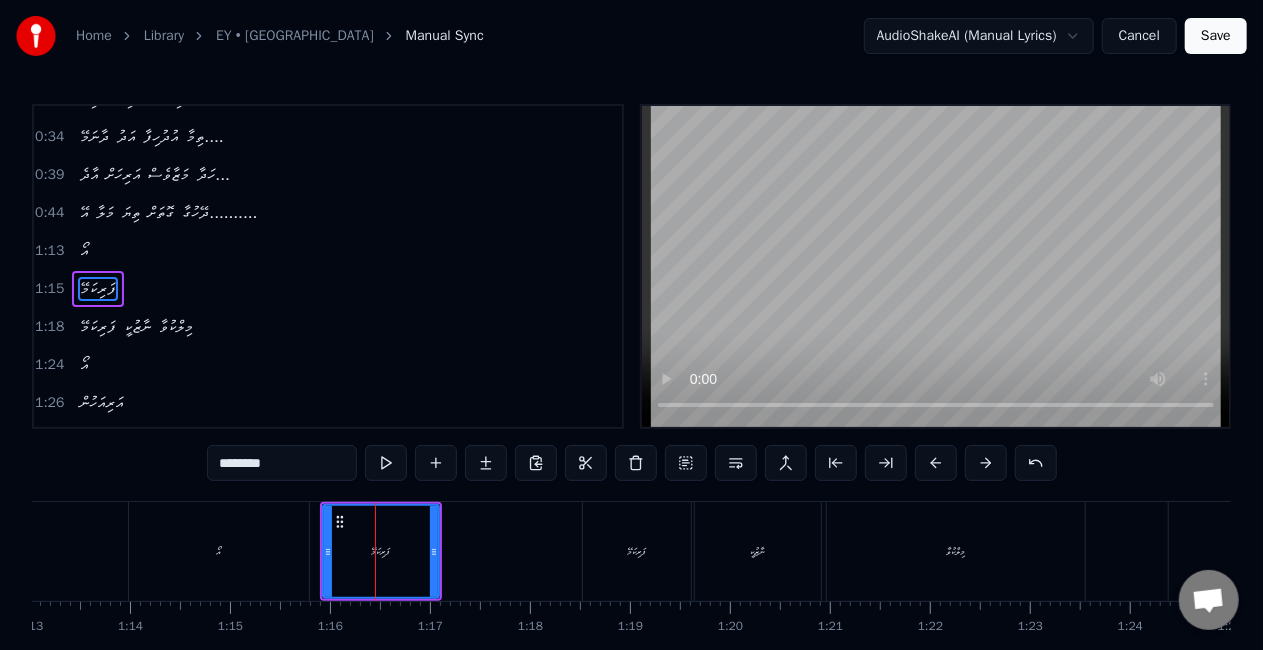 scroll, scrollTop: 82, scrollLeft: 0, axis: vertical 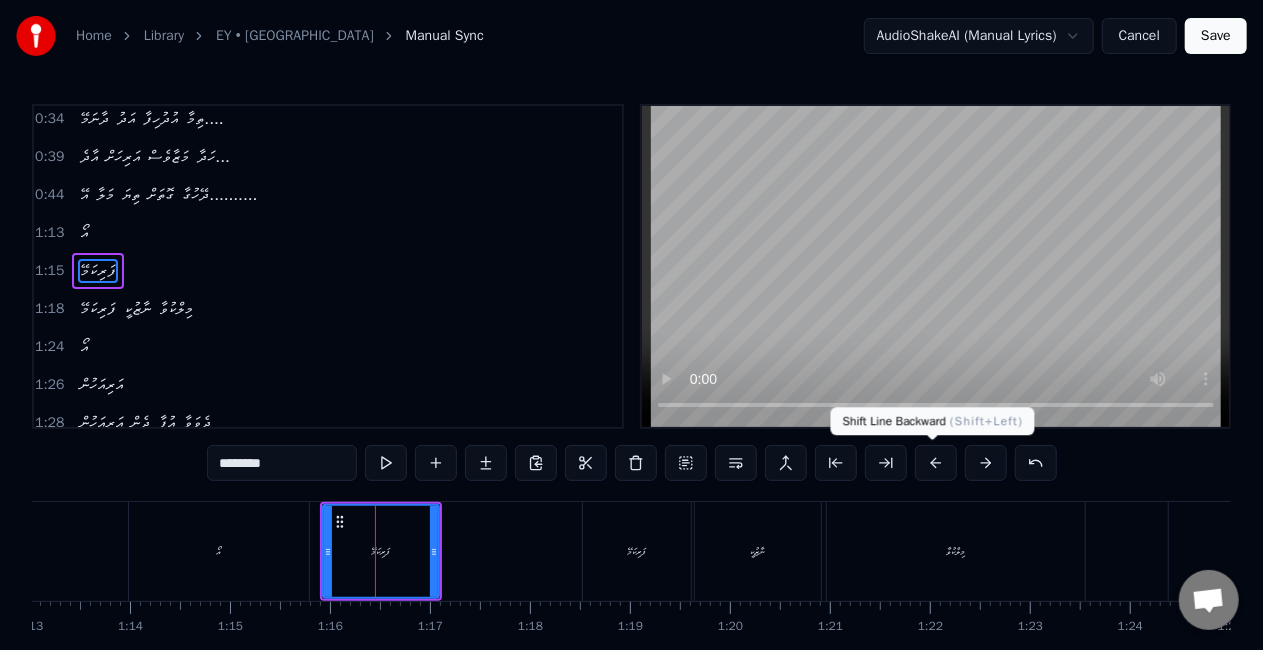 click at bounding box center [936, 463] 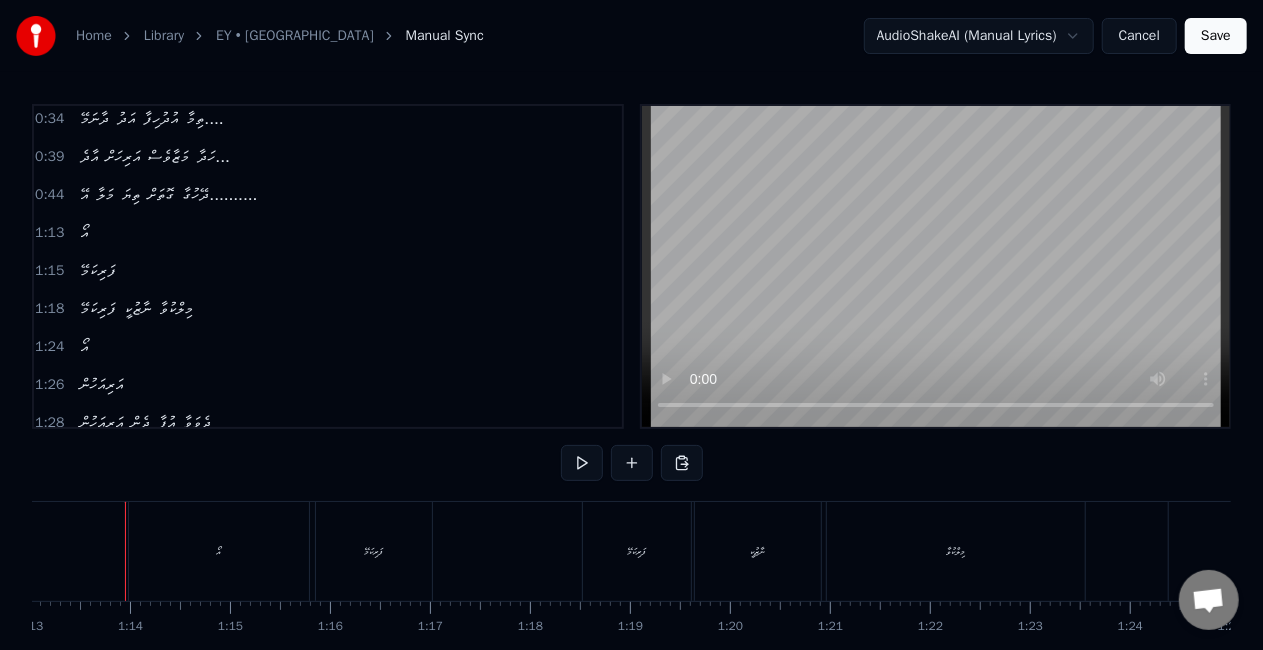 scroll, scrollTop: 0, scrollLeft: 7294, axis: horizontal 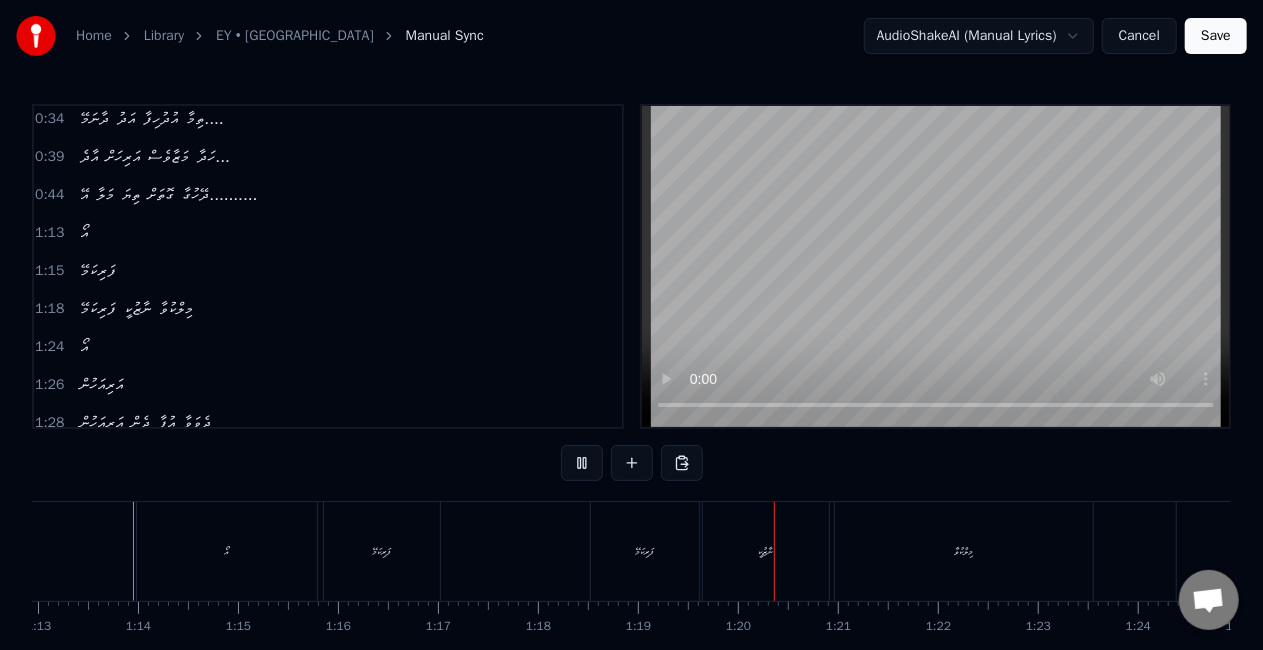 click on "ފަރިކަމޭ" at bounding box center [645, 551] 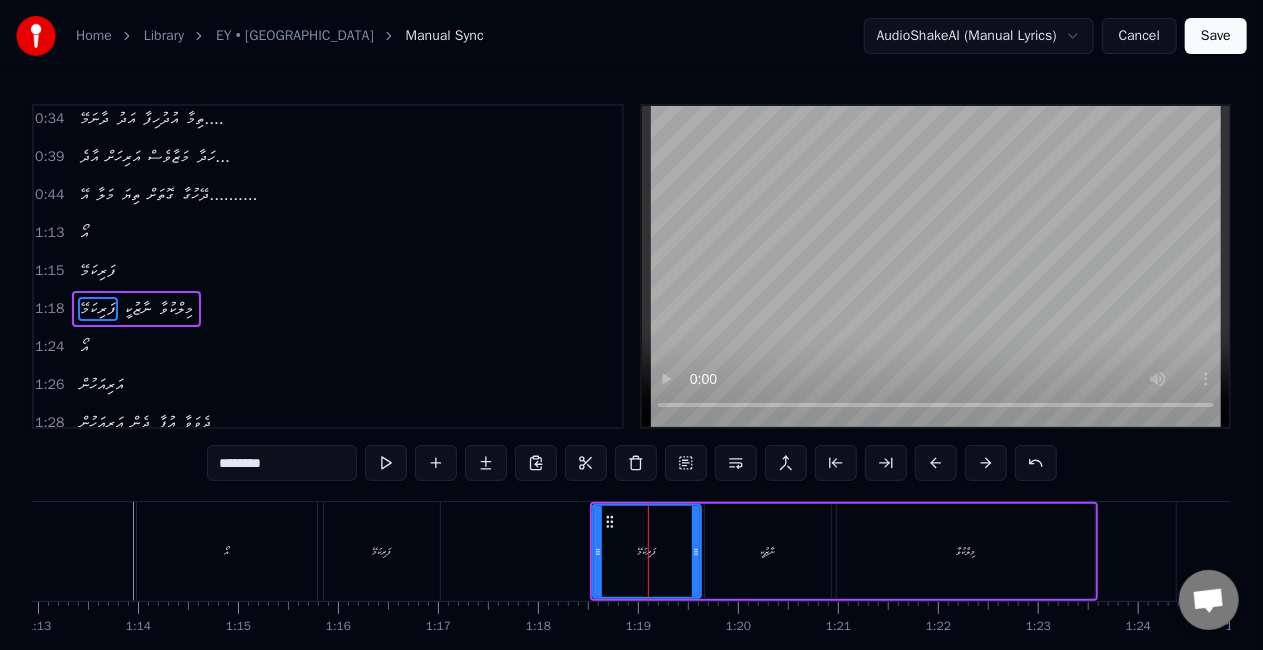 scroll, scrollTop: 119, scrollLeft: 0, axis: vertical 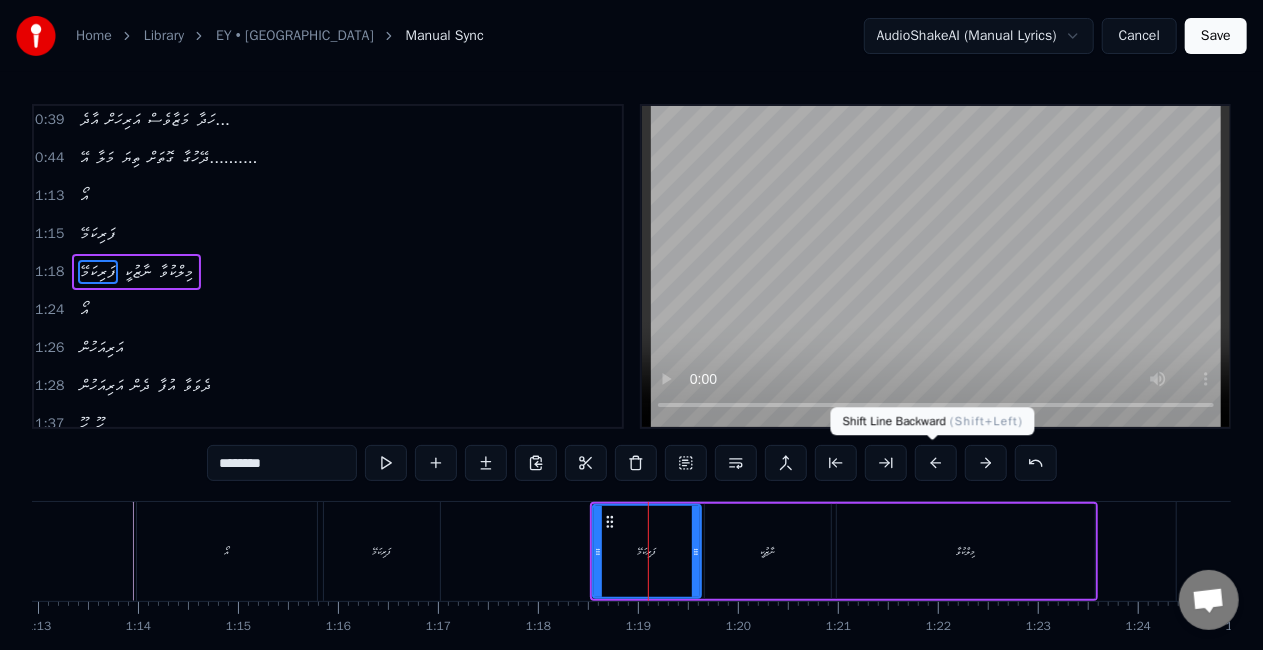 click at bounding box center [936, 463] 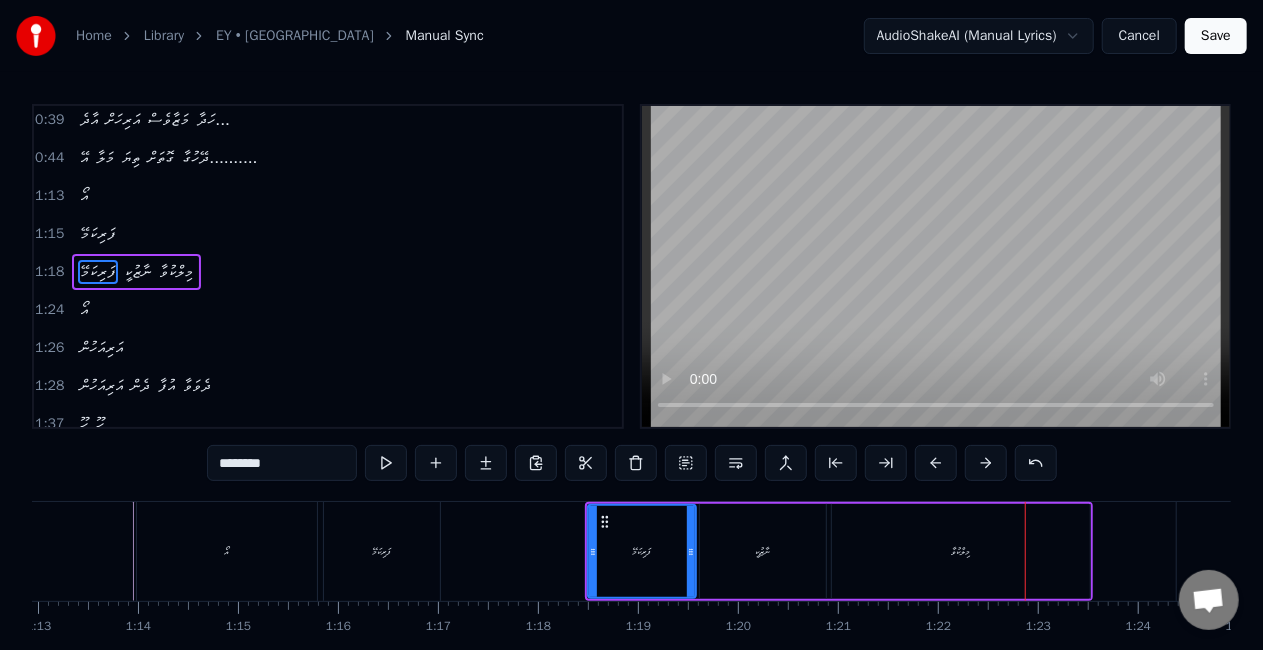 click on "މިލްކުވާ" at bounding box center (961, 551) 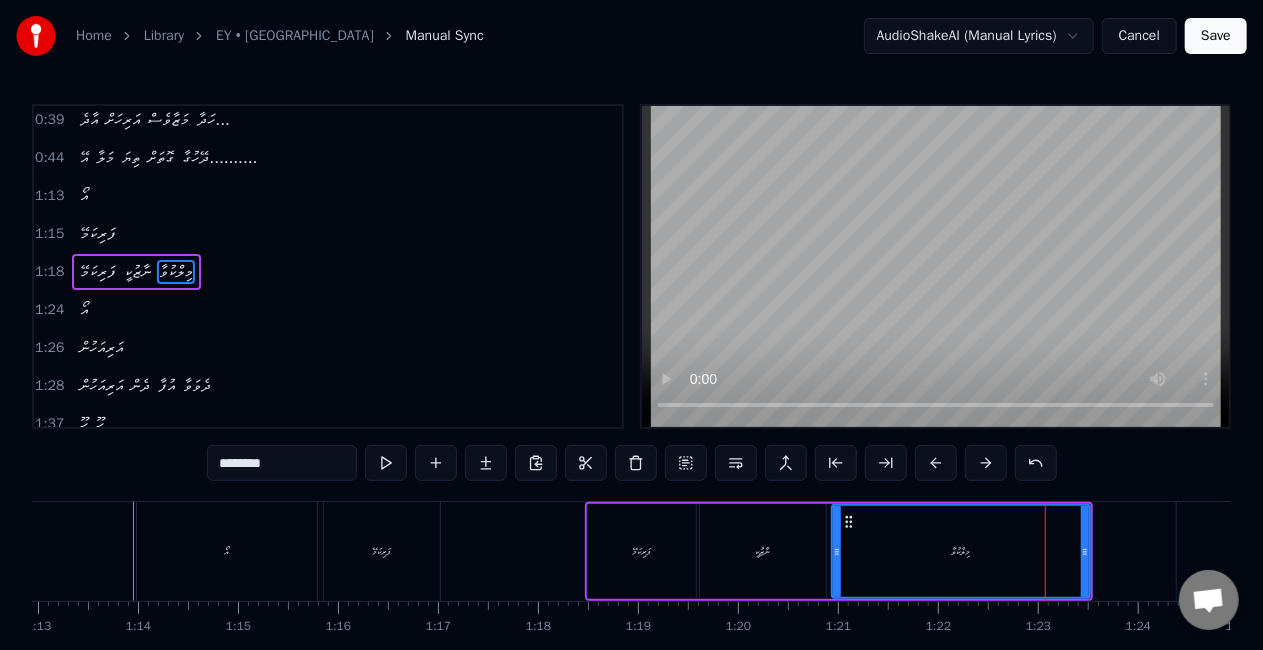 click on "********" at bounding box center [282, 463] 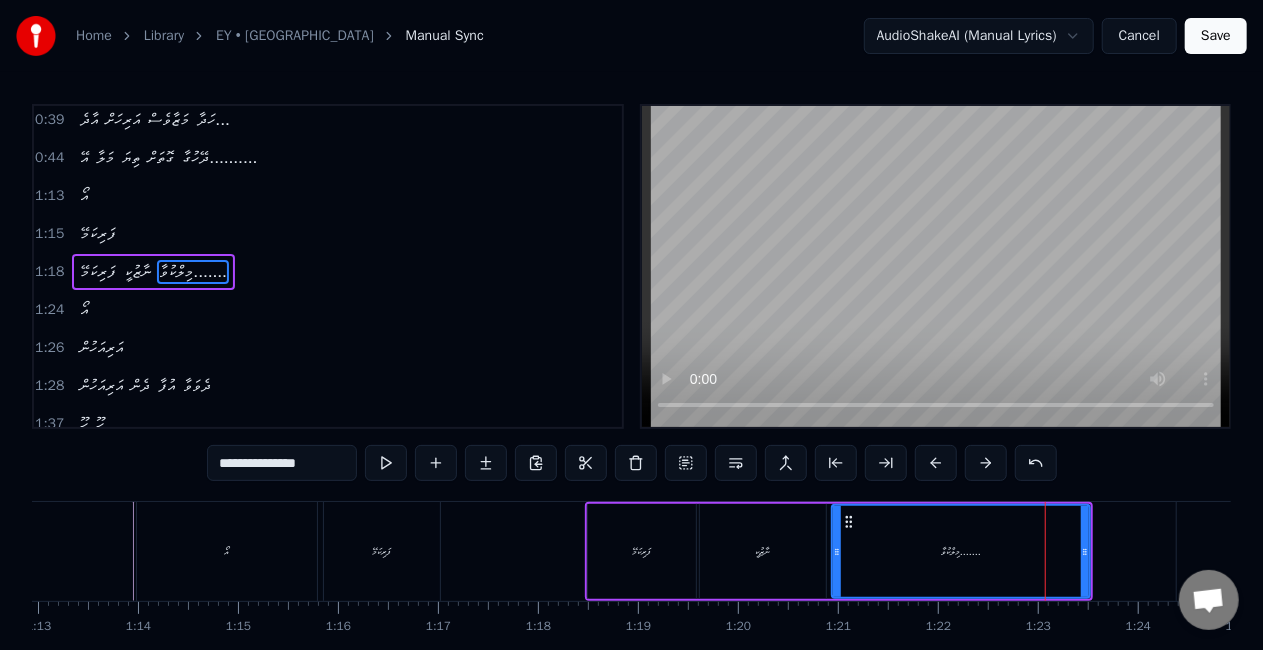 type on "**********" 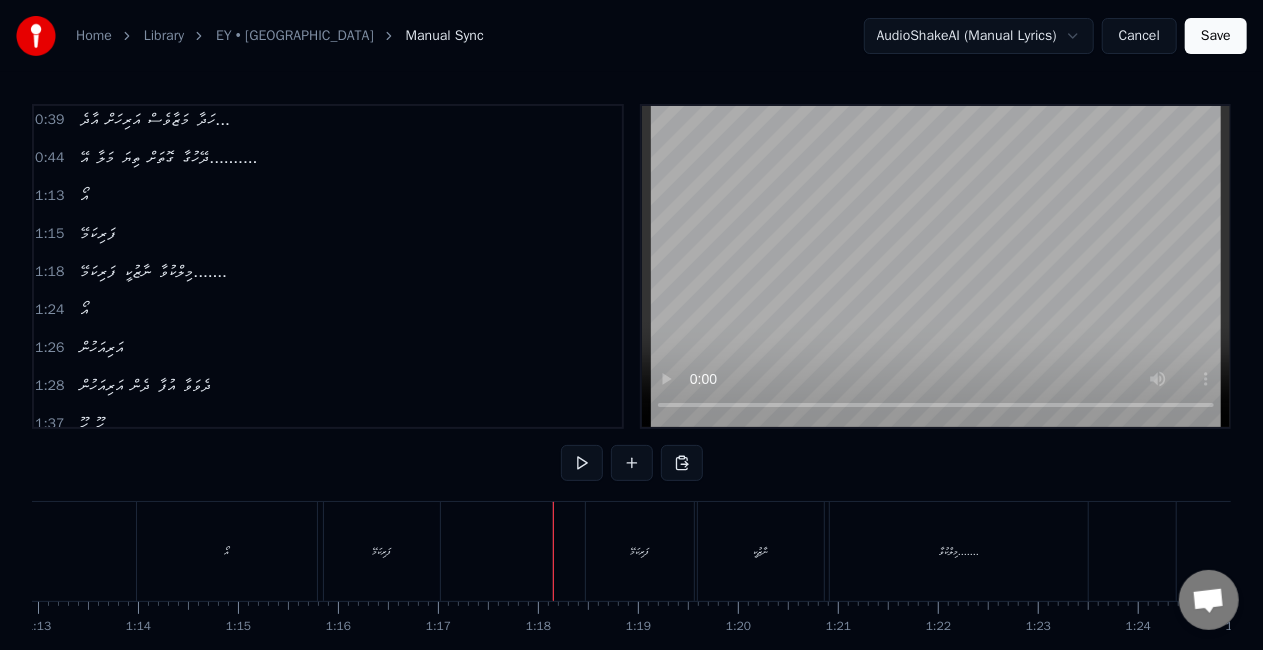 click on "ފަރިކަމޭ" at bounding box center [640, 551] 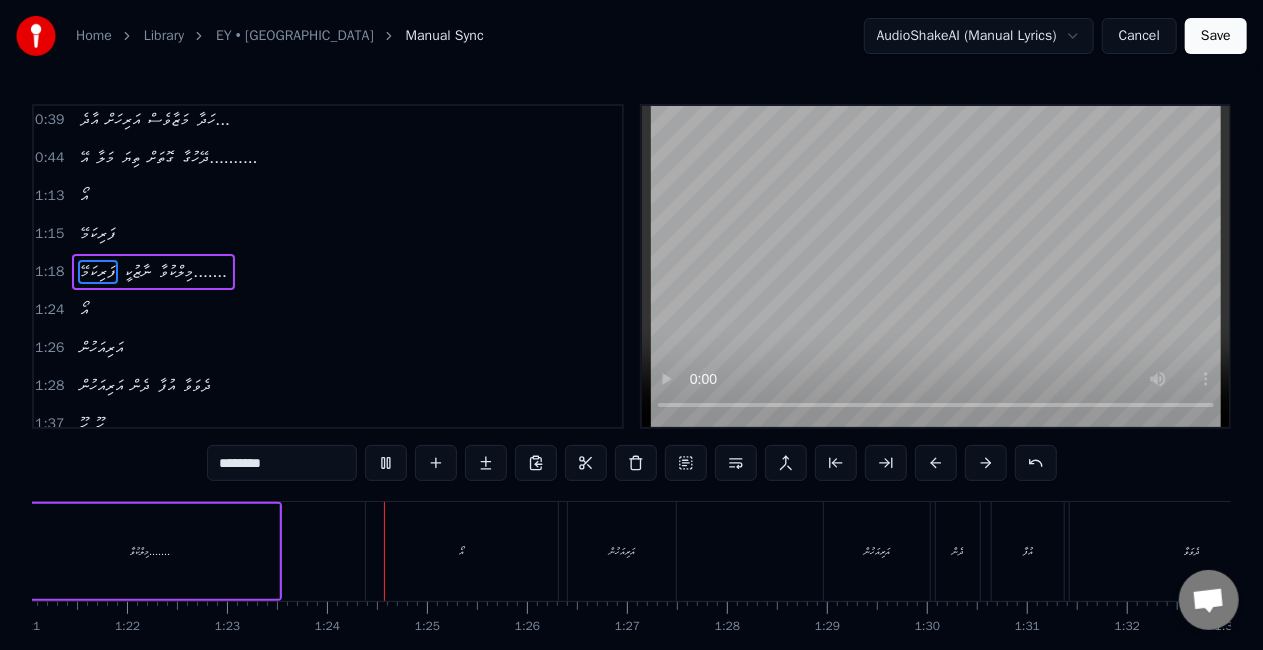 scroll, scrollTop: 0, scrollLeft: 8300, axis: horizontal 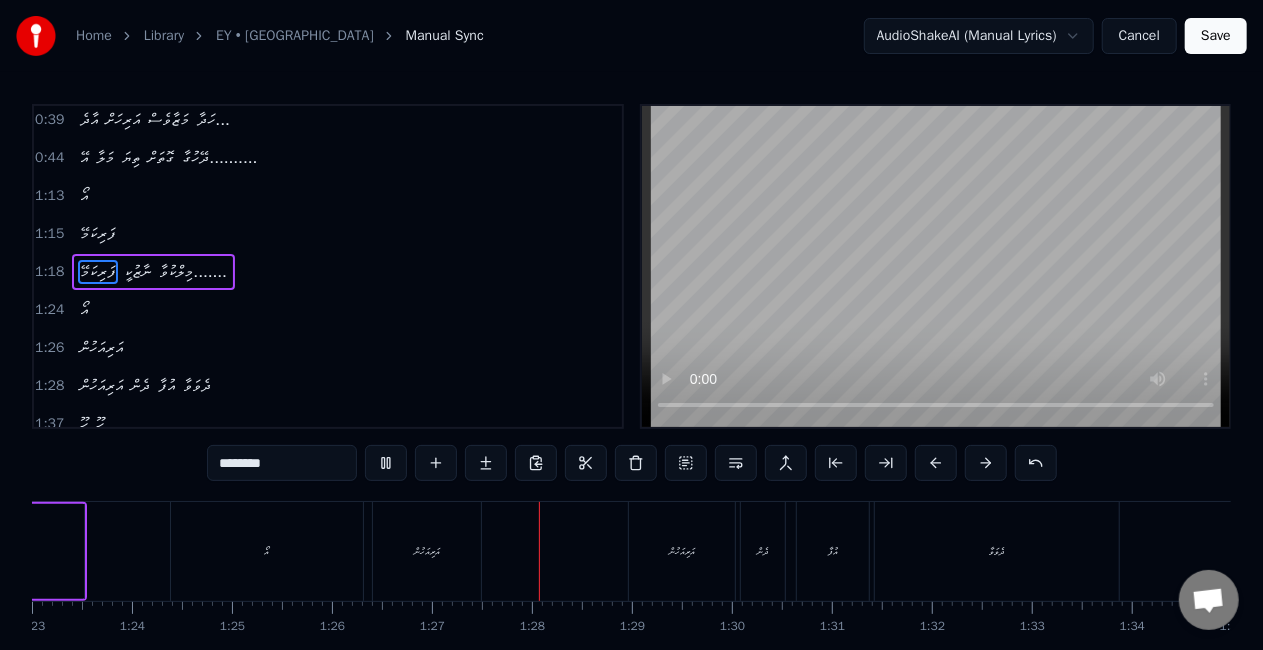 click on "އަރިއަހުން" at bounding box center [427, 551] 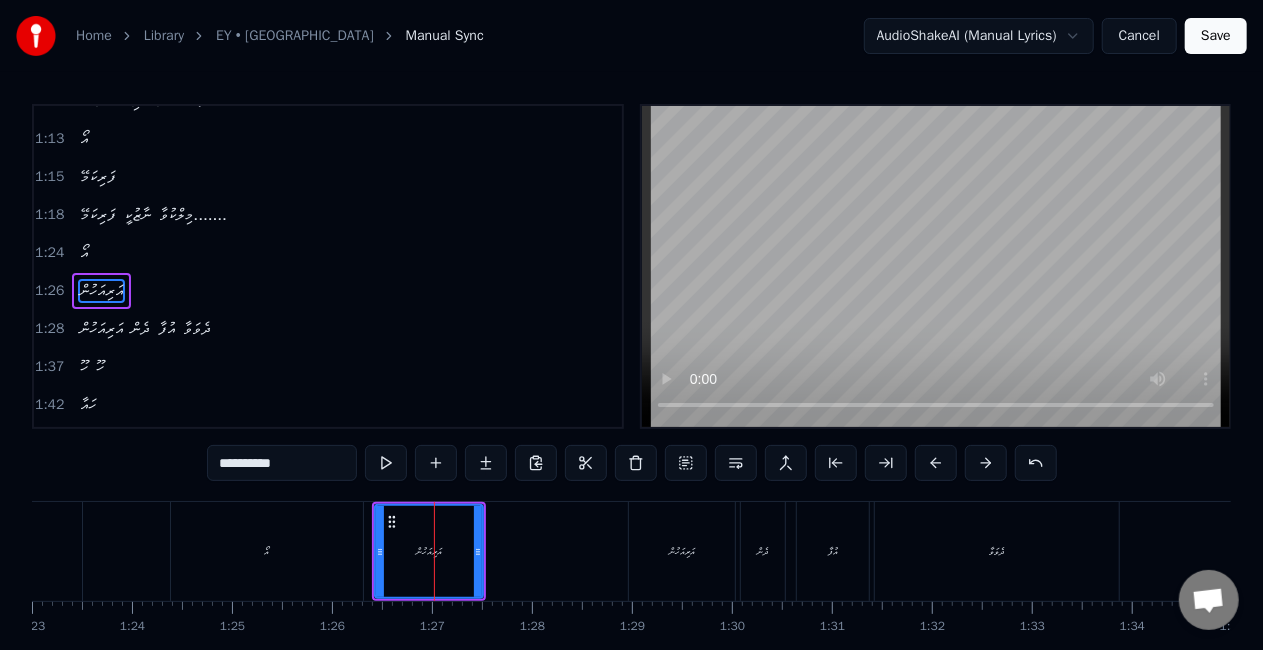scroll, scrollTop: 194, scrollLeft: 0, axis: vertical 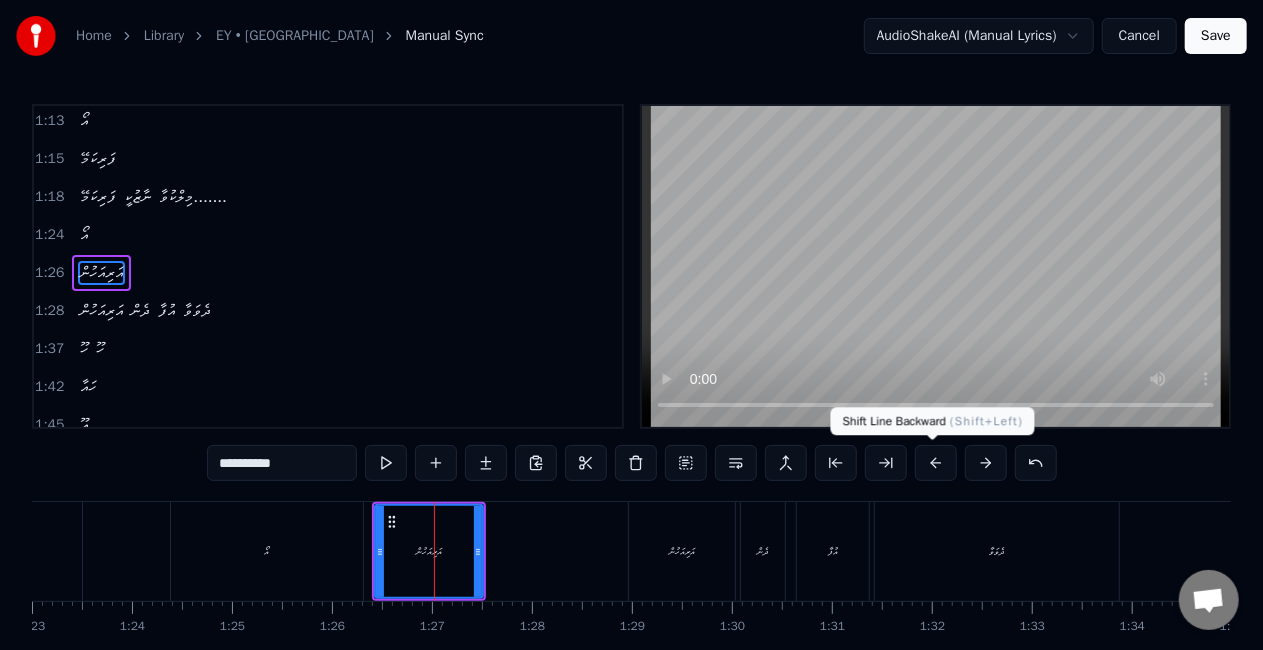 click at bounding box center (936, 463) 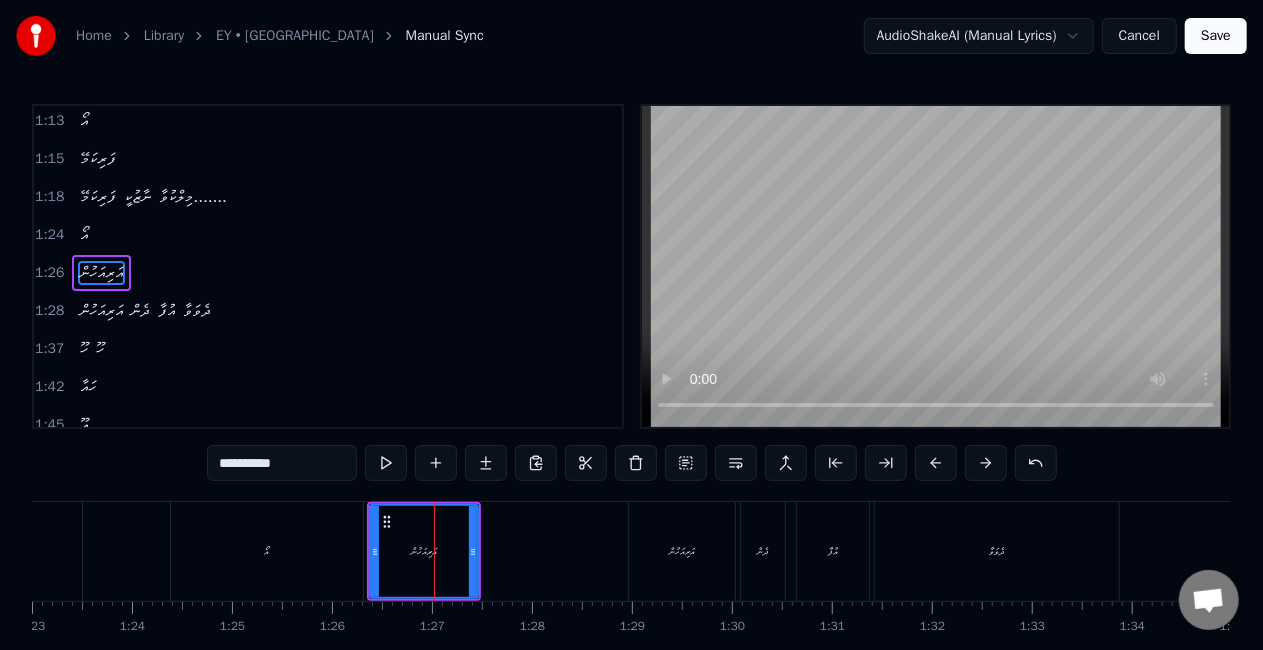 click on "އޯ" at bounding box center (267, 551) 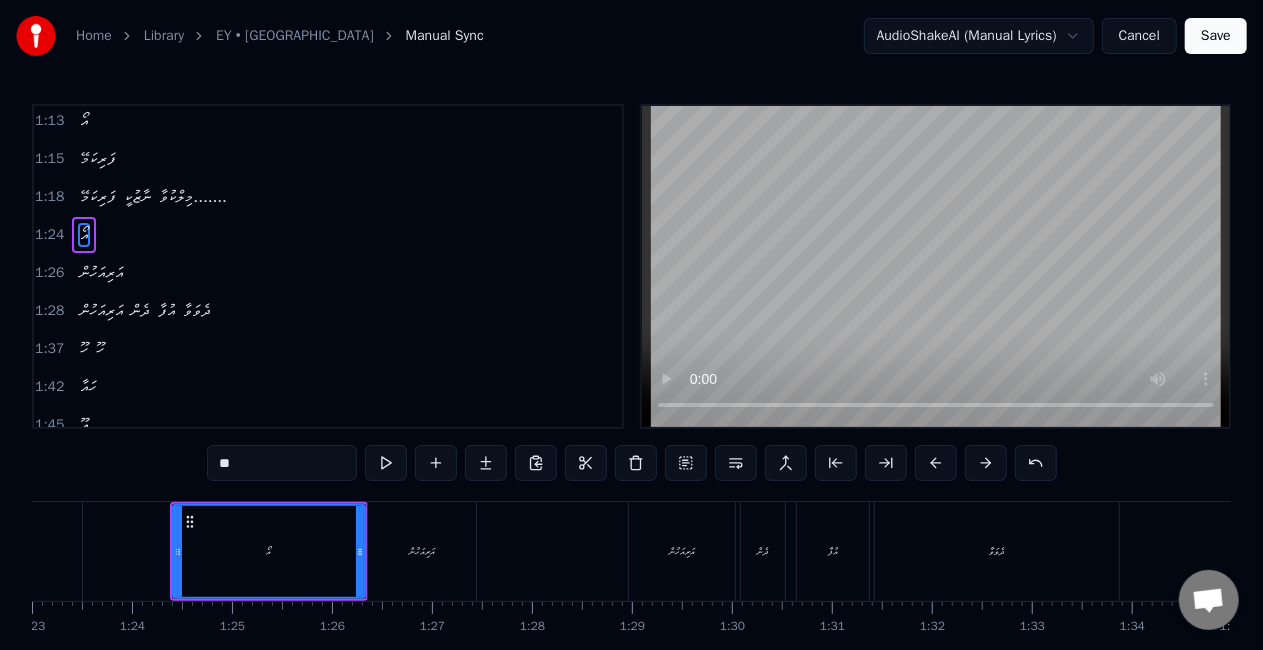 scroll, scrollTop: 156, scrollLeft: 0, axis: vertical 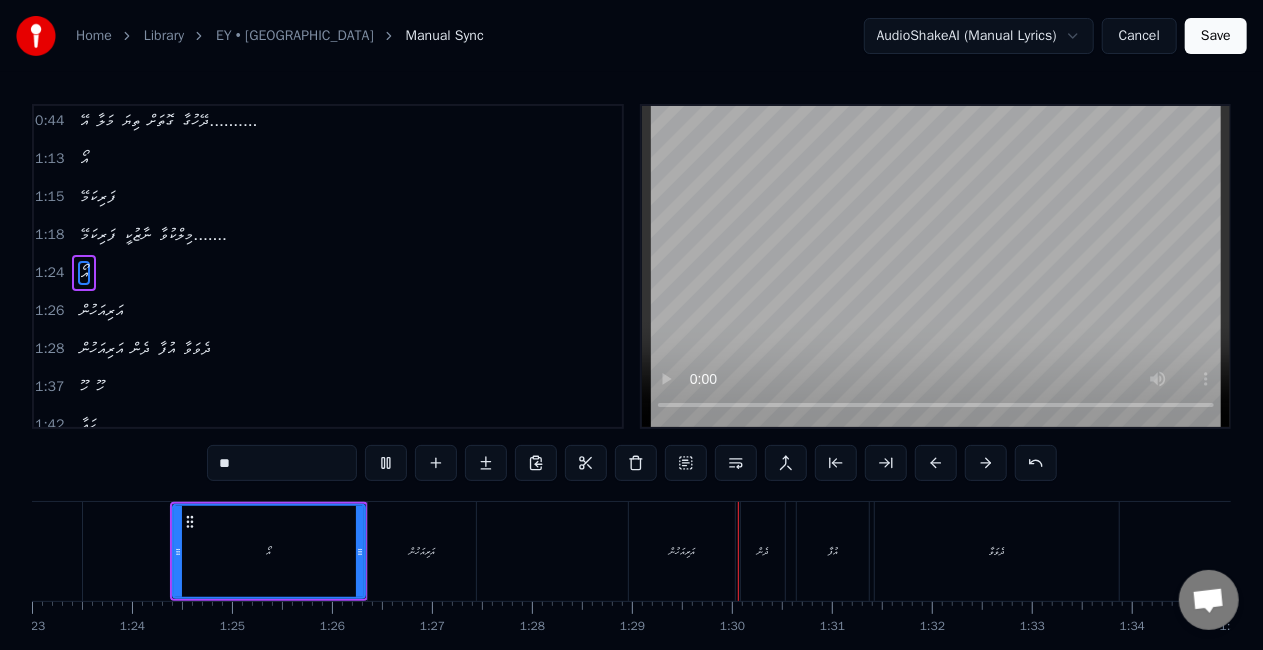 click on "އަރިއަހުން" at bounding box center (682, 551) 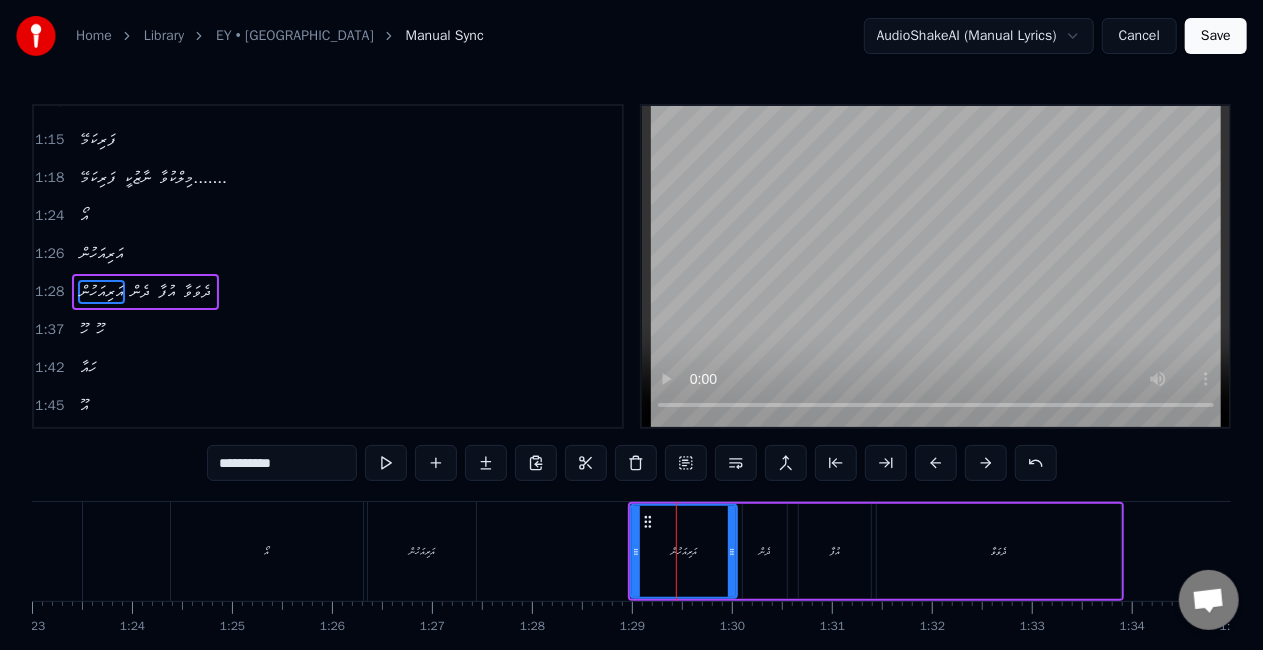 scroll, scrollTop: 231, scrollLeft: 0, axis: vertical 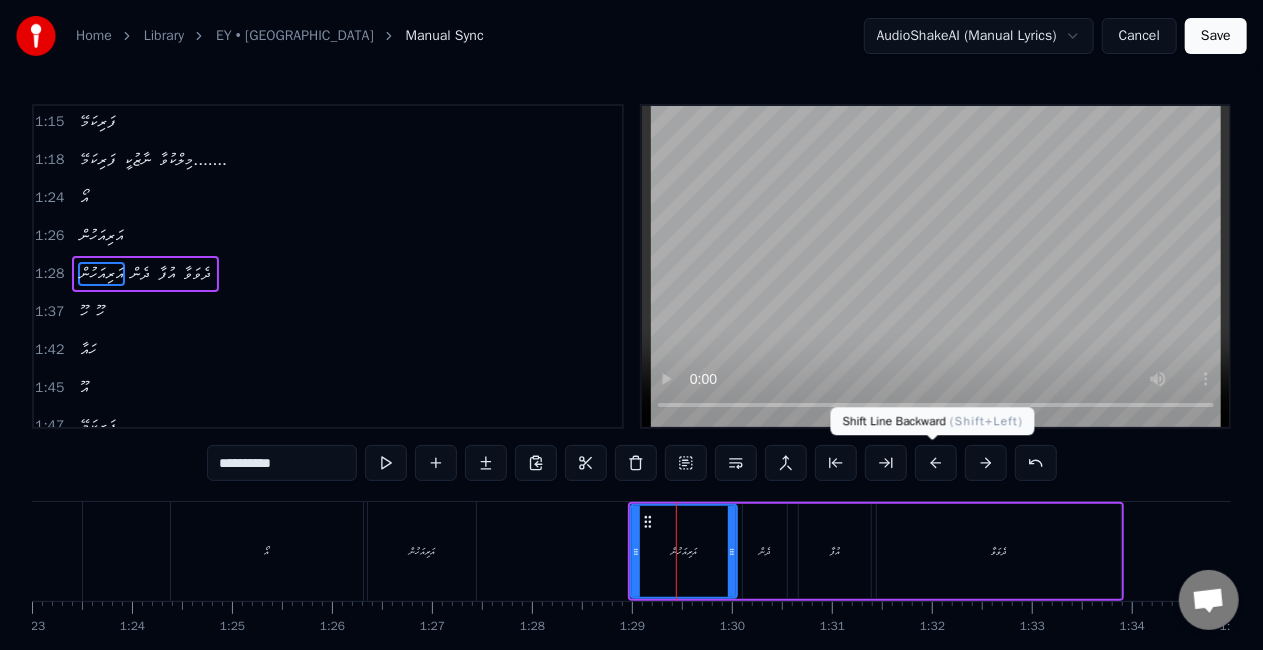 click at bounding box center (936, 463) 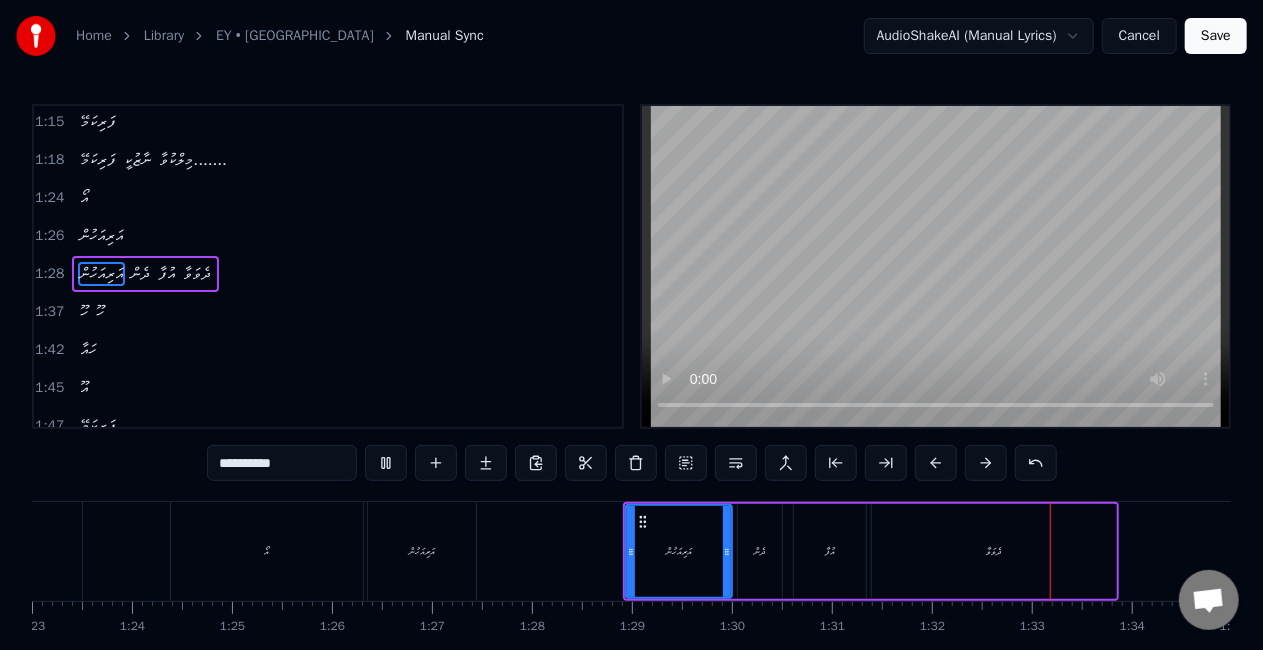 click on "ދެވަވާ" at bounding box center (994, 551) 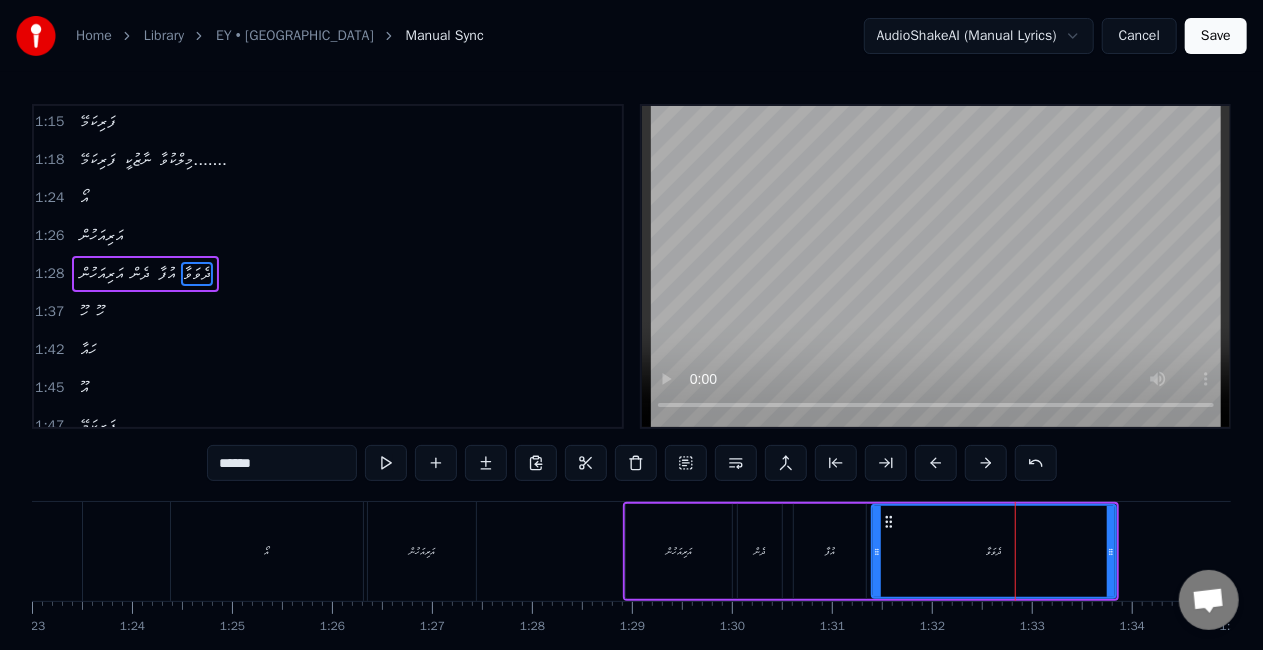 click on "******" at bounding box center [282, 463] 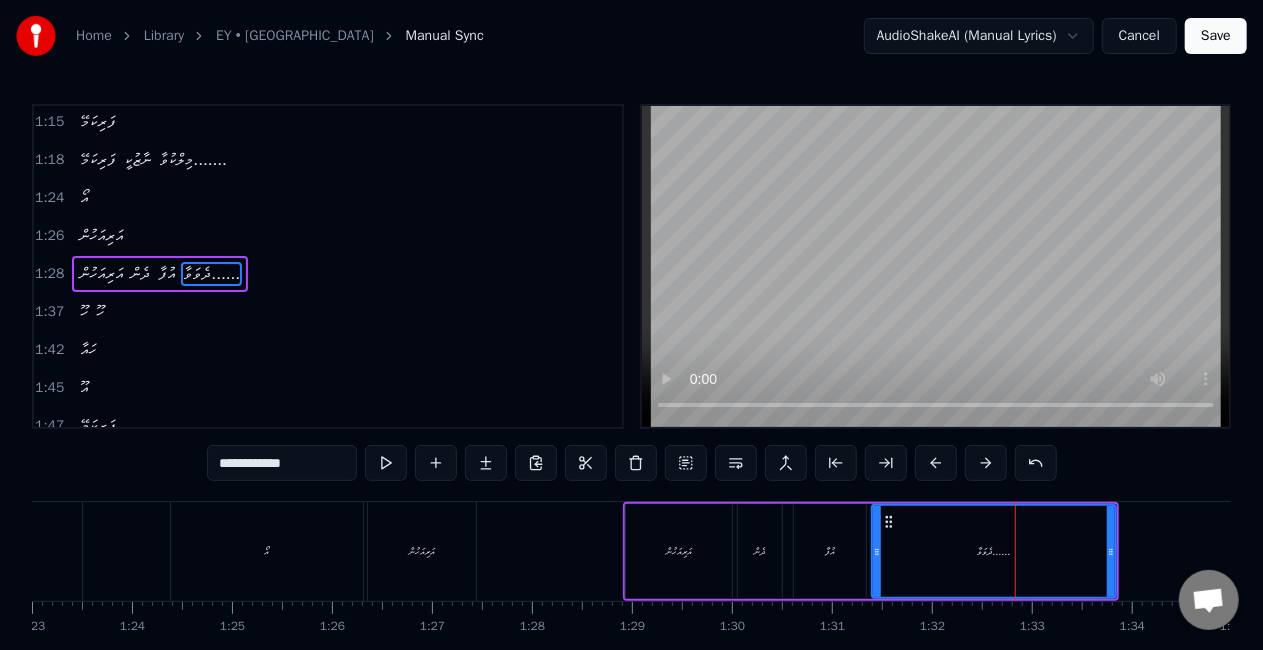 type on "**********" 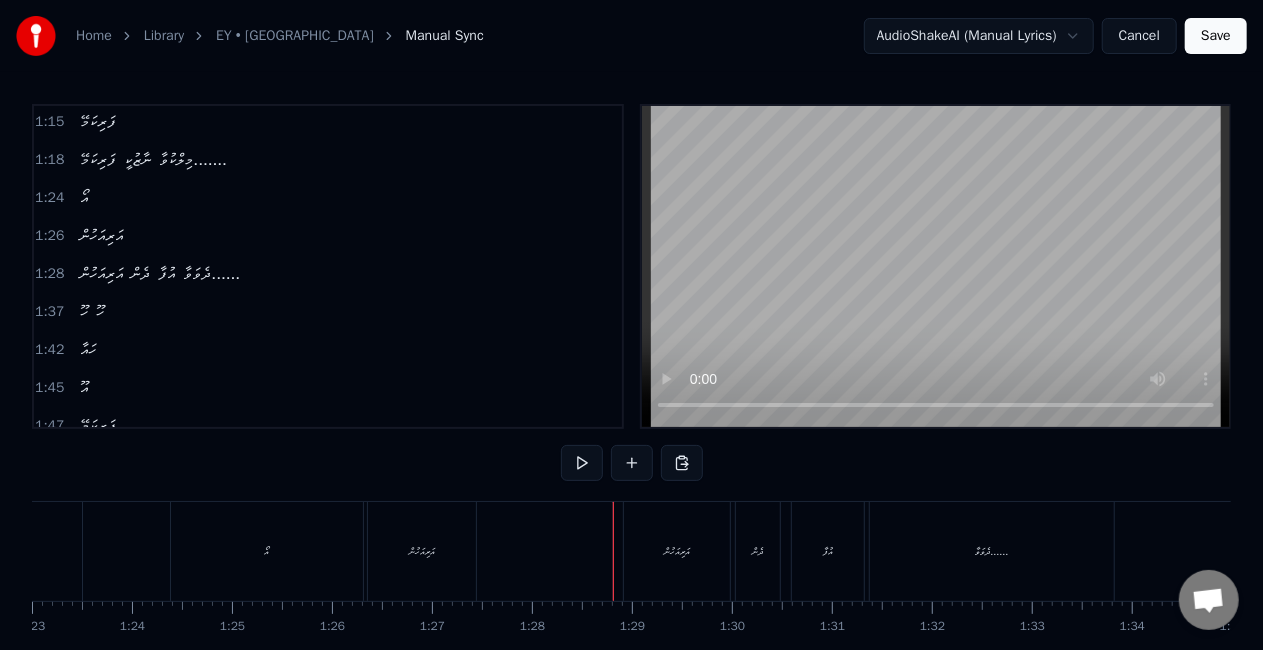 click on "އަރިއަހުން" at bounding box center [677, 551] 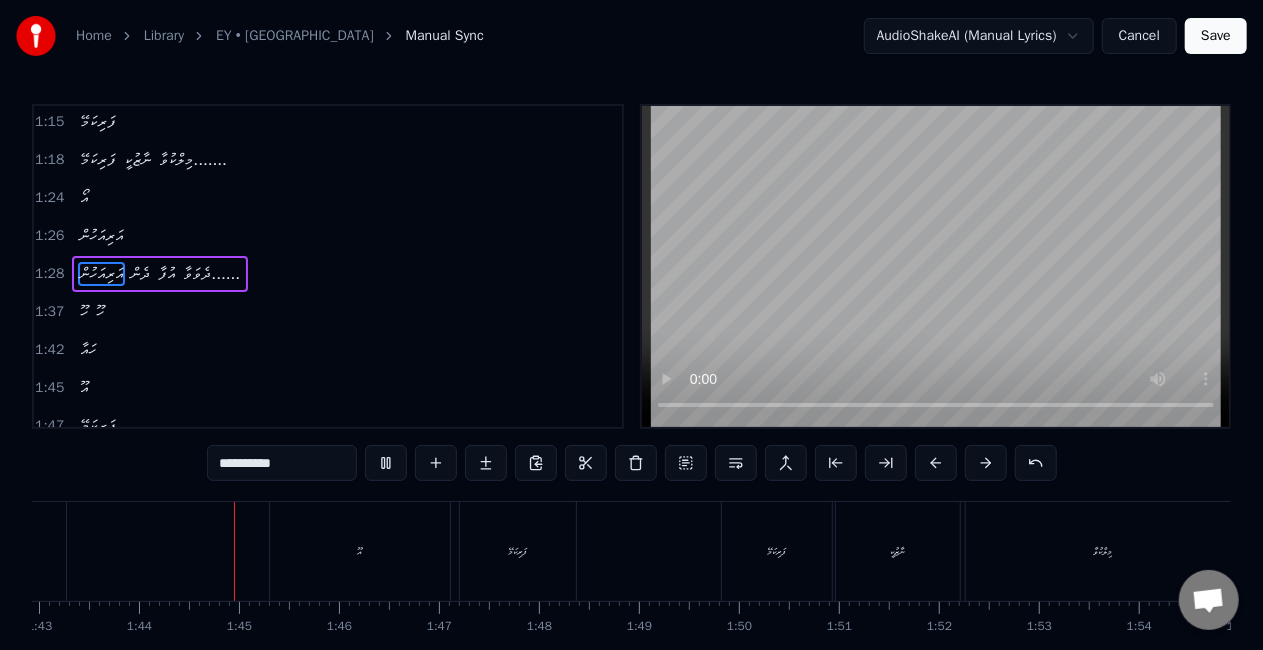 scroll, scrollTop: 0, scrollLeft: 10325, axis: horizontal 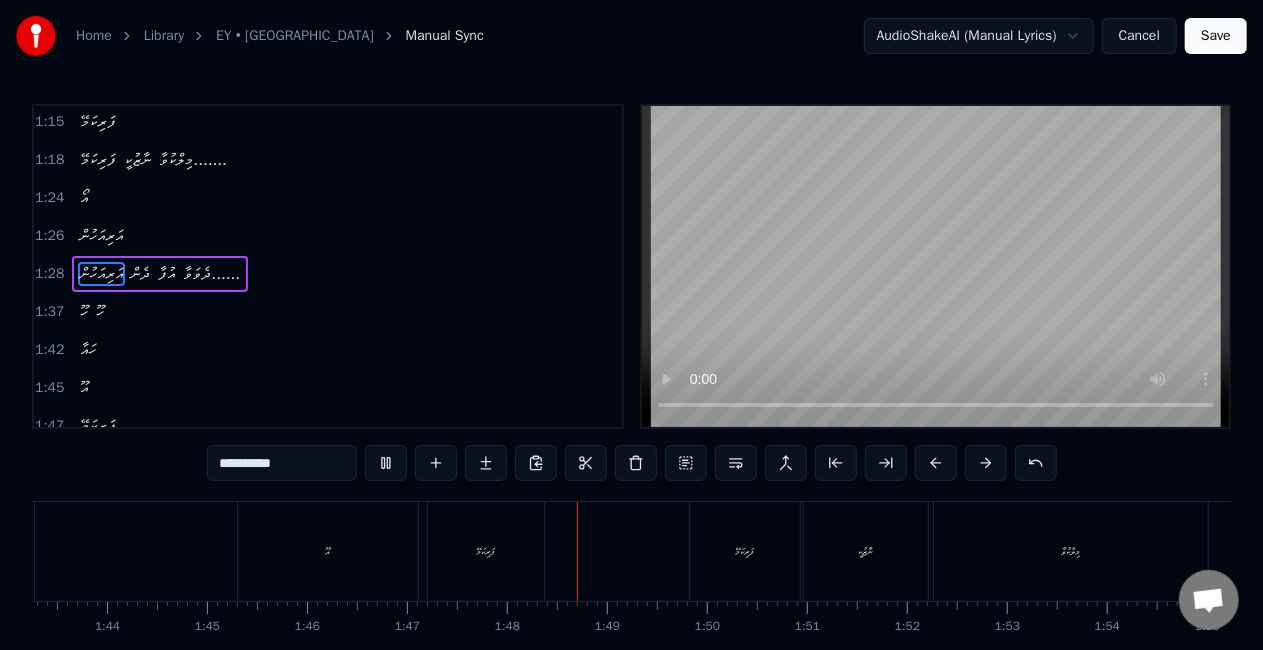 click on "ފަރިކަމޭ" at bounding box center (486, 551) 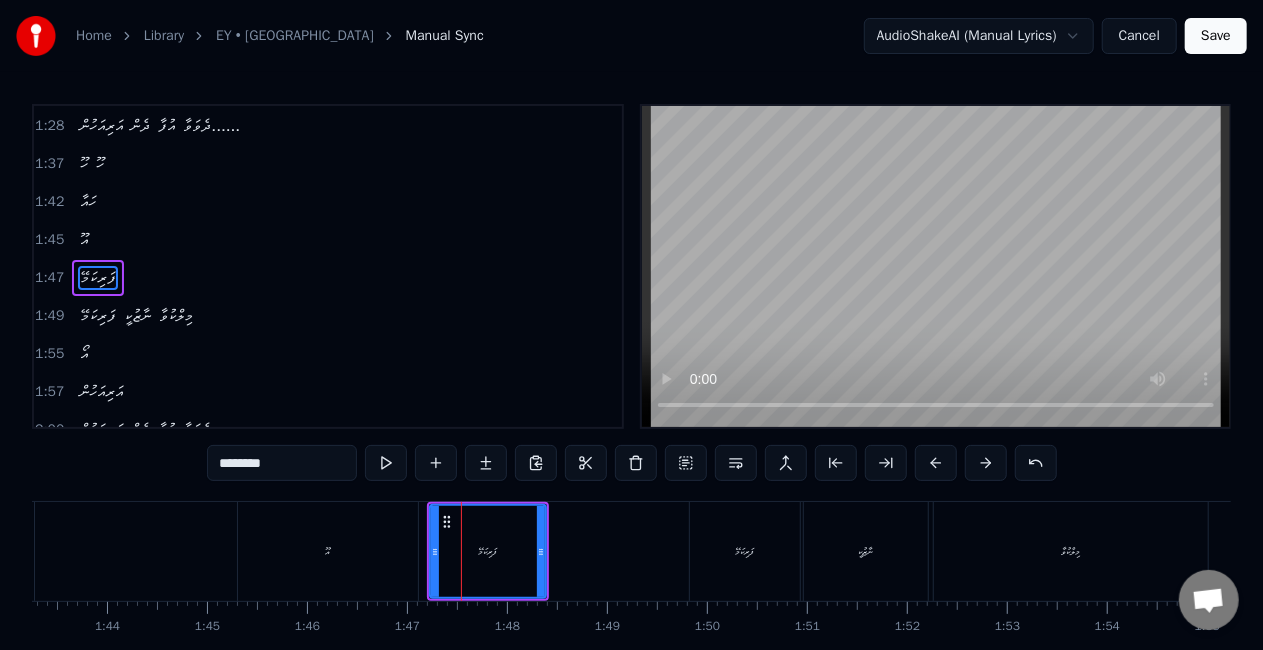 scroll, scrollTop: 380, scrollLeft: 0, axis: vertical 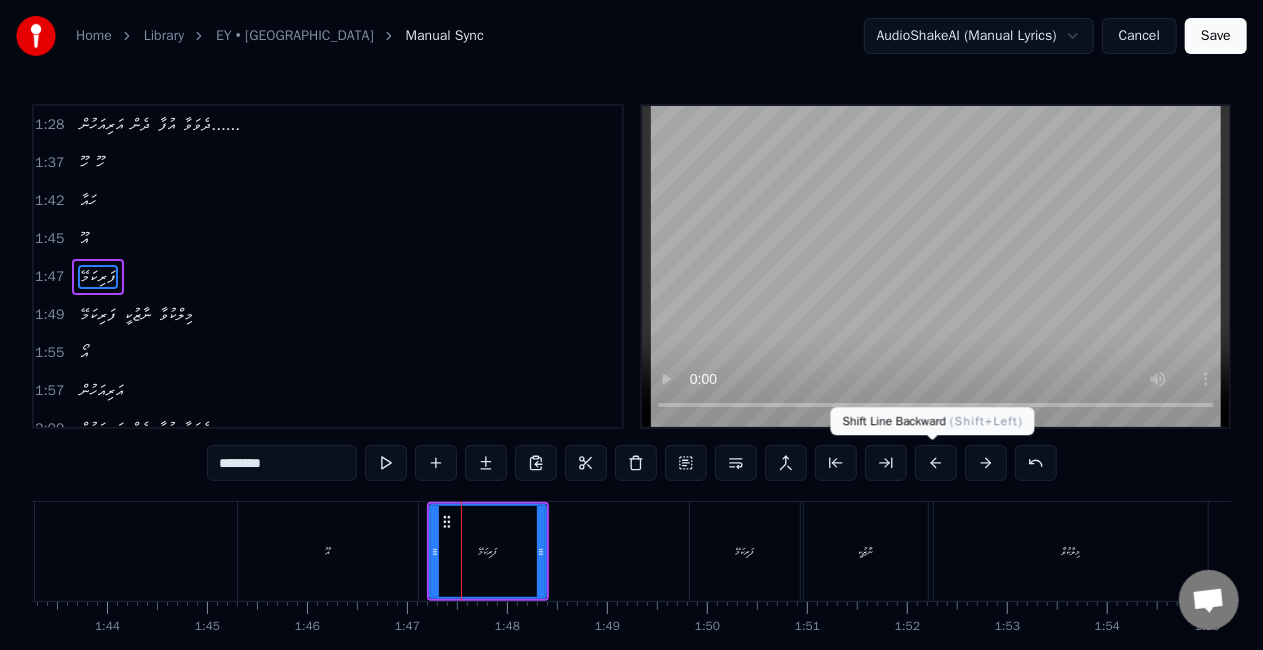 click at bounding box center [936, 463] 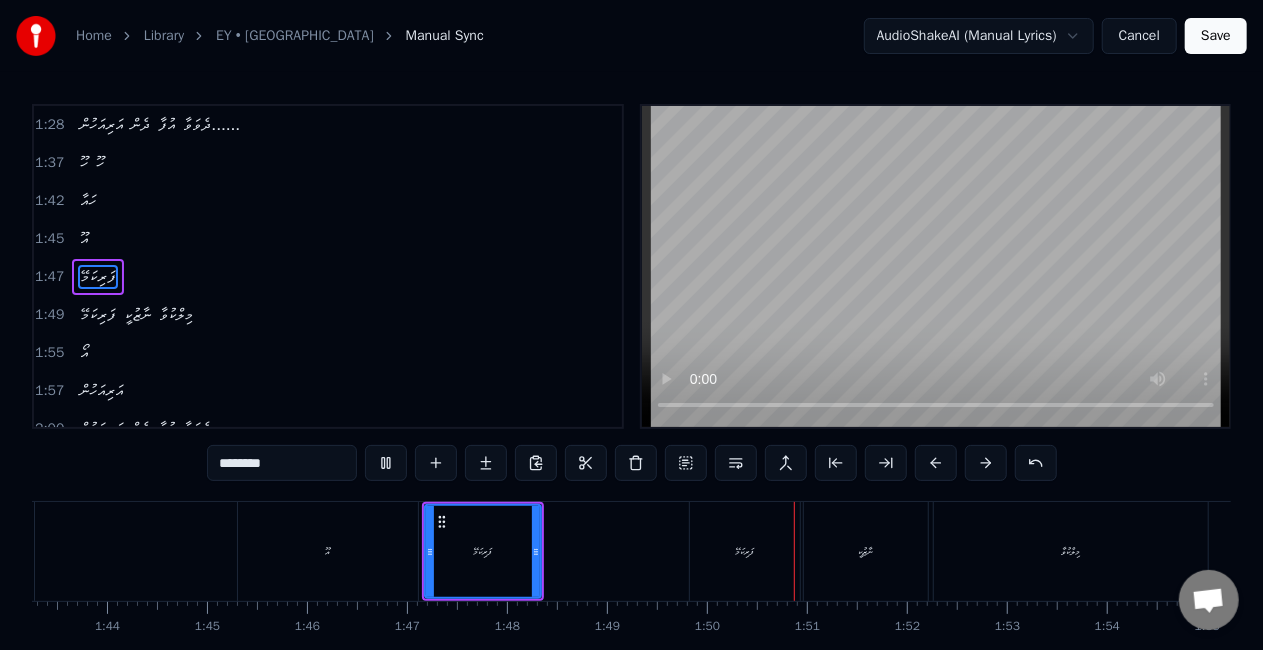 click on "ފަރިކަމޭ" at bounding box center [745, 551] 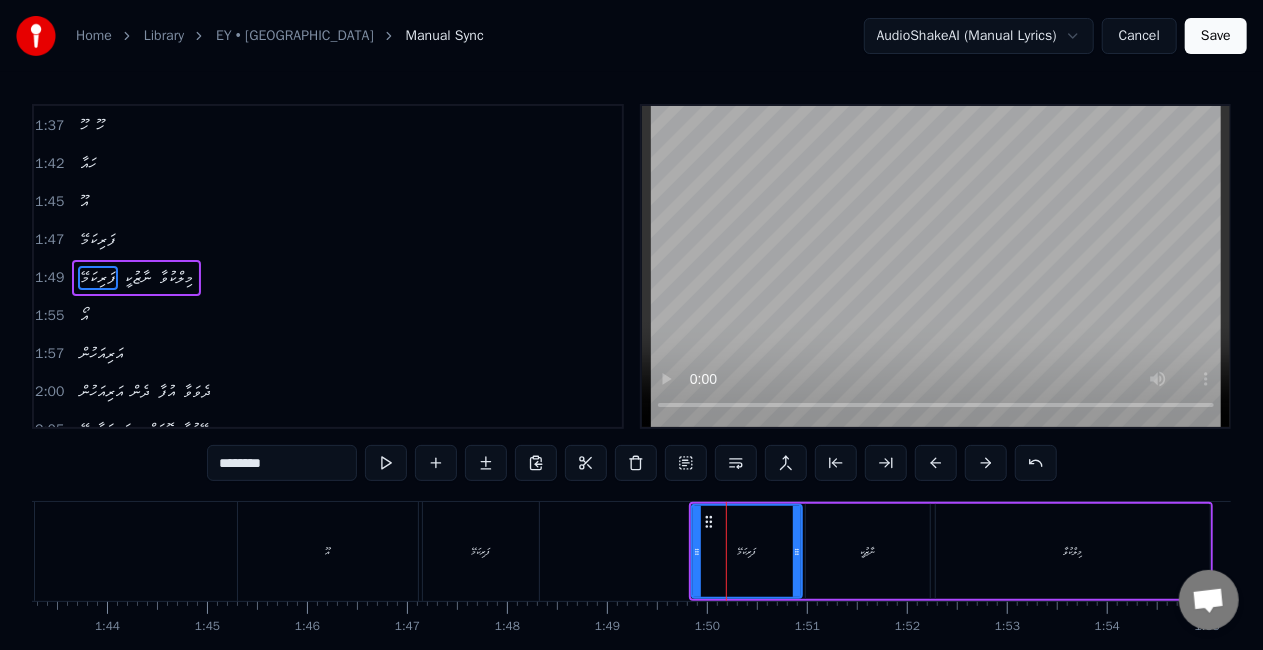 scroll, scrollTop: 418, scrollLeft: 0, axis: vertical 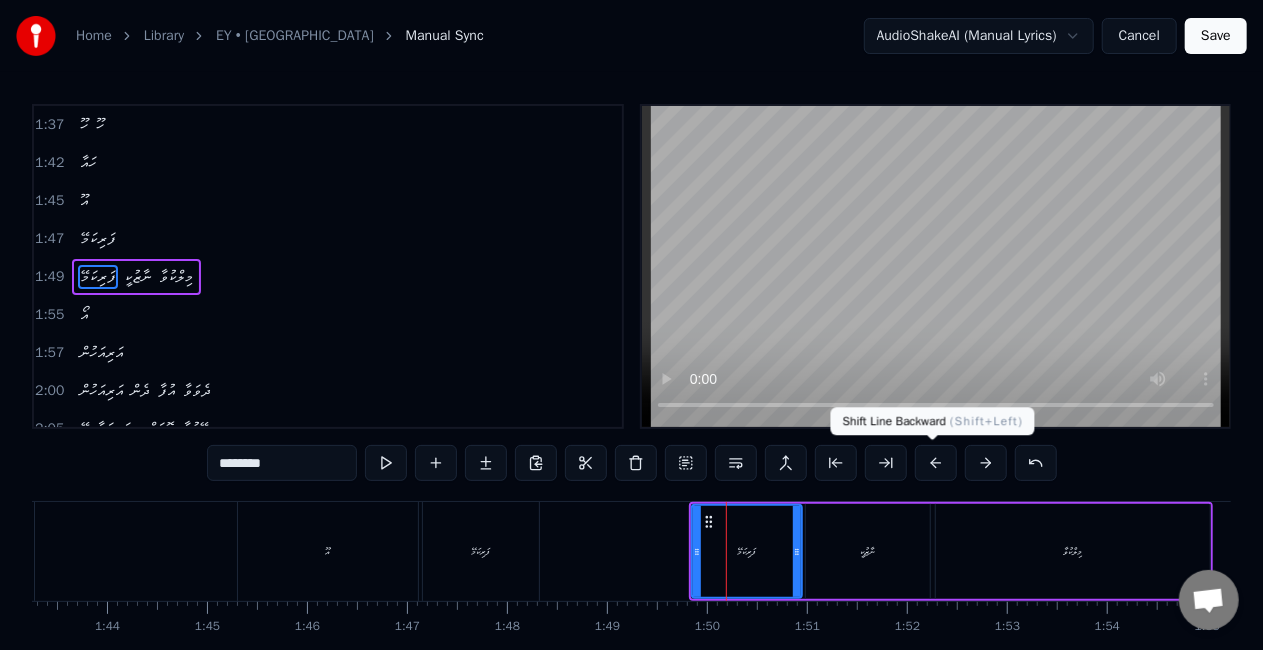 click at bounding box center (936, 463) 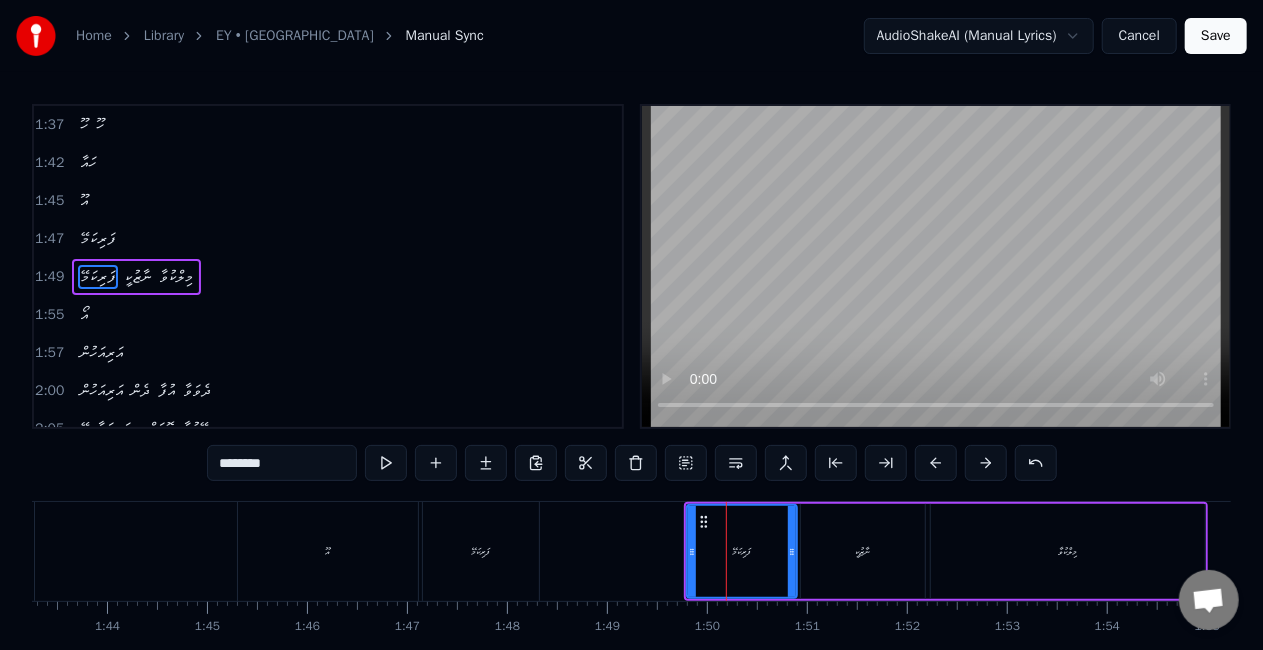 click at bounding box center (936, 463) 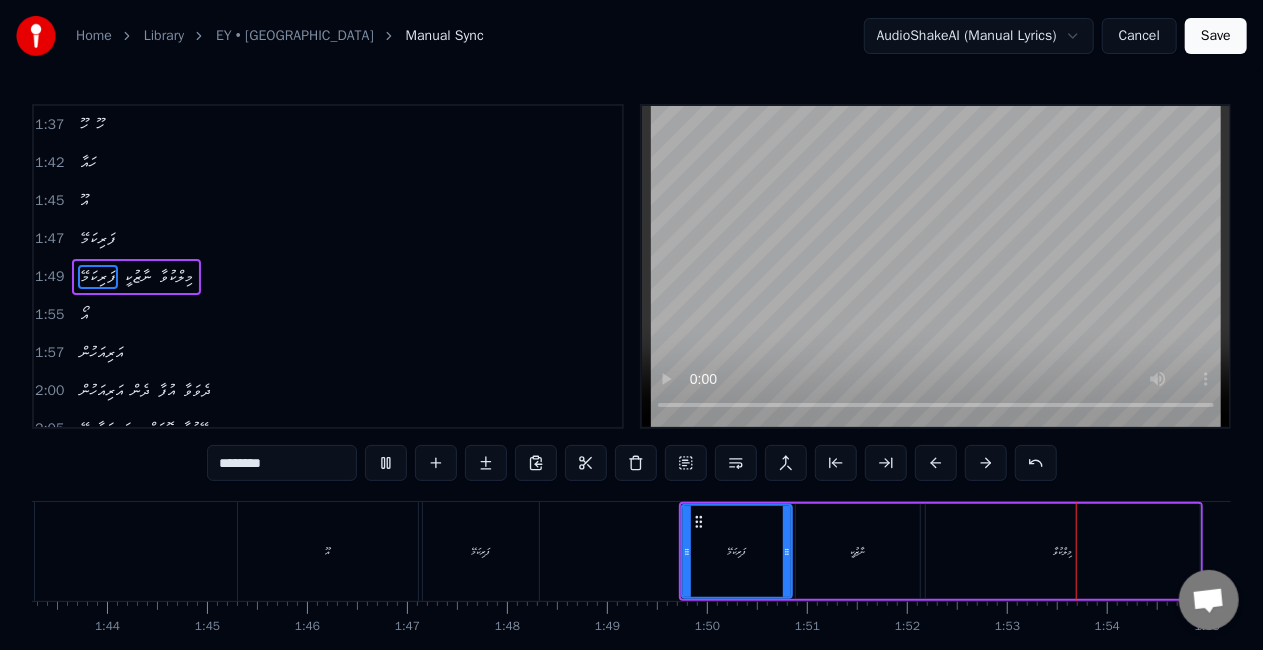 click on "އޭ މަލާ ތިޔަ ގޮތަށް ދޭހުގާ.... ފަރިވެ ފޮޅިފާ އިނަސް ޕާކުގާ...... ދާނަމޭ އަދު އުދުހިފާ ތިމާ.... އާދެ އަރިހަށް މަޒާވެސް ހަދާ... އޭ މަލާ ތިޔަ ގޮތަށް ދޭހުގާ.......... އޯ ފަރިކަމޭ ފަރިކަމޭ ނާޒުކީ މިލްކުވާ....... އޯ އަރިއަހުން އަރިއަހުން ދެން އުފާ ދެވަވާ...... ހޫ ހޫ ހައާ އޫ ފަރިކަމޭ ފަރިކަމޭ ނާޒުކީ މިލްކުވާ އޯ އަރިއަހުން އަރިއަހުން ދެން އުފާ ދެވަވާ އޭ މަލާ ތިޔަ ގޮތަށް ދޭހުގާ ފަރިވެ ފޮޅިފާ އިނަސް ޕާކުގާ ދާނަމޭ އަދު އުދުހިފާ ތިމާ އާދެ އަރިހަށް މަޒާވެސް ހަދާ އޭ މަލާ ތިޔަ ގޮތަށް ދޭހުގާ އޯ ހާދަހާ ހާދަހާ ބޭނުމޭ ފަރިމަލާ އޯ ދޭނުންތޯ ދޭނުން ތޯ އޭ އުފާ ފާޅުގާ އޯ ހާދަހާ ހާދަހާ ބޭނުމޭ" at bounding box center [2448, 551] 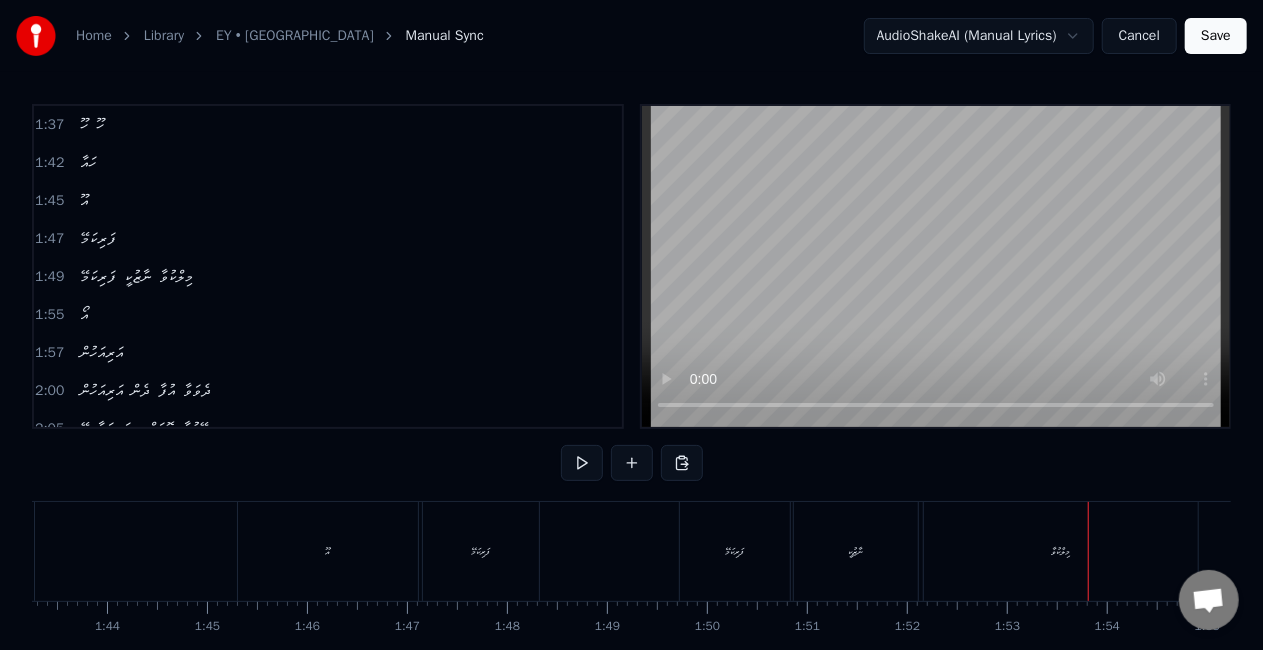 click on "މިލްކުވާ" at bounding box center [1061, 551] 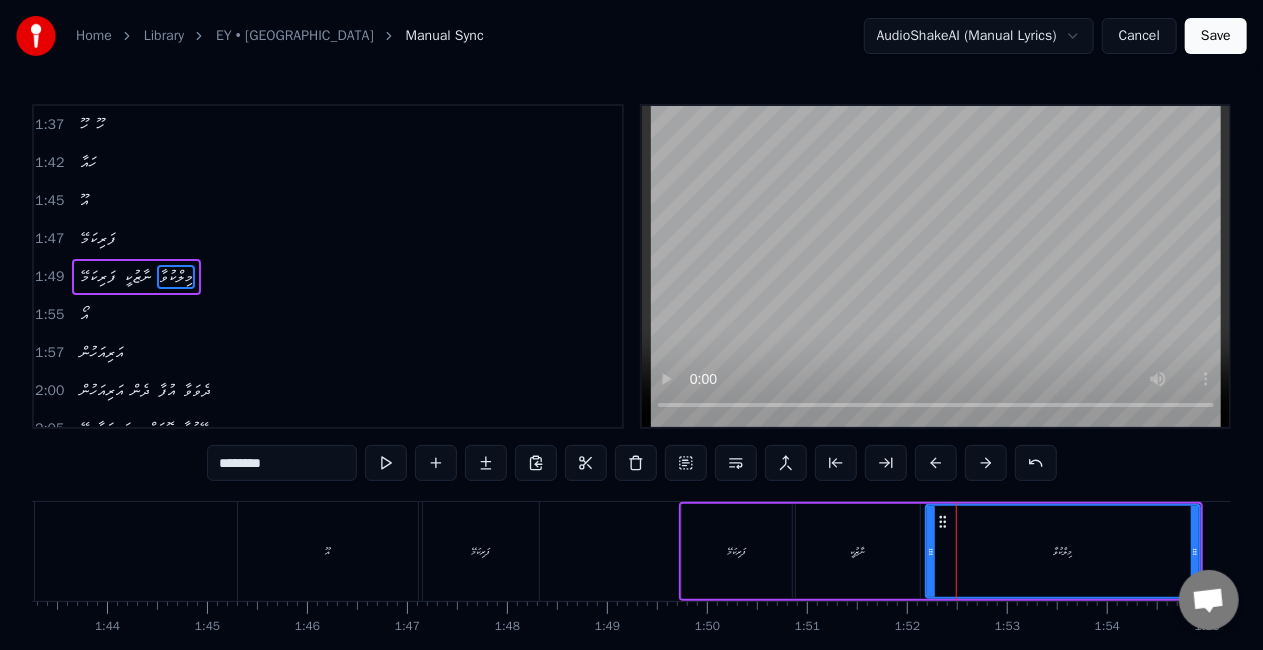 click on "********" at bounding box center (282, 463) 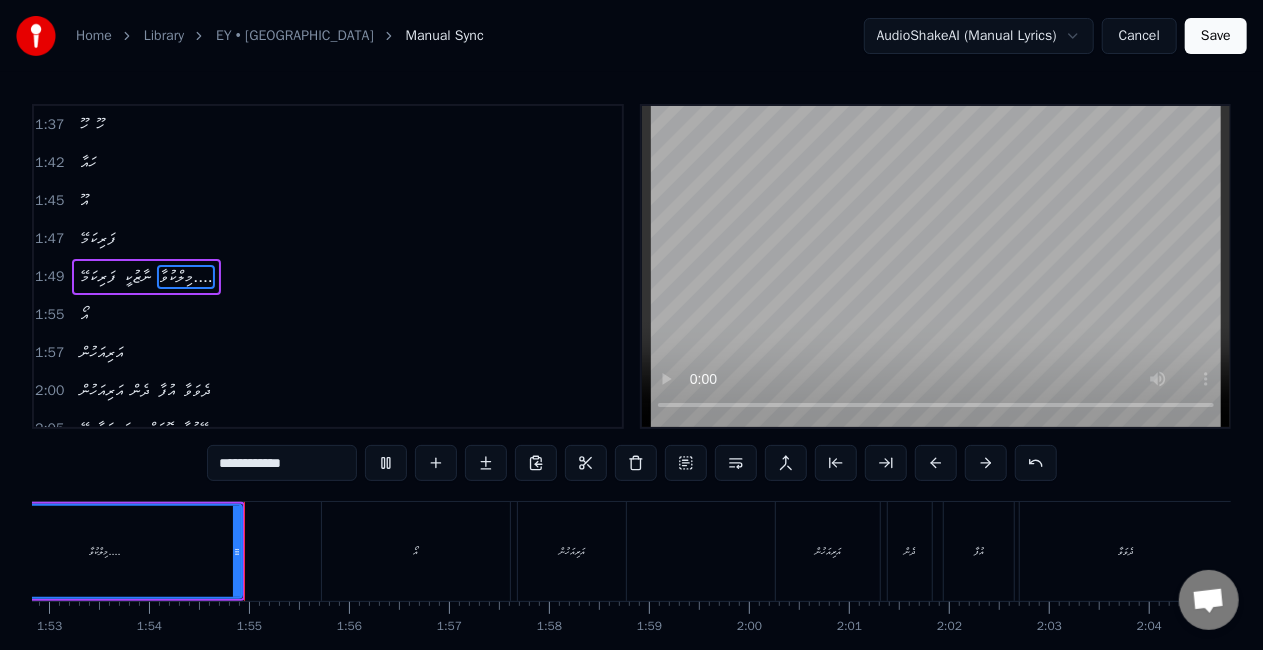 scroll, scrollTop: 0, scrollLeft: 11328, axis: horizontal 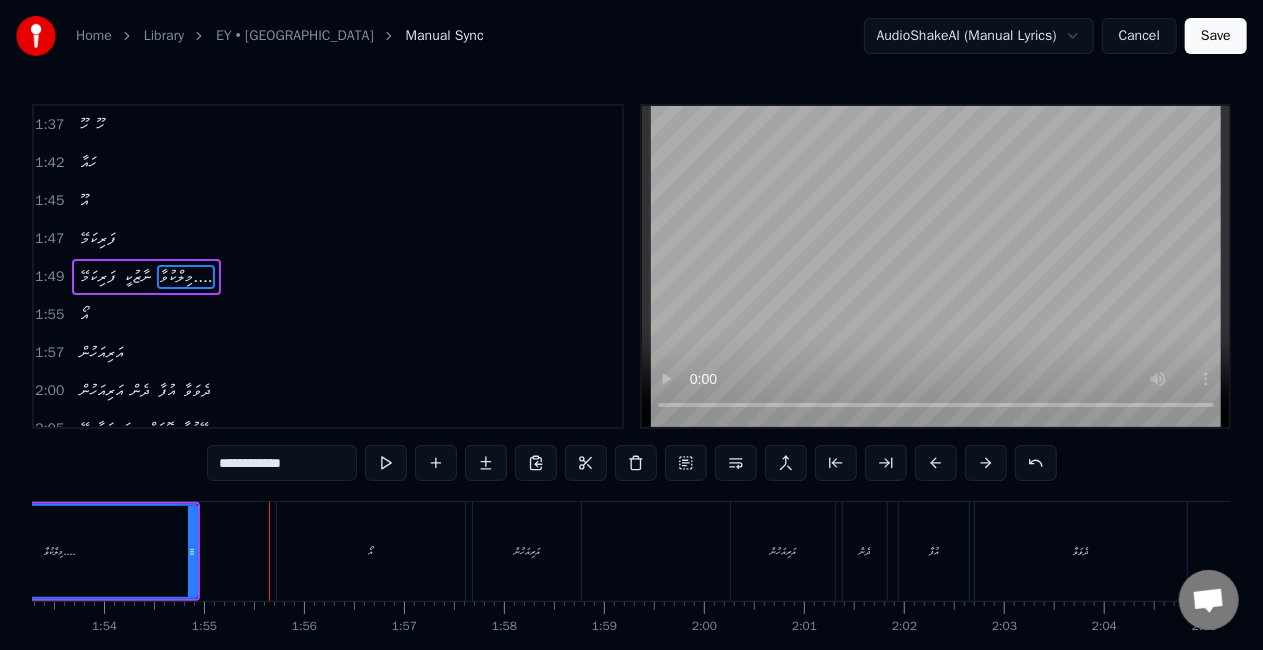 click on "މިލްކުވާ...." at bounding box center [60, 551] 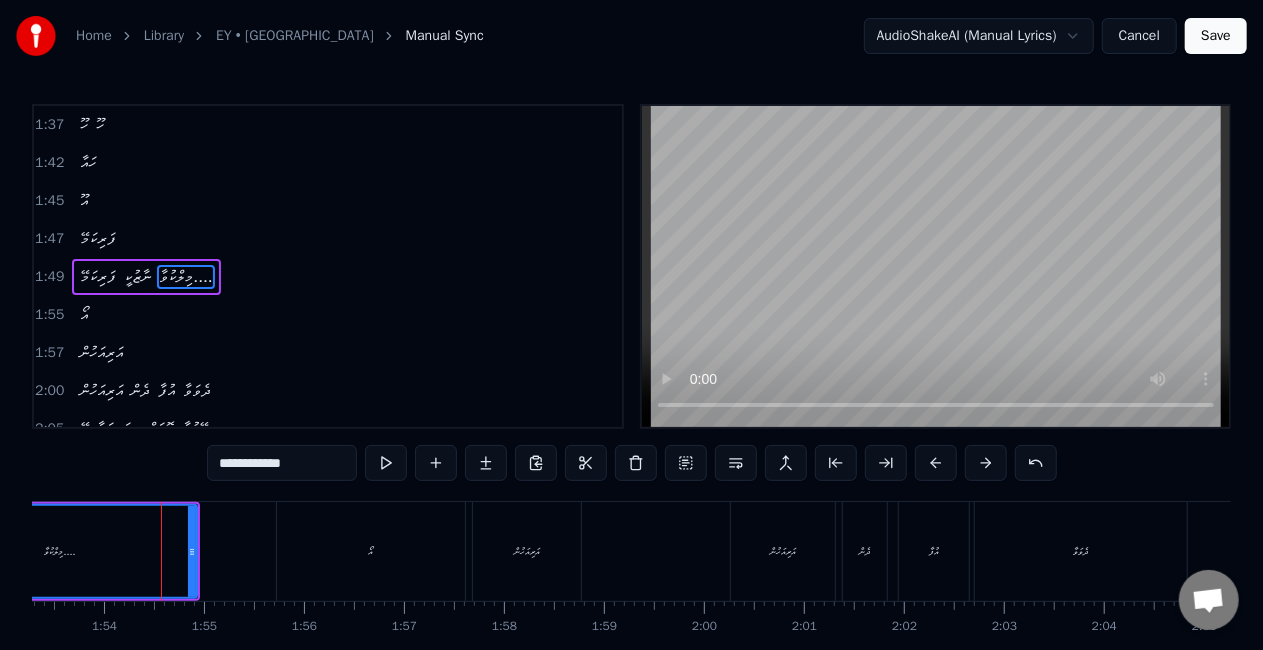 click on "**********" at bounding box center (282, 463) 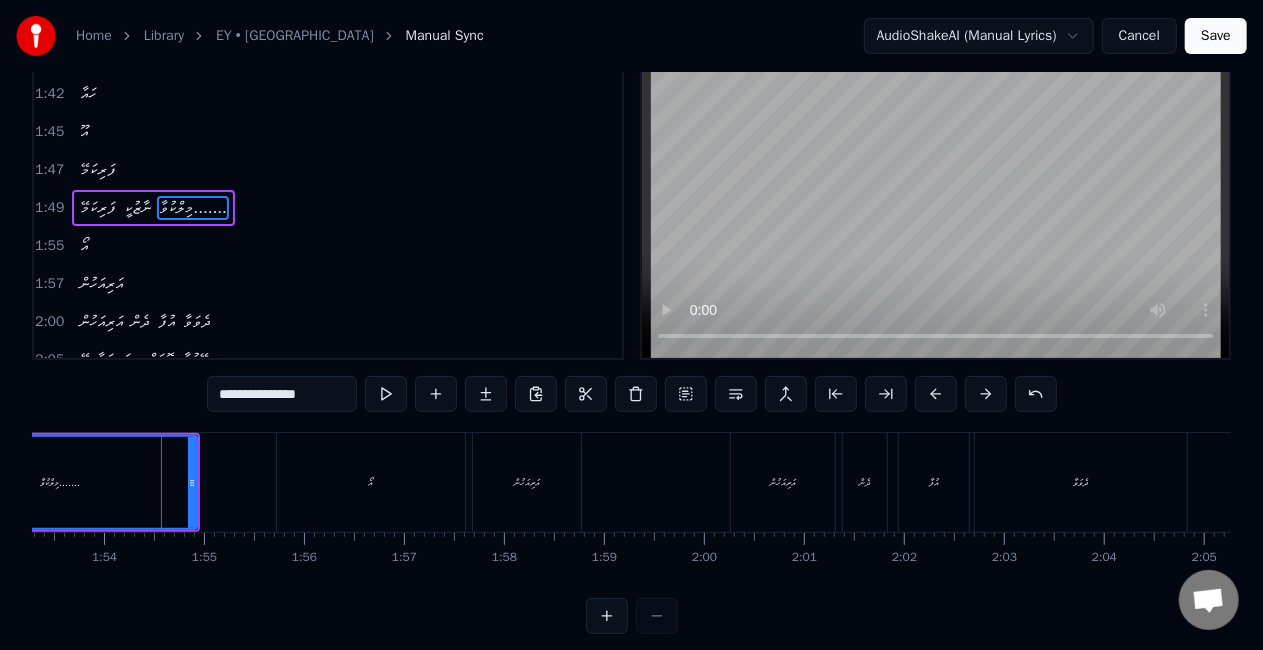 scroll, scrollTop: 102, scrollLeft: 0, axis: vertical 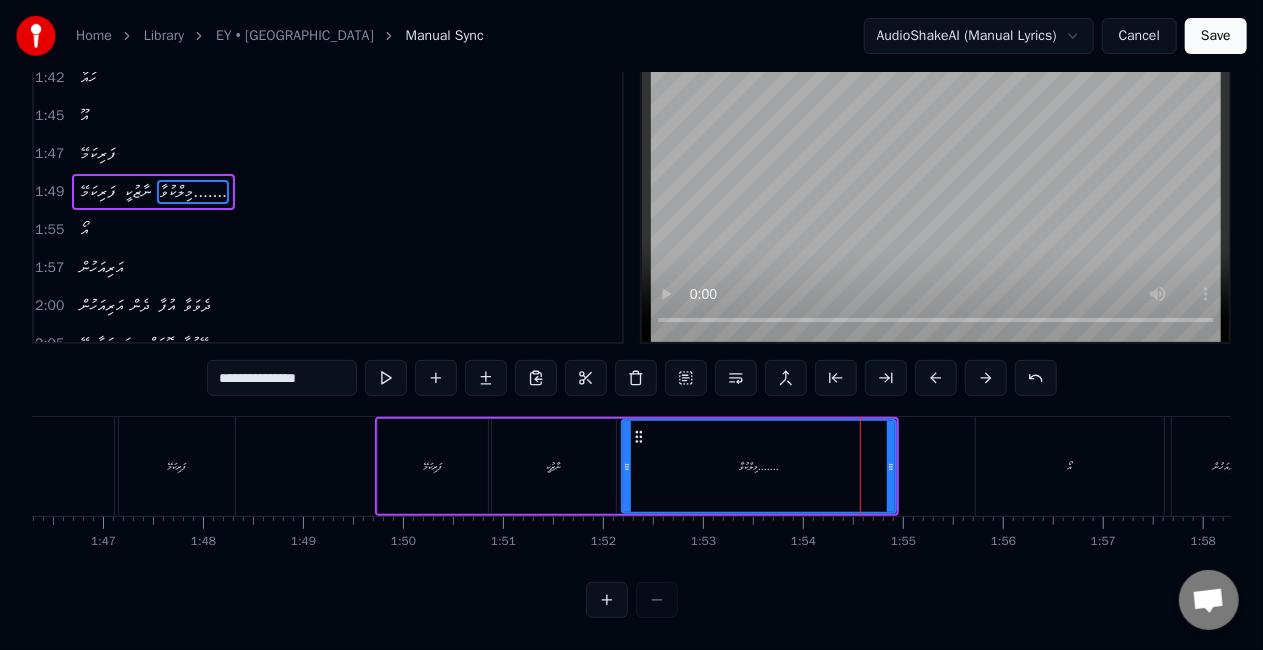click on "ފަރިކަމޭ" at bounding box center (433, 466) 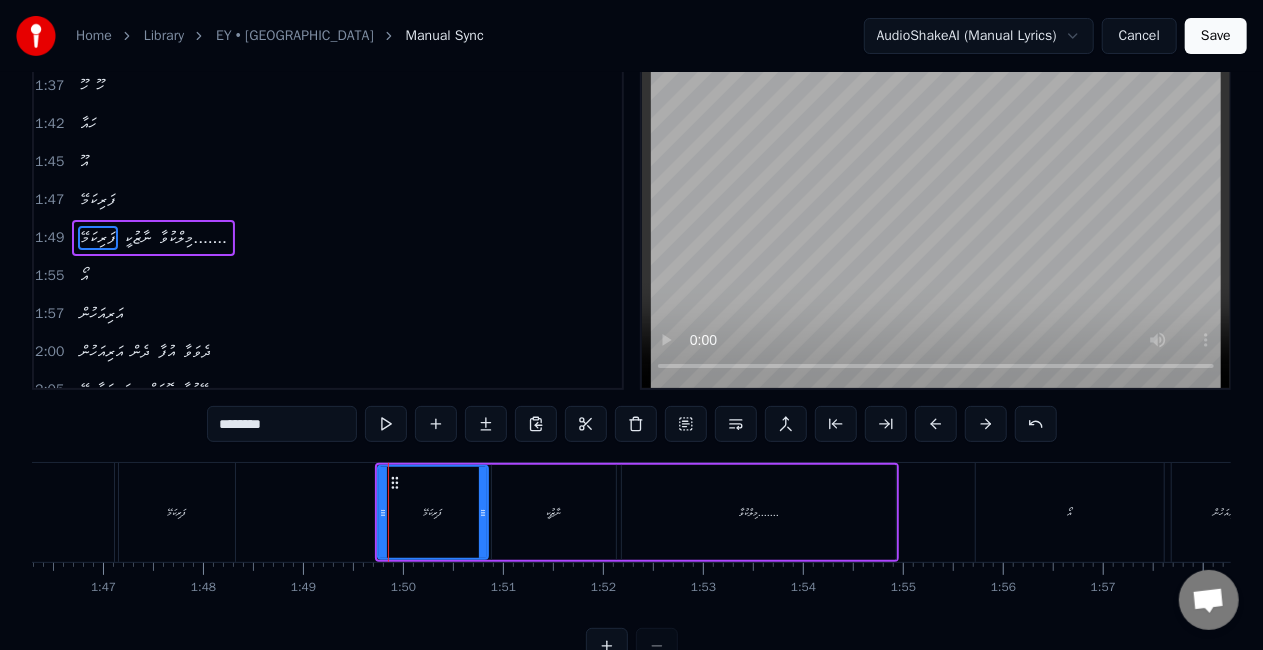scroll, scrollTop: 0, scrollLeft: 0, axis: both 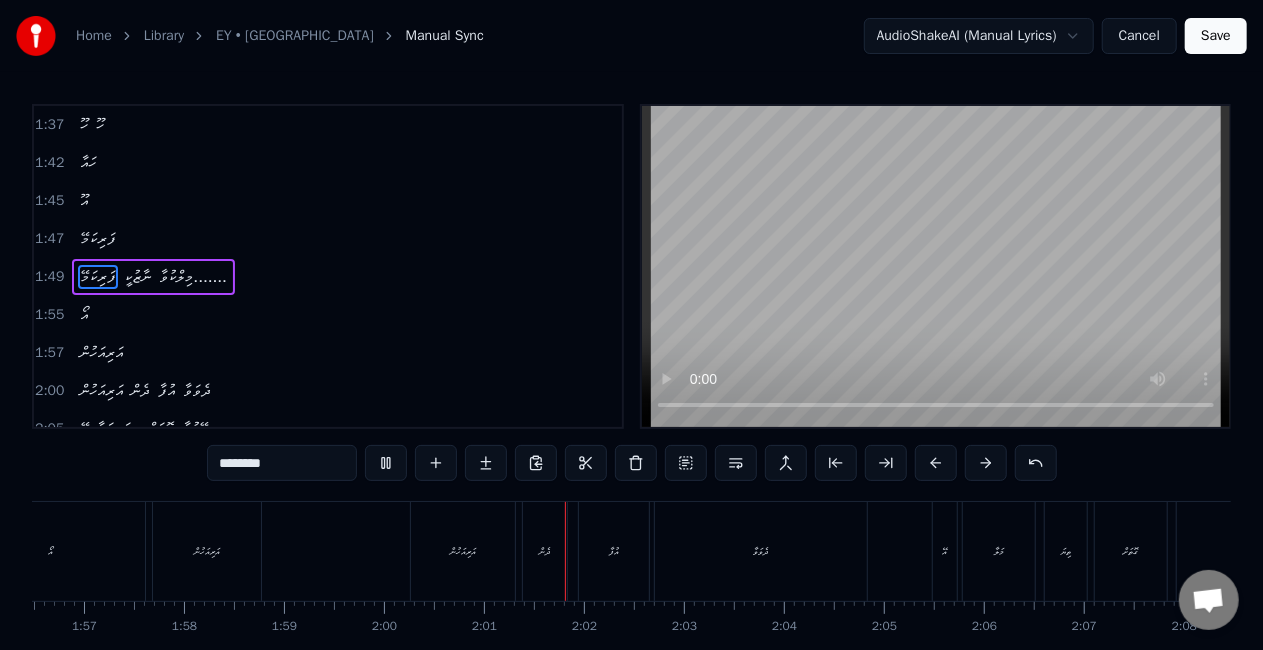 click on "އަރިއަހުން" at bounding box center [463, 551] 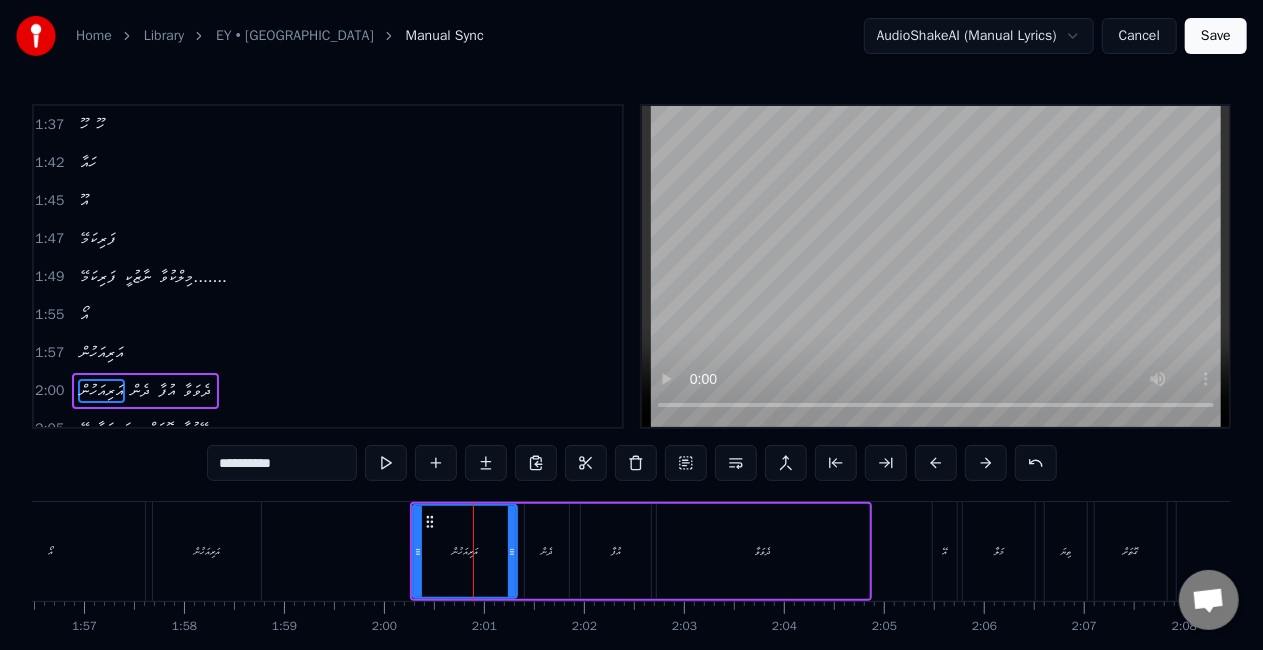 scroll, scrollTop: 530, scrollLeft: 0, axis: vertical 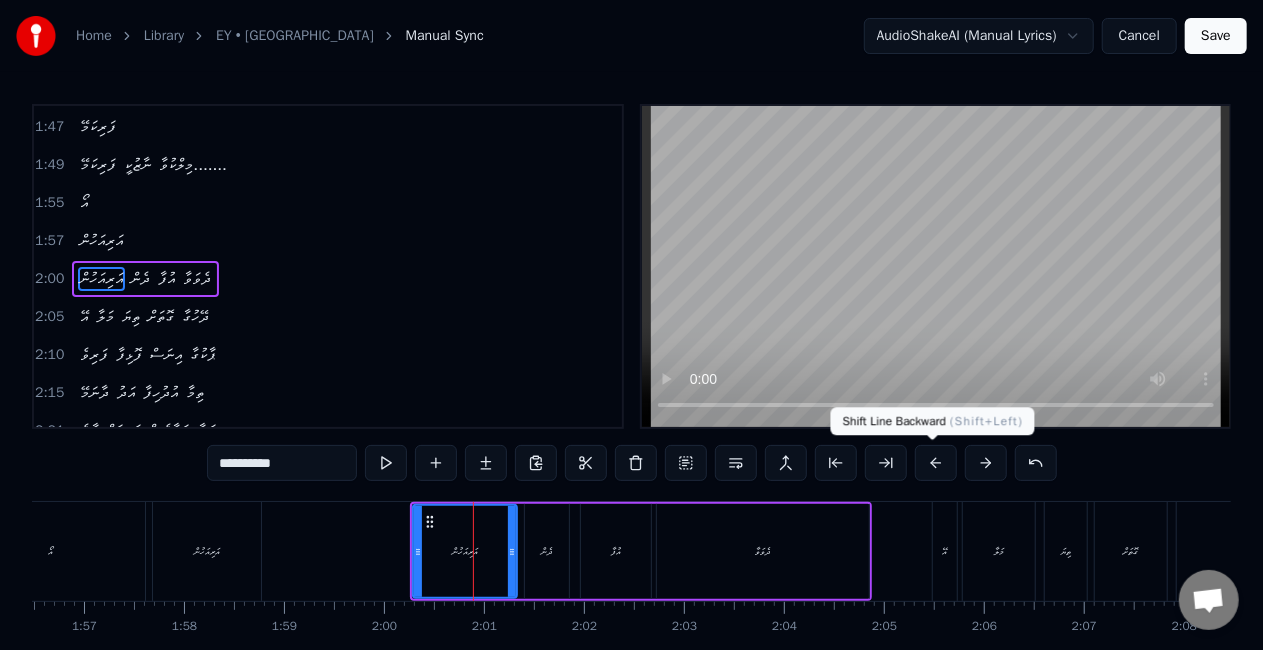 click at bounding box center [936, 463] 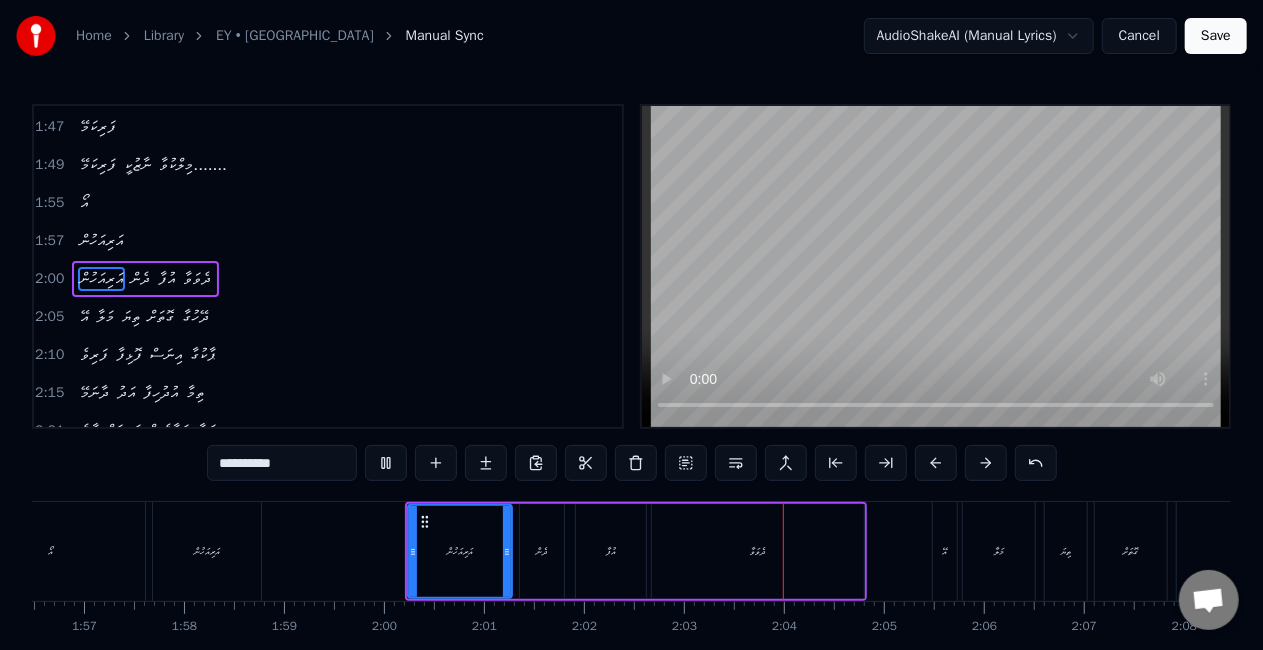 click on "ދެވަވާ" at bounding box center [758, 551] 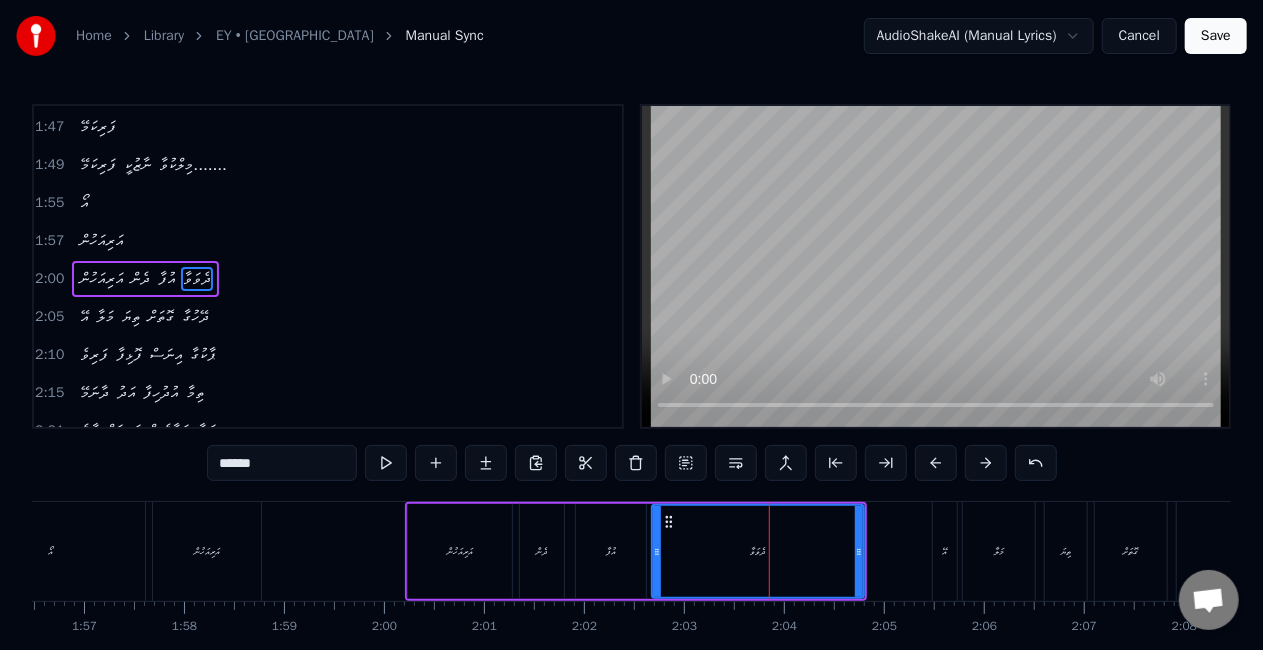 click on "******" at bounding box center (282, 463) 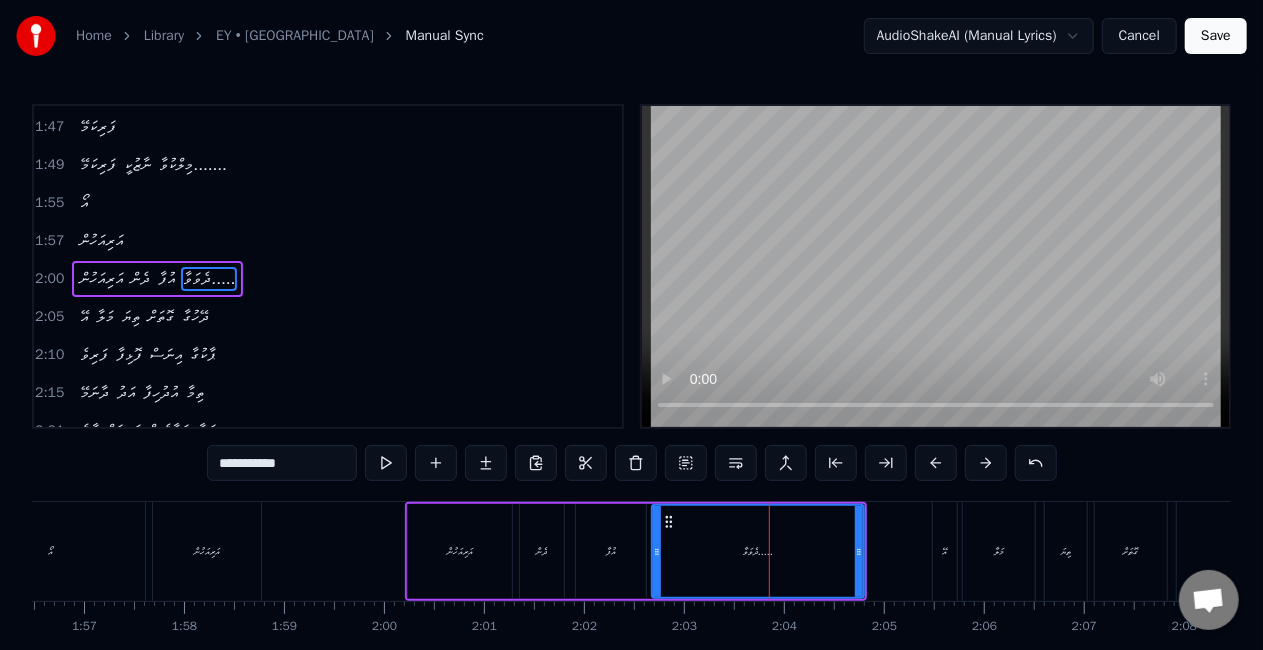 click on "އަރިއަހުން" at bounding box center (460, 551) 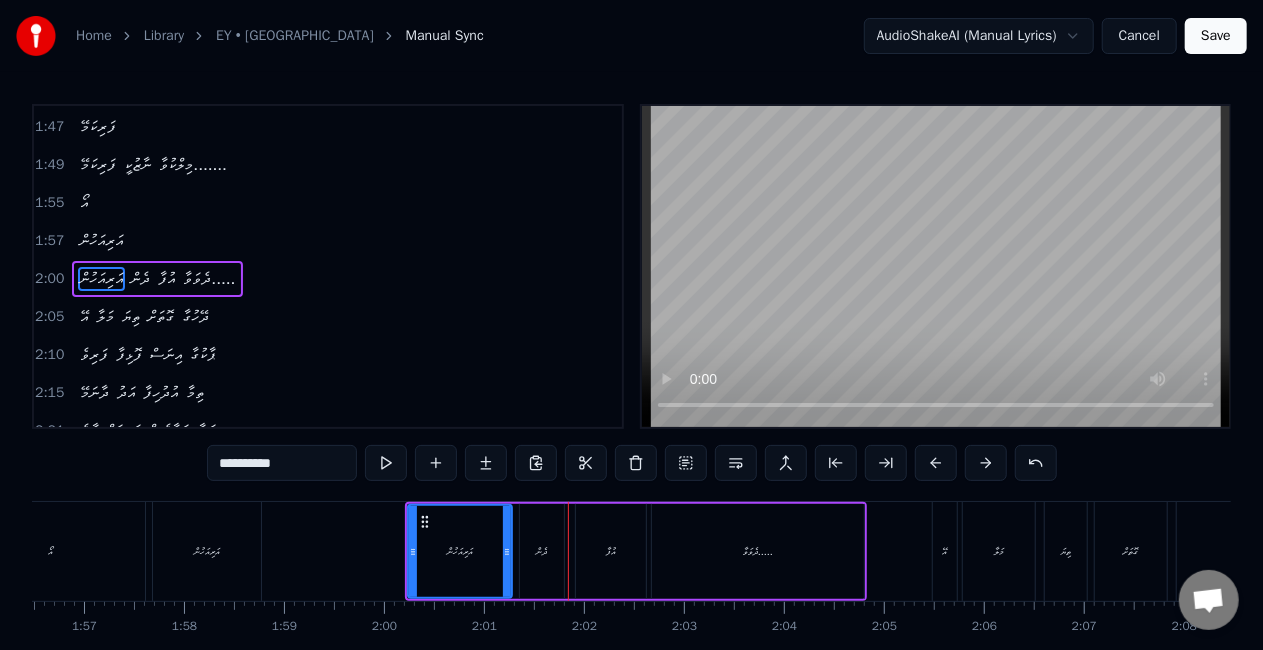 click on "އަރިއަހުން" at bounding box center (460, 551) 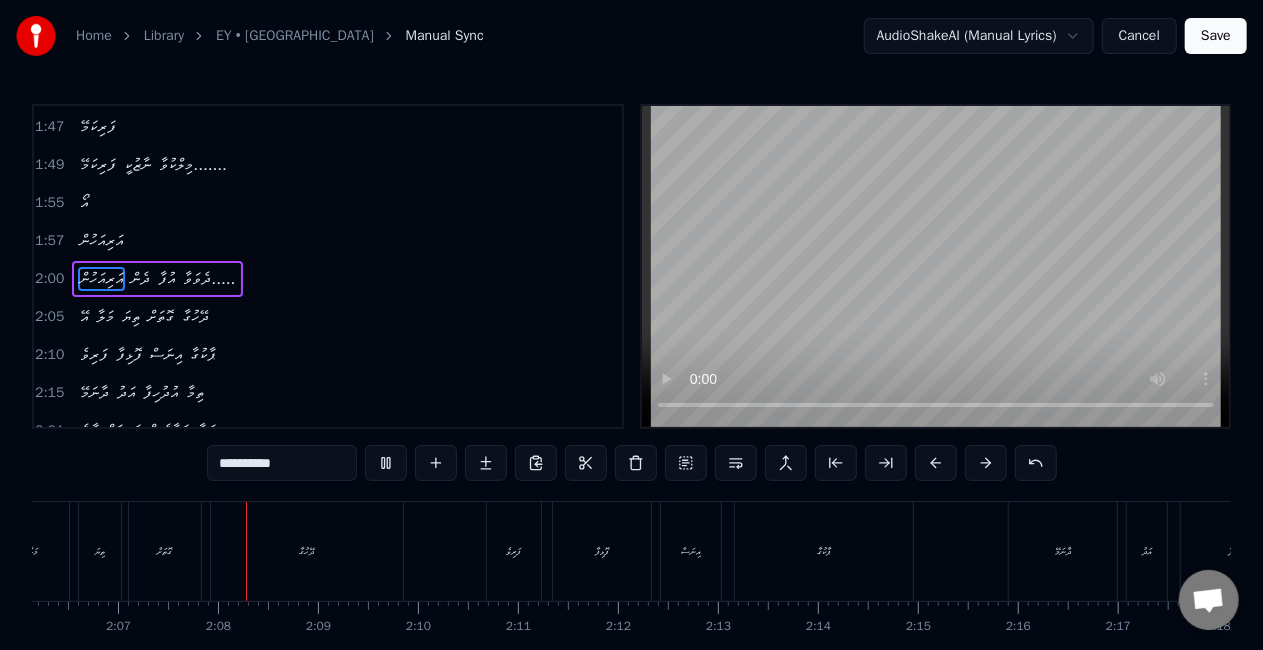 scroll, scrollTop: 0, scrollLeft: 12662, axis: horizontal 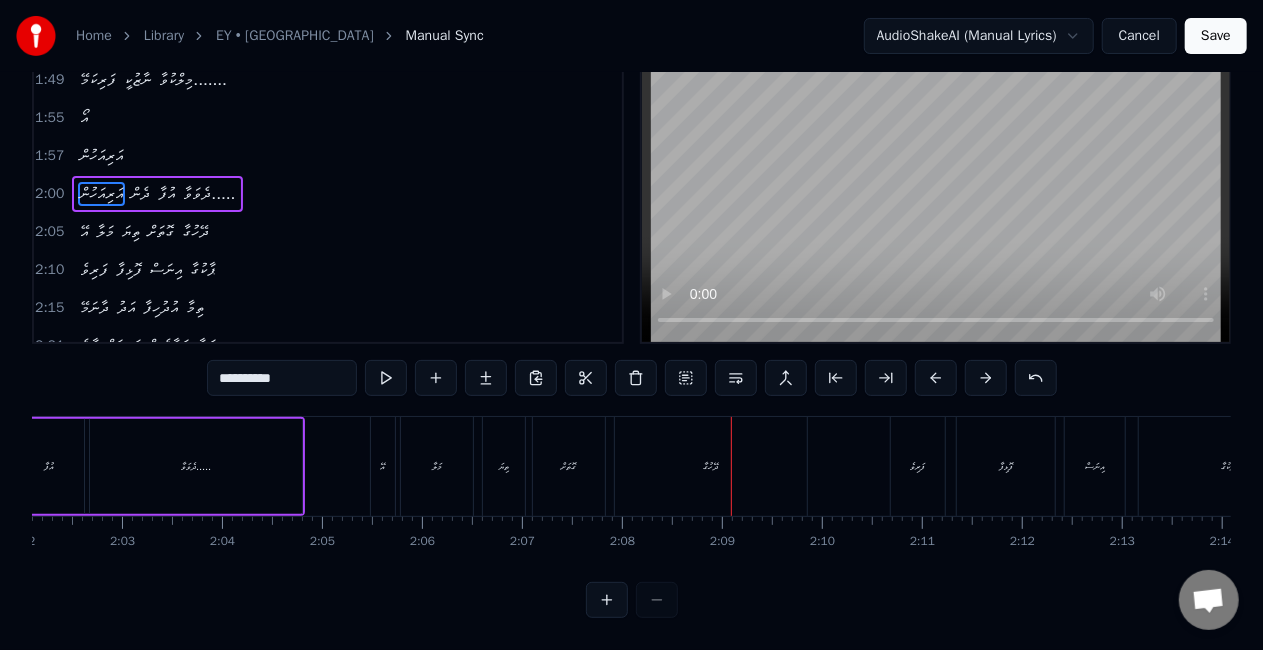 click on "އޭ" at bounding box center [383, 466] 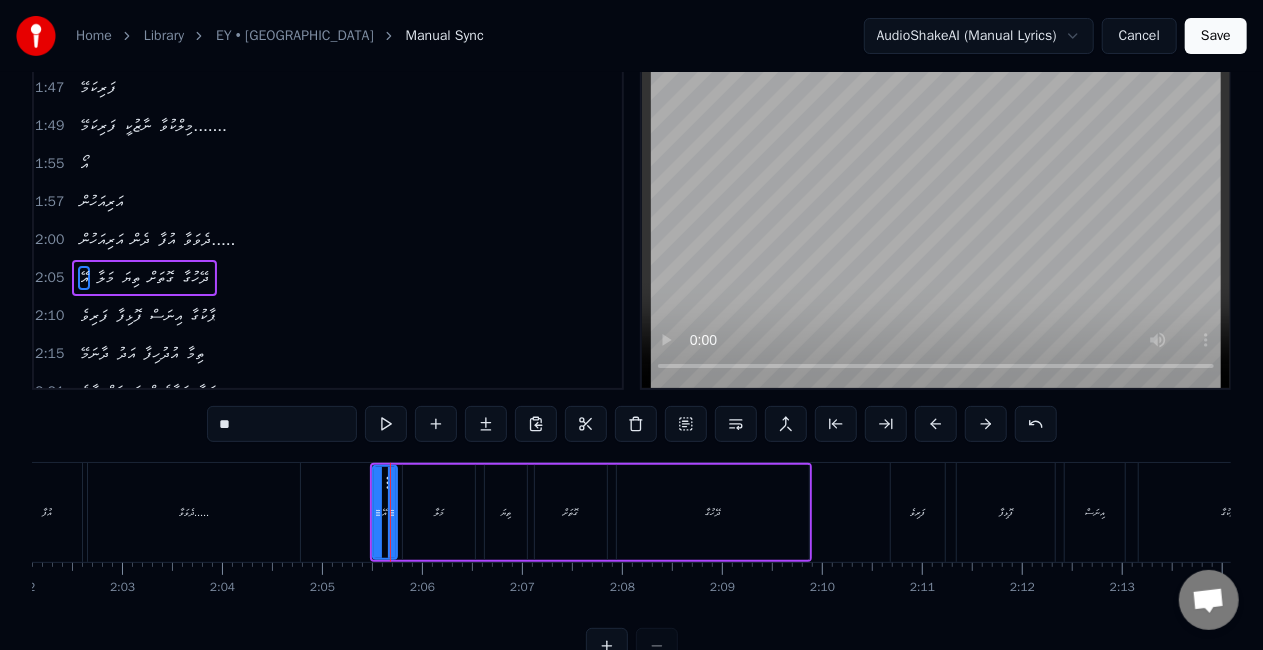 scroll, scrollTop: 0, scrollLeft: 0, axis: both 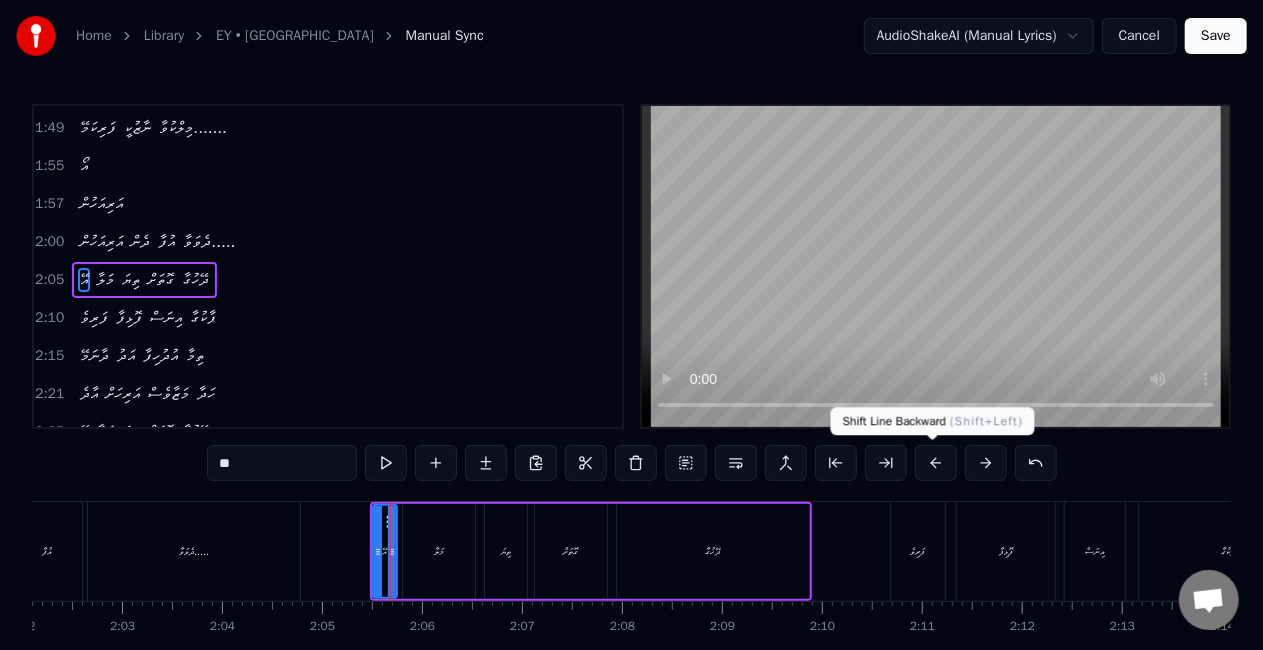 click at bounding box center [936, 463] 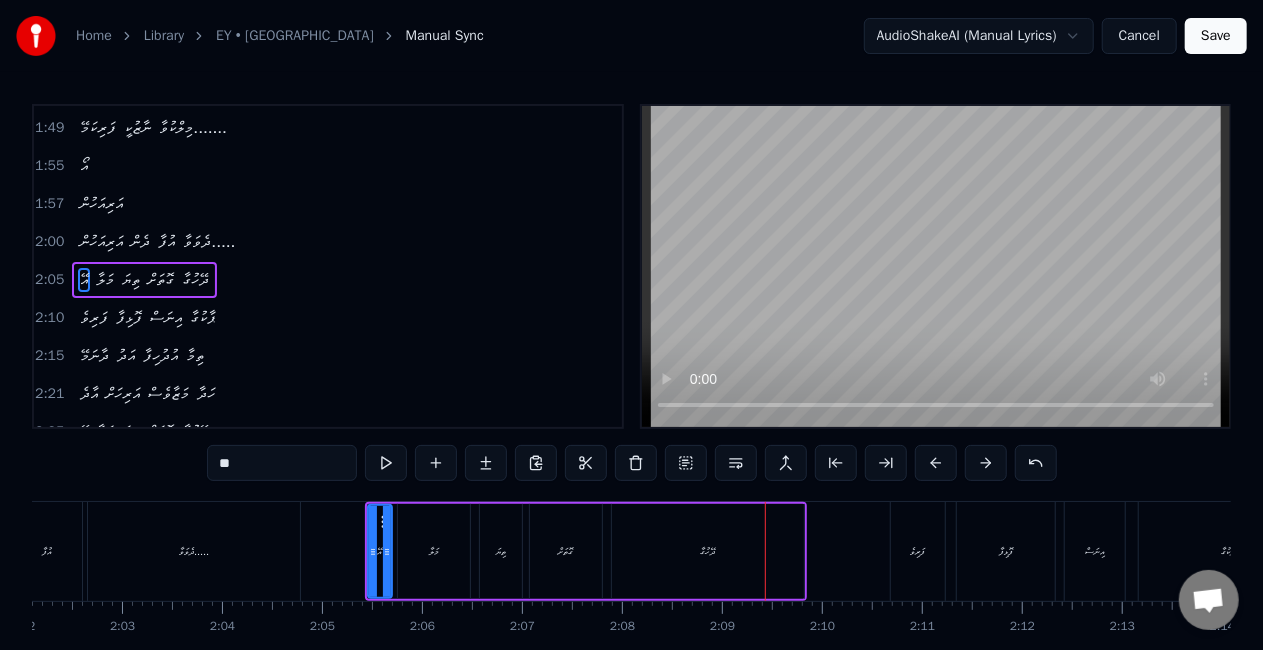 click on "ދޭހުގާ" at bounding box center [708, 551] 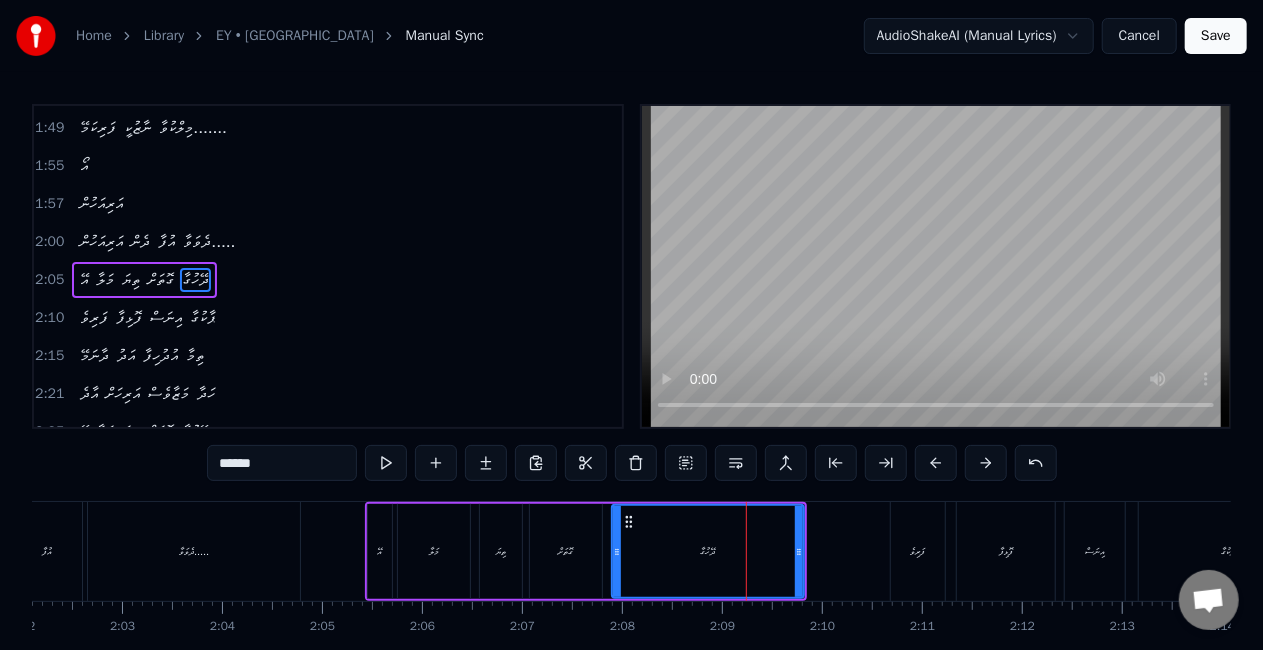 click on "******" at bounding box center [282, 463] 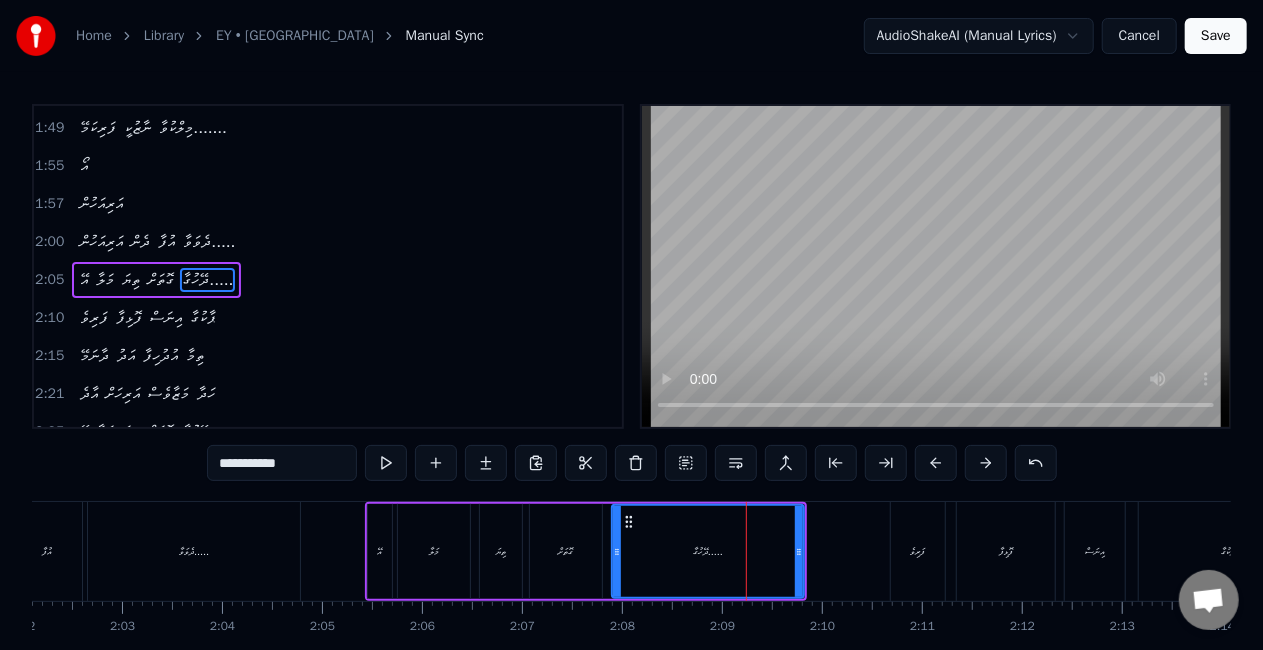 click on "އޭ" at bounding box center [380, 551] 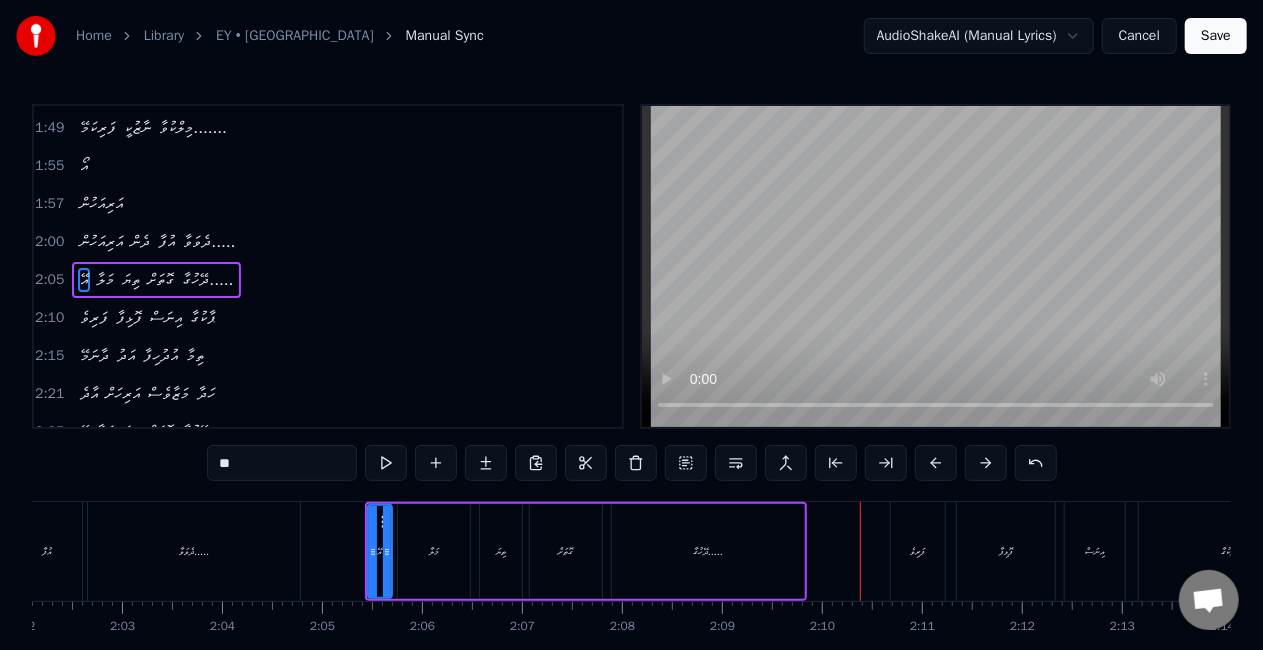 click on "ފަރިވެ" at bounding box center (918, 551) 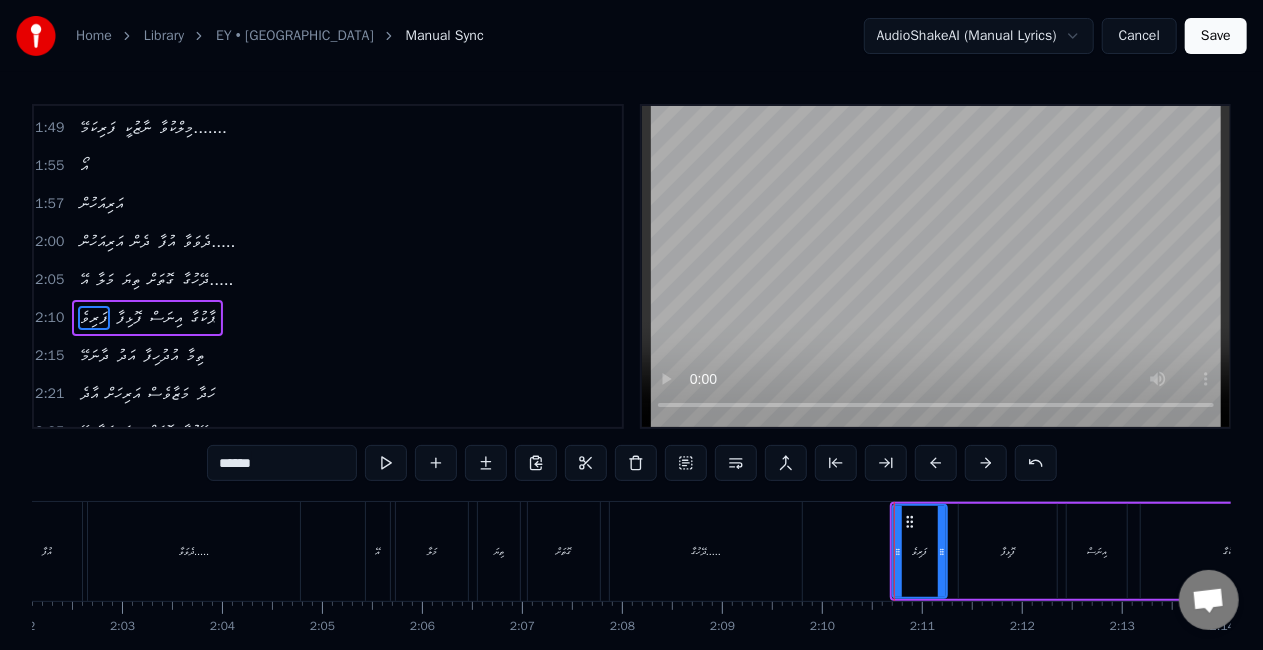 scroll, scrollTop: 604, scrollLeft: 0, axis: vertical 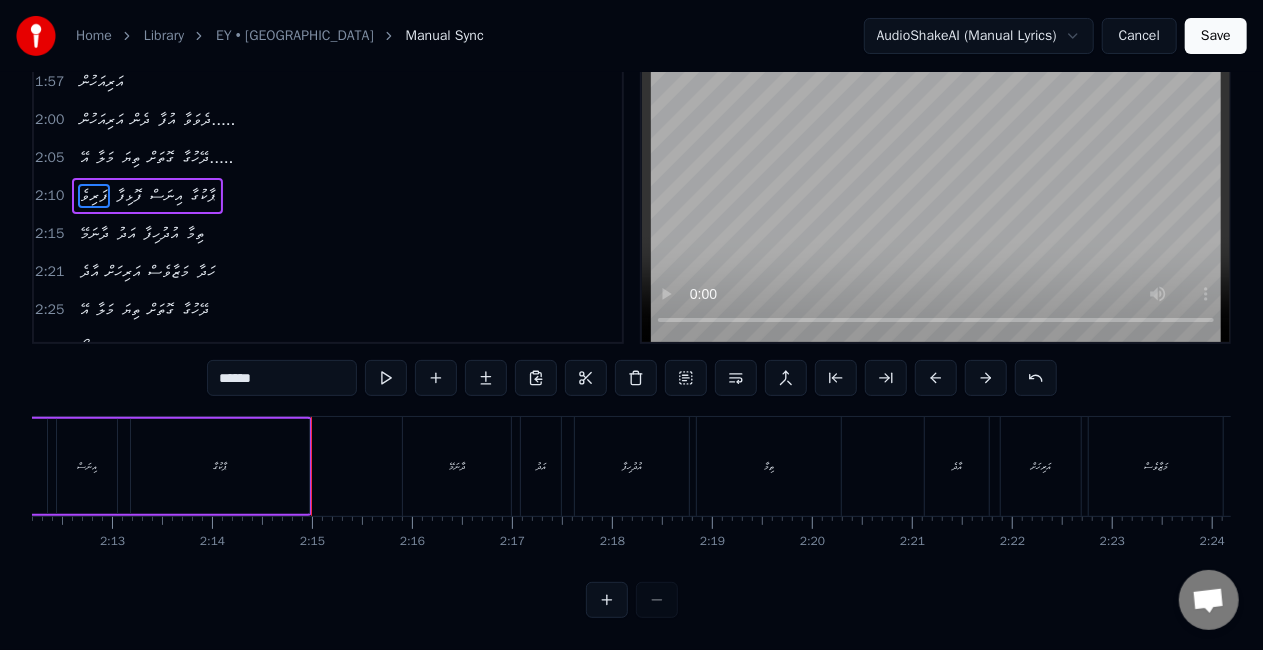 click on "ޕާކުގާ" at bounding box center (220, 466) 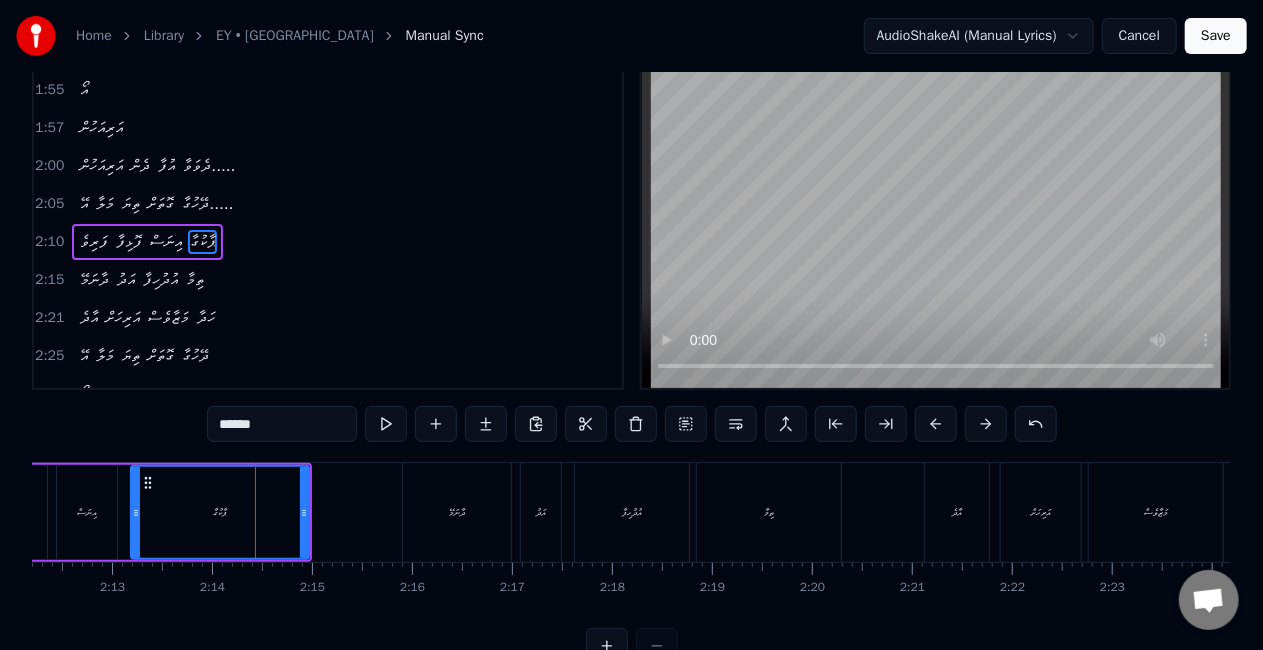 scroll, scrollTop: 0, scrollLeft: 0, axis: both 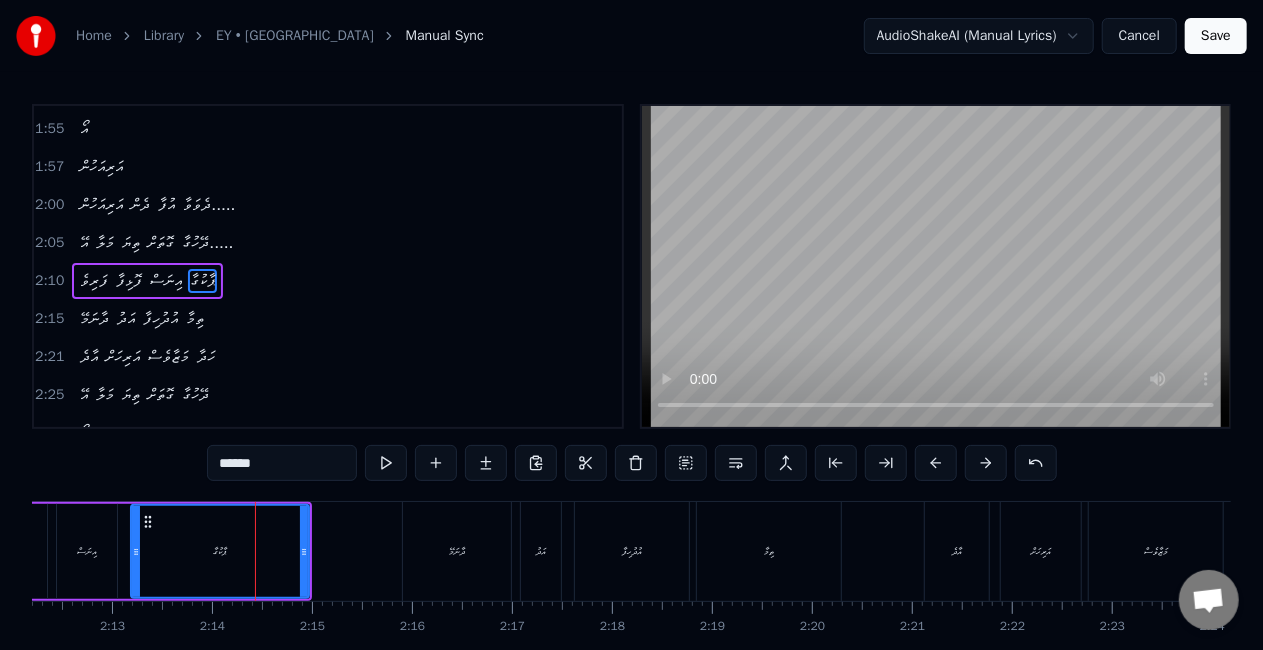 click on "******" at bounding box center [282, 463] 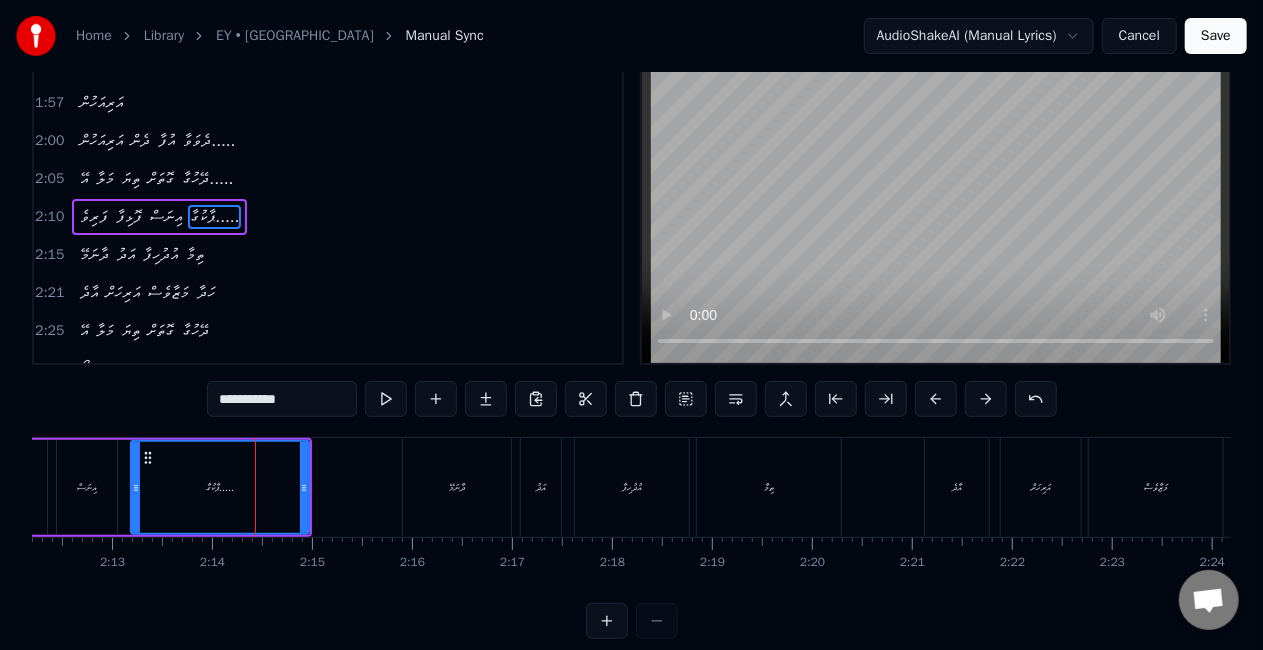 scroll, scrollTop: 102, scrollLeft: 0, axis: vertical 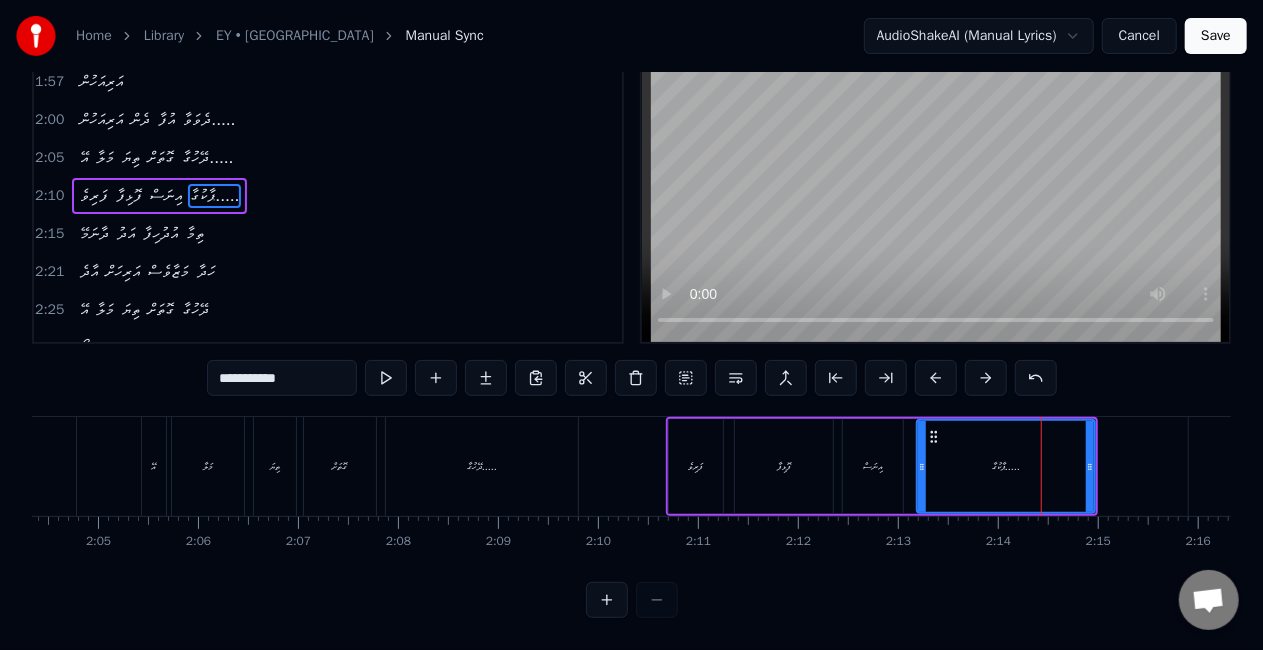 click on "ފަރިވެ" at bounding box center (696, 466) 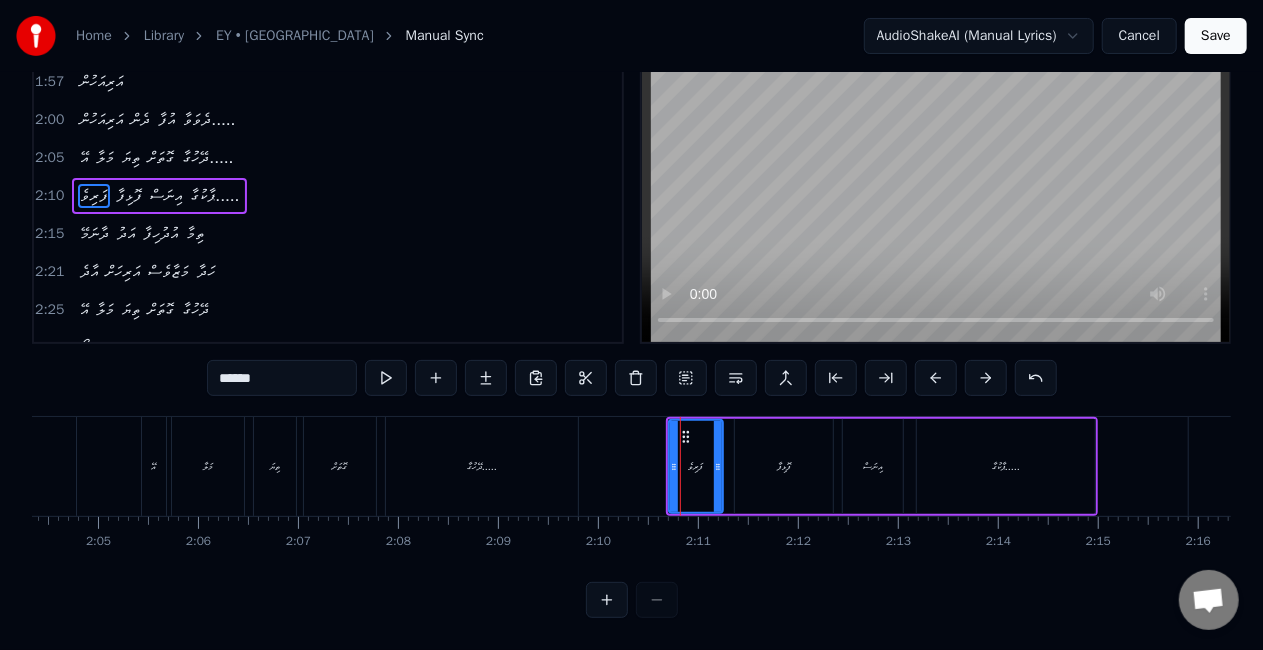 scroll, scrollTop: 0, scrollLeft: 0, axis: both 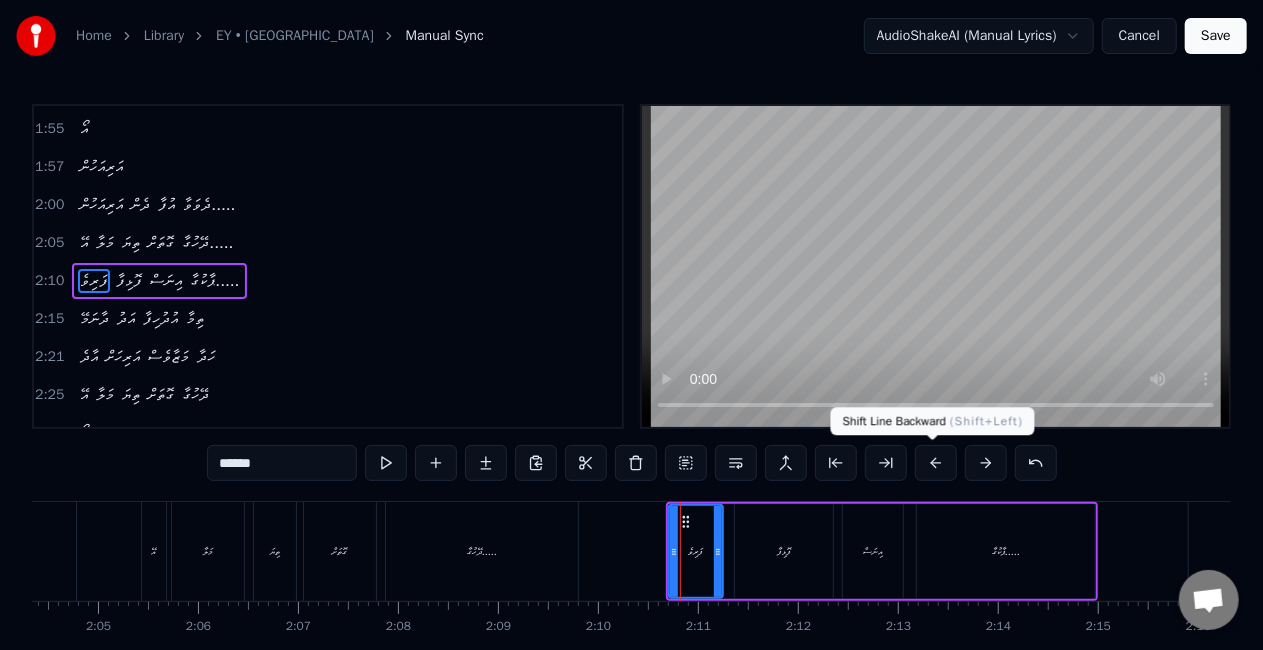 click at bounding box center (936, 463) 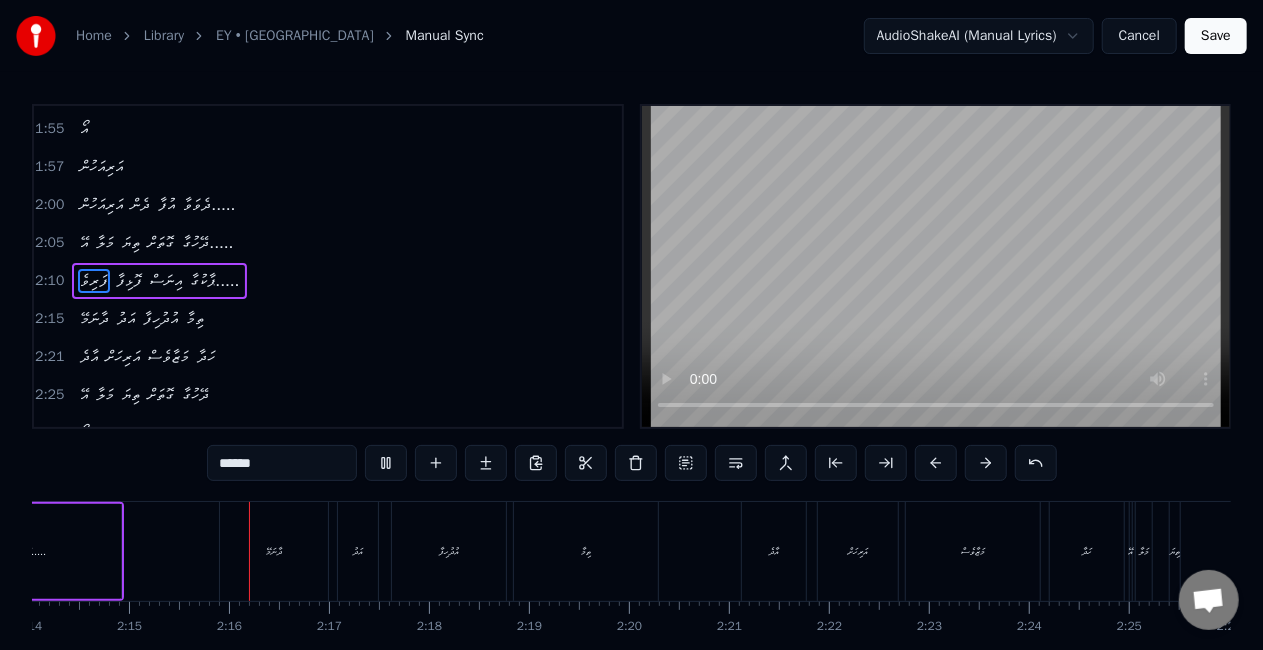 scroll, scrollTop: 0, scrollLeft: 13453, axis: horizontal 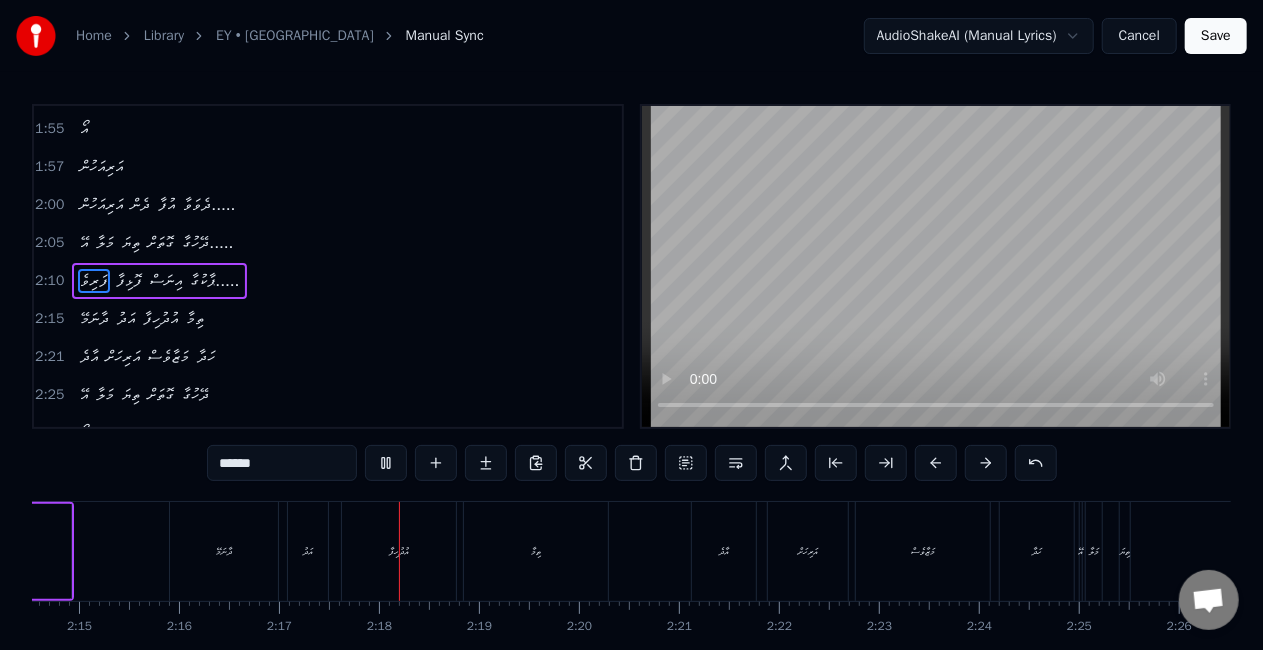 click on "ޕާކުގާ....." at bounding box center (-18, 551) 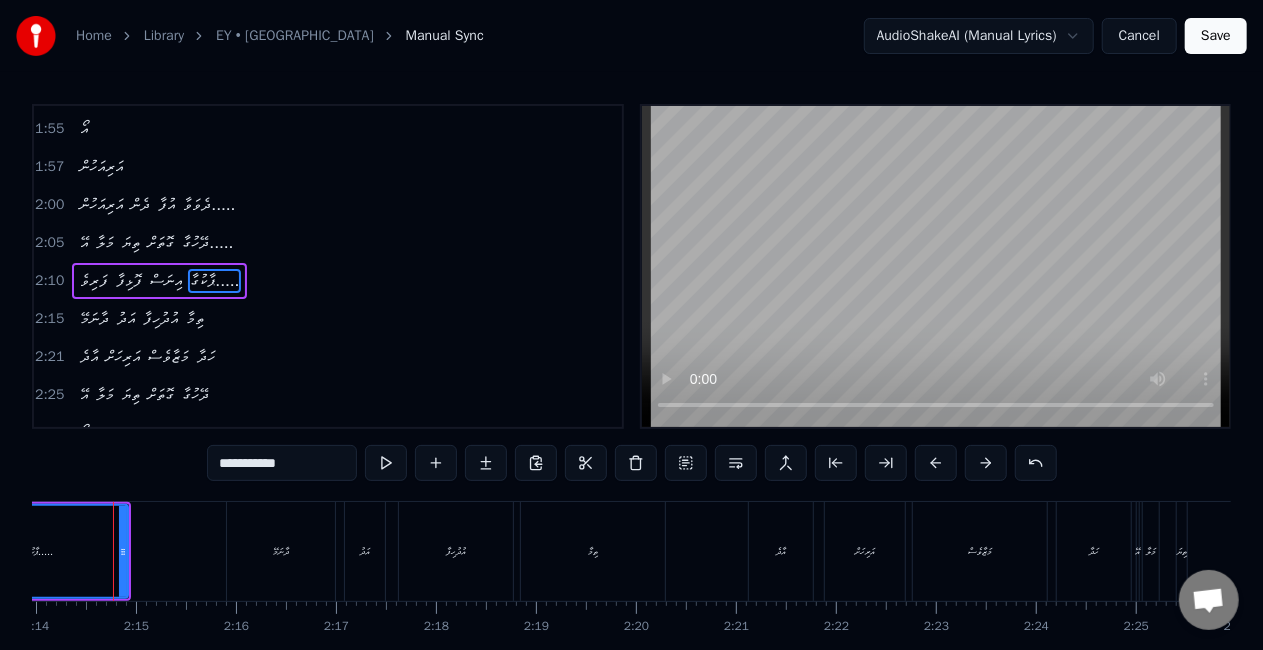 scroll, scrollTop: 0, scrollLeft: 13377, axis: horizontal 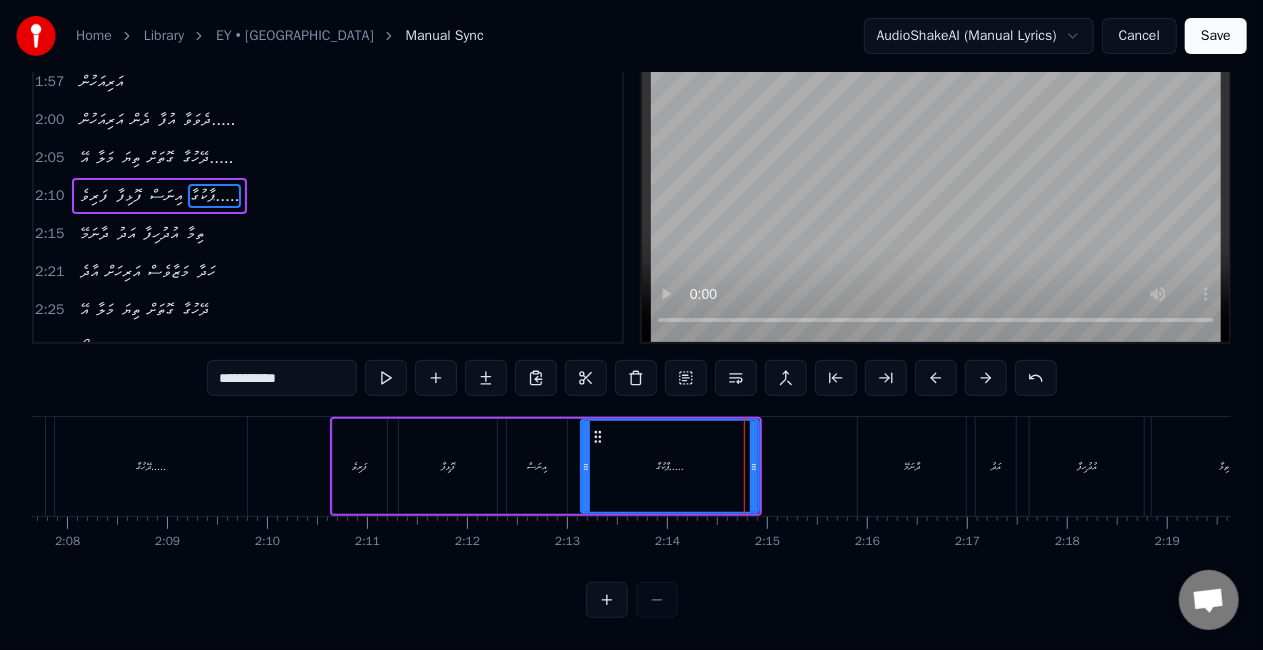 click on "ފަރިވެ" at bounding box center [360, 466] 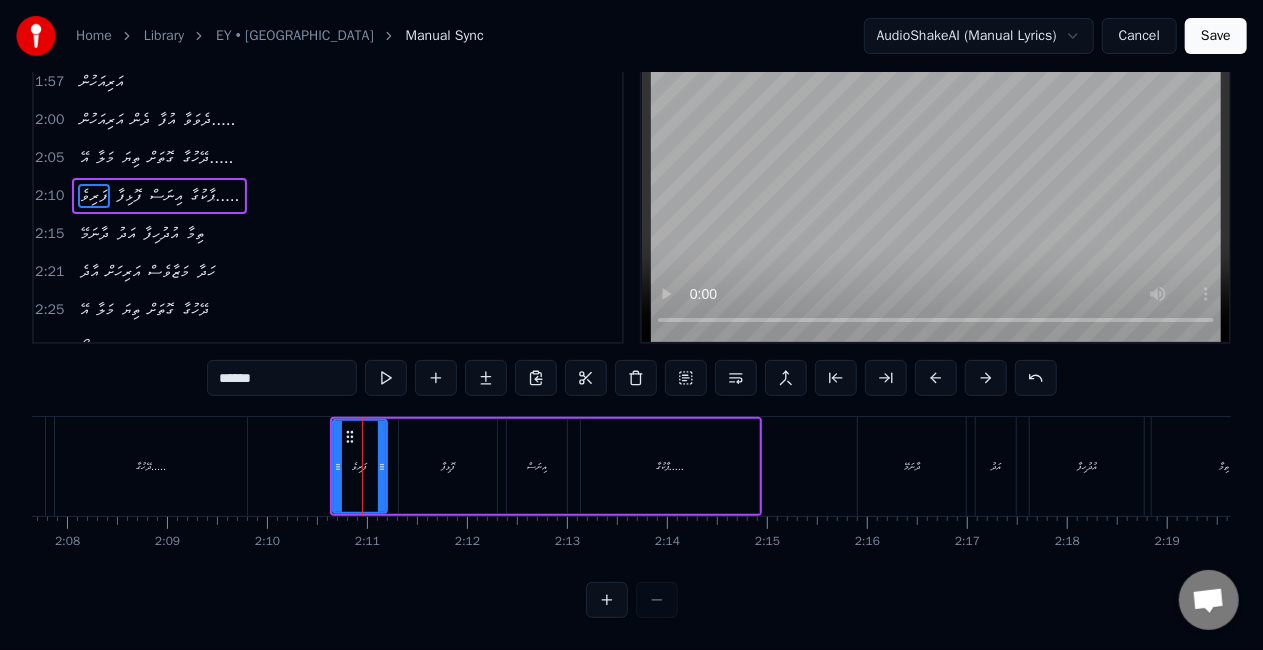 scroll, scrollTop: 0, scrollLeft: 0, axis: both 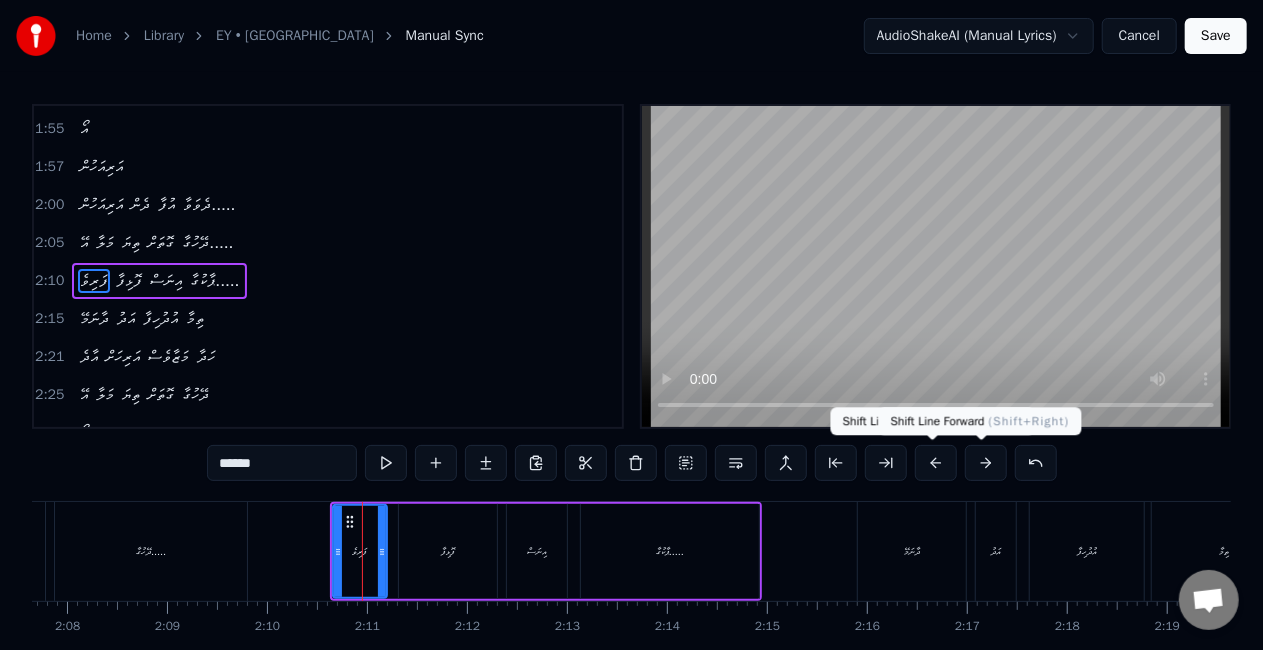 click at bounding box center [986, 463] 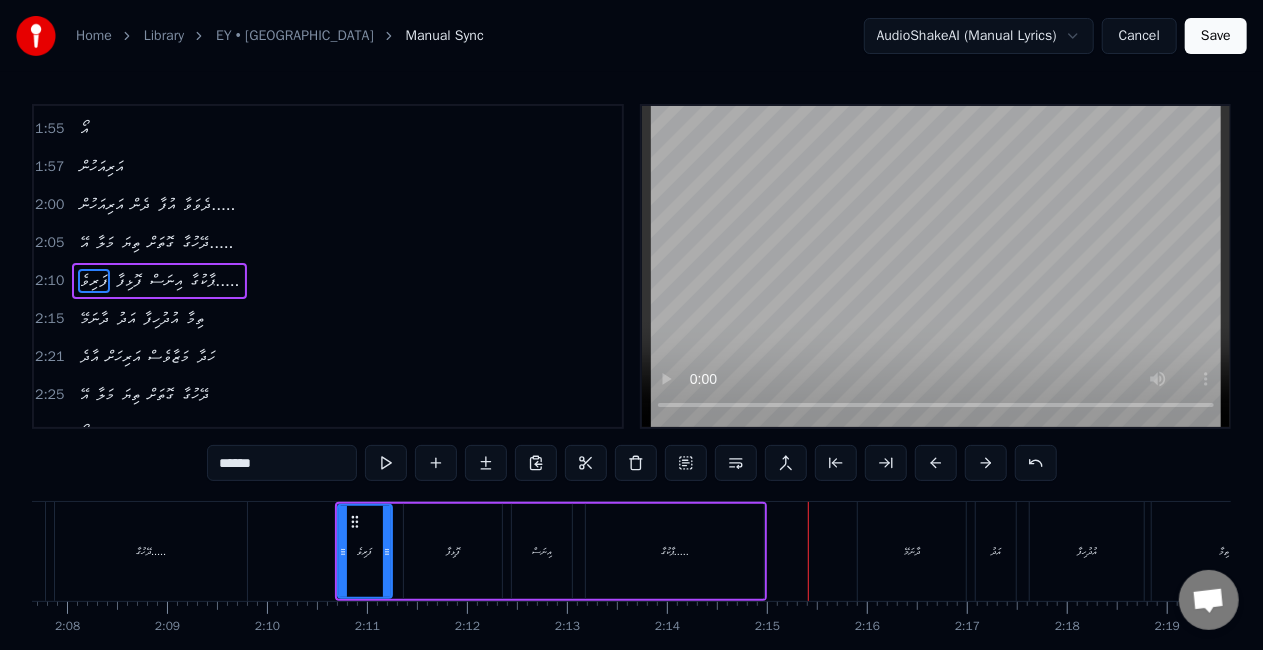 click on "ދާނަމޭ" at bounding box center [912, 551] 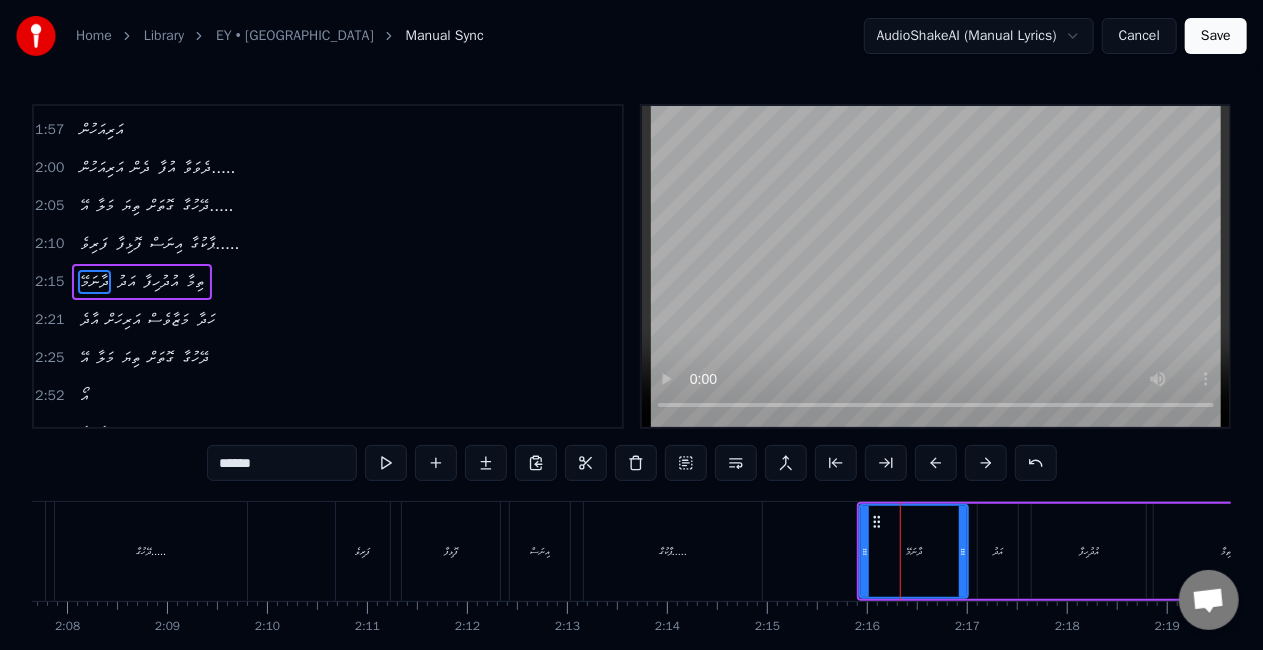 scroll, scrollTop: 642, scrollLeft: 0, axis: vertical 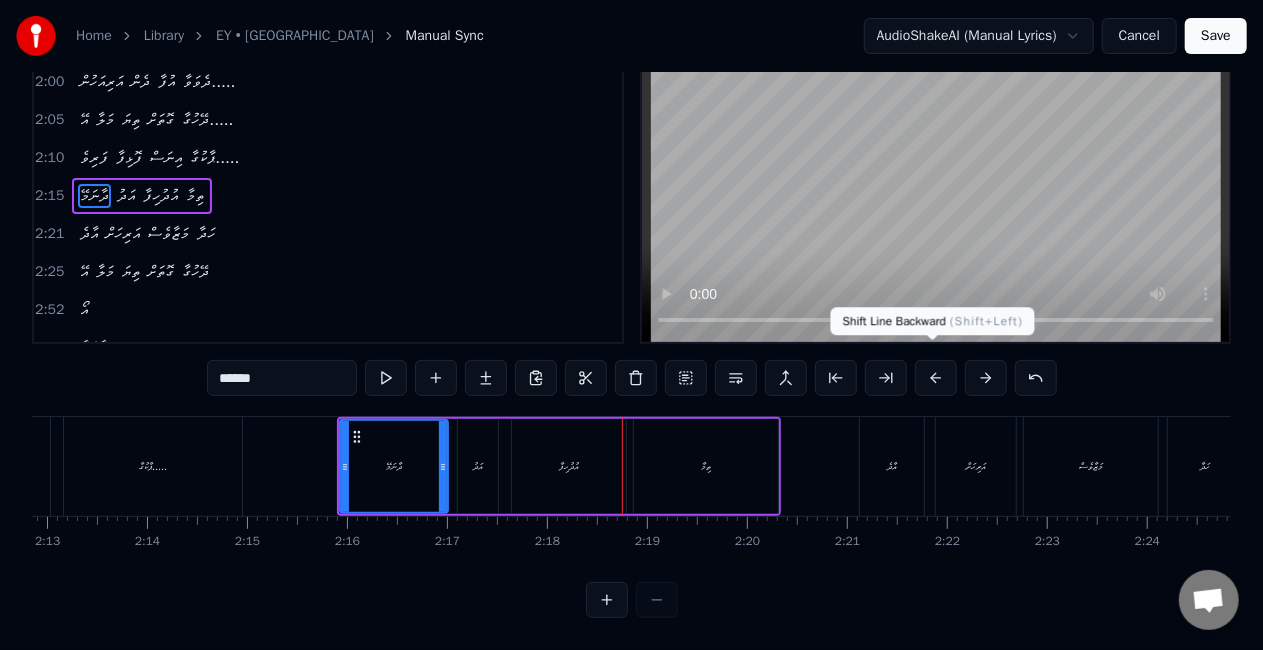 click at bounding box center (936, 378) 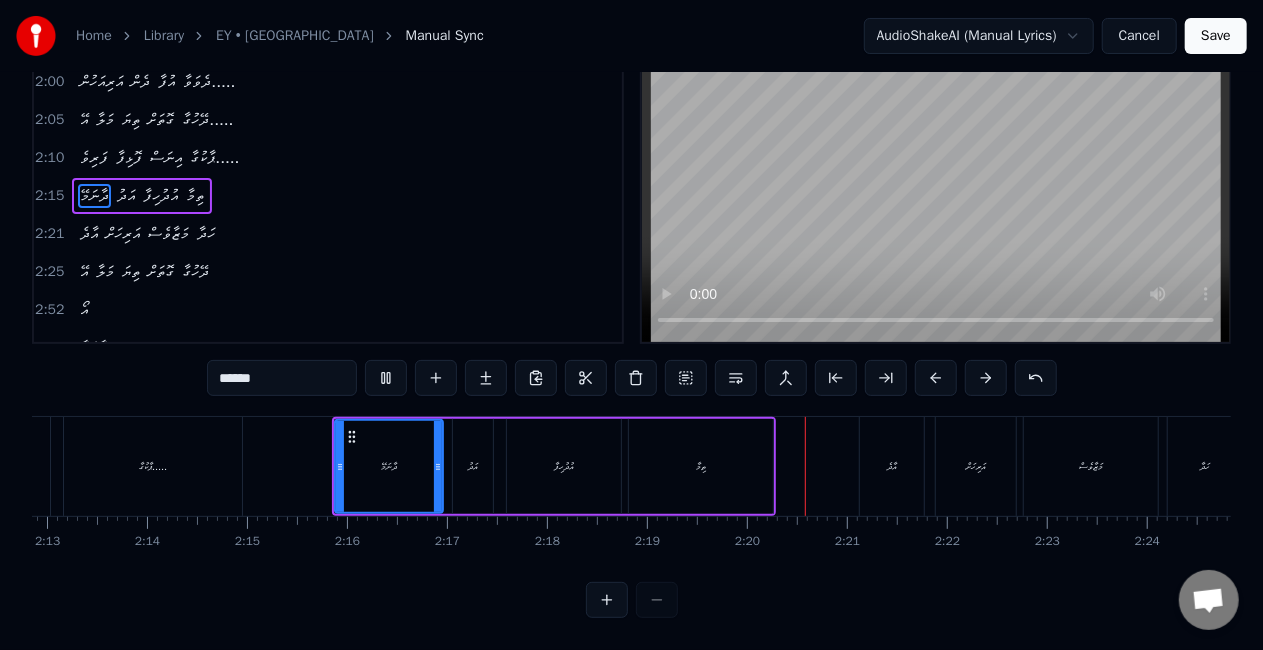 click on "ތިމާ" at bounding box center (701, 466) 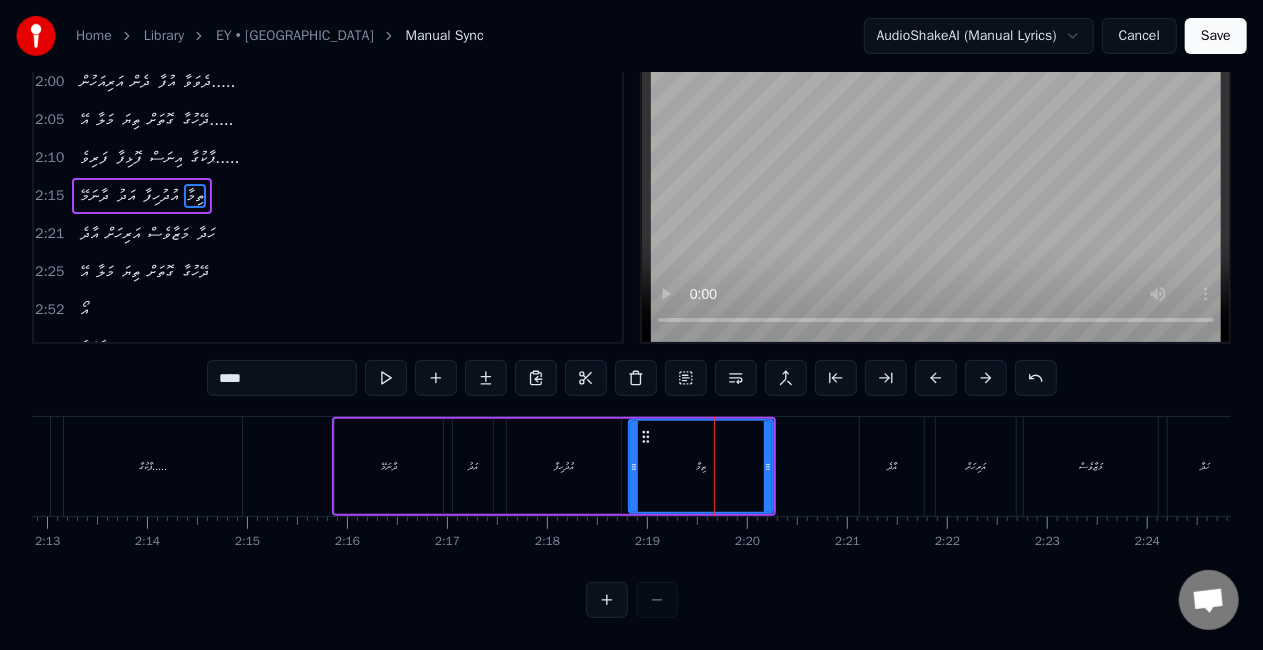scroll, scrollTop: 0, scrollLeft: 0, axis: both 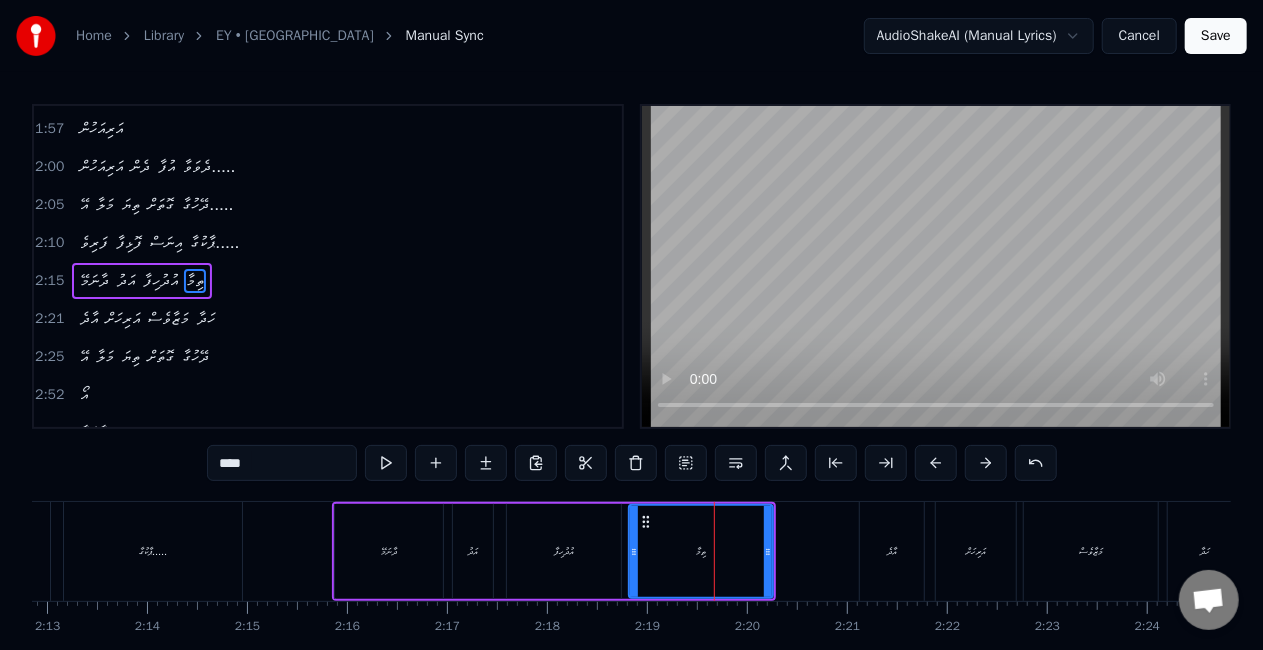 click on "****" at bounding box center [282, 463] 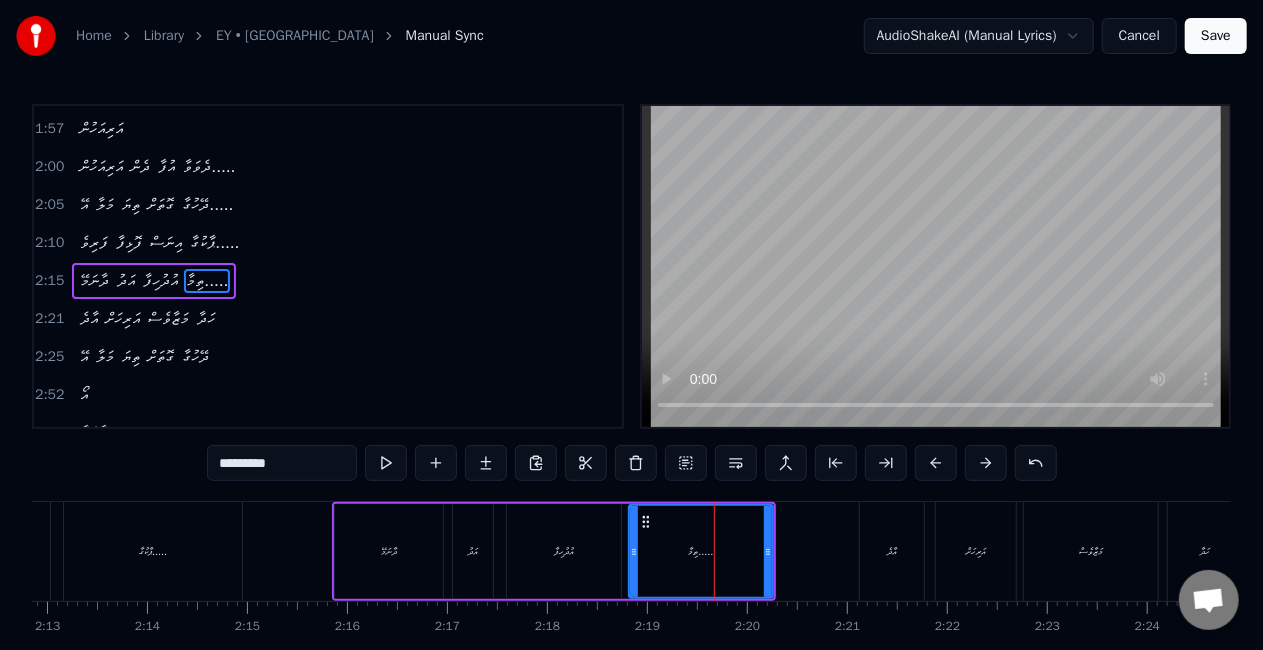 click on "ދާނަމޭ" at bounding box center [389, 551] 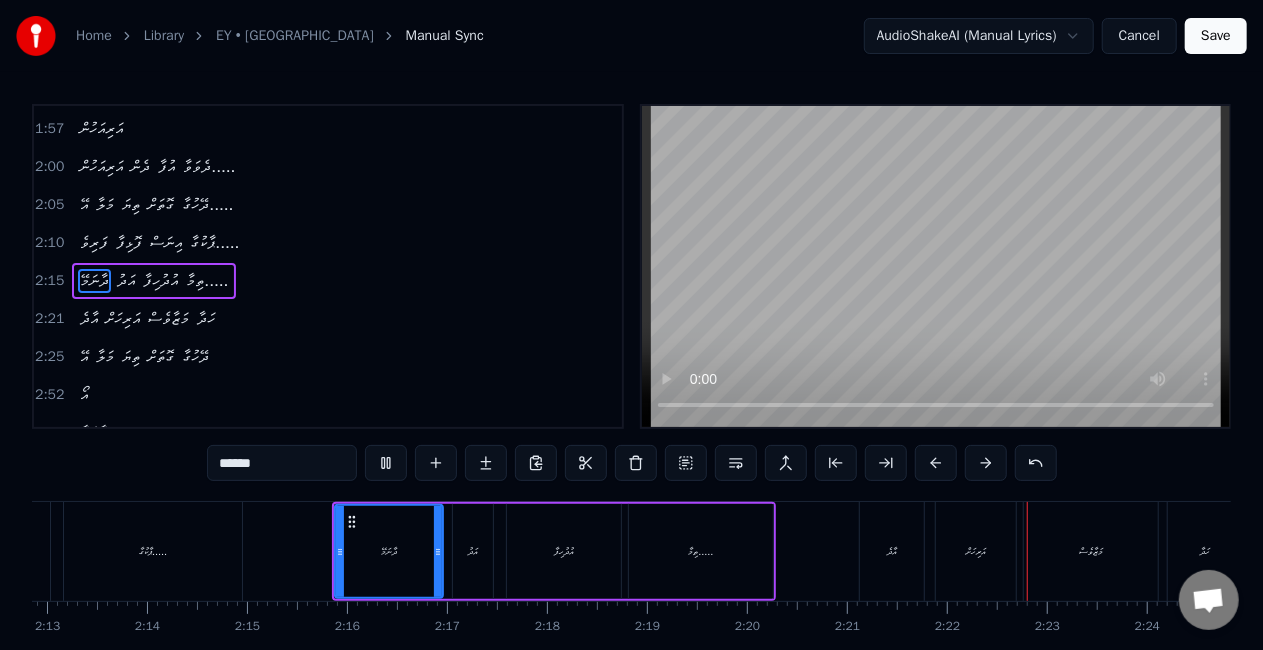 click on "އާދެ" at bounding box center [892, 551] 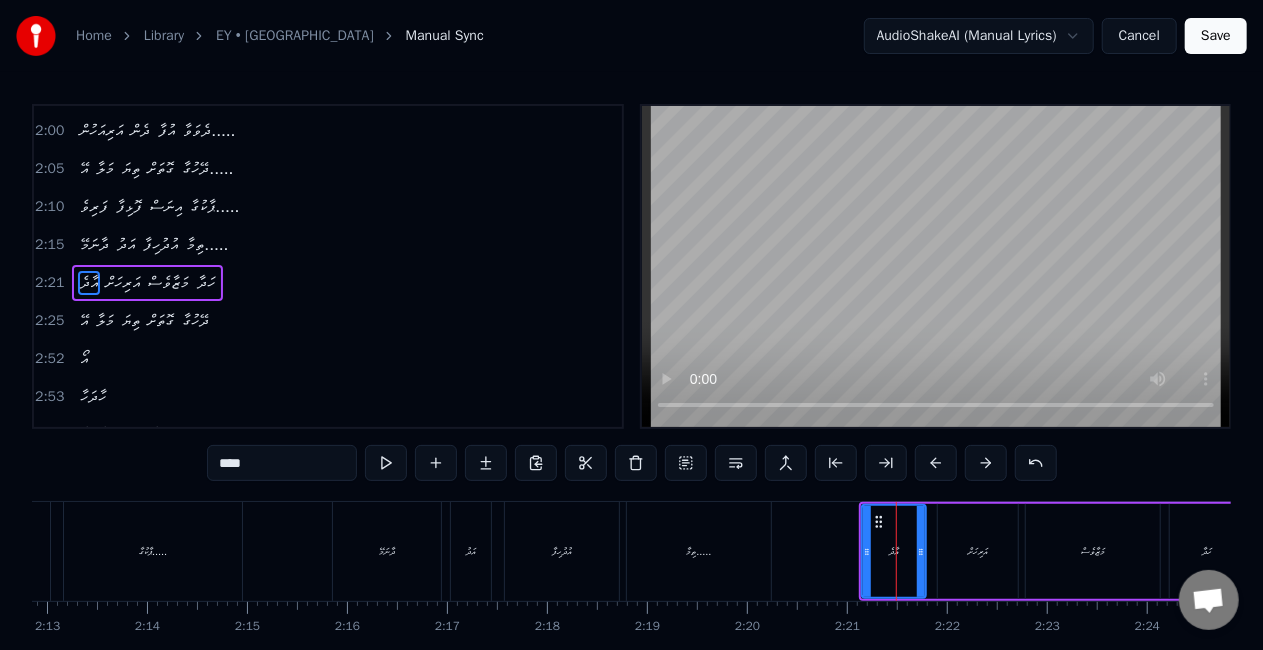 scroll, scrollTop: 679, scrollLeft: 0, axis: vertical 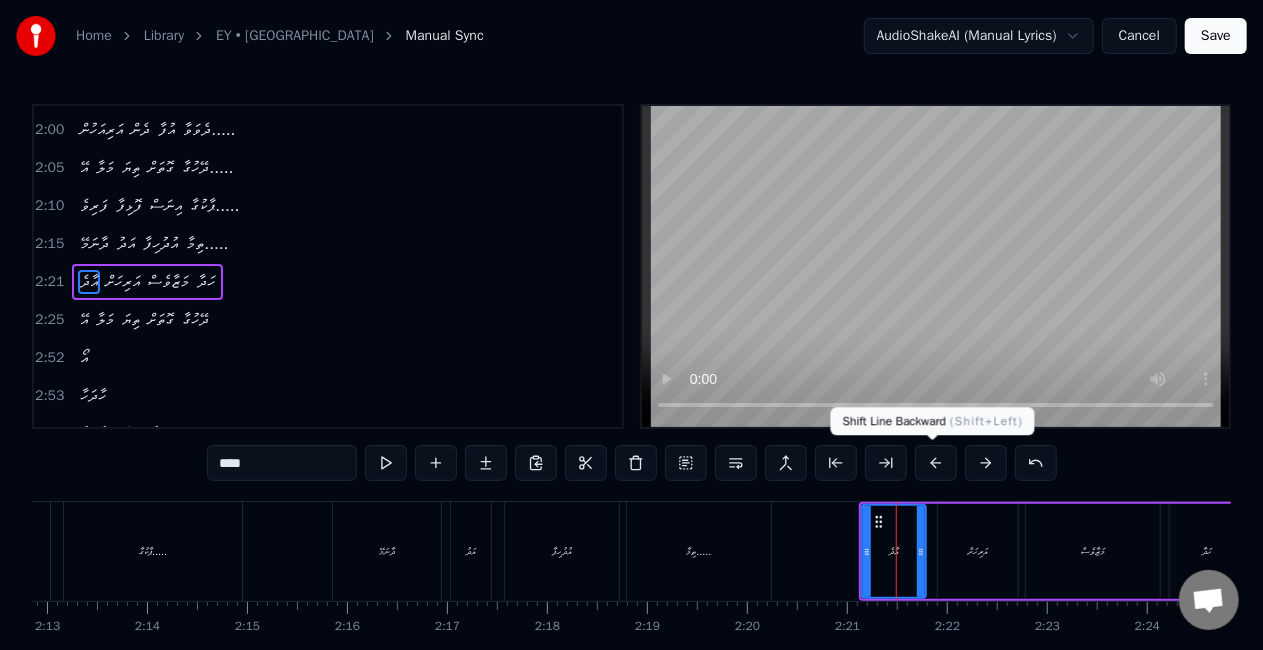 click at bounding box center [936, 463] 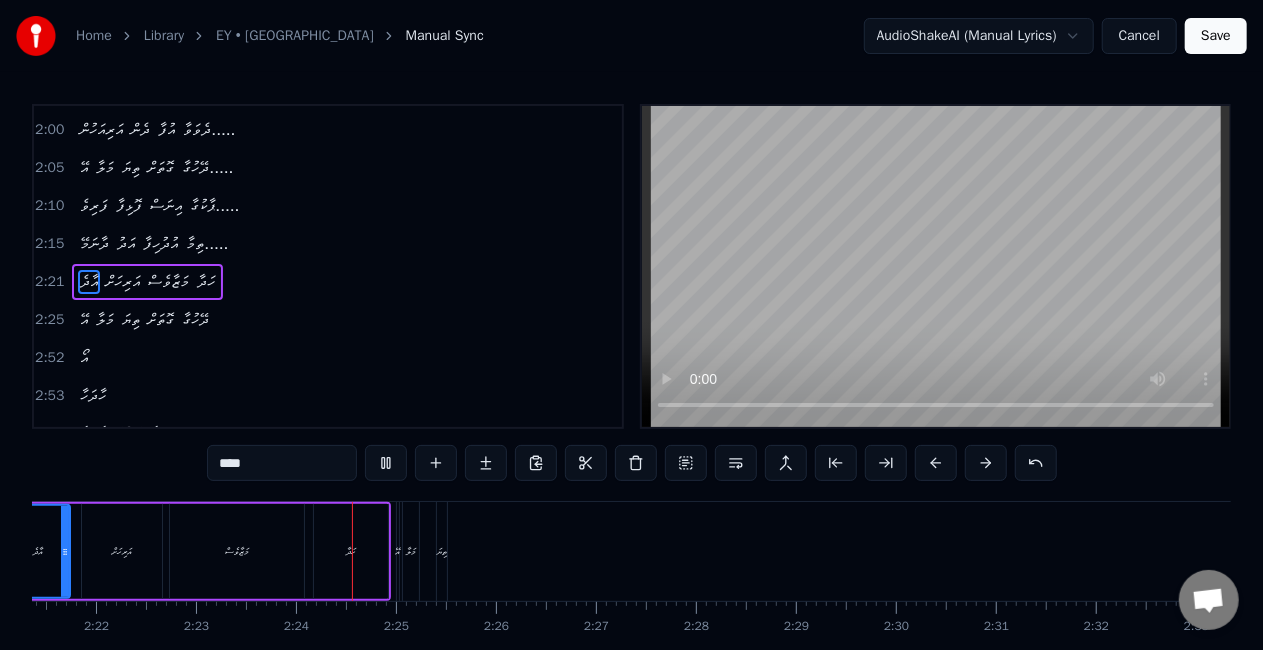 scroll, scrollTop: 0, scrollLeft: 14310, axis: horizontal 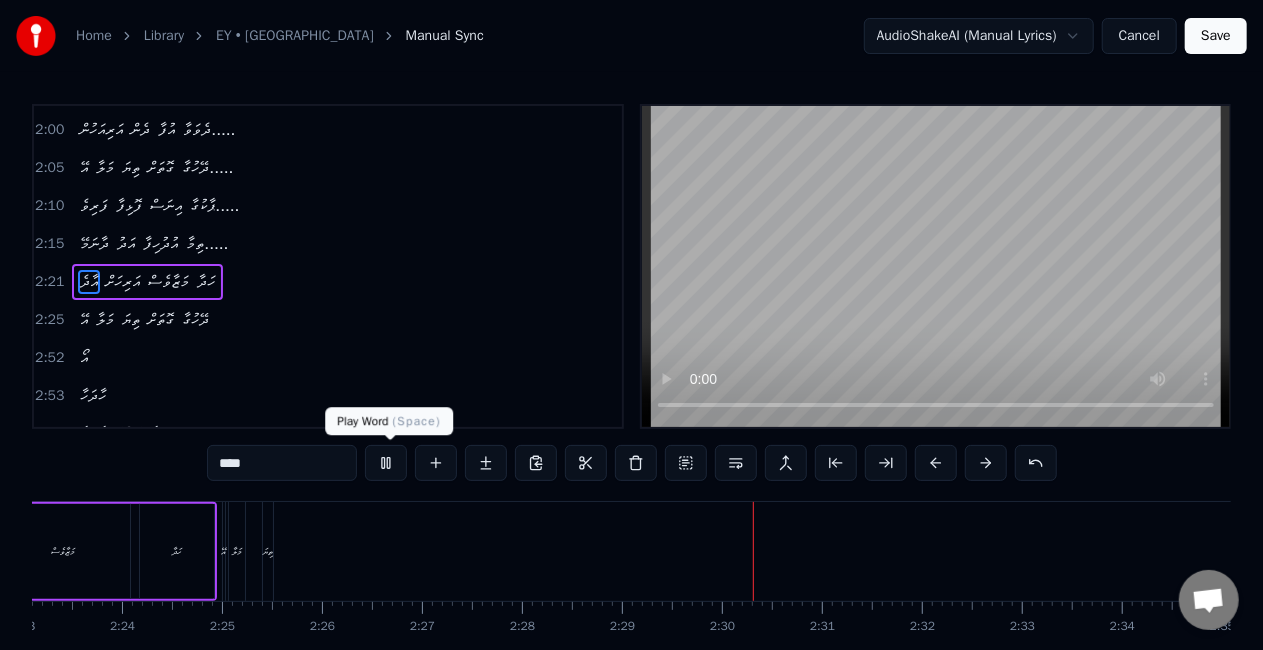 click at bounding box center (386, 463) 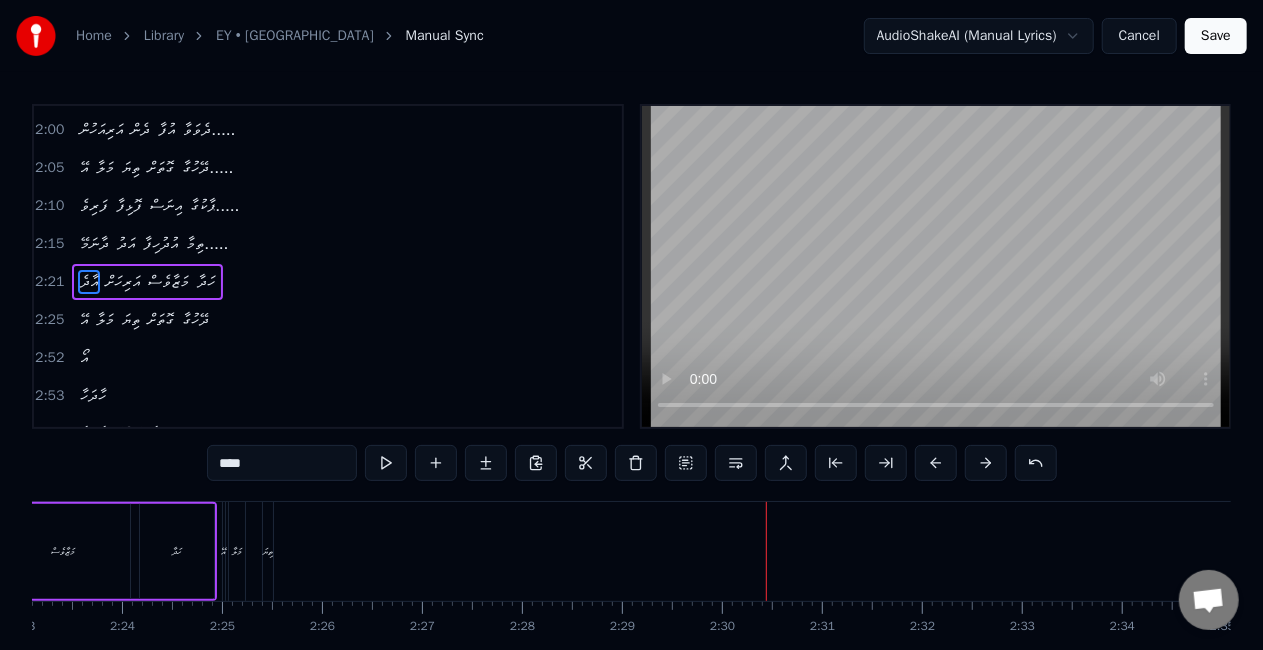 click on "ތިޔަ" at bounding box center (268, 551) 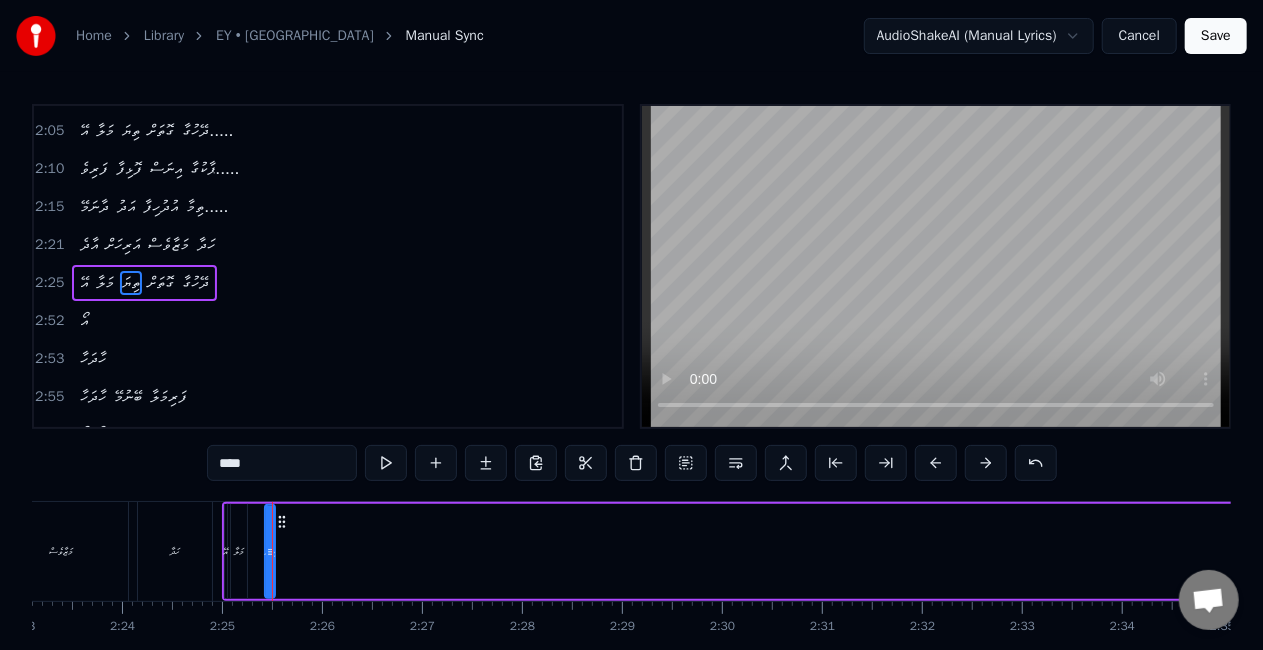 scroll, scrollTop: 716, scrollLeft: 0, axis: vertical 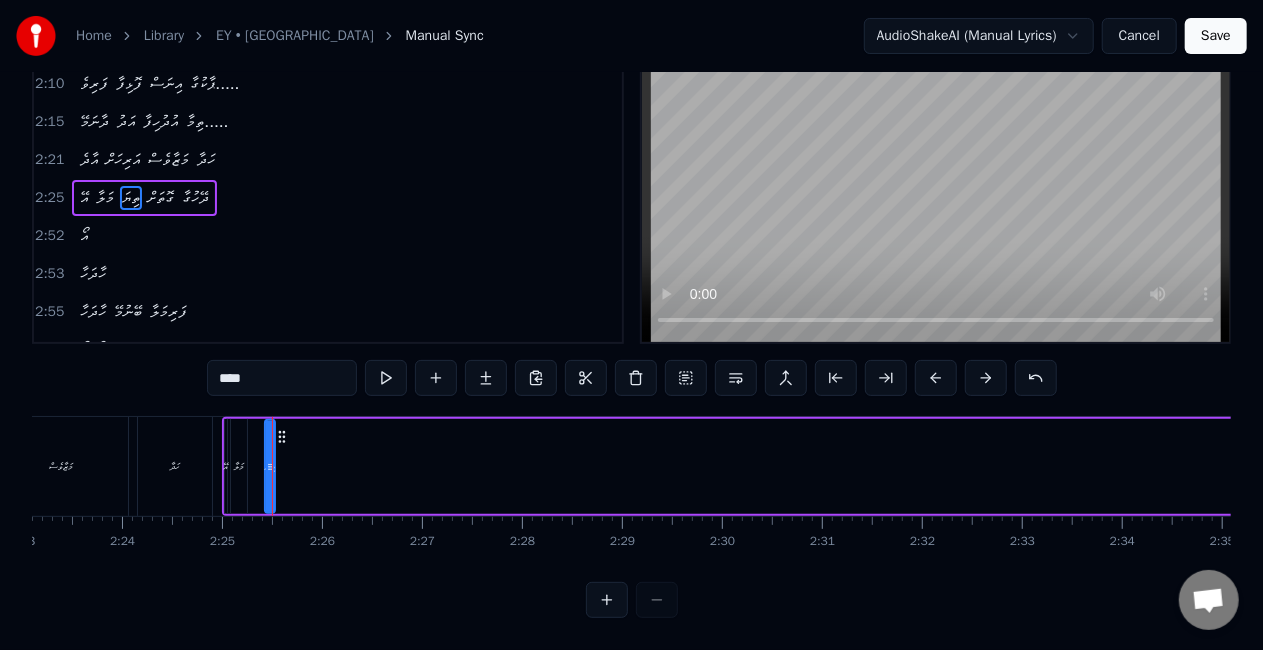 click at bounding box center (632, 600) 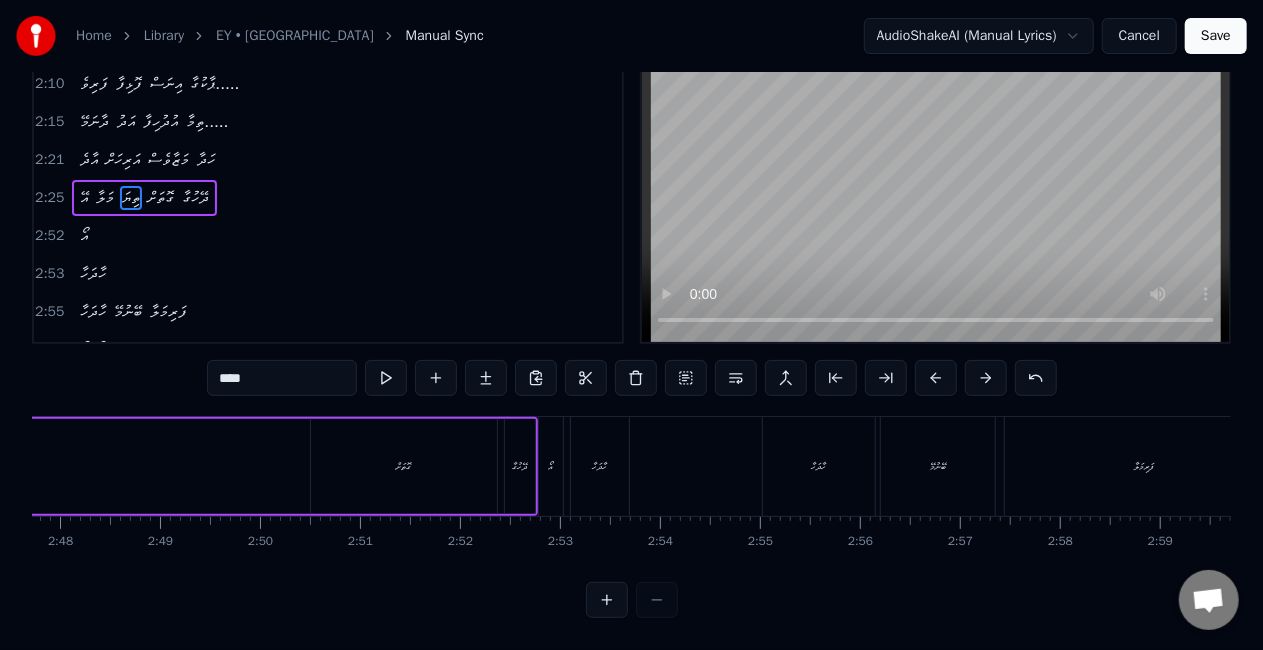 scroll, scrollTop: 0, scrollLeft: 16611, axis: horizontal 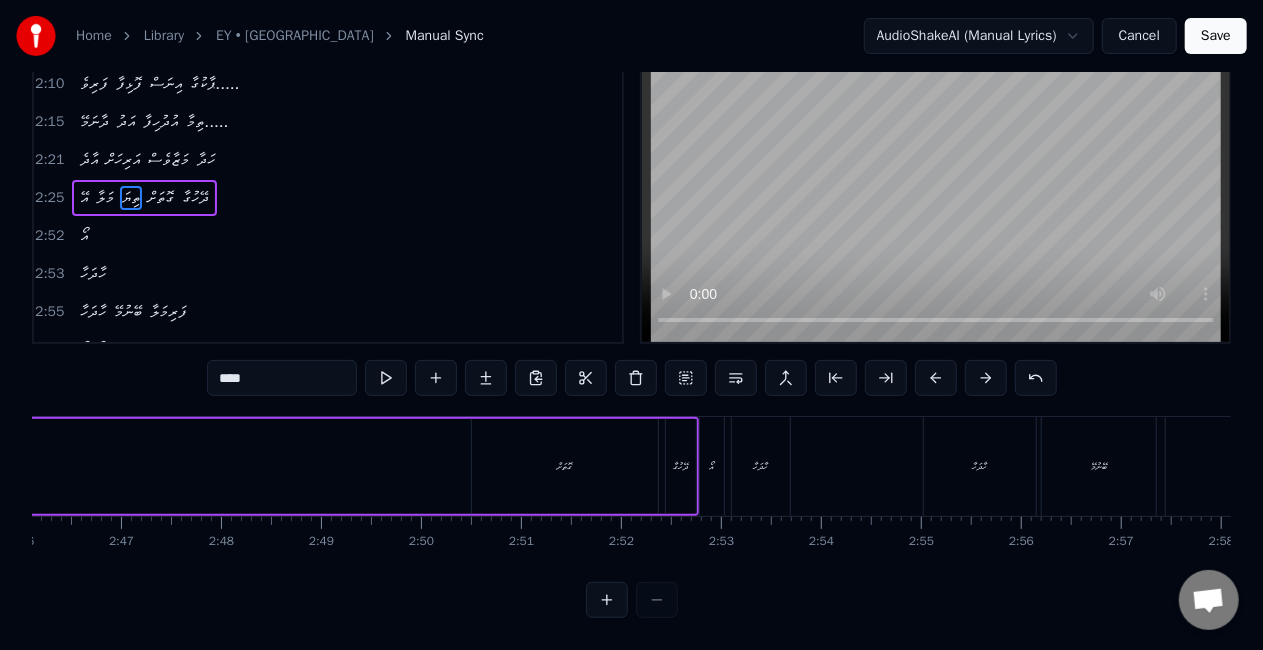 click on "އޭ މަލާ ތިޔަ ގޮތަށް ދޭހުގާ" at bounding box center [-690, 466] 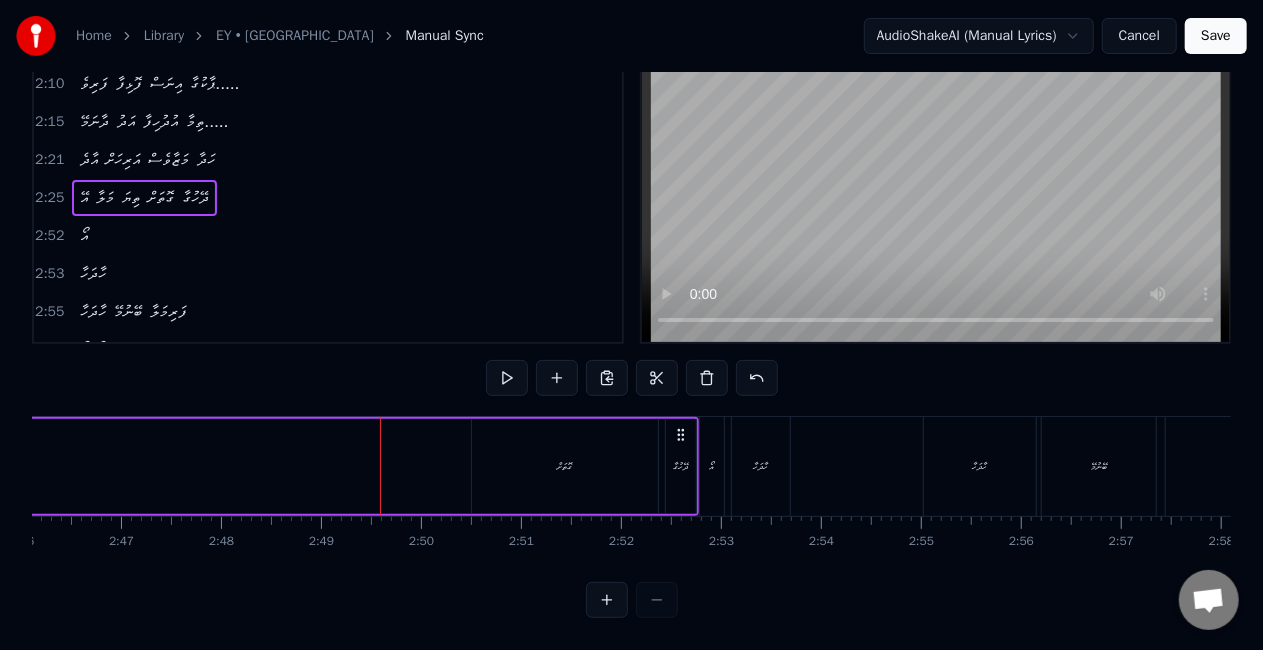 click on "އޭ މަލާ ތިޔަ ގޮތަށް ދޭހުގާ" at bounding box center (-690, 466) 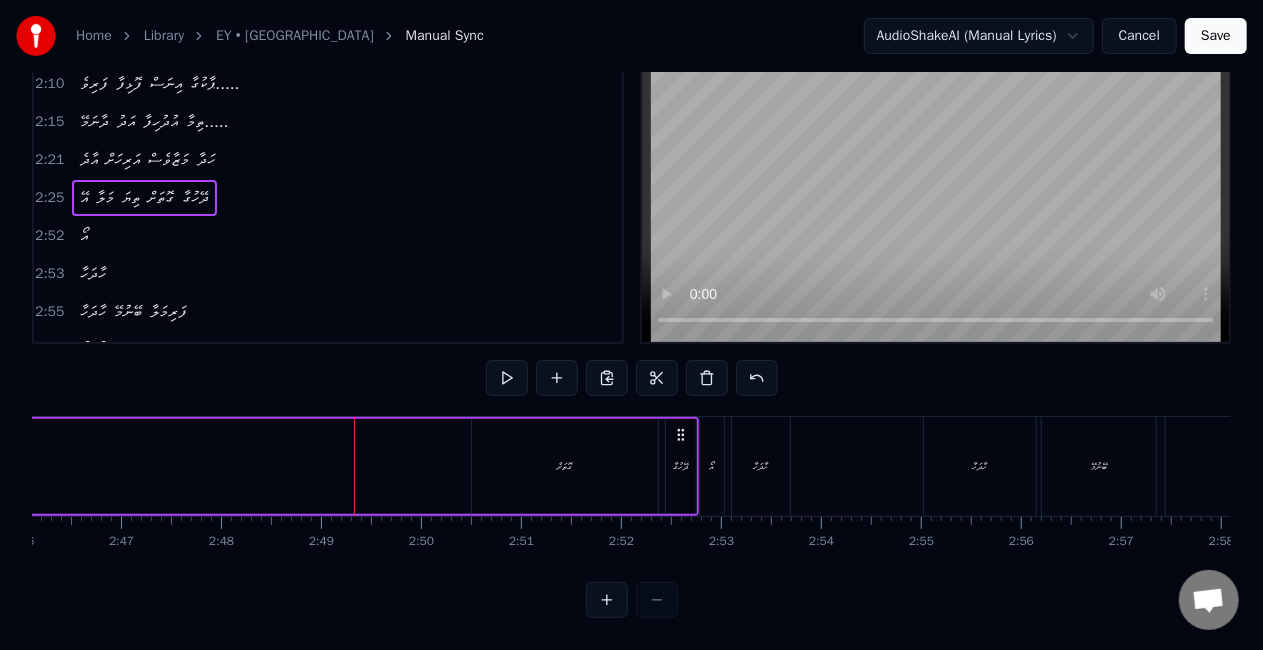 drag, startPoint x: 354, startPoint y: 400, endPoint x: 372, endPoint y: 404, distance: 18.439089 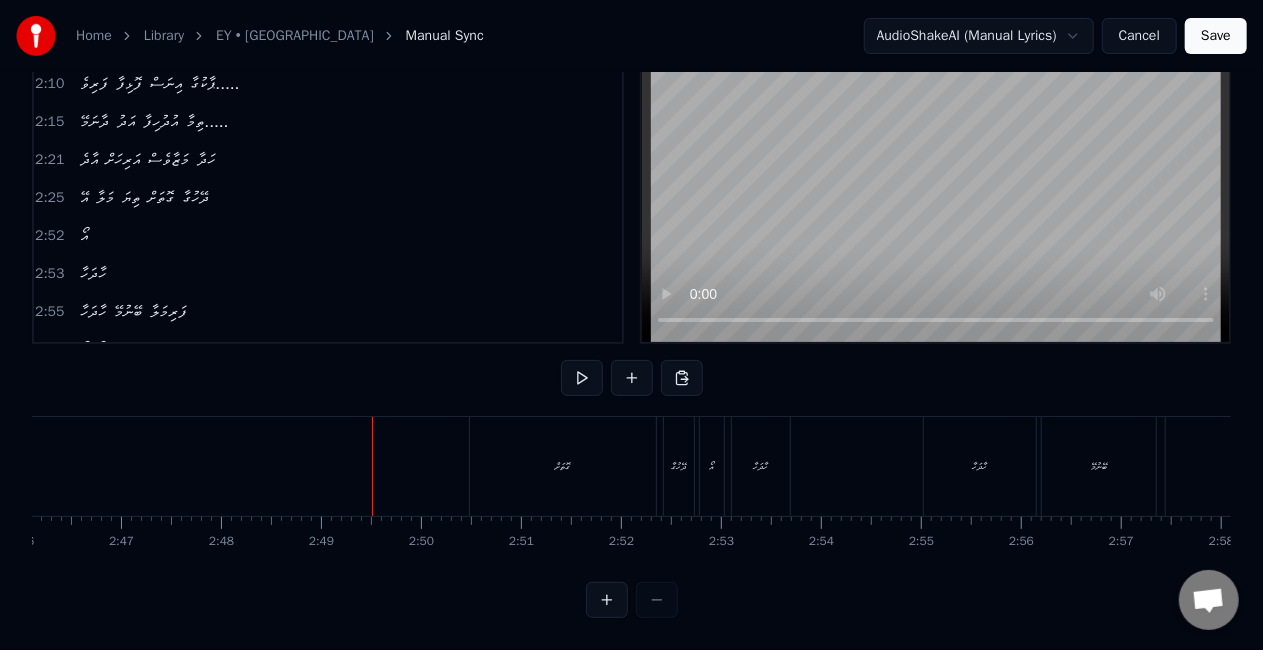 click at bounding box center (372, 466) 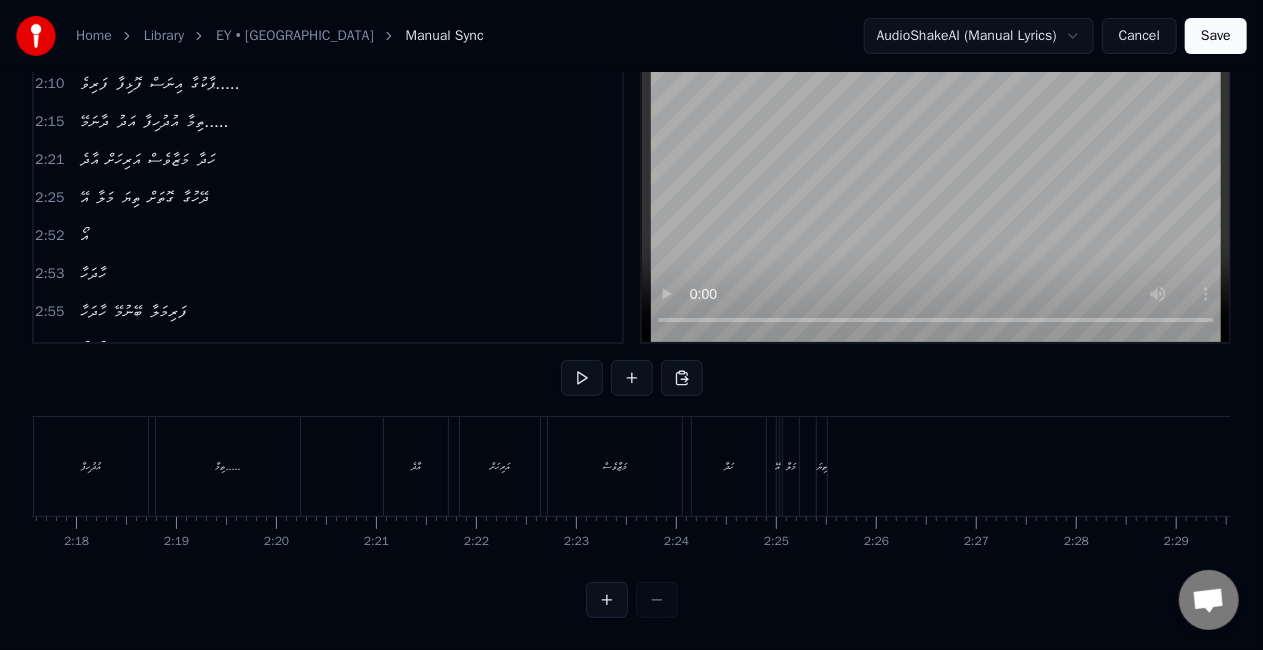 scroll, scrollTop: 0, scrollLeft: 13814, axis: horizontal 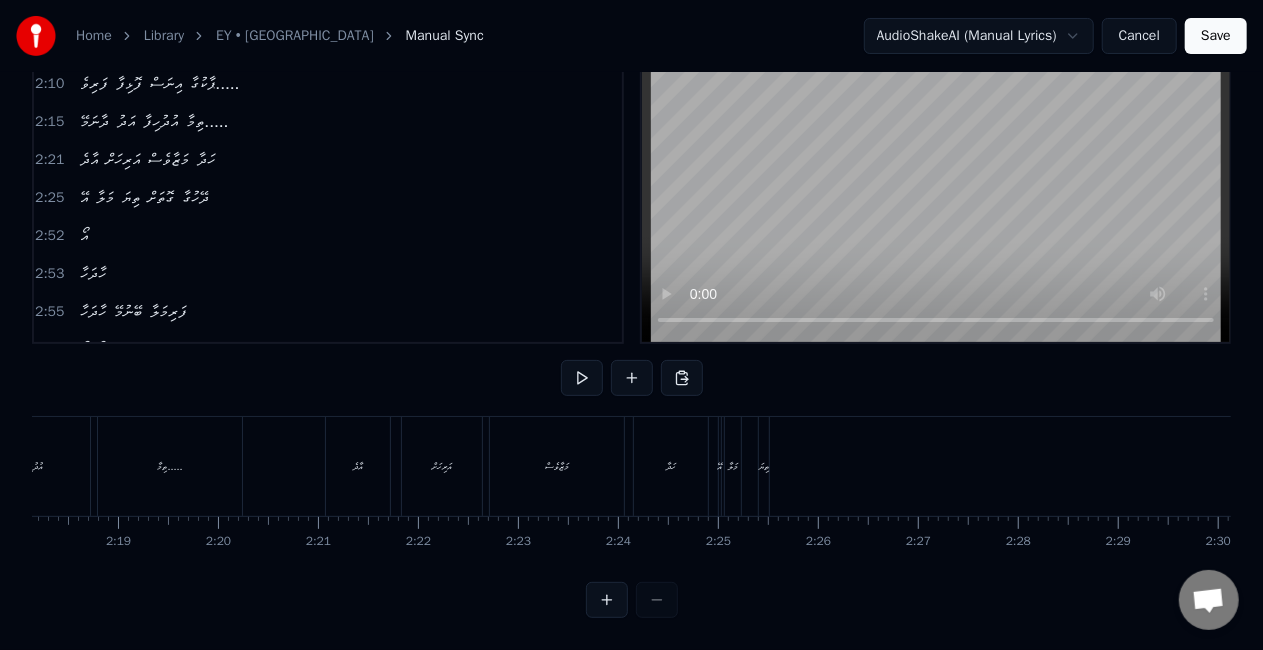 click on "އޭ މަލާ ތިޔަ ގޮތަށް ދޭހުގާ" at bounding box center [2107, 466] 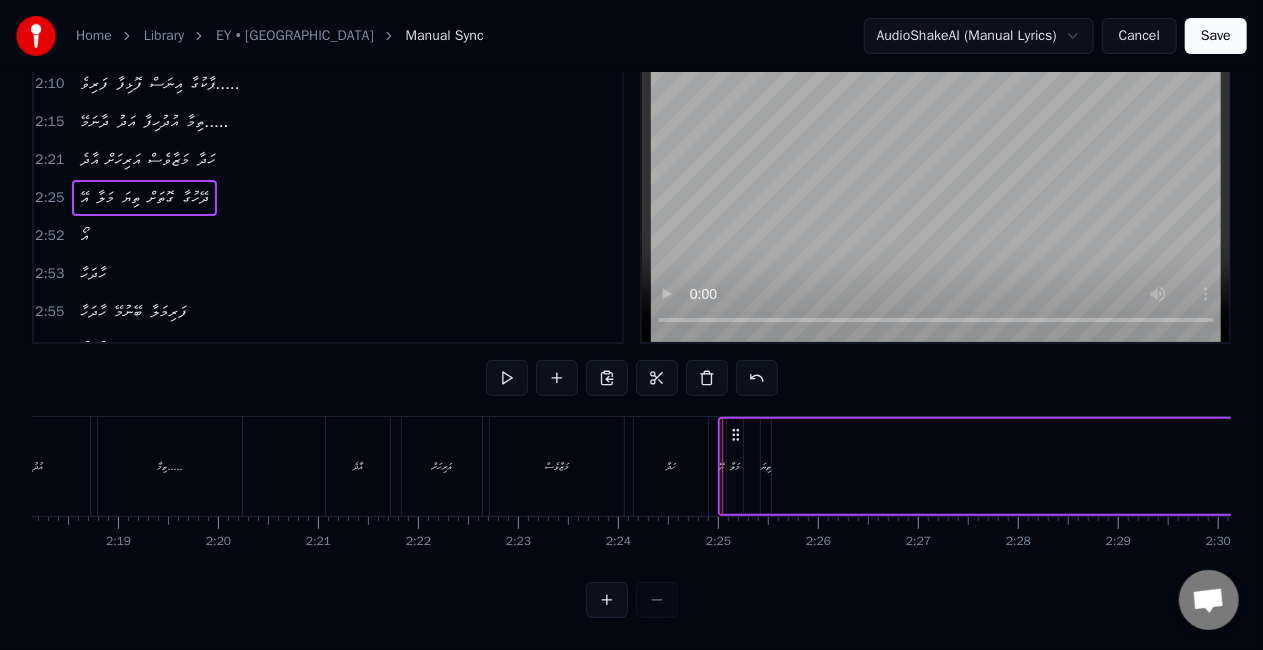 drag, startPoint x: 720, startPoint y: 470, endPoint x: 792, endPoint y: 472, distance: 72.02777 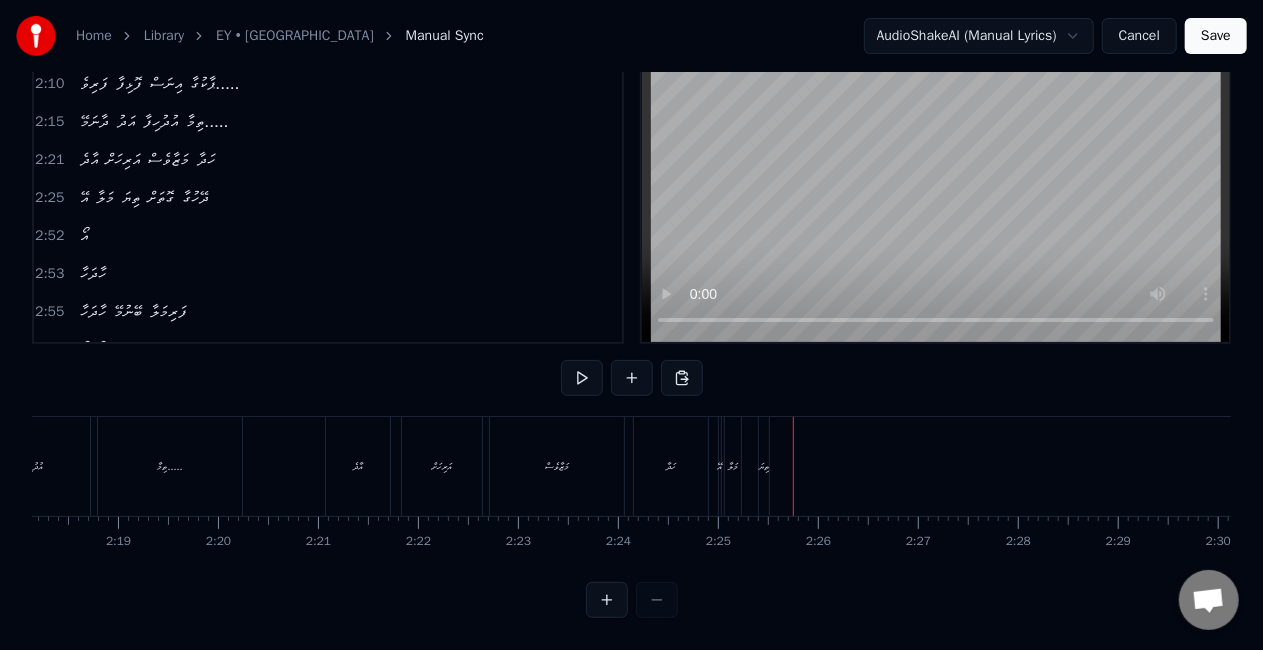click on "ތިޔަ" at bounding box center (764, 466) 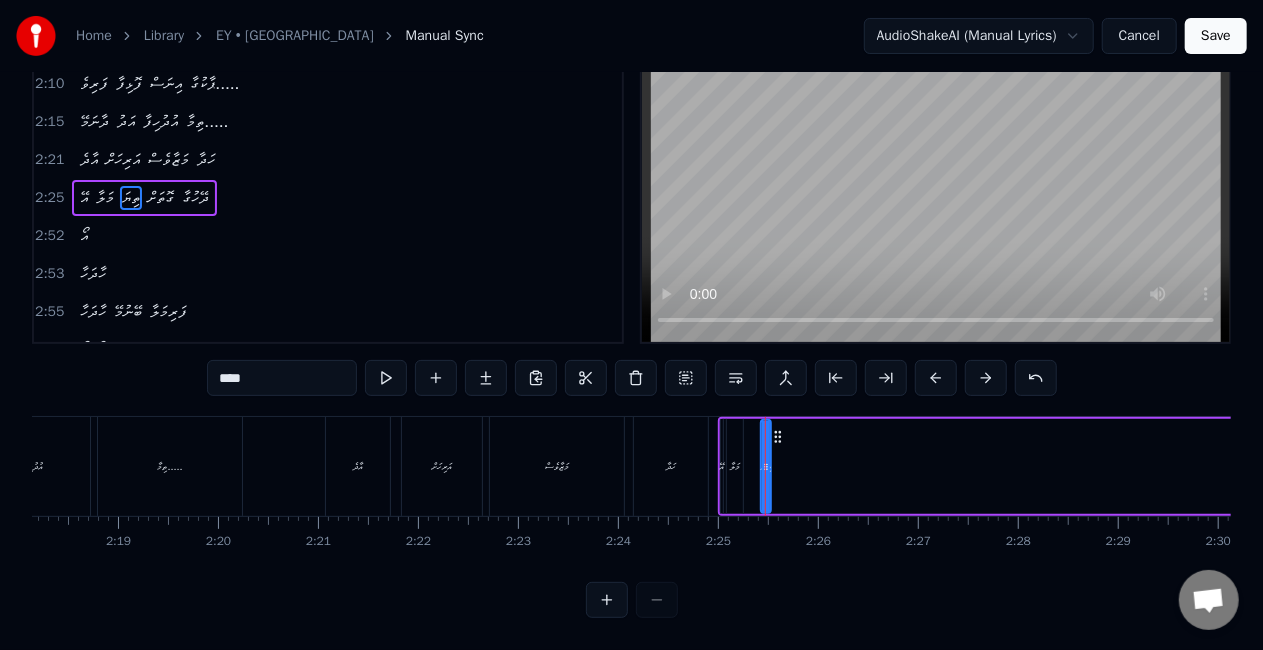 scroll, scrollTop: 0, scrollLeft: 0, axis: both 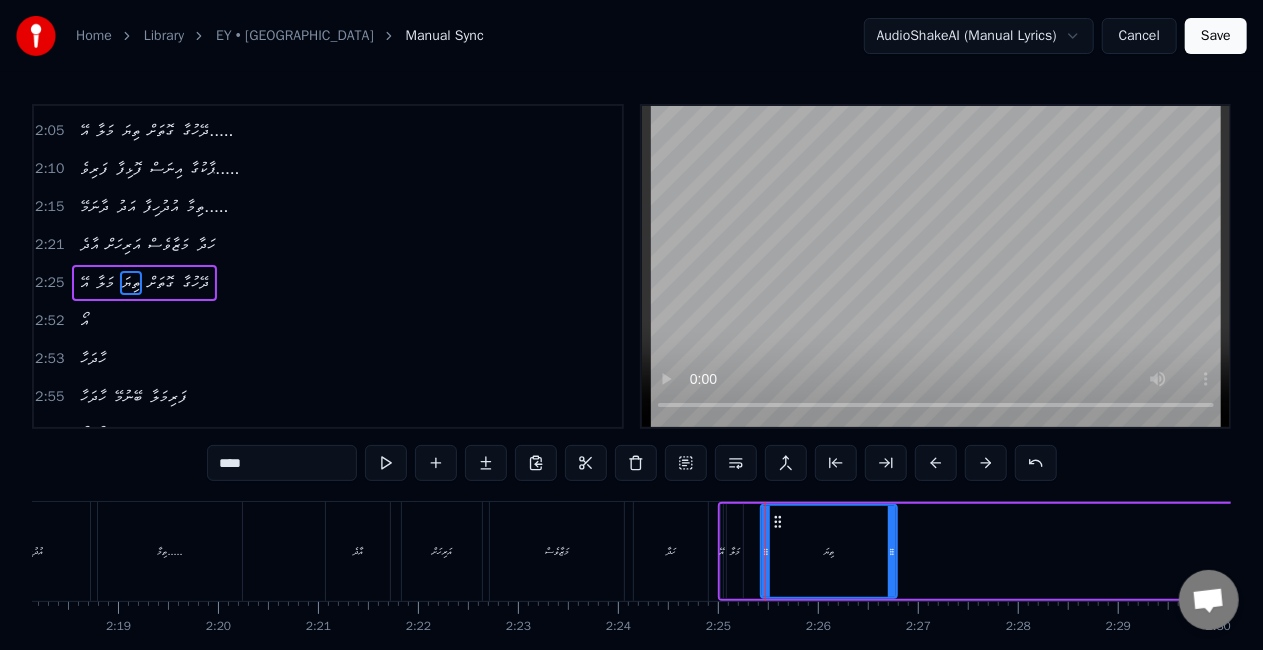 drag, startPoint x: 766, startPoint y: 547, endPoint x: 892, endPoint y: 546, distance: 126.00397 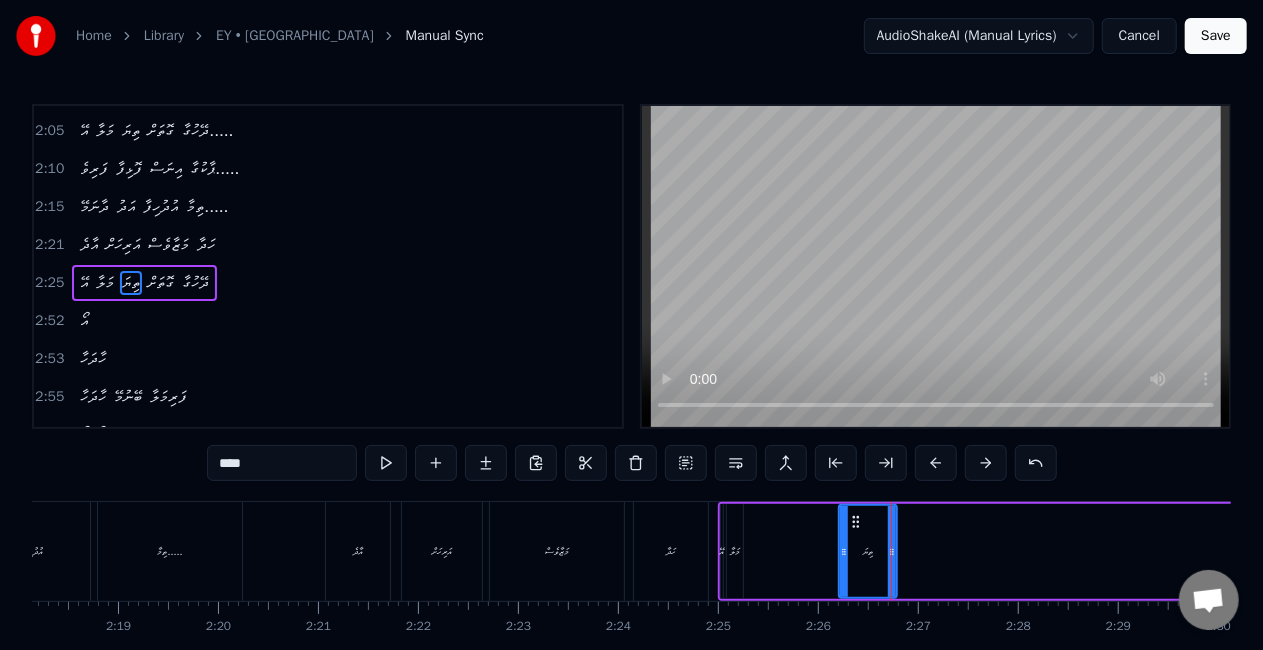 drag, startPoint x: 762, startPoint y: 549, endPoint x: 840, endPoint y: 546, distance: 78.05767 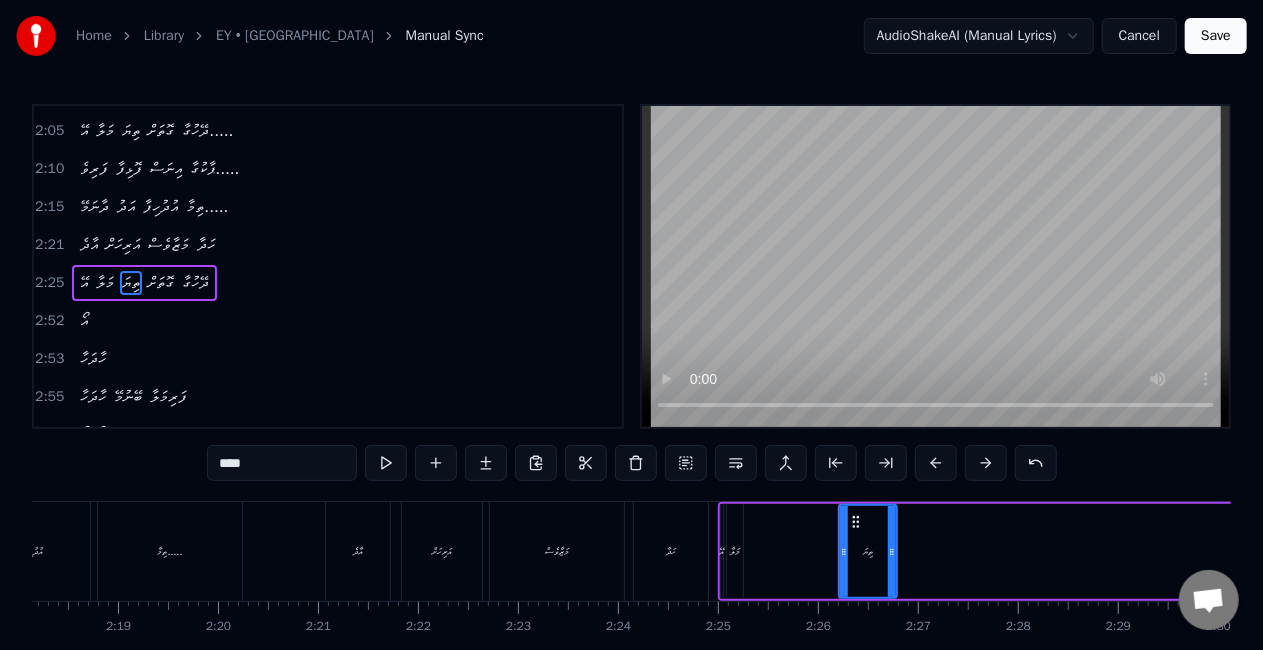drag, startPoint x: 732, startPoint y: 554, endPoint x: 758, endPoint y: 554, distance: 26 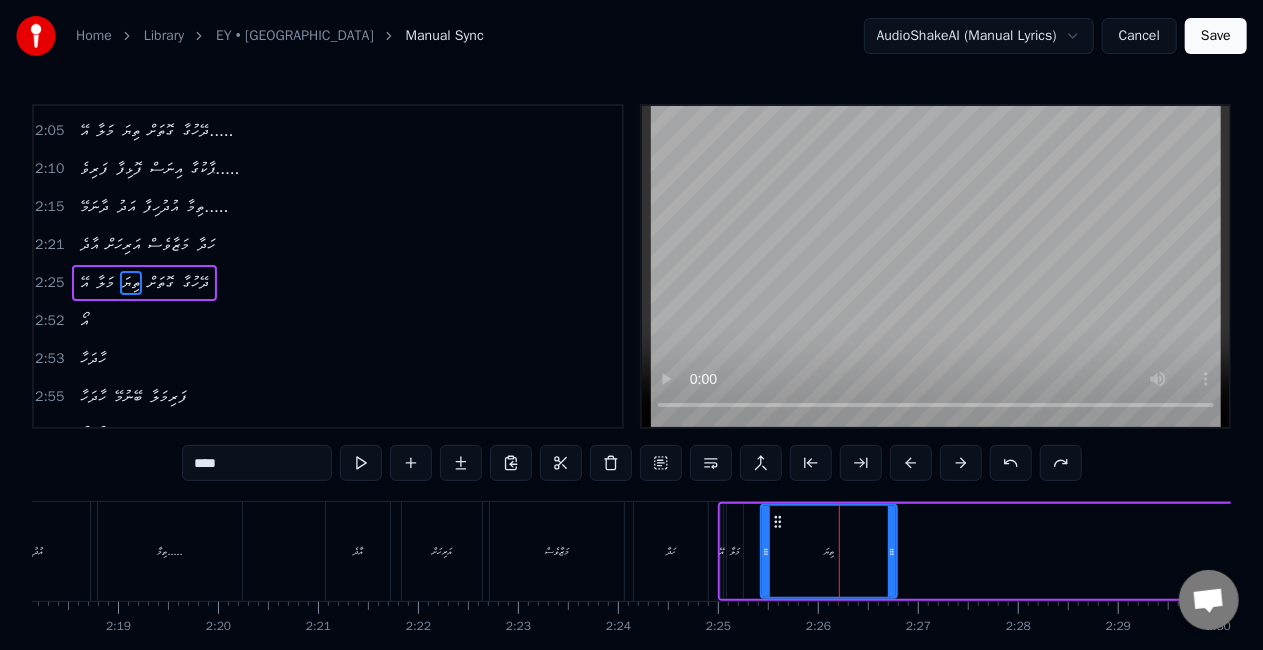 click on "އާދެ" at bounding box center [358, 551] 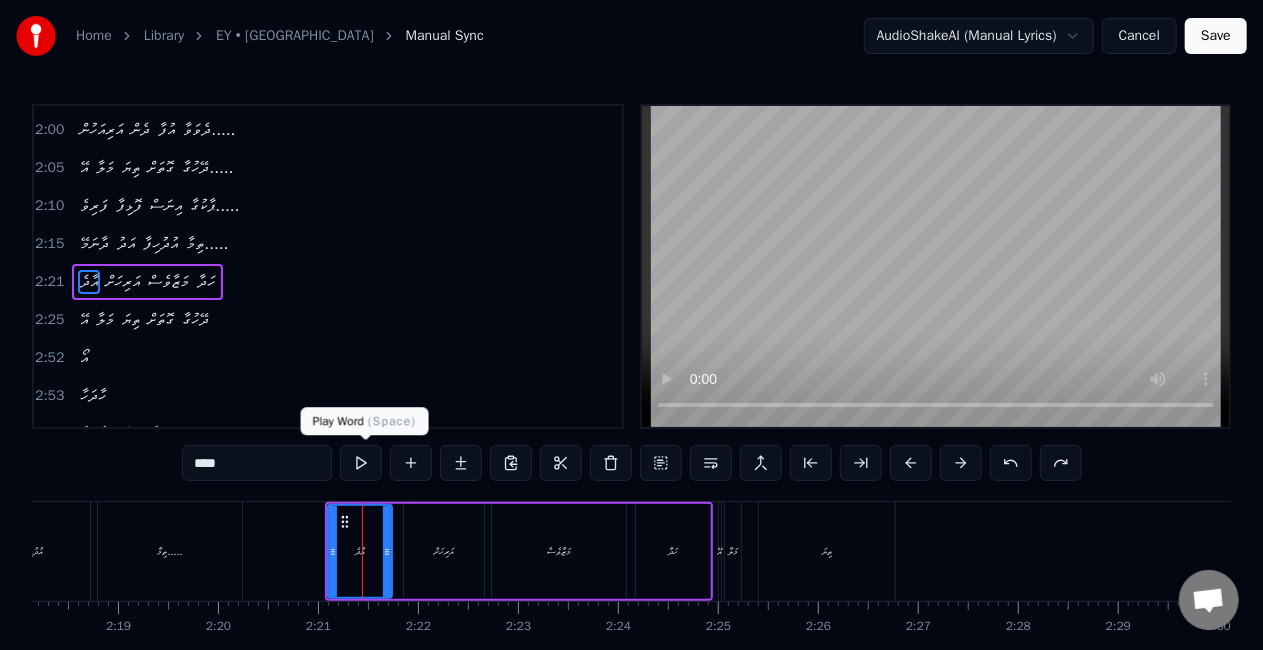 click at bounding box center [361, 463] 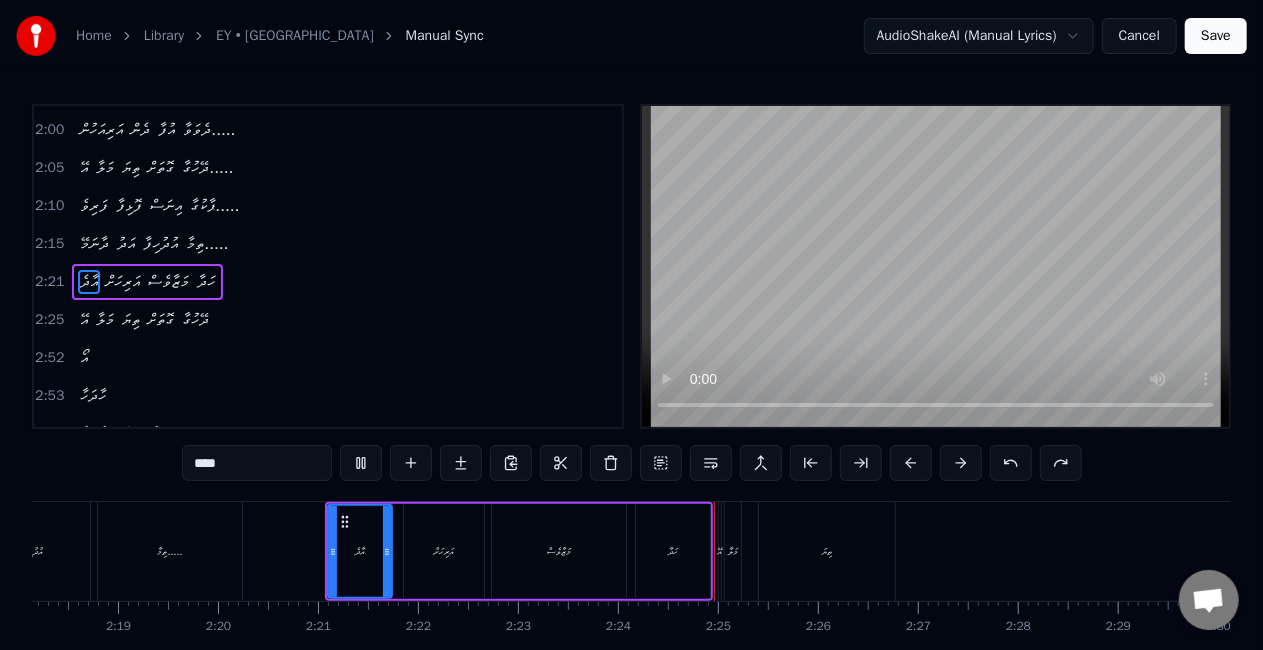 click on "އާދެ" at bounding box center [360, 551] 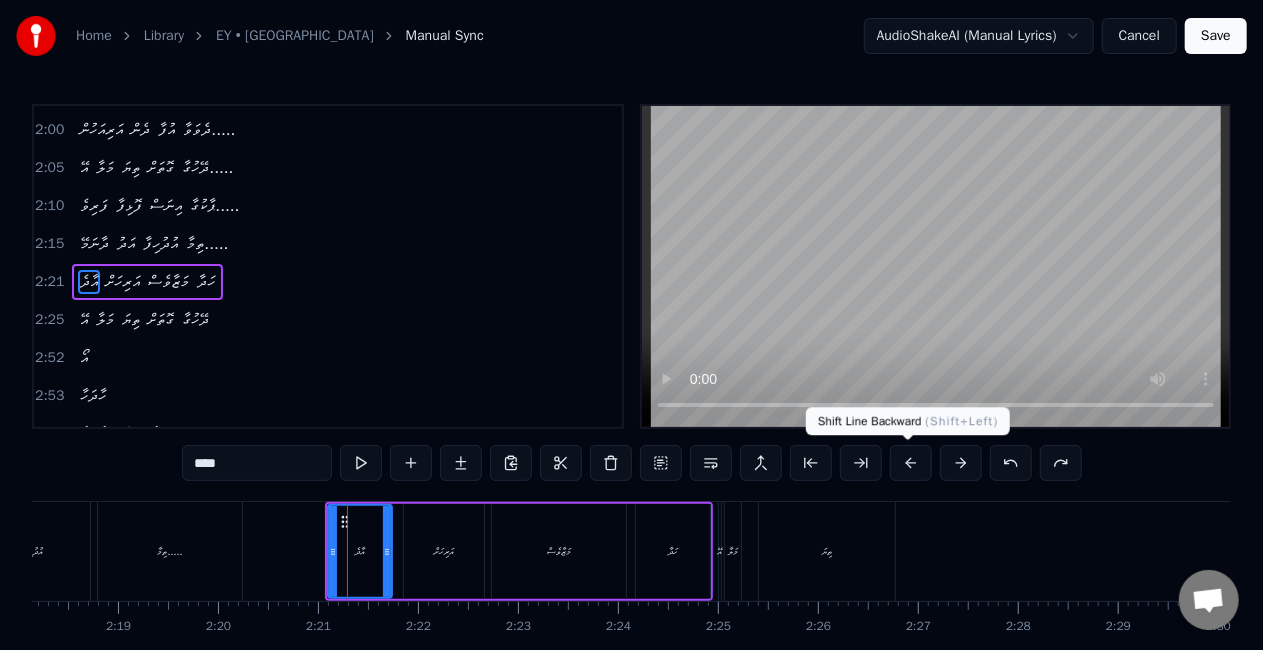 click at bounding box center (911, 463) 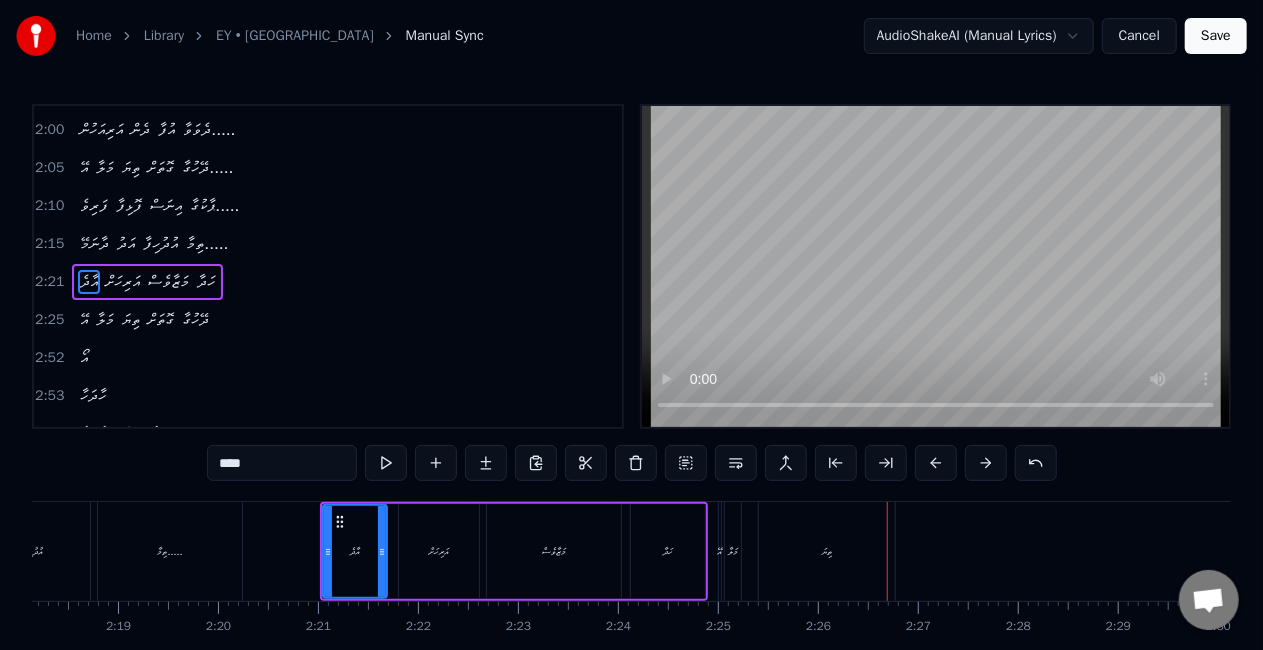 click on "އޭ މަލާ ތިޔަ ގޮތަށް ދޭހުގާ" at bounding box center (2107, 551) 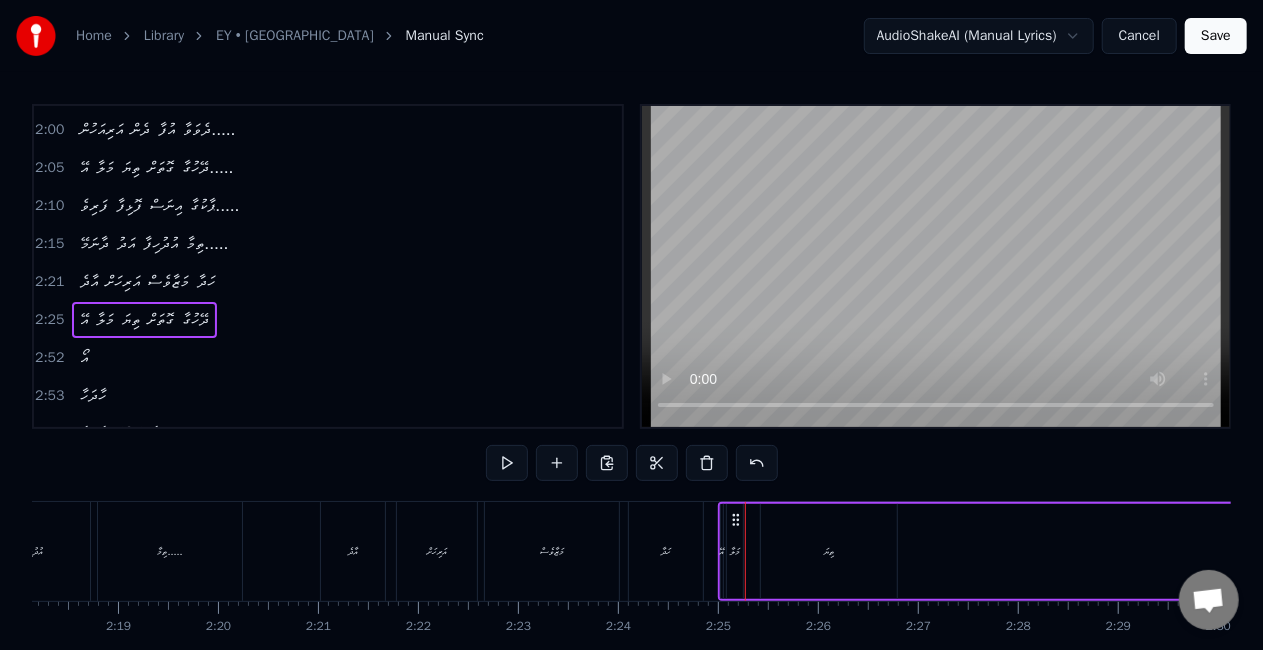 click on "މަލާ" at bounding box center [735, 551] 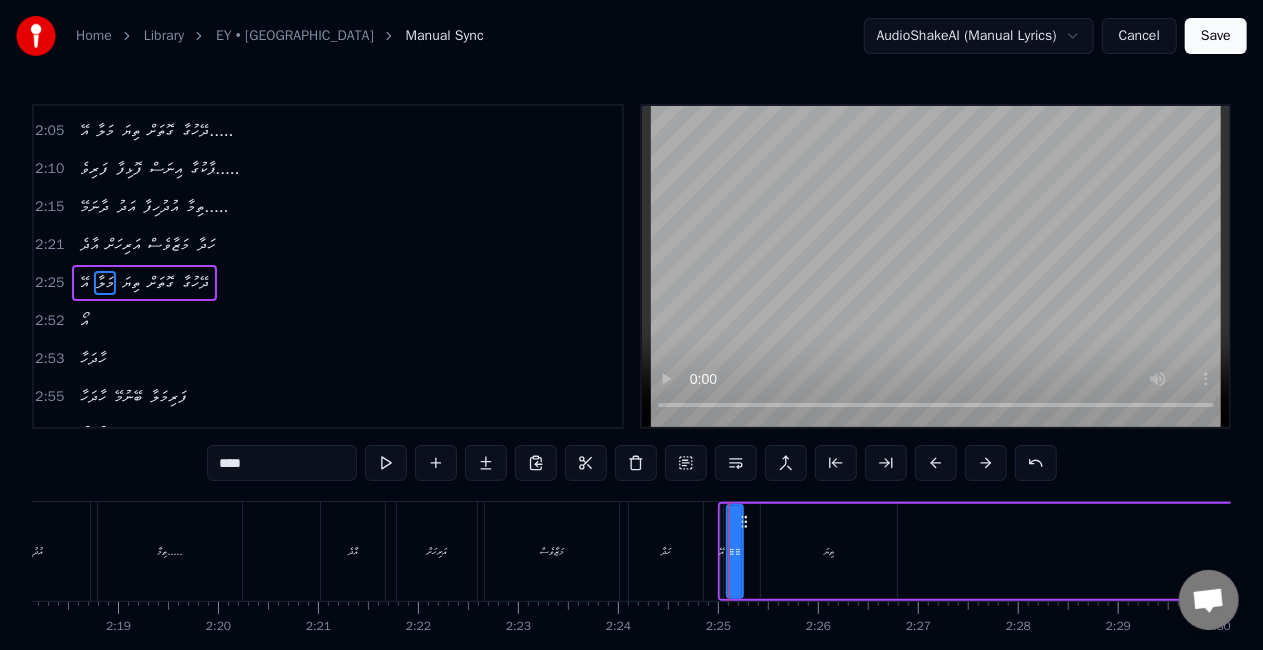 scroll, scrollTop: 716, scrollLeft: 0, axis: vertical 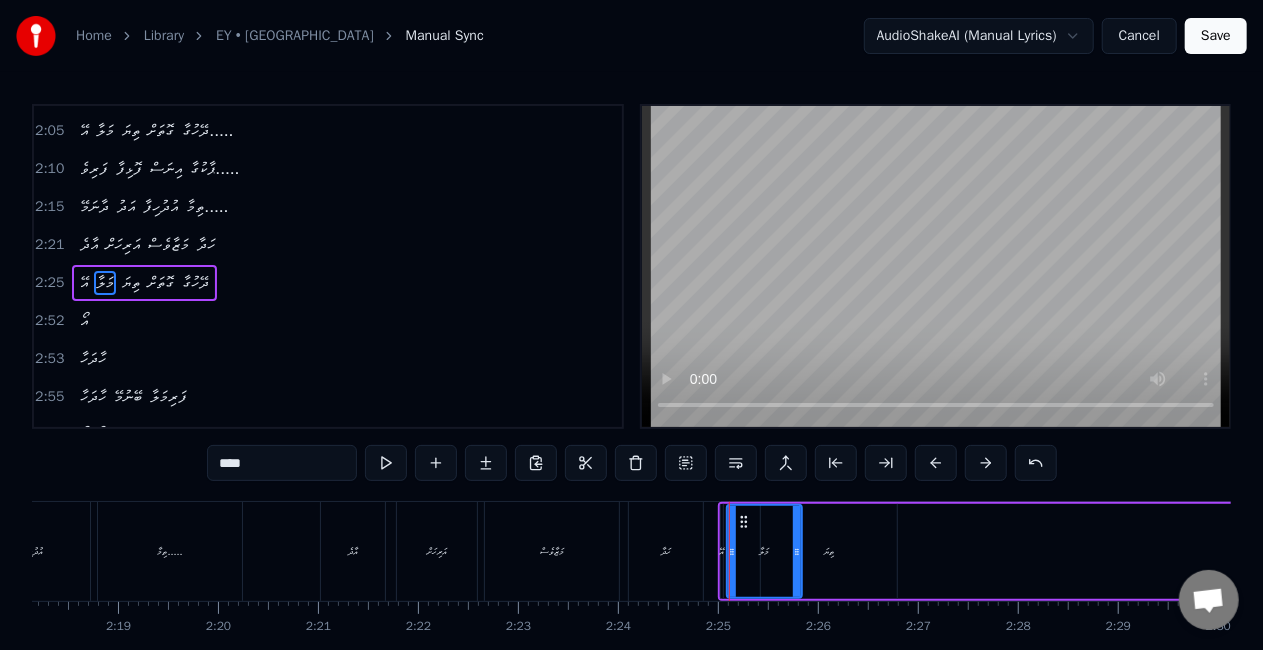 drag, startPoint x: 734, startPoint y: 549, endPoint x: 793, endPoint y: 560, distance: 60.016663 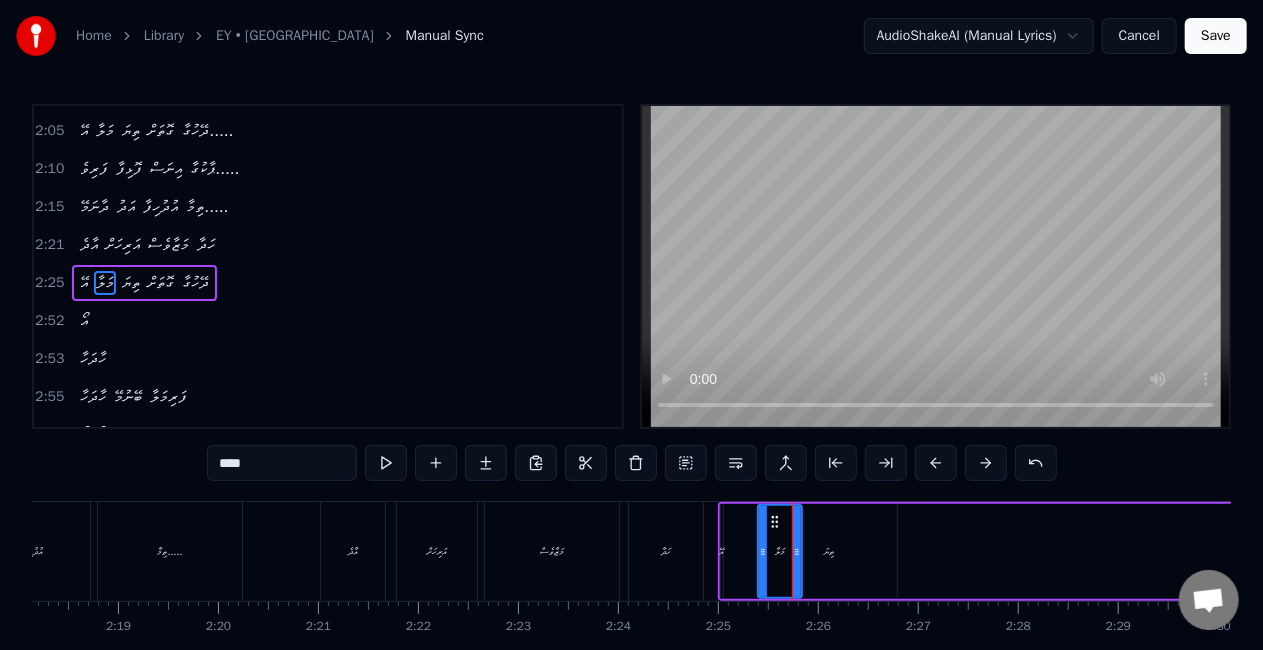 drag, startPoint x: 731, startPoint y: 550, endPoint x: 771, endPoint y: 552, distance: 40.04997 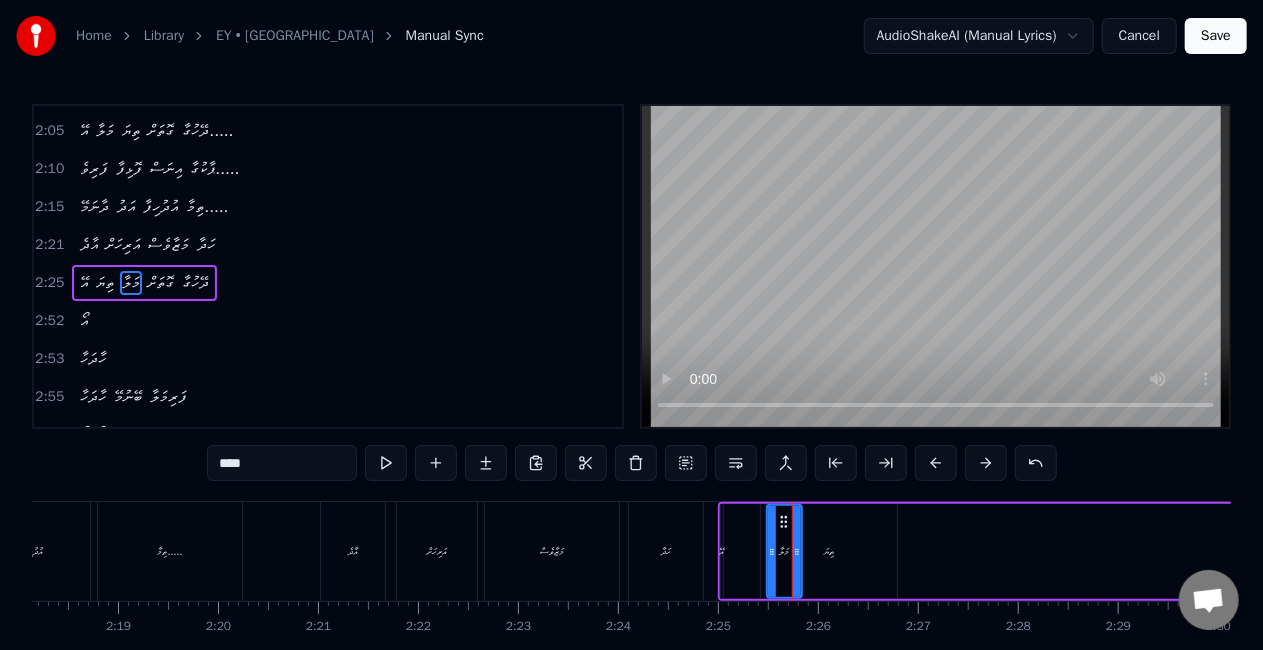 click on "އޭ ތިޔަ މަލާ ގޮތަށް ދޭހުގާ" at bounding box center [2107, 551] 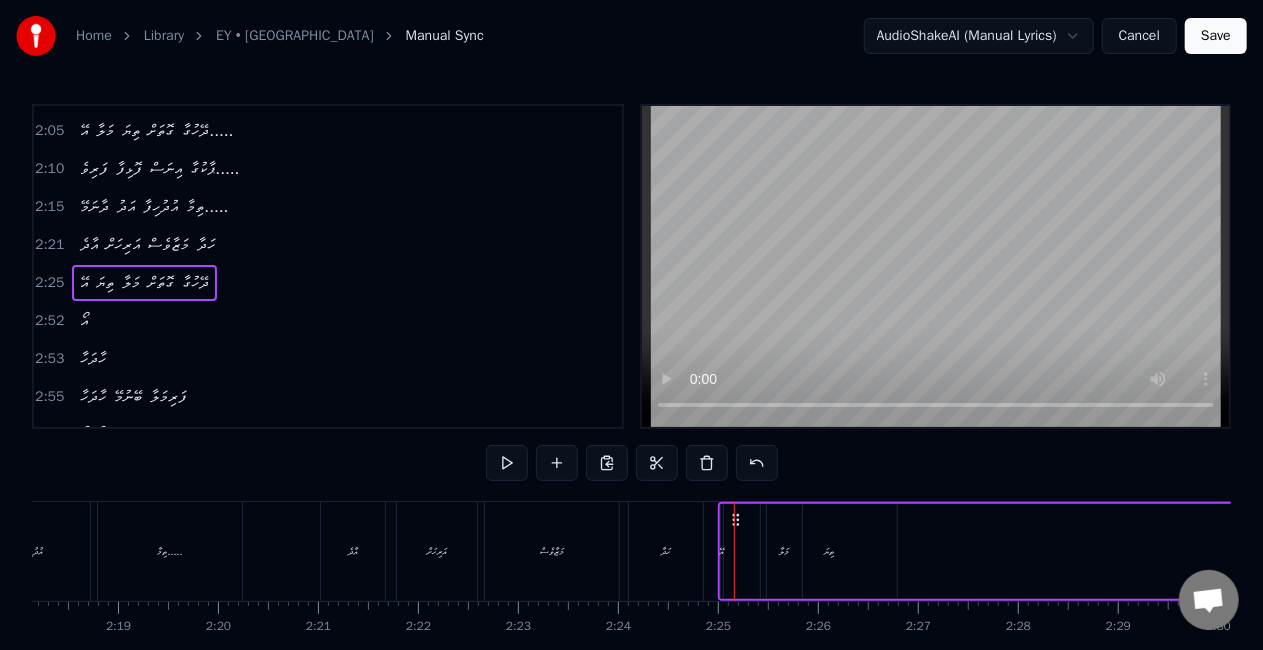 click on "އޭ" at bounding box center [722, 551] 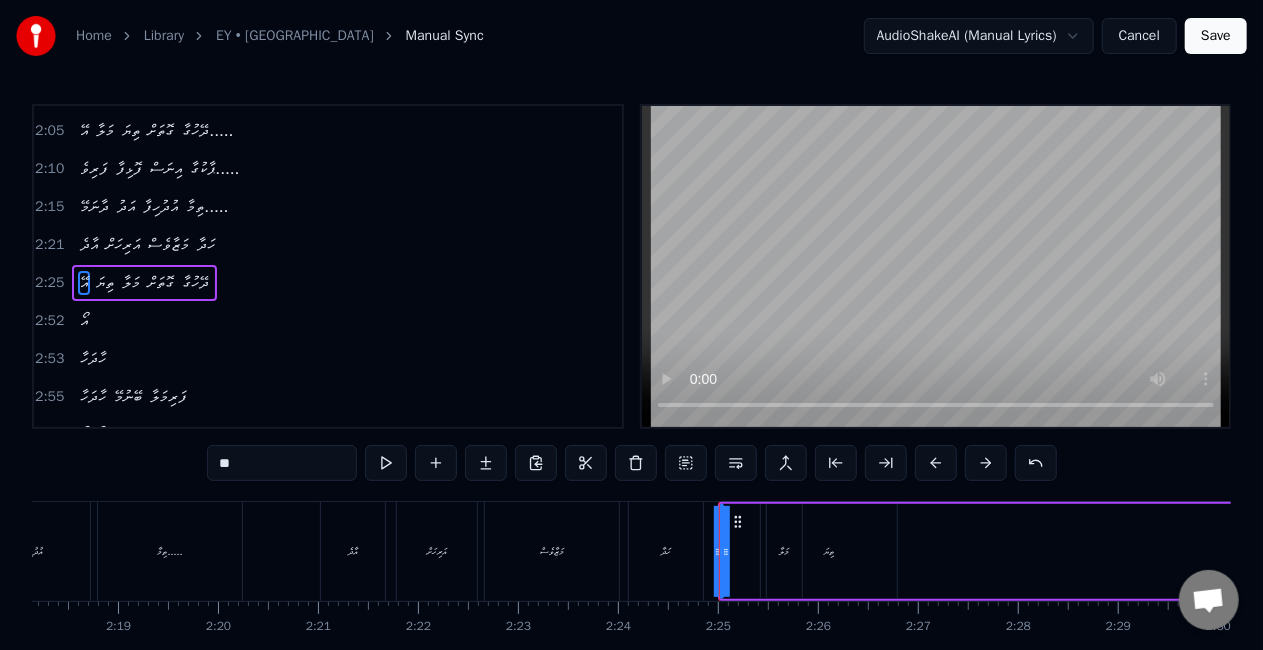 click 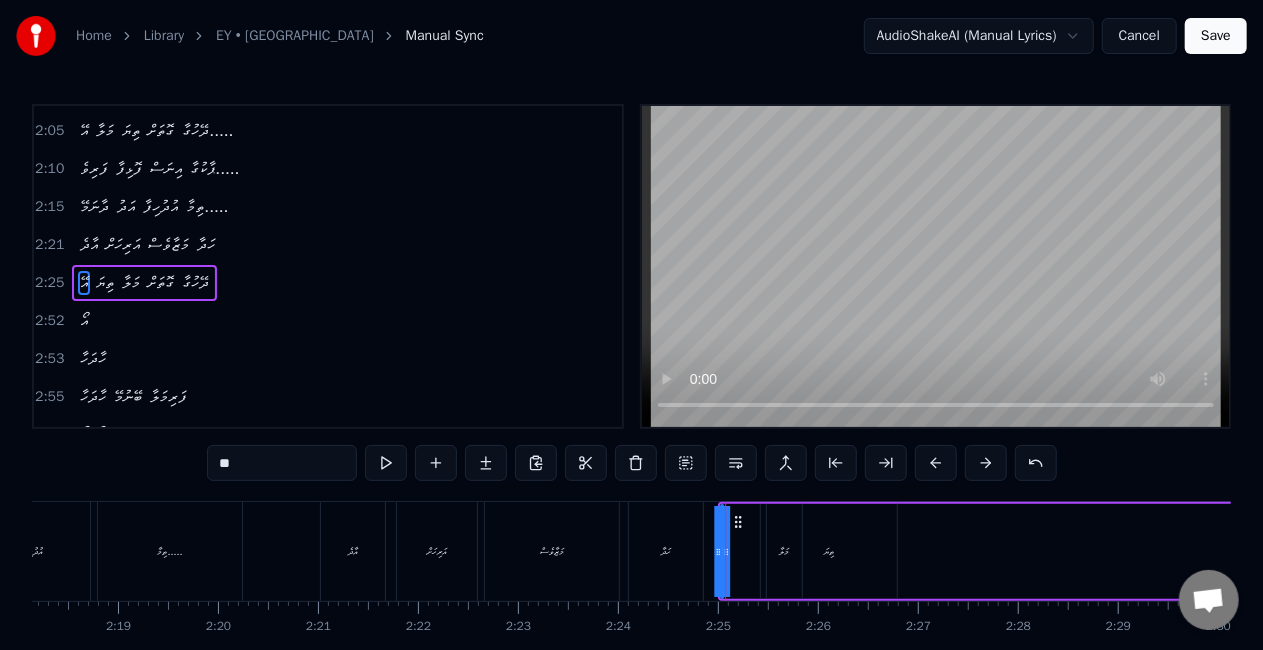 click 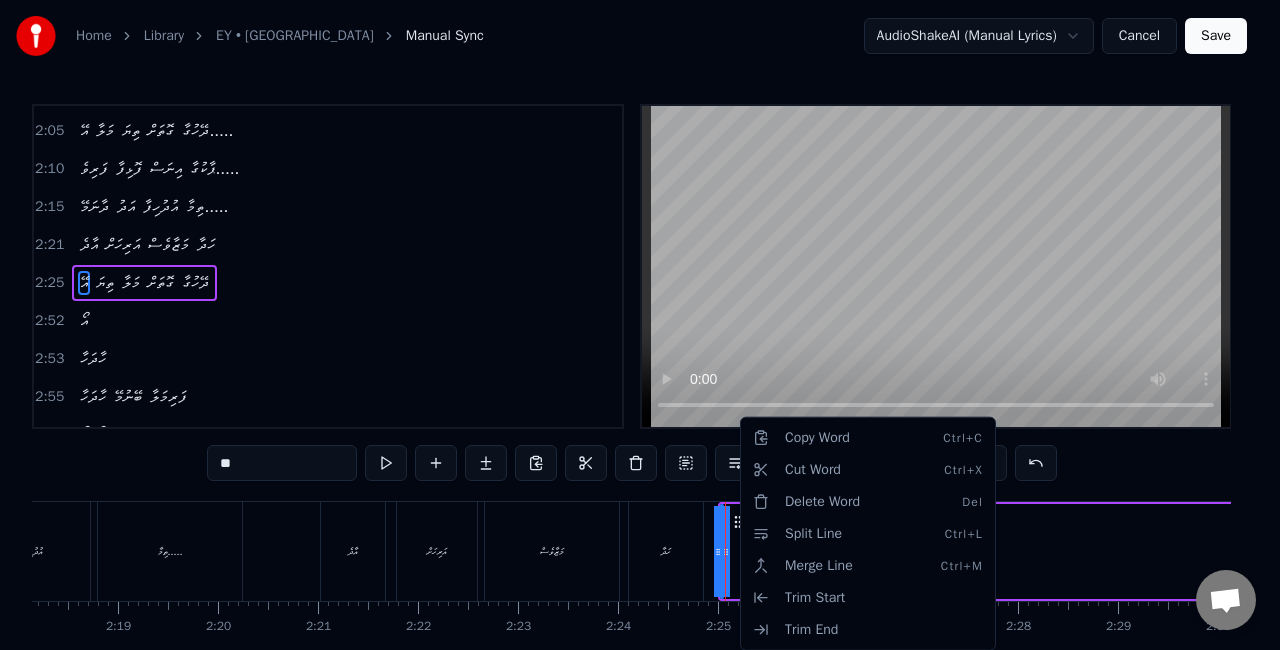 click on "Home Library EY • Malaa Manual Sync AudioShakeAI (Manual Lyrics) Cancel Save 0:23 އޭ މަލާ ތިޔަ ގޮތަށް ދޭހުގާ.... 0:28 ފަރިވެ ފޮޅިފާ އިނަސް ޕާކުގާ...... 0:34 ދާނަމޭ އަދު އުދުހިފާ ތިމާ.... 0:39 އާދެ އަރިހަށް މަޒާވެސް ހަދާ... 0:44 އޭ މަލާ ތިޔަ ގޮތަށް ދޭހުގާ.......... 1:13 އޯ 1:15 ފަރިކަމޭ 1:18 ފަރިކަމޭ ނާޒުކީ މިލްކުވާ....... 1:24 އޯ 1:26 އަރިއަހުން 1:28 އަރިއަހުން ދެން އުފާ ދެވަވާ...... 1:37 ހޫ ހޫ 1:42 ހައާ 1:45 އޫ 1:47 ފަރިކަމޭ 1:49 ފަރިކަމޭ ނާޒުކީ މިލްކުވާ....... 1:55 އޯ 1:57 އަރިއަހުން 2:00 އަރިއަހުން ދެން އުފާ ދެވަވާ..... 2:05 އޭ މަލާ ތިޔަ ގޮތަށް ދޭހުގާ..... 2:10 ފަރިވެ ފޮޅިފާ އިނަސް ޕާކުގާ..... 2:15 ދާނަމޭ އަދު އުދުހިފާ ތިމާ..... 2:21 އާދެ އަރިހަށް މަޒާވެސް ހަދާ" at bounding box center [640, 367] 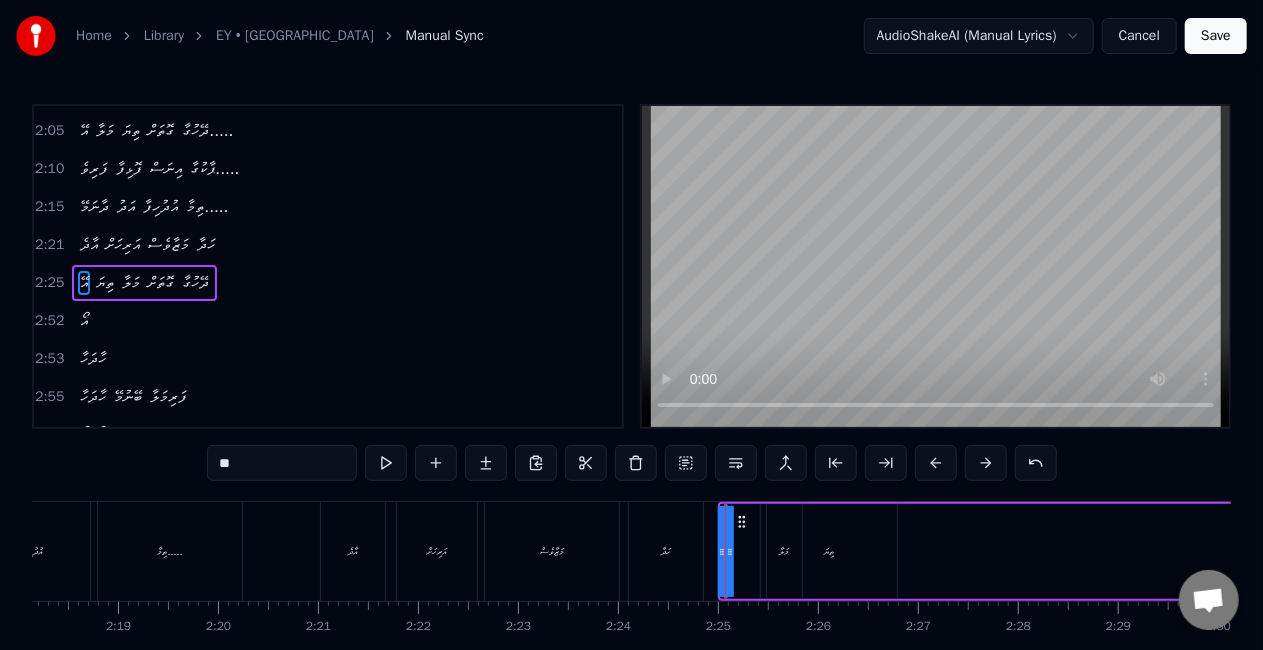 drag, startPoint x: 726, startPoint y: 558, endPoint x: 768, endPoint y: 556, distance: 42.047592 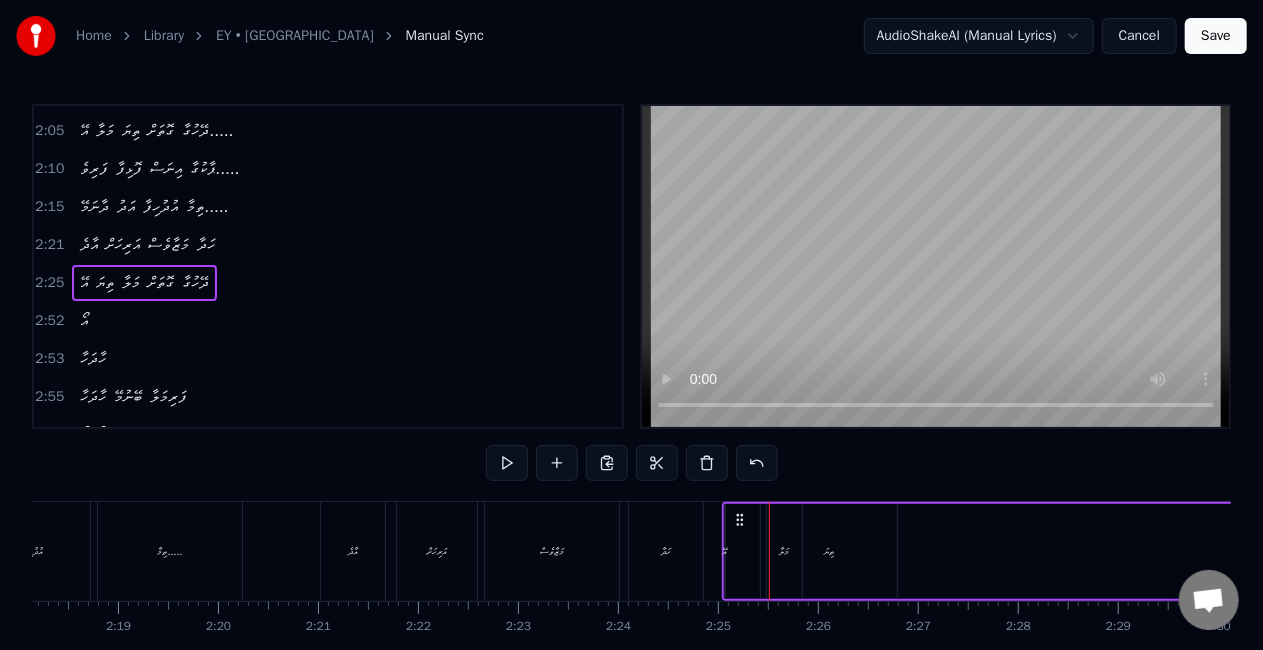 click on "އޭ ތިޔަ މަލާ ގޮތަށް ދޭހުގާ" at bounding box center [2109, 551] 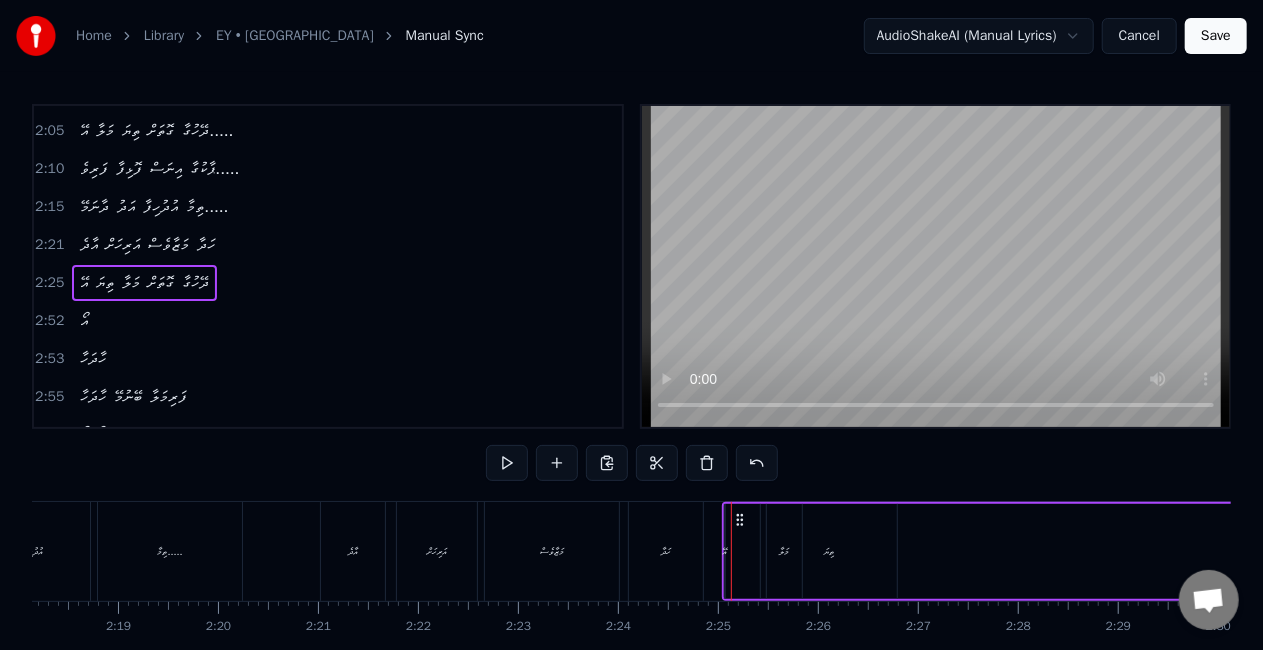 drag, startPoint x: 724, startPoint y: 516, endPoint x: 772, endPoint y: 517, distance: 48.010414 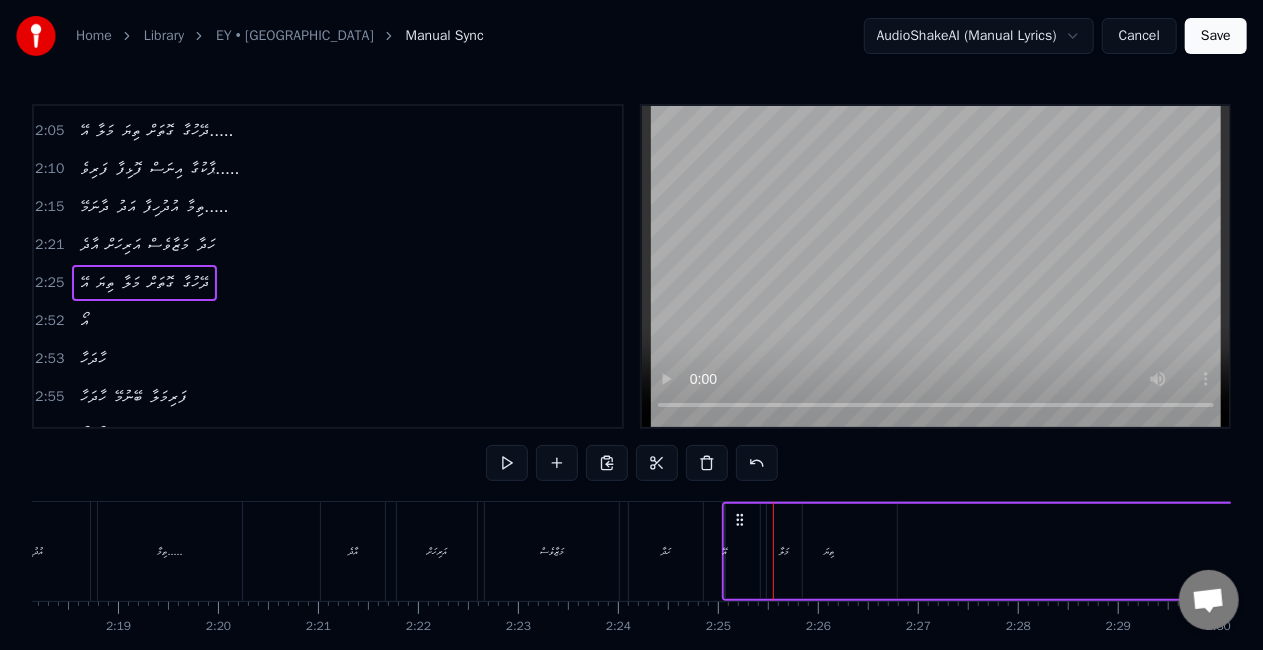 scroll, scrollTop: 100, scrollLeft: 0, axis: vertical 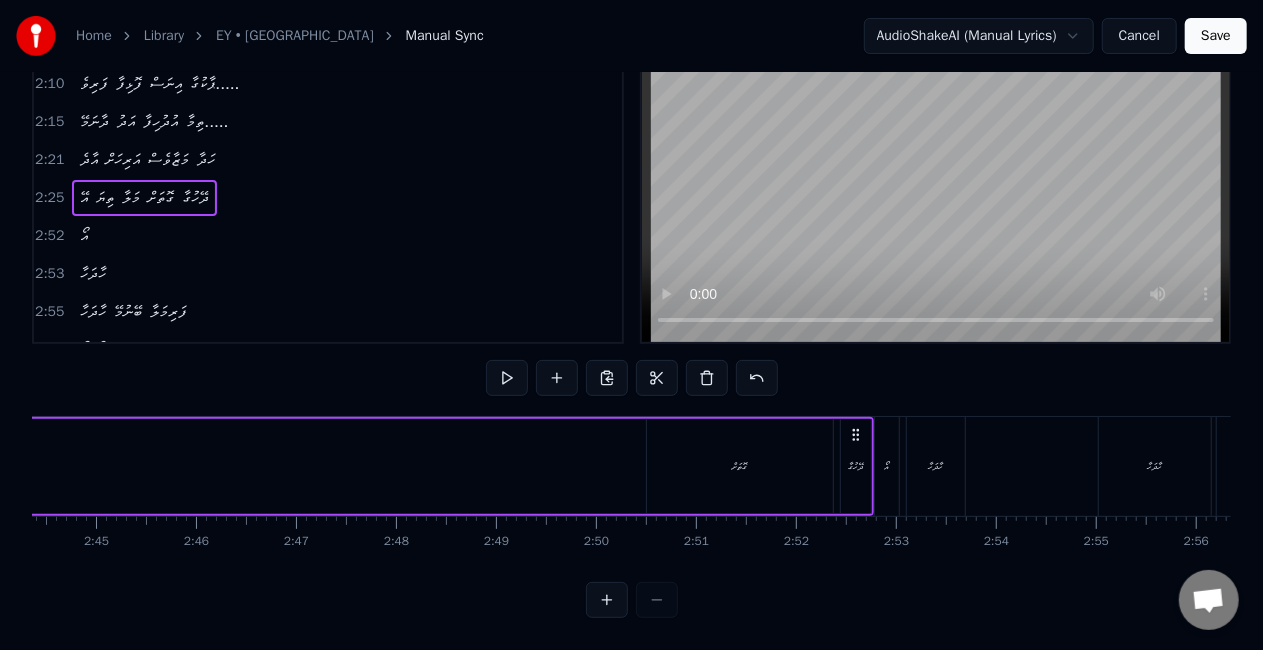 click on "ދޭހުގާ" at bounding box center (856, 466) 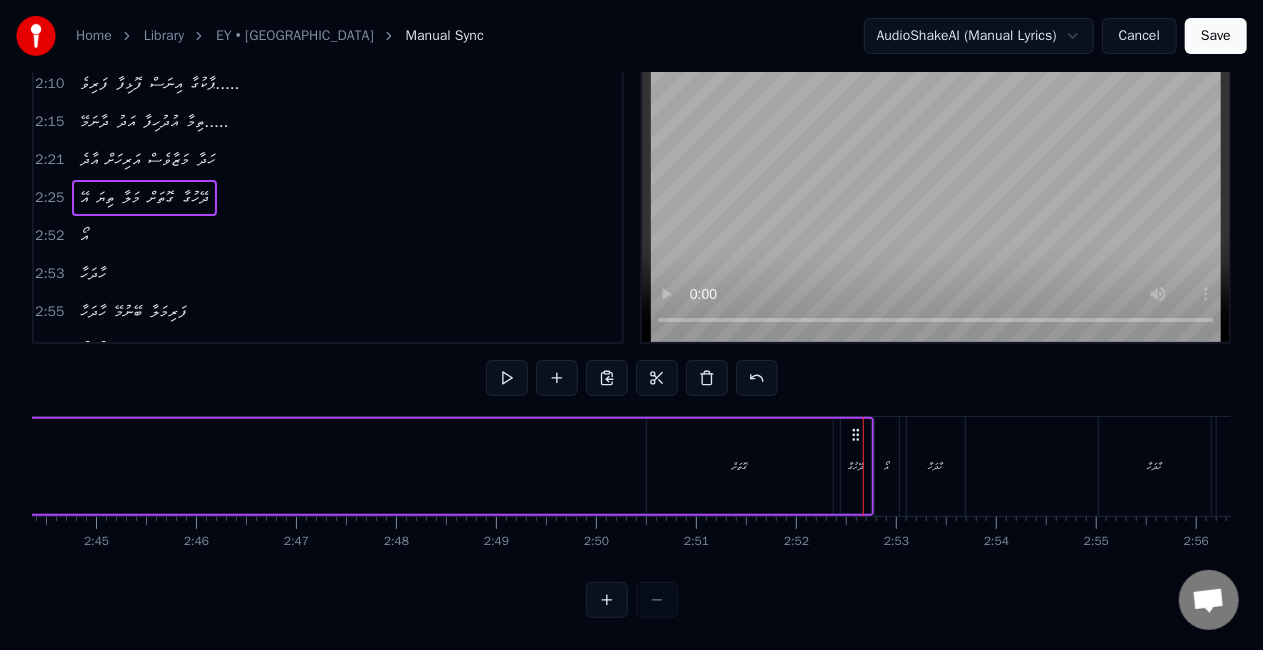 click on "އޭ ތިޔަ މަލާ ގޮތަށް ދޭހުގާ" at bounding box center [-513, 466] 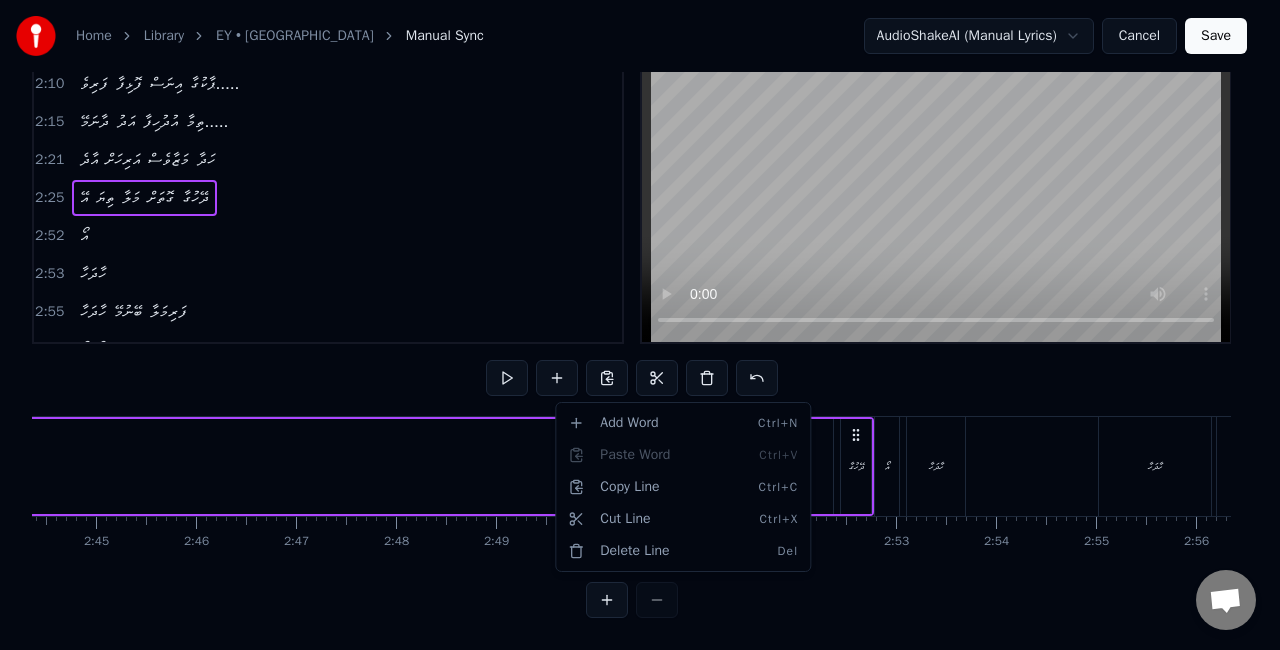 click on "Home Library EY • Malaa Manual Sync AudioShakeAI (Manual Lyrics) Cancel Save 0:23 އޭ މަލާ ތިޔަ ގޮތަށް ދޭހުގާ.... 0:28 ފަރިވެ ފޮޅިފާ އިނަސް ޕާކުގާ...... 0:34 ދާނަމޭ އަދު އުދުހިފާ ތިމާ.... 0:39 އާދެ އަރިހަށް މަޒާވެސް ހަދާ... 0:44 އޭ މަލާ ތިޔަ ގޮތަށް ދޭހުގާ.......... 1:13 އޯ 1:15 ފަރިކަމޭ 1:18 ފަރިކަމޭ ނާޒުކީ މިލްކުވާ....... 1:24 އޯ 1:26 އަރިއަހުން 1:28 އަރިއަހުން ދެން އުފާ ދެވަވާ...... 1:37 ހޫ ހޫ 1:42 ހައާ 1:45 އޫ 1:47 ފަރިކަމޭ 1:49 ފަރިކަމޭ ނާޒުކީ މިލްކުވާ....... 1:55 އޯ 1:57 އަރިއަހުން 2:00 އަރިއަހުން ދެން އުފާ ދެވަވާ..... 2:05 އޭ މަލާ ތިޔަ ގޮތަށް ދޭހުގާ..... 2:10 ފަރިވެ ފޮޅިފާ އިނަސް ޕާކުގާ..... 2:15 ދާނަމޭ އަދު އުދުހިފާ ތިމާ..... 2:21 އާދެ އަރިހަށް މަޒާވެސް ހަދާ" at bounding box center [640, 282] 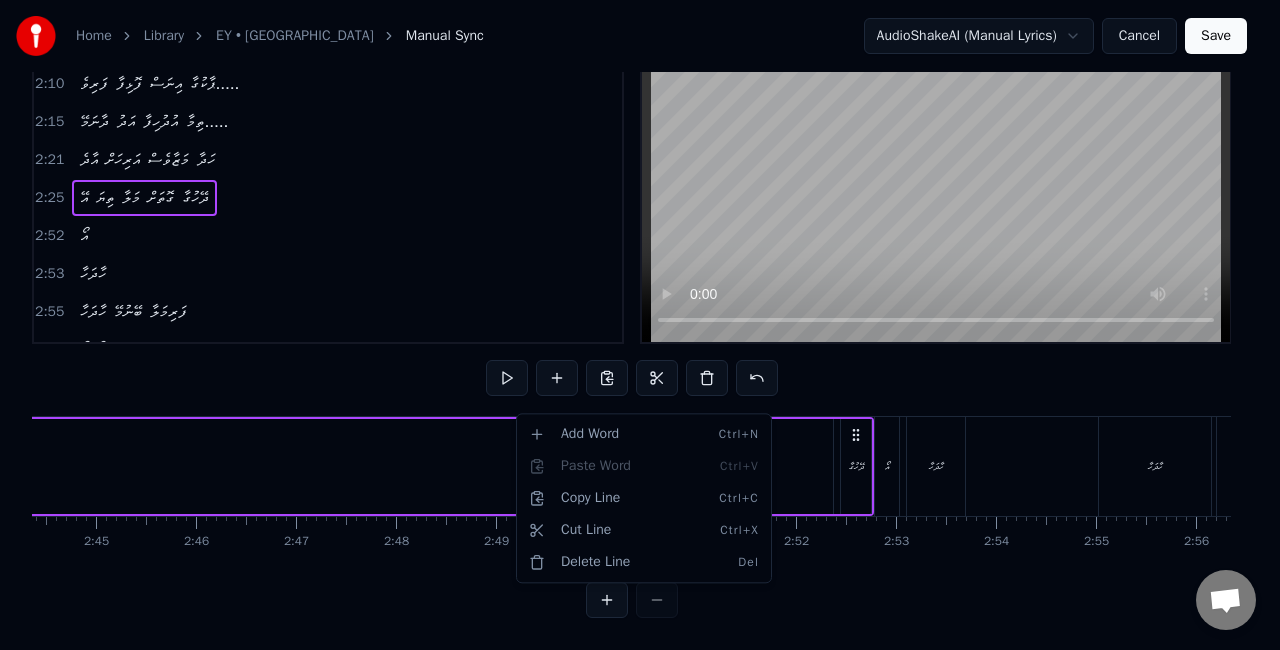 click on "Home Library EY • Malaa Manual Sync AudioShakeAI (Manual Lyrics) Cancel Save 0:23 އޭ މަލާ ތިޔަ ގޮތަށް ދޭހުގާ.... 0:28 ފަރިވެ ފޮޅިފާ އިނަސް ޕާކުގާ...... 0:34 ދާނަމޭ އަދު އުދުހިފާ ތިމާ.... 0:39 އާދެ އަރިހަށް މަޒާވެސް ހަދާ... 0:44 އޭ މަލާ ތިޔަ ގޮތަށް ދޭހުގާ.......... 1:13 އޯ 1:15 ފަރިކަމޭ 1:18 ފަރިކަމޭ ނާޒުކީ މިލްކުވާ....... 1:24 އޯ 1:26 އަރިއަހުން 1:28 އަރިއަހުން ދެން އުފާ ދެވަވާ...... 1:37 ހޫ ހޫ 1:42 ހައާ 1:45 އޫ 1:47 ފަރިކަމޭ 1:49 ފަރިކަމޭ ނާޒުކީ މިލްކުވާ....... 1:55 އޯ 1:57 އަރިއަހުން 2:00 އަރިއަހުން ދެން އުފާ ދެވަވާ..... 2:05 އޭ މަލާ ތިޔަ ގޮތަށް ދޭހުގާ..... 2:10 ފަރިވެ ފޮޅިފާ އިނަސް ޕާކުގާ..... 2:15 ދާނަމޭ އަދު އުދުހިފާ ތިމާ..... 2:21 އާދެ އަރިހަށް މަޒާވެސް ހަދާ" at bounding box center [640, 282] 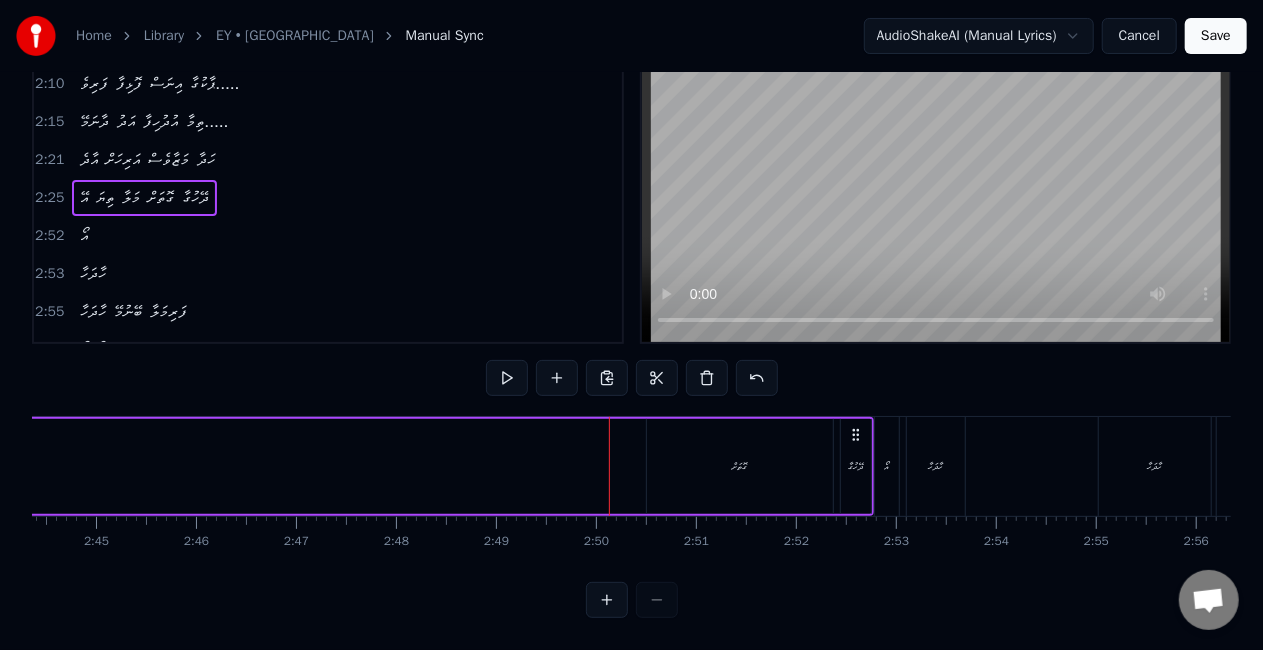 click on "0:23 އޭ މަލާ ތިޔަ ގޮތަށް ދޭހުގާ.... 0:28 ފަރިވެ ފޮޅިފާ އިނަސް ޕާކުގާ...... 0:34 ދާނަމޭ އަދު އުދުހިފާ ތިމާ.... 0:39 އާދެ އަރިހަށް މަޒާވެސް ހަދާ... 0:44 އޭ މަލާ ތިޔަ ގޮތަށް ދޭހުގާ.......... 1:13 އޯ 1:15 ފަރިކަމޭ 1:18 ފަރިކަމޭ ނާޒުކީ މިލްކުވާ....... 1:24 އޯ 1:26 އަރިއަހުން 1:28 އަރިއަހުން ދެން އުފާ ދެވަވާ...... 1:37 ހޫ ހޫ 1:42 ހައާ 1:45 އޫ 1:47 ފަރިކަމޭ 1:49 ފަރިކަމޭ ނާޒުކީ މިލްކުވާ....... 1:55 އޯ 1:57 އަރިއަހުން 2:00 އަރިއަހުން ދެން އުފާ ދެވަވާ..... 2:05 އޭ މަލާ ތިޔަ ގޮތަށް ދޭހުގާ..... 2:10 ފަރިވެ ފޮޅިފާ އިނަސް ޕާކުގާ..... 2:15 ދާނަމޭ އަދު އުދުހިފާ ތިމާ..... 2:21 އާދެ އަރިހަށް މަޒާވެސް ހަދާ 2:25 އޭ ތިޔަ މަލާ ގޮތަށް ދޭހުގާ 2:52 އޯ 2:53 2:55 3:00" at bounding box center (631, 318) 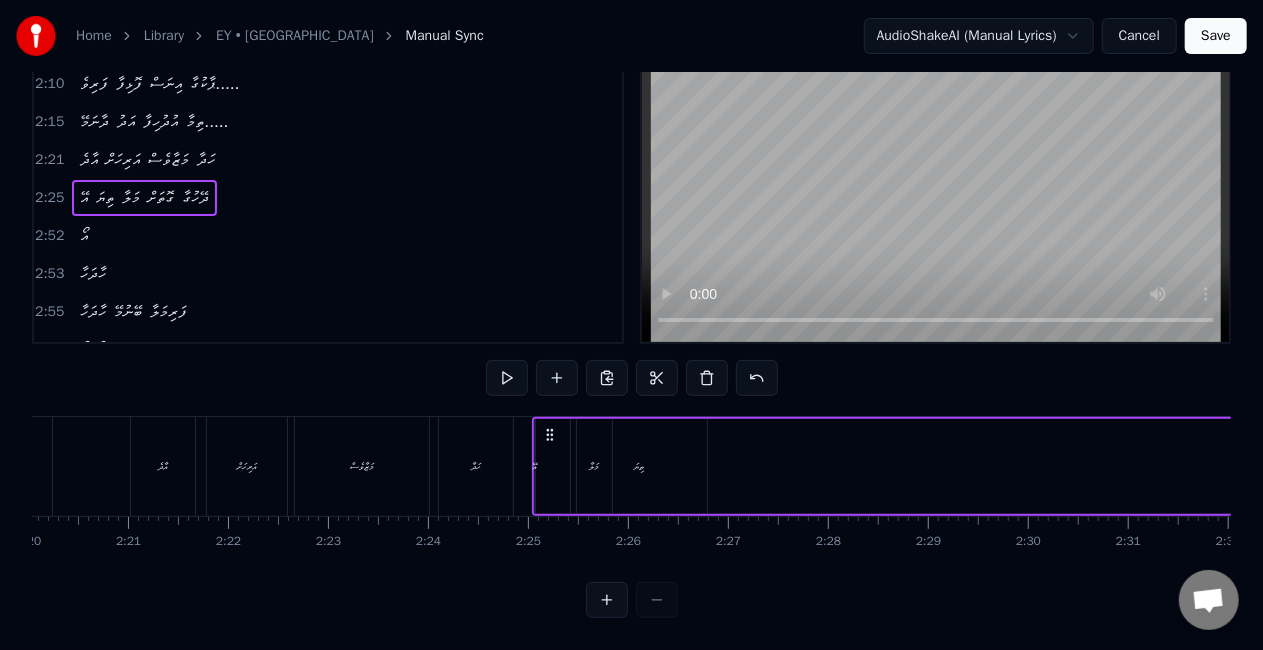 scroll, scrollTop: 0, scrollLeft: 14062, axis: horizontal 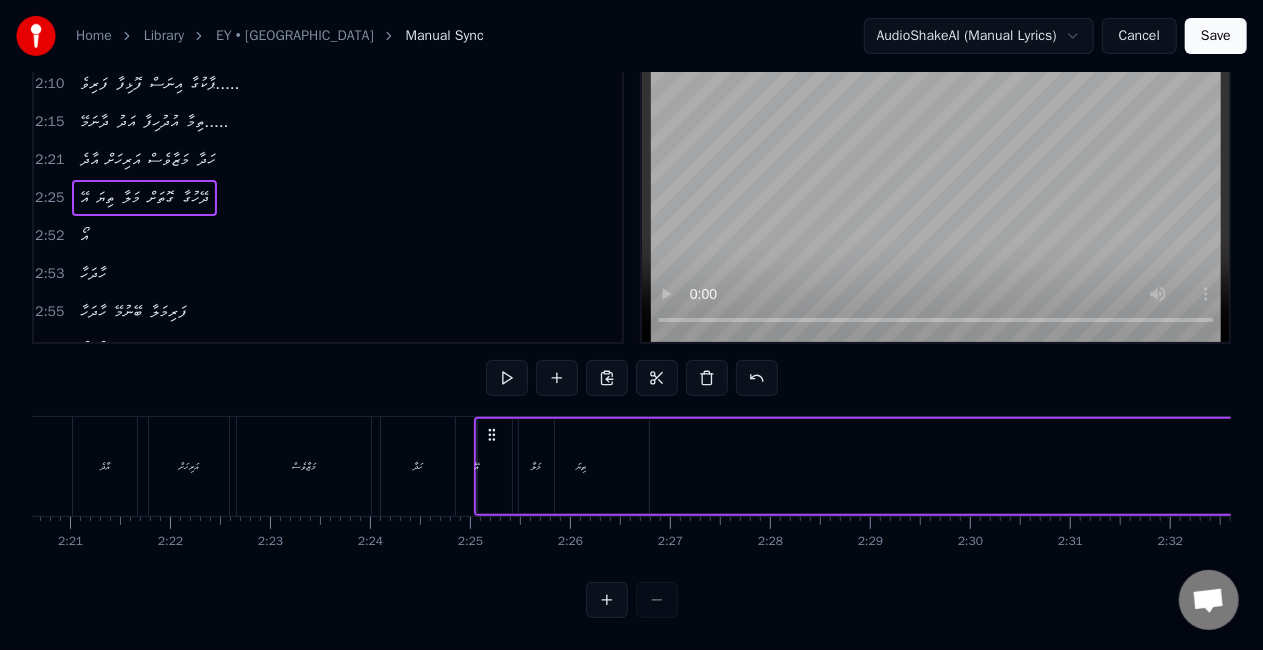 click on "ތިޔަ" at bounding box center (581, 466) 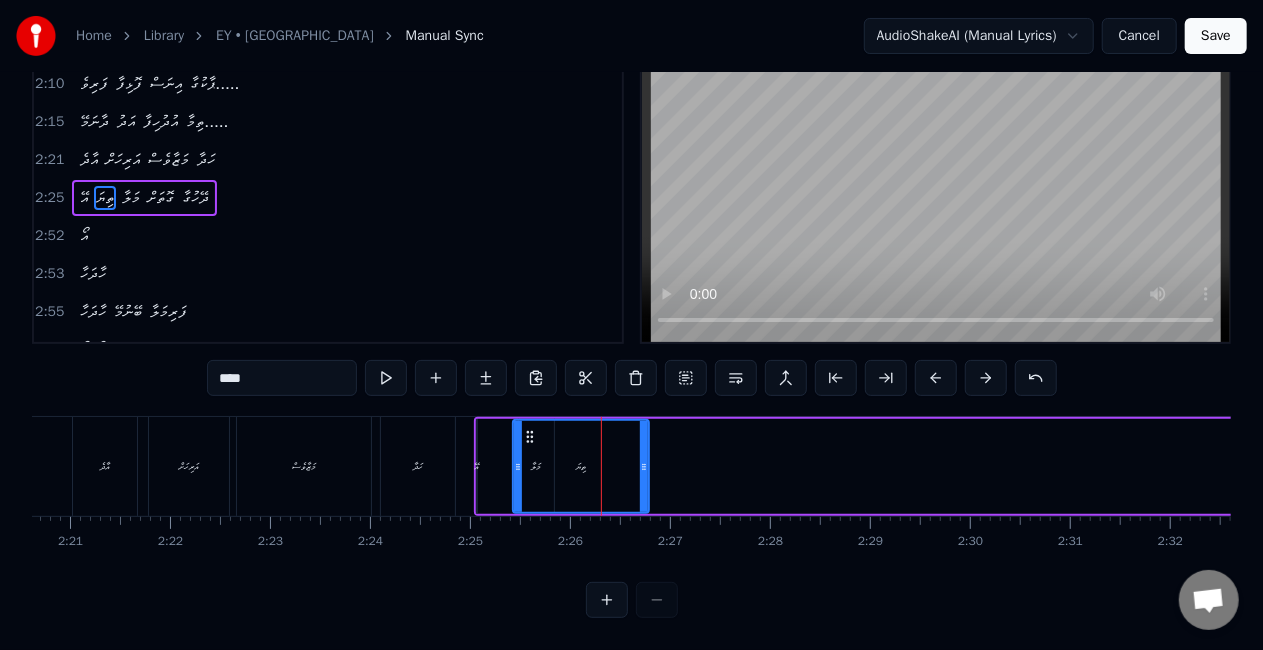 scroll, scrollTop: 0, scrollLeft: 0, axis: both 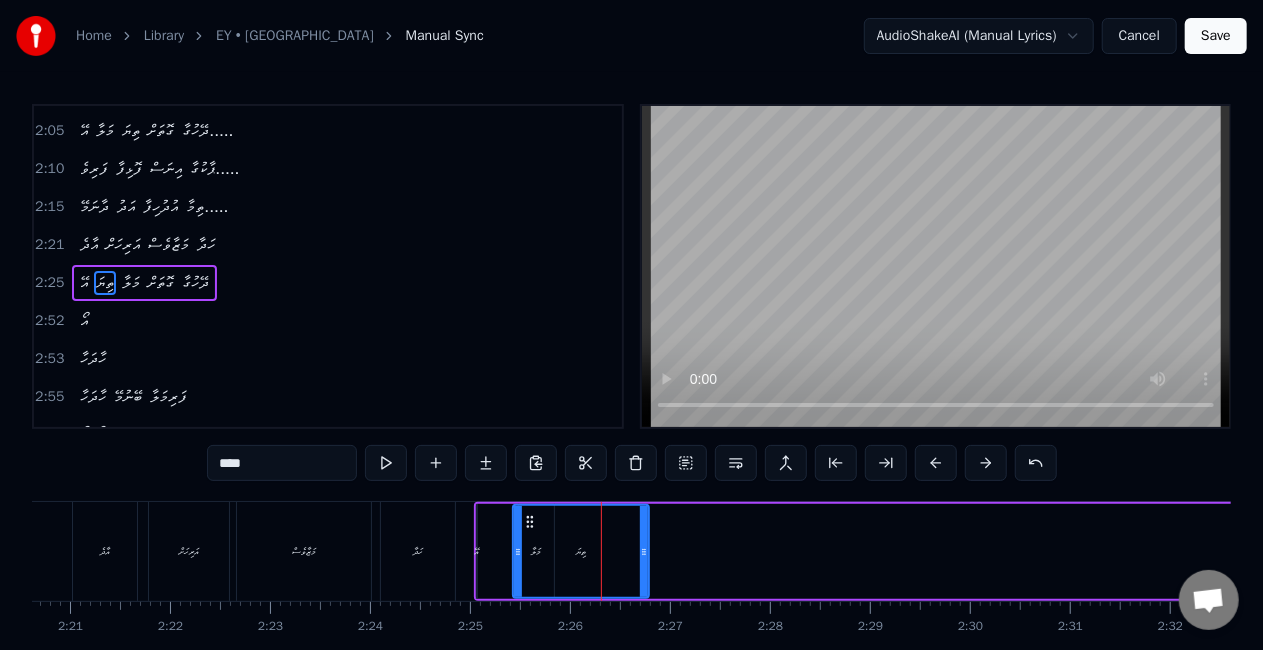 drag, startPoint x: 597, startPoint y: 541, endPoint x: 702, endPoint y: 541, distance: 105 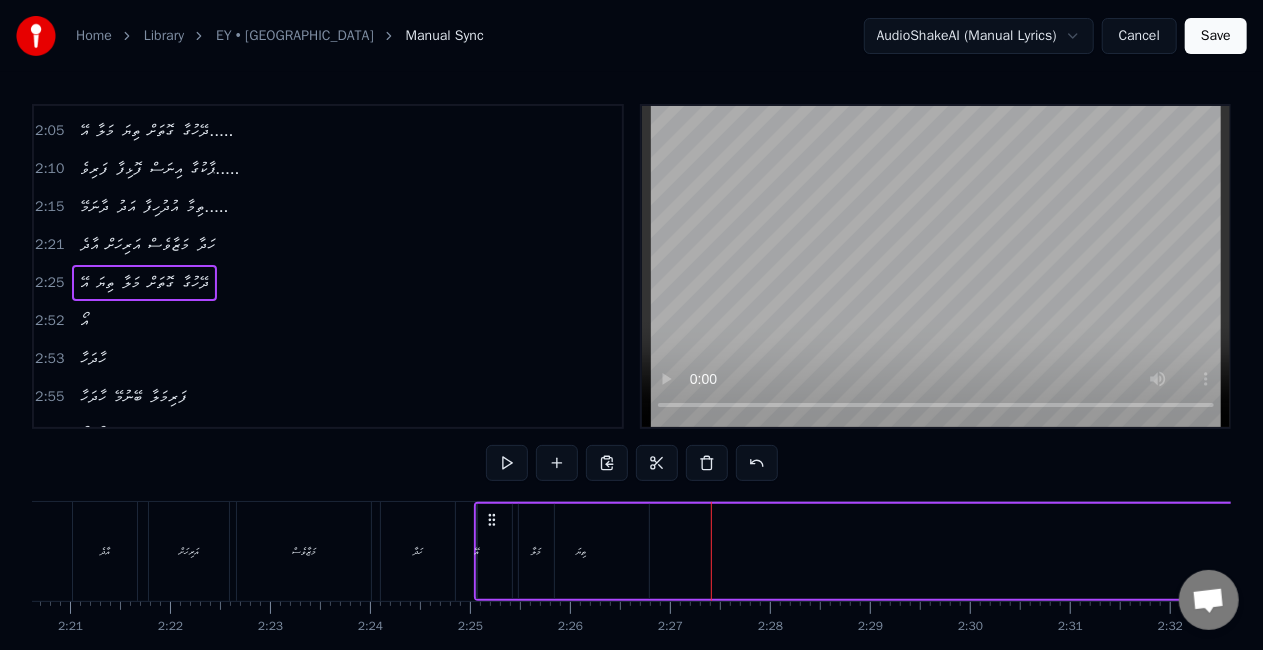 click on "ތިޔަ" at bounding box center [581, 551] 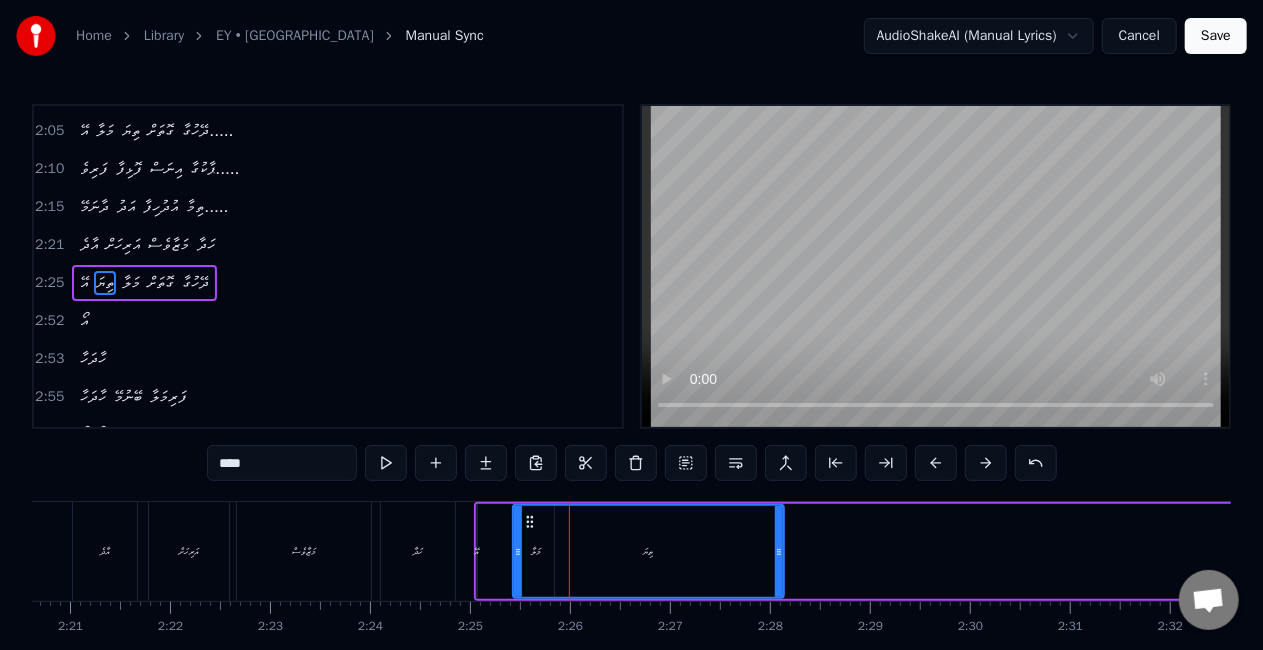 drag, startPoint x: 642, startPoint y: 532, endPoint x: 752, endPoint y: 530, distance: 110.01818 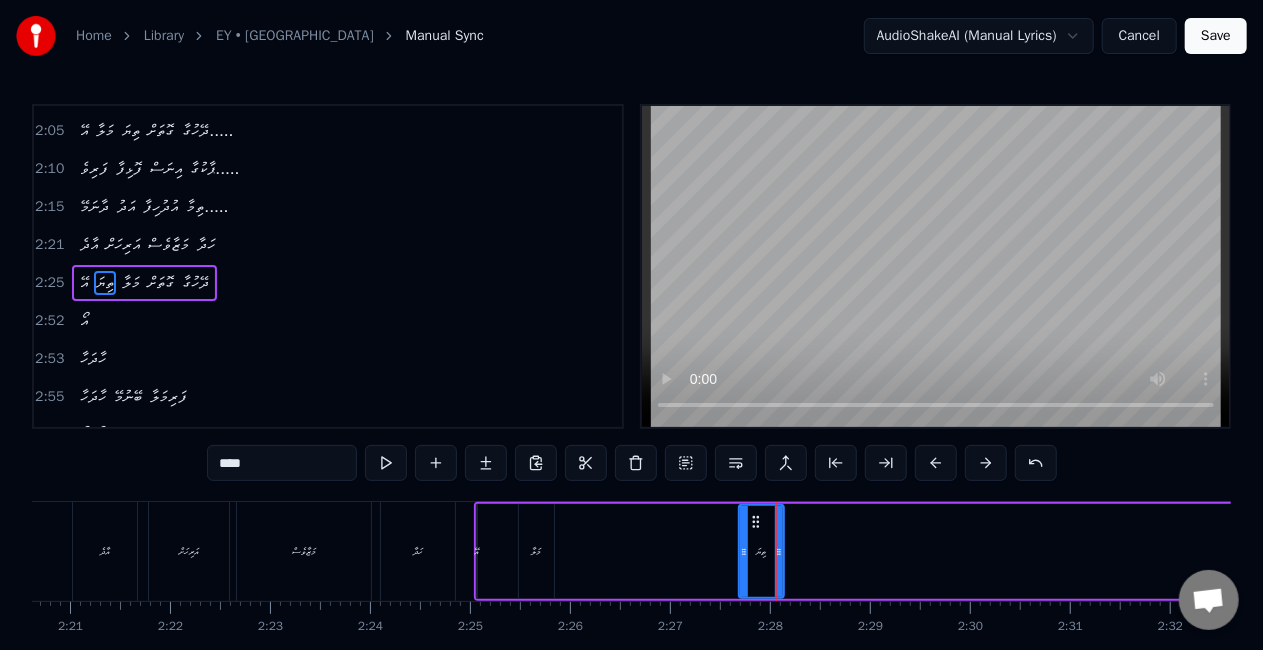 drag, startPoint x: 520, startPoint y: 527, endPoint x: 730, endPoint y: 518, distance: 210.19276 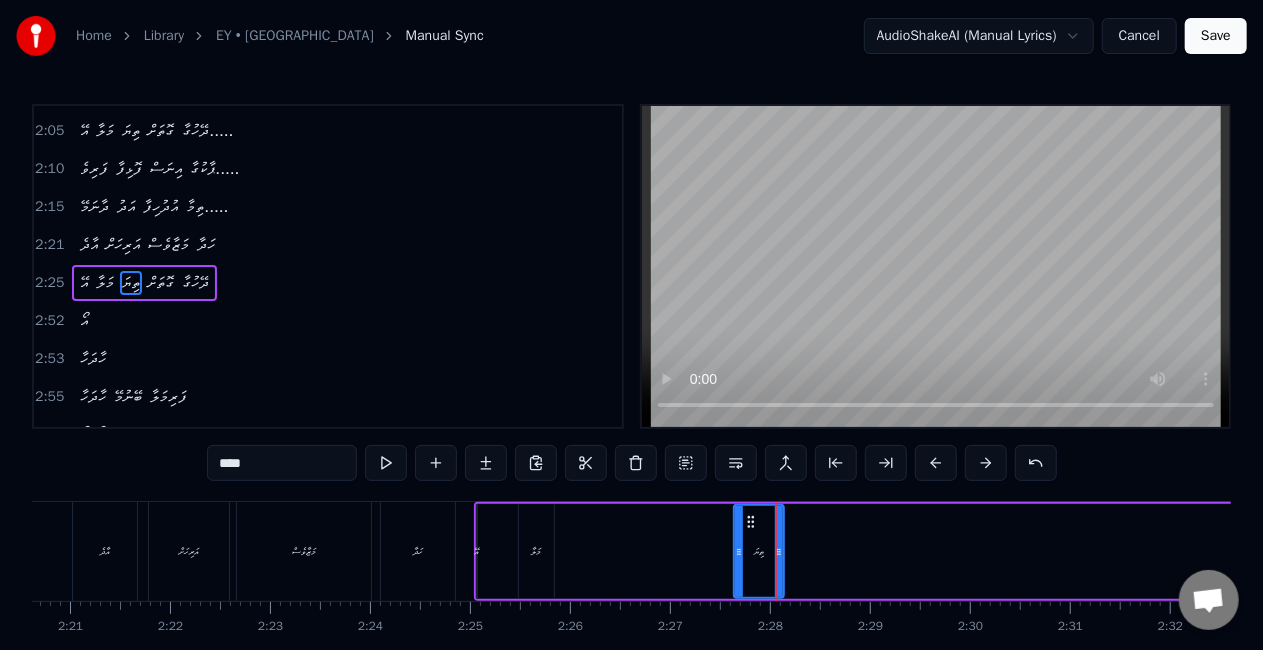 click on "މަލާ" at bounding box center [536, 551] 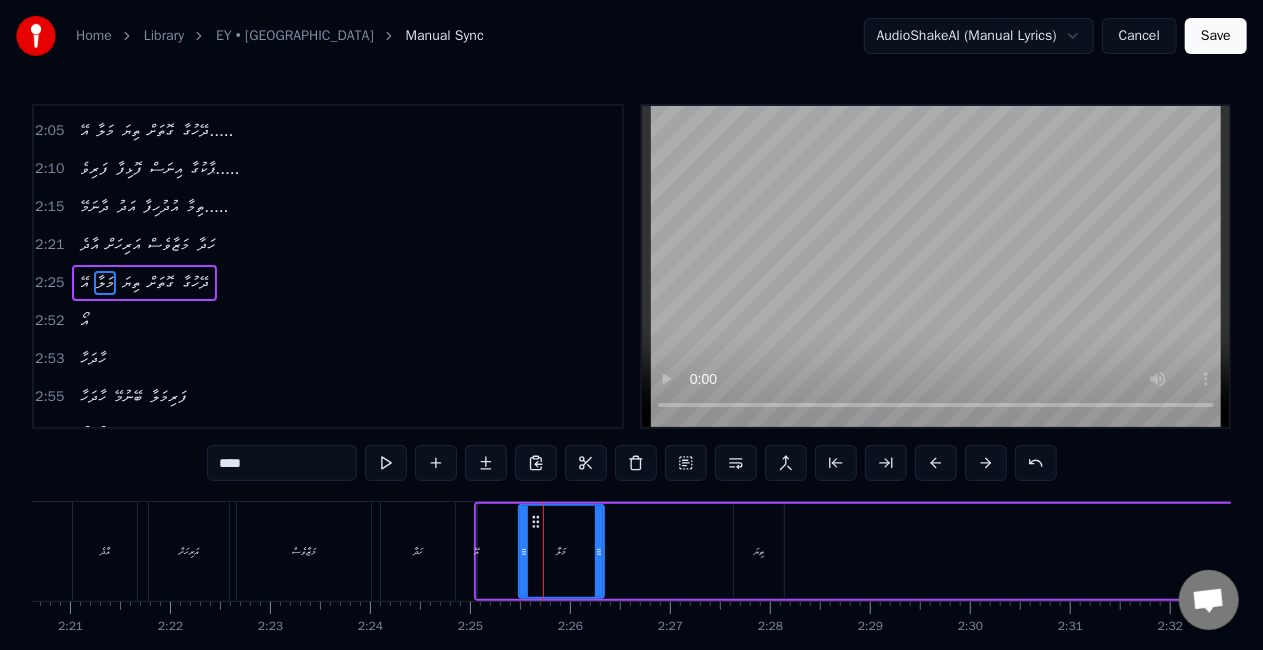 drag, startPoint x: 550, startPoint y: 552, endPoint x: 600, endPoint y: 548, distance: 50.159744 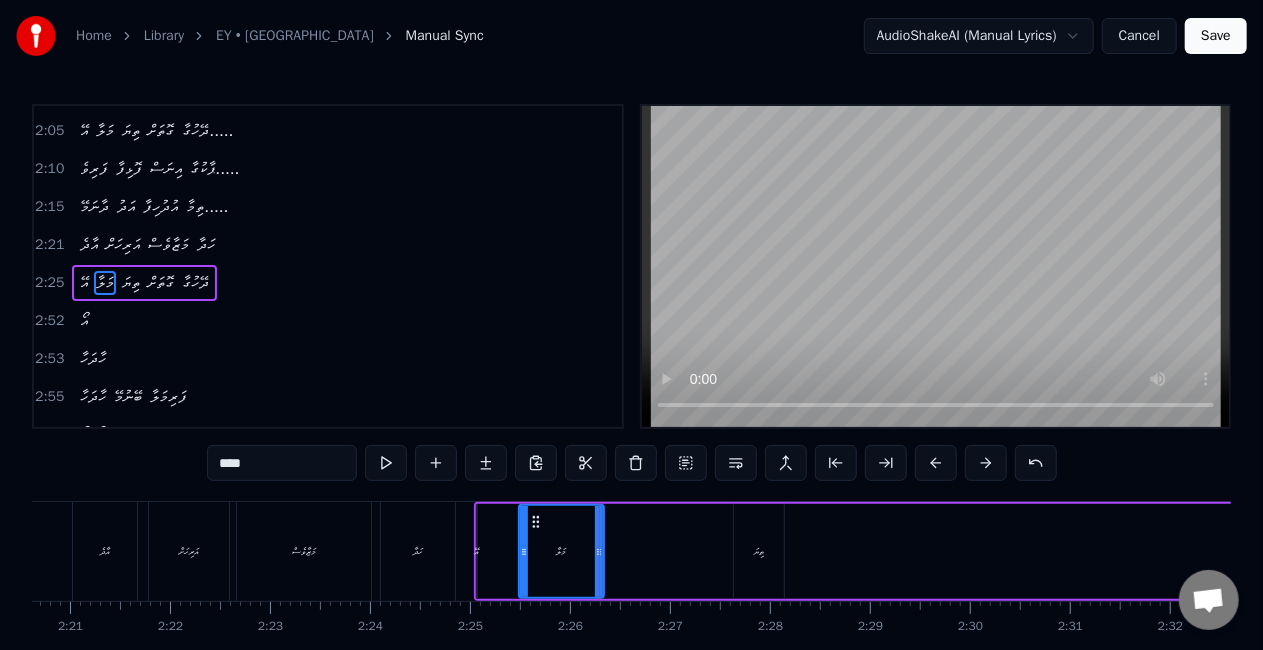 drag, startPoint x: 552, startPoint y: 549, endPoint x: 546, endPoint y: 532, distance: 18.027756 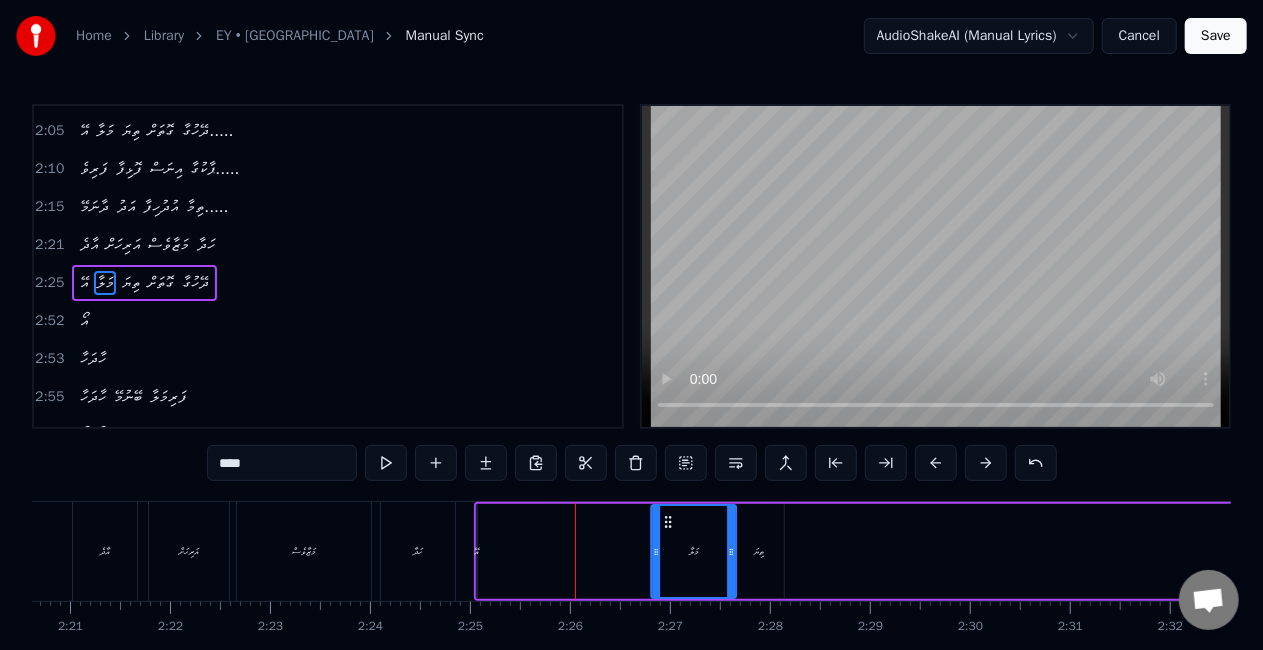 drag, startPoint x: 537, startPoint y: 522, endPoint x: 668, endPoint y: 526, distance: 131.06105 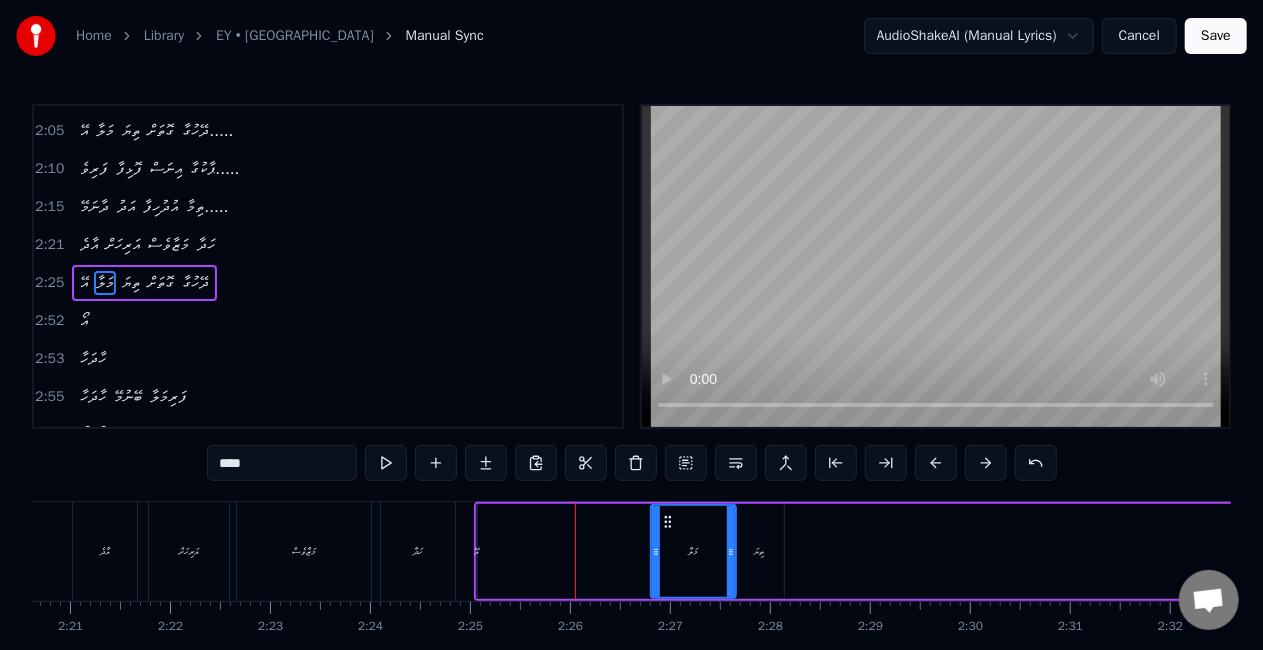 click on "އޭ" at bounding box center [477, 551] 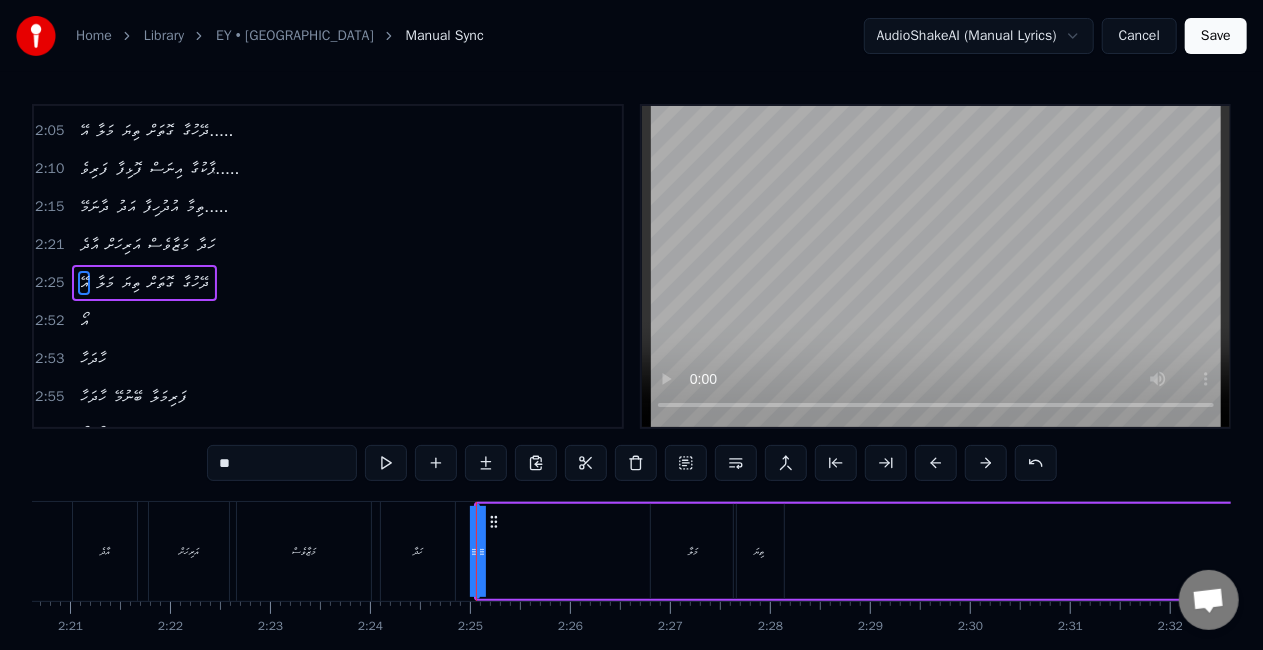 drag, startPoint x: 481, startPoint y: 551, endPoint x: 502, endPoint y: 551, distance: 21 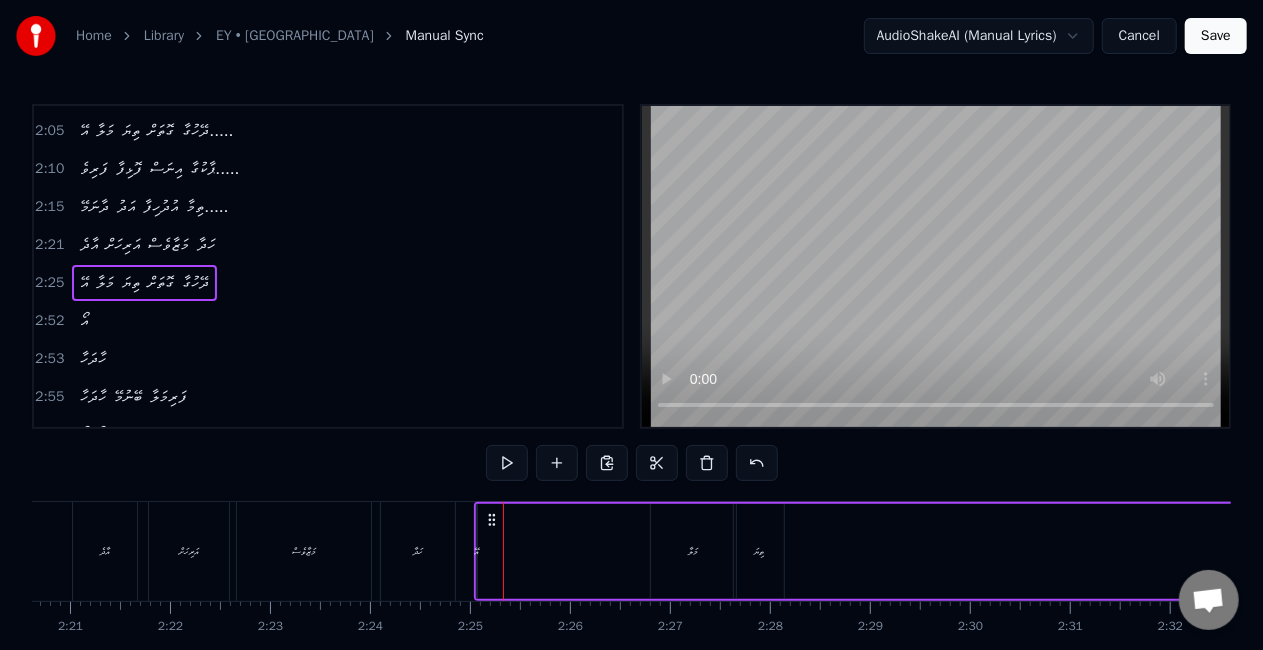 click on "އޭ މަލާ ތިޔަ ގޮތަށް ދޭހުގާ" at bounding box center [1861, 551] 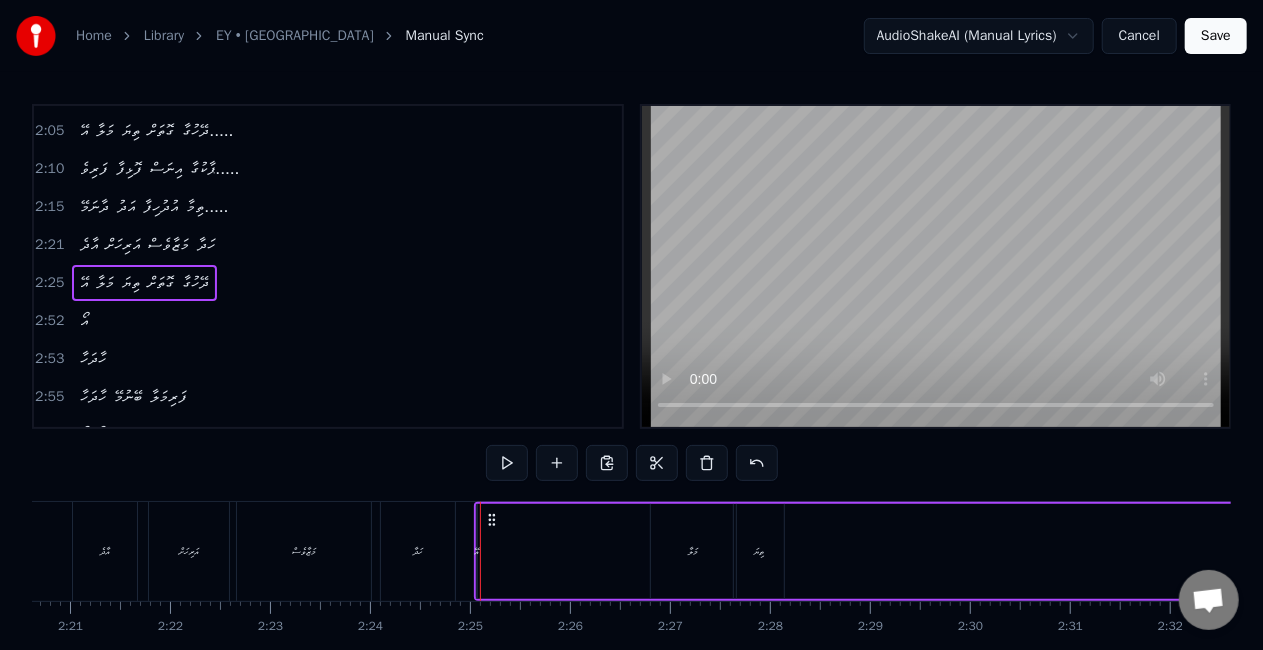 click on "އޭ މަލާ ތިޔަ ގޮތަށް ދޭހުގާ.... ފަރިވެ ފޮޅިފާ އިނަސް ޕާކުގާ...... ދާނަމޭ އަދު އުދުހިފާ ތިމާ.... އާދެ އަރިހަށް މަޒާވެސް ހަދާ... އޭ މަލާ ތިޔަ ގޮތަށް ދޭހުގާ.......... އޯ ފަރިކަމޭ ފަރިކަމޭ ނާޒުކީ މިލްކުވާ....... އޯ އަރިއަހުން އަރިއަހުން ދެން އުފާ ދެވަވާ...... ހޫ ހޫ ހައާ އޫ ފަރިކަމޭ ފަރިކަމޭ ނާޒުކީ މިލްކުވާ....... އޯ އަރިއަހުން އަރިއަހުން ދެން އުފާ ދެވަވާ..... އޭ މަލާ ތިޔަ ގޮތަށް ދޭހުގާ..... ފަރިވެ ފޮޅިފާ އިނަސް ޕާކުގާ..... ދާނަމޭ އަދު އުދުހިފާ ތިމާ..... އާދެ އަރިހަށް މަޒާވެސް ހަދާ އޭ މަލާ ތިޔަ ގޮތަށް ދޭހުގާ އޯ ހާދަހާ ހާދަހާ ބޭނުމޭ ފަރިމަލާ އޯ ދޭނުންތޯ ދޭނުން ތޯ އޭ އުފާ ފާޅުގާ އޯ އޯ ތޯ" at bounding box center (-1289, 551) 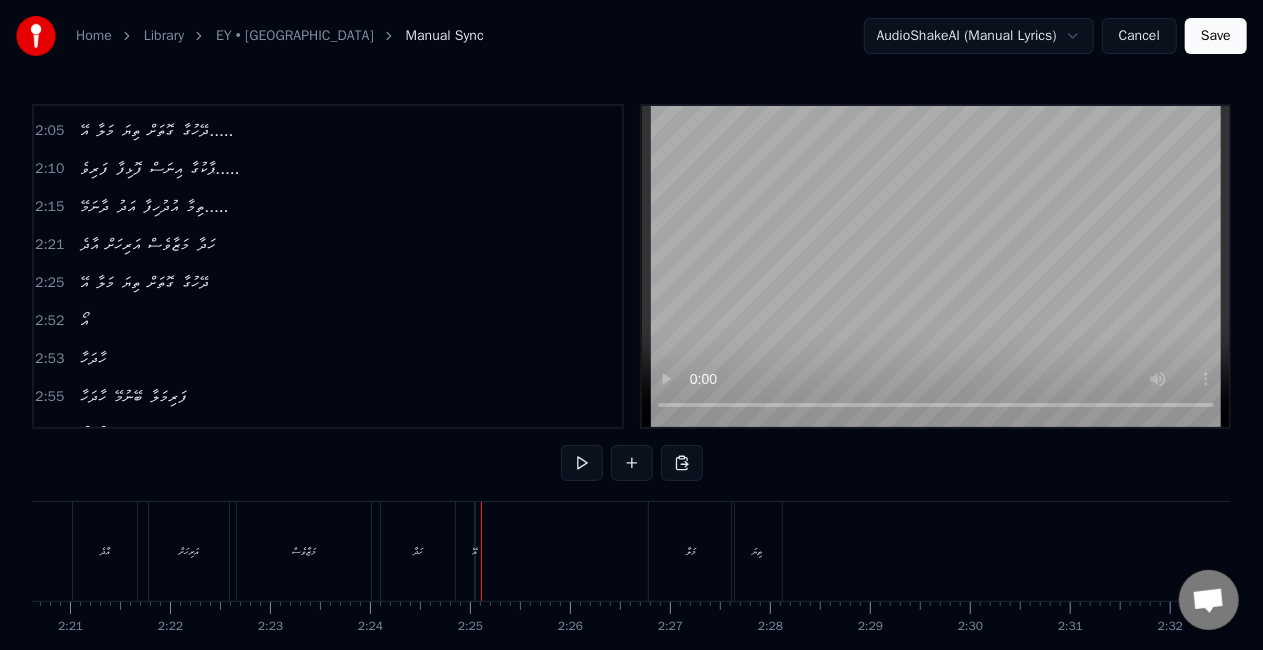 click on "އޭ" at bounding box center (475, 551) 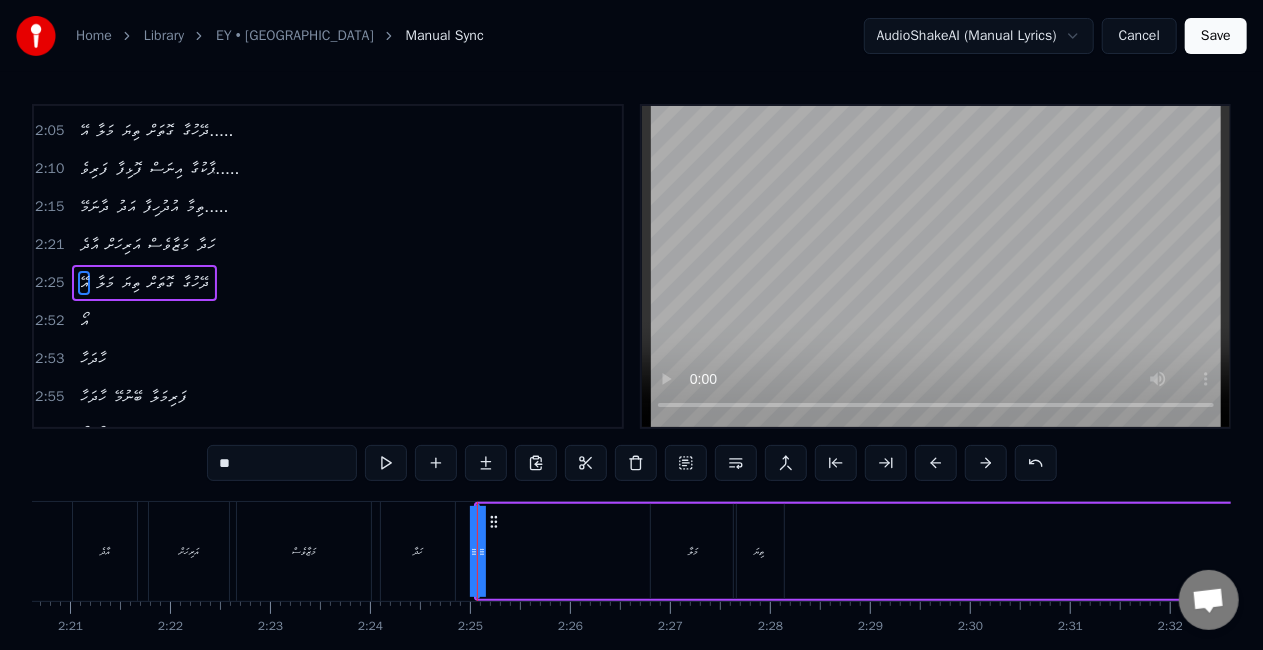 click on "އޭ މަލާ ތިޔަ ގޮތަށް ދޭހުގާ" at bounding box center (1861, 551) 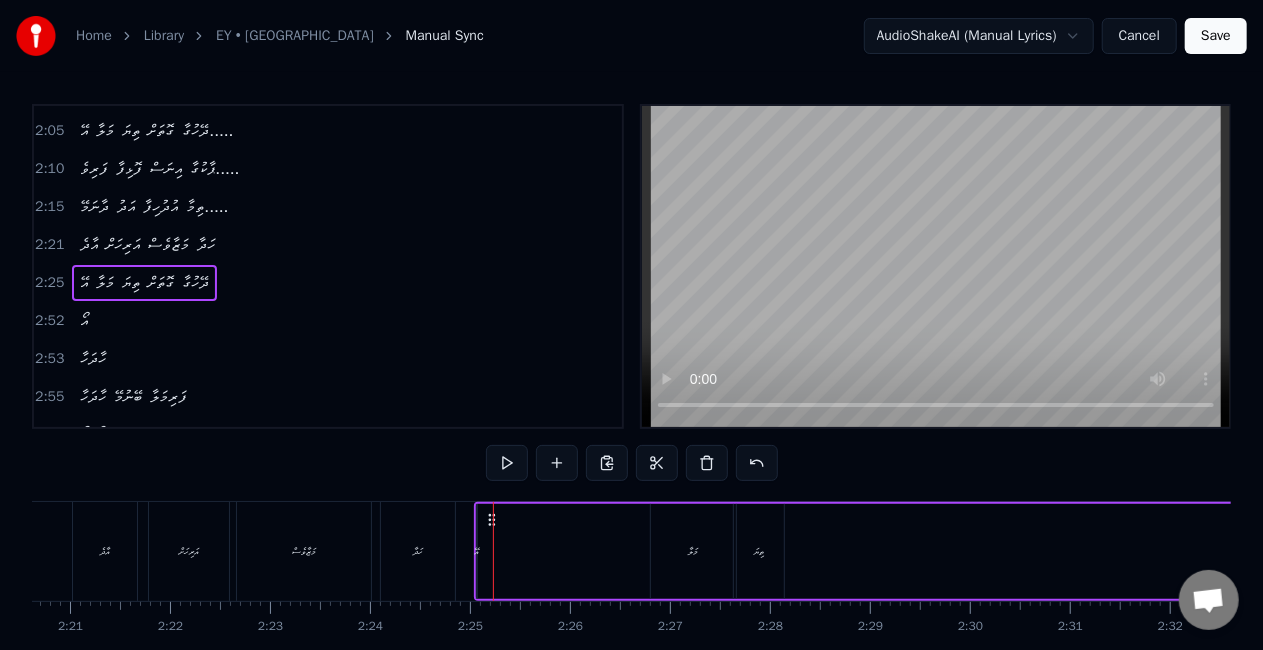click on "އޭ" at bounding box center (477, 551) 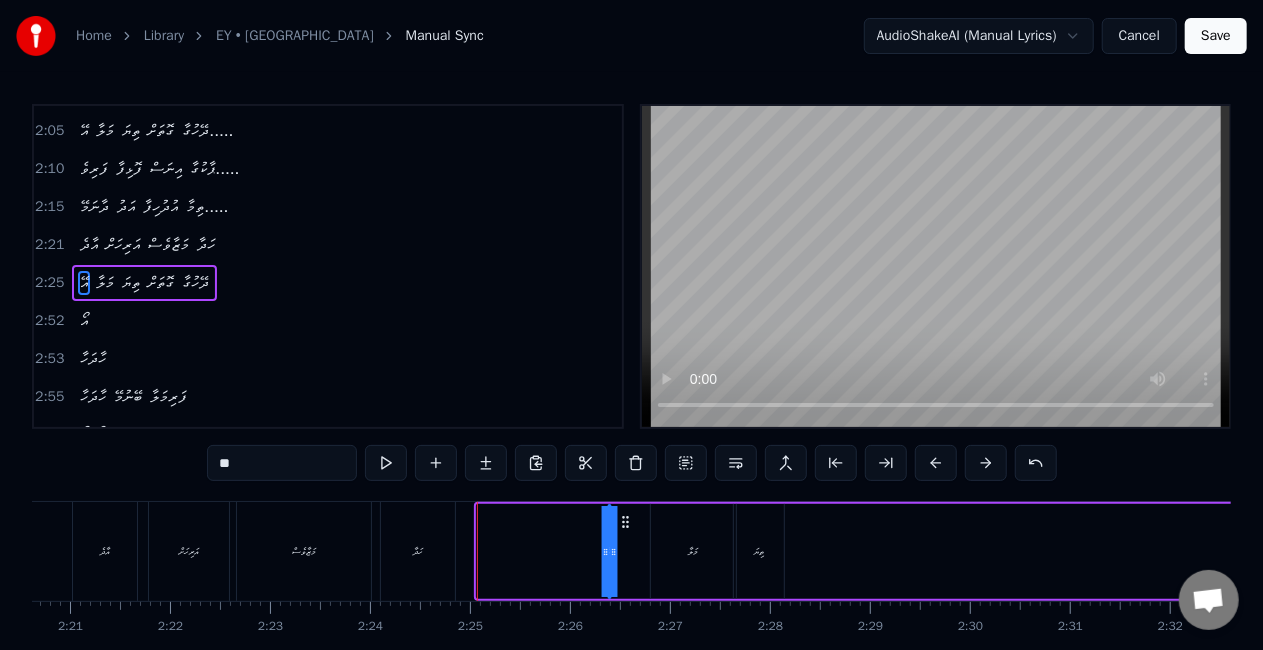drag, startPoint x: 493, startPoint y: 523, endPoint x: 624, endPoint y: 520, distance: 131.03435 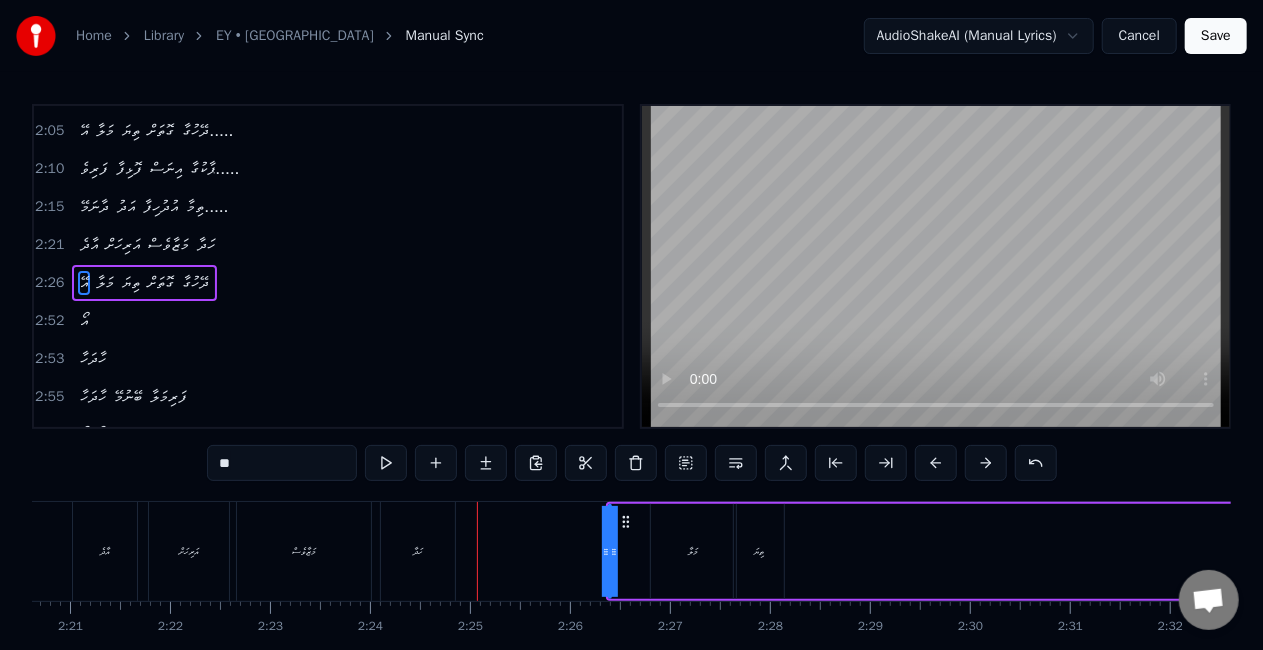 click on "މަލާ" at bounding box center [693, 551] 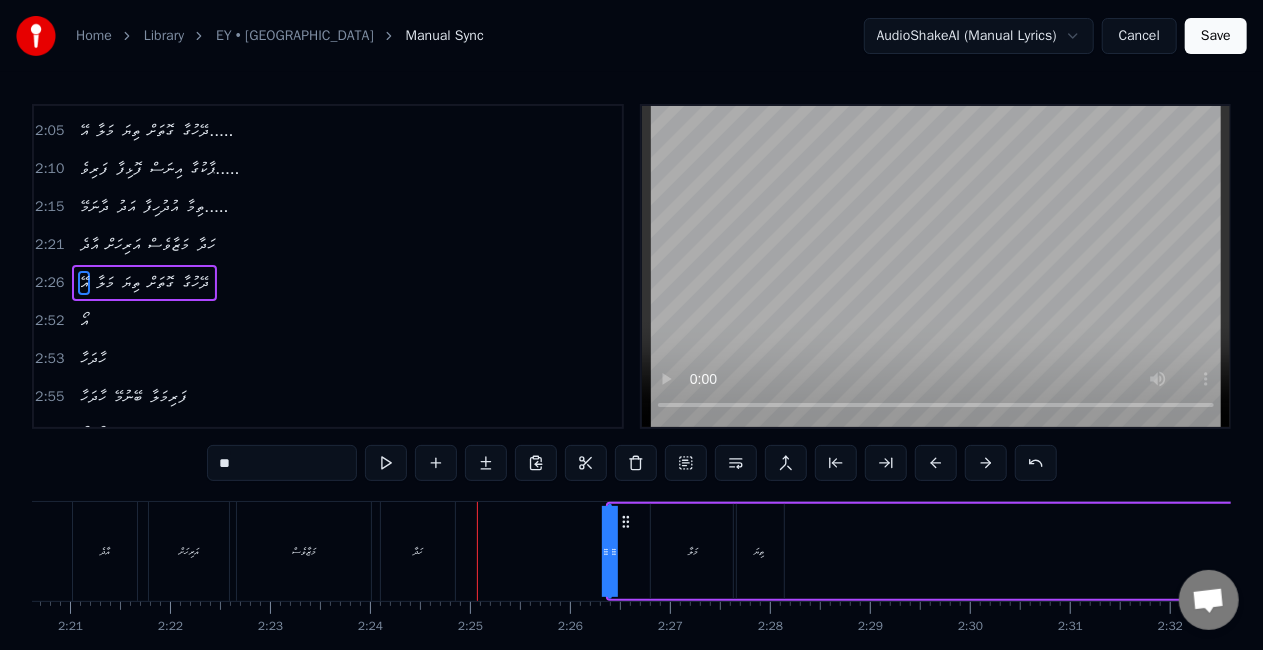 type on "****" 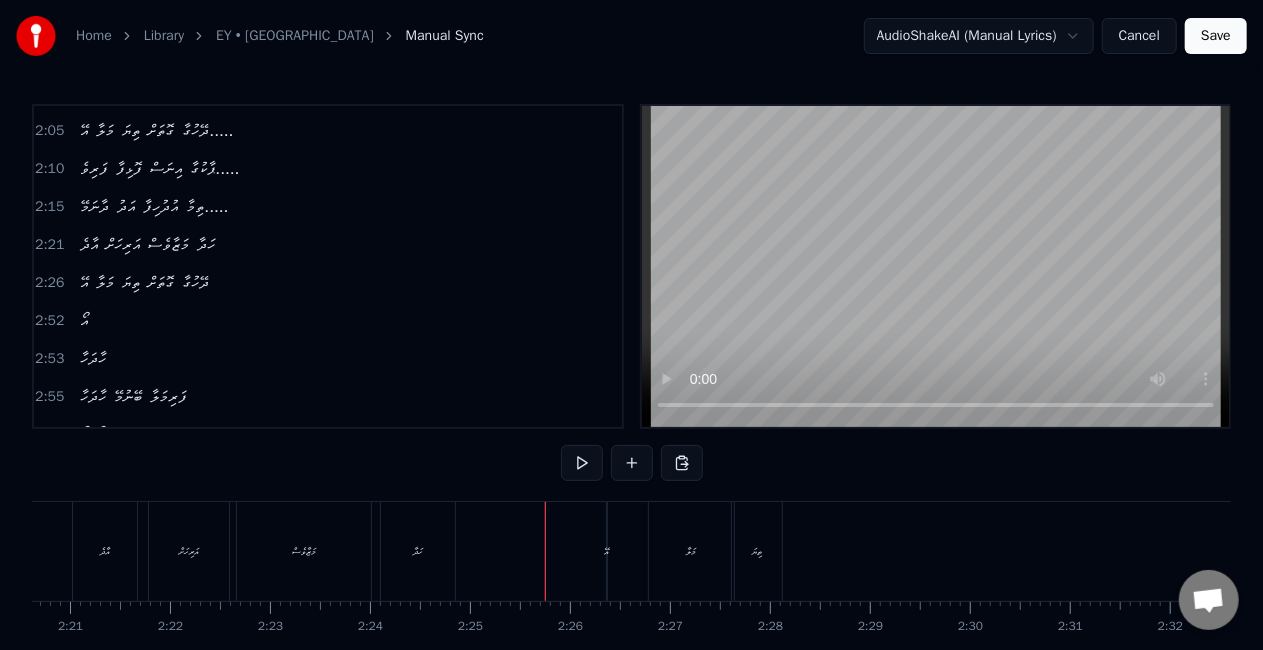 click on "ހަދާ" at bounding box center [418, 551] 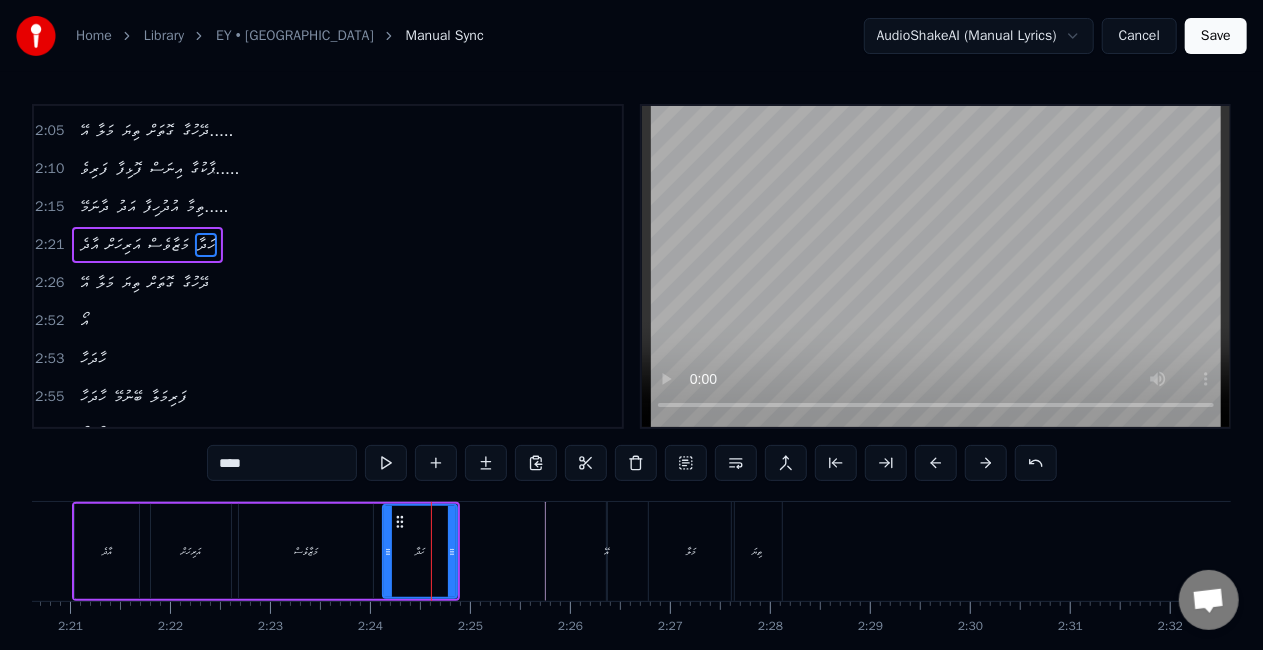 scroll, scrollTop: 679, scrollLeft: 0, axis: vertical 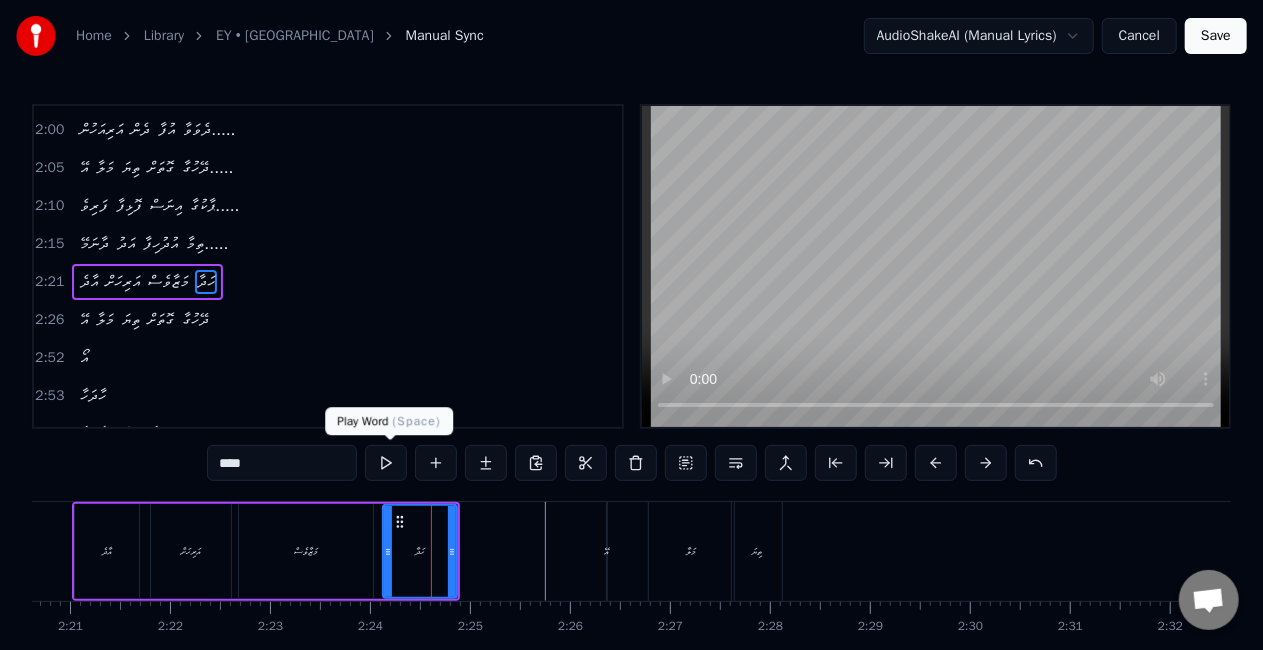 click at bounding box center (386, 463) 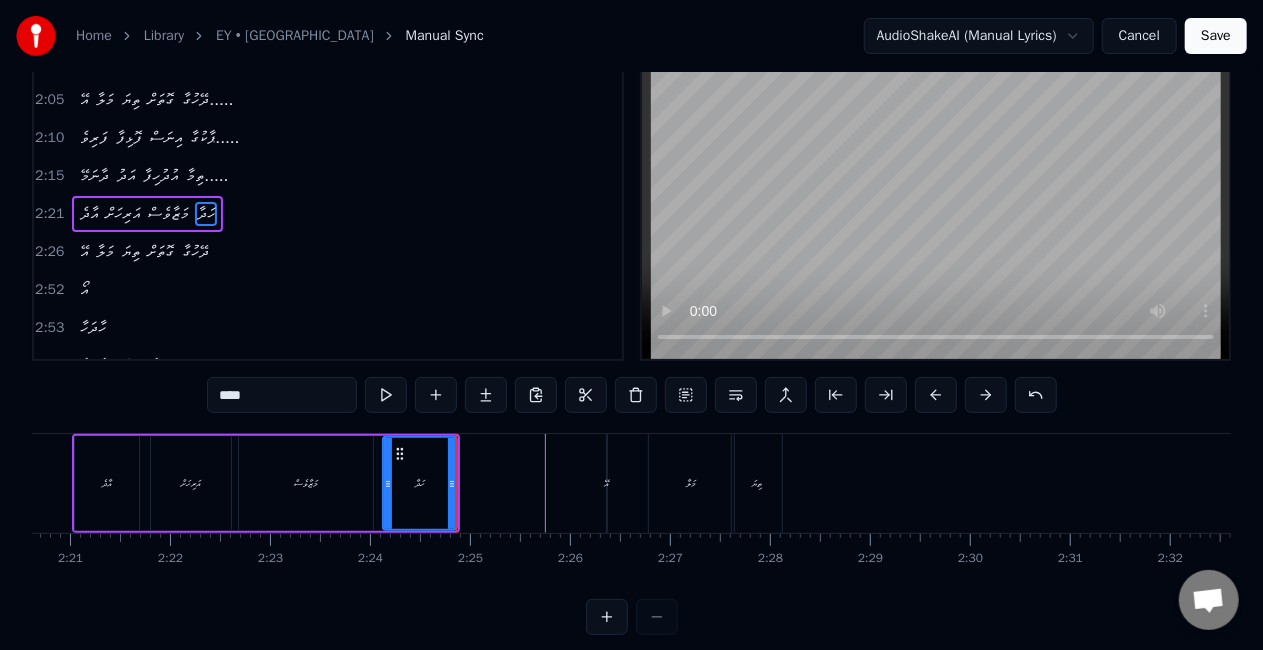 scroll, scrollTop: 102, scrollLeft: 0, axis: vertical 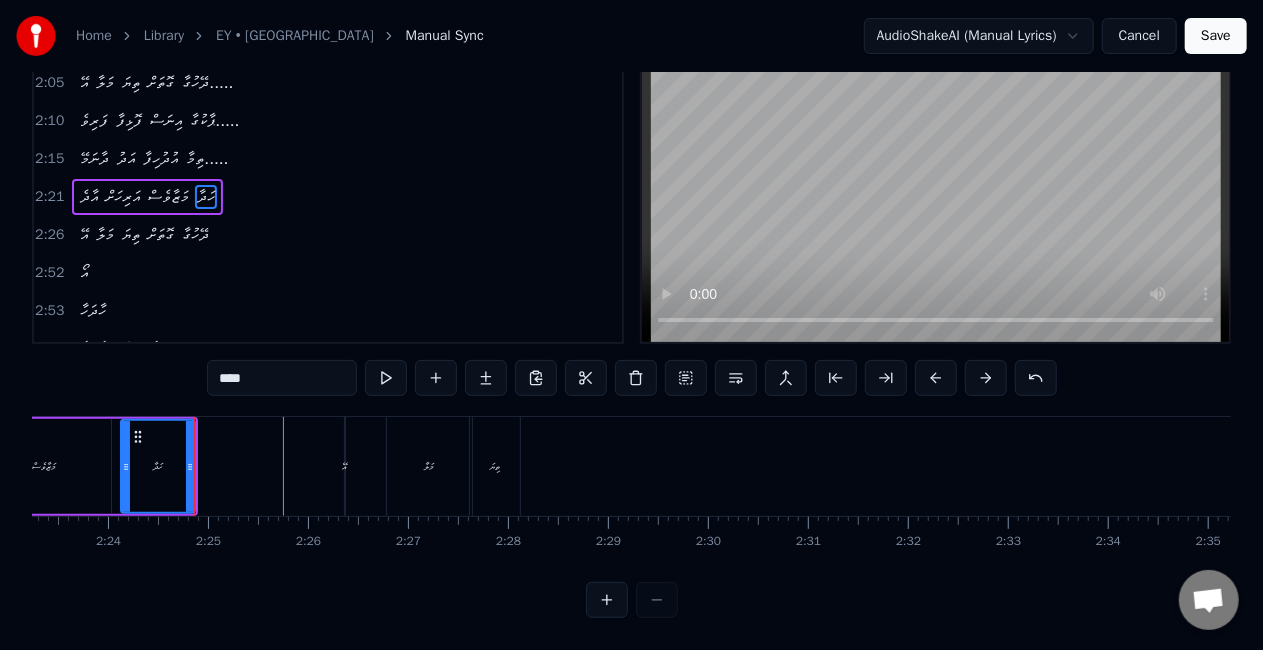 drag, startPoint x: 496, startPoint y: 445, endPoint x: 1081, endPoint y: 386, distance: 587.9677 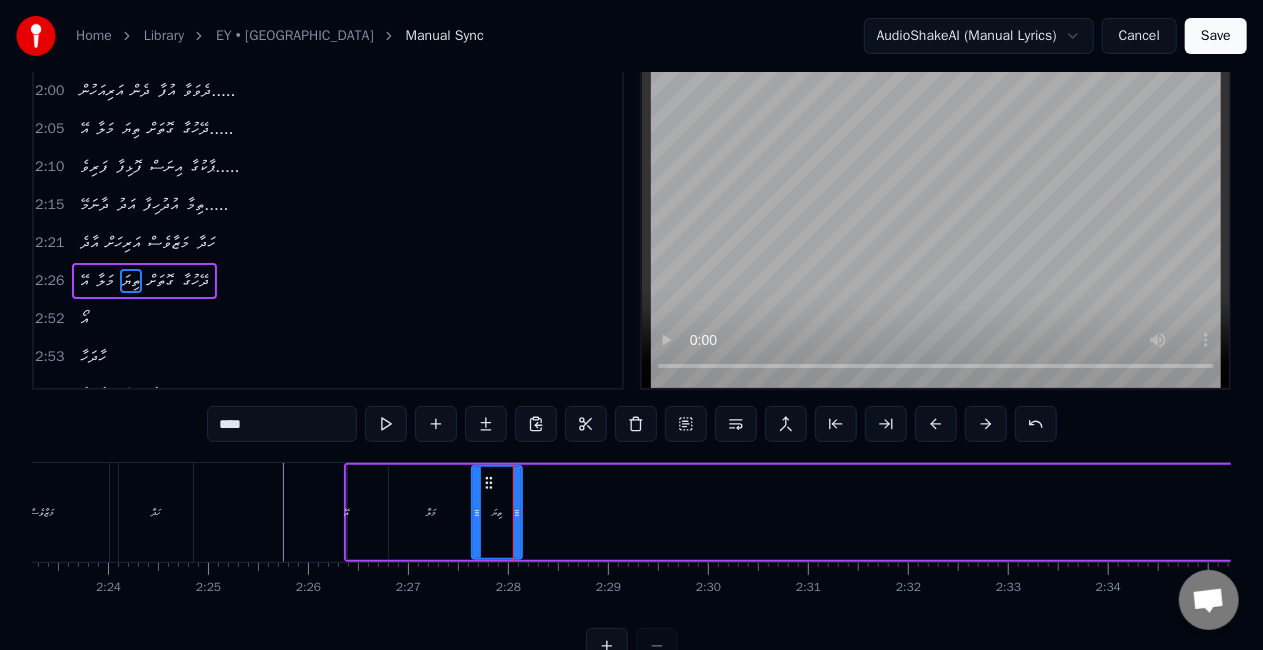 scroll, scrollTop: 0, scrollLeft: 0, axis: both 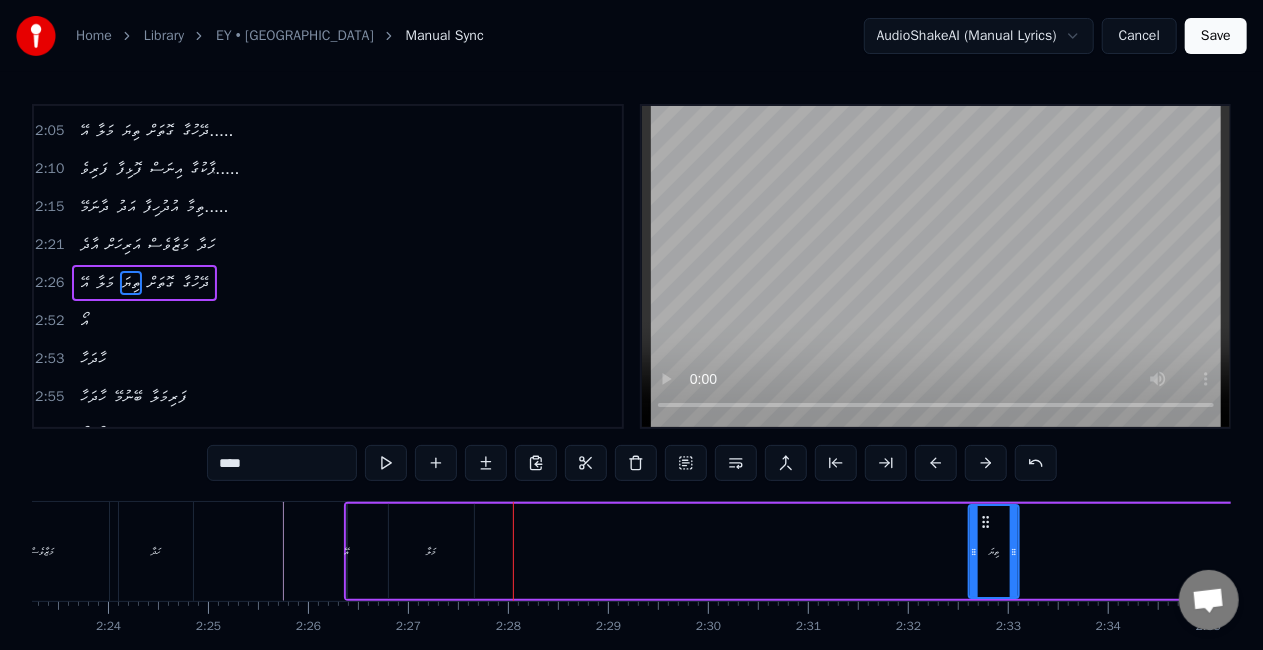 drag, startPoint x: 486, startPoint y: 519, endPoint x: 983, endPoint y: 505, distance: 497.19714 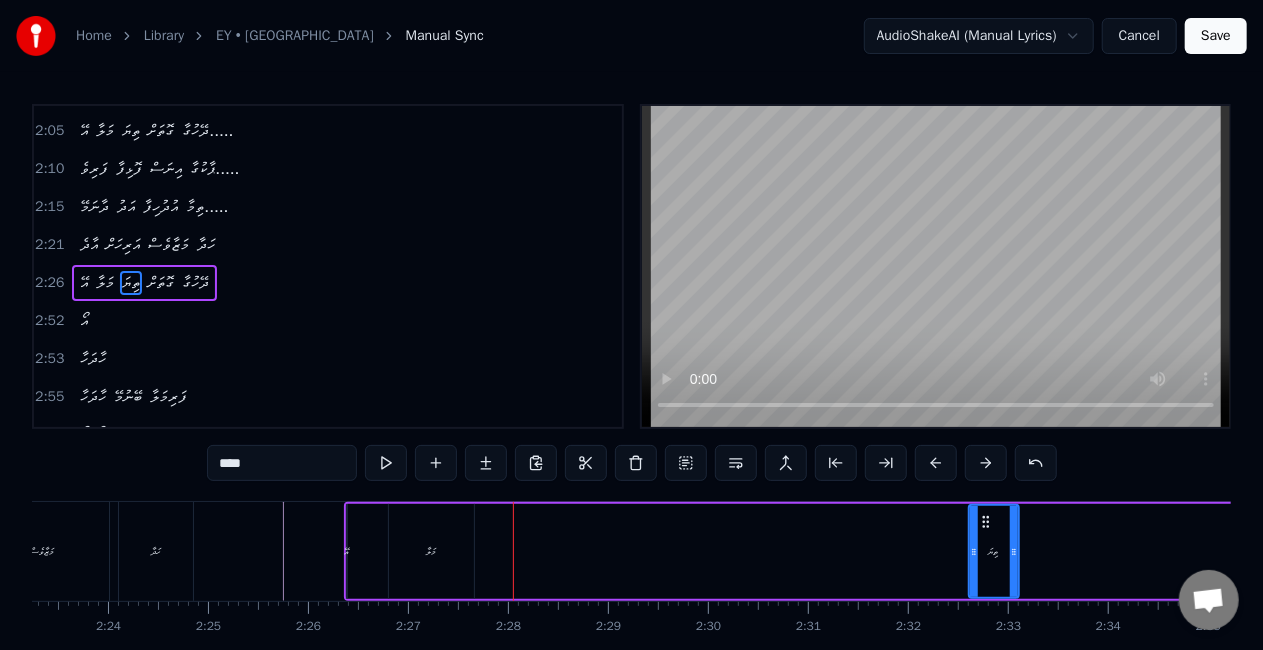 click on "މަލާ" at bounding box center (432, 551) 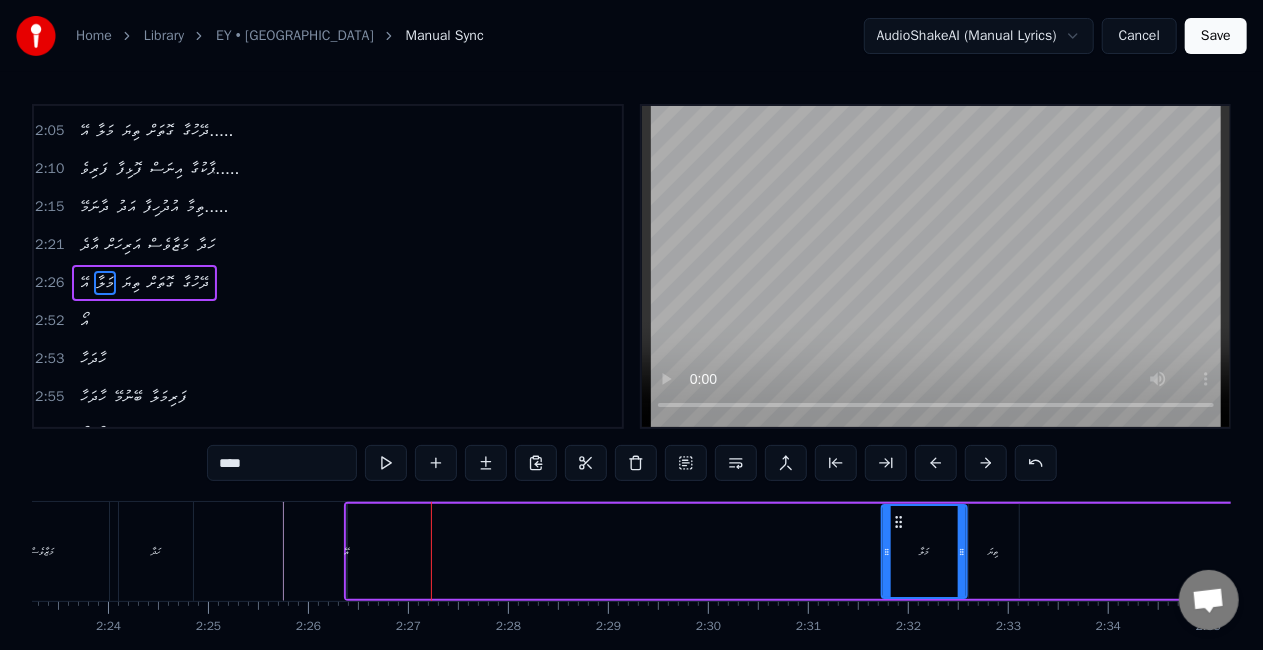 drag, startPoint x: 409, startPoint y: 522, endPoint x: 896, endPoint y: 506, distance: 487.26276 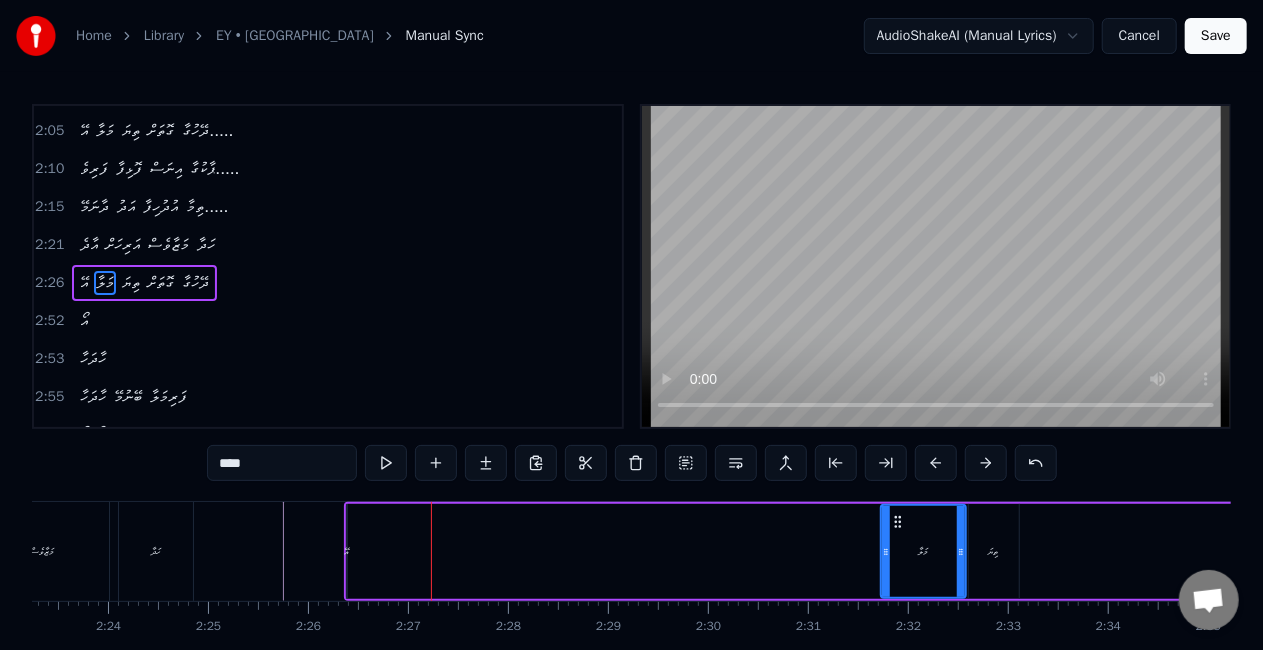 click on "އޭ" at bounding box center (347, 551) 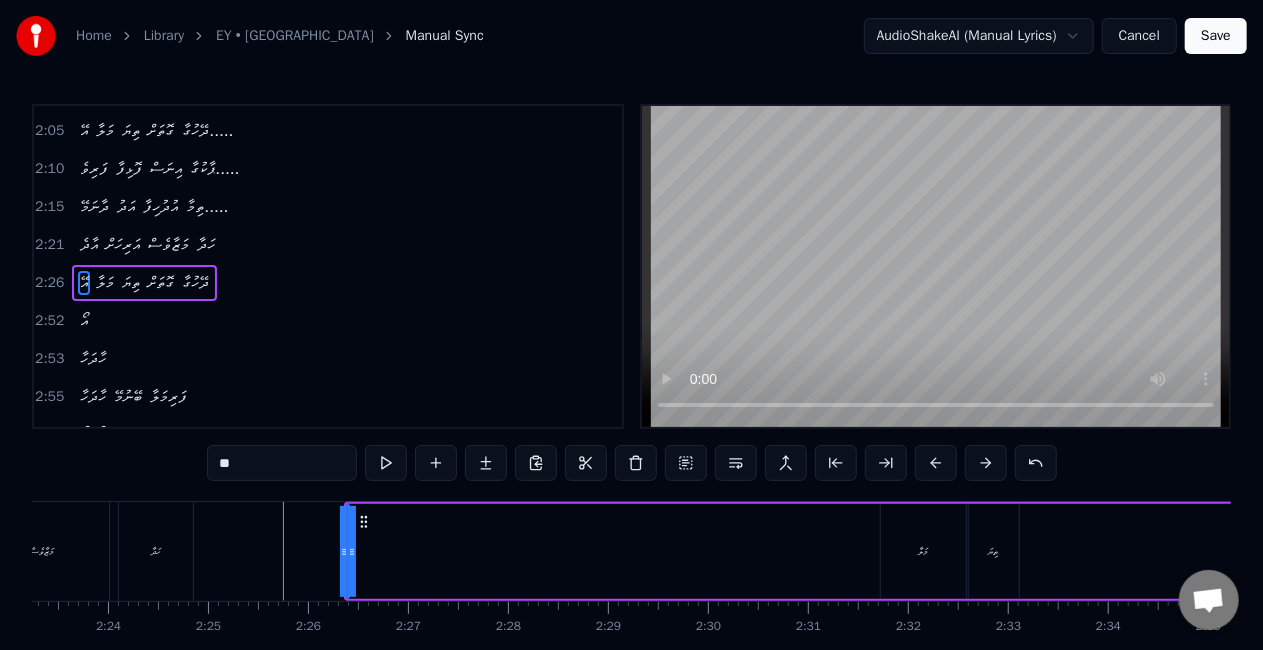 drag, startPoint x: 352, startPoint y: 557, endPoint x: 364, endPoint y: 558, distance: 12.0415945 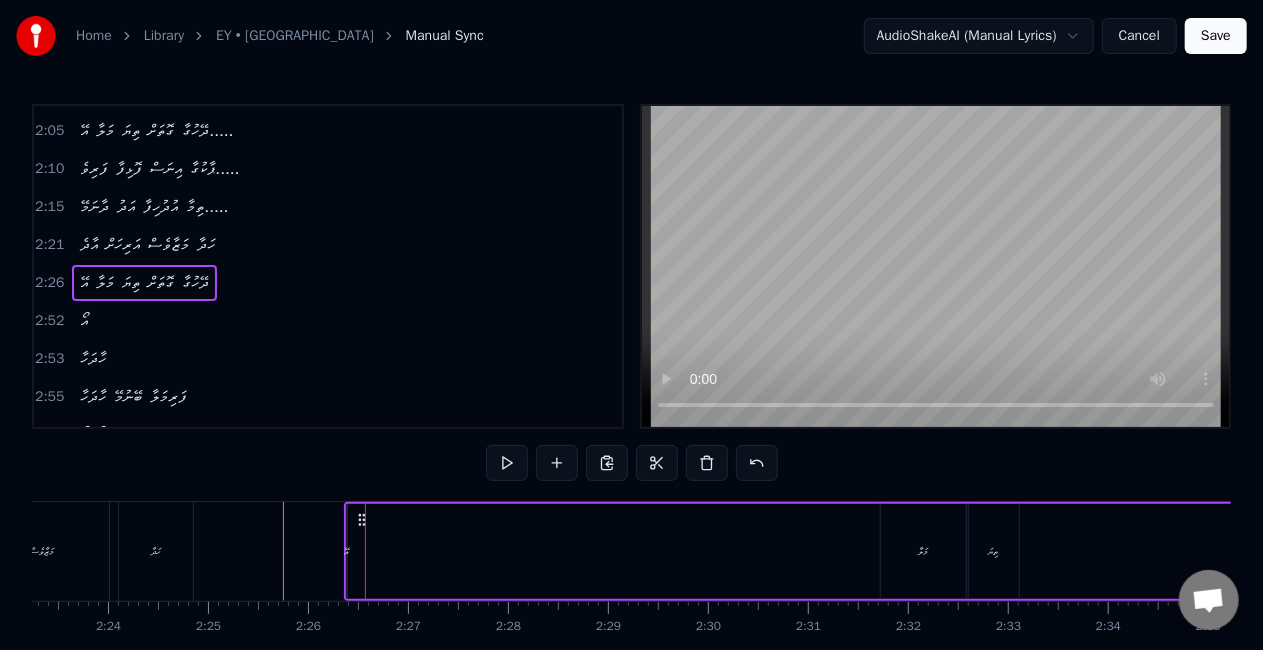 click on "އޭ މަލާ ތިޔަ ގޮތަށް ދޭހުގާ" at bounding box center (1665, 551) 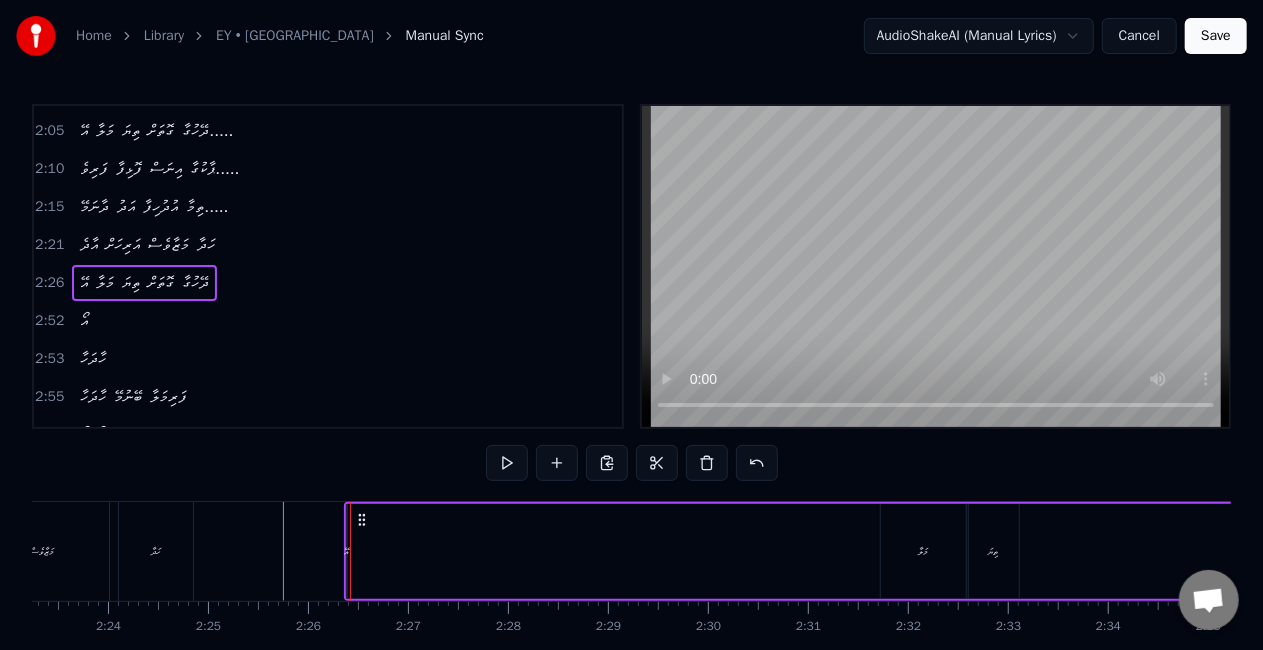 click on "އޭ" at bounding box center (347, 551) 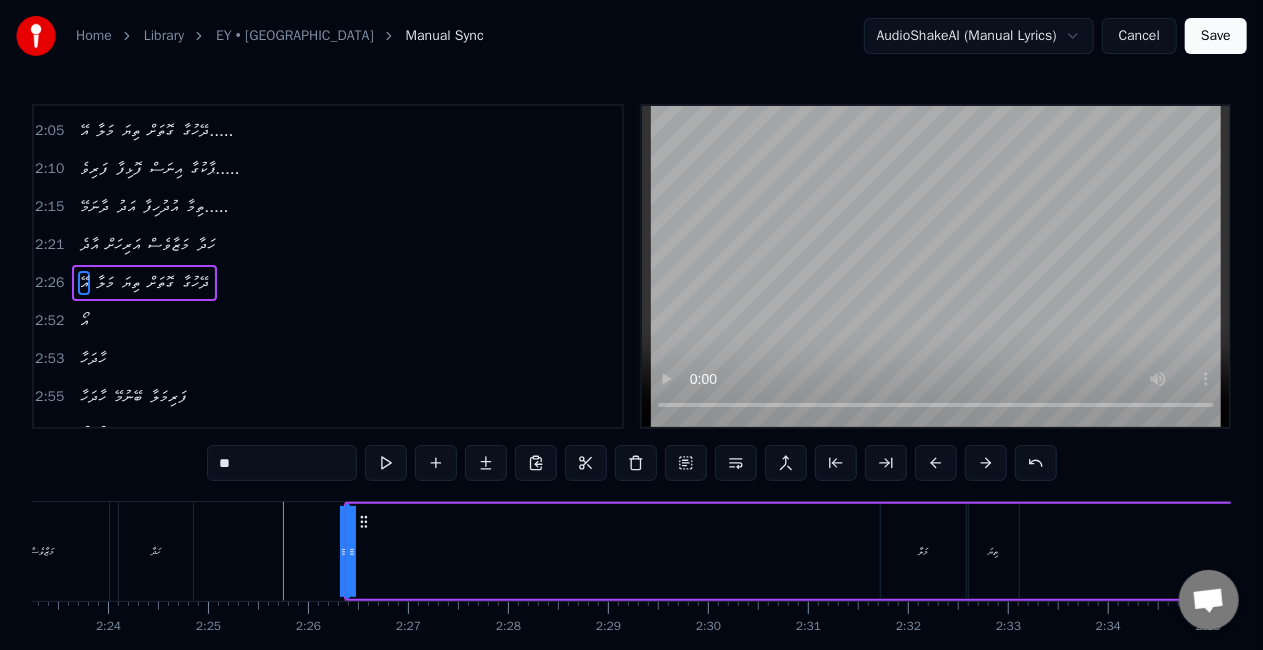 click on "އޭ މަލާ ތިޔަ ގޮތަށް ދޭހުގާ" at bounding box center [1665, 551] 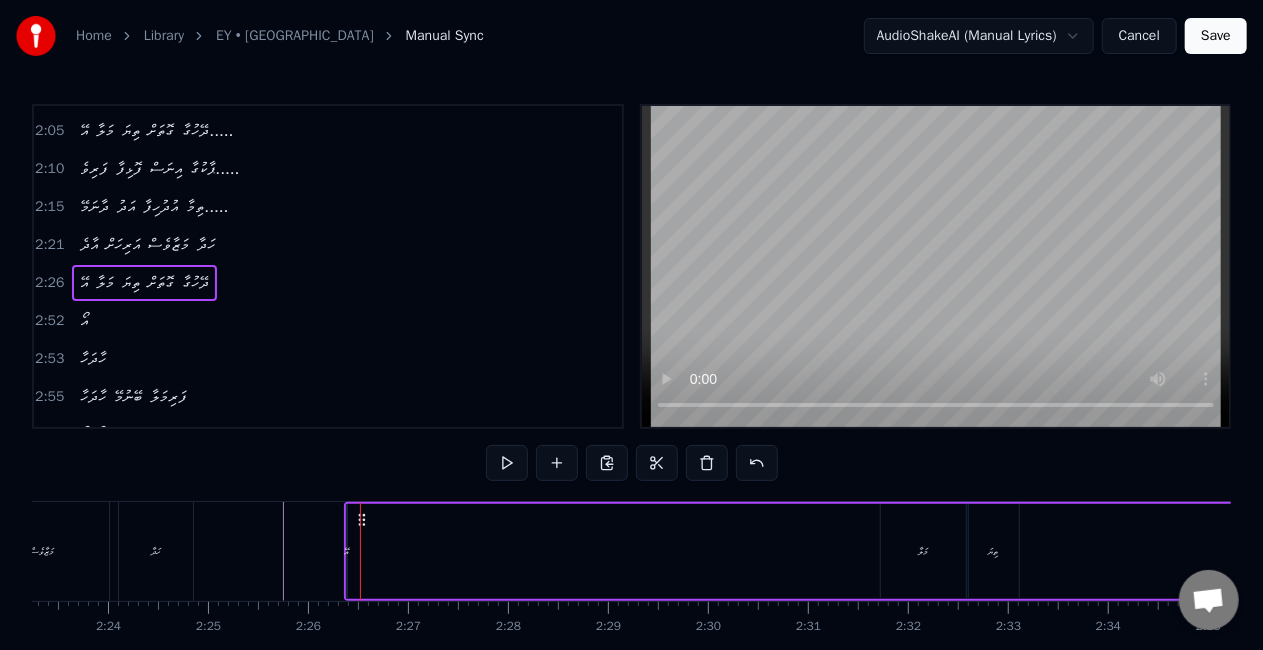 click on "އޭ މަލާ ތިޔަ ގޮތަށް ދޭހުގާ" at bounding box center (1665, 551) 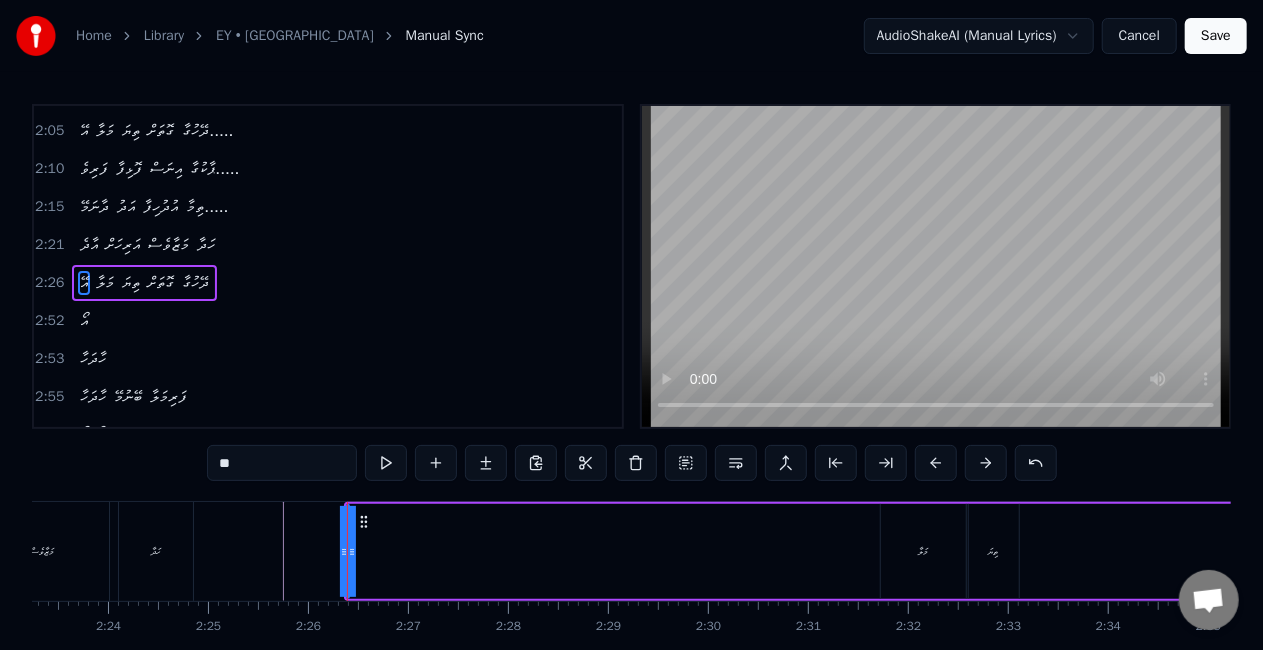 click on "އޭ މަލާ ތިޔަ ގޮތަށް ދޭހުގާ" at bounding box center [1665, 551] 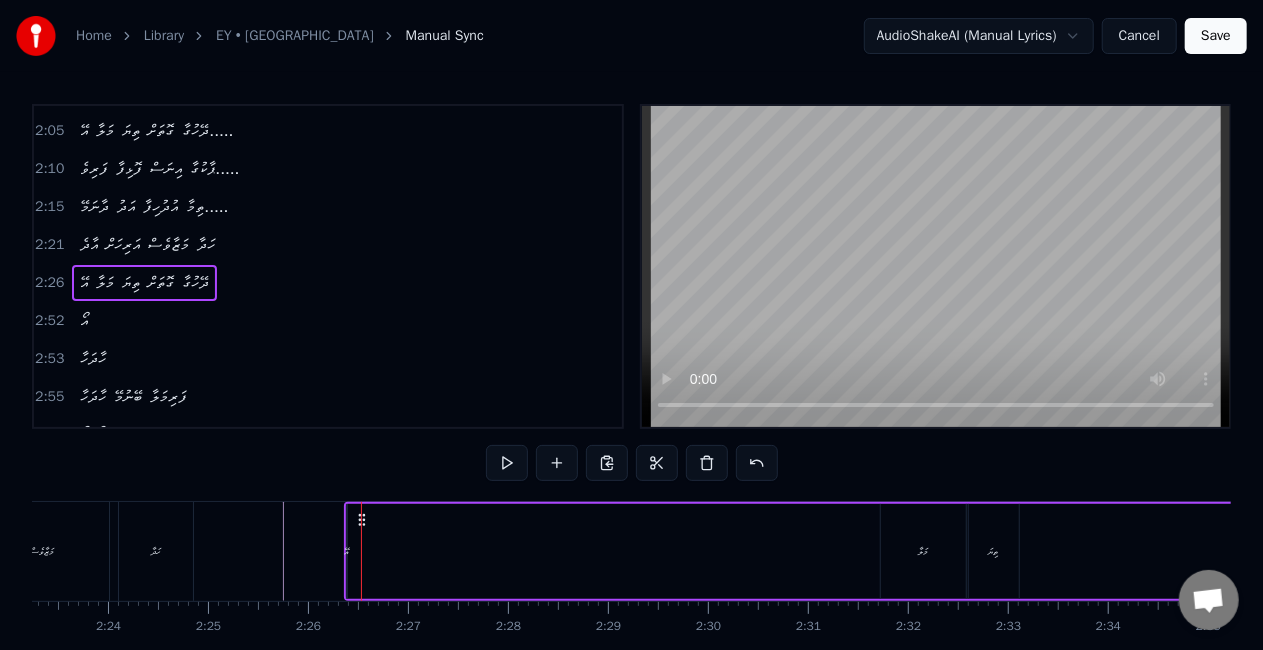 click on "އޭ މަލާ ތިޔަ ގޮތަށް ދޭހުގާ" at bounding box center (1665, 551) 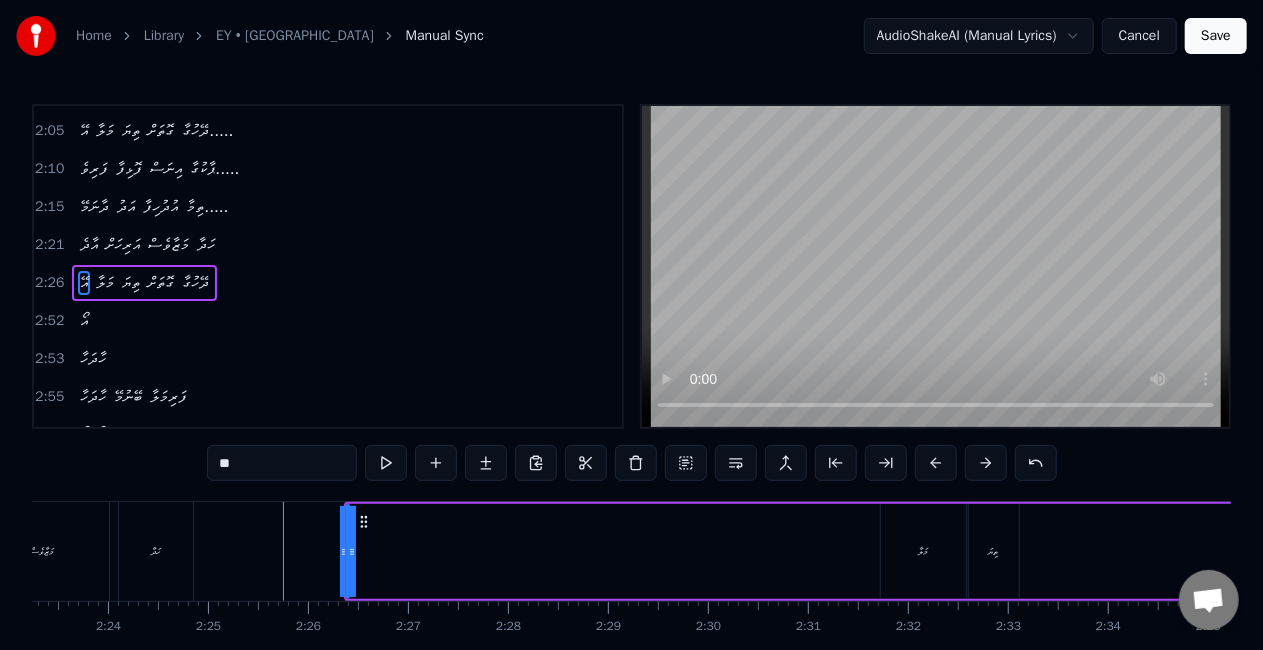 drag, startPoint x: 351, startPoint y: 552, endPoint x: 363, endPoint y: 552, distance: 12 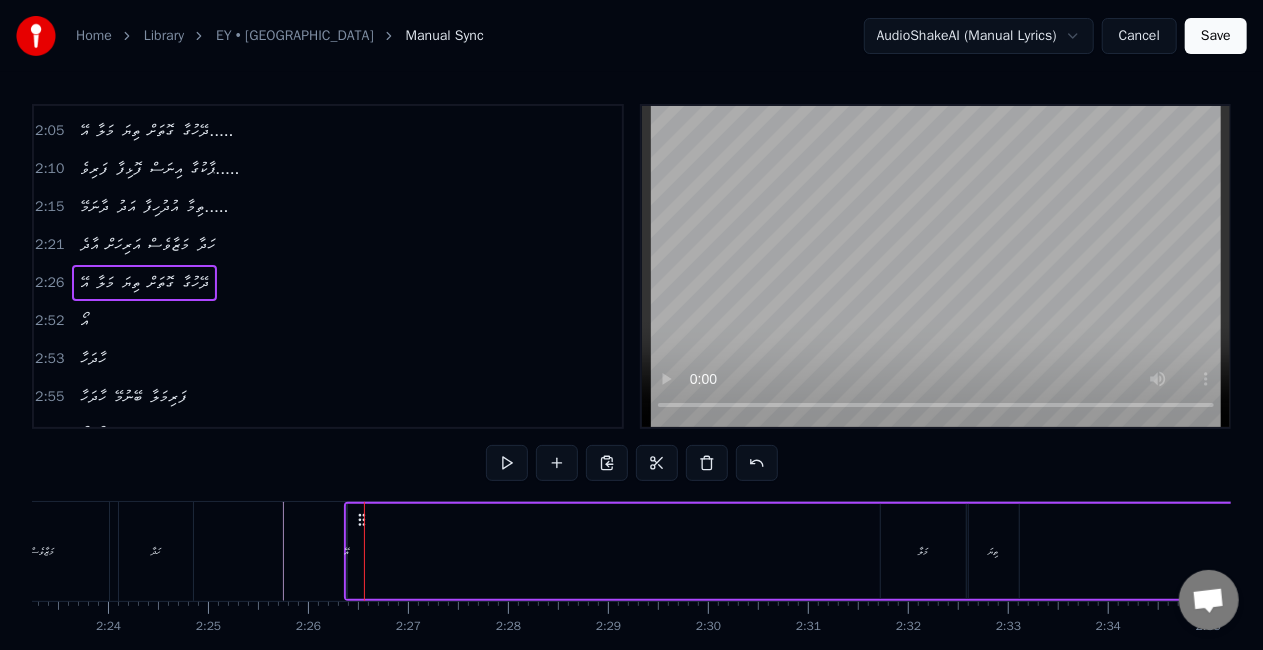 click on "އޭ މަލާ ތިޔަ ގޮތަށް ދޭހުގާ" at bounding box center [1665, 551] 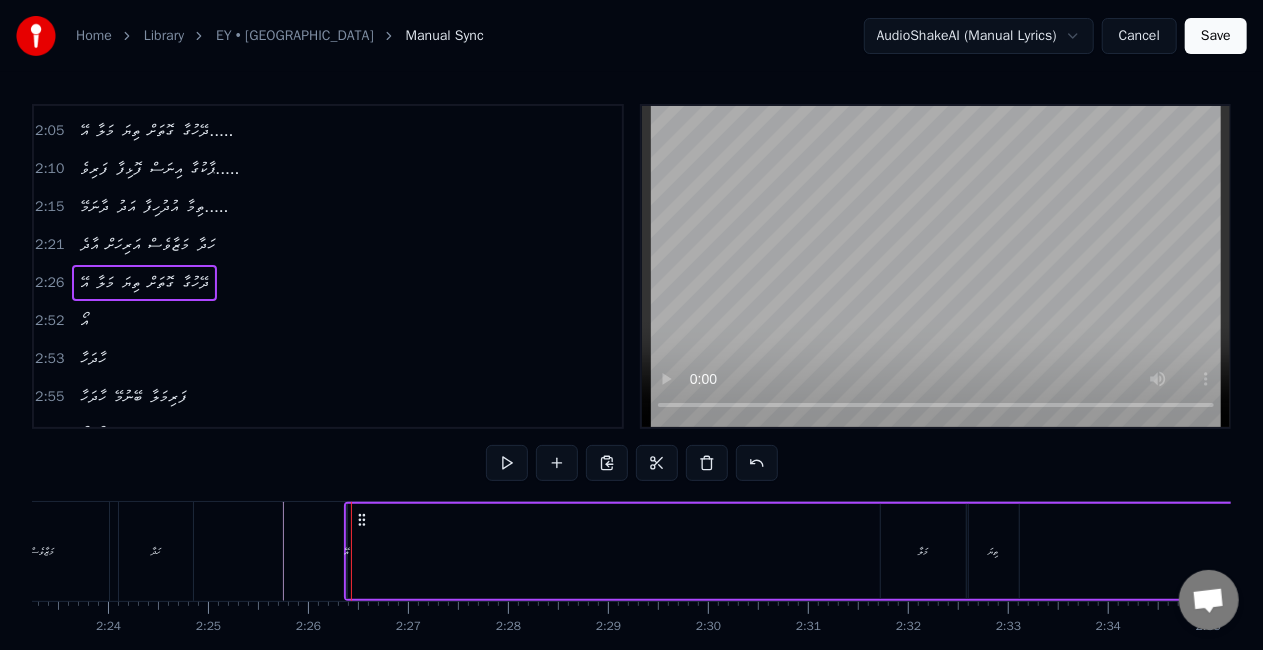 click on "އޭ" at bounding box center (347, 551) 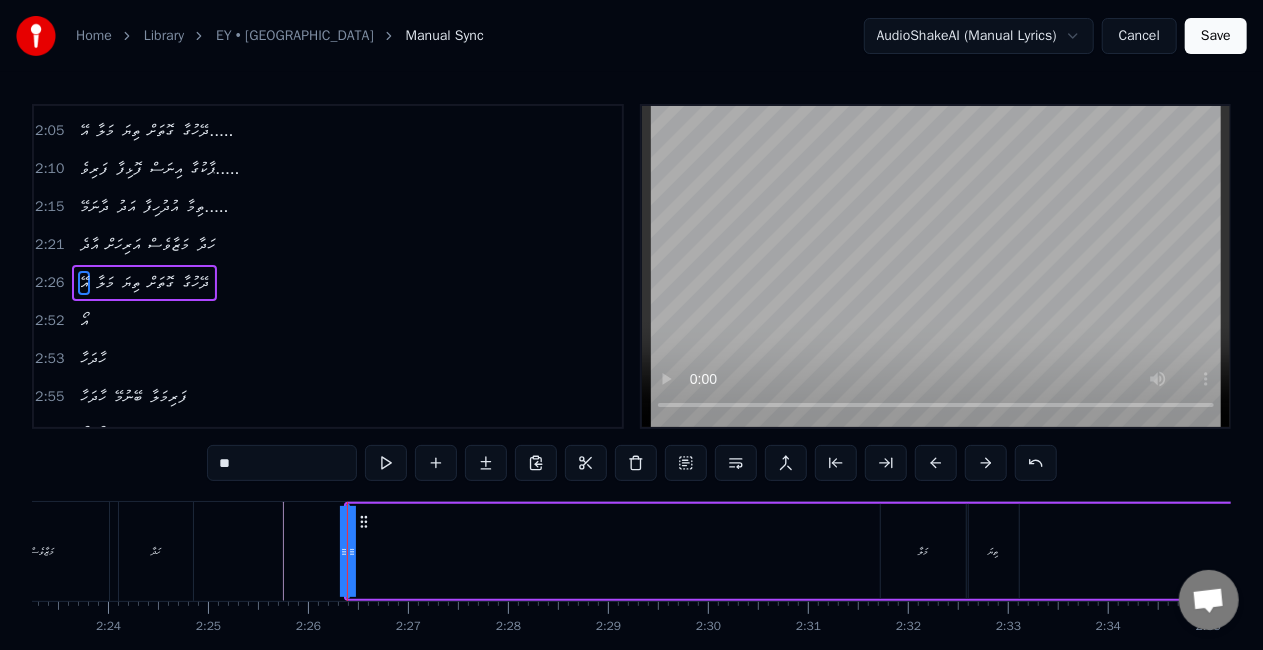 drag, startPoint x: 346, startPoint y: 549, endPoint x: 356, endPoint y: 550, distance: 10.049875 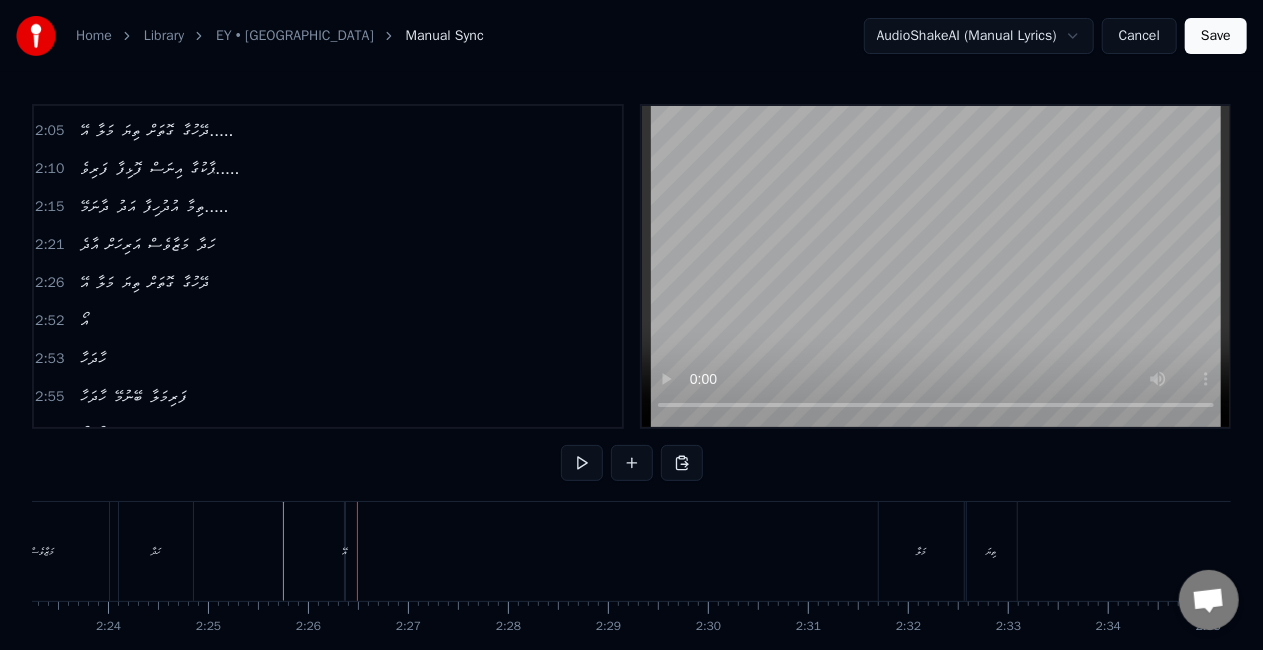 click on "އޭ" at bounding box center (345, 551) 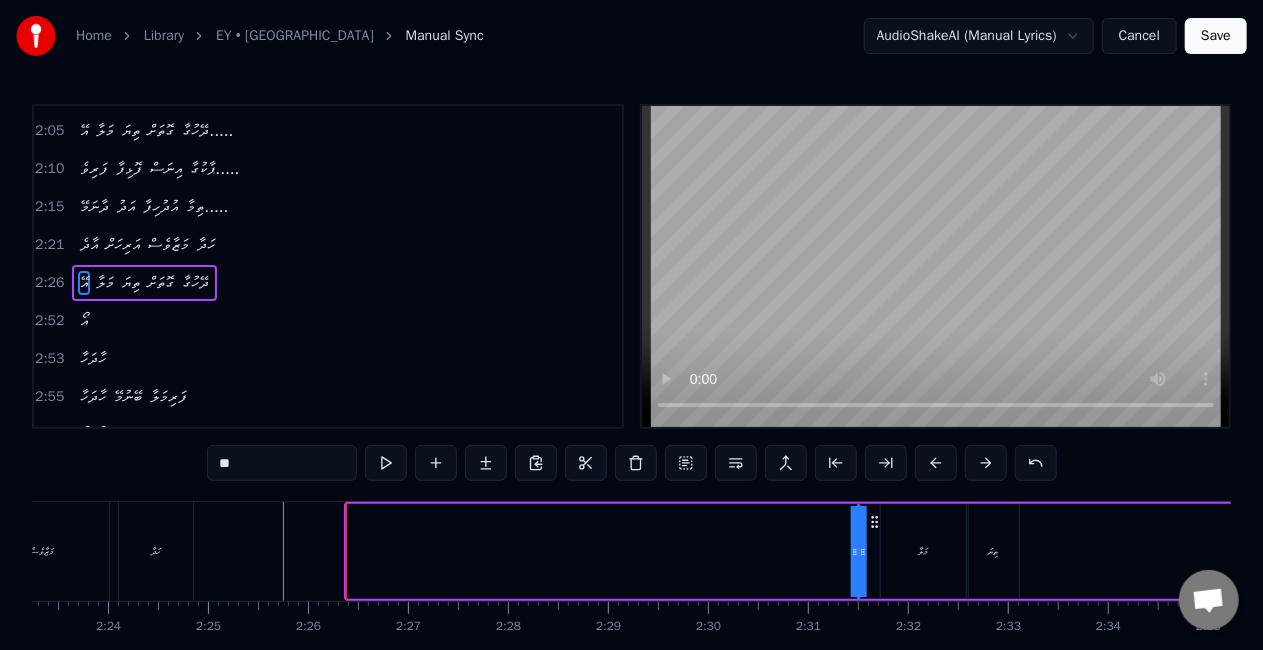 drag, startPoint x: 362, startPoint y: 523, endPoint x: 873, endPoint y: 510, distance: 511.16534 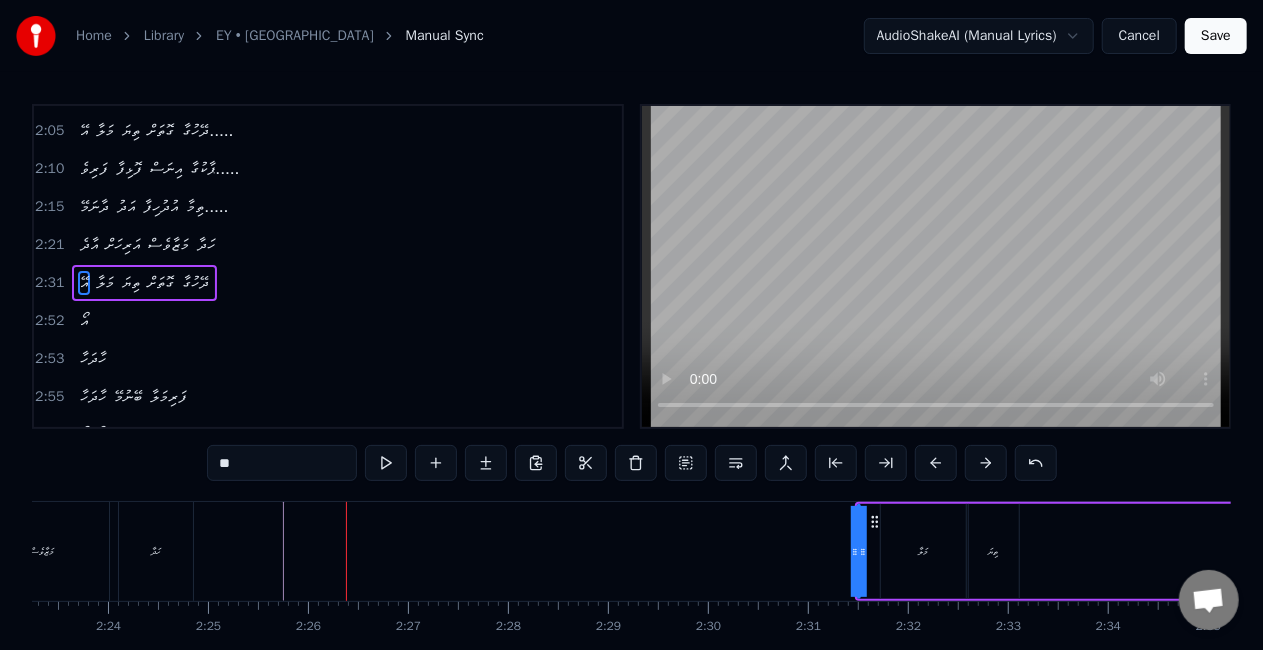 click on "ހަދާ" at bounding box center [156, 551] 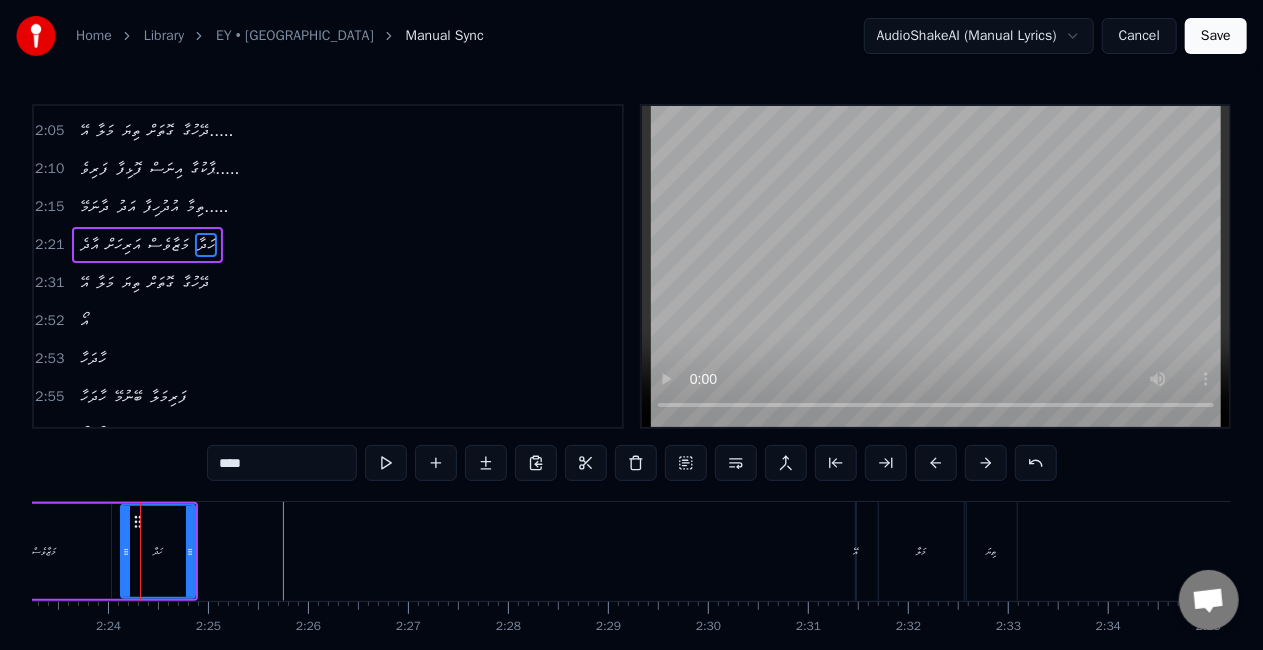 scroll, scrollTop: 679, scrollLeft: 0, axis: vertical 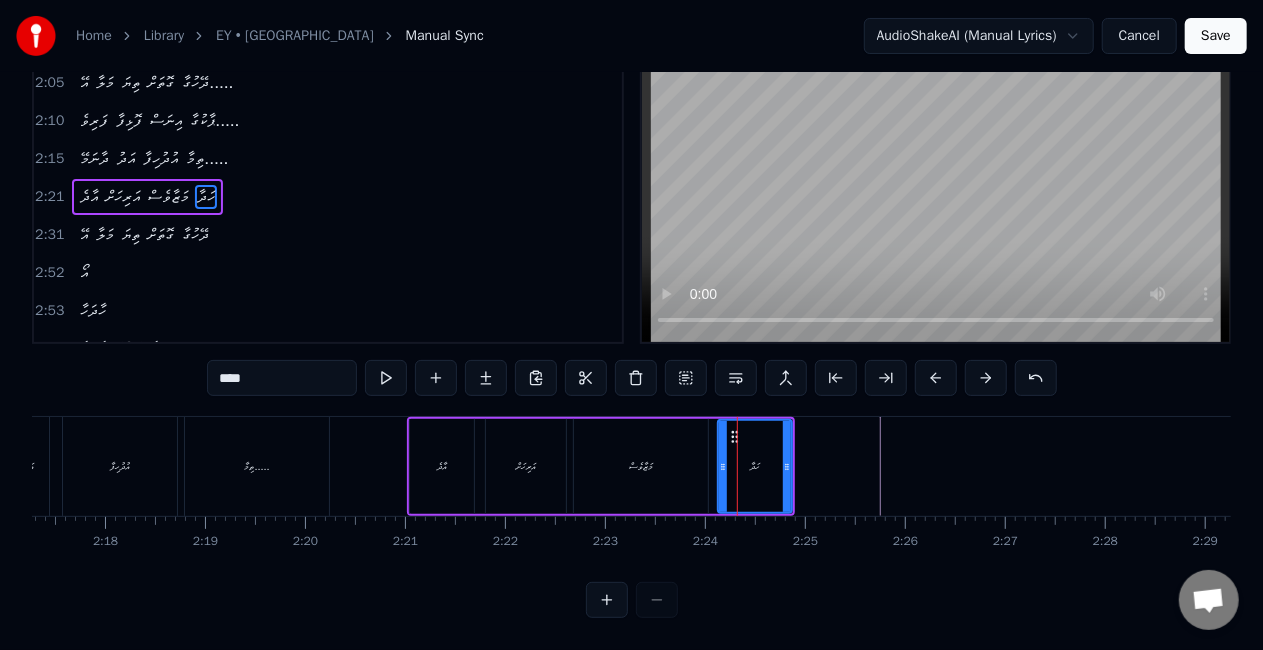 click on "އާދެ" at bounding box center (442, 466) 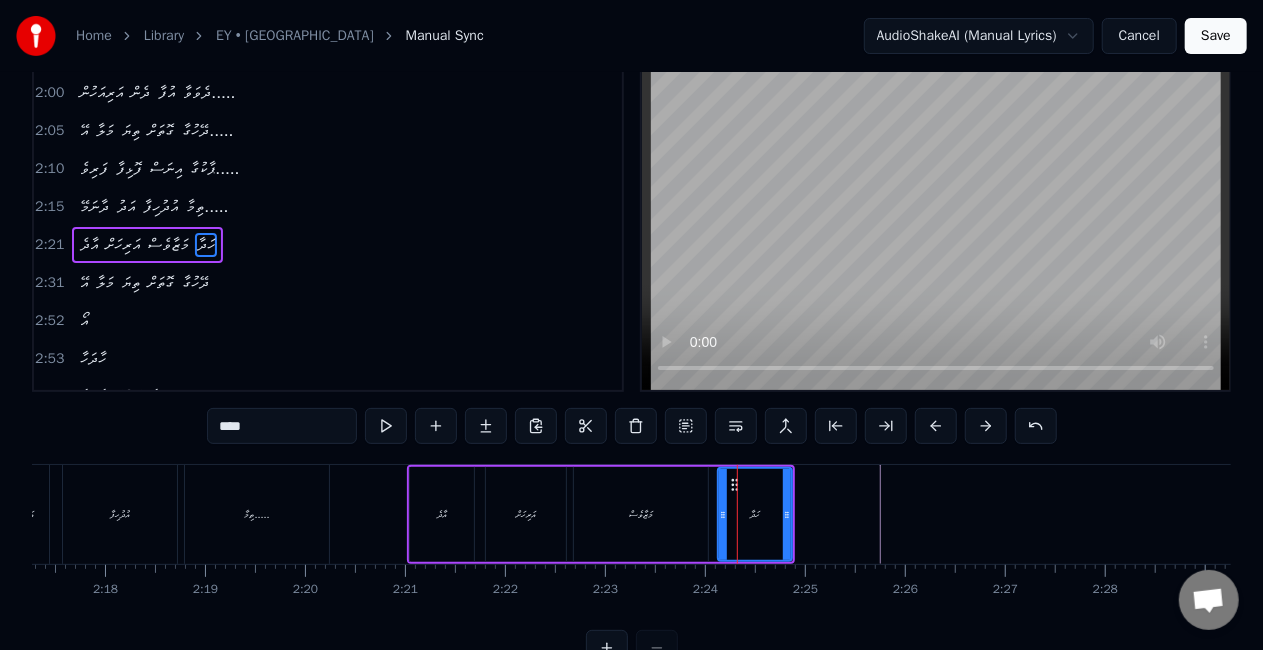 scroll, scrollTop: 0, scrollLeft: 0, axis: both 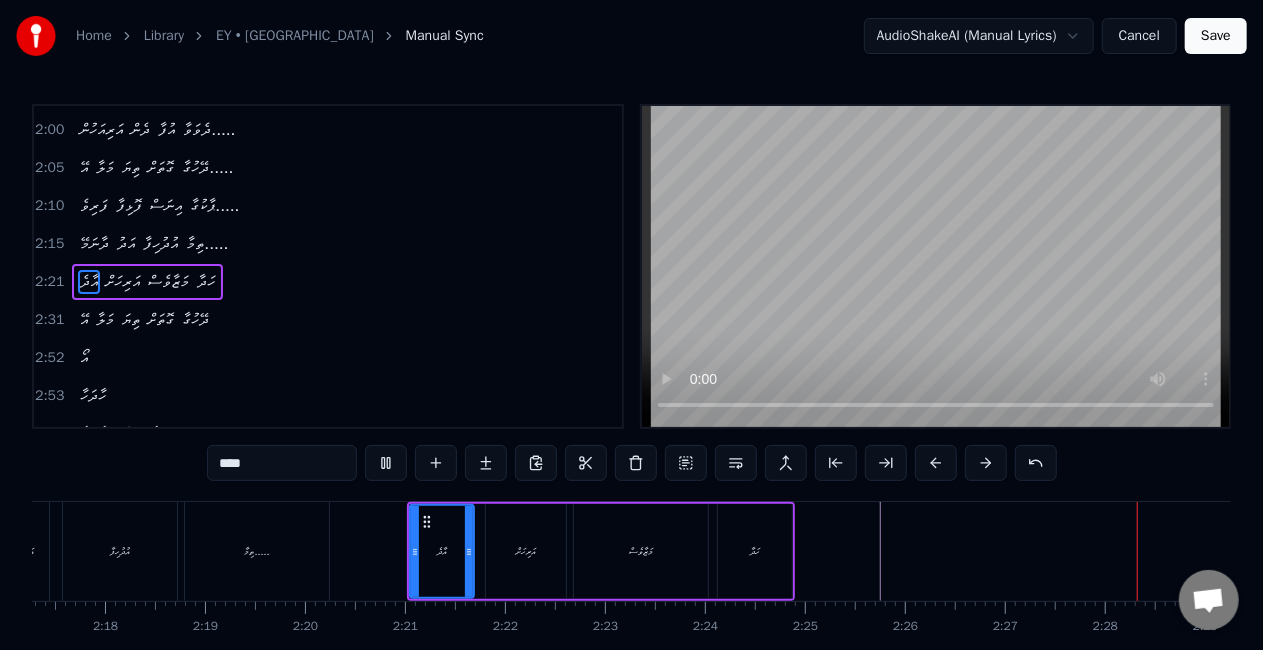 click on "އާދެ އަރިހަށް މަޒާވެސް ހަދާ" at bounding box center [601, 551] 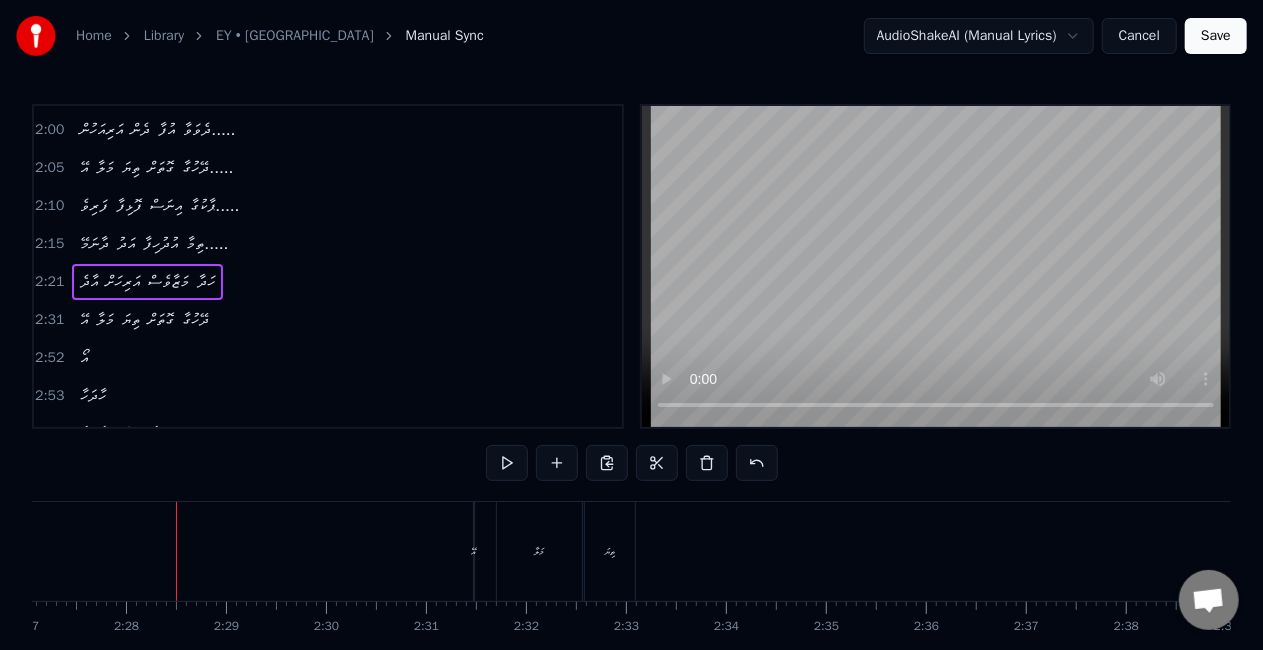 scroll, scrollTop: 0, scrollLeft: 14738, axis: horizontal 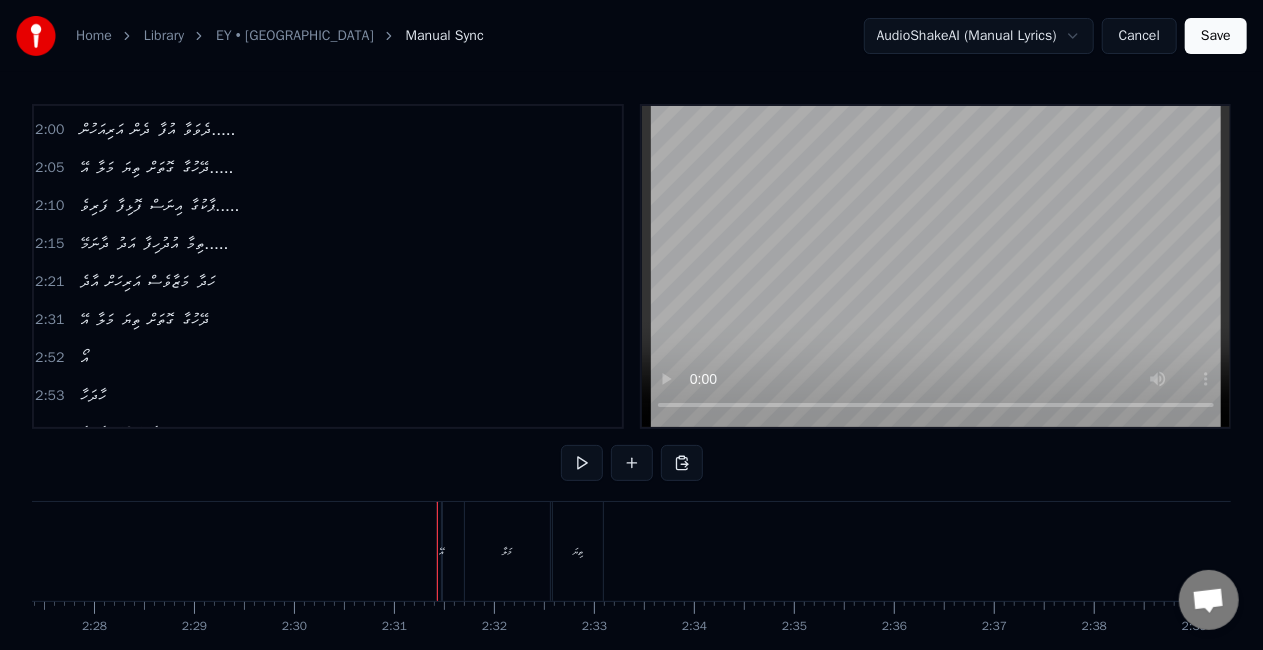 drag, startPoint x: 562, startPoint y: 550, endPoint x: 657, endPoint y: 550, distance: 95 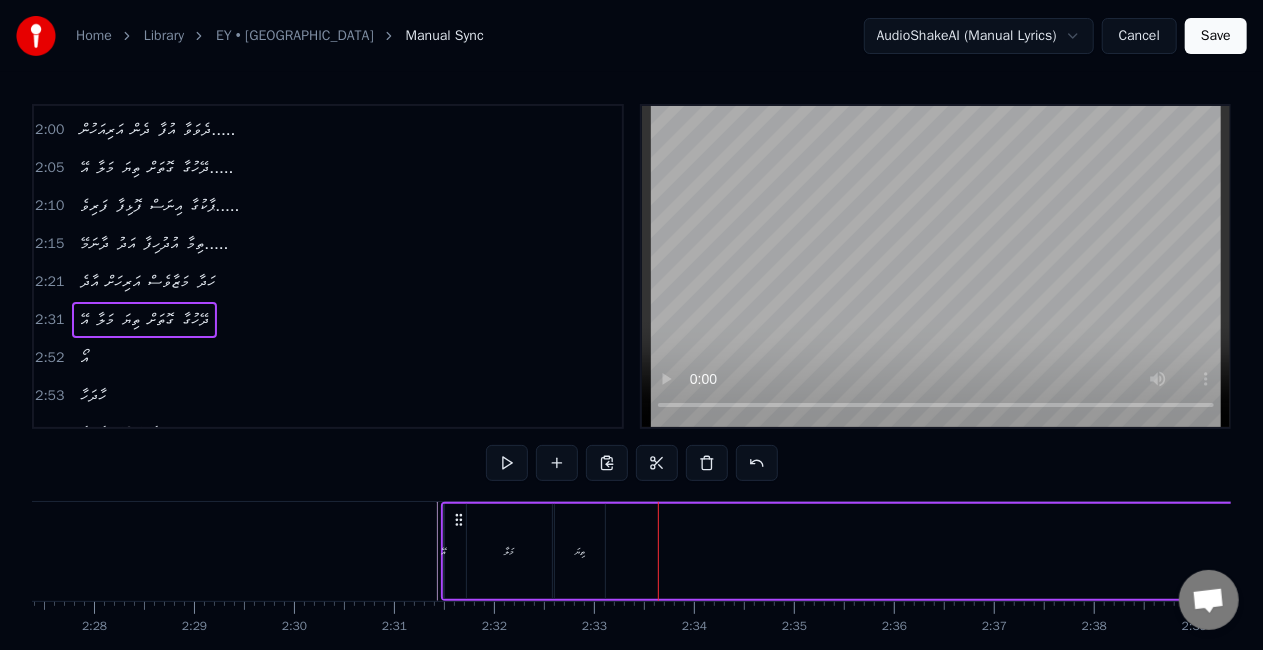 click on "ތިޔަ" at bounding box center [580, 551] 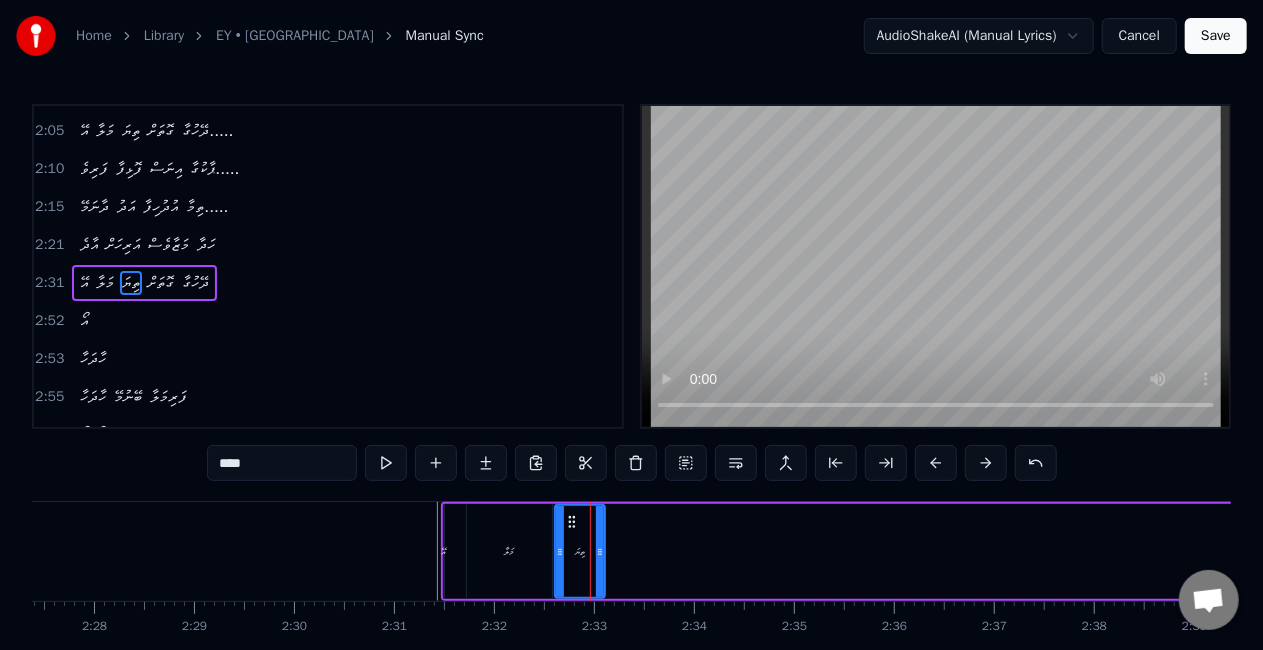 scroll, scrollTop: 716, scrollLeft: 0, axis: vertical 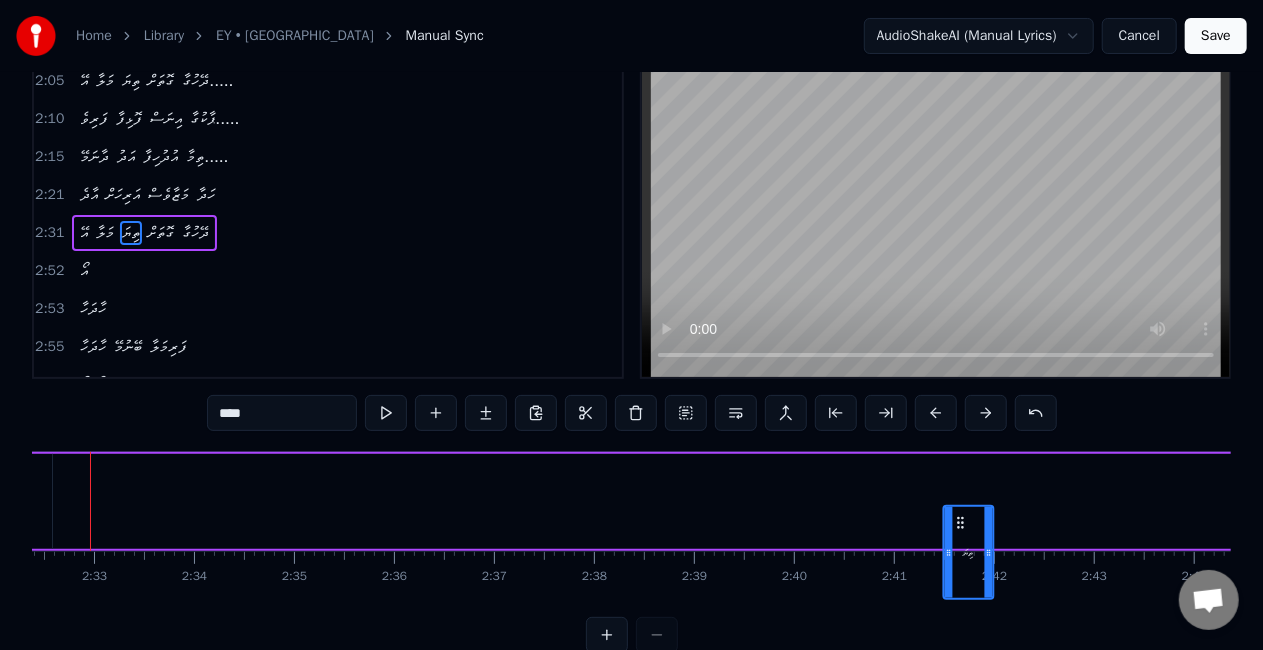 drag, startPoint x: 572, startPoint y: 523, endPoint x: 961, endPoint y: 440, distance: 397.7562 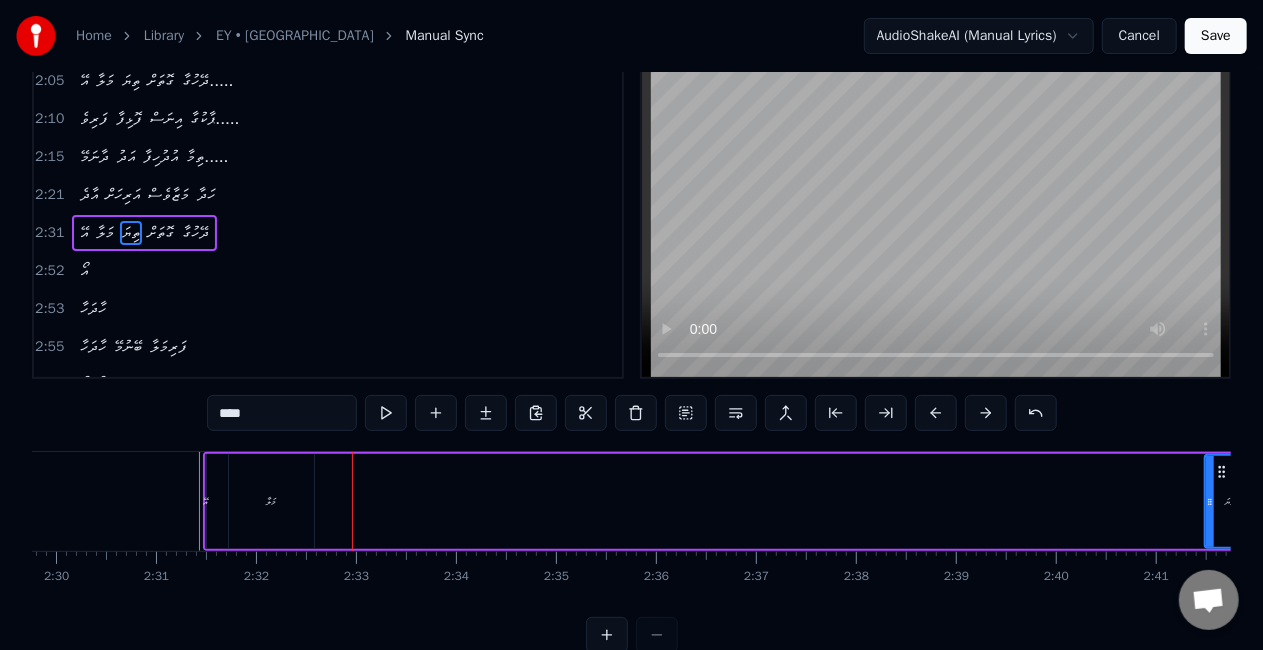 scroll, scrollTop: 0, scrollLeft: 14859, axis: horizontal 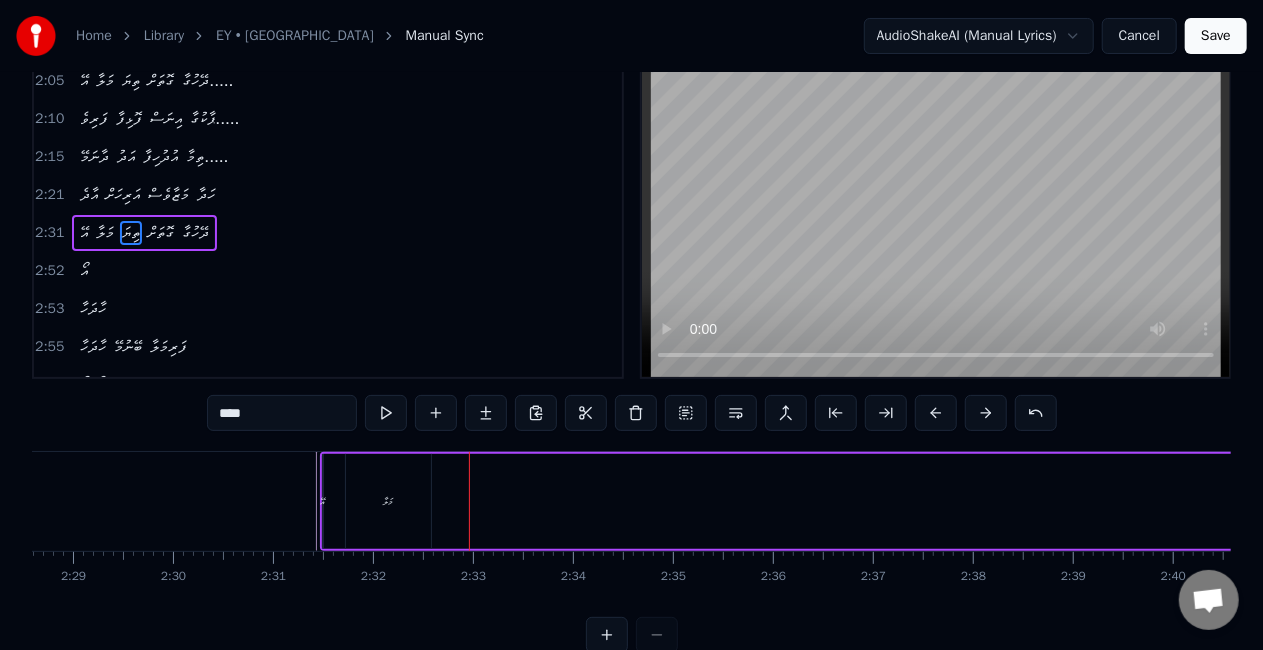 click on "މަލާ" at bounding box center [388, 501] 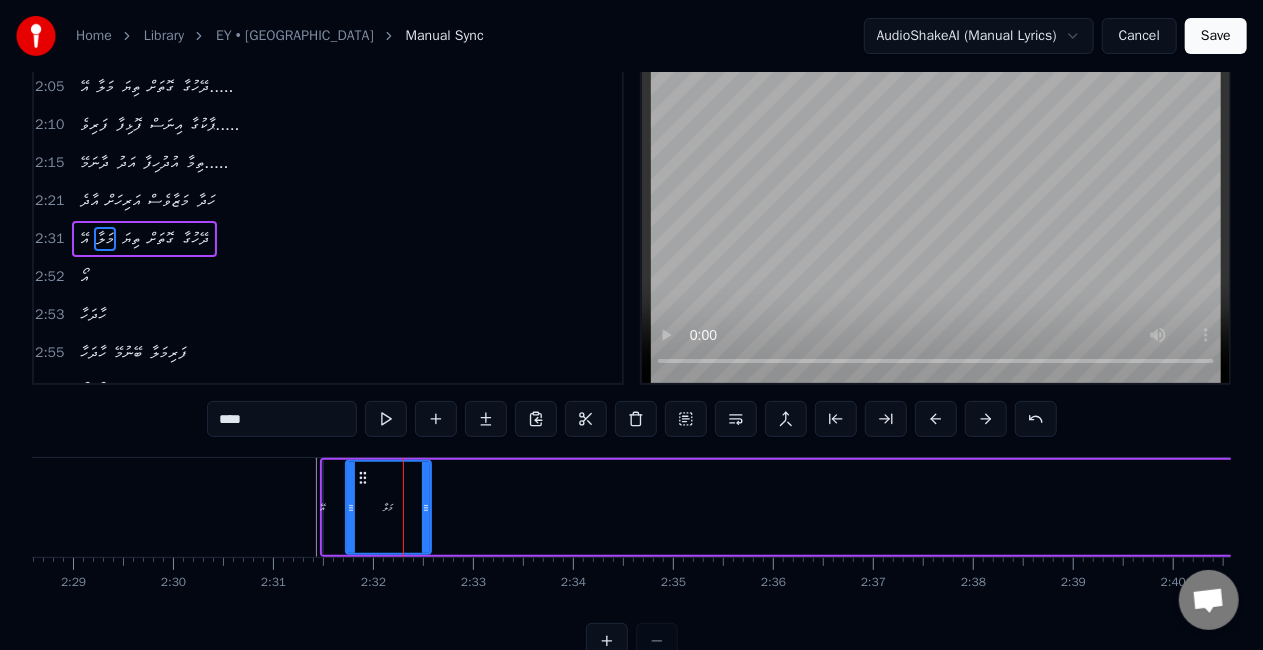 scroll, scrollTop: 0, scrollLeft: 0, axis: both 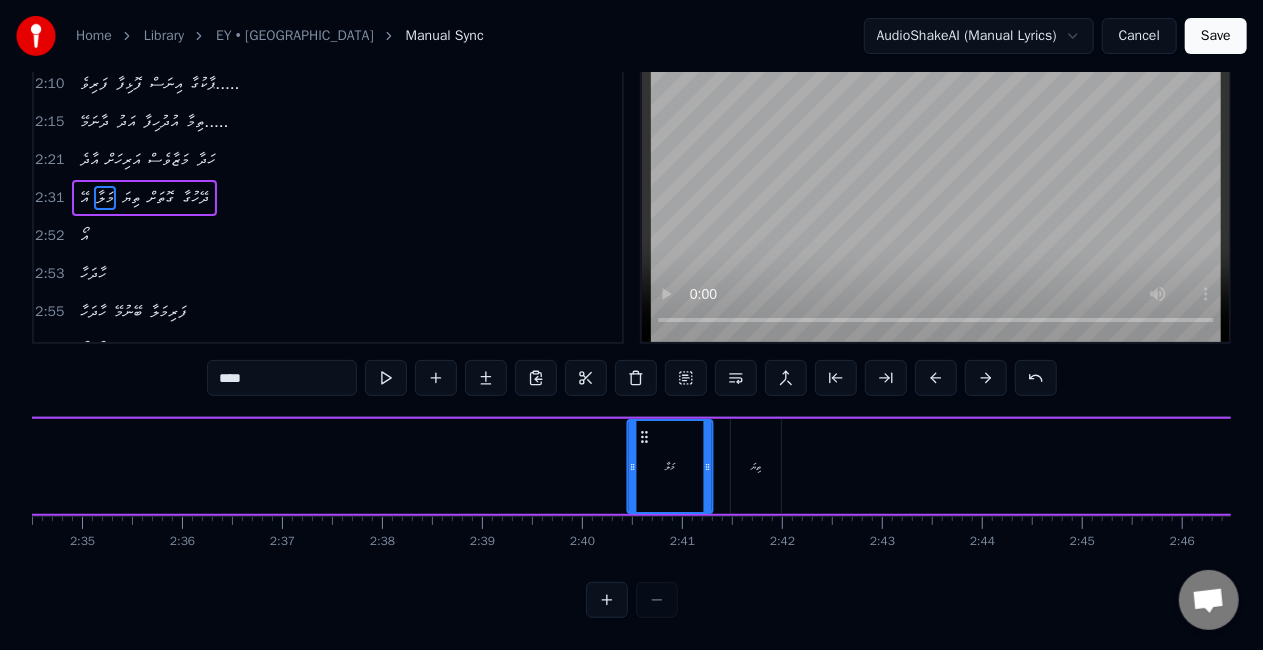 drag, startPoint x: 365, startPoint y: 520, endPoint x: 869, endPoint y: 392, distance: 520 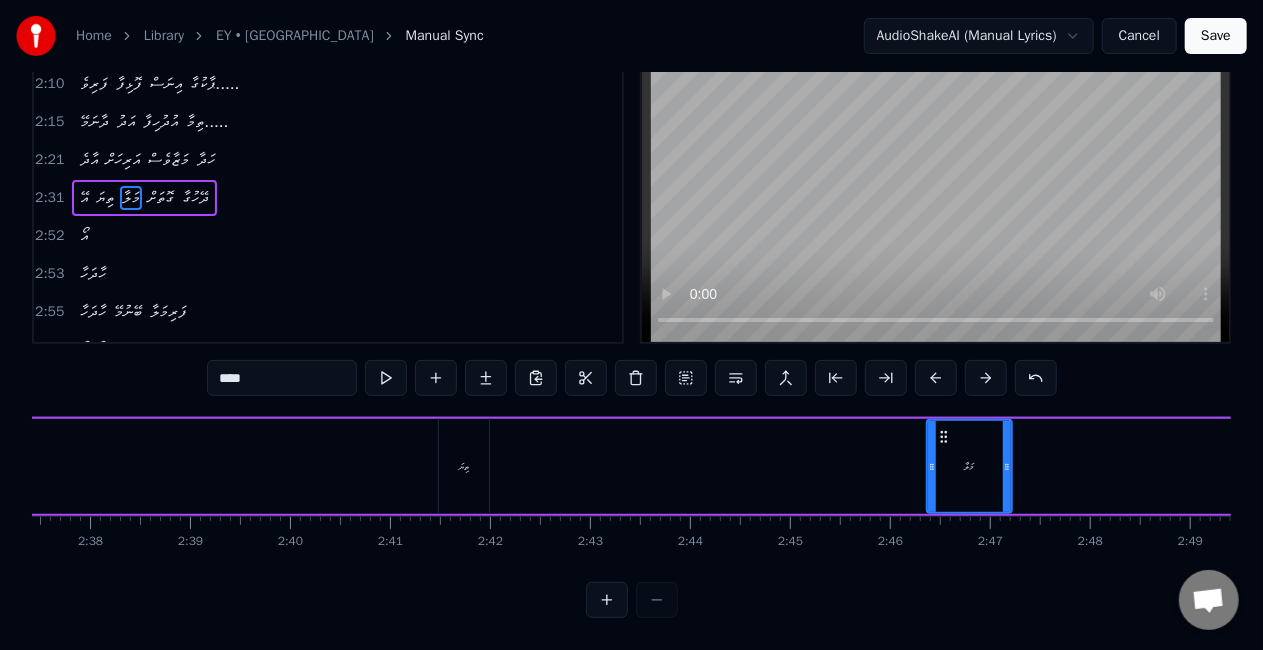 scroll, scrollTop: 0, scrollLeft: 14780, axis: horizontal 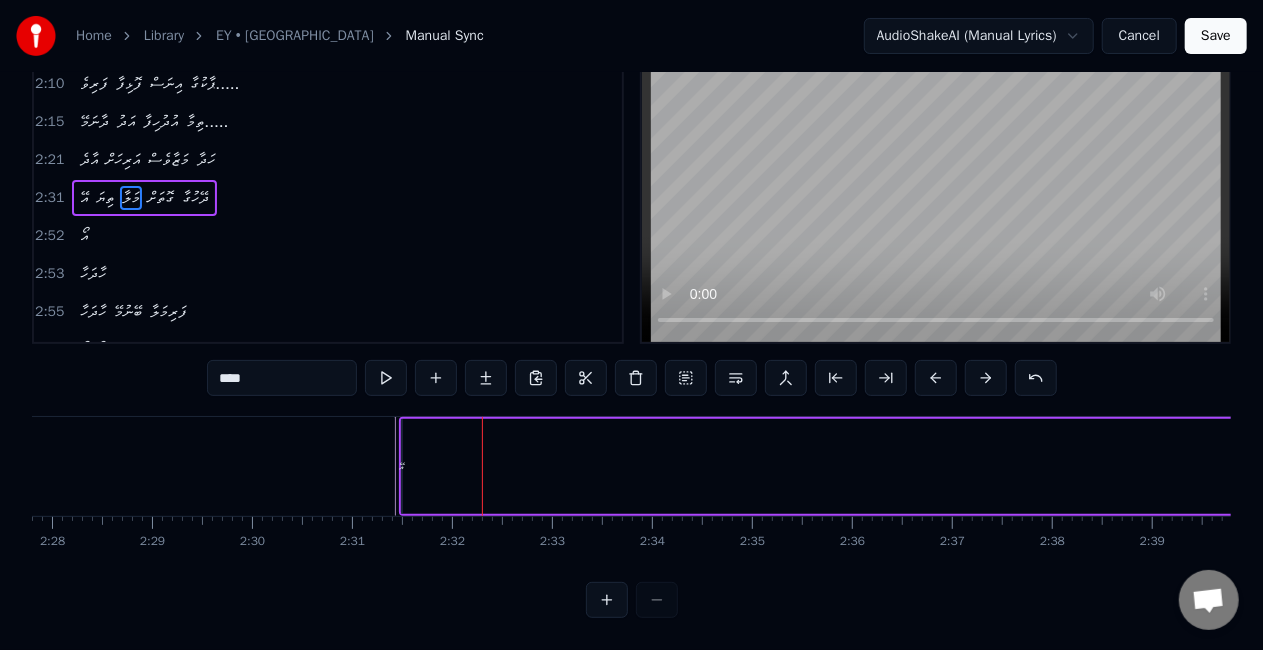 click on "އޭ" at bounding box center [401, 466] 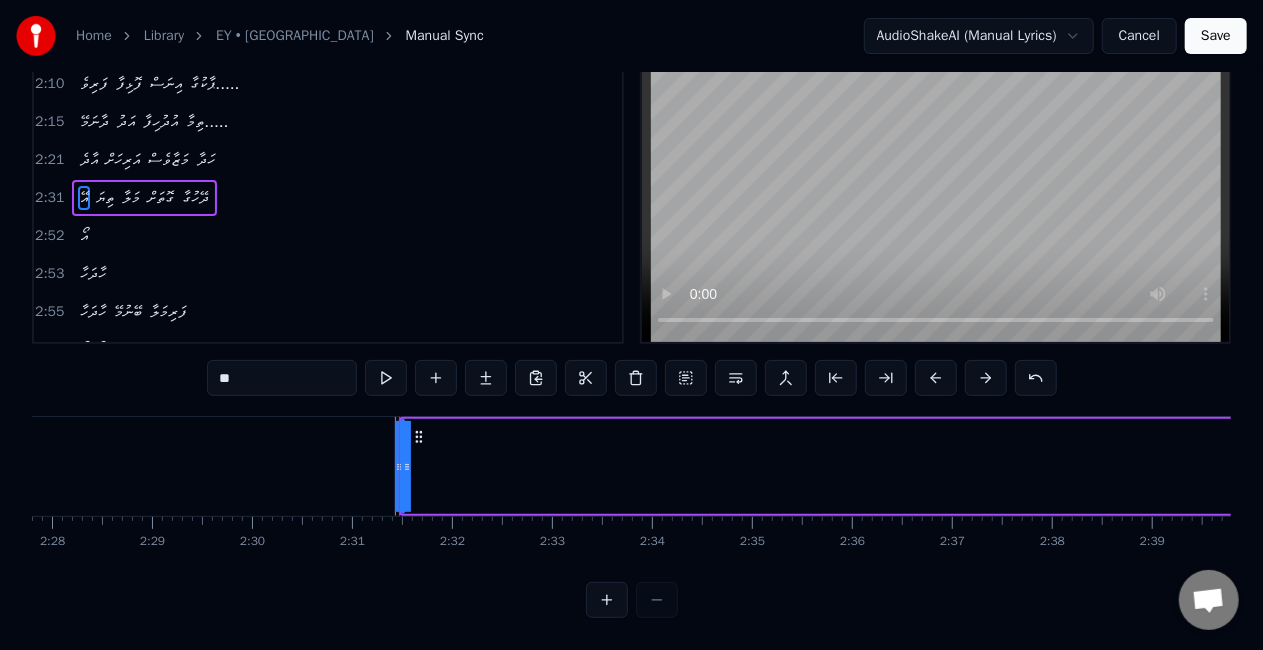 scroll, scrollTop: 0, scrollLeft: 0, axis: both 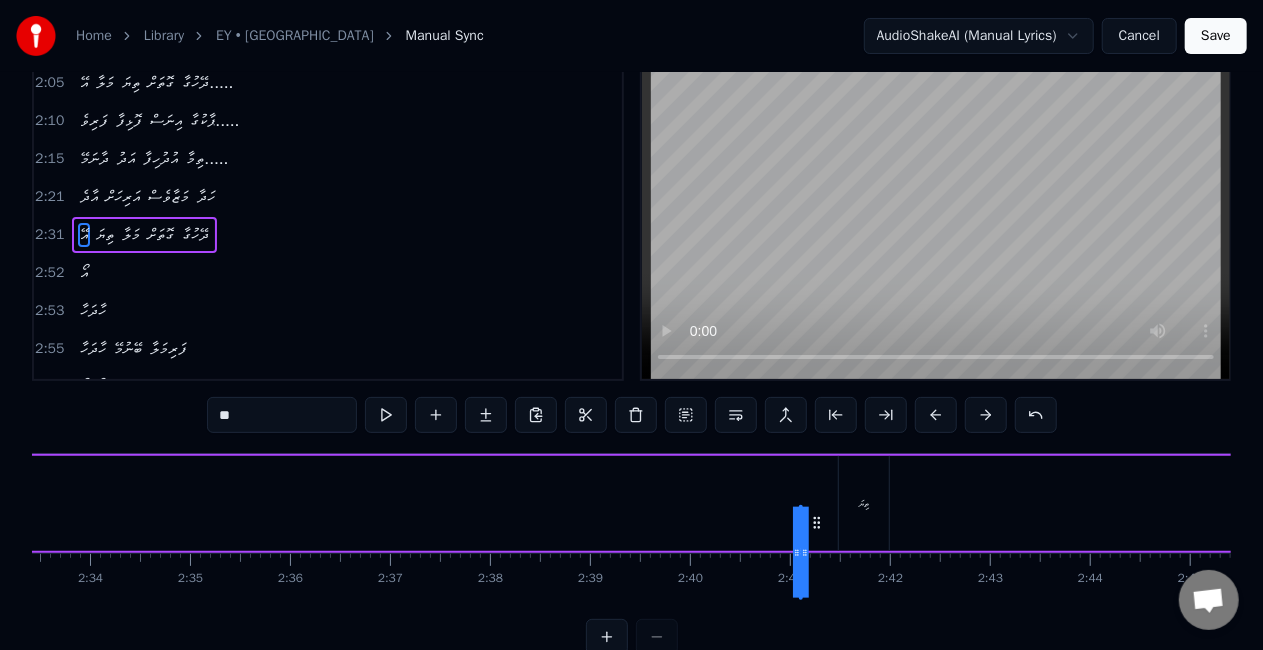 drag, startPoint x: 417, startPoint y: 520, endPoint x: 815, endPoint y: 463, distance: 402.06094 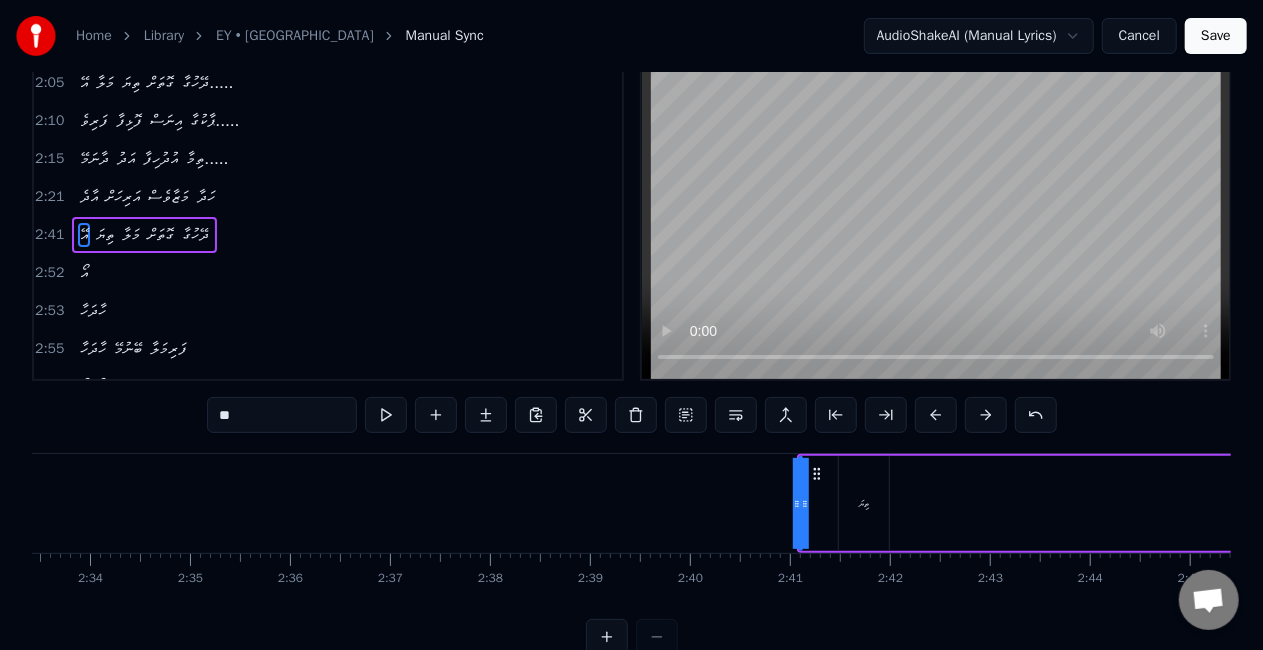 click on "0:23 އޭ މަލާ ތިޔަ ގޮތަށް ދޭހުގާ.... 0:28 ފަރިވެ ފޮޅިފާ އިނަސް ޕާކުގާ...... 0:34 ދާނަމޭ އަދު އުދުހިފާ ތިމާ.... 0:39 އާދެ އަރިހަށް މަޒާވެސް ހަދާ... 0:44 އޭ މަލާ ތިޔަ ގޮތަށް ދޭހުގާ.......... 1:13 އޯ 1:15 ފަރިކަމޭ 1:18 ފަރިކަމޭ ނާޒުކީ މިލްކުވާ....... 1:24 އޯ 1:26 އަރިއަހުން 1:28 އަރިއަހުން ދެން އުފާ ދެވަވާ...... 1:37 ހޫ ހޫ 1:42 ހައާ 1:45 އޫ 1:47 ފަރިކަމޭ 1:49 ފަރިކަމޭ ނާޒުކީ މިލްކުވާ....... 1:55 އޯ 1:57 އަރިއަހުން 2:00 އަރިއަހުން ދެން އުފާ ދެވަވާ..... 2:05 އޭ މަލާ ތިޔަ ގޮތަށް ދޭހުގާ..... 2:10 ފަރިވެ ފޮޅިފާ އިނަސް ޕާކުގާ..... 2:15 ދާނަމޭ އަދު އުދުހިފާ ތިމާ..... 2:21 އާދެ އަރިހަށް މަޒާވެސް ހަދާ 2:41 އޭ ތިޔަ މަލާ ގޮތަށް ދޭހުގާ 2:52 އޯ 2:53 2:55 3:00" at bounding box center (631, 355) 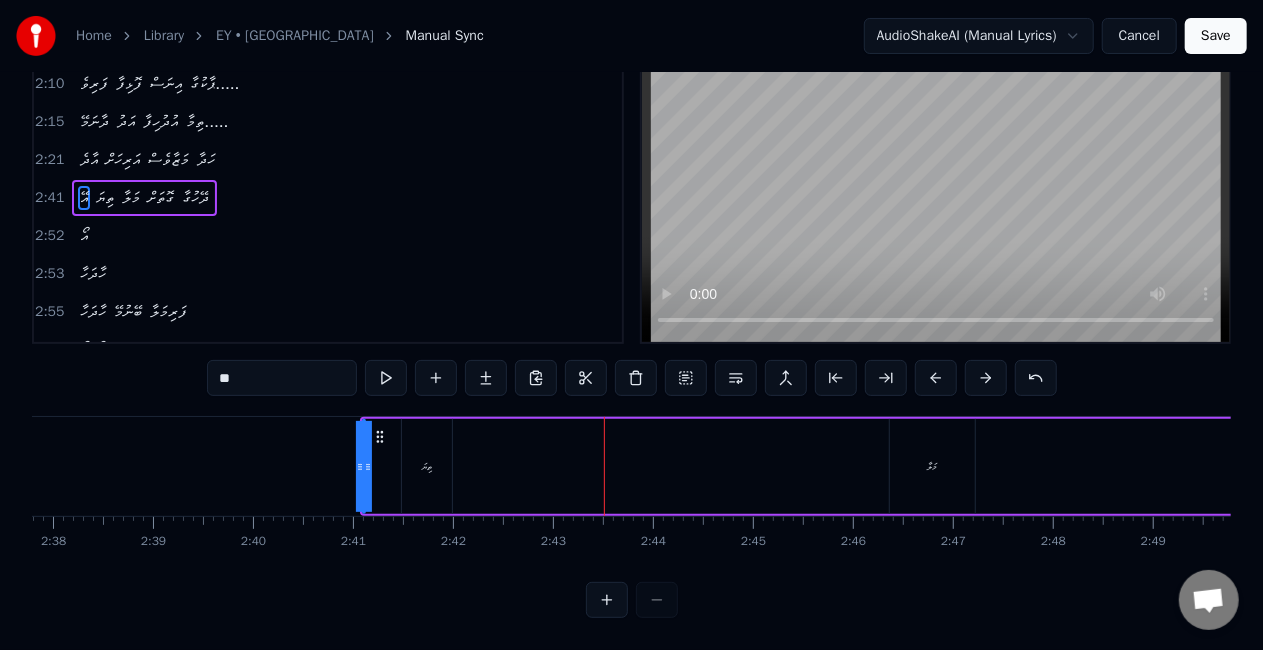 scroll, scrollTop: 0, scrollLeft: 15794, axis: horizontal 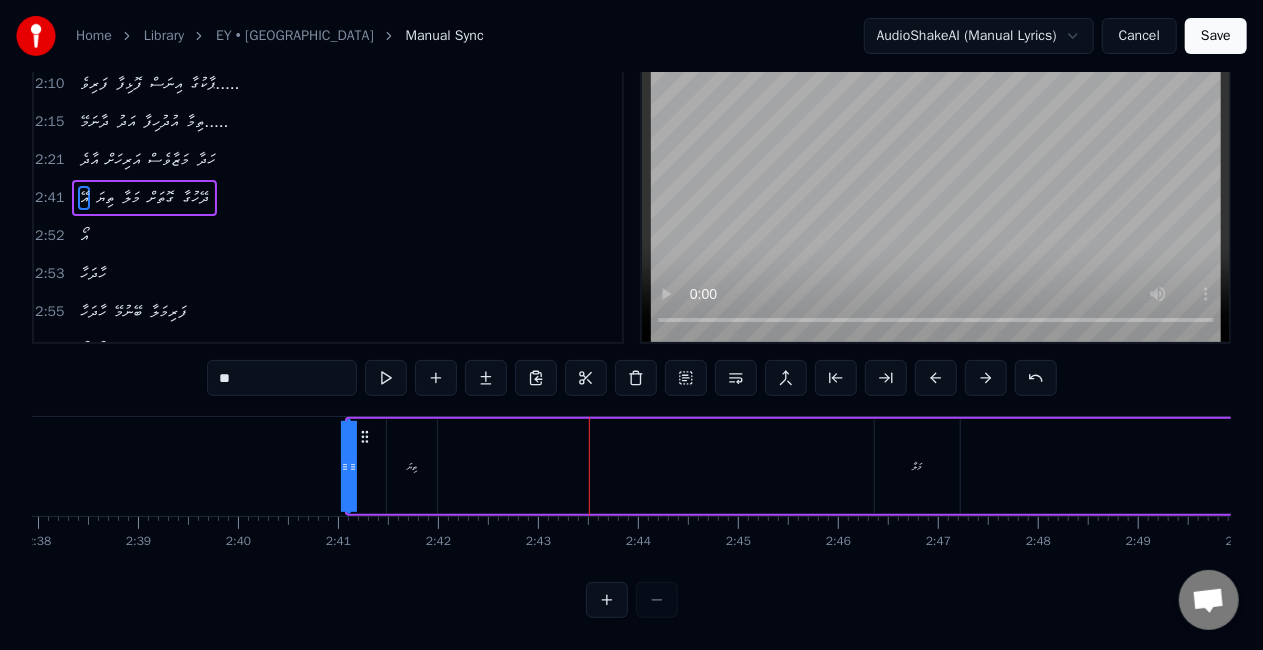 click at bounding box center [632, 600] 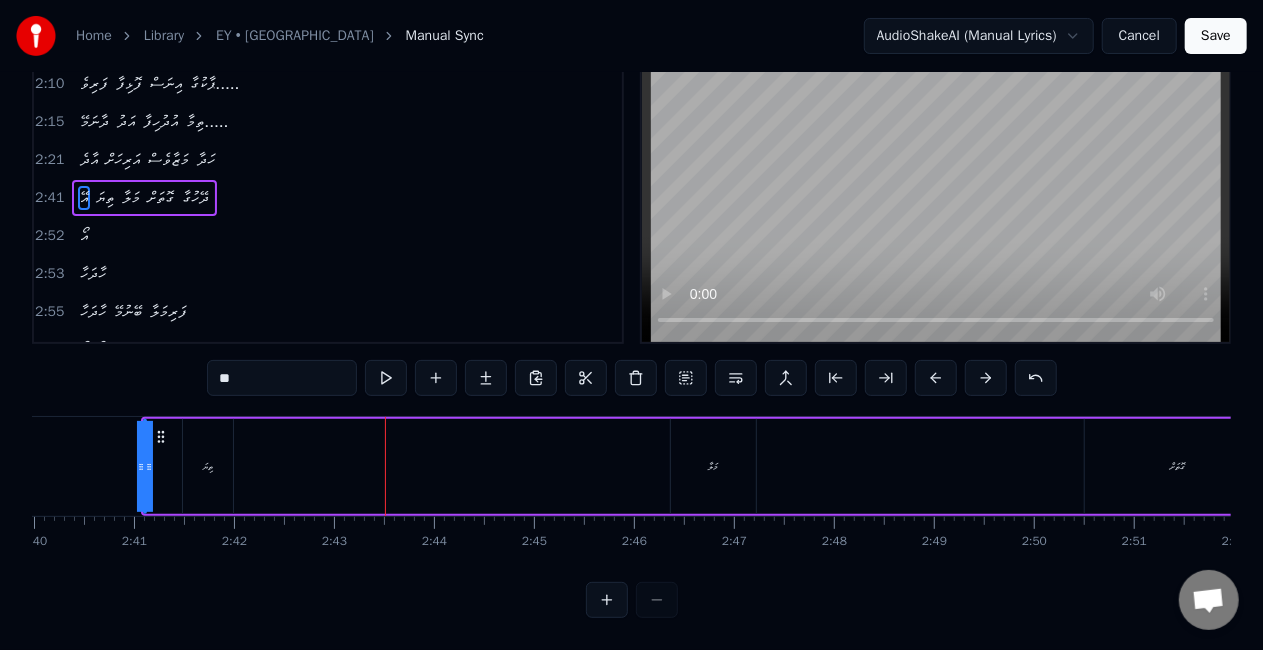 scroll, scrollTop: 0, scrollLeft: 15983, axis: horizontal 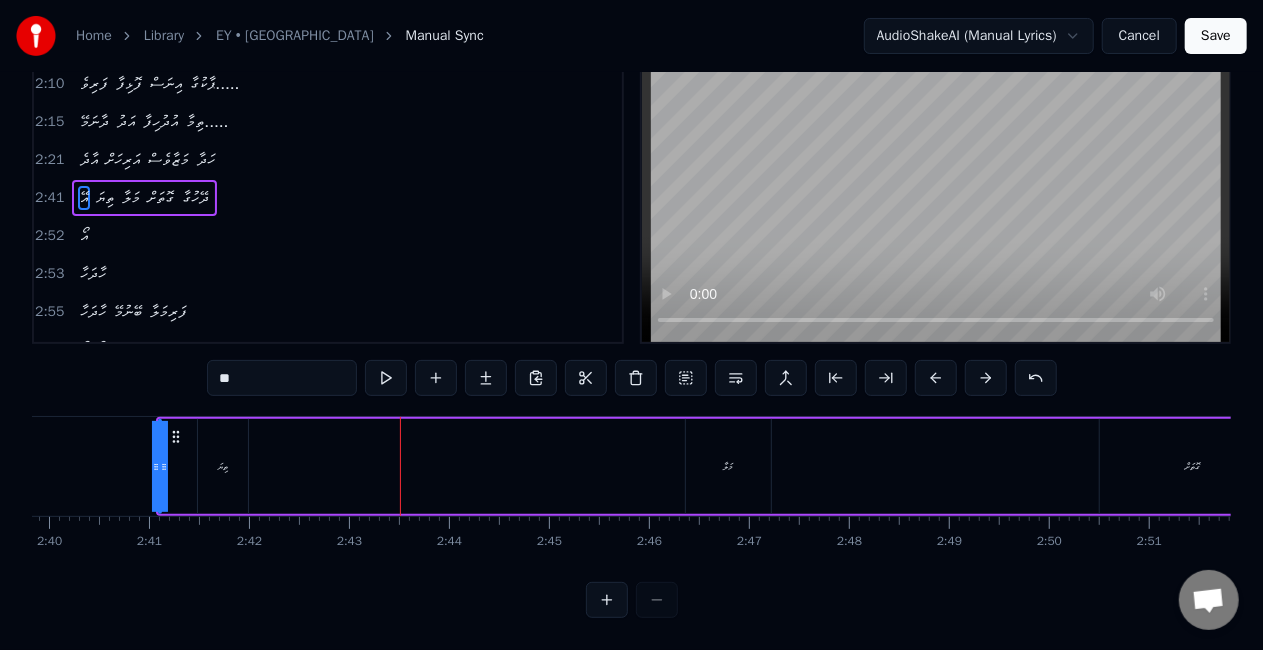 drag, startPoint x: 726, startPoint y: 448, endPoint x: 714, endPoint y: 440, distance: 14.422205 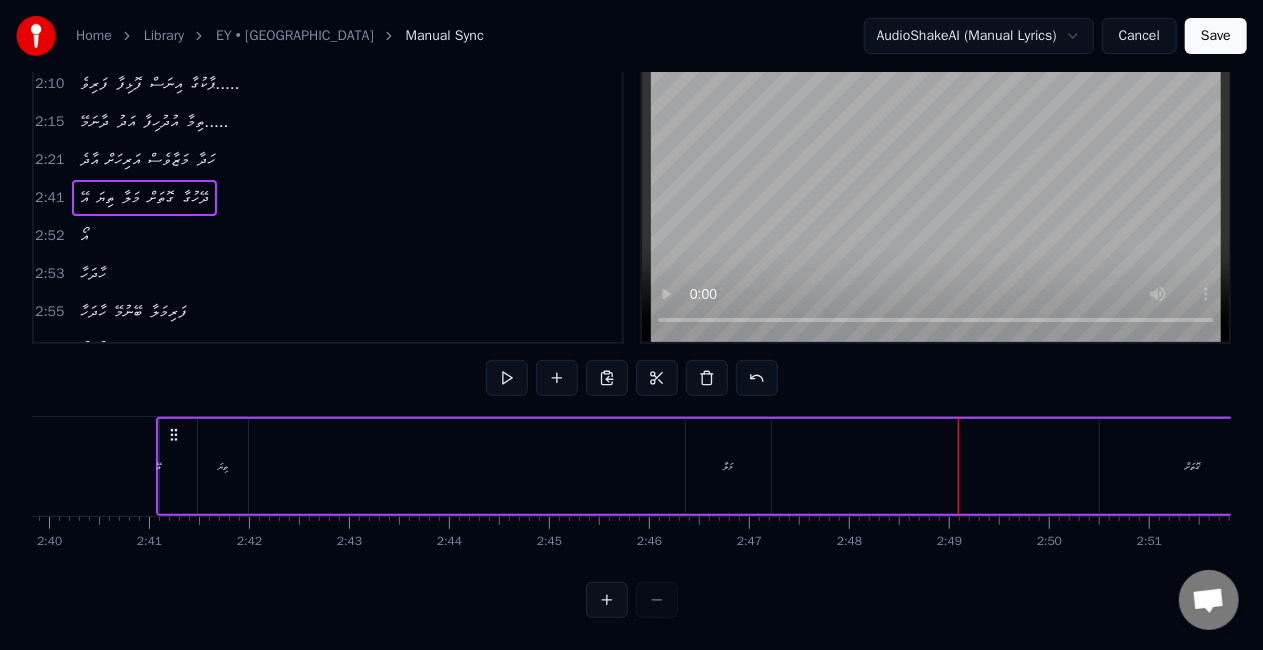click on "މަލާ" at bounding box center (728, 466) 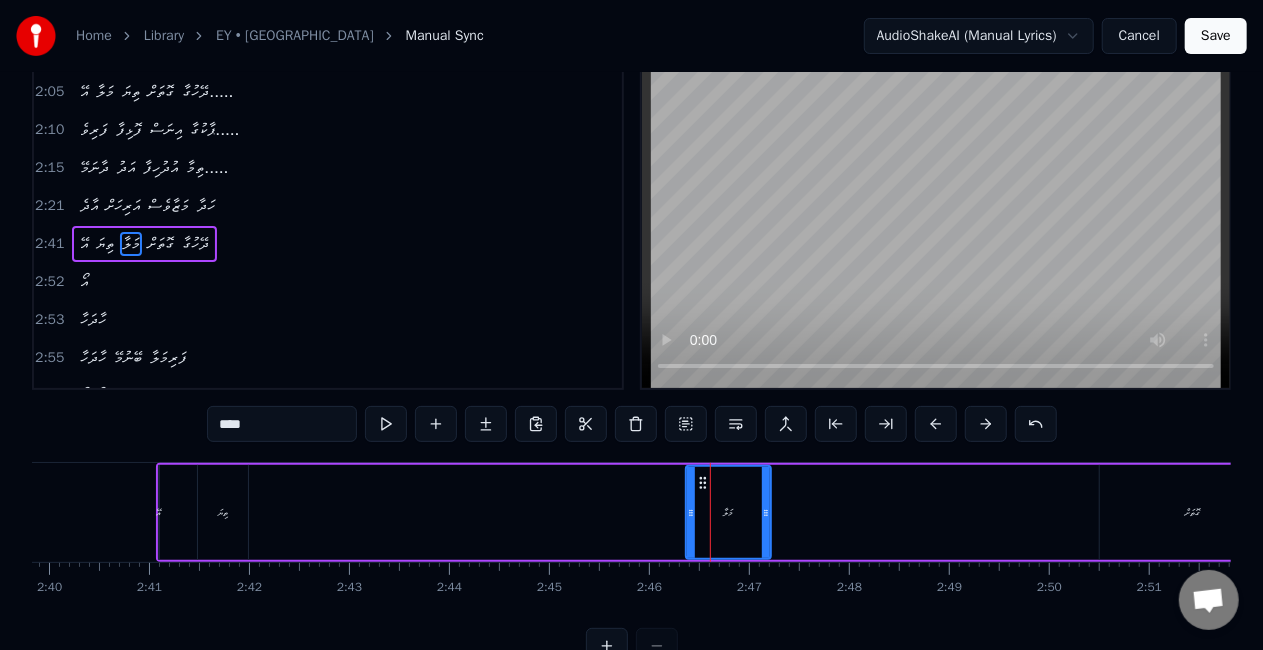 scroll, scrollTop: 0, scrollLeft: 0, axis: both 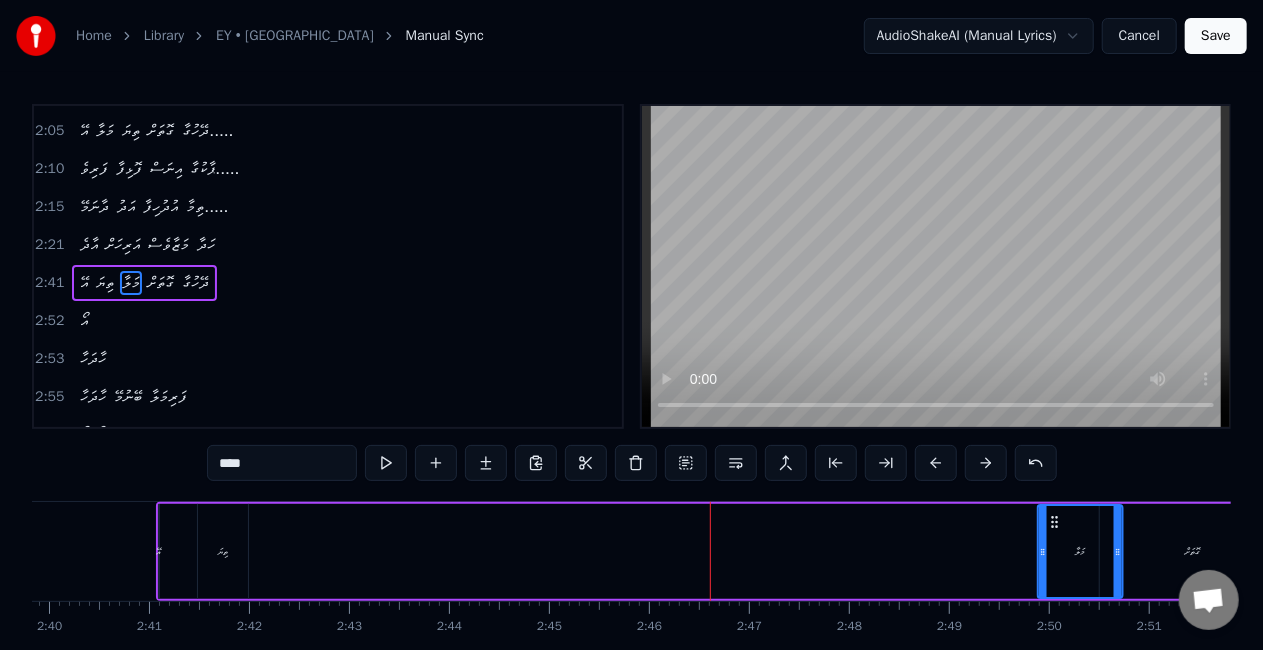 drag, startPoint x: 699, startPoint y: 520, endPoint x: 1050, endPoint y: 525, distance: 351.0356 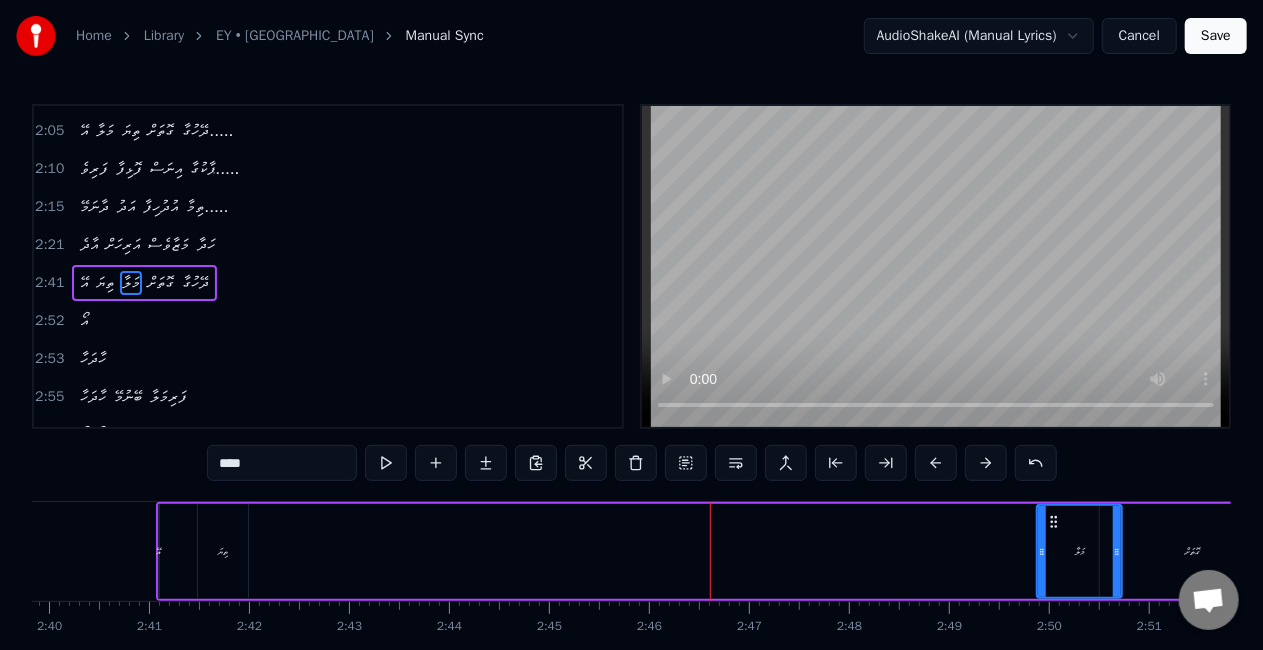 click on "ތިޔަ" at bounding box center (223, 551) 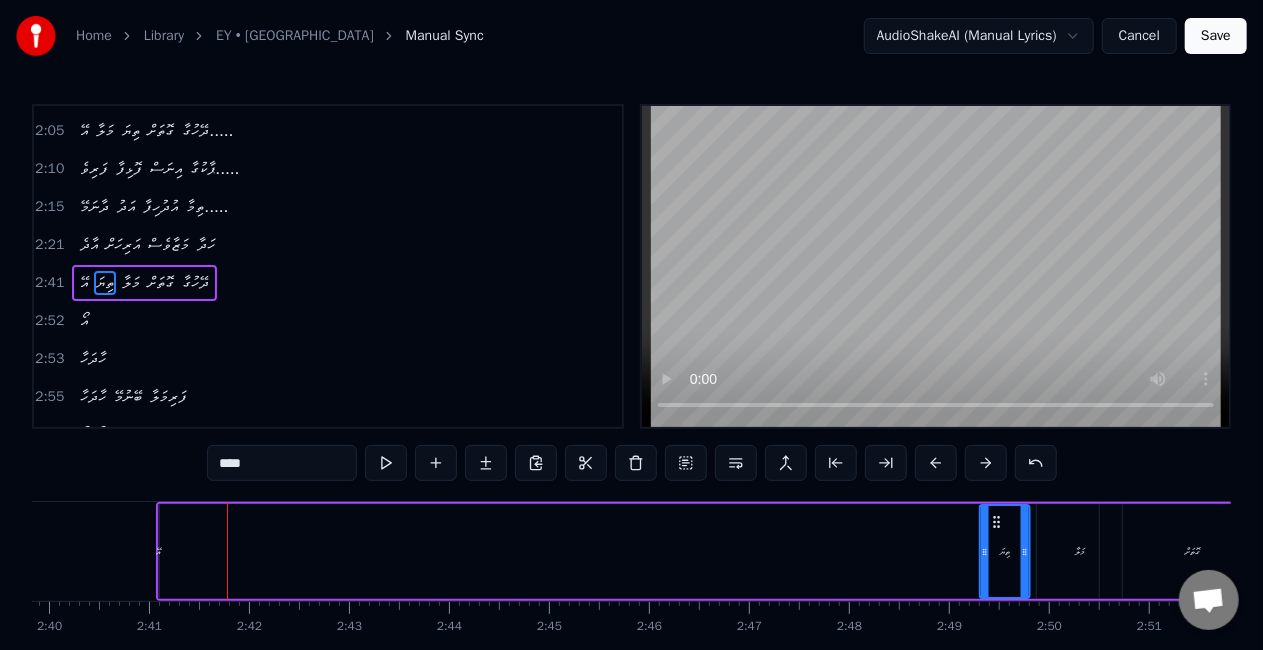 drag, startPoint x: 215, startPoint y: 520, endPoint x: 997, endPoint y: 512, distance: 782.0409 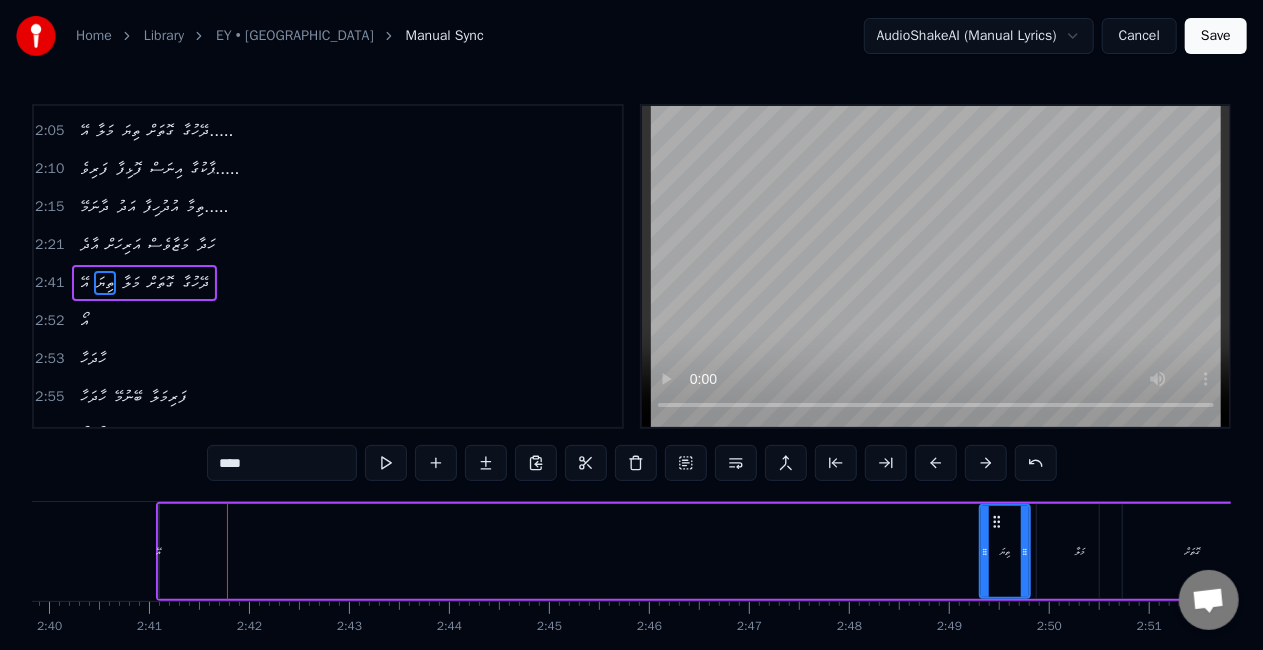click on "އޭ" at bounding box center [158, 551] 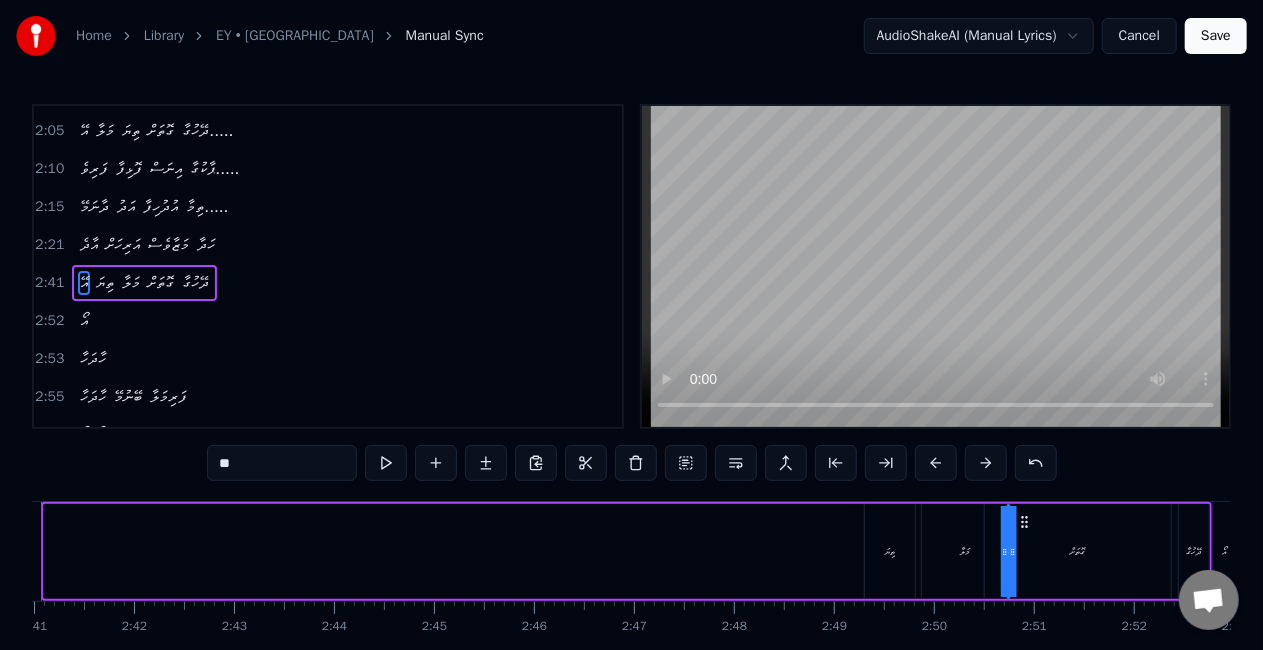 scroll, scrollTop: 0, scrollLeft: 16114, axis: horizontal 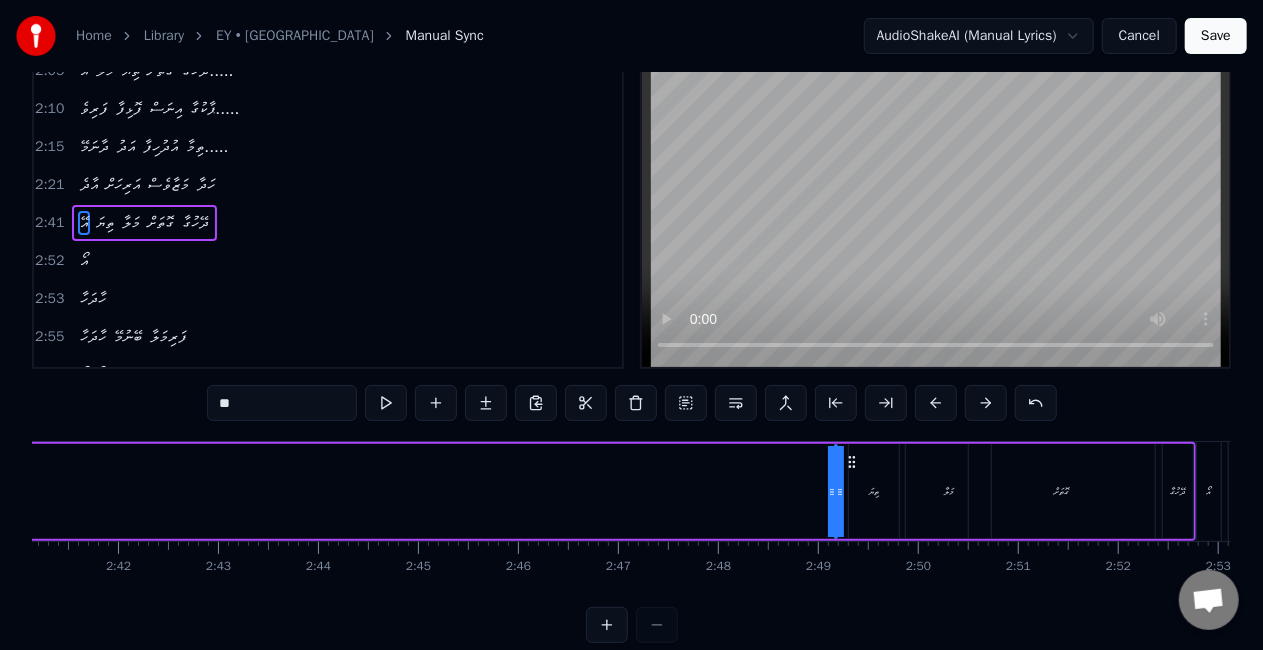 drag, startPoint x: 175, startPoint y: 523, endPoint x: 860, endPoint y: 470, distance: 687.0473 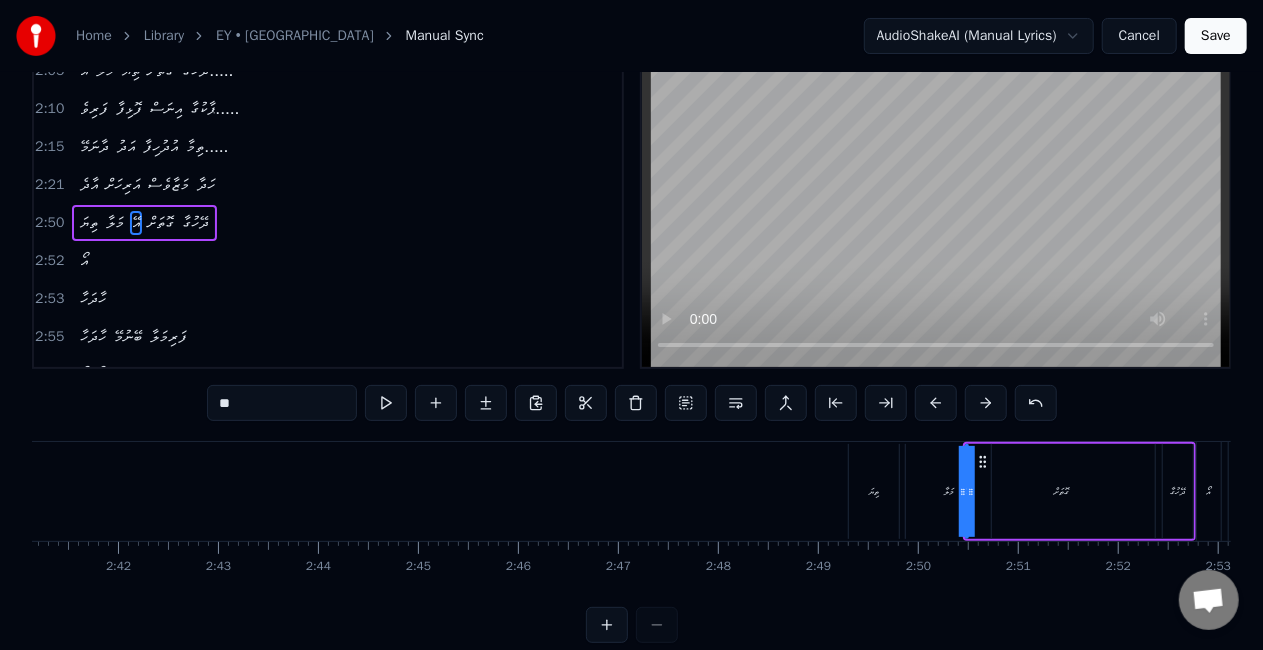 click on "0:23 އޭ މަލާ ތިޔަ ގޮތަށް ދޭހުގާ.... 0:28 ފަރިވެ ފޮޅިފާ އިނަސް ޕާކުގާ...... 0:34 ދާނަމޭ އަދު އުދުހިފާ ތިމާ.... 0:39 އާދެ އަރިހަށް މަޒާވެސް ހަދާ... 0:44 އޭ މަލާ ތިޔަ ގޮތަށް ދޭހުގާ.......... 1:13 އޯ 1:15 ފަރިކަމޭ 1:18 ފަރިކަމޭ ނާޒުކީ މިލްކުވާ....... 1:24 އޯ 1:26 އަރިއަހުން 1:28 އަރިއަހުން ދެން އުފާ ދެވަވާ...... 1:37 ހޫ ހޫ 1:42 ހައާ 1:45 އޫ 1:47 ފަރިކަމޭ 1:49 ފަރިކަމޭ ނާޒުކީ މިލްކުވާ....... 1:55 އޯ 1:57 އަރިއަހުން 2:00 އަރިއަހުން ދެން އުފާ ދެވަވާ..... 2:05 އޭ މަލާ ތިޔަ ގޮތަށް ދޭހުގާ..... 2:10 ފަރިވެ ފޮޅިފާ އިނަސް ޕާކުގާ..... 2:15 ދާނަމޭ އަދު އުދުހިފާ ތިމާ..... 2:21 އާދެ އަރިހަށް މަޒާވެސް ހަދާ 2:50 ތިޔަ މަލާ އޭ ގޮތަށް ދޭހުގާ 2:52 އޯ 2:53 2:55 3:00" at bounding box center [631, 343] 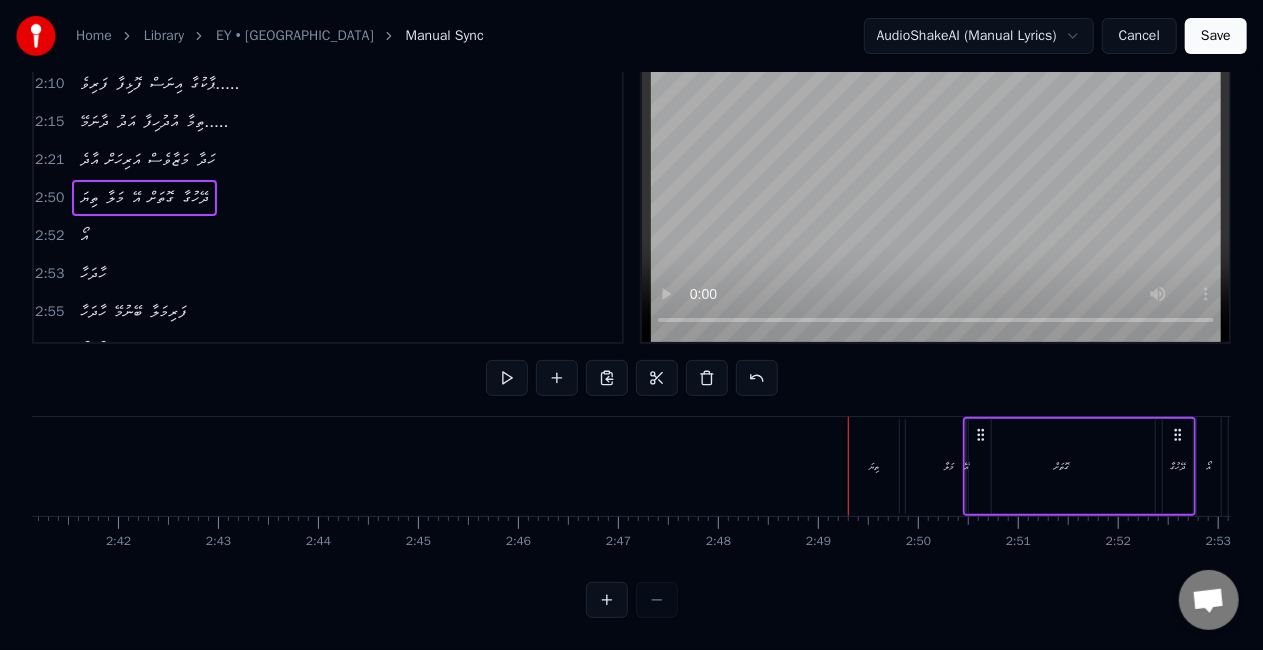 scroll, scrollTop: 102, scrollLeft: 0, axis: vertical 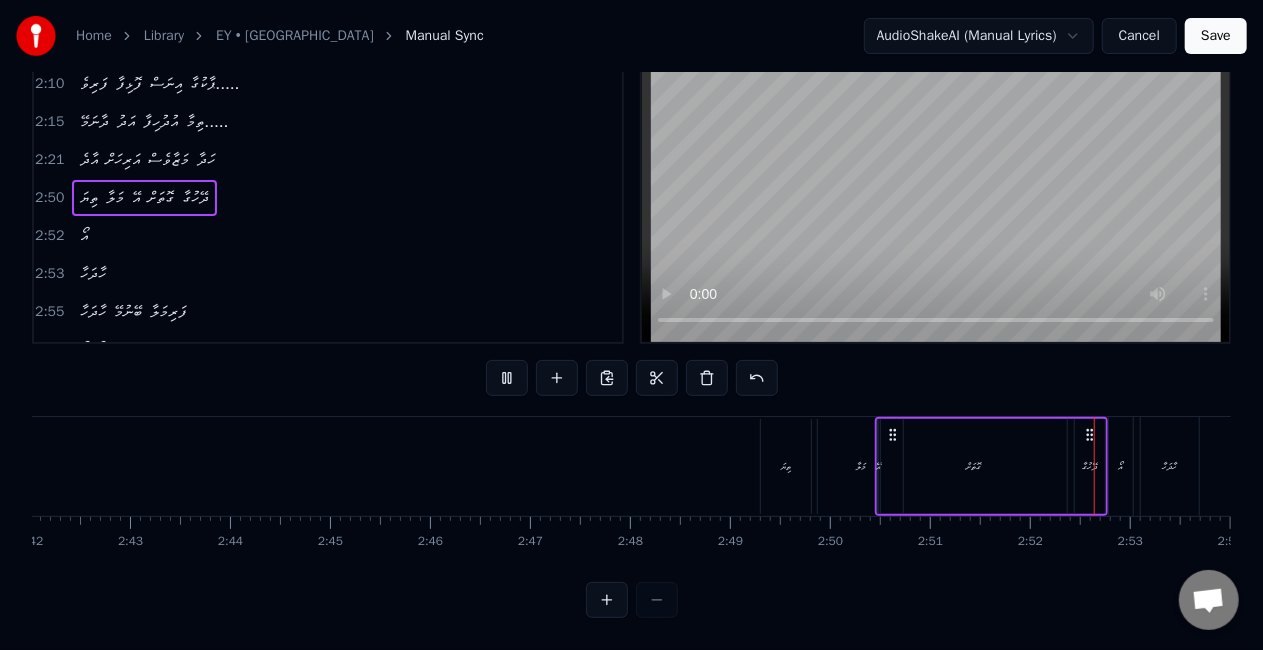 click on "ތިޔަ" at bounding box center (786, 466) 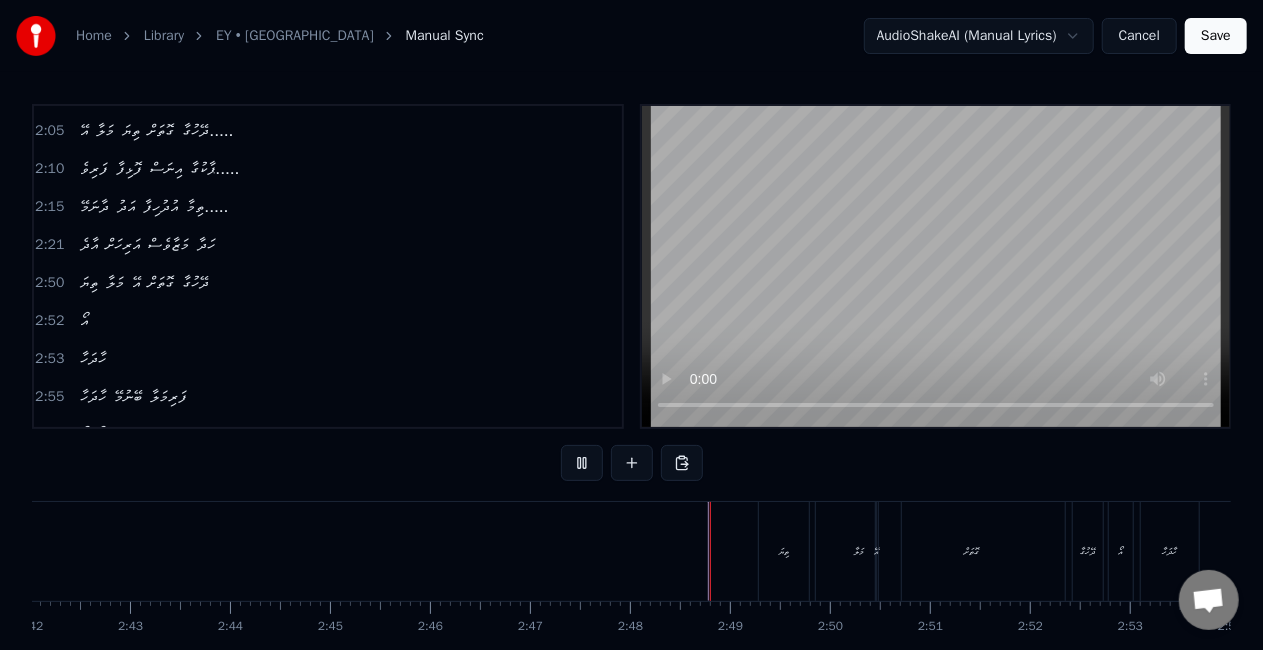 scroll, scrollTop: 102, scrollLeft: 0, axis: vertical 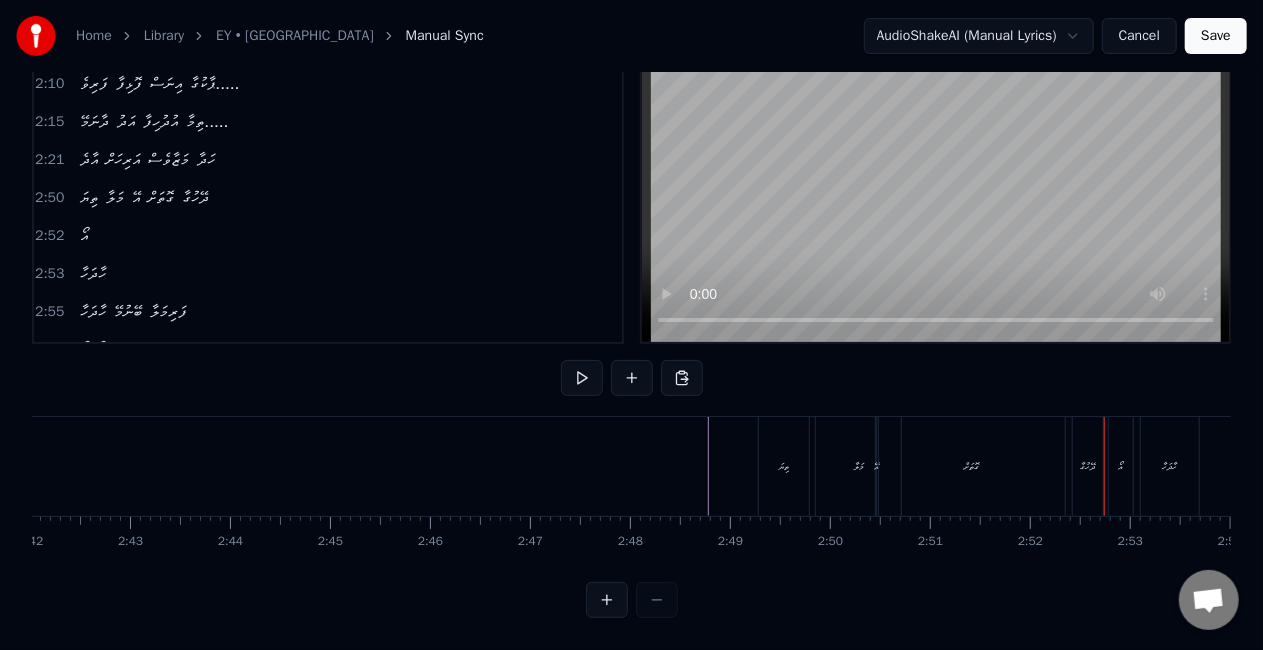 click at bounding box center (-3429, 466) 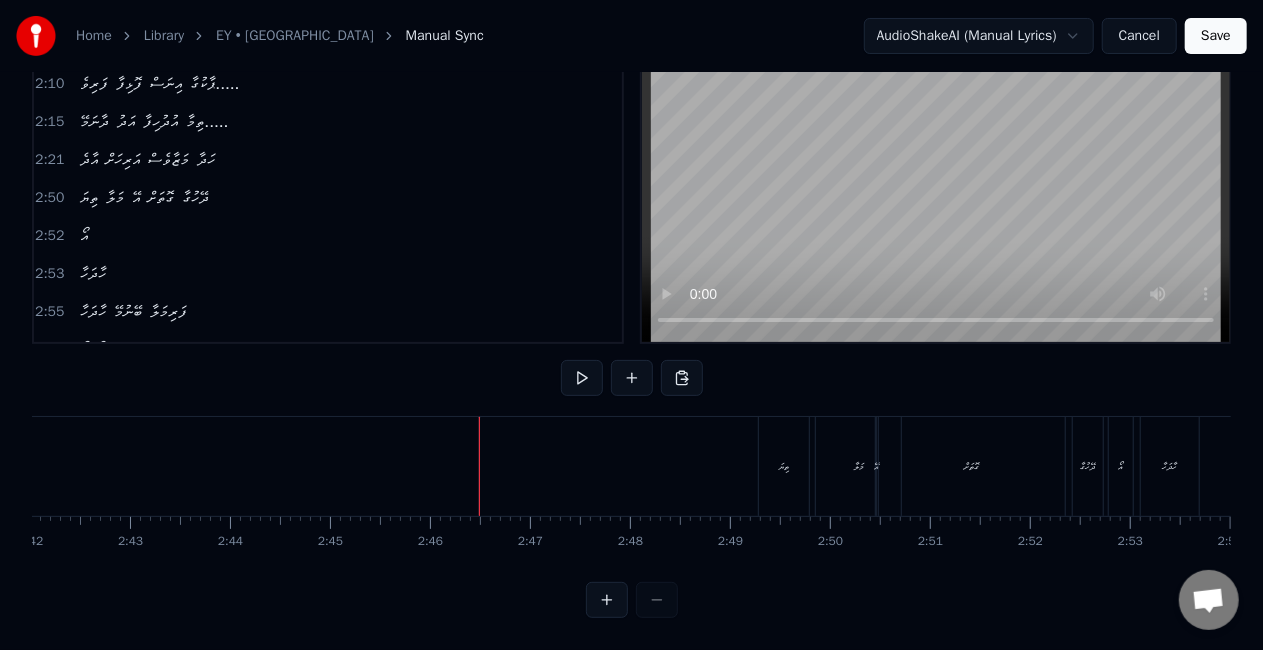 click at bounding box center [-3429, 466] 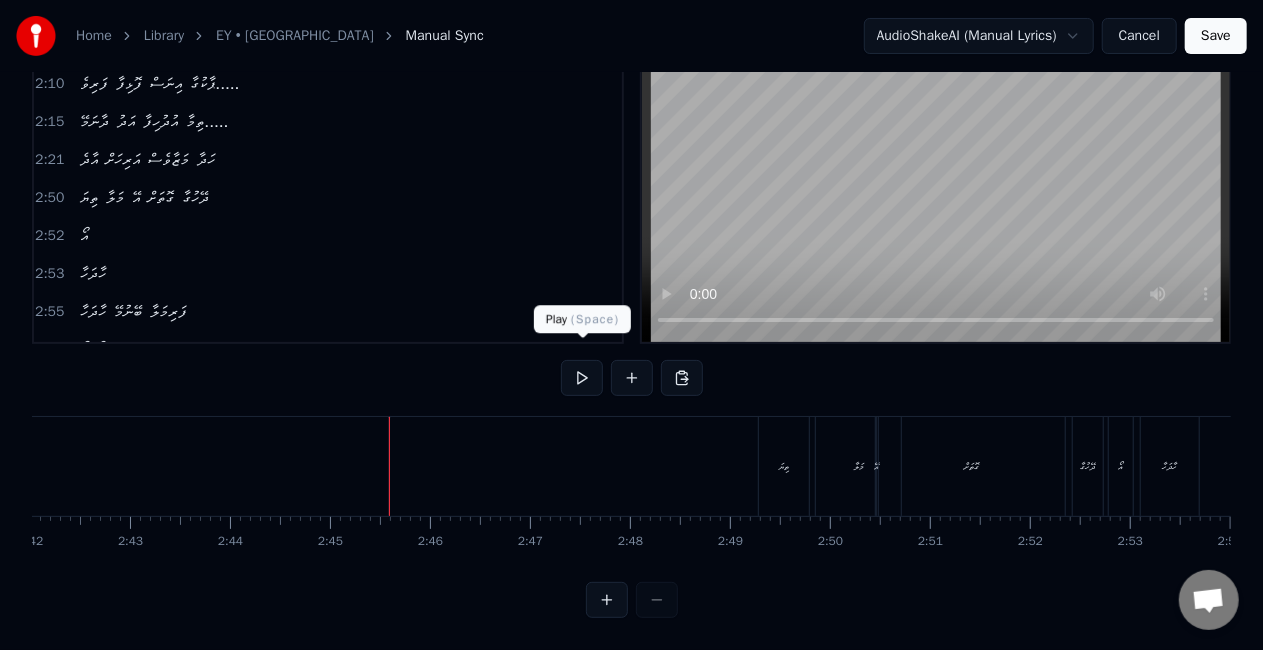 click at bounding box center [582, 378] 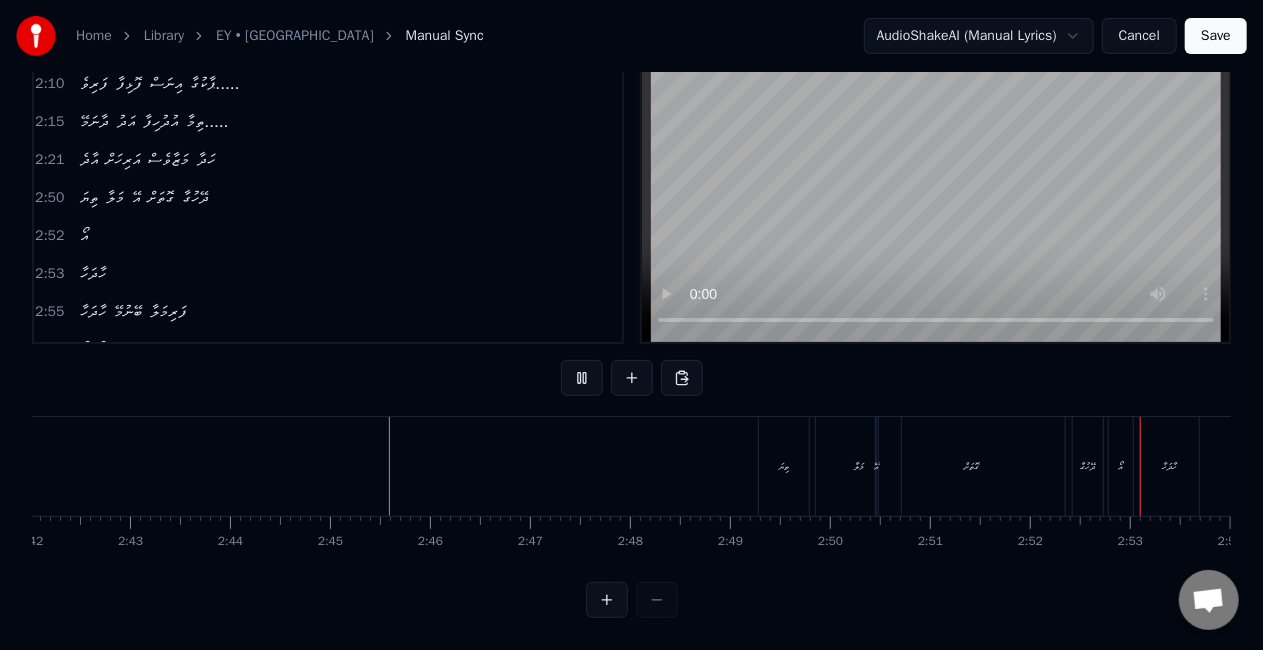 type 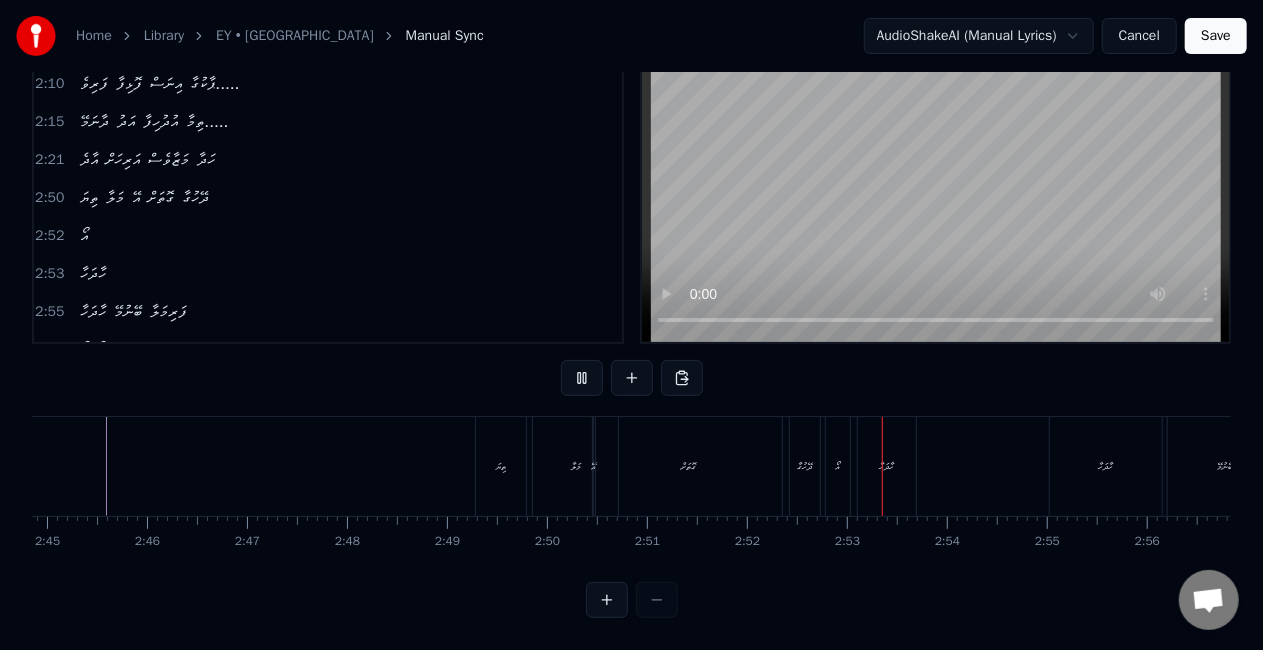 click at bounding box center (582, 378) 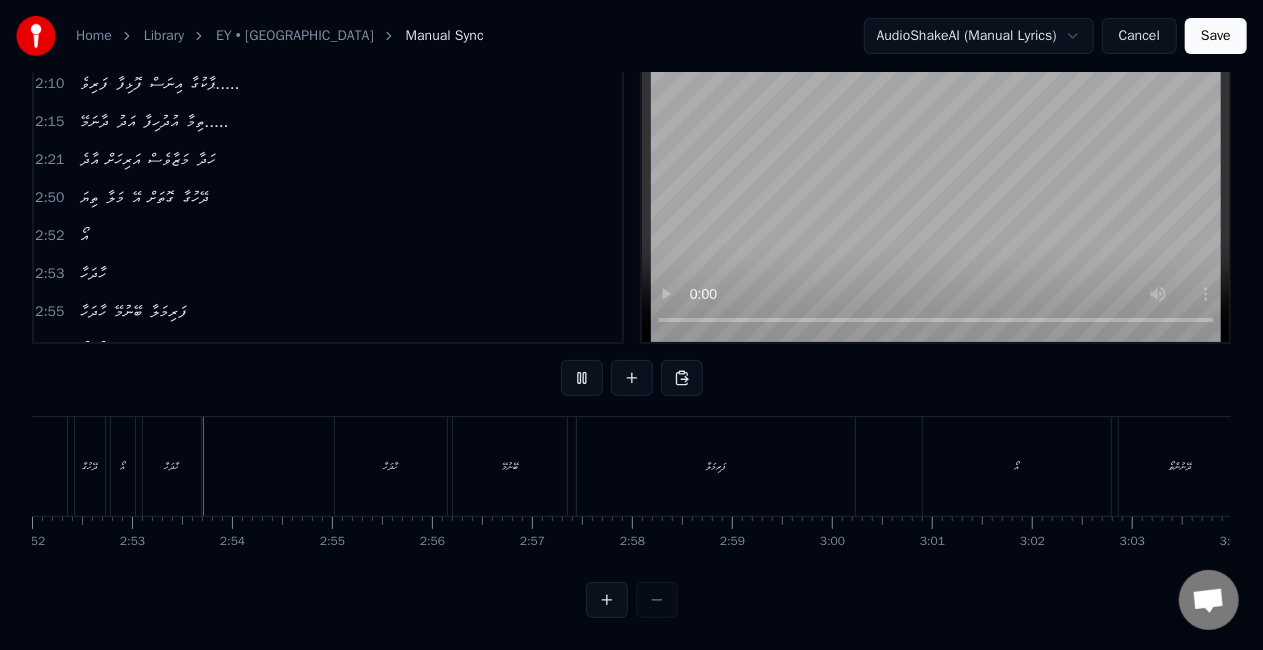 scroll, scrollTop: 0, scrollLeft: 17222, axis: horizontal 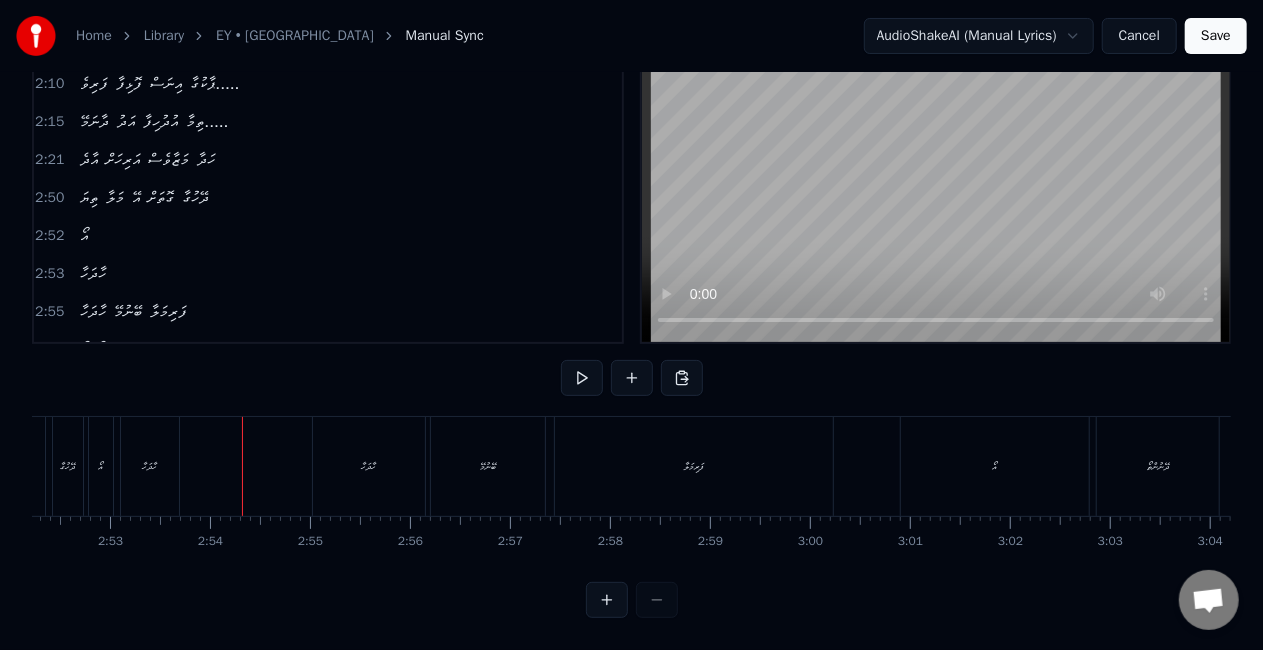 click at bounding box center (582, 378) 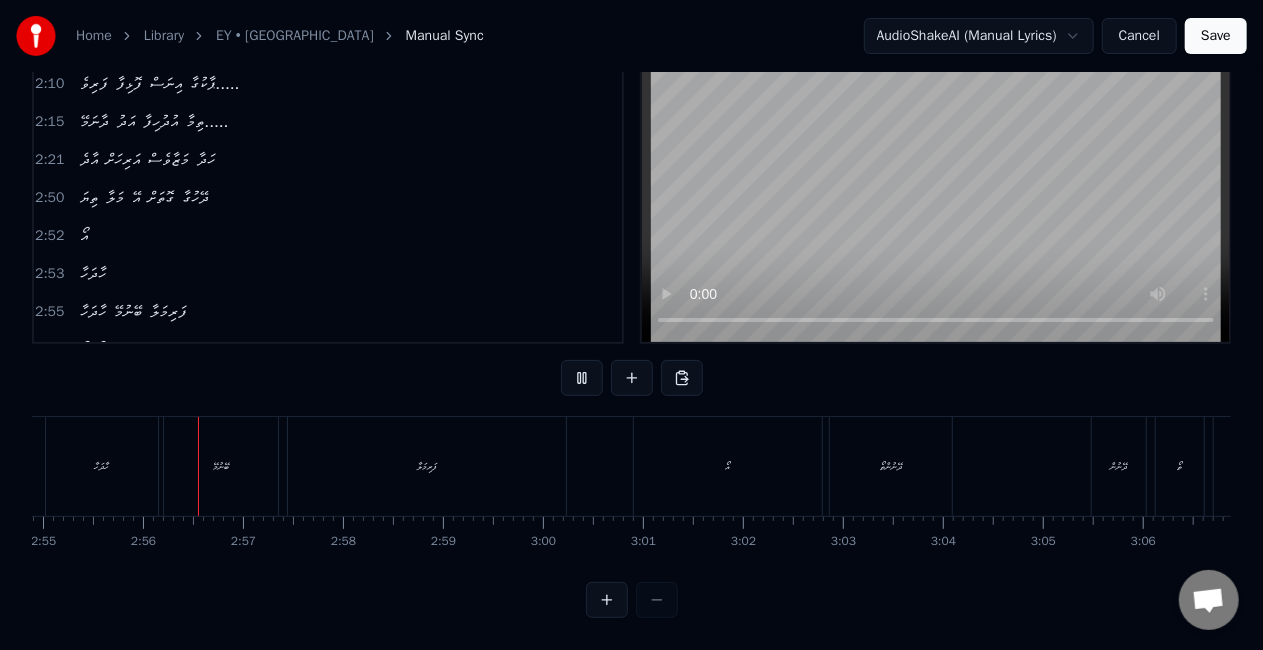 scroll, scrollTop: 0, scrollLeft: 17490, axis: horizontal 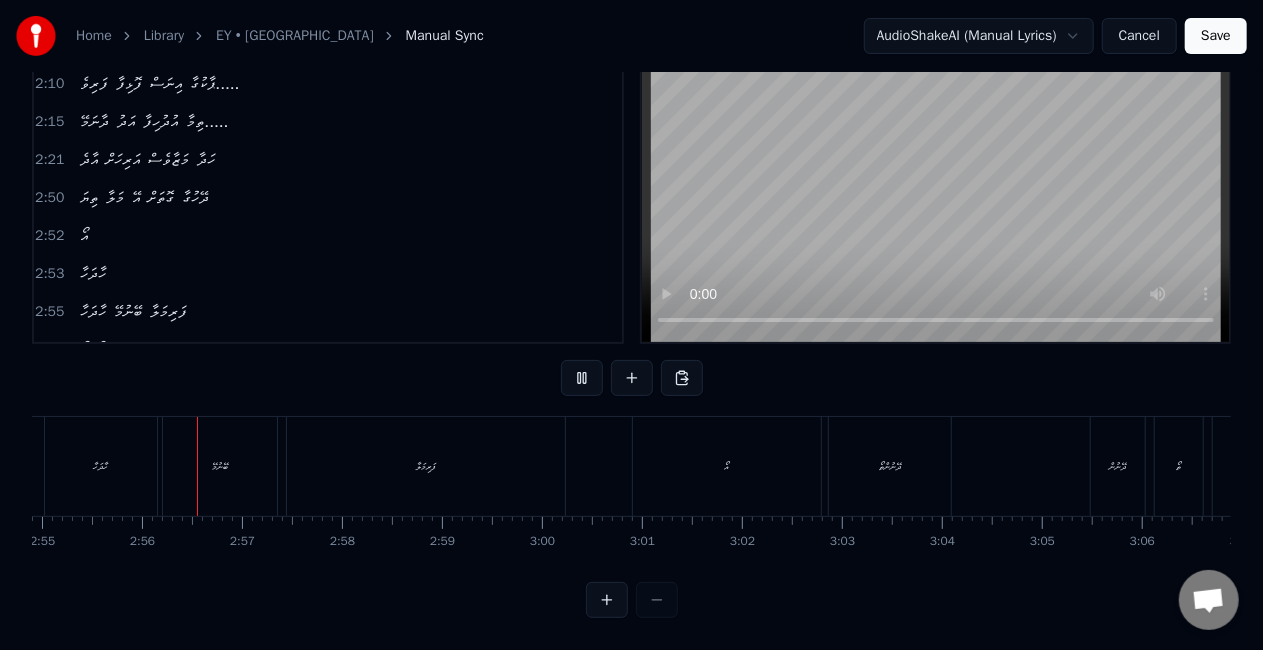 click at bounding box center (582, 378) 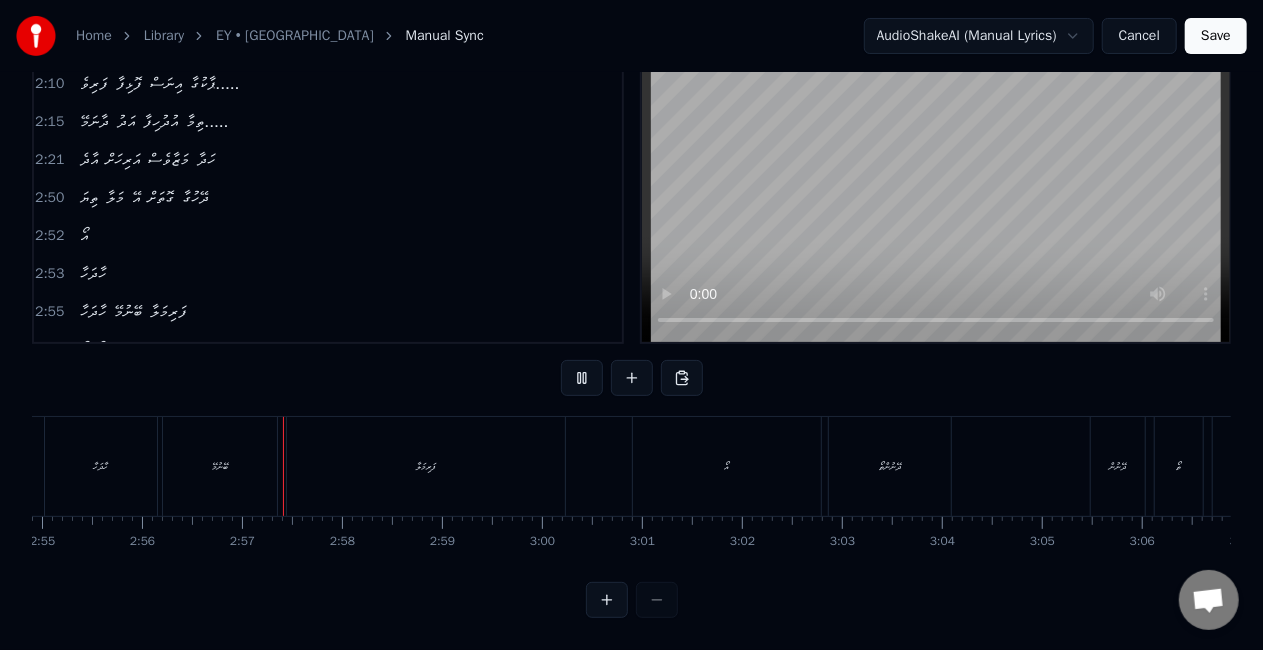 click at bounding box center (582, 378) 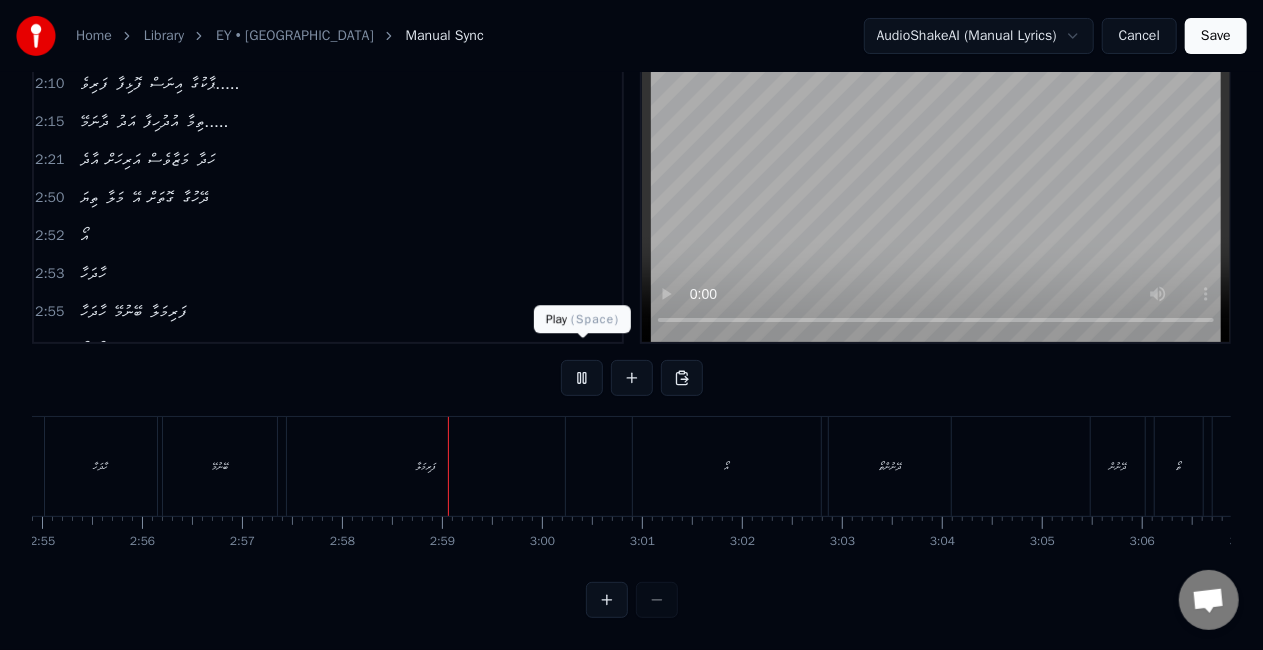 click at bounding box center (582, 378) 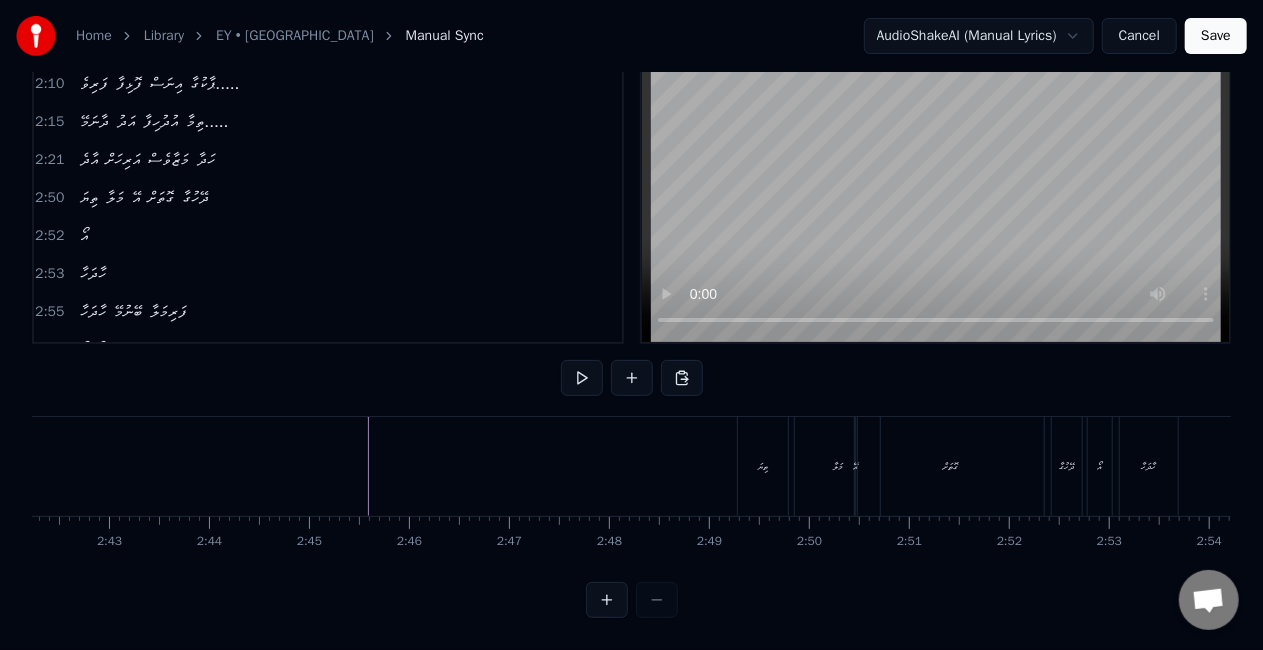 scroll, scrollTop: 0, scrollLeft: 16238, axis: horizontal 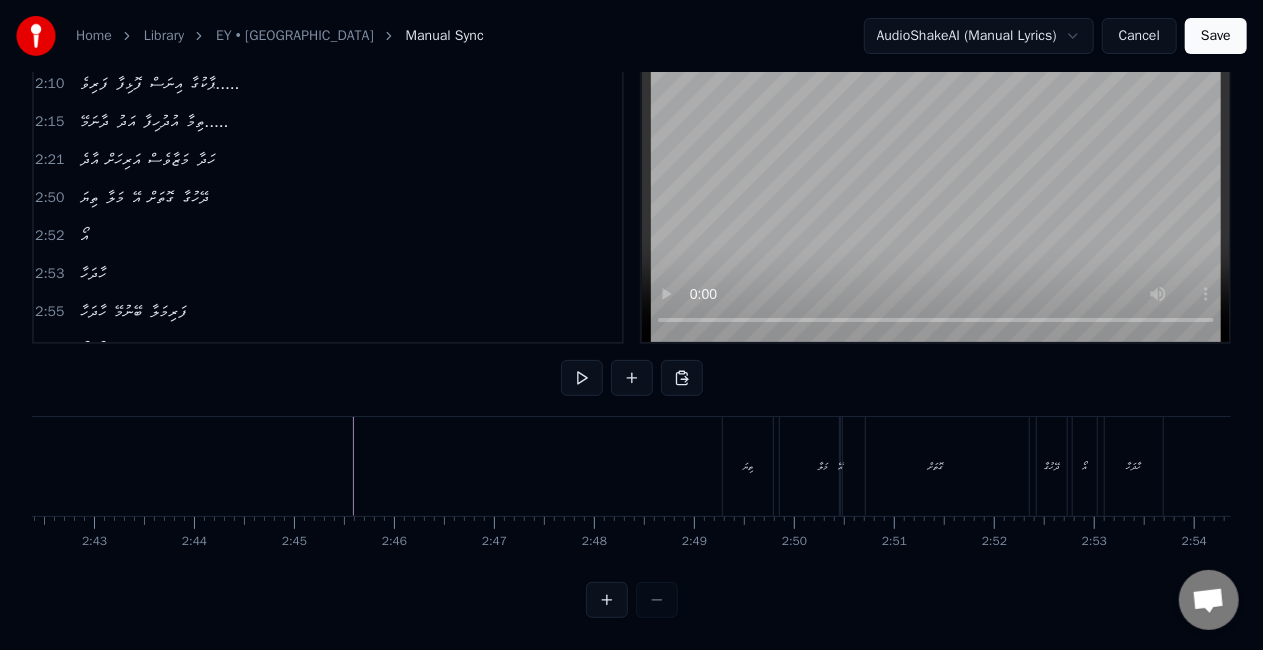 click on "ތިޔަ" at bounding box center [748, 466] 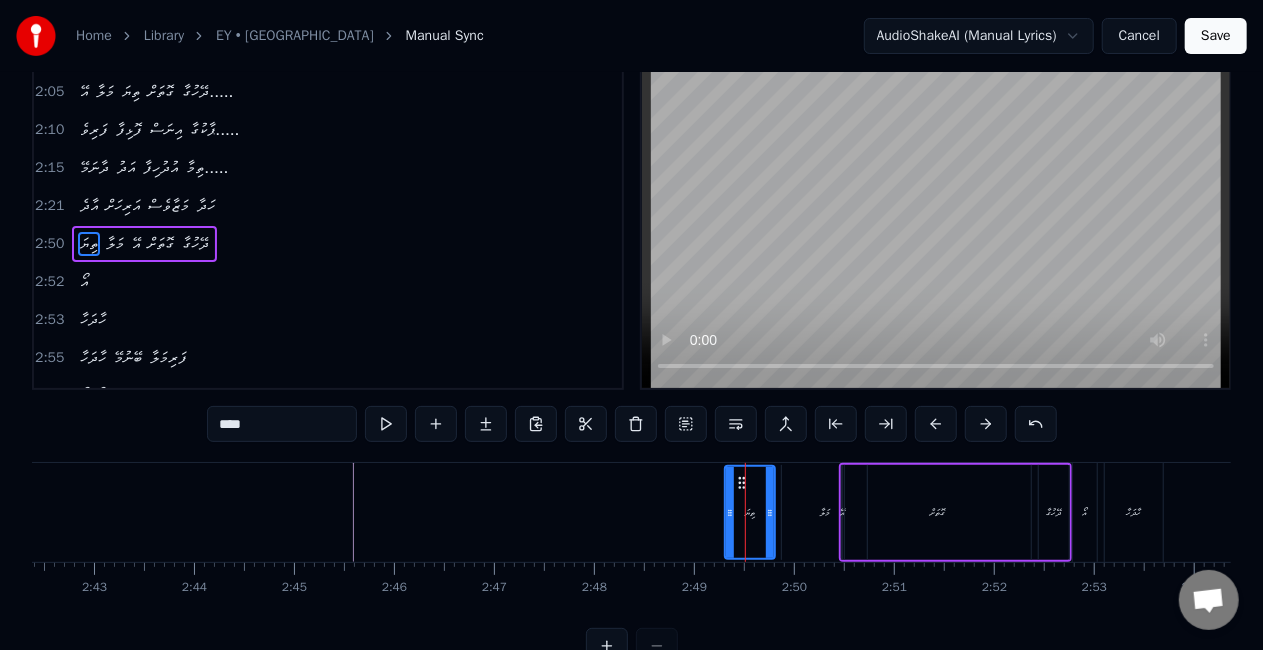 scroll, scrollTop: 0, scrollLeft: 0, axis: both 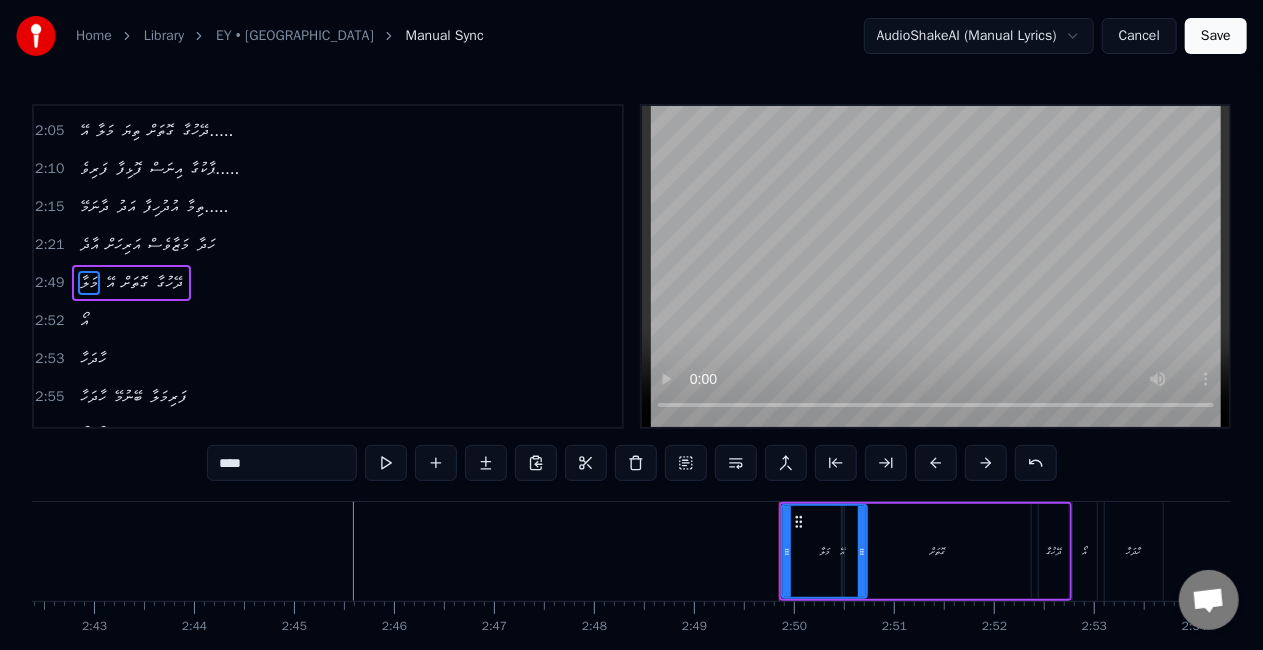 click on "މަލާ" at bounding box center [824, 551] 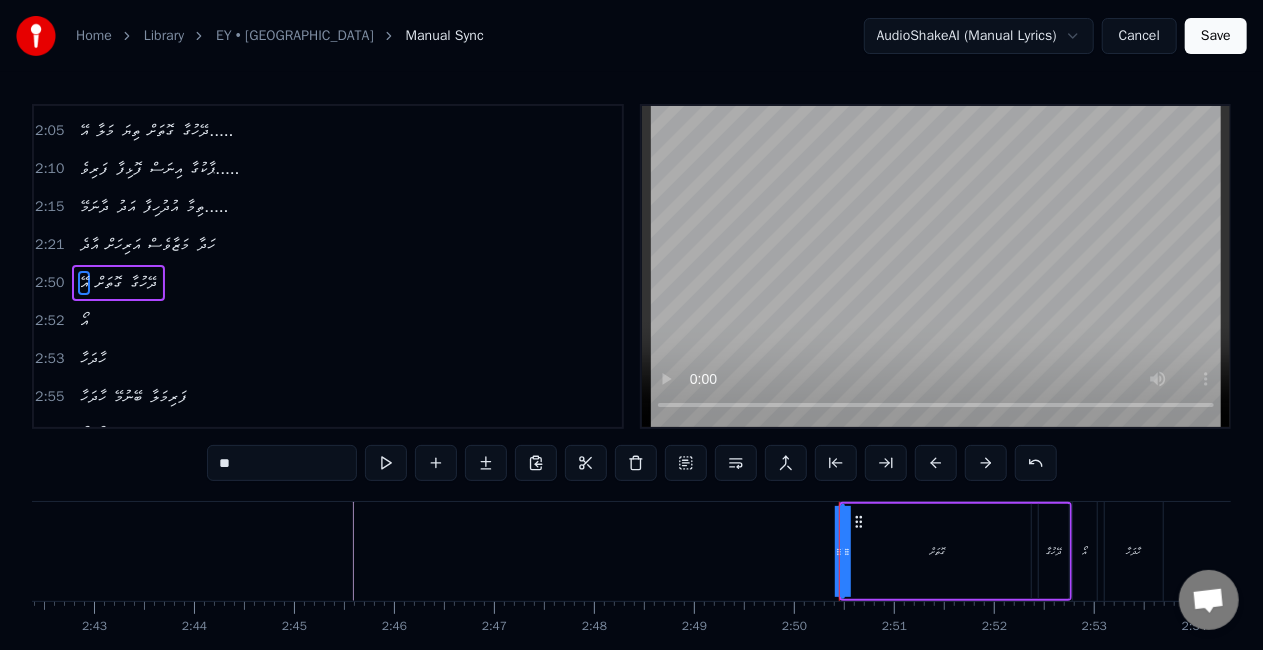 click on "ގޮތަށް" at bounding box center (938, 551) 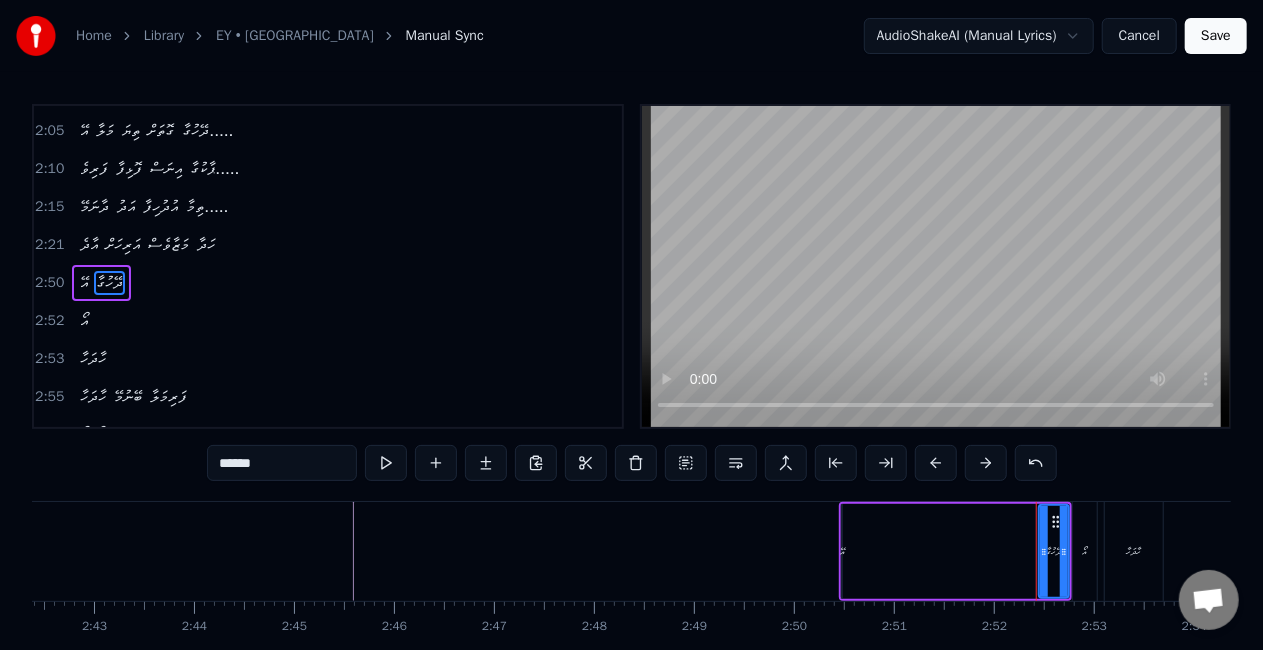 click on "ދޭހުގާ" at bounding box center [1054, 551] 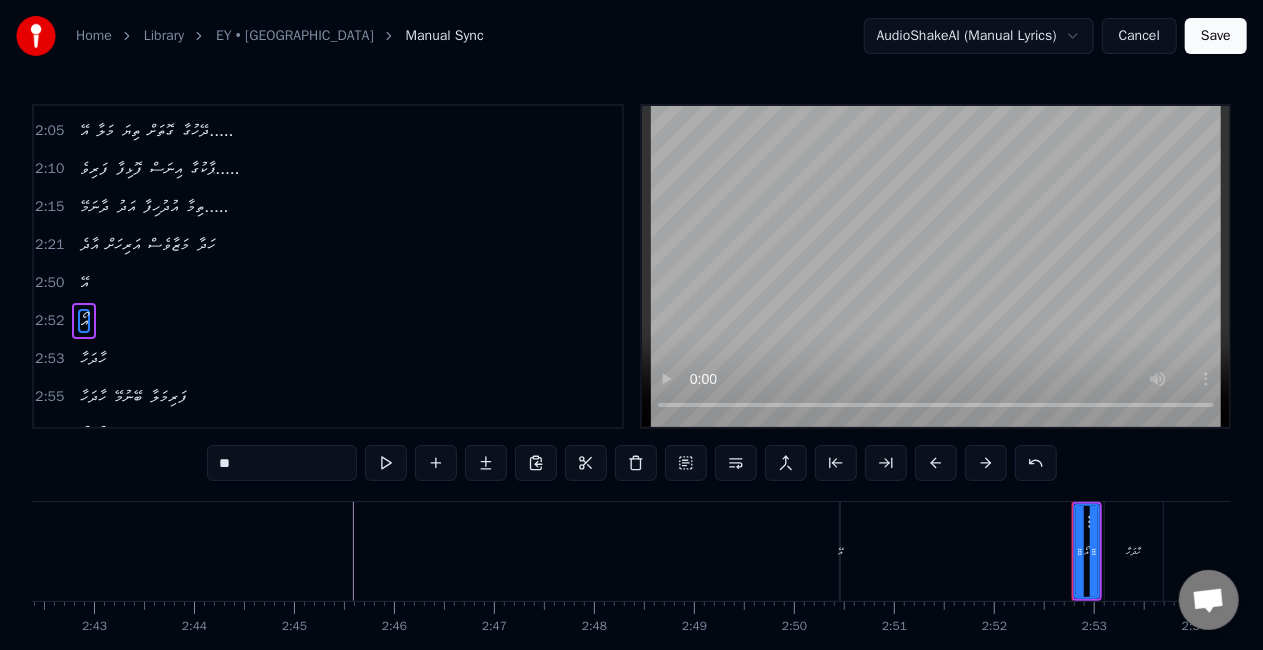 scroll, scrollTop: 754, scrollLeft: 0, axis: vertical 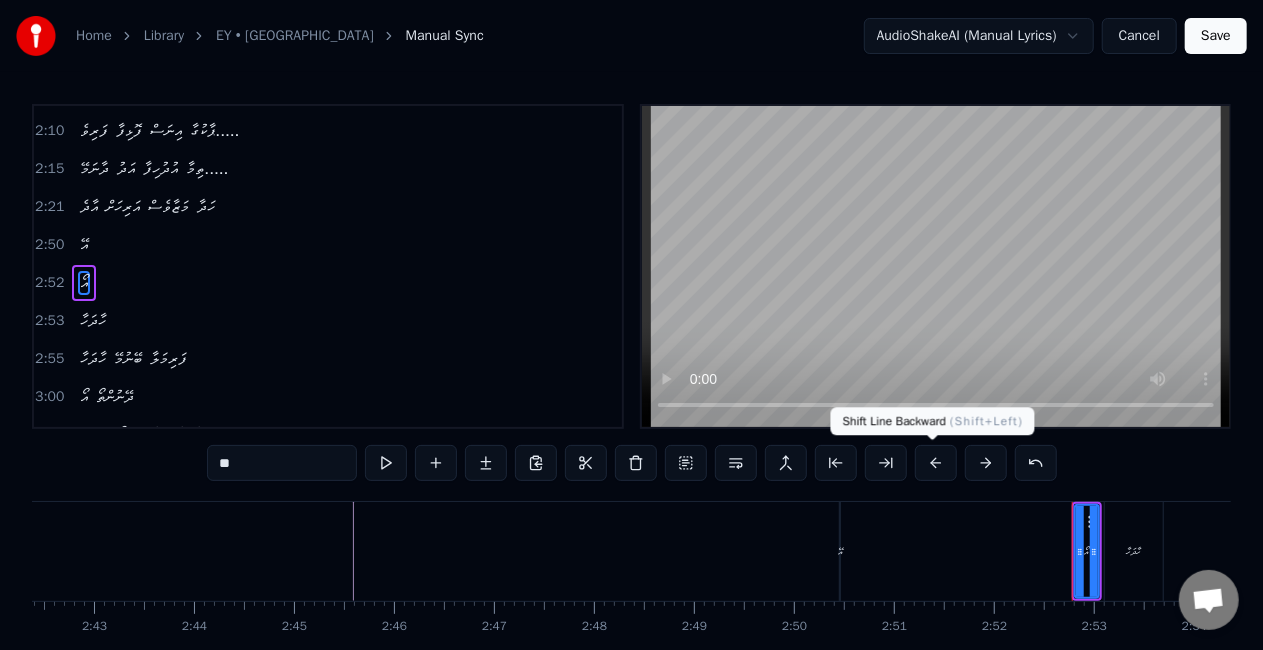 click at bounding box center (936, 463) 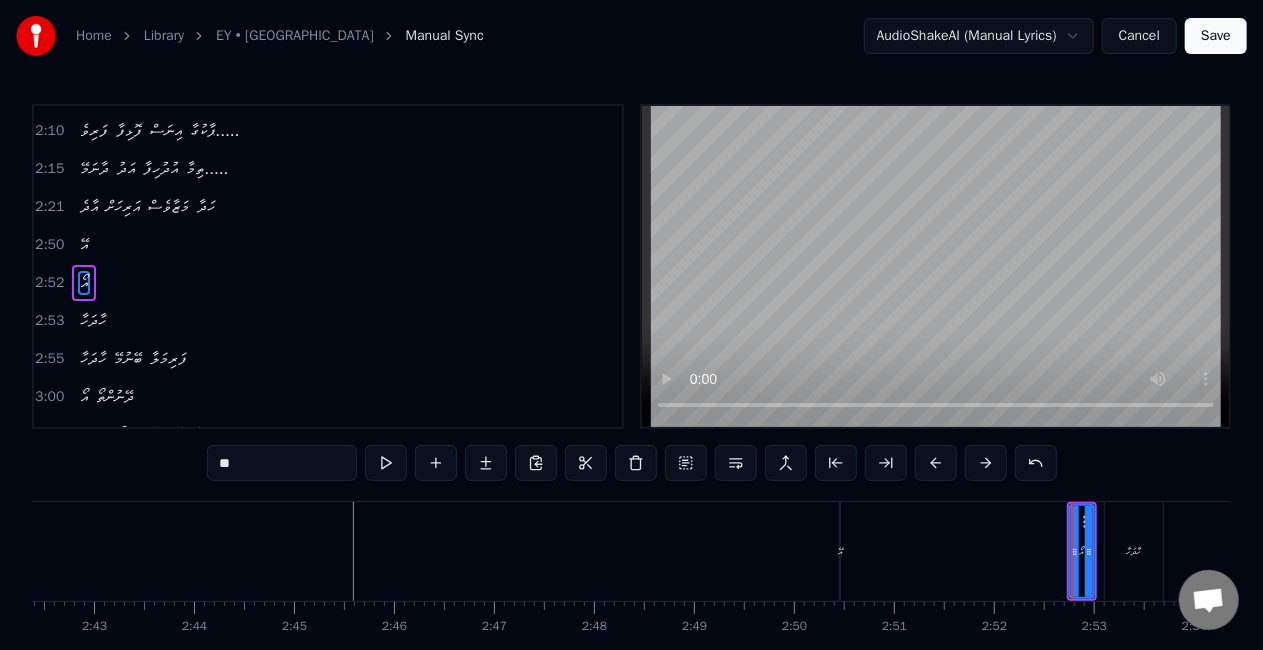 click at bounding box center [936, 463] 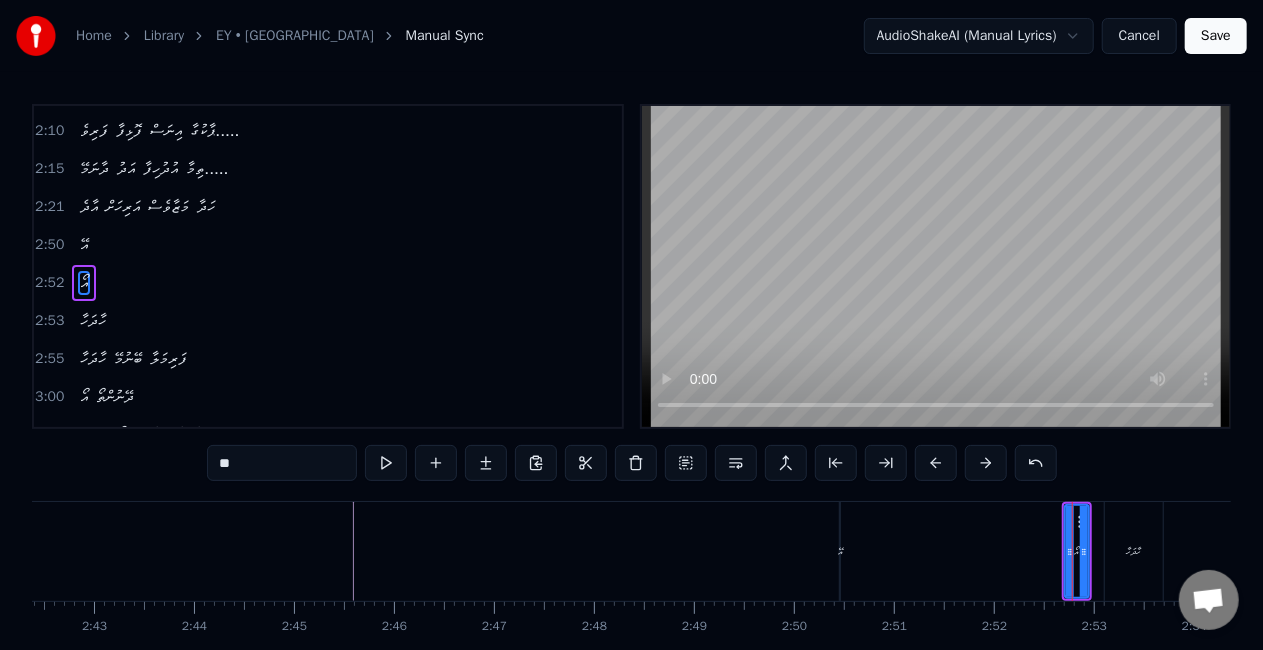 click at bounding box center [936, 463] 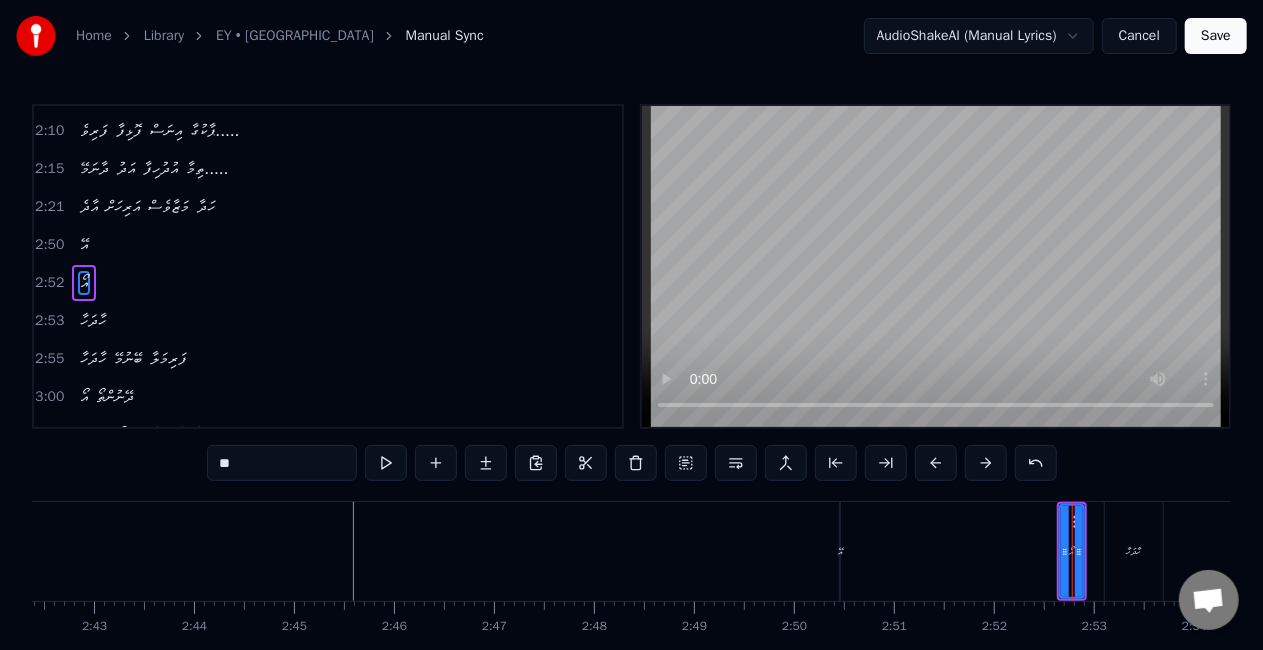 click at bounding box center [936, 463] 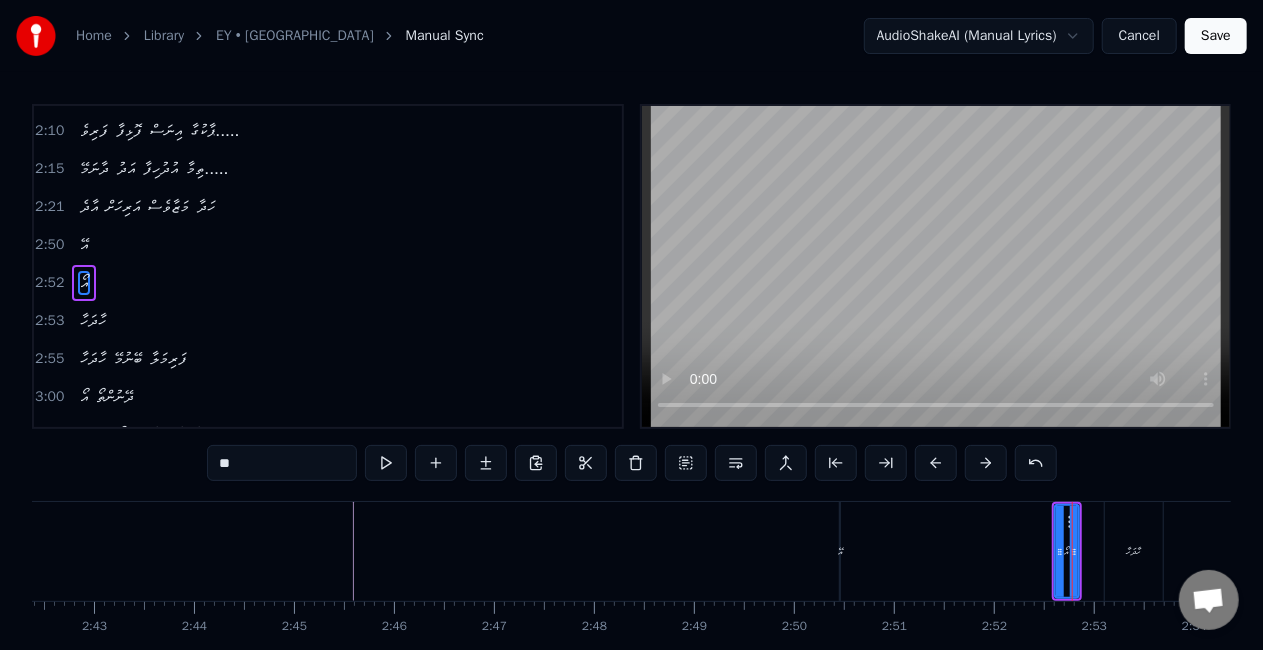 click at bounding box center (936, 463) 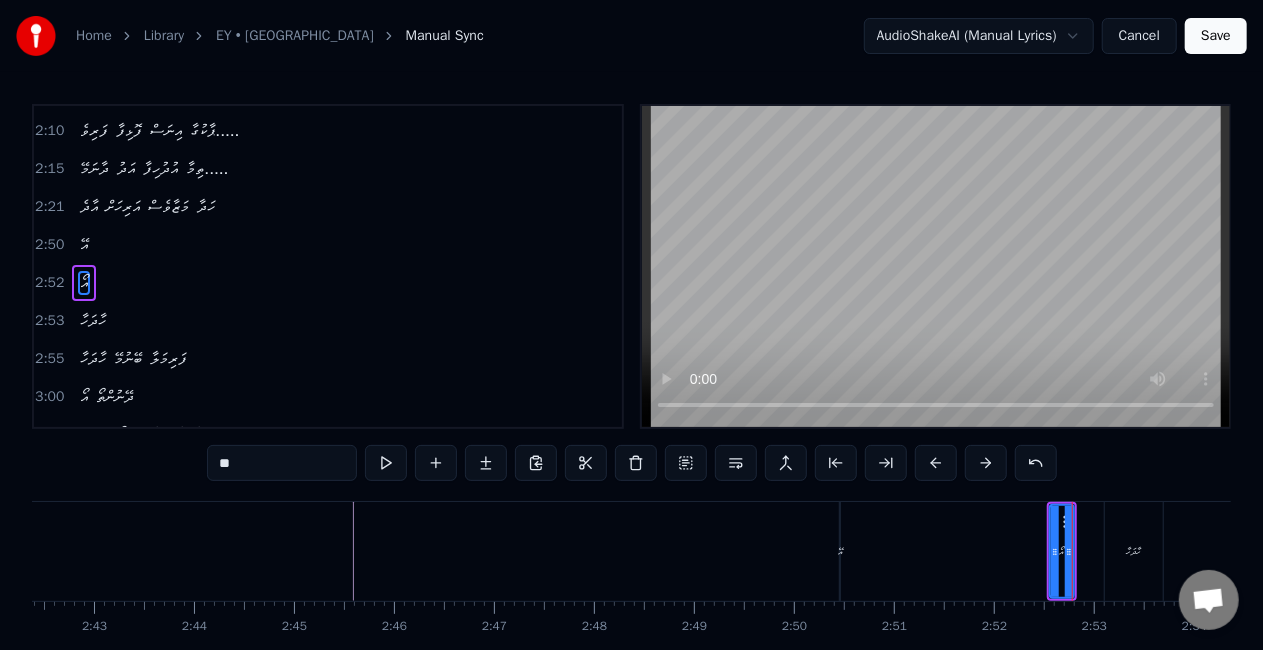 click at bounding box center (936, 463) 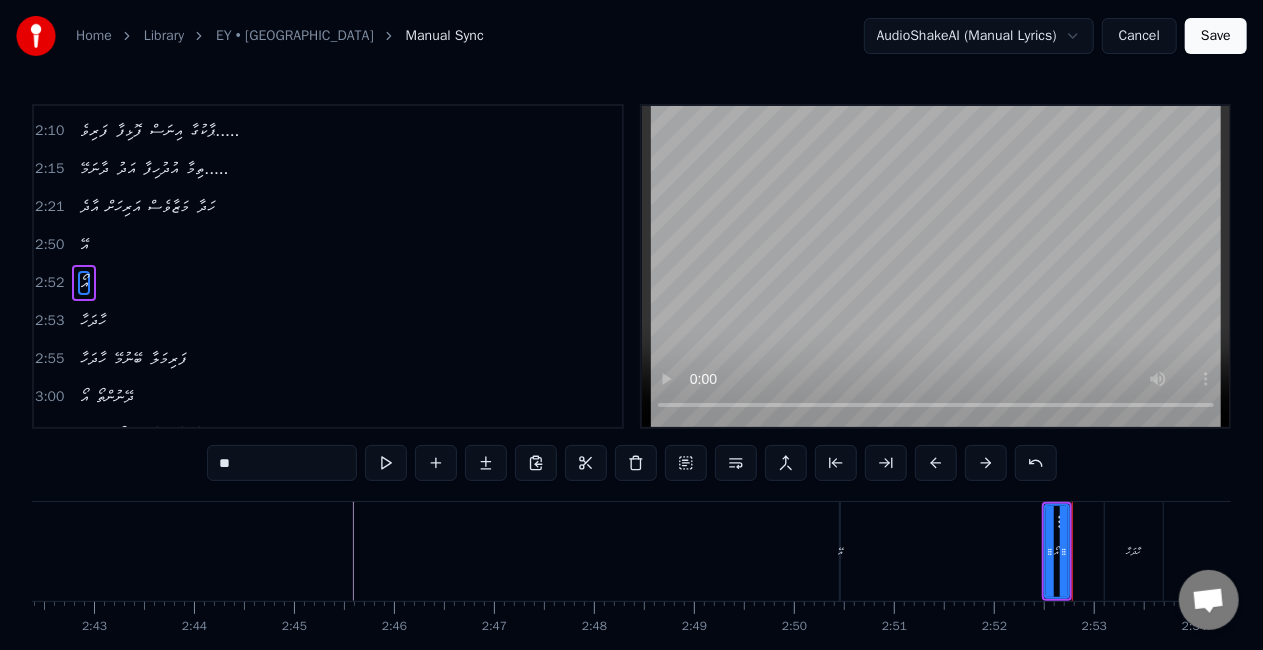 click at bounding box center [936, 463] 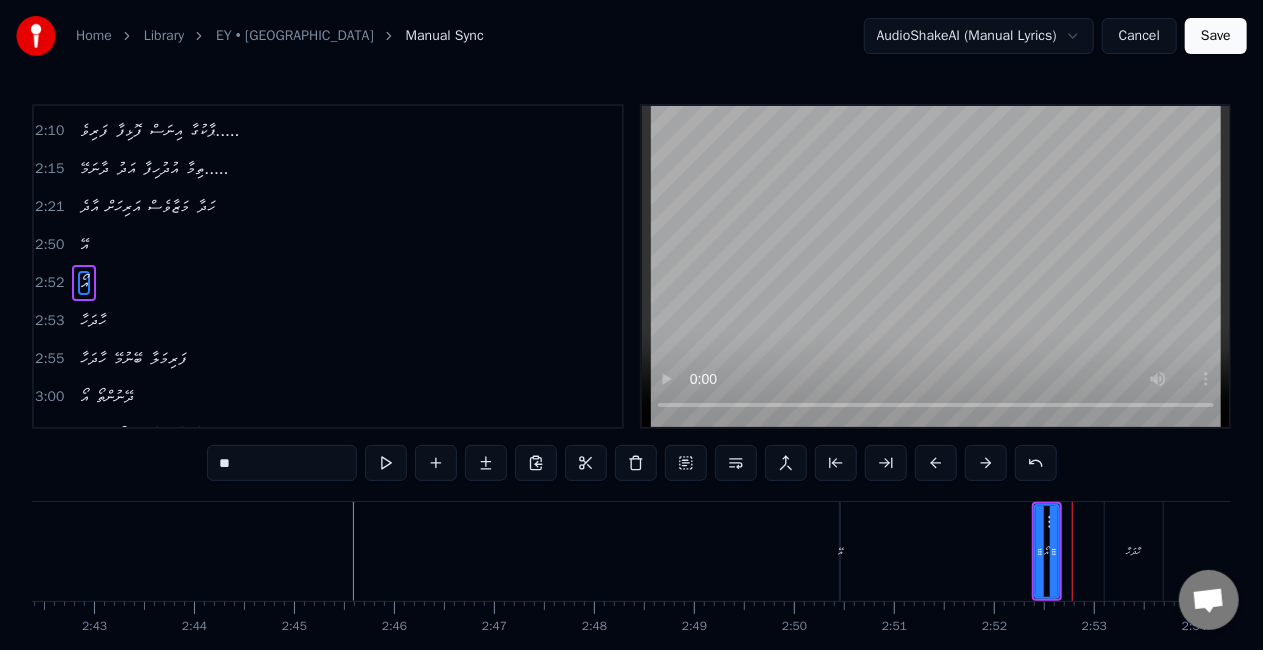 click at bounding box center (936, 463) 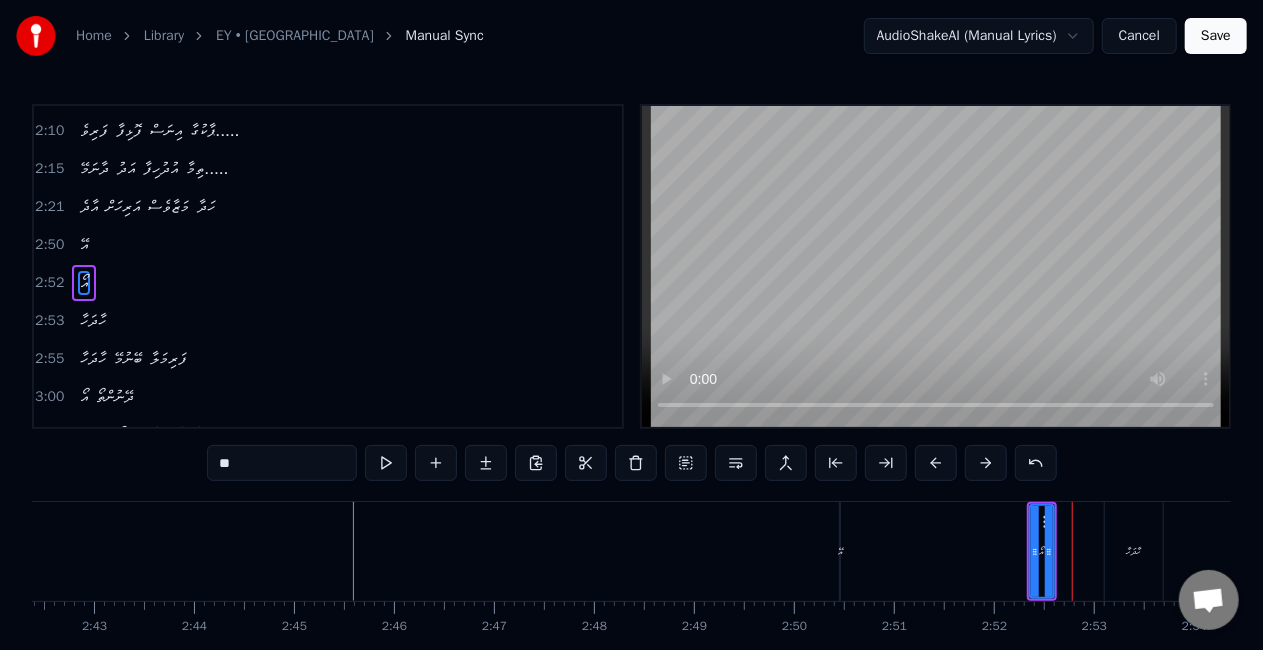 click at bounding box center (936, 463) 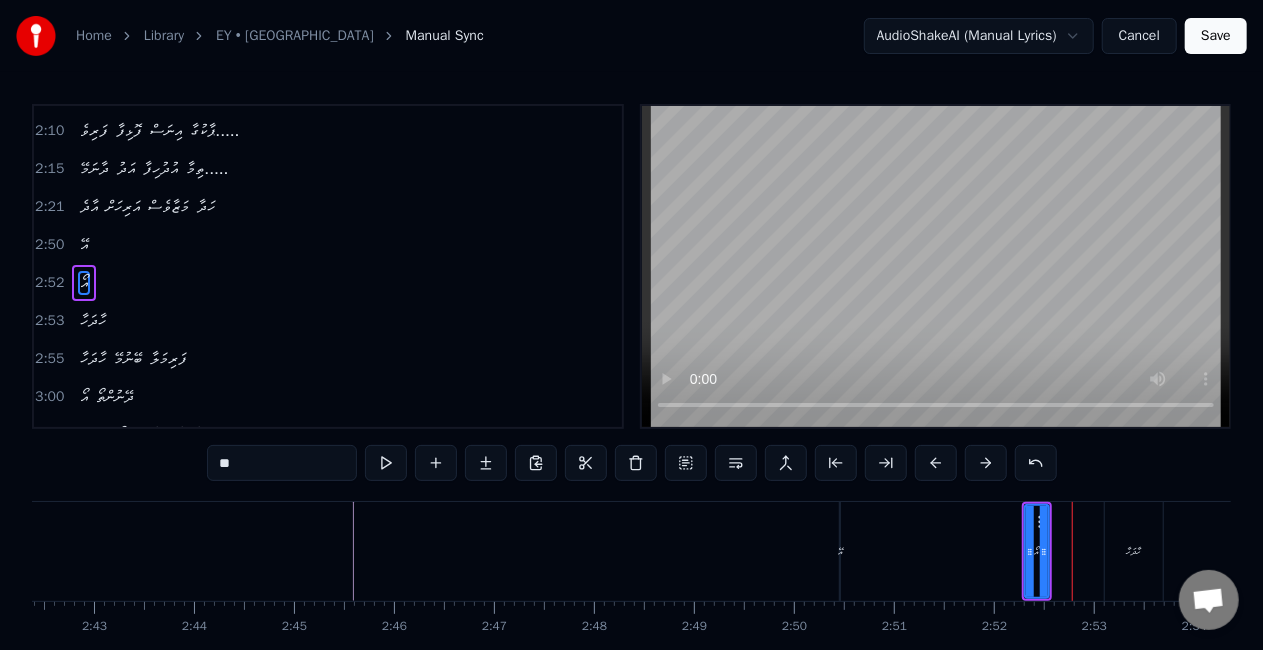 click at bounding box center [936, 463] 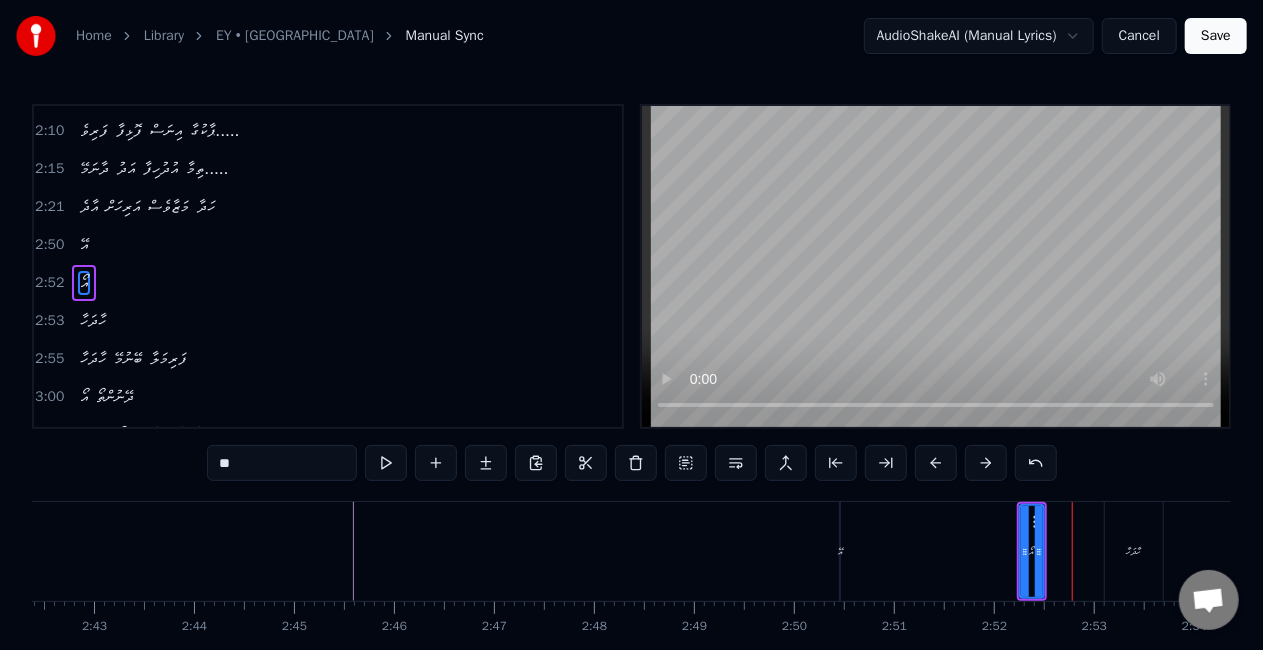 click at bounding box center (936, 463) 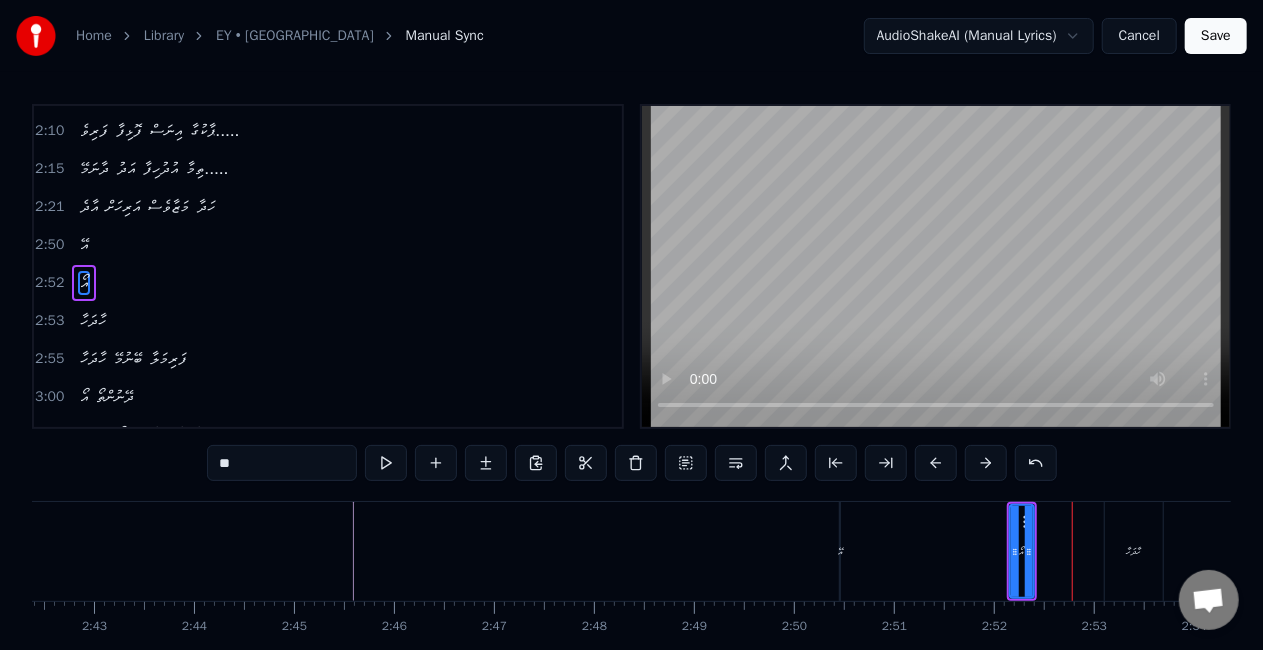 click at bounding box center [936, 463] 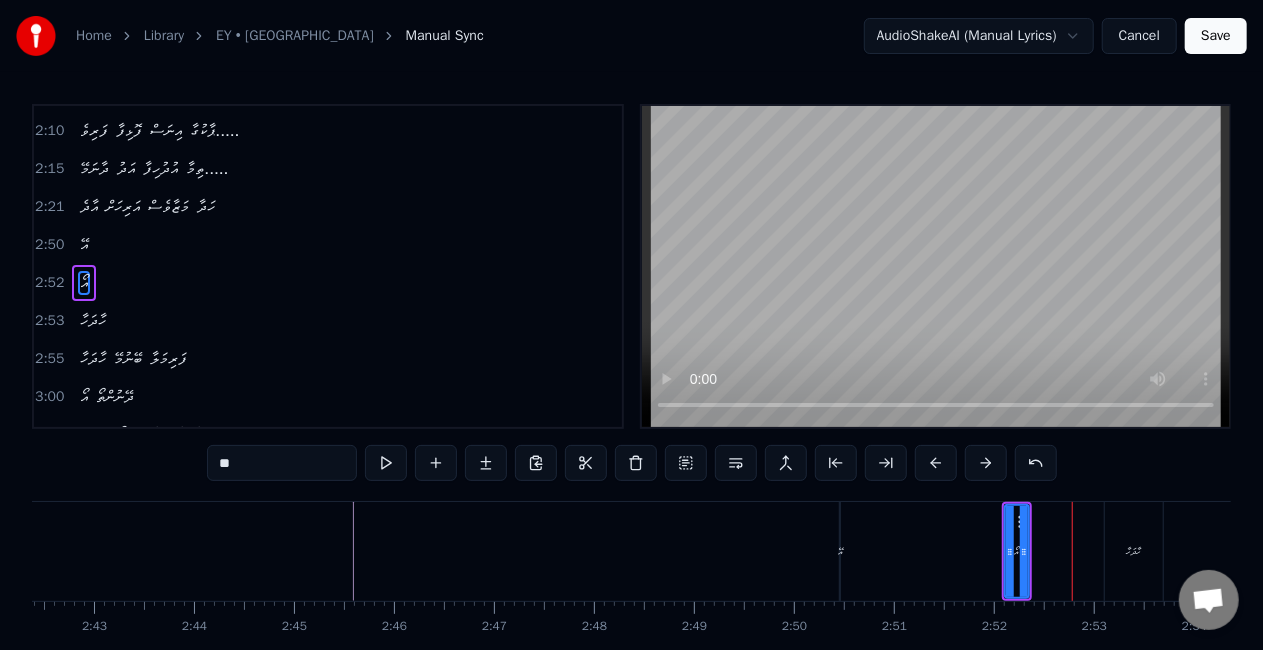 click at bounding box center (936, 463) 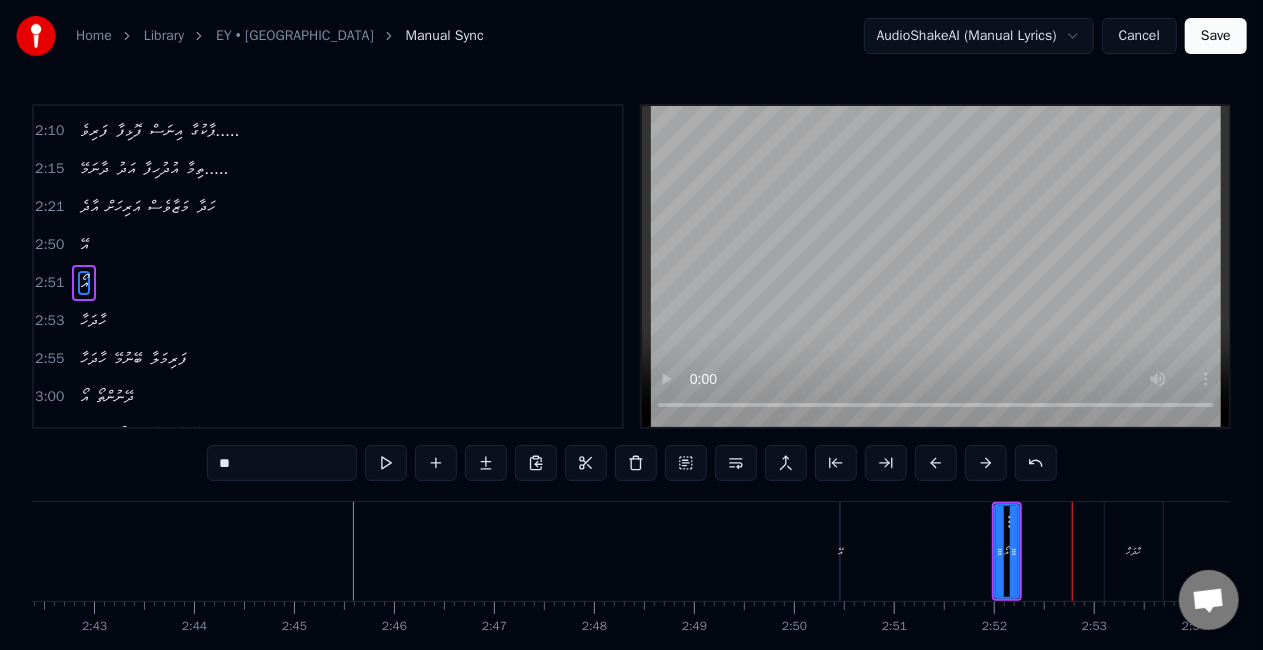 click at bounding box center [936, 463] 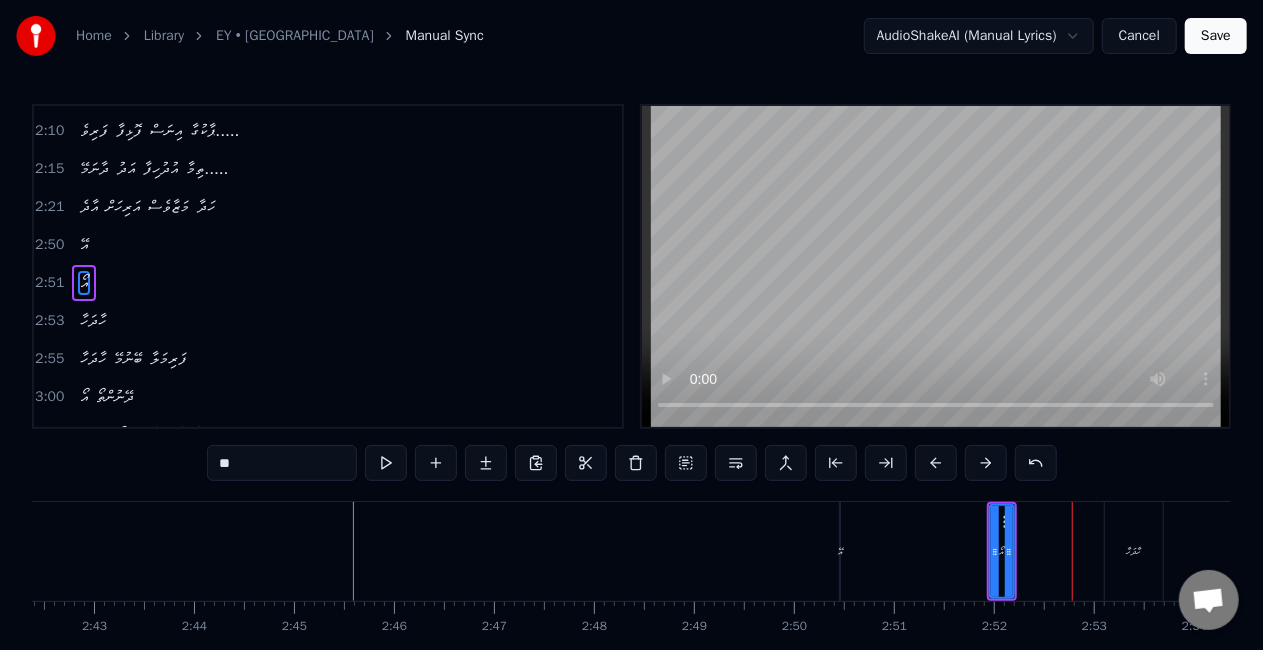 click at bounding box center (936, 463) 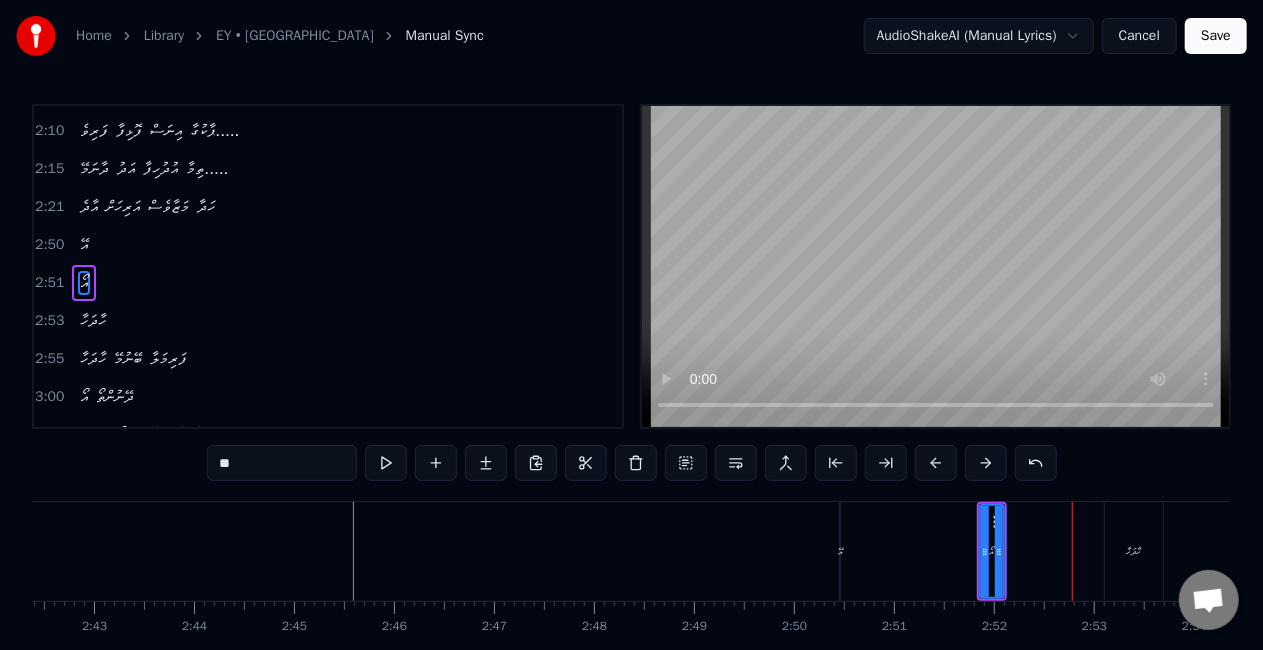 click at bounding box center [936, 463] 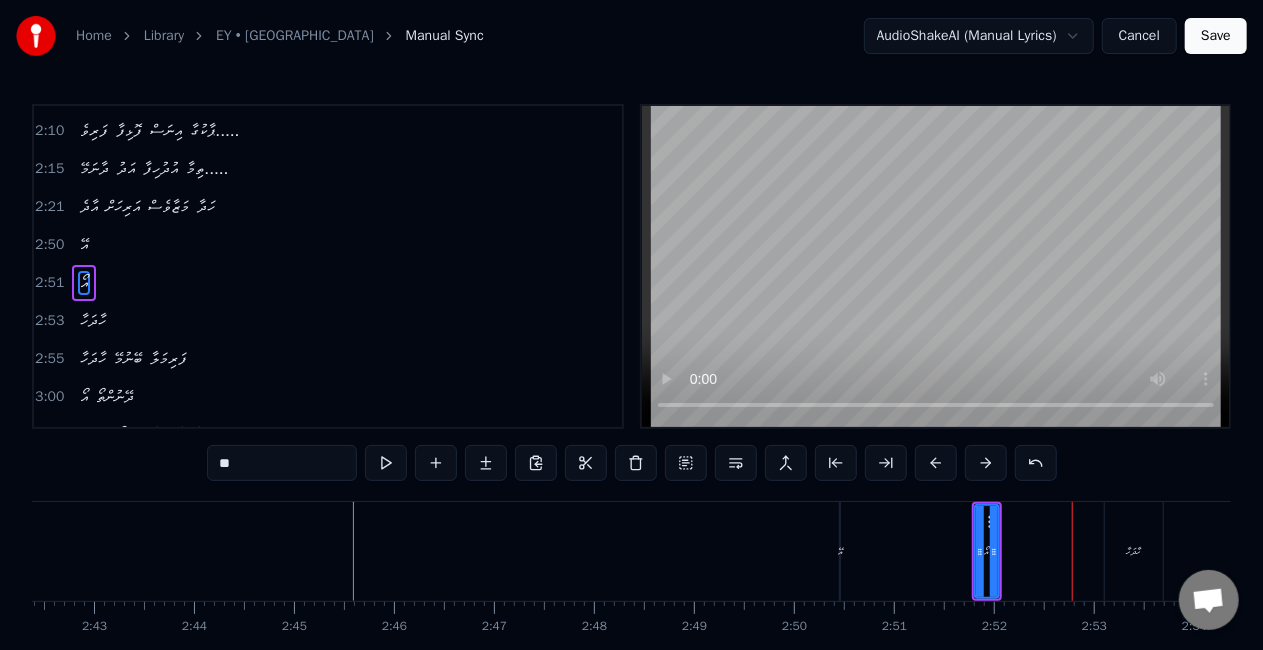 click at bounding box center (936, 463) 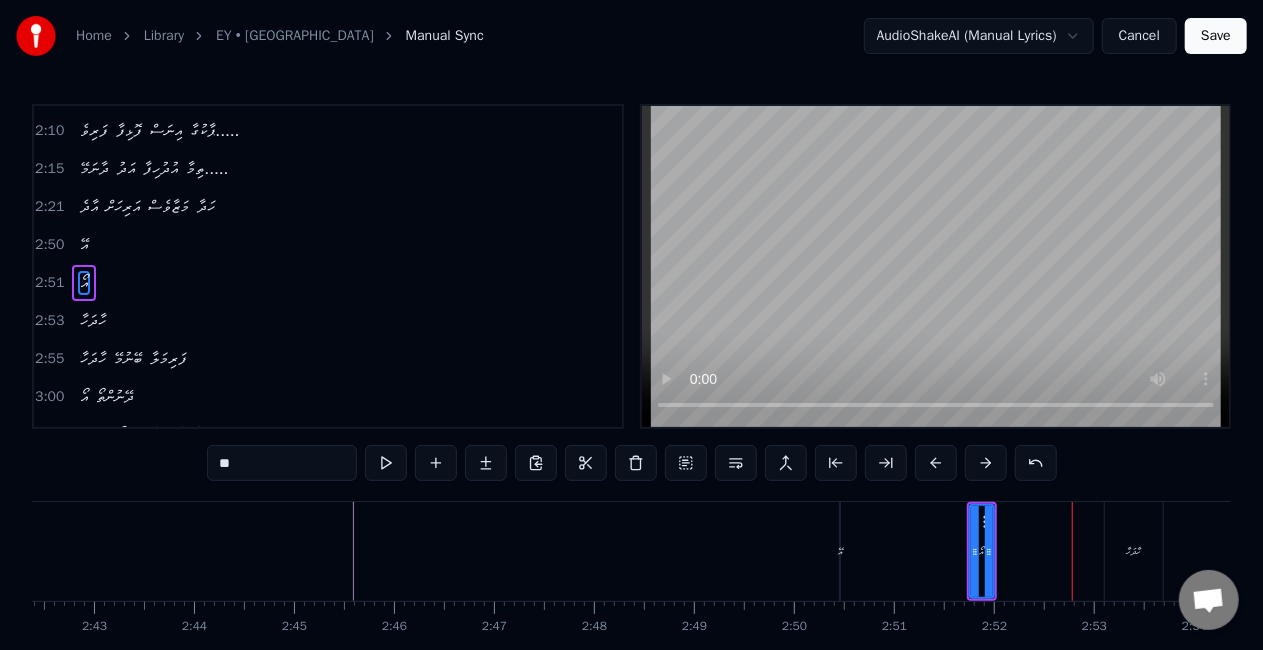 click at bounding box center [936, 463] 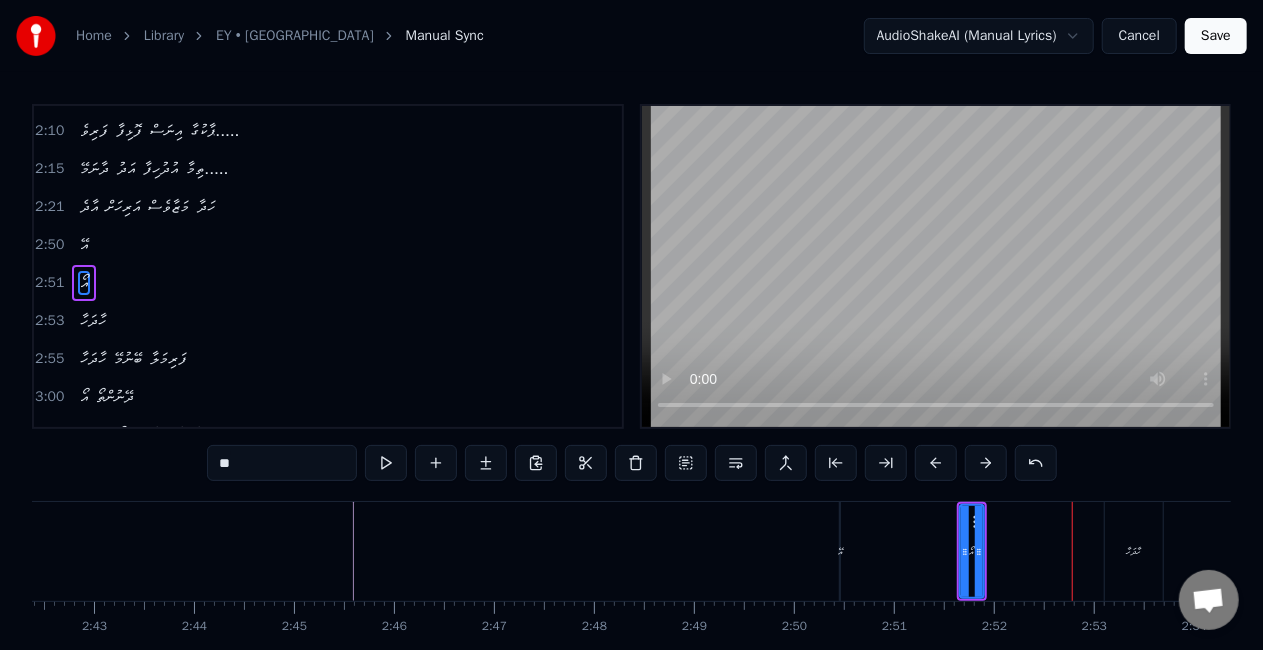 click at bounding box center (936, 463) 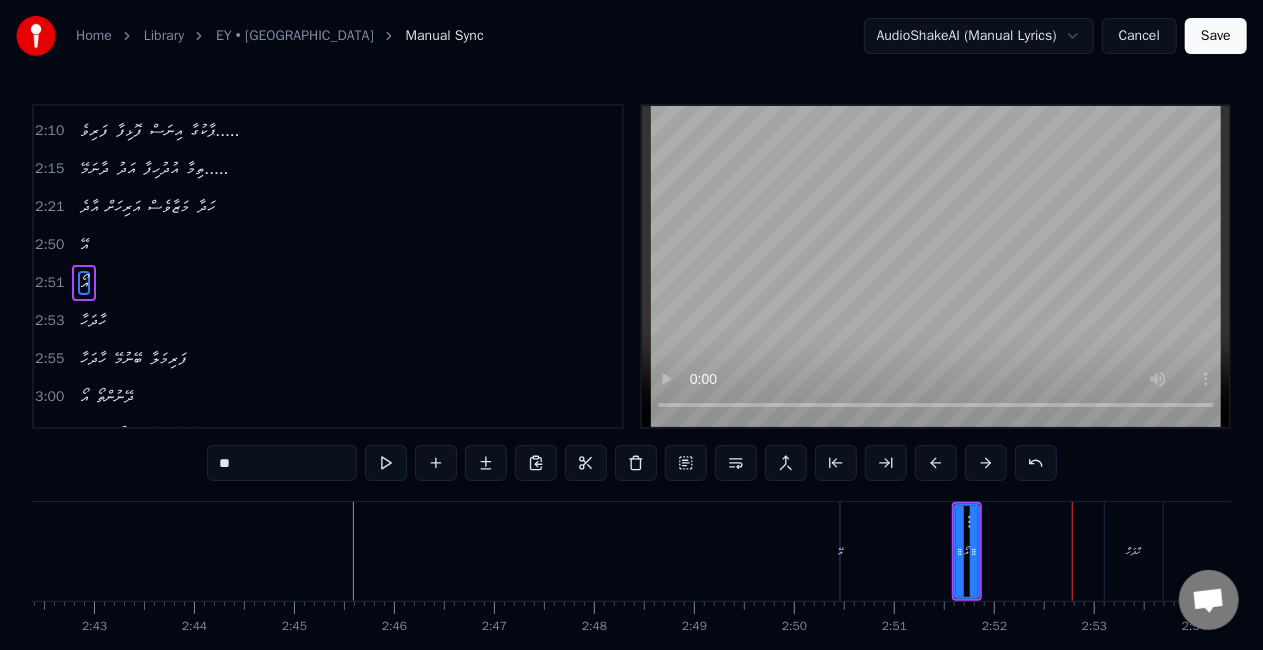 click at bounding box center [936, 463] 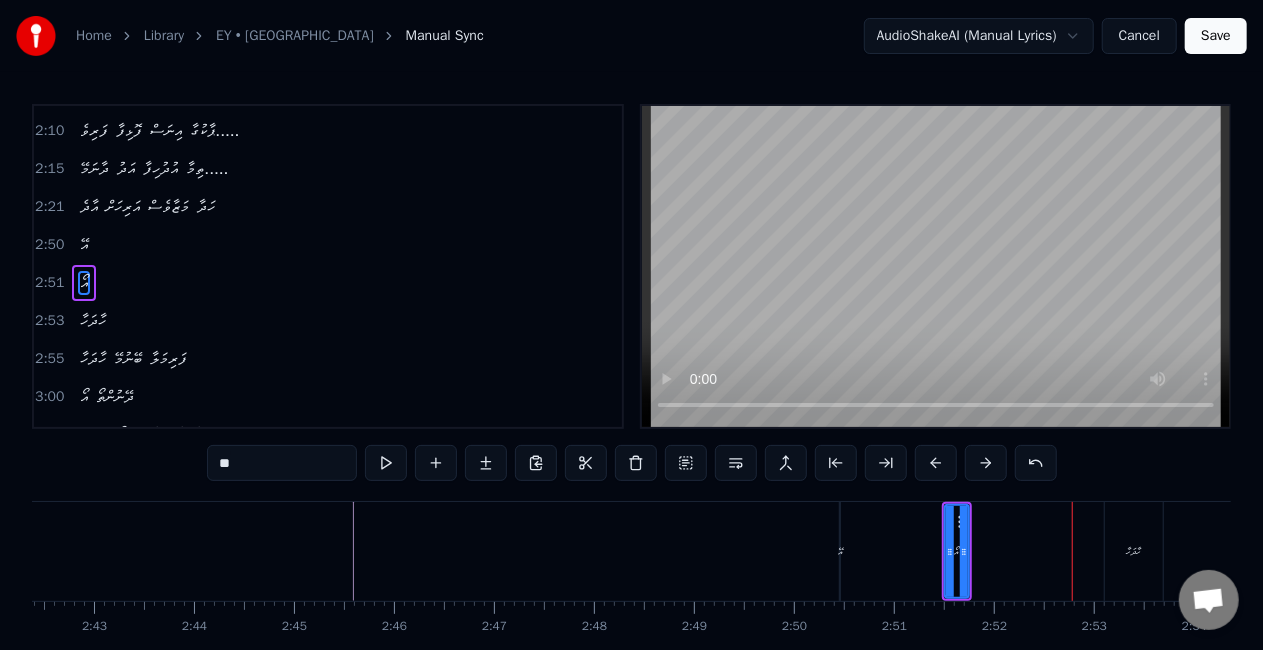 click at bounding box center [936, 463] 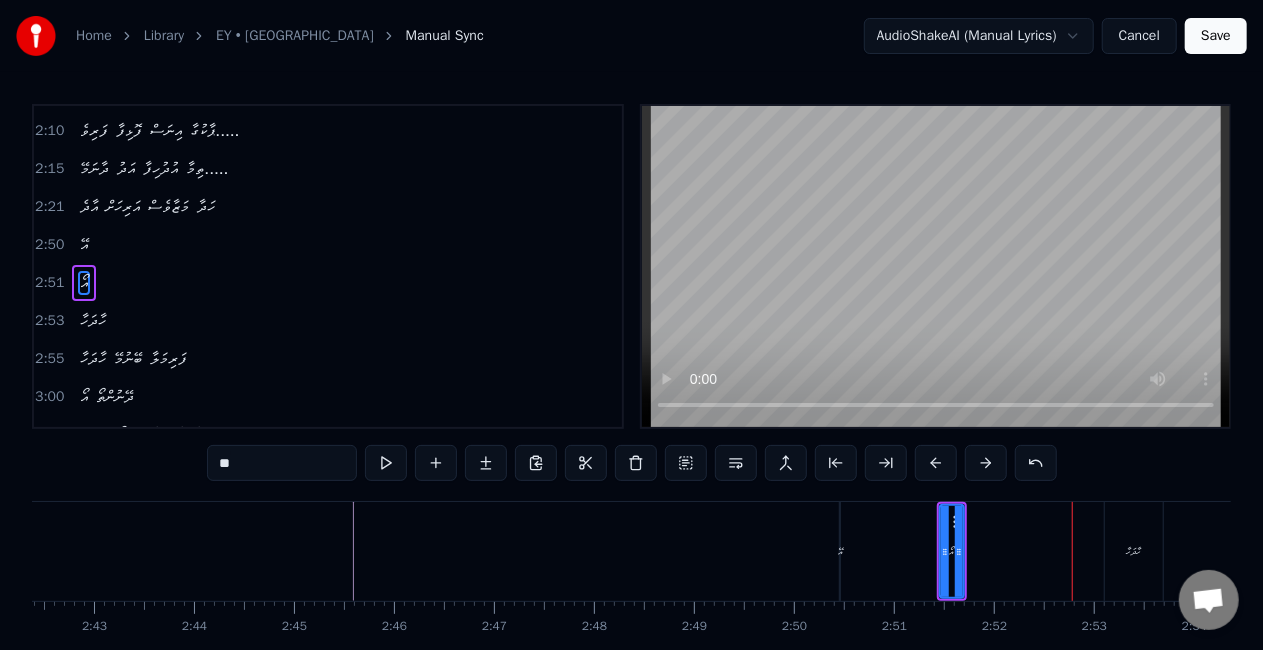 click at bounding box center (936, 463) 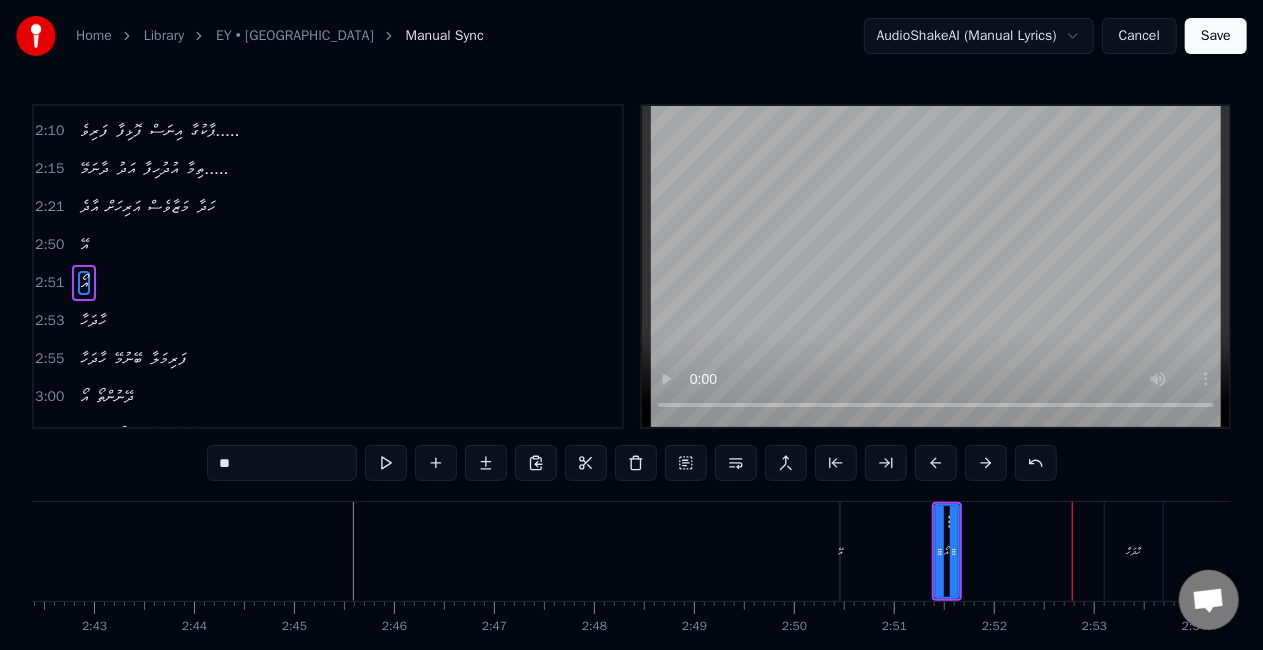 click at bounding box center (936, 463) 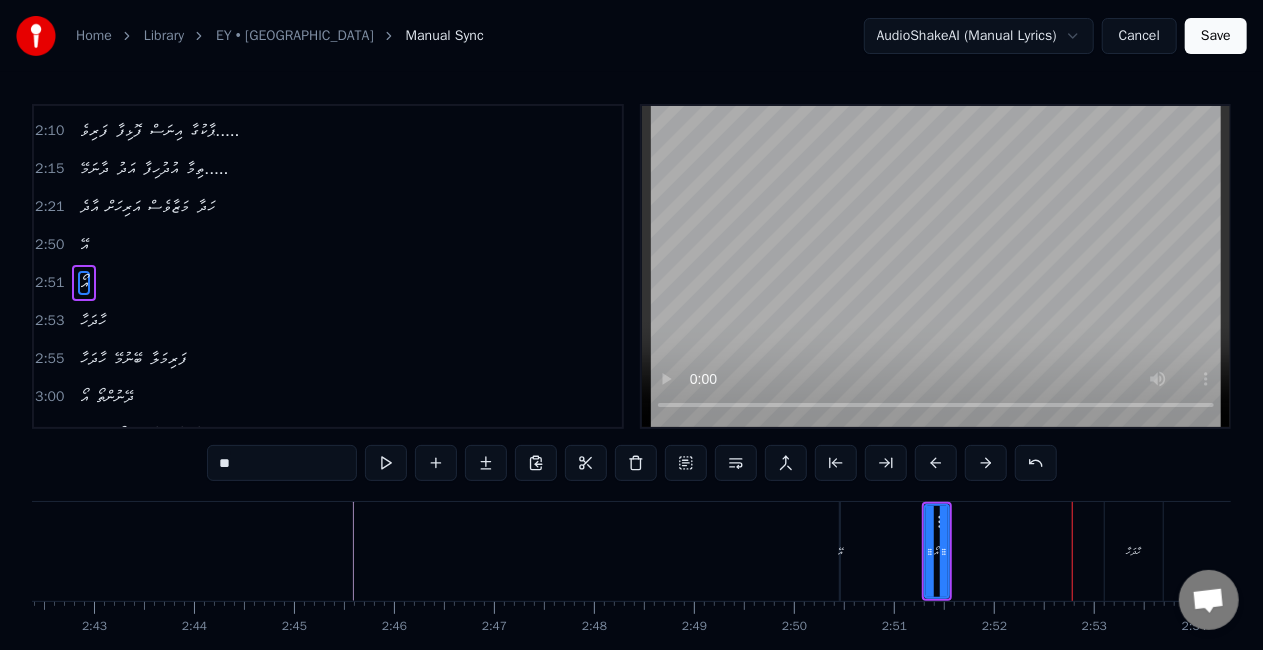 click at bounding box center [936, 463] 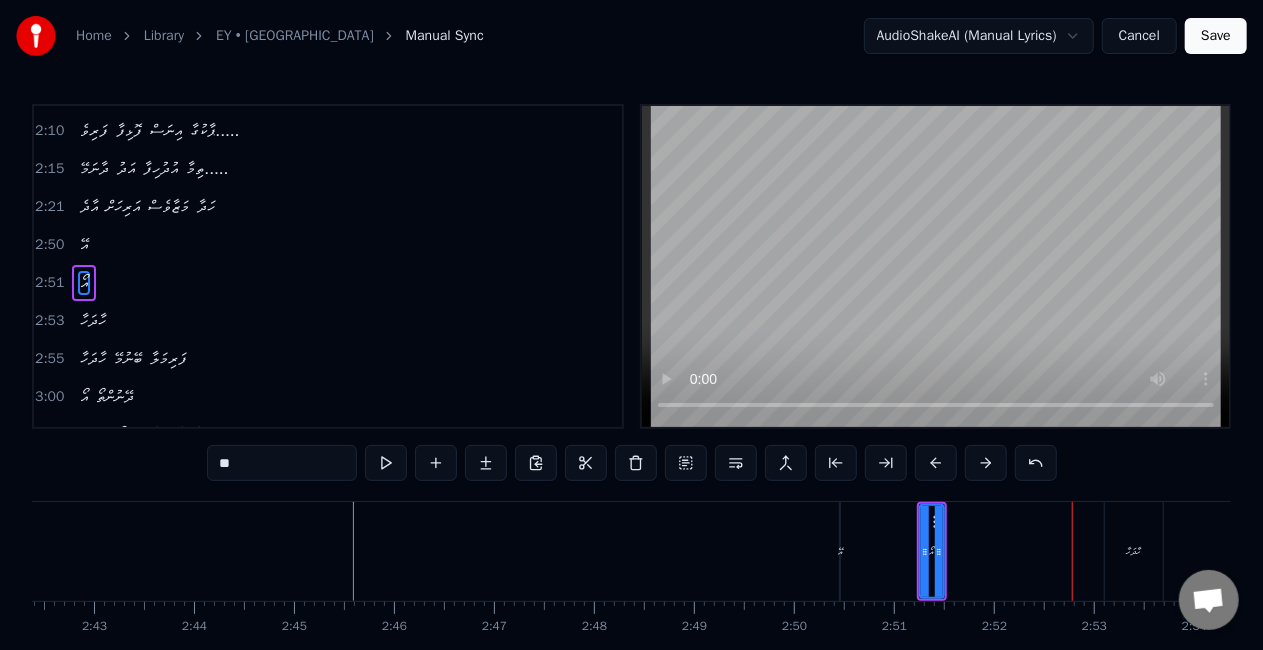 click on "އޭ" at bounding box center [840, 551] 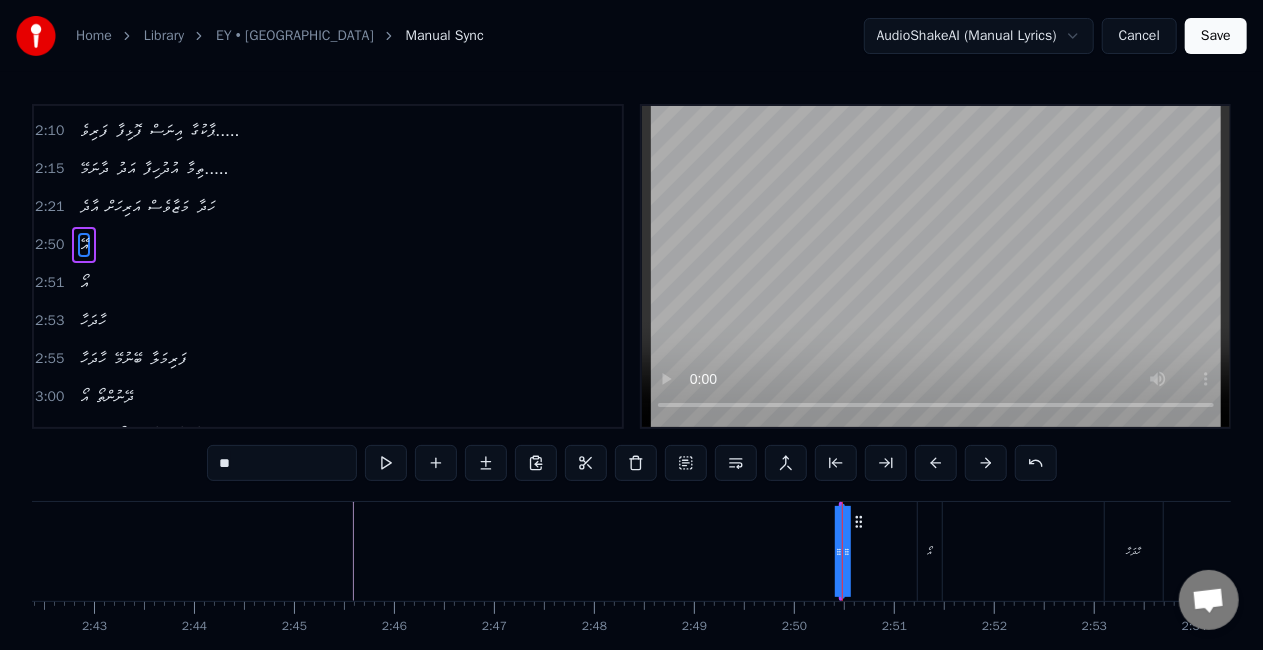 scroll, scrollTop: 716, scrollLeft: 0, axis: vertical 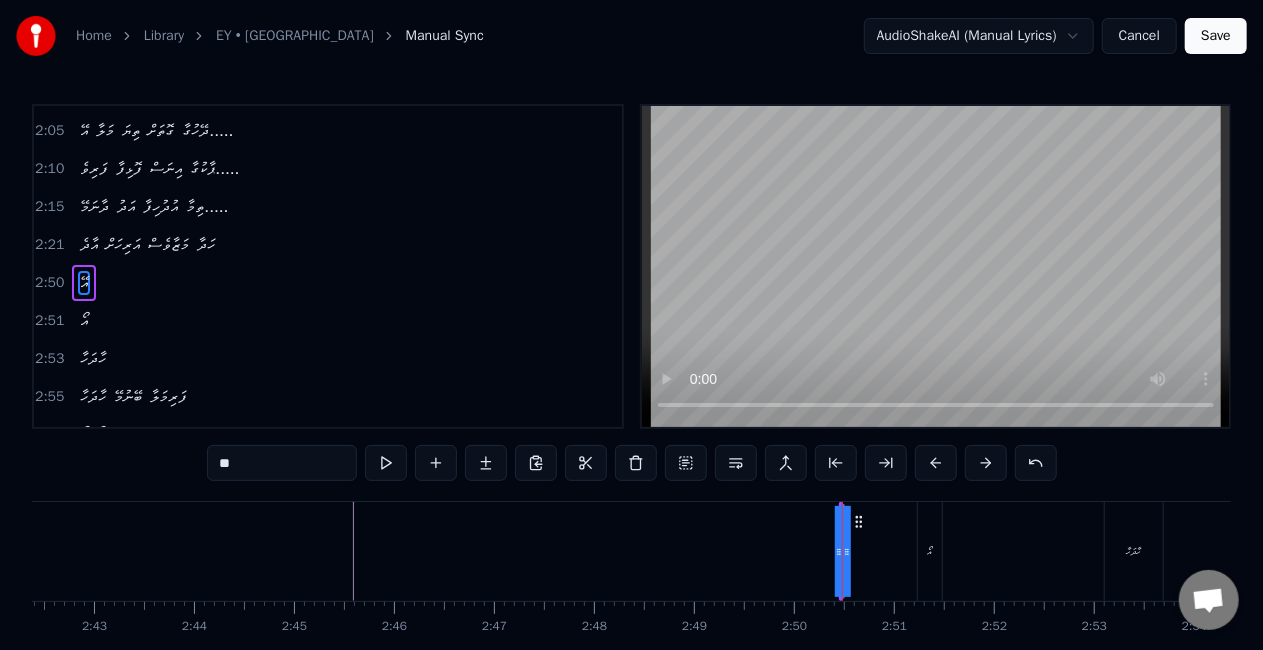 type on "**" 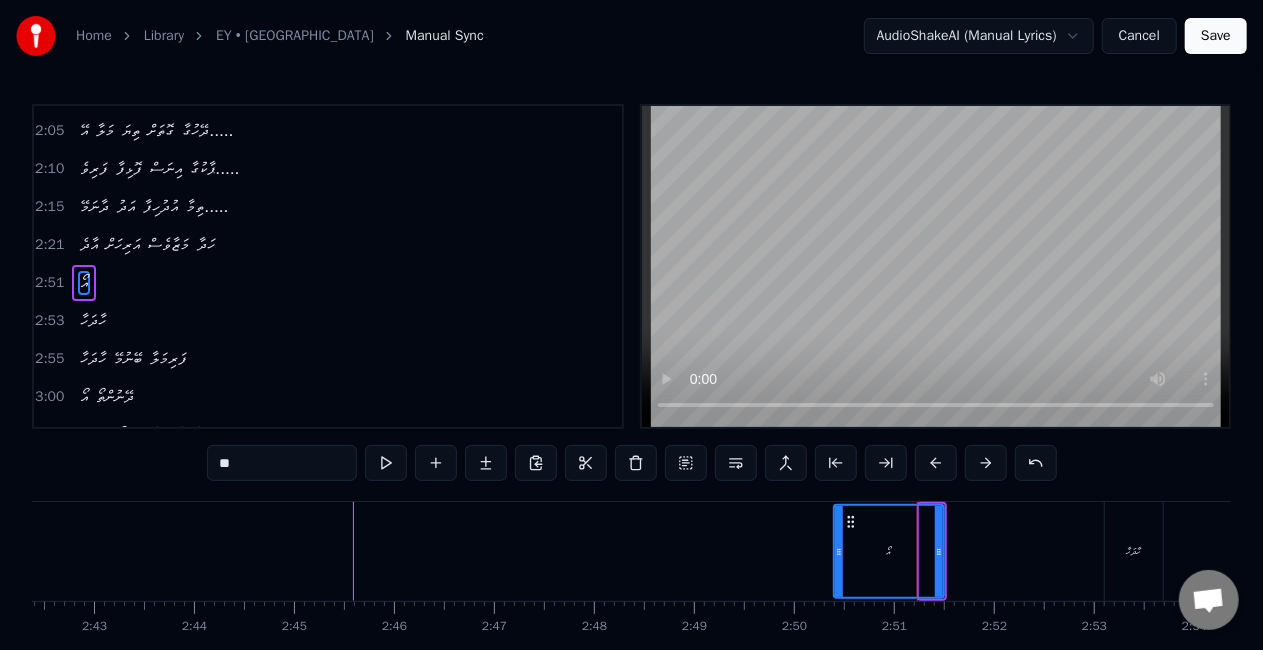 drag, startPoint x: 928, startPoint y: 555, endPoint x: 842, endPoint y: 560, distance: 86.145226 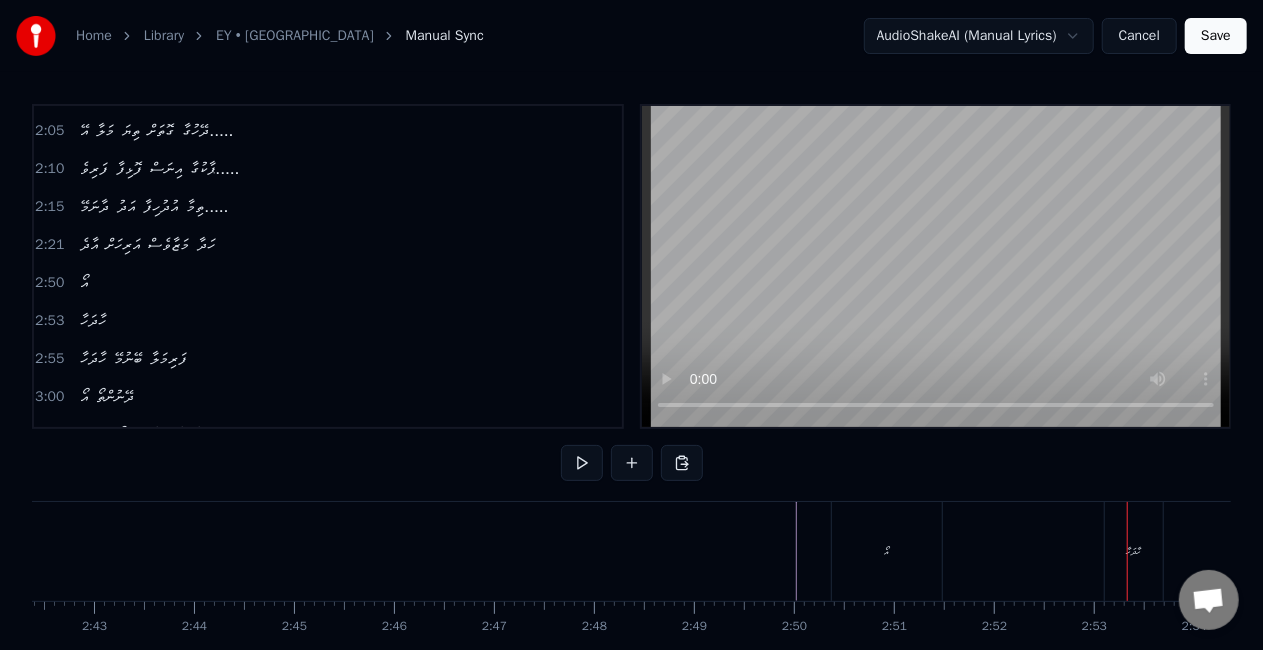 click on "ހާދަހާ" at bounding box center (1134, 551) 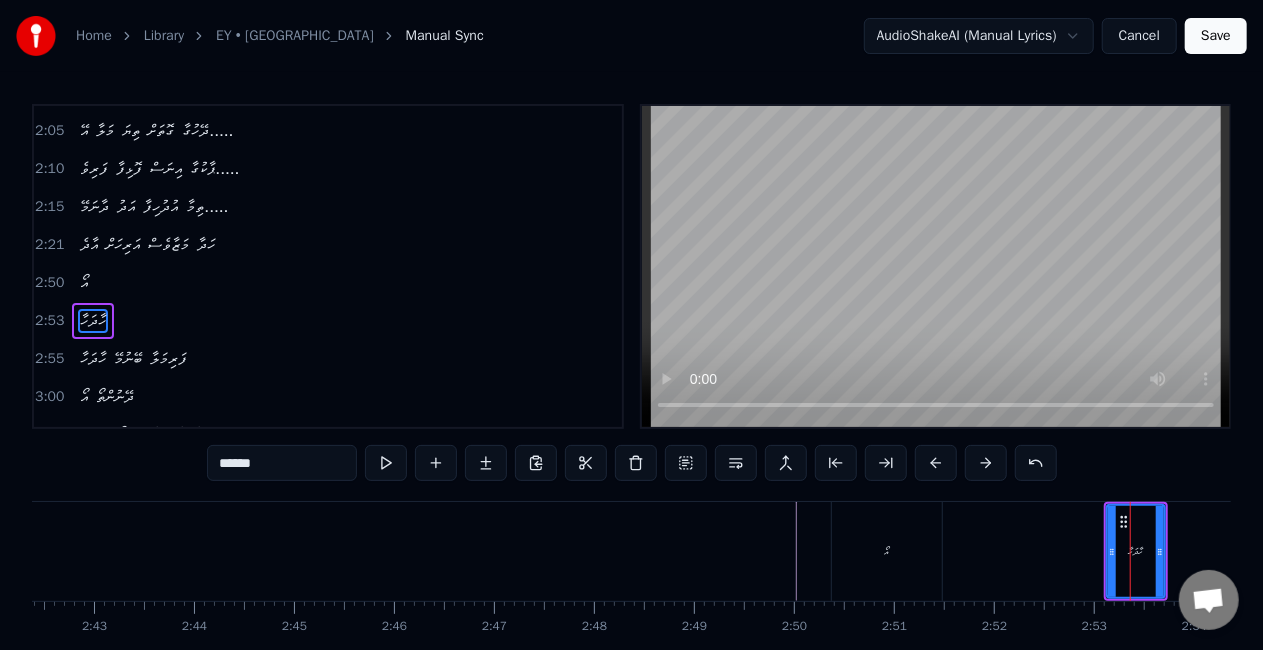 scroll, scrollTop: 754, scrollLeft: 0, axis: vertical 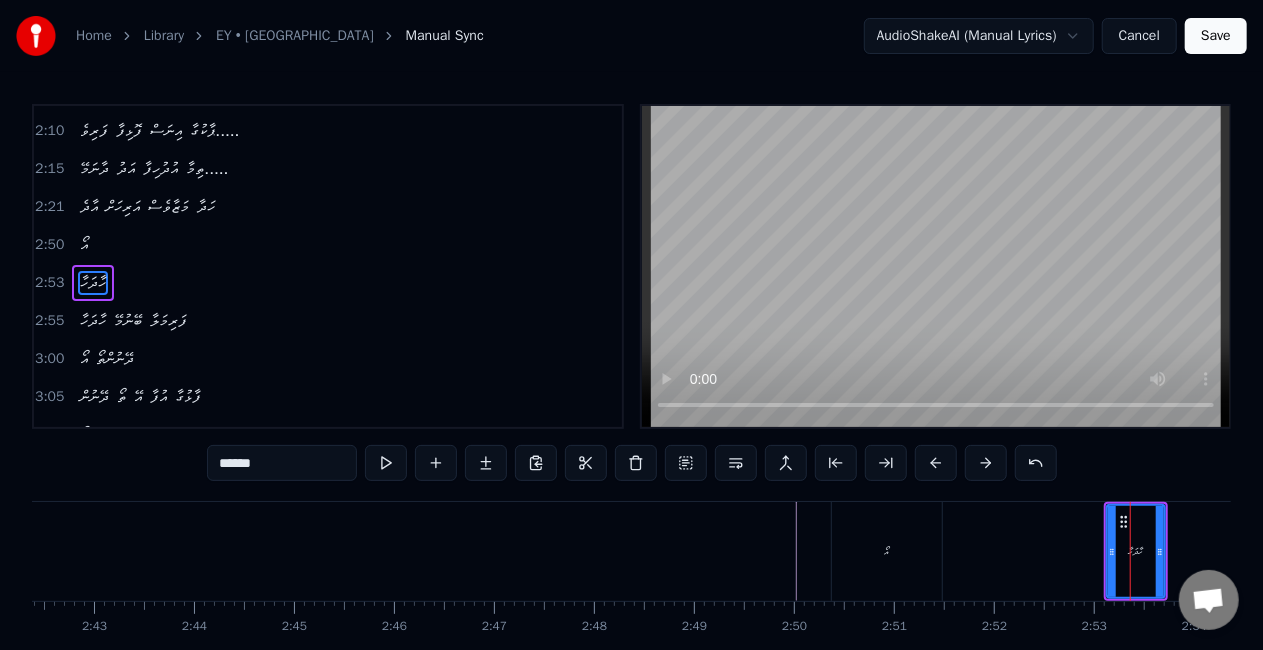 click on "އޭ މަލާ ތިޔަ ގޮތަށް ދޭހުގާ.... ފަރިވެ ފޮޅިފާ އިނަސް ޕާކުގާ...... ދާނަމޭ އަދު އުދުހިފާ ތިމާ.... އާދެ އަރިހަށް މަޒާވެސް ހަދާ... އޭ މަލާ ތިޔަ ގޮތަށް ދޭހުގާ.......... އޯ ފަރިކަމޭ ފަރިކަމޭ ނާޒުކީ މިލްކުވާ....... އޯ އަރިއަހުން އަރިއަހުން ދެން އުފާ ދެވަވާ...... ހޫ ހޫ ހައާ އޫ ފަރިކަމޭ ފަރިކަމޭ ނާޒުކީ މިލްކުވާ....... އޯ އަރިއަހުން އަރިއަހުން ދެން އުފާ ދެވަވާ..... އޭ މަލާ ތިޔަ ގޮތަށް ދޭހުގާ..... ފަރިވެ ފޮޅިފާ އިނަސް ޕާކުގާ..... ދާނަމޭ އަދު އުދުހިފާ ތިމާ..... އާދެ އަރިހަށް މަޒާވެސް ހަދާ އޯ ހާދަހާ ހާދަހާ ބޭނުމޭ ފަރިމަލާ އޯ ދޭނުންތޯ ދޭނުން ތޯ އޭ އުފާ ފާޅުގާ އޯ ހާދަހާ ހާދަހާ ބޭނުމޭ ފަރިމަލާ އޯ" at bounding box center [-3465, 551] 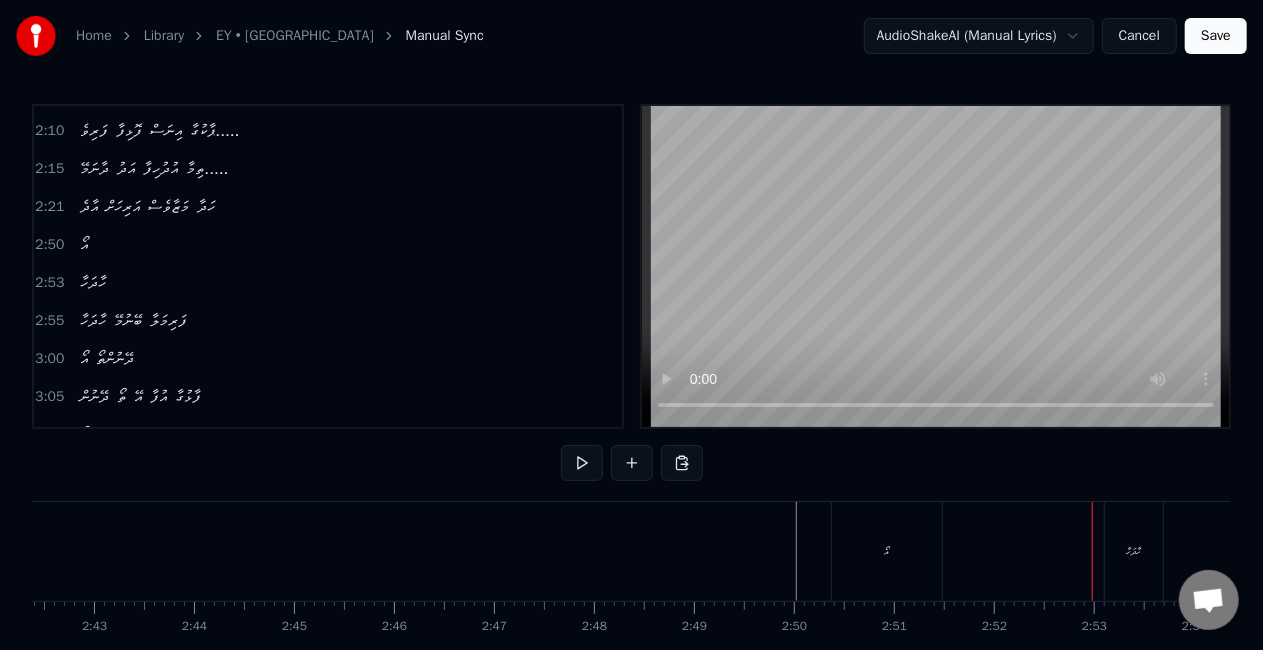 click on "ހާދަހާ" at bounding box center [1134, 551] 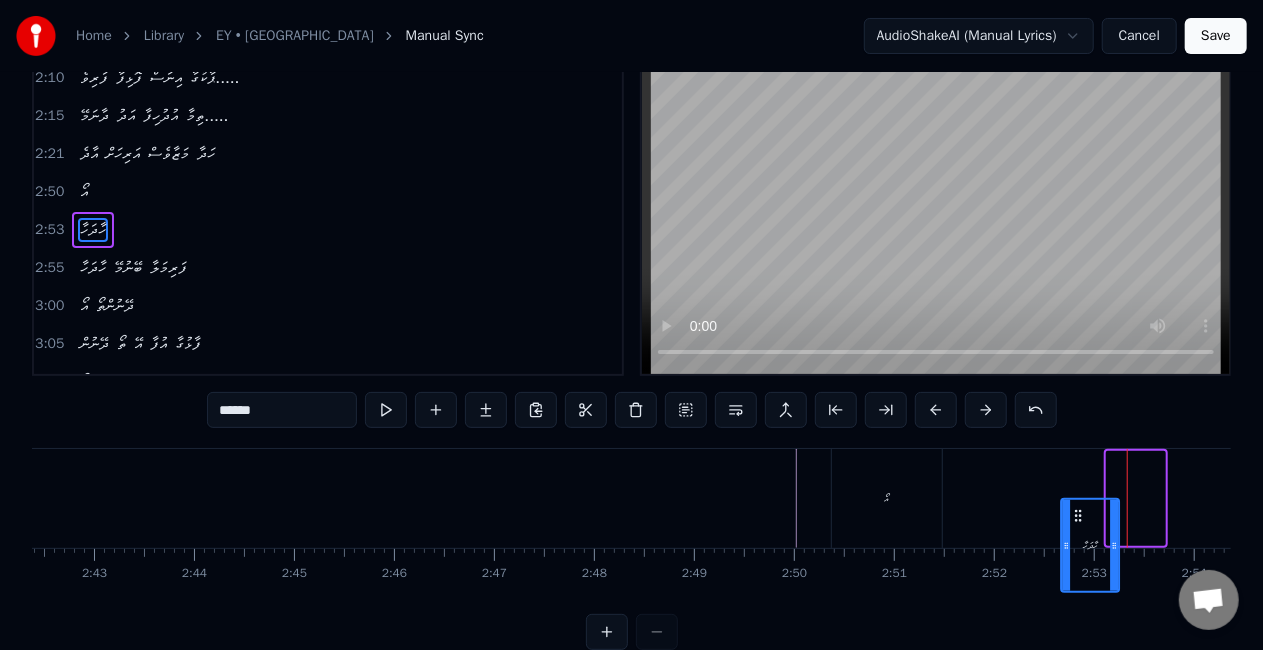 scroll, scrollTop: 60, scrollLeft: 0, axis: vertical 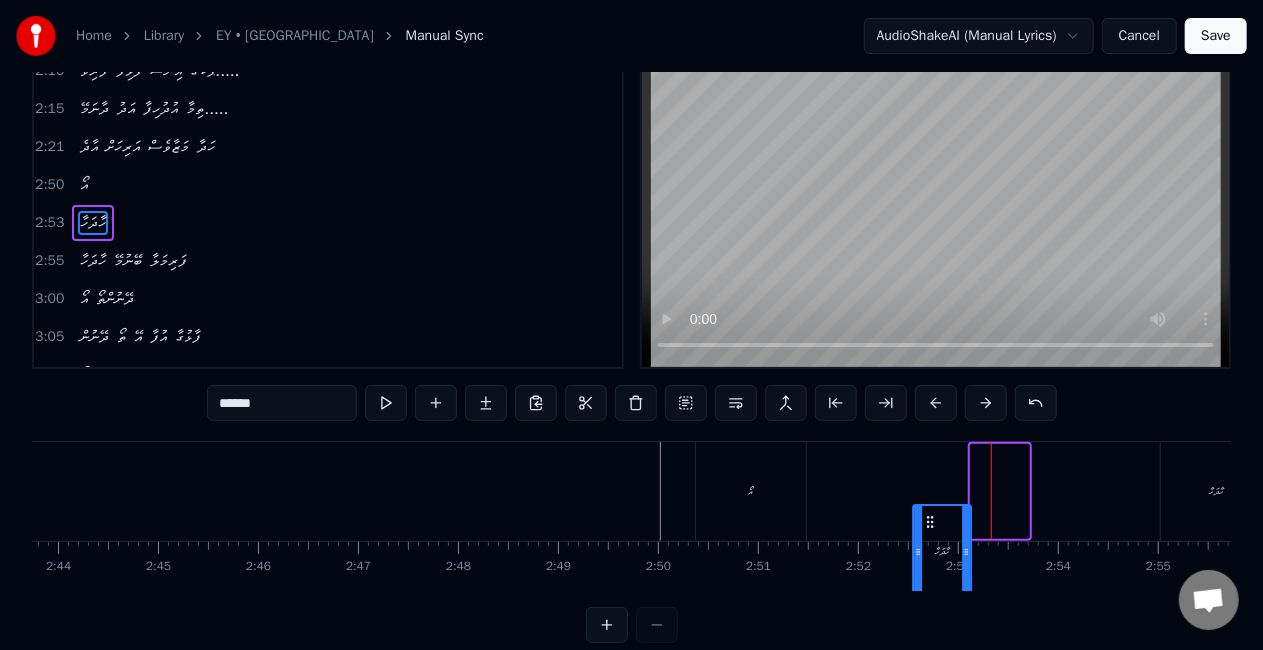 click on "އޭ މަލާ ތިޔަ ގޮތަށް ދޭހުގާ.... ފަރިވެ ފޮޅިފާ އިނަސް ޕާކުގާ...... ދާނަމޭ އަދު އުދުހިފާ ތިމާ.... އާދެ އަރިހަށް މަޒާވެސް ހަދާ... އޭ މަލާ ތިޔަ ގޮތަށް ދޭހުގާ.......... އޯ ފަރިކަމޭ ފަރިކަމޭ ނާޒުކީ މިލްކުވާ....... އޯ އަރިއަހުން އަރިއަހުން ދެން އުފާ ދެވަވާ...... ހޫ ހޫ ހައާ އޫ ފަރިކަމޭ ފަރިކަމޭ ނާޒުކީ މިލްކުވާ....... އޯ އަރިއަހުން އަރިއަހުން ދެން އުފާ ދެވަވާ..... އޭ މަލާ ތިޔަ ގޮތަށް ދޭހުގާ..... ފަރިވެ ފޮޅިފާ އިނަސް ޕާކުގާ..... ދާނަމޭ އަދު އުދުހިފާ ތިމާ..... އާދެ އަރިހަށް މަޒާވެސް ހަދާ އޯ ހާދަހާ ހާދަހާ ބޭނުމޭ ފަރިމަލާ އޯ ދޭނުންތޯ ދޭނުން ތޯ އޭ އުފާ ފާޅުގާ އޯ ހާދަހާ ހާދަހާ ބޭނުމޭ ފަރިމަލާ އޯ" at bounding box center [-3601, 491] 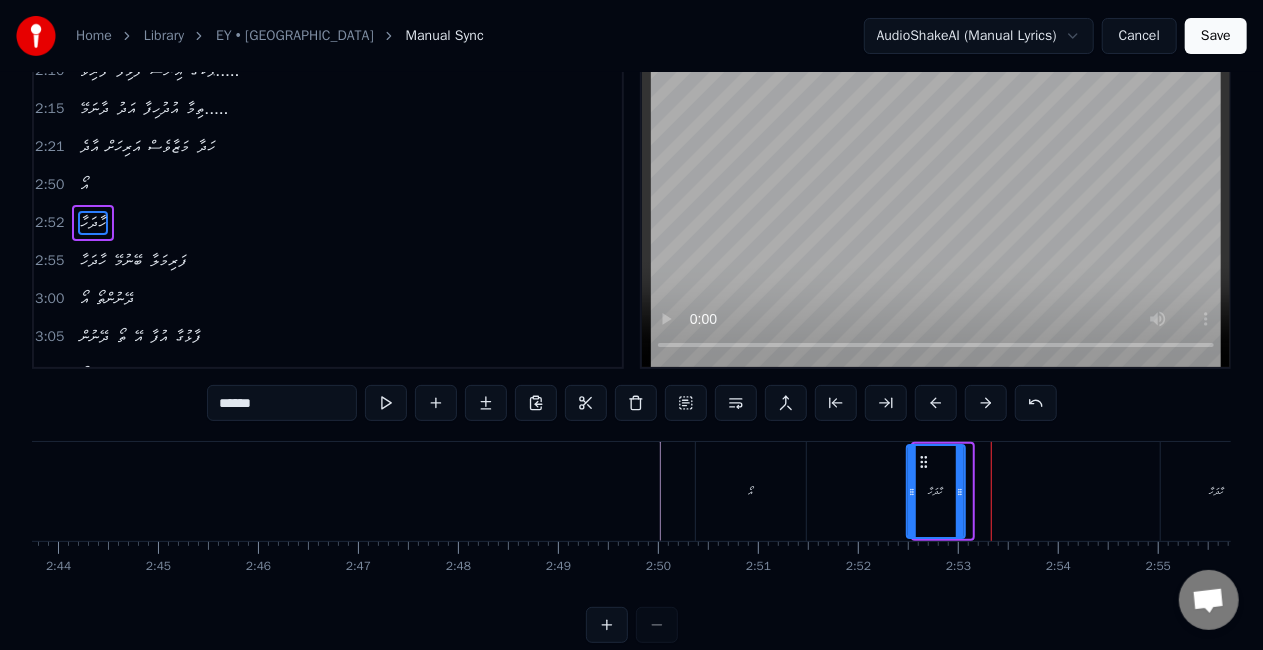 click 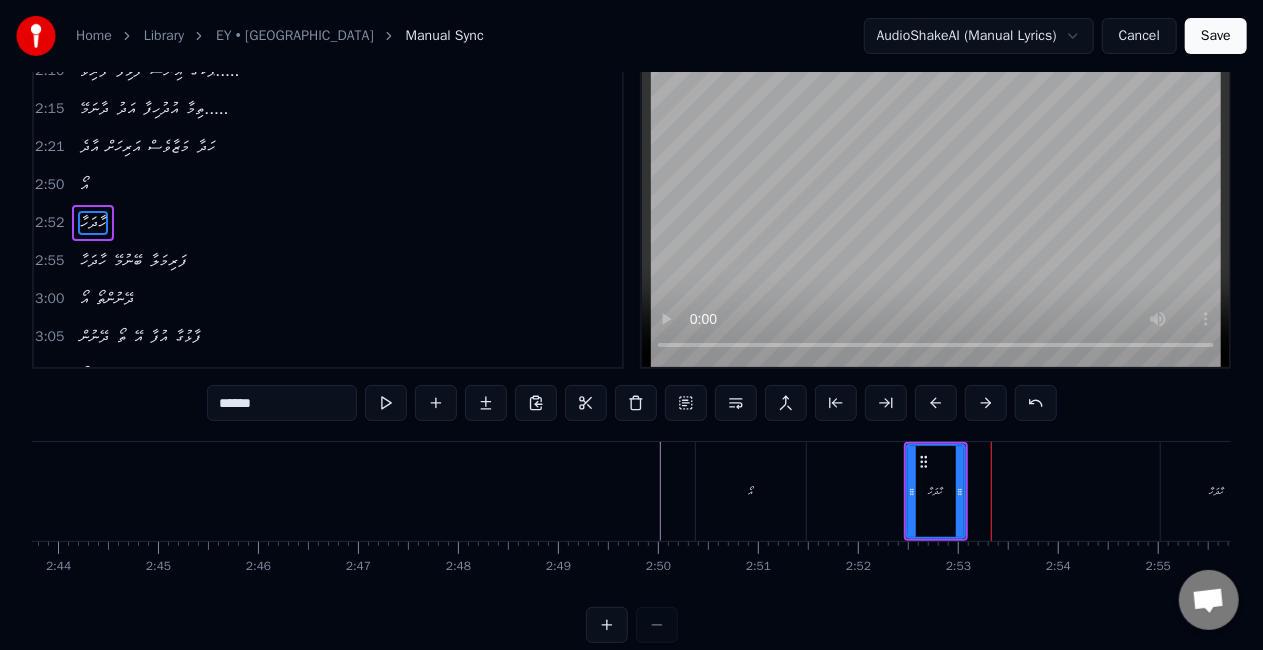 click on "އޯ" at bounding box center [751, 491] 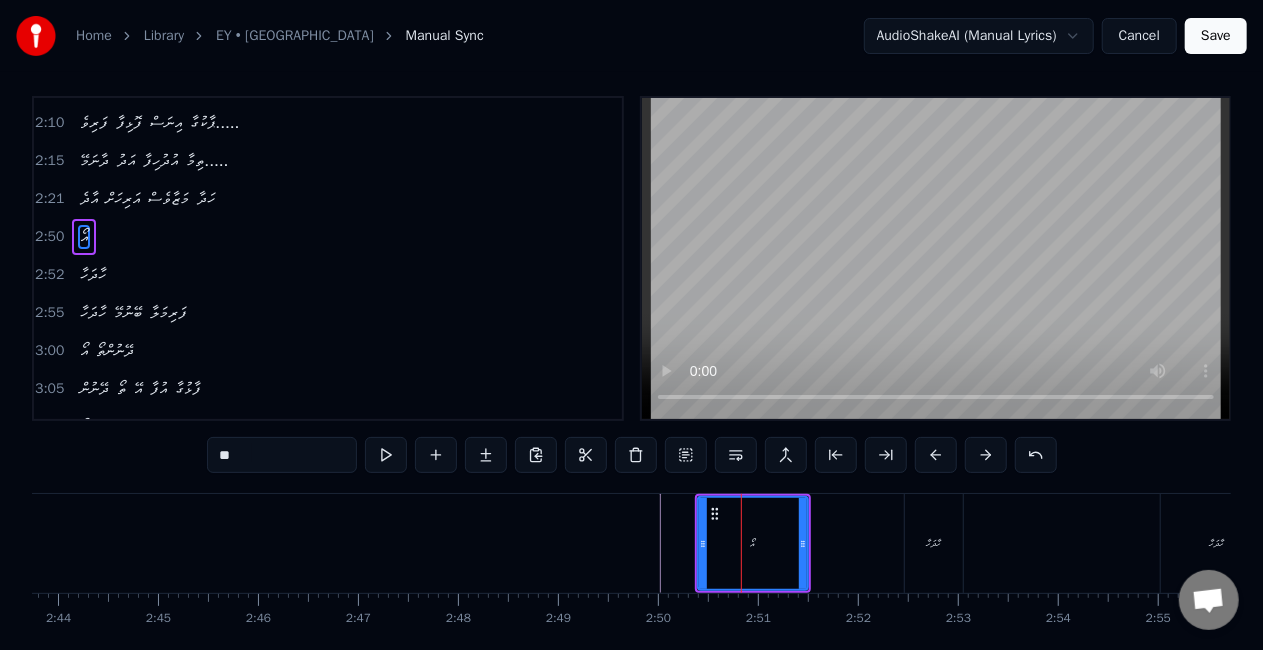 scroll, scrollTop: 0, scrollLeft: 0, axis: both 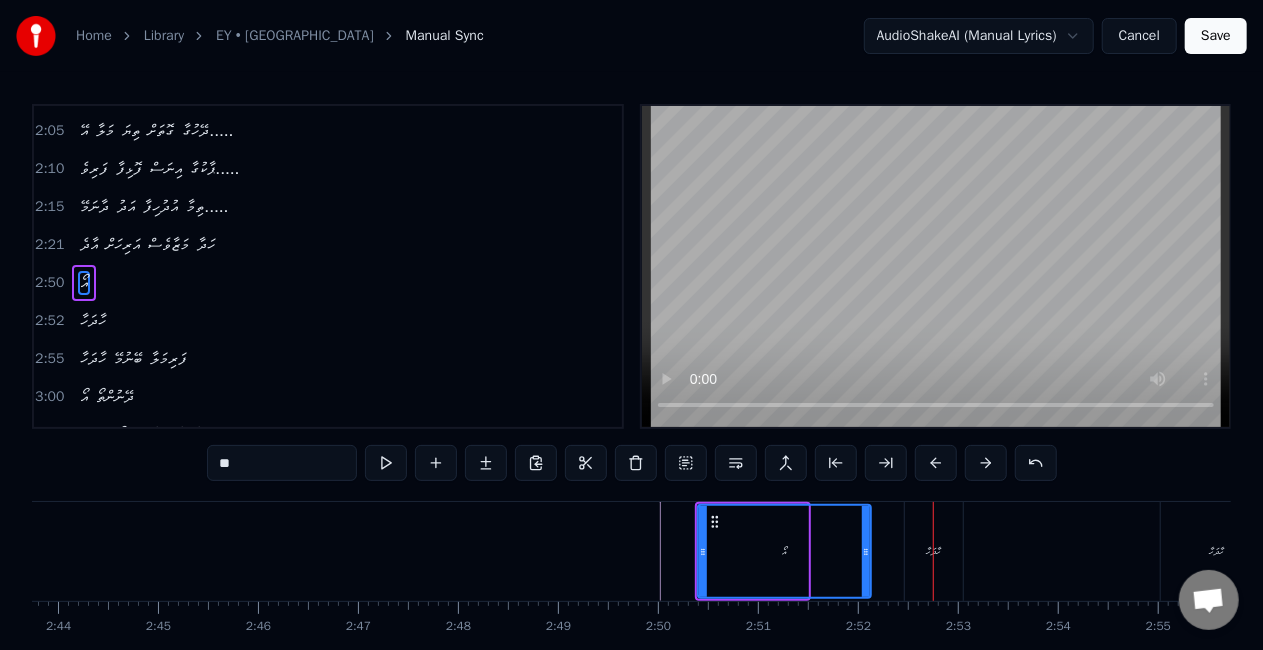 drag, startPoint x: 802, startPoint y: 552, endPoint x: 863, endPoint y: 551, distance: 61.008198 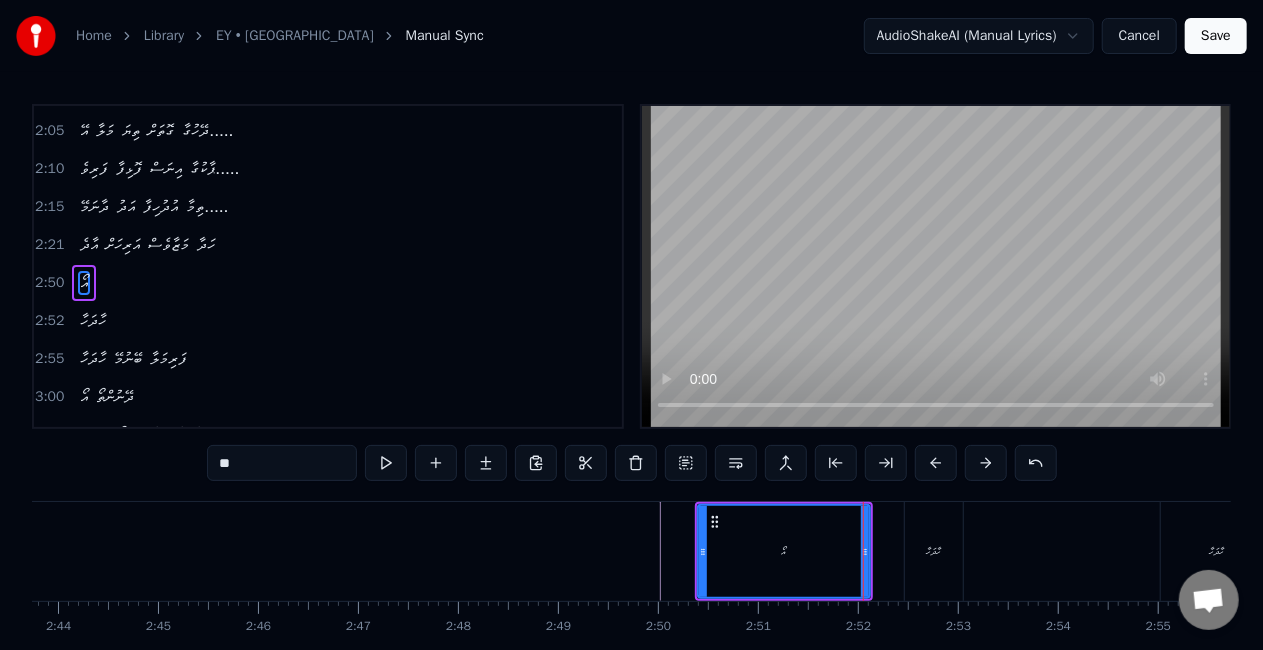 click on "ހާދަހާ" at bounding box center [934, 551] 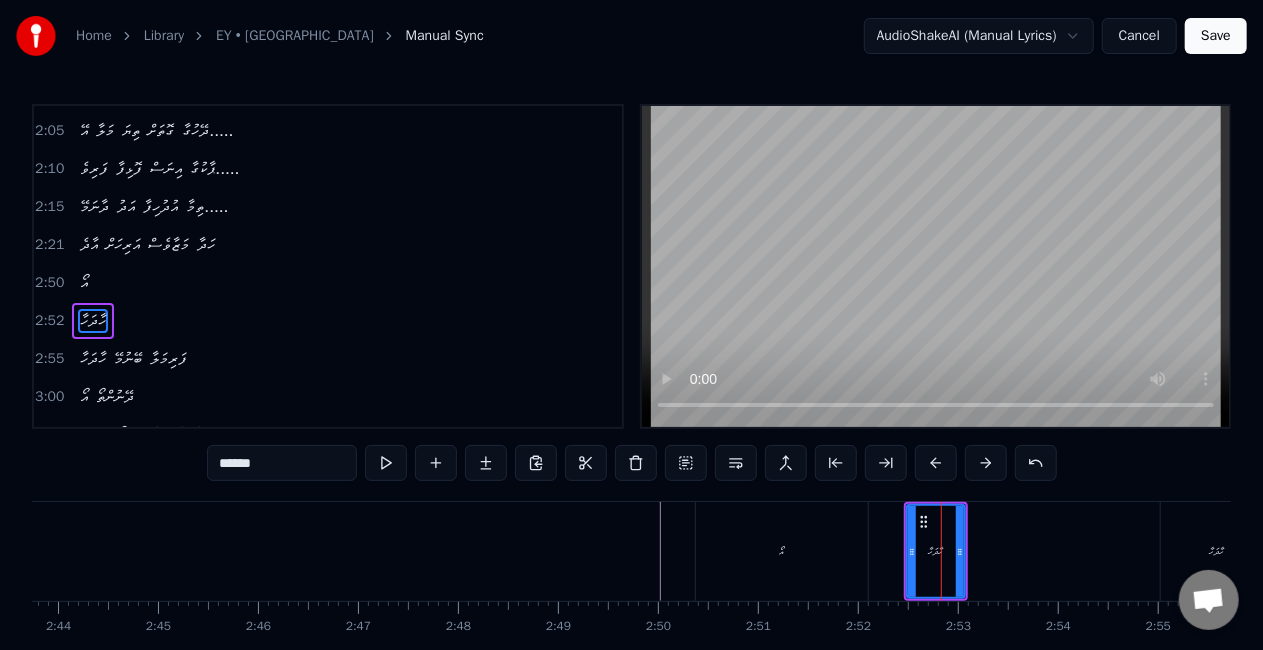 scroll, scrollTop: 754, scrollLeft: 0, axis: vertical 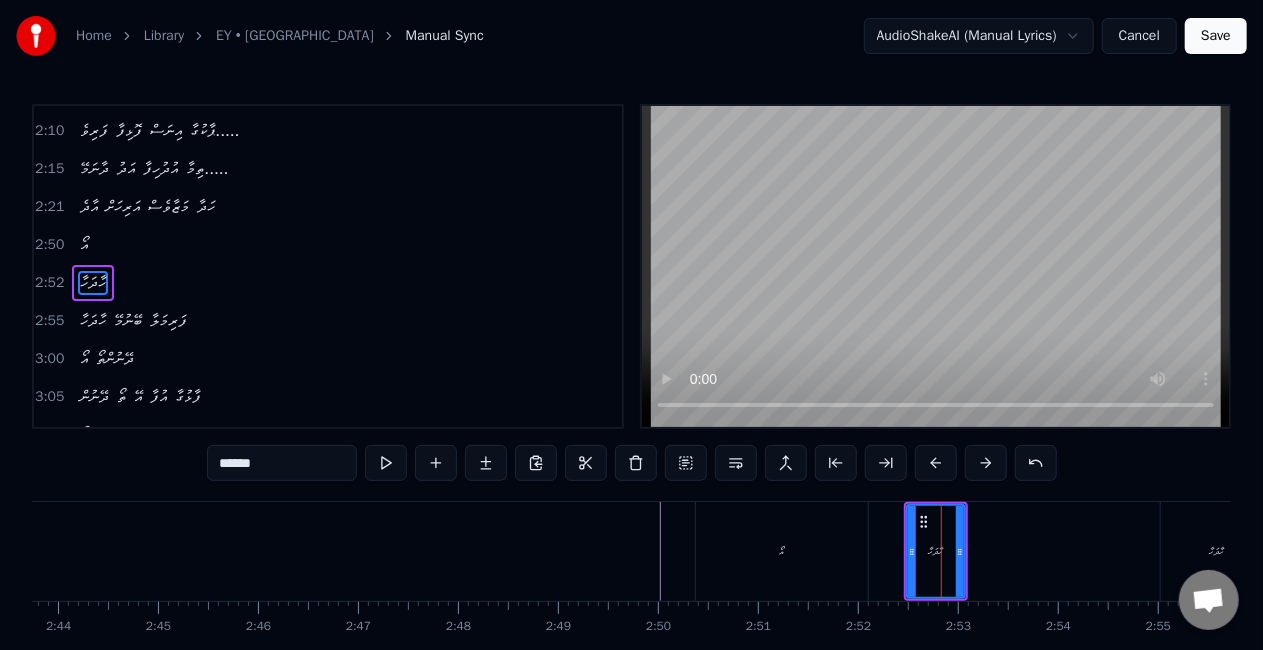 drag, startPoint x: 933, startPoint y: 556, endPoint x: 924, endPoint y: 551, distance: 10.29563 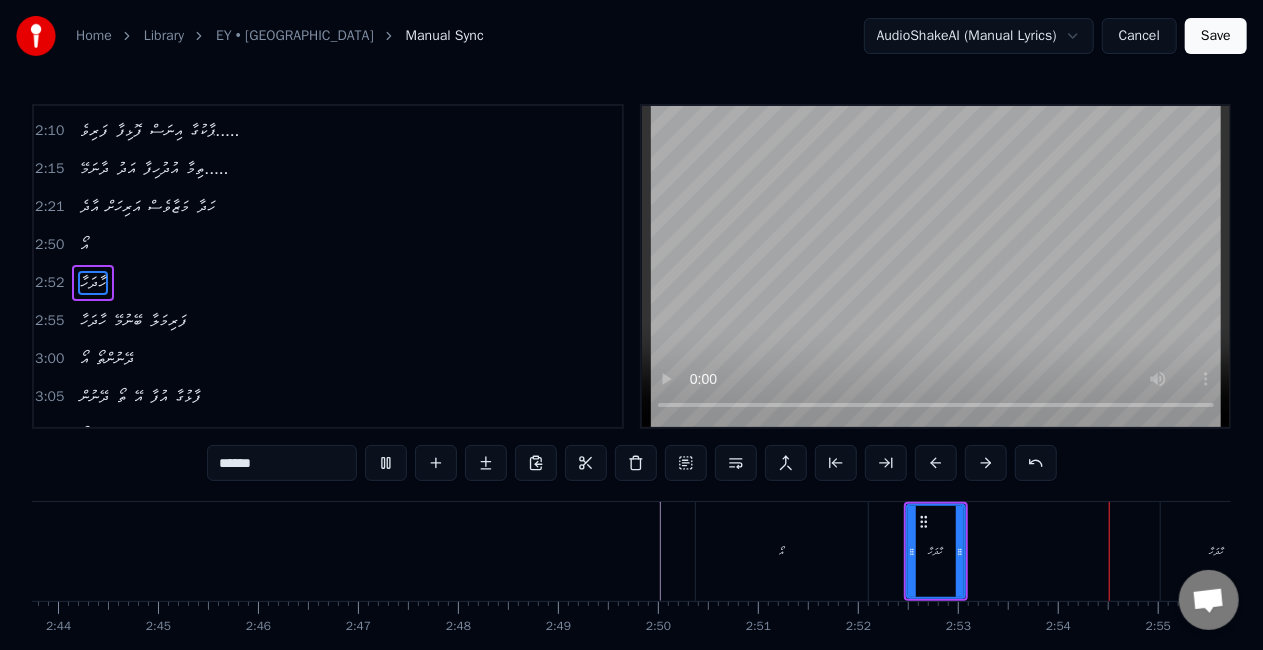 click on "އޯ" at bounding box center [782, 551] 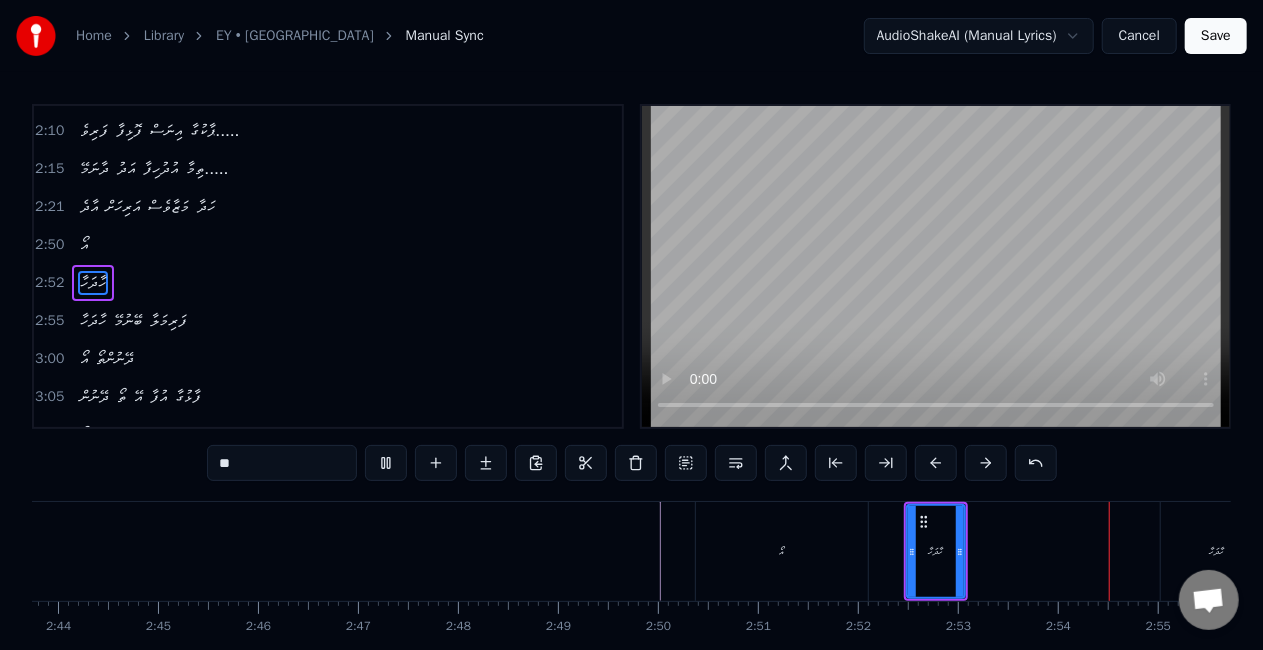 scroll, scrollTop: 716, scrollLeft: 0, axis: vertical 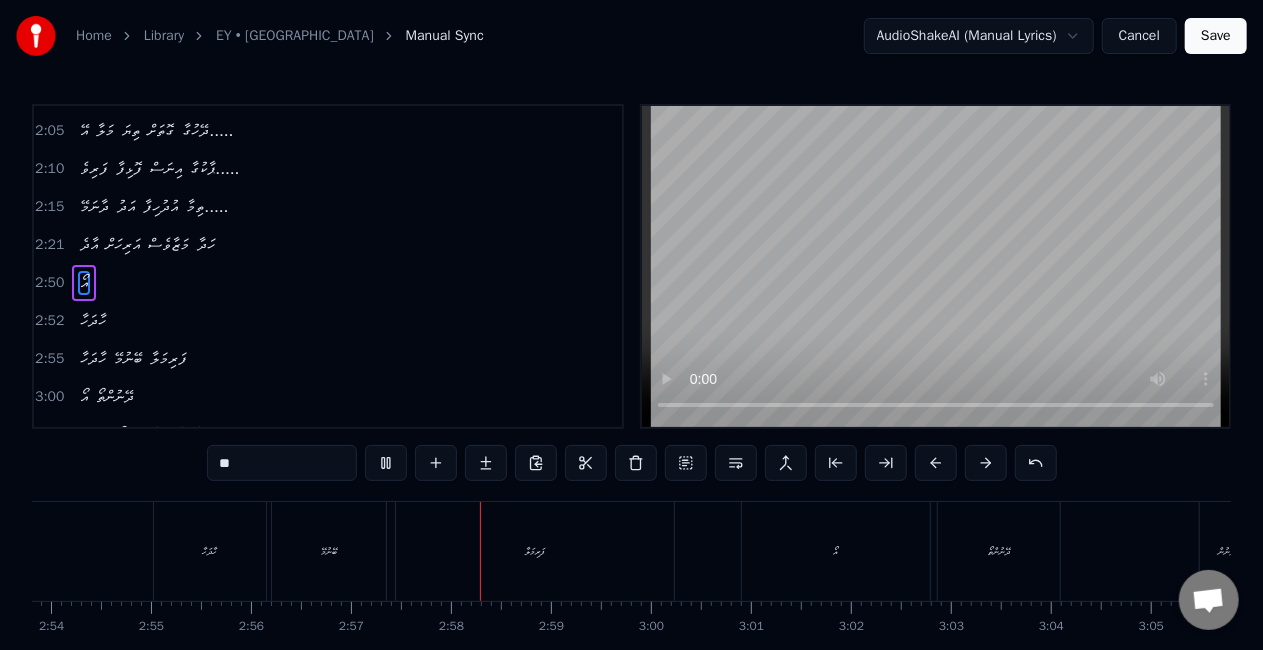 click on "ހާދަހާ" at bounding box center [210, 551] 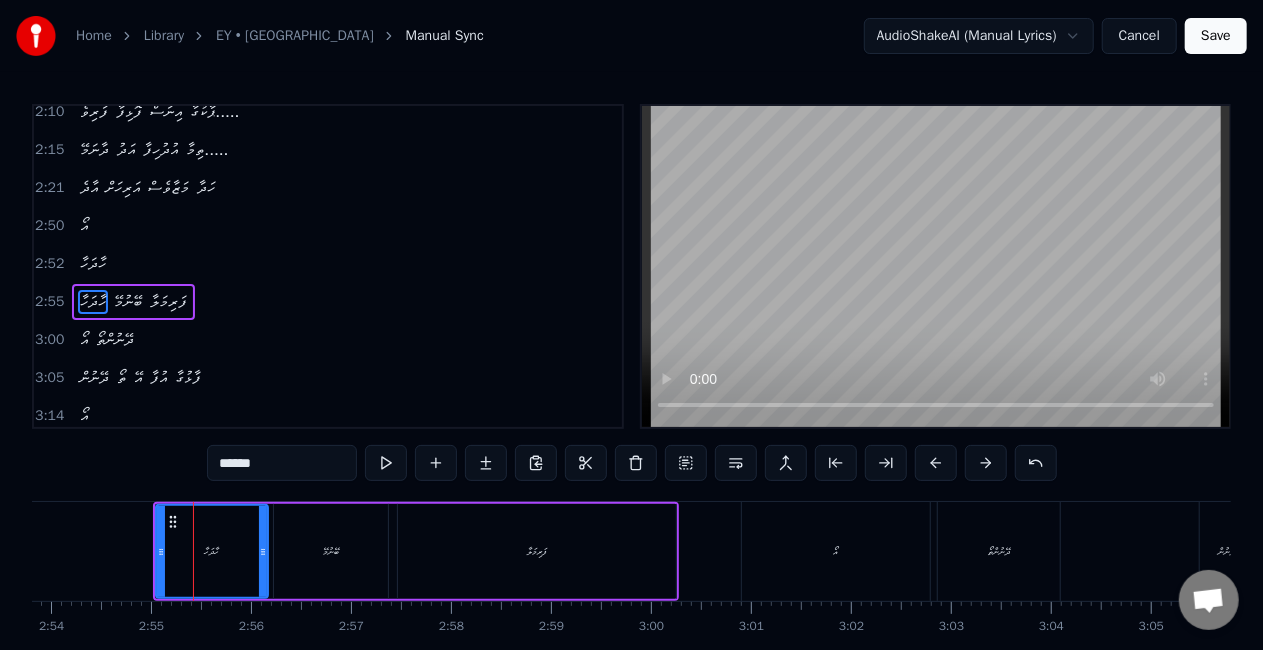 scroll, scrollTop: 791, scrollLeft: 0, axis: vertical 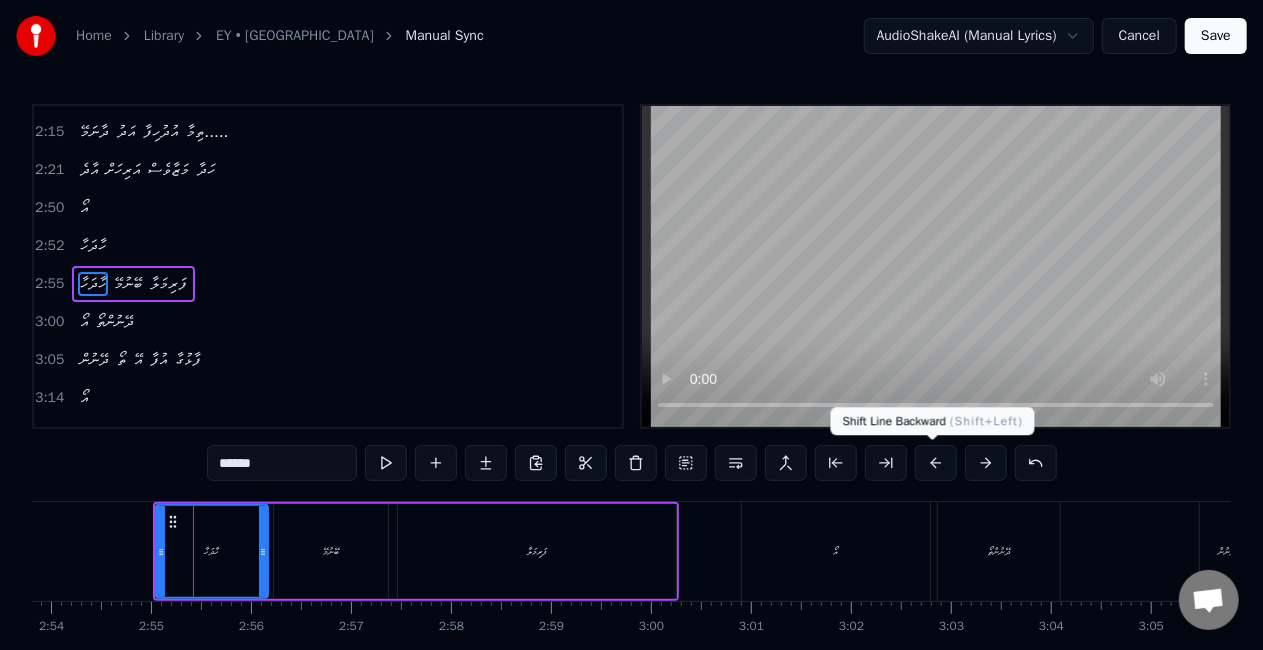 click at bounding box center [936, 463] 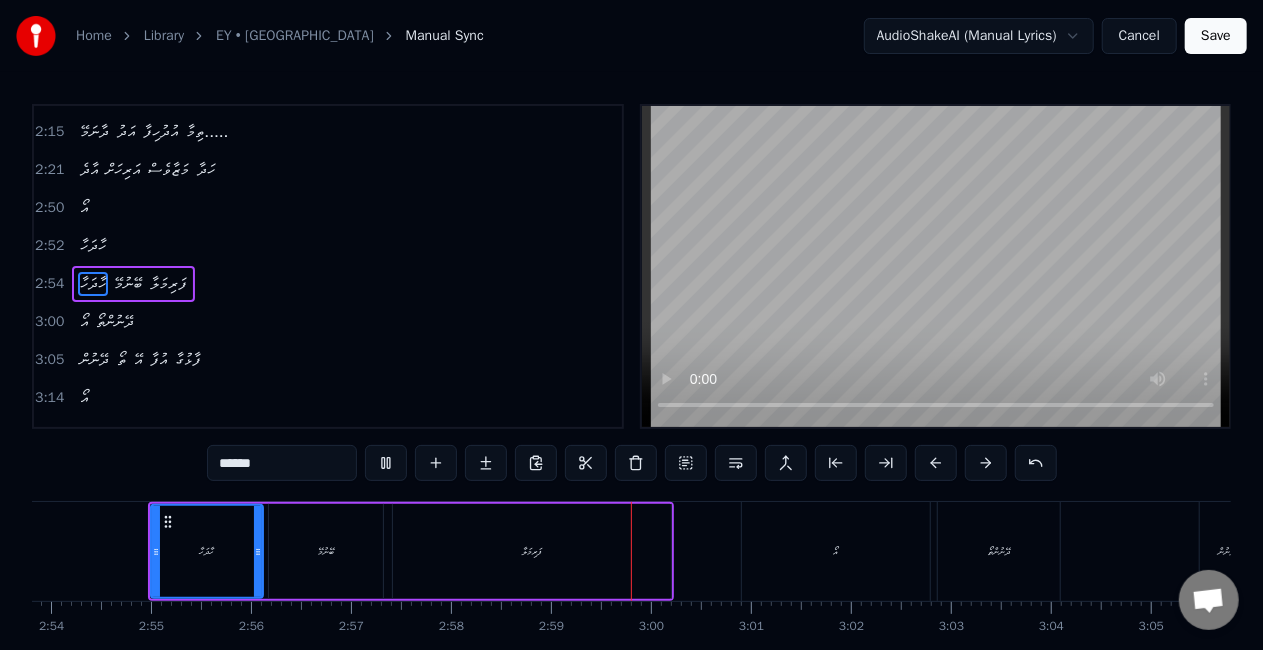 click on "ފަރިމަލާ" at bounding box center [532, 551] 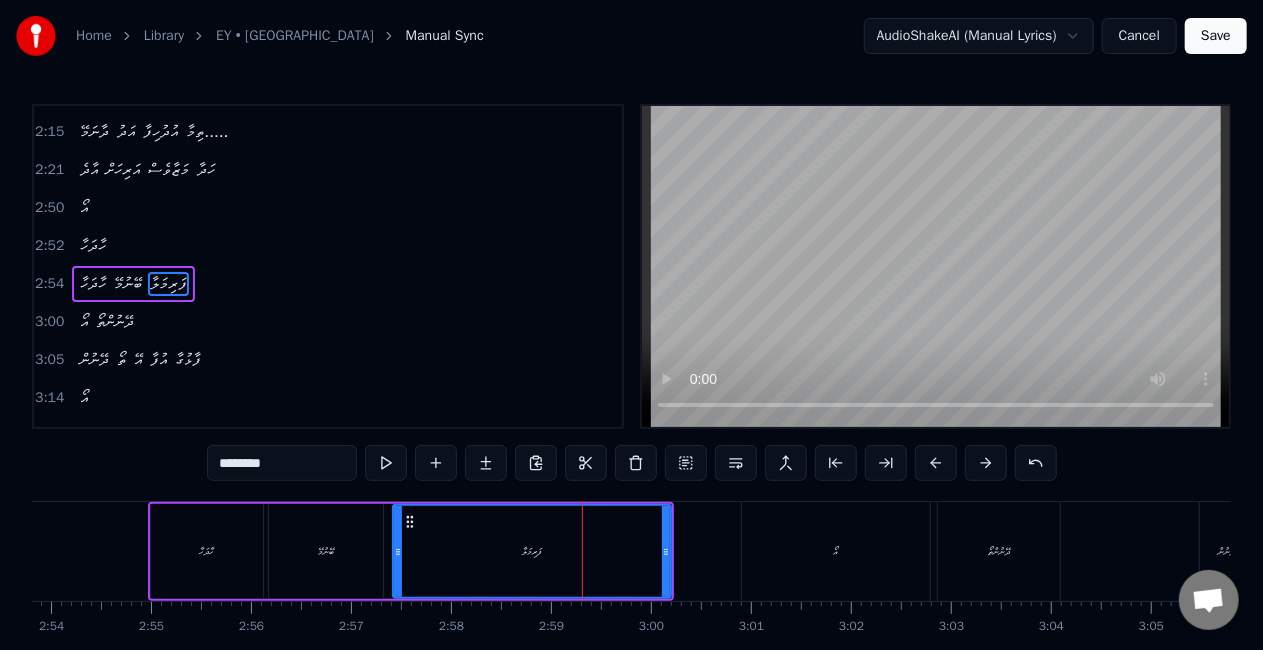 click on "********" at bounding box center (282, 463) 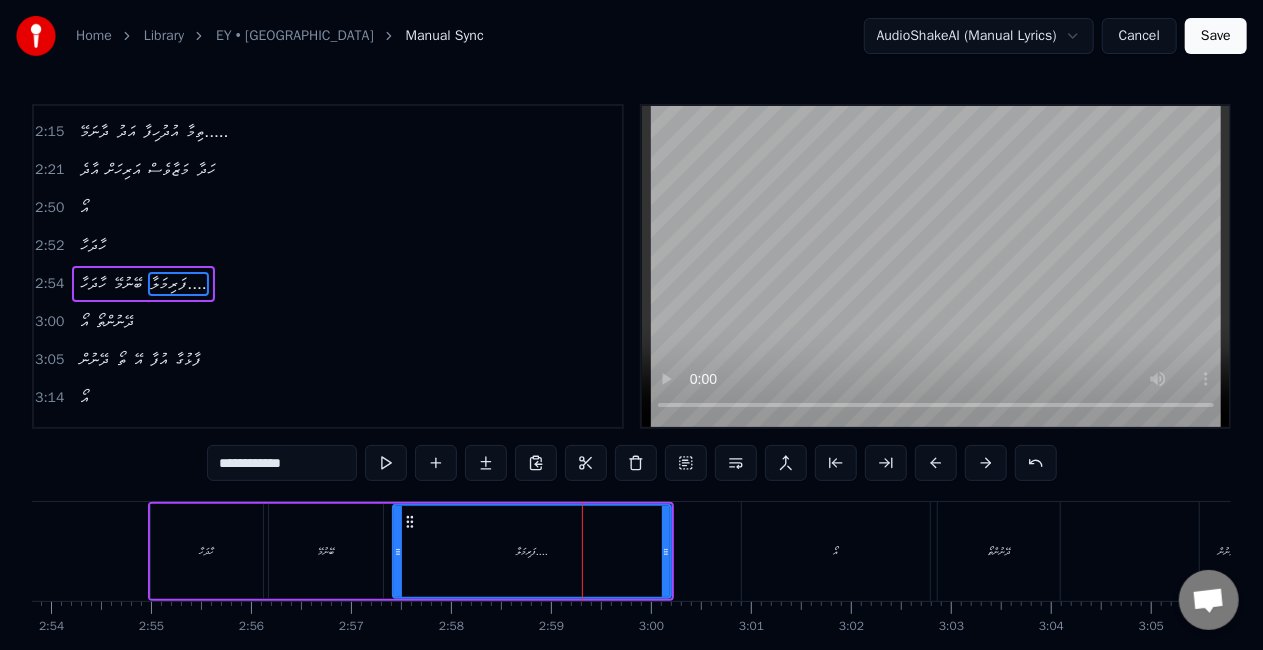 click on "ހާދަހާ" at bounding box center (207, 551) 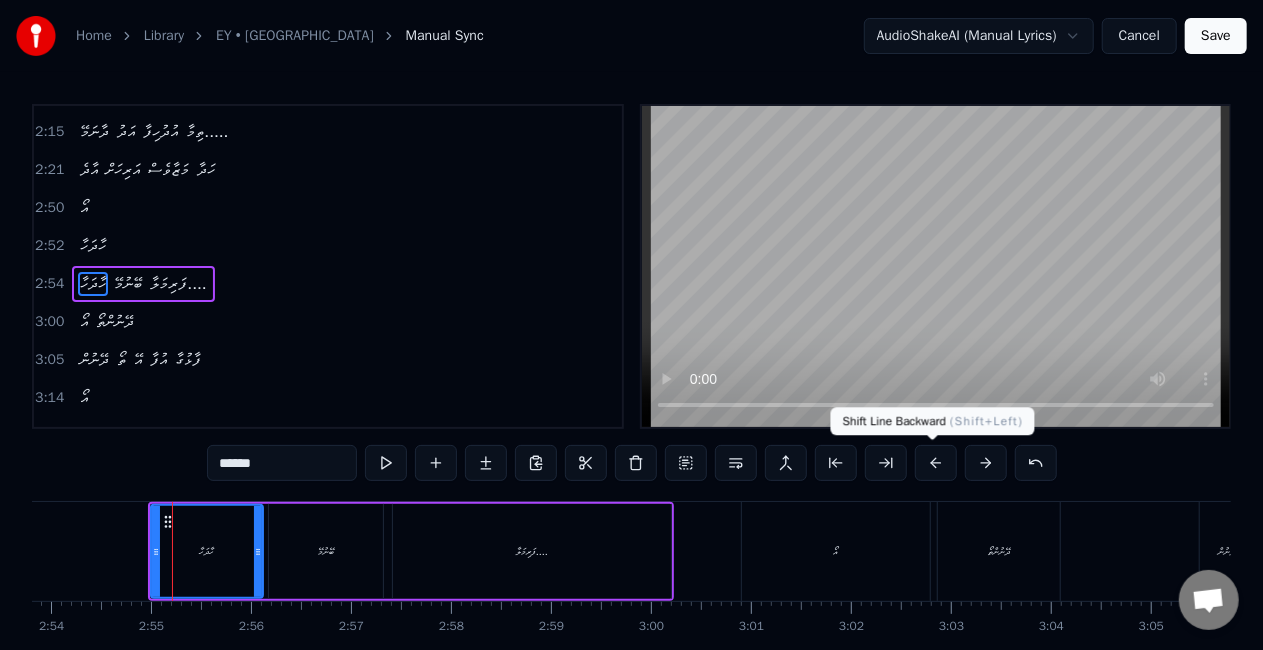 click at bounding box center [936, 463] 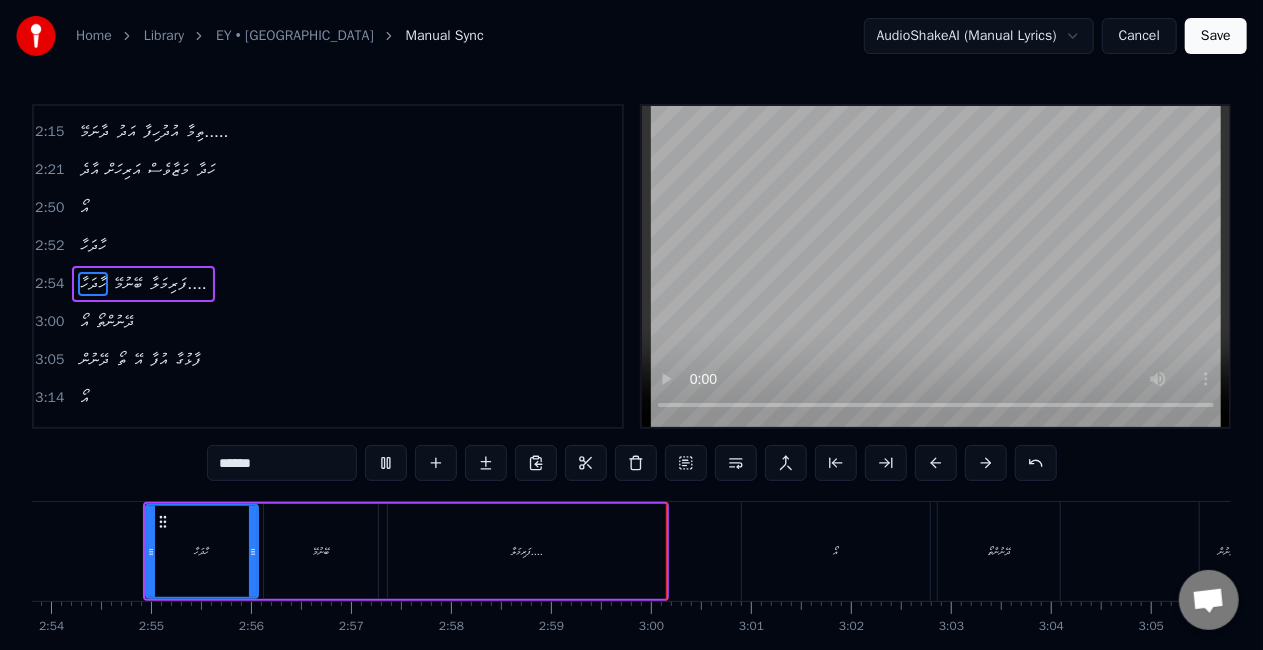 click on "ފަރިމަލާ...." at bounding box center [527, 551] 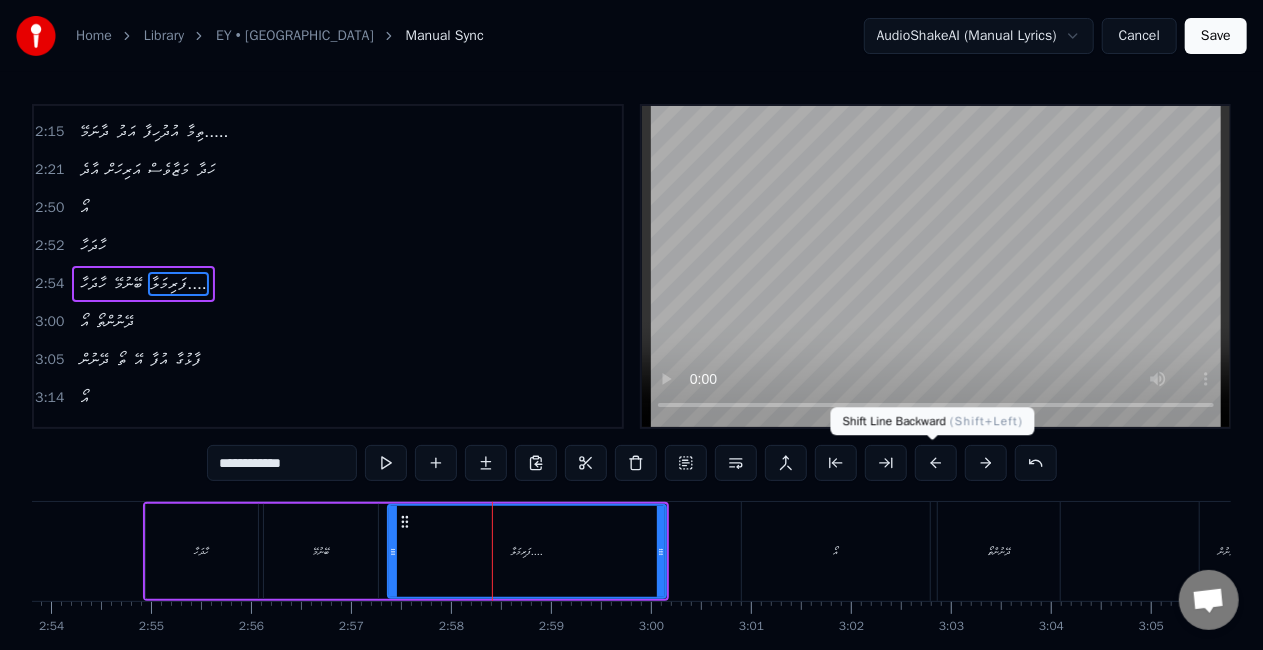 click at bounding box center (936, 463) 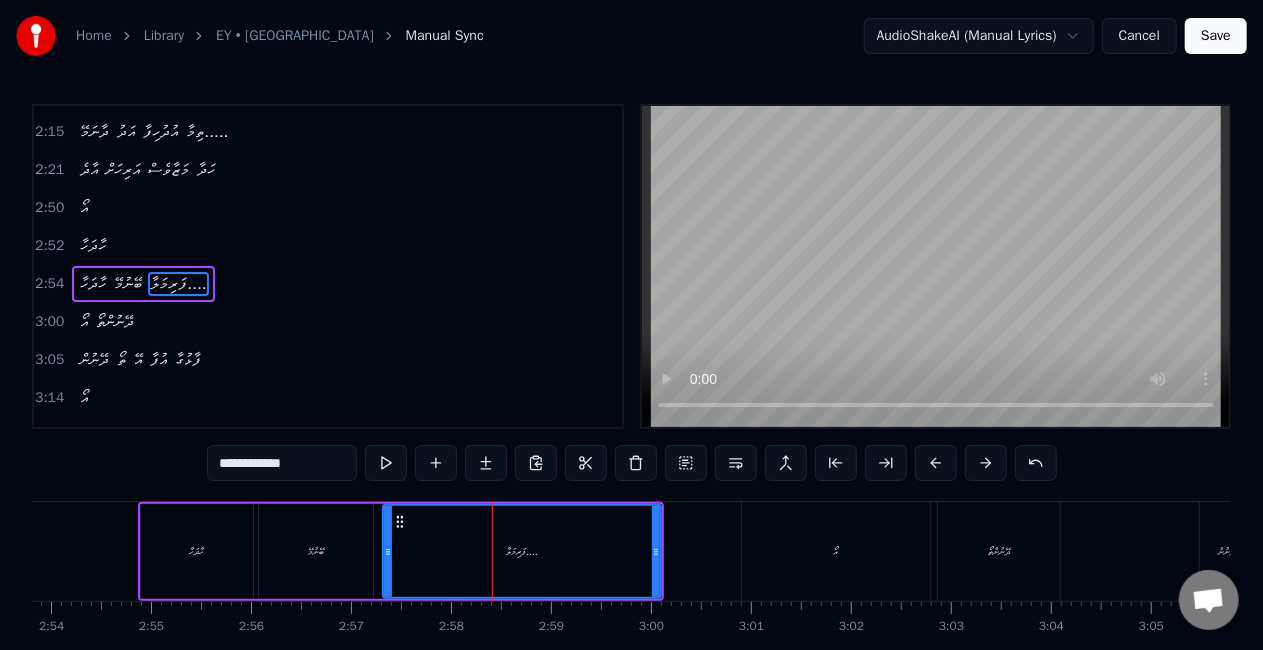 click on "ހާދަހާ" at bounding box center (197, 551) 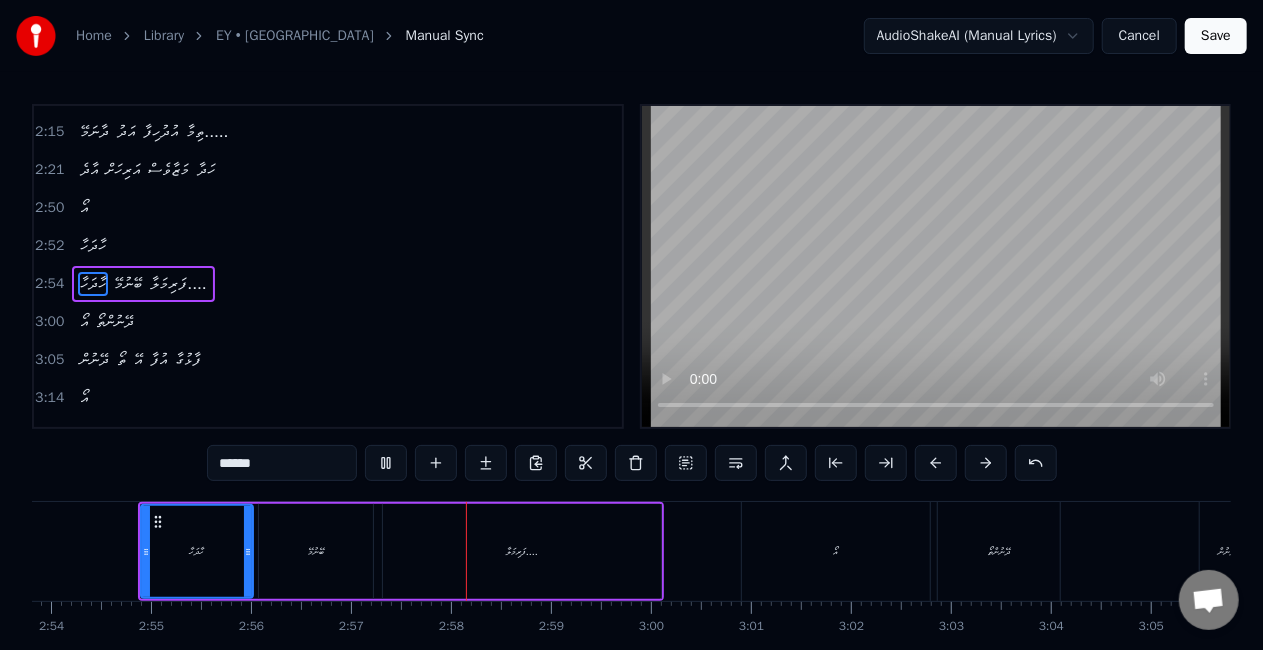click on "ބޭނުމޭ" at bounding box center [316, 551] 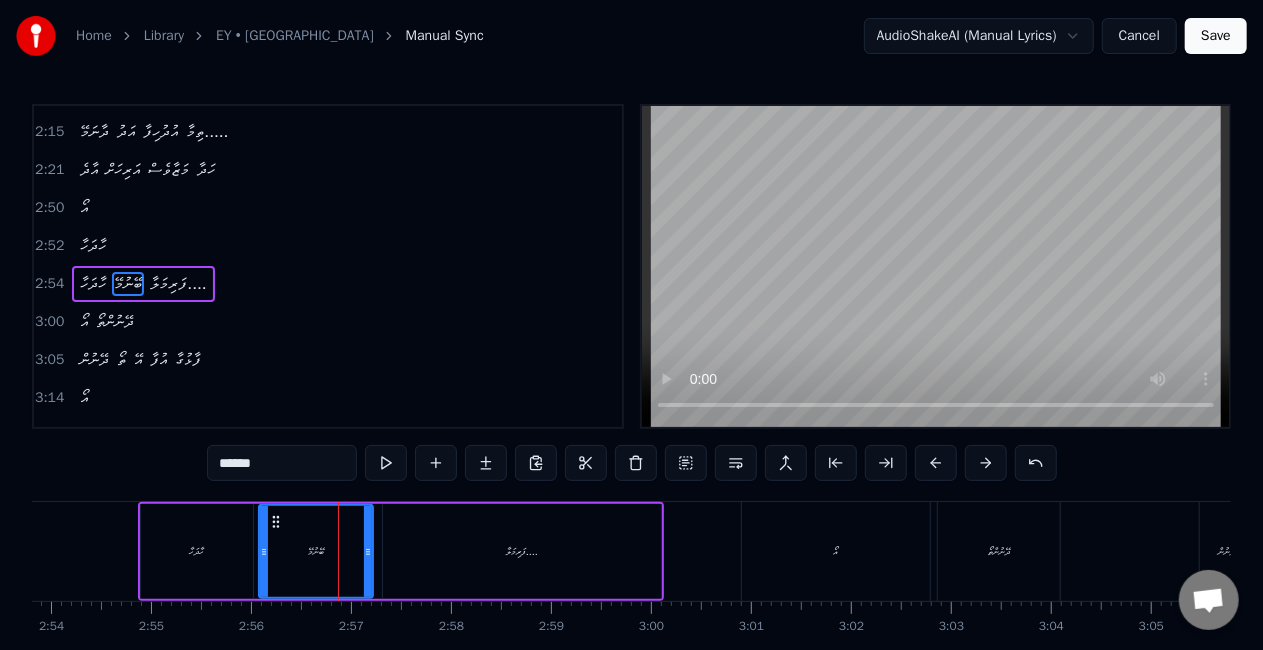 click on "ބޭނުމޭ" at bounding box center [316, 551] 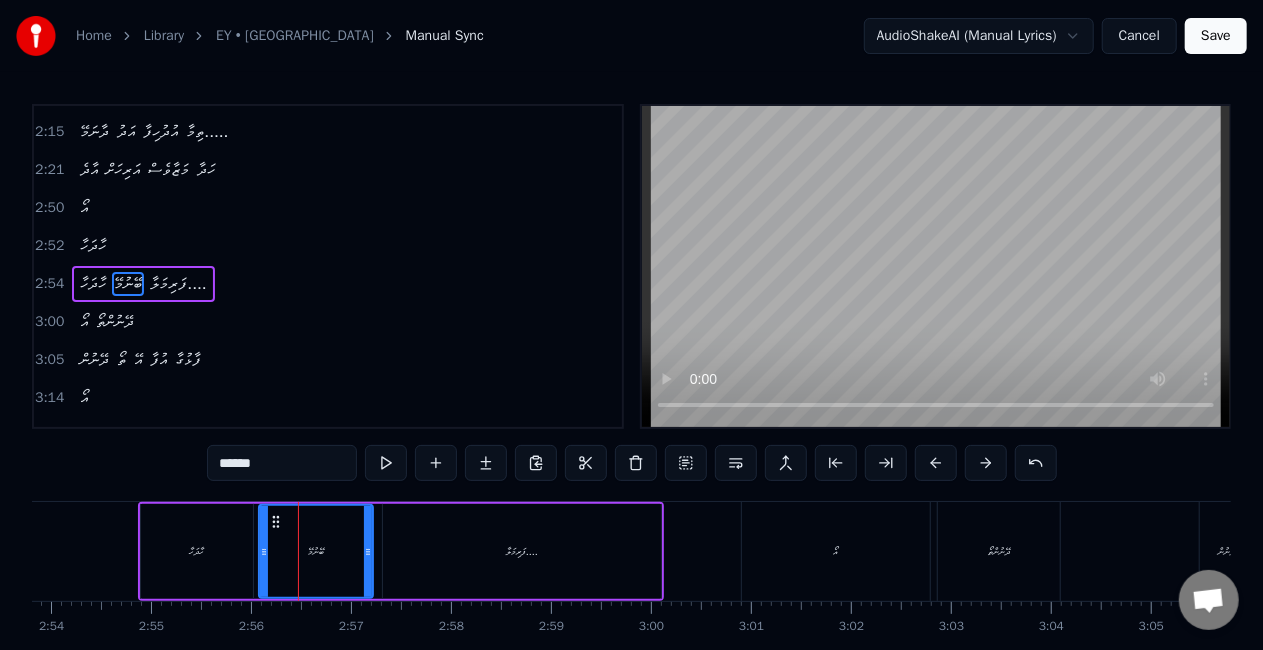 click on "ހާދަހާ" at bounding box center (197, 551) 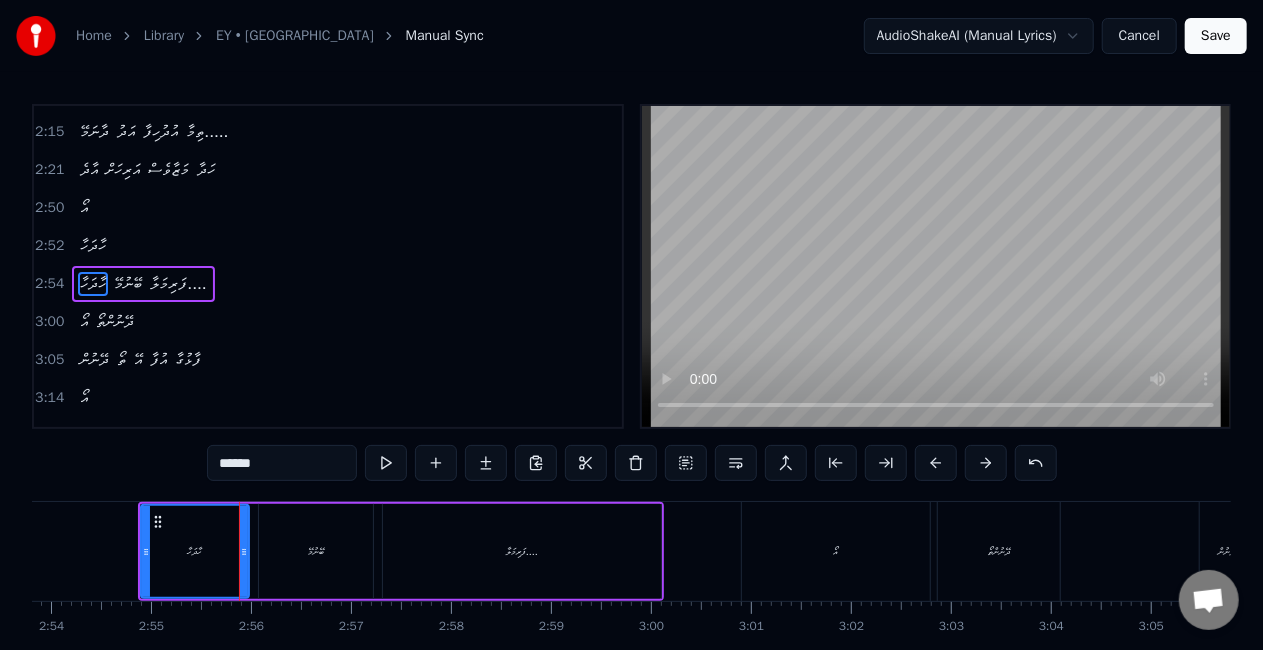 click 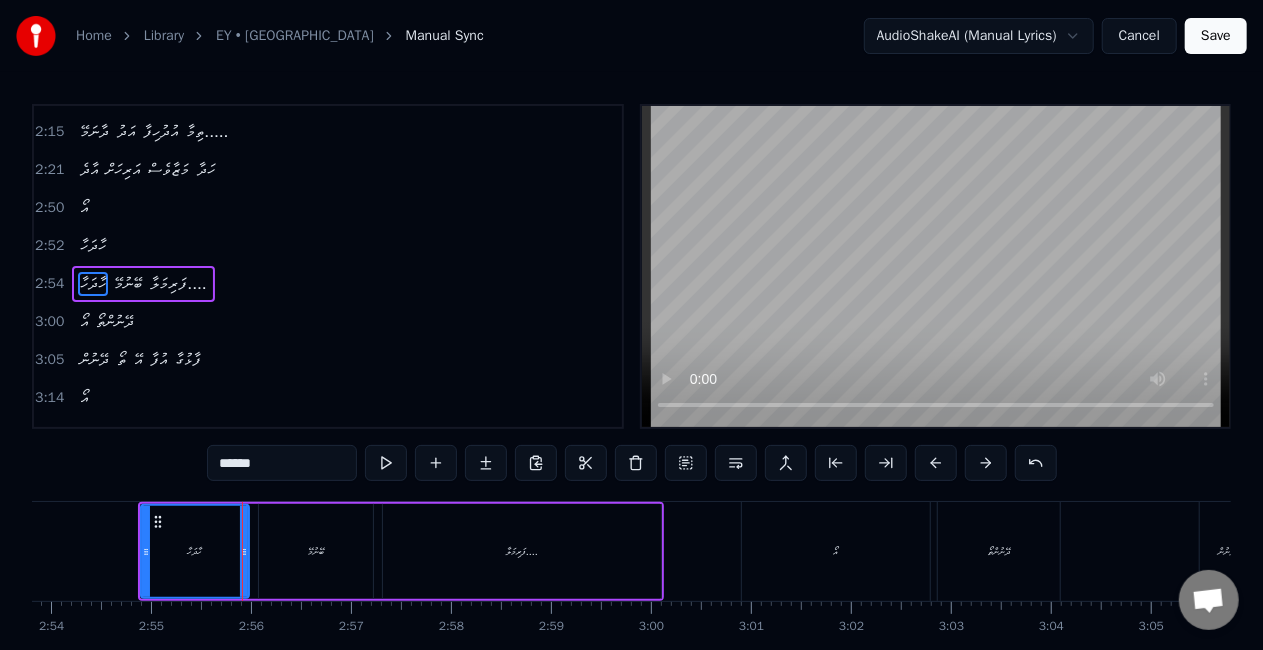 click on "ބޭނުމޭ" at bounding box center [316, 551] 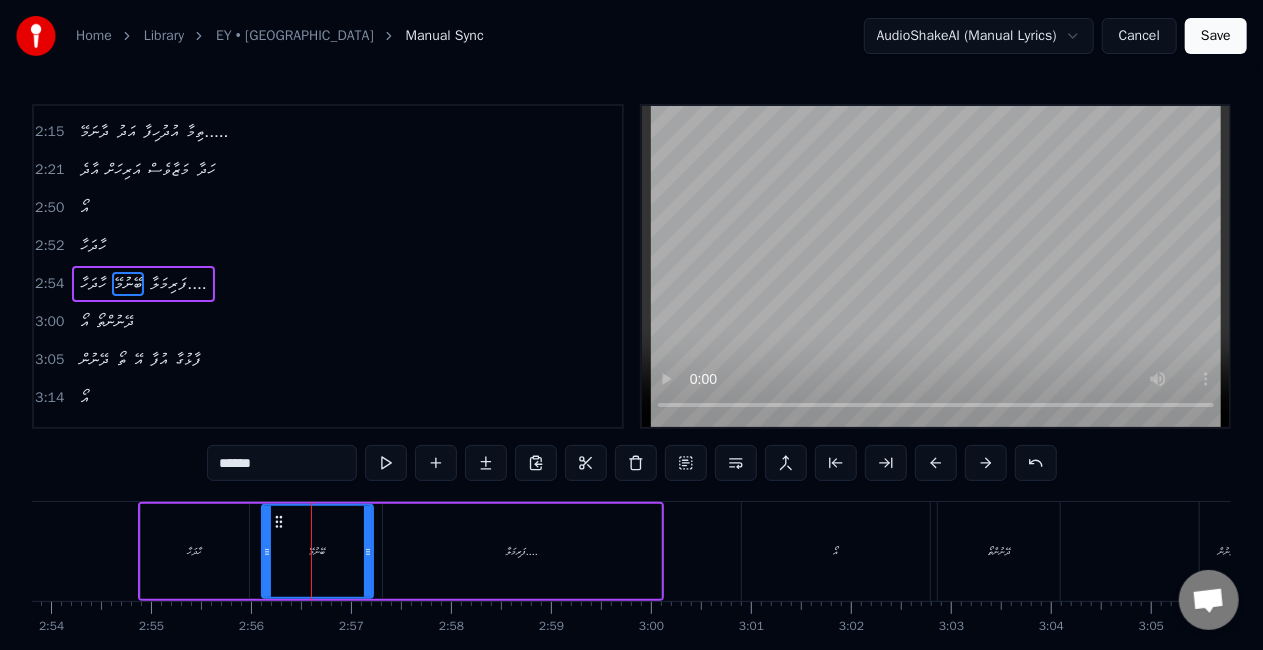 click 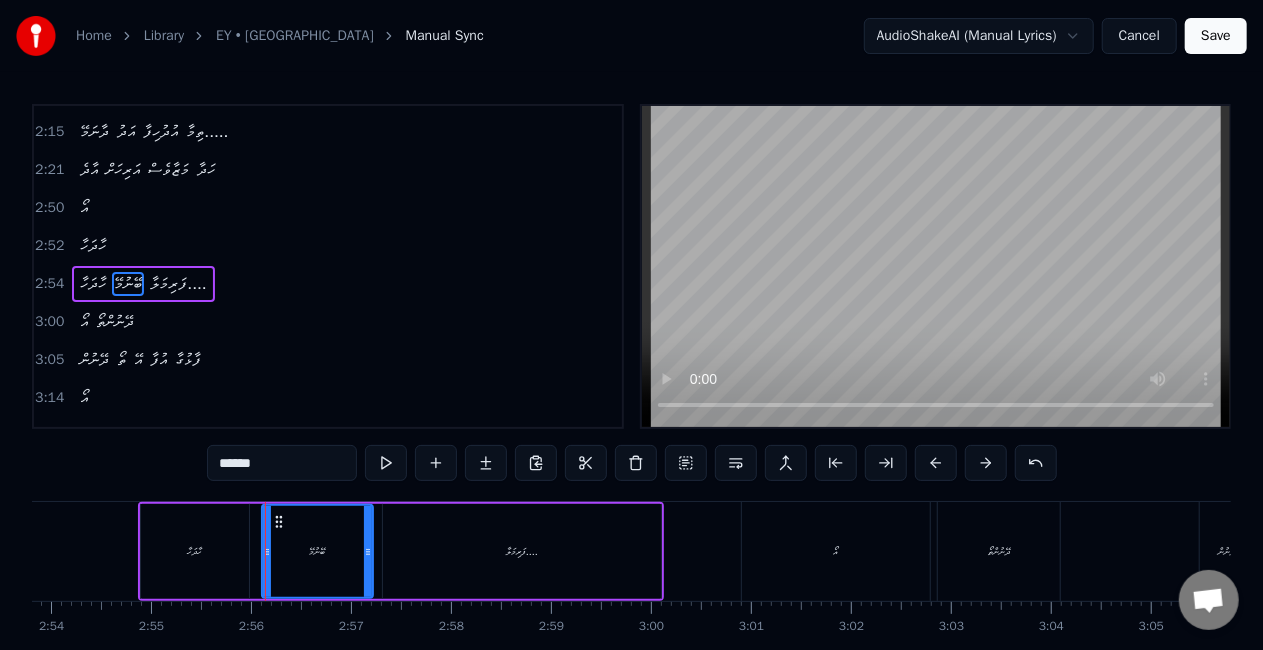 click on "ބޭނުމޭ" at bounding box center [317, 551] 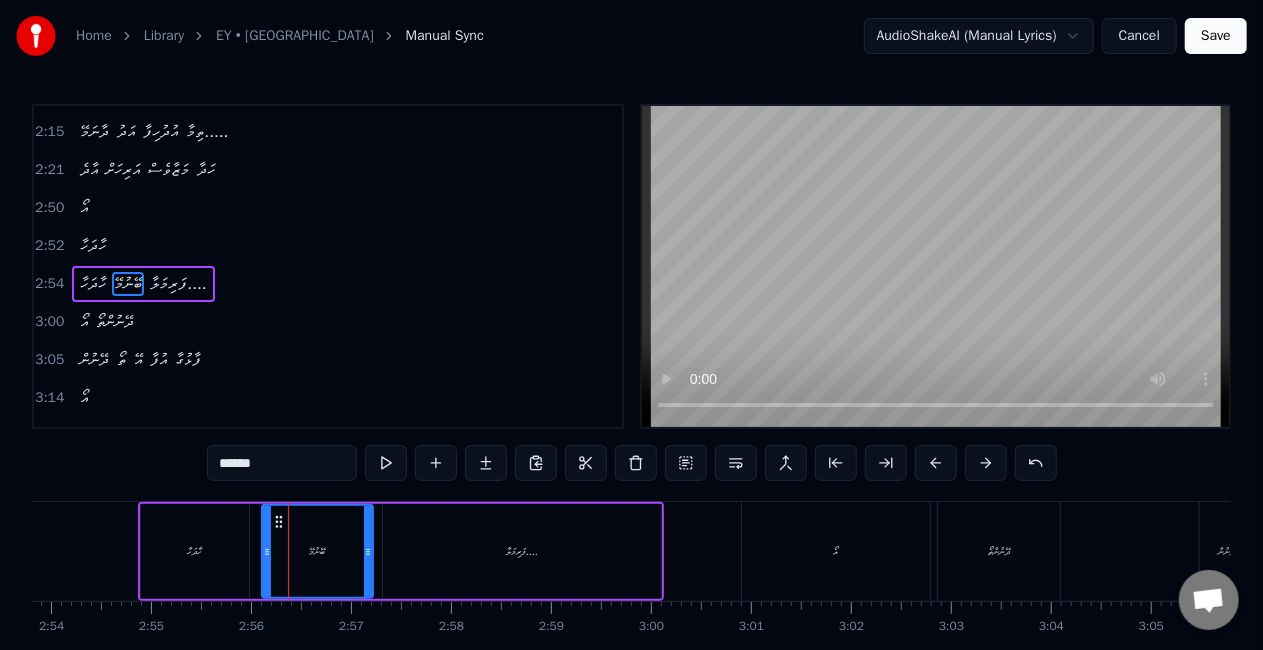 click on "ހާދަހާ ބޭނުމޭ ފަރިމަލާ...." at bounding box center [401, 551] 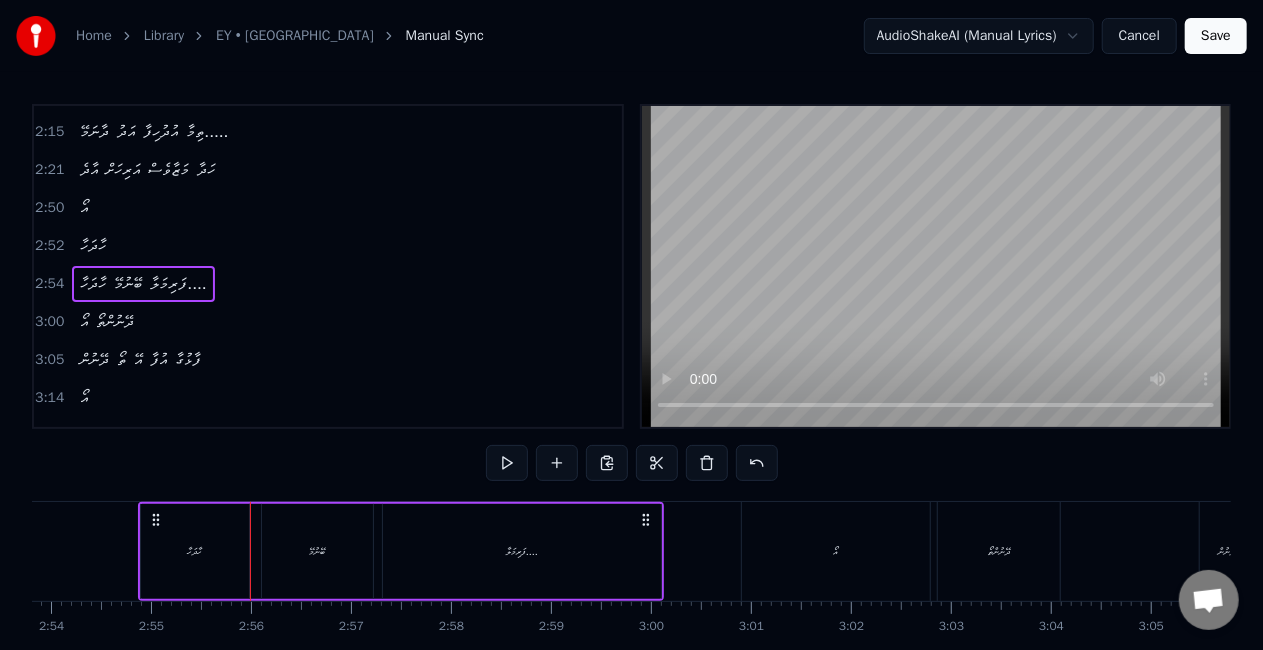 click on "ބޭނުމޭ" at bounding box center [318, 551] 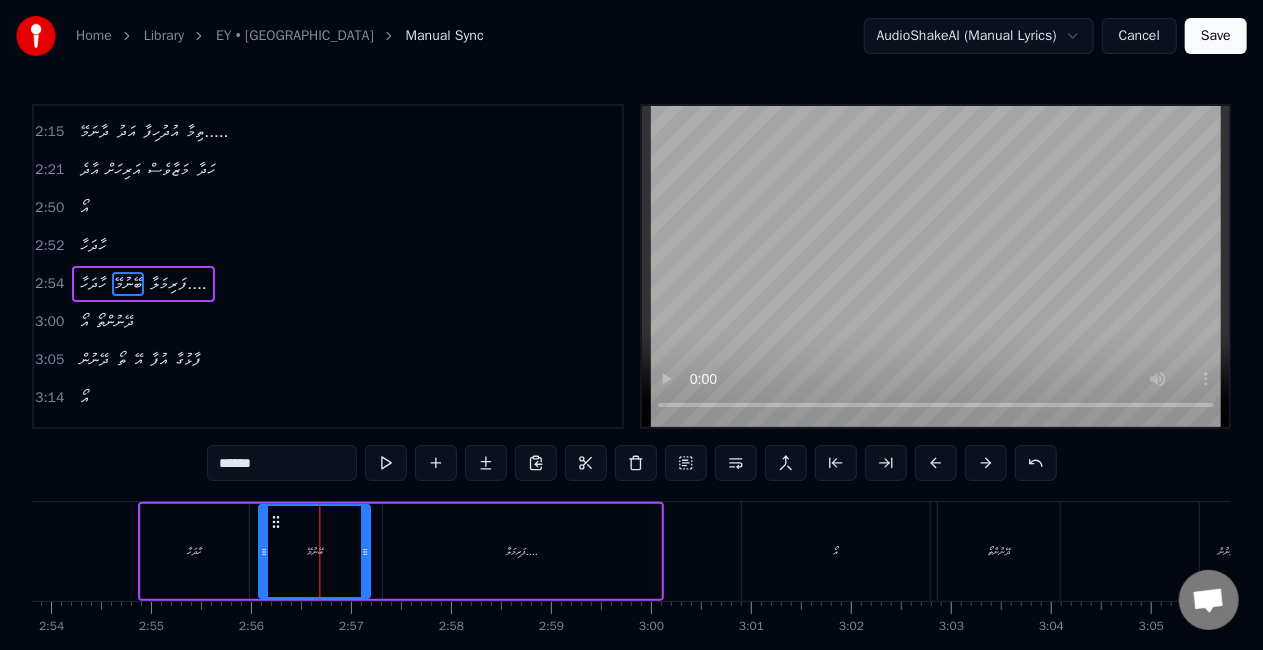 click 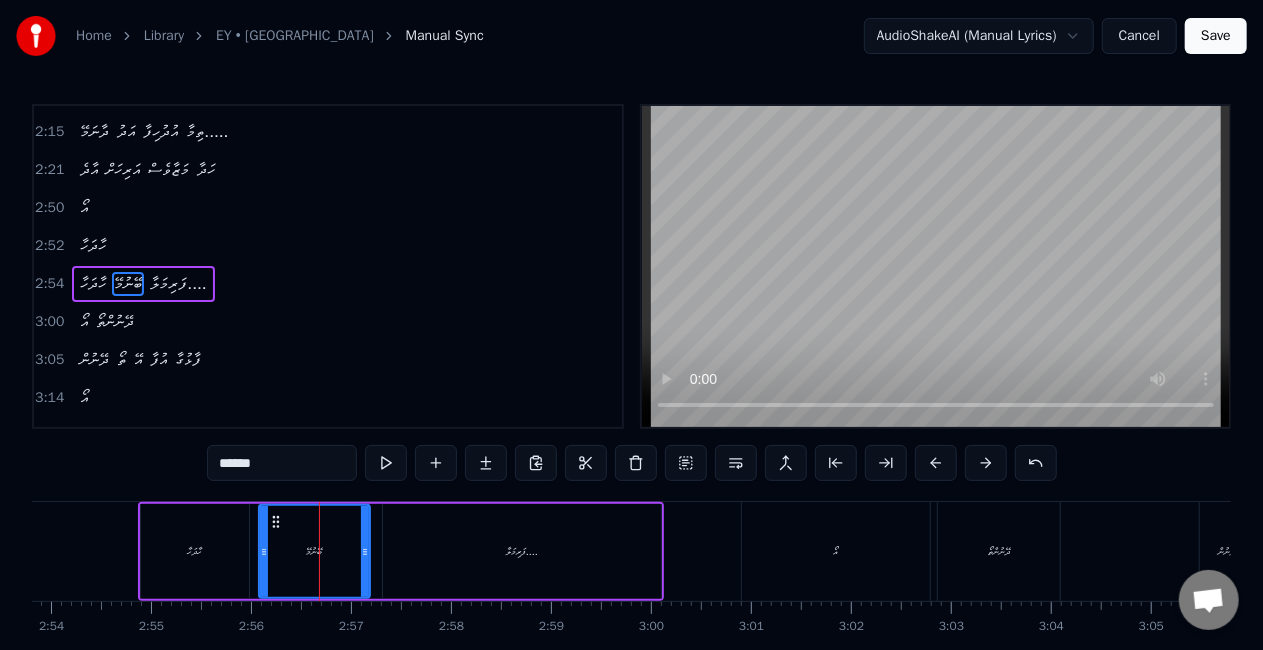 click on "ހާދަހާ" at bounding box center (195, 551) 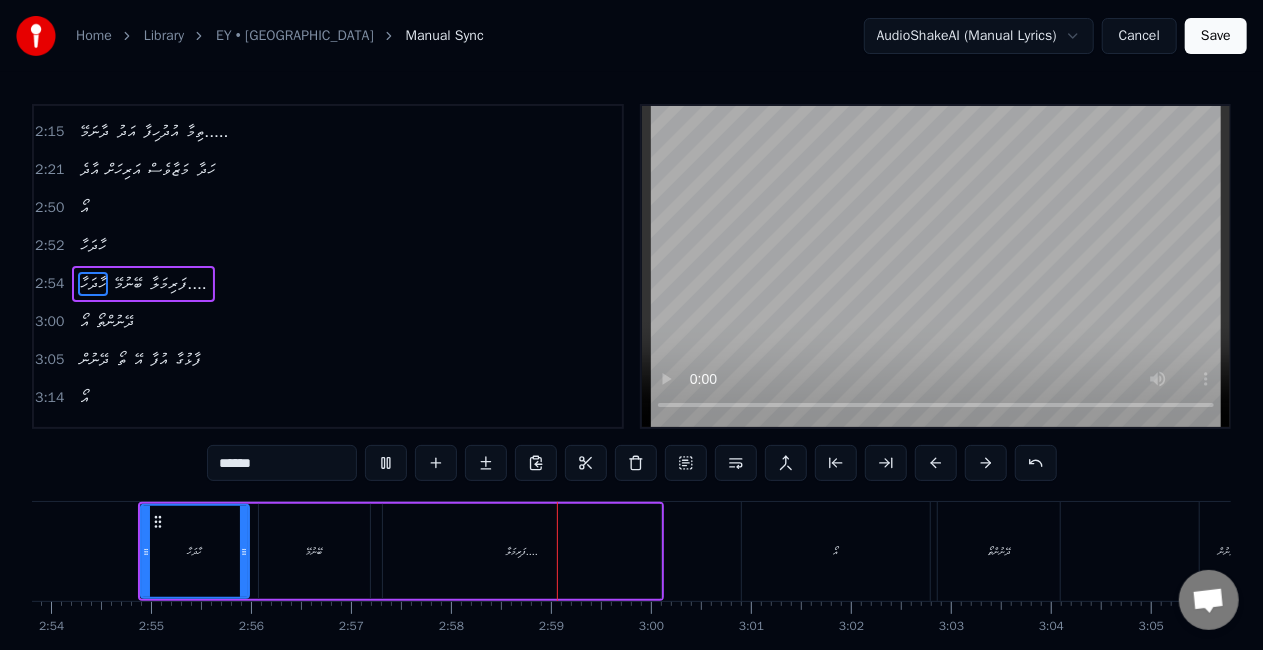 click on "ފަރިމަލާ...." at bounding box center (522, 551) 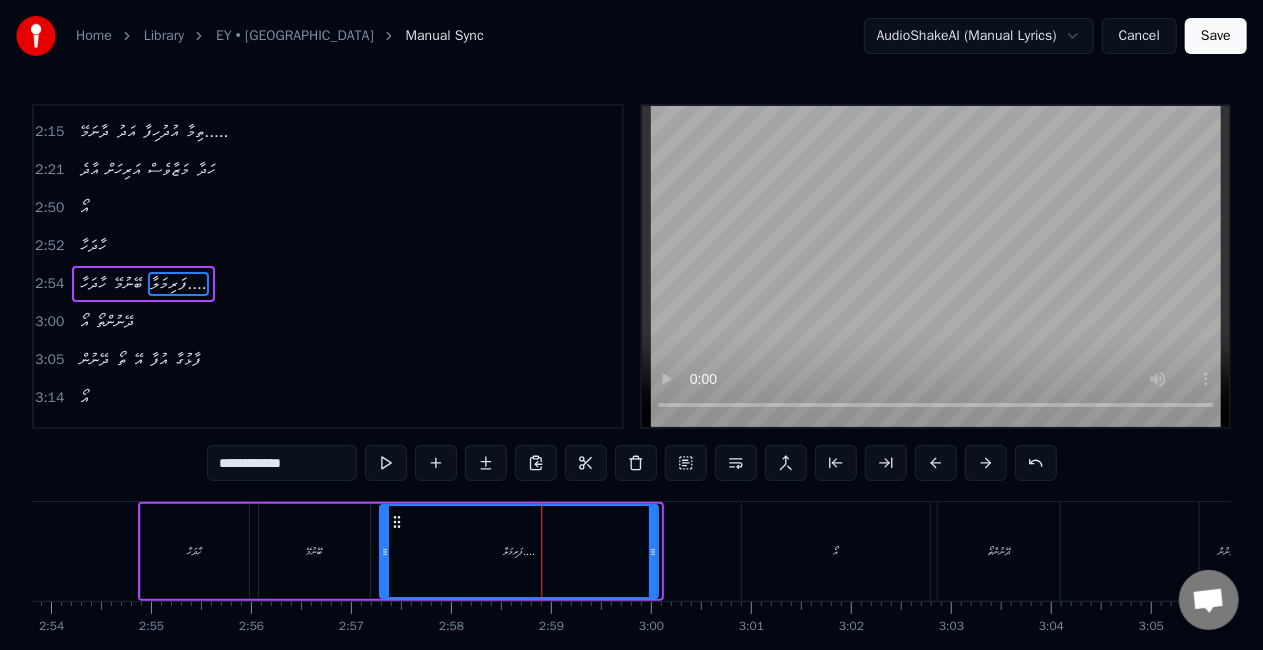 click 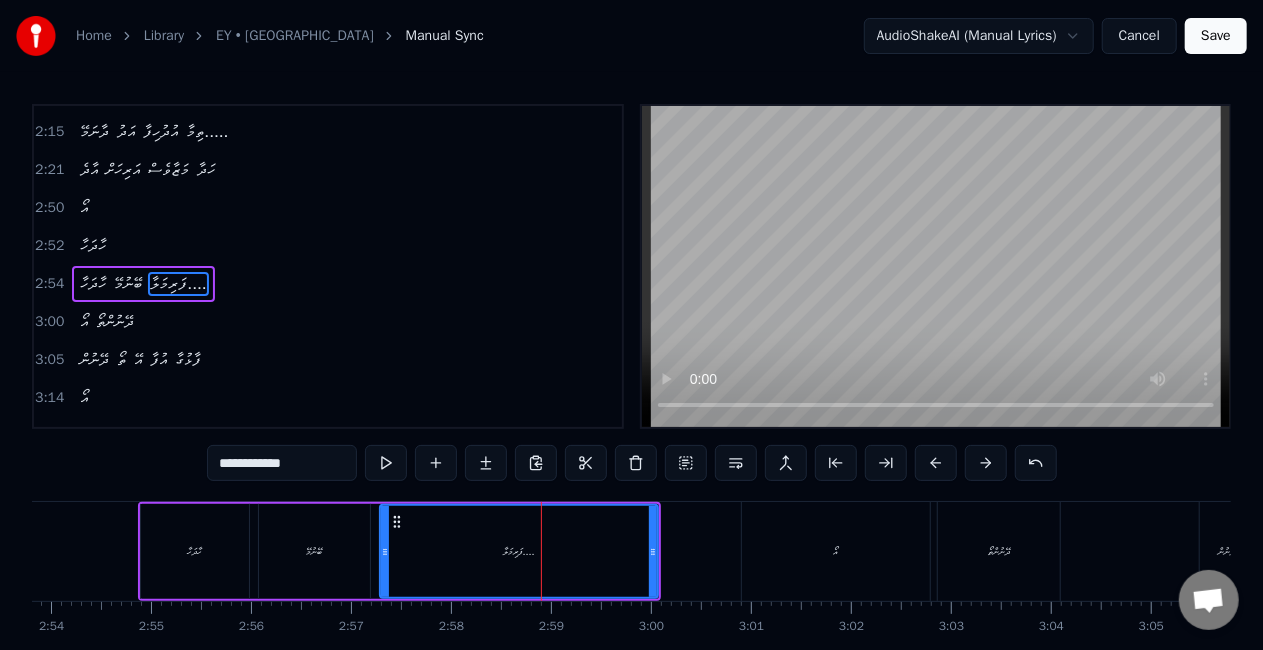 click on "ފަރިމަލާ...." at bounding box center (519, 551) 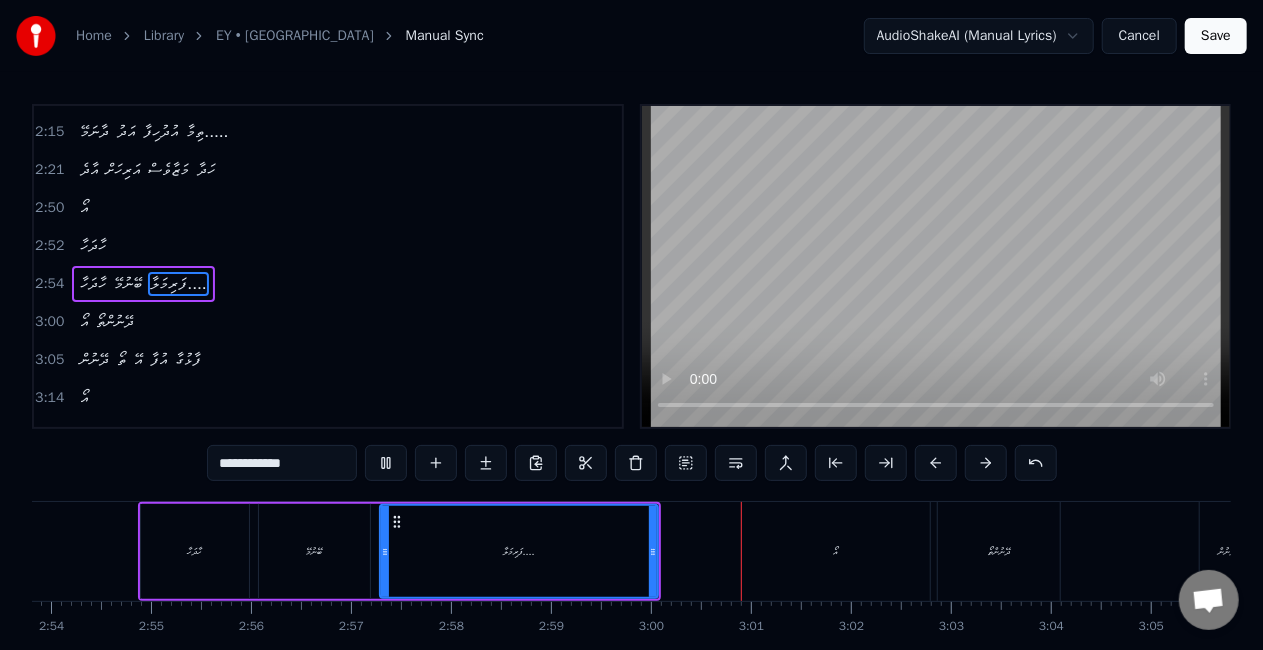 click on "ފަރިމަލާ...." at bounding box center [519, 551] 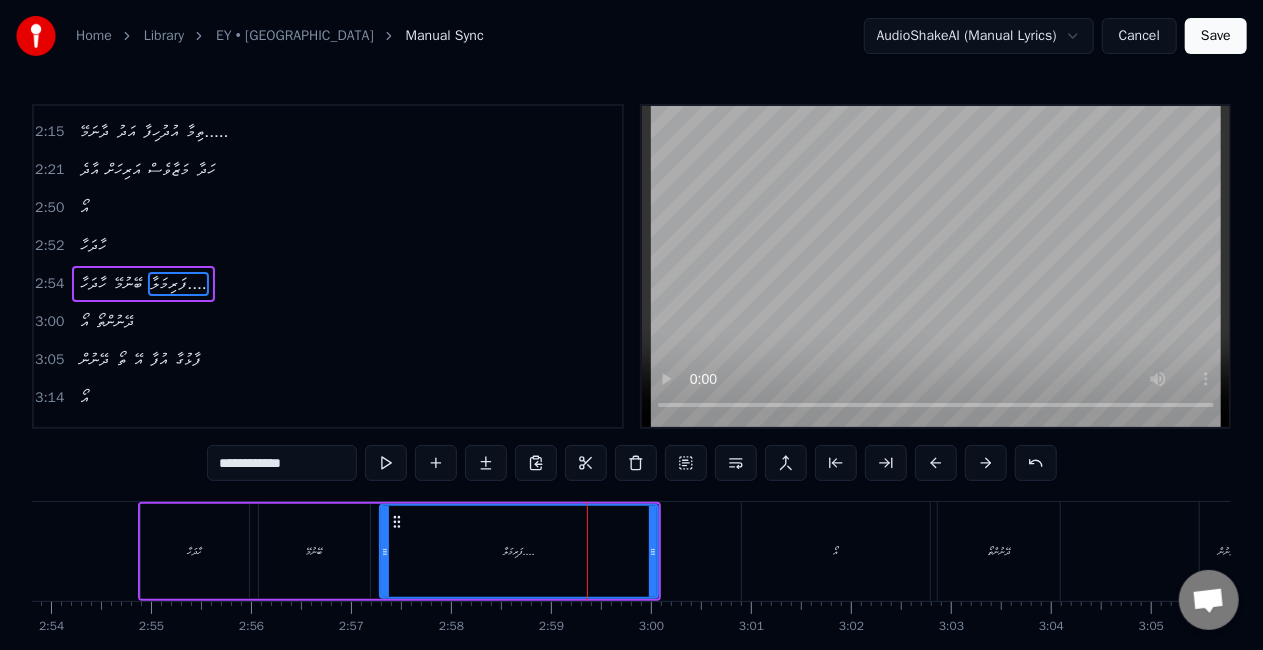 click on "**********" at bounding box center (282, 463) 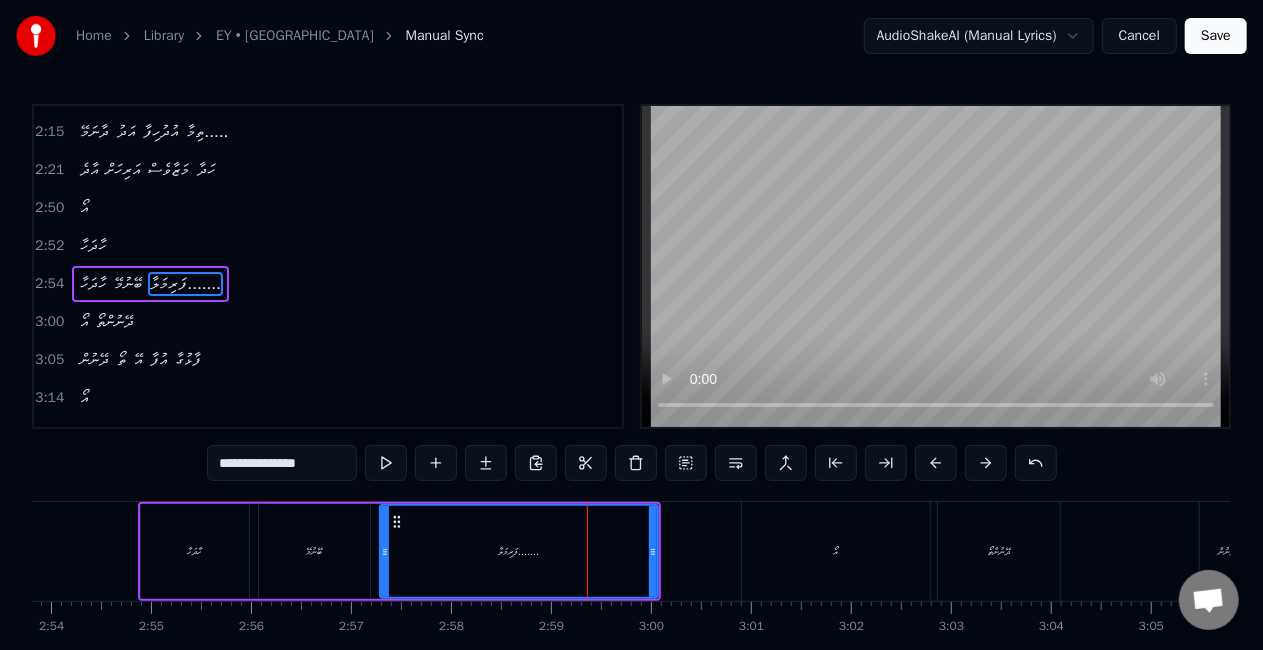 click on "ފަރިމަލާ......." at bounding box center (519, 551) 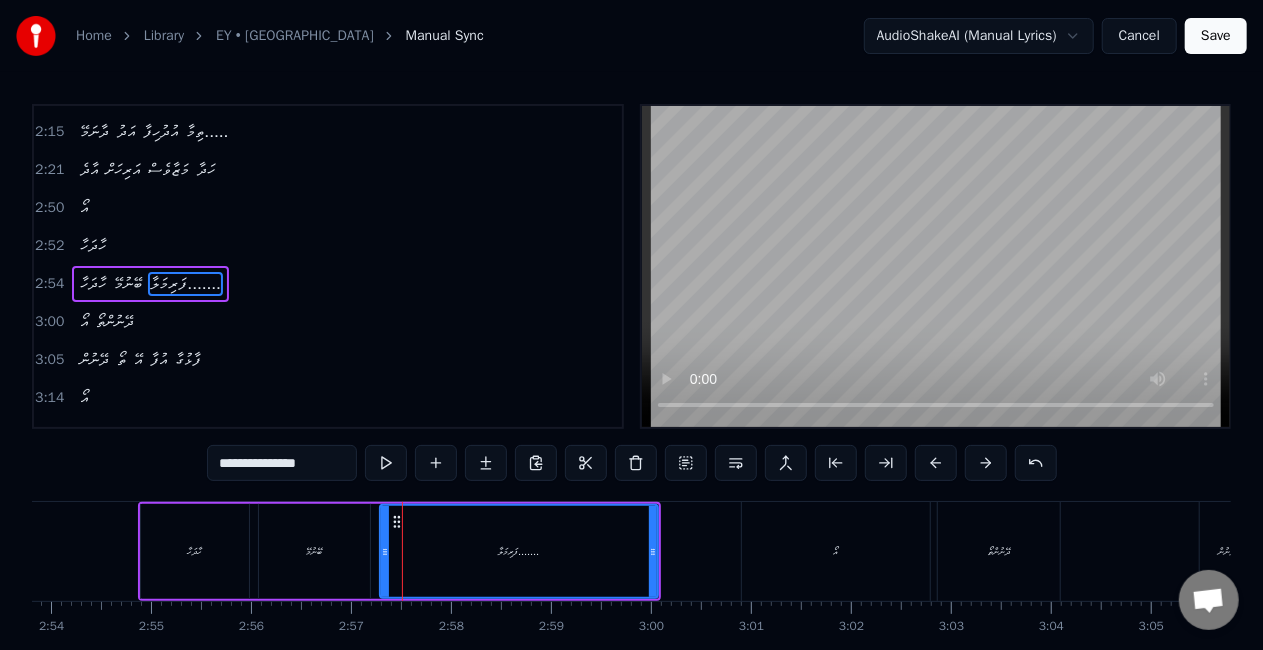 click on "ފަރިމަލާ......." at bounding box center [519, 551] 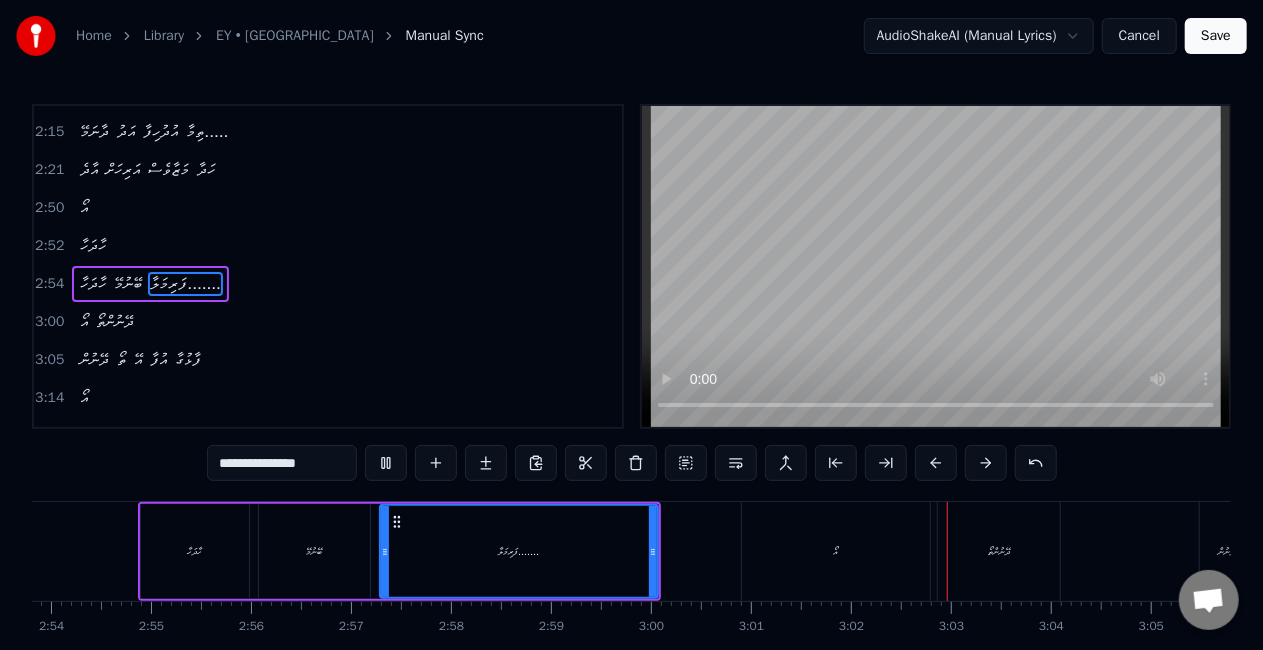 click on "އޯ" at bounding box center (836, 551) 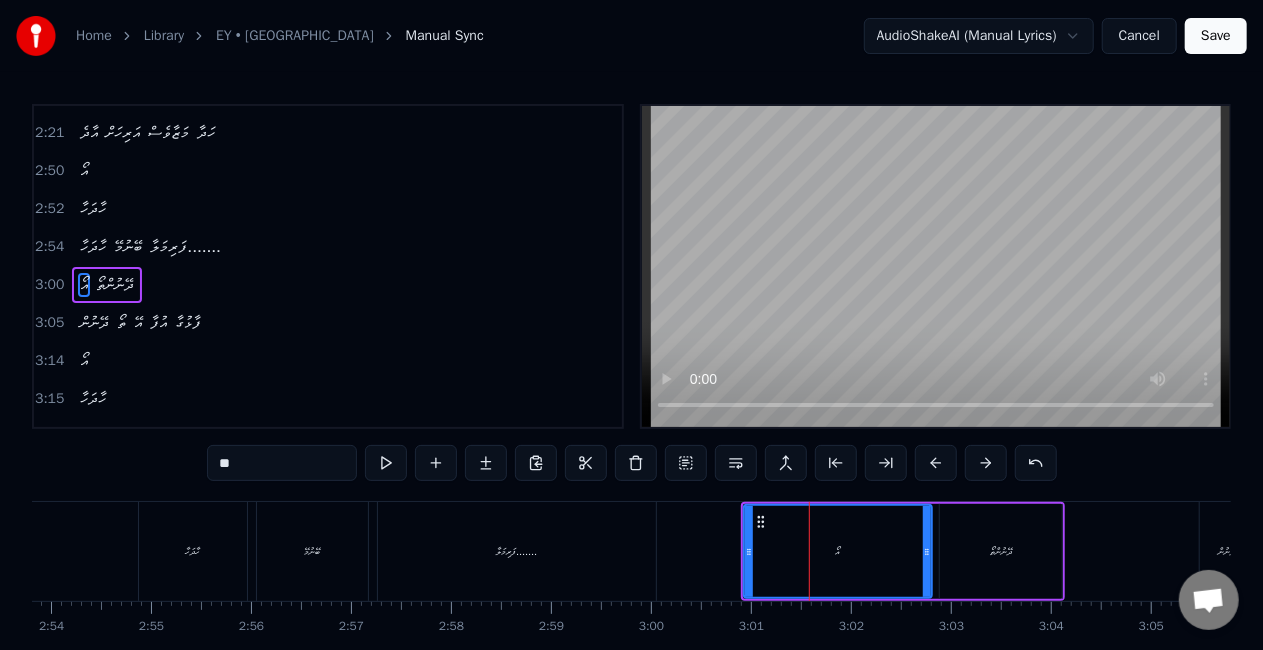 scroll, scrollTop: 828, scrollLeft: 0, axis: vertical 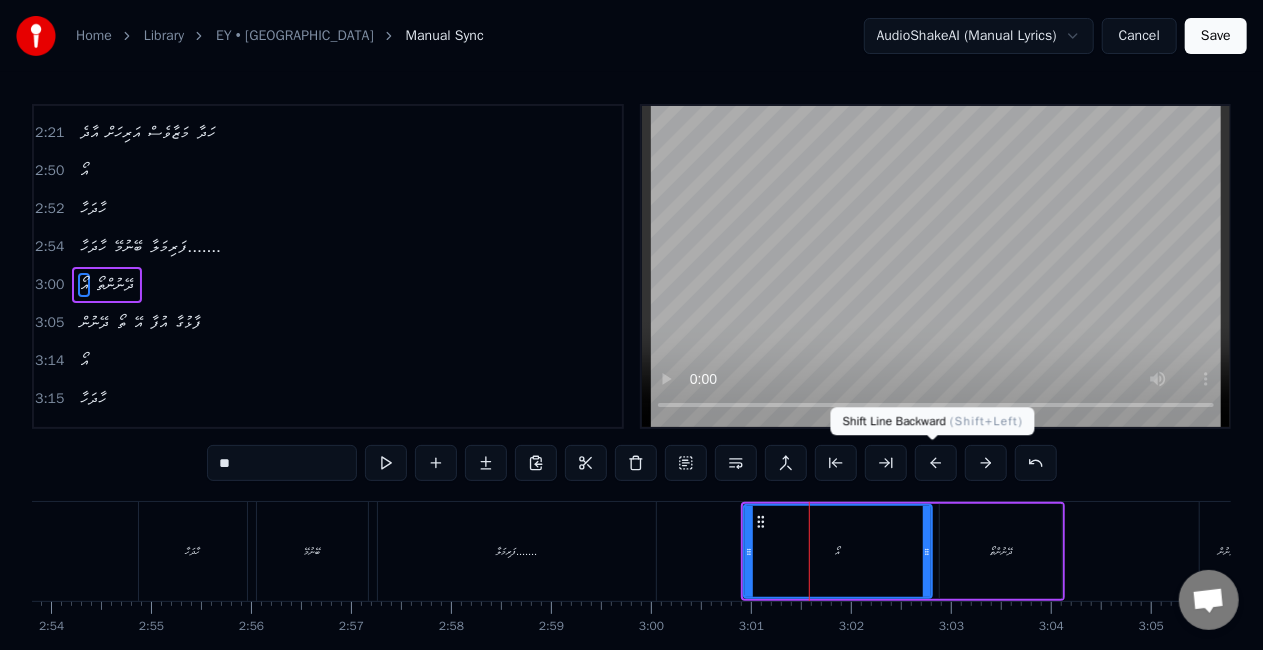 click at bounding box center [936, 463] 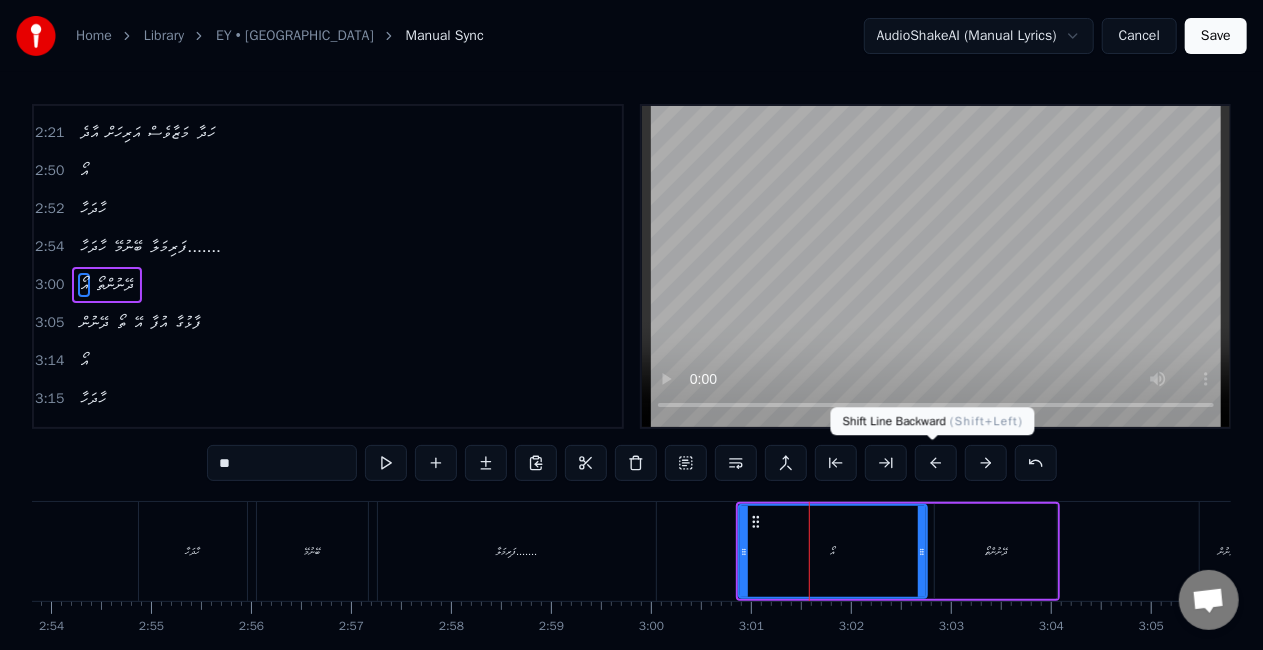 click at bounding box center [936, 463] 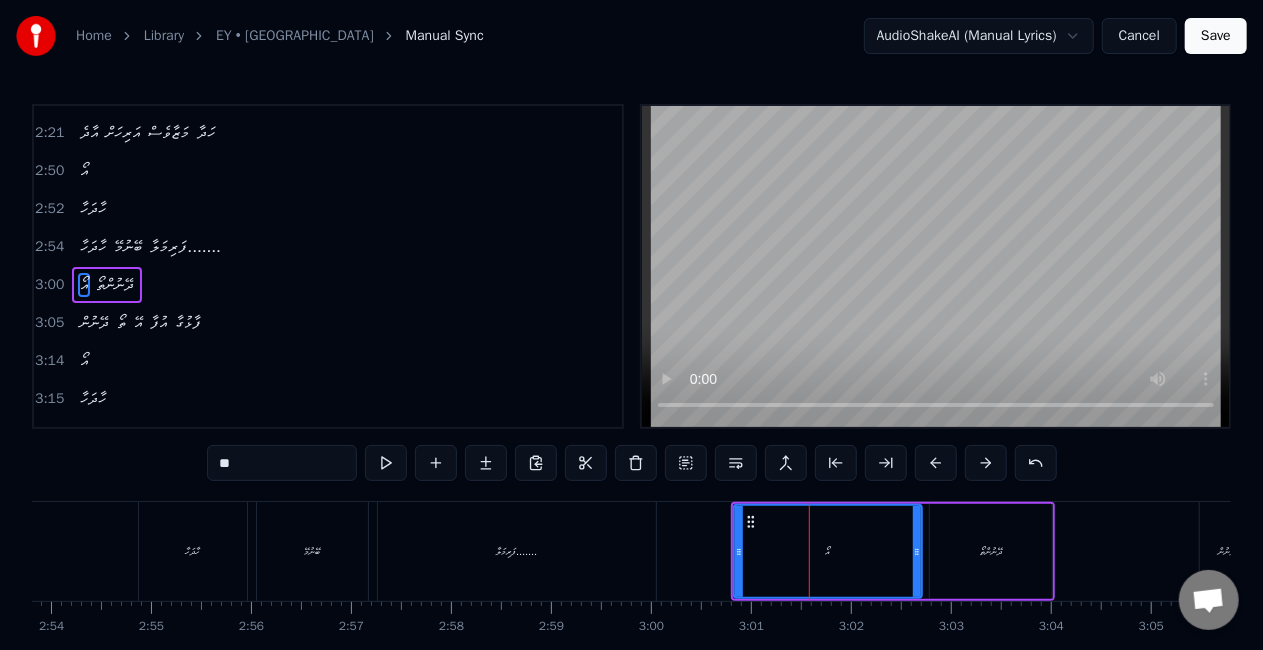 click at bounding box center [936, 463] 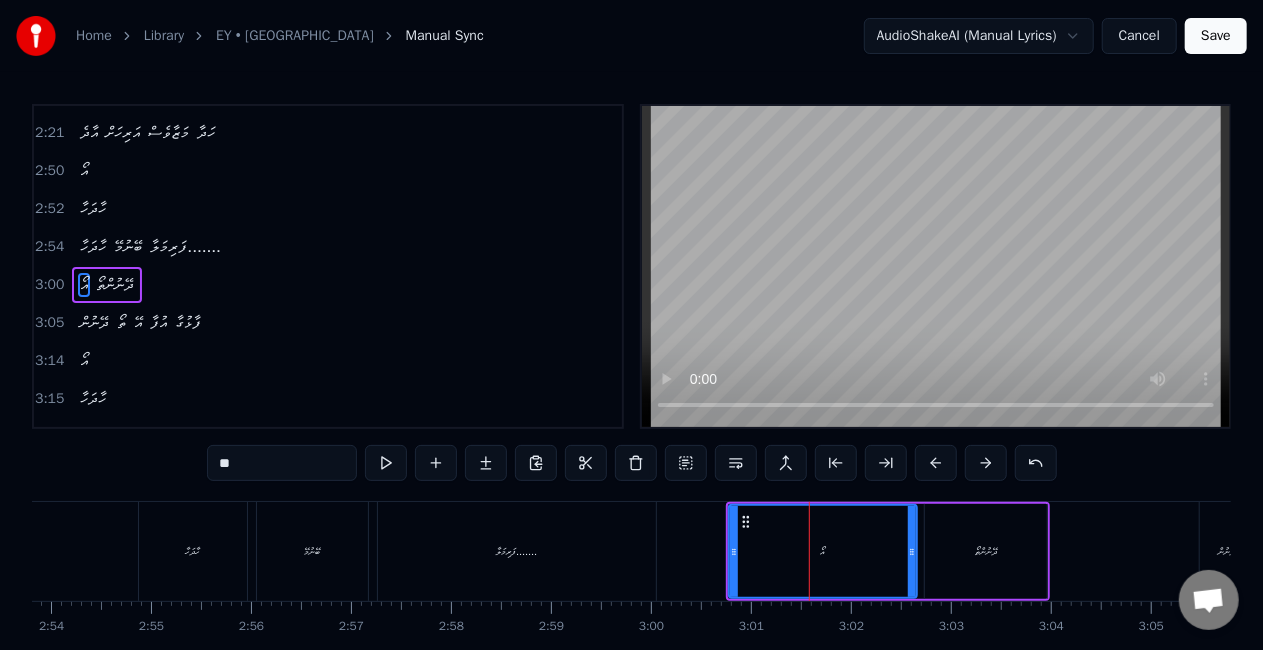 click at bounding box center [936, 463] 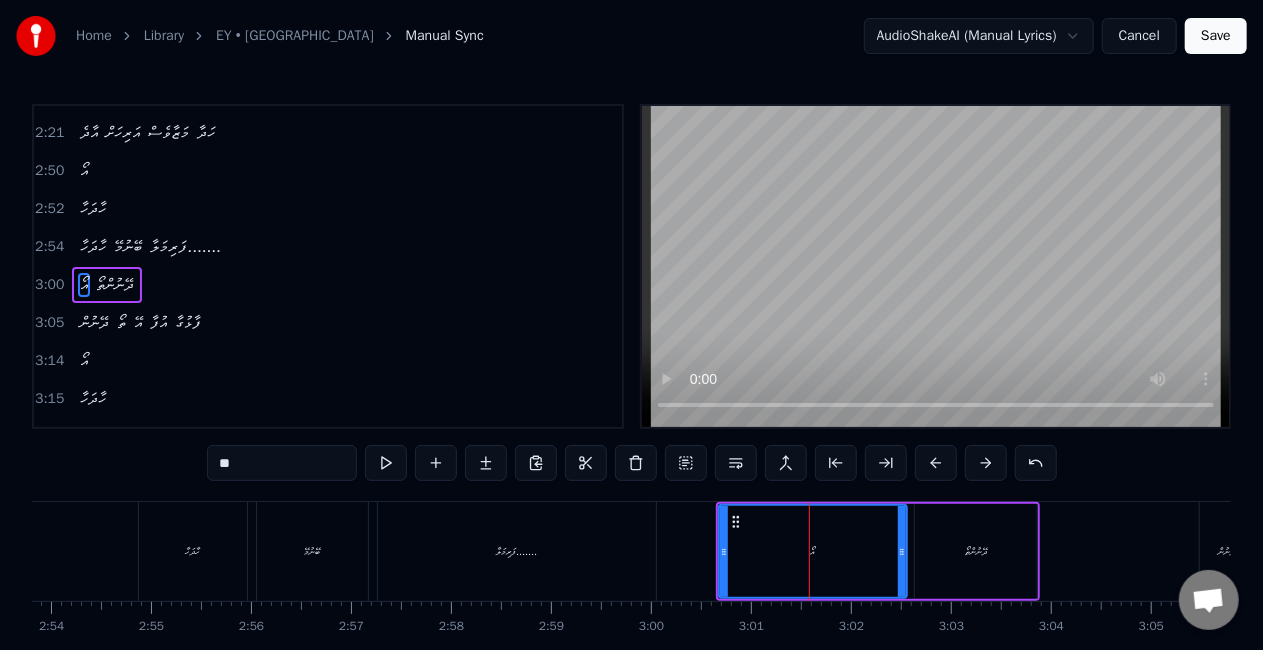 click at bounding box center [936, 463] 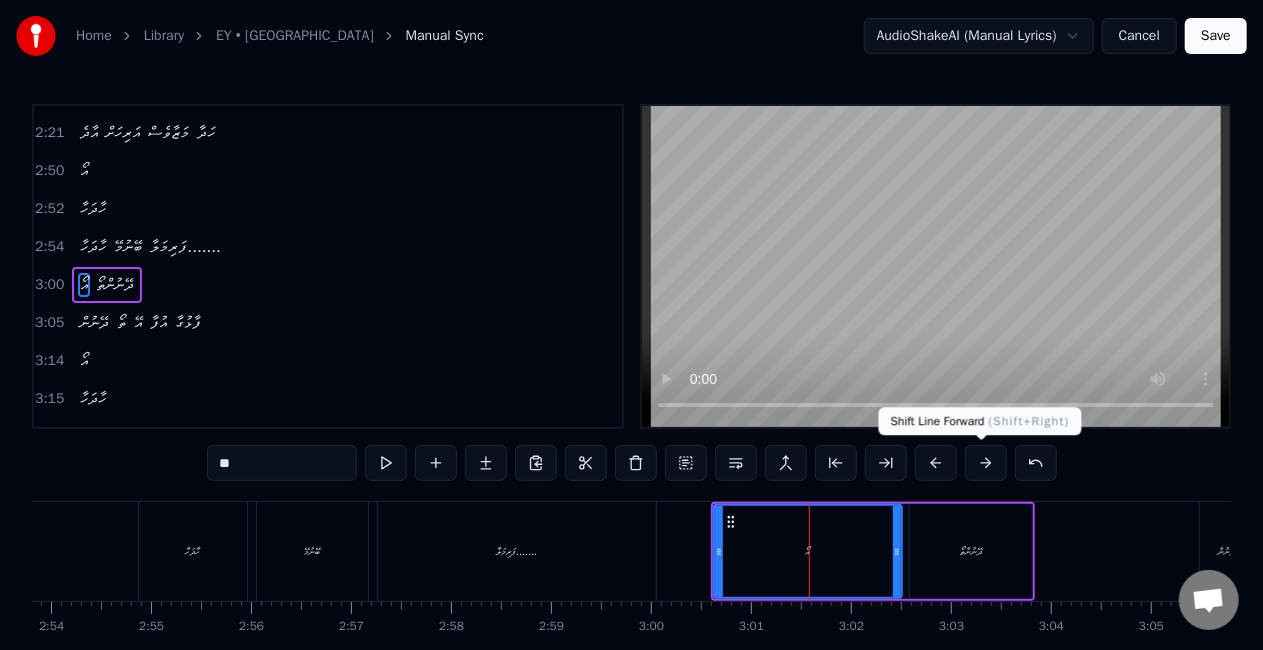 click at bounding box center [986, 463] 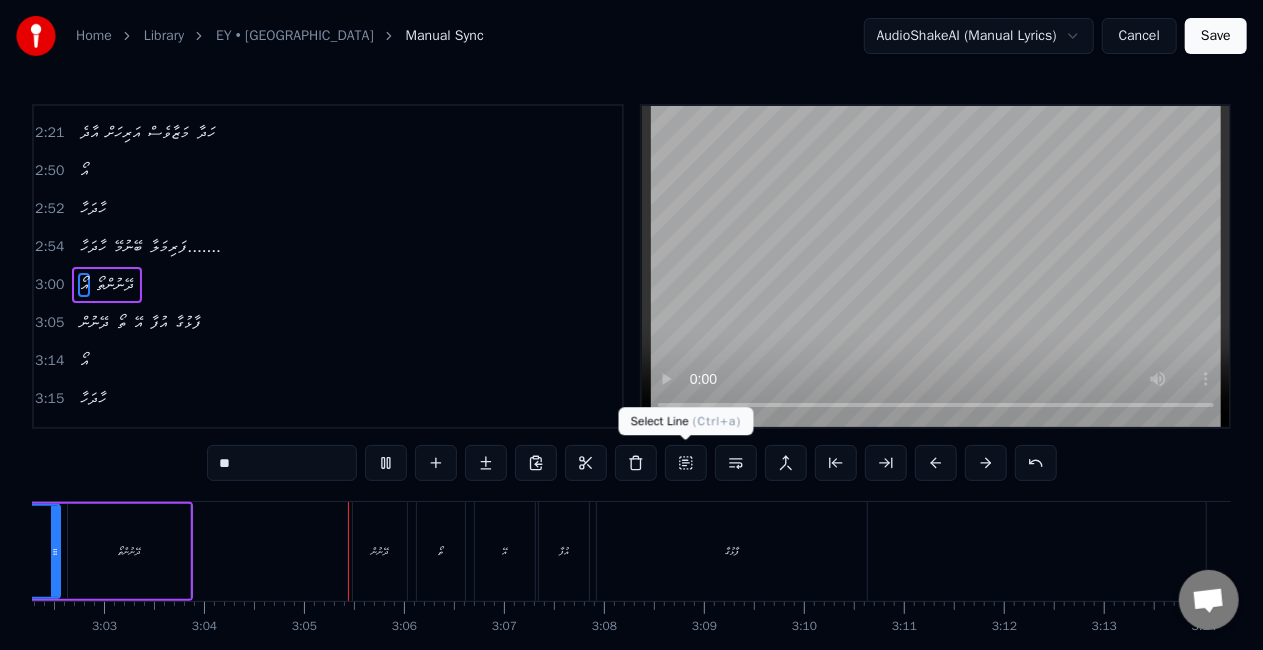 scroll, scrollTop: 0, scrollLeft: 18396, axis: horizontal 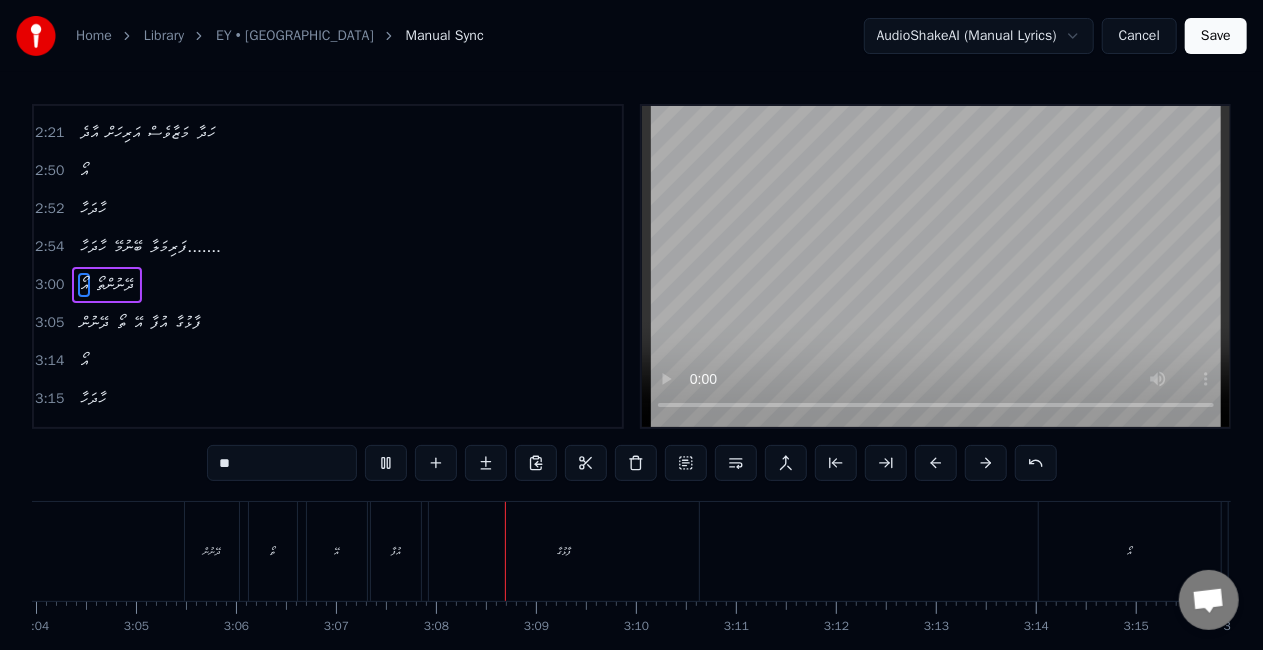 click on "ދޭނުން" at bounding box center (212, 551) 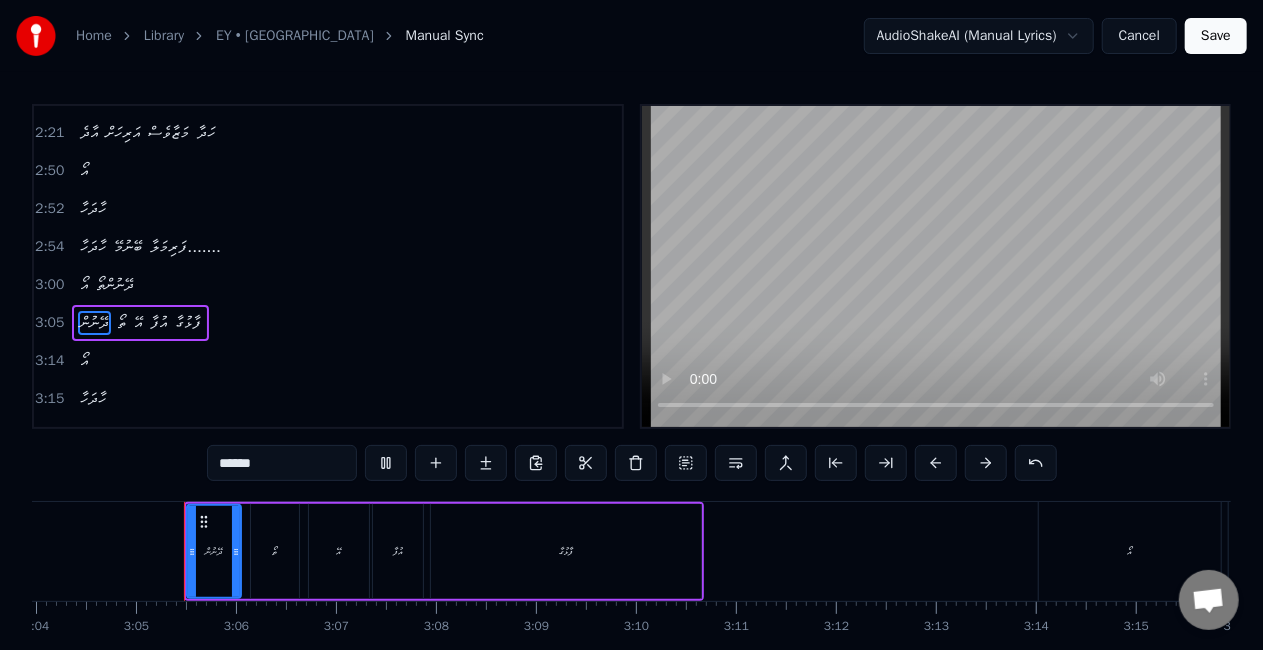 scroll, scrollTop: 866, scrollLeft: 0, axis: vertical 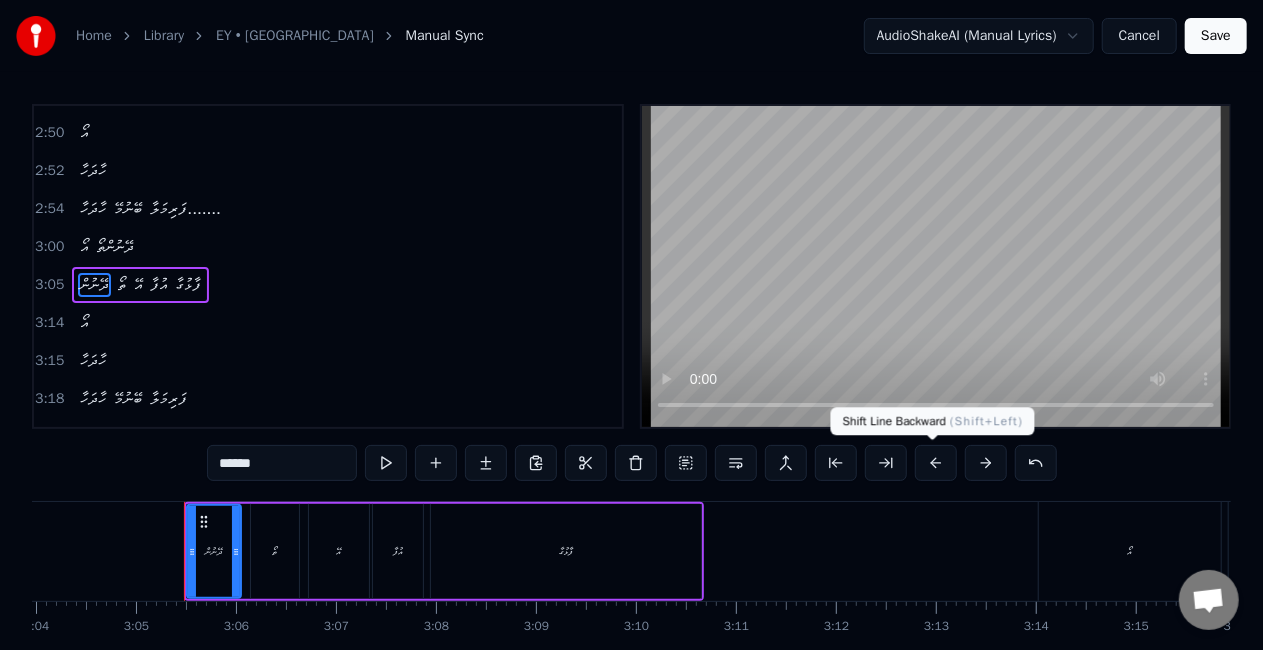 click at bounding box center [936, 463] 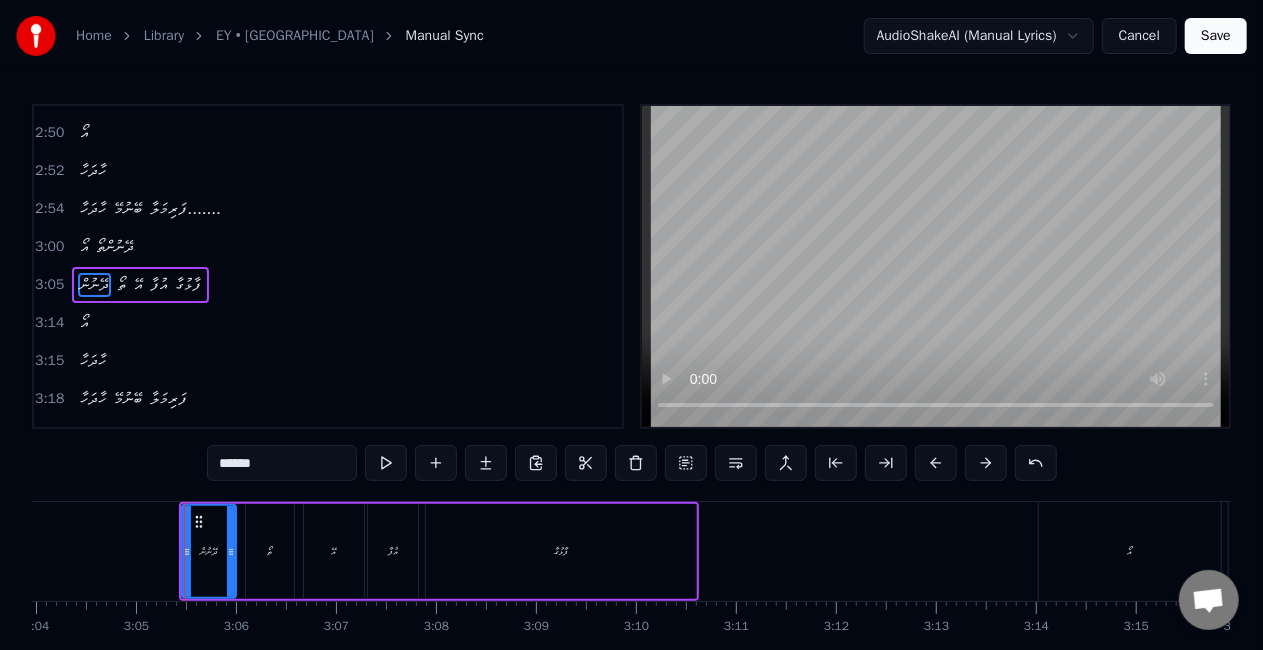 click at bounding box center [936, 463] 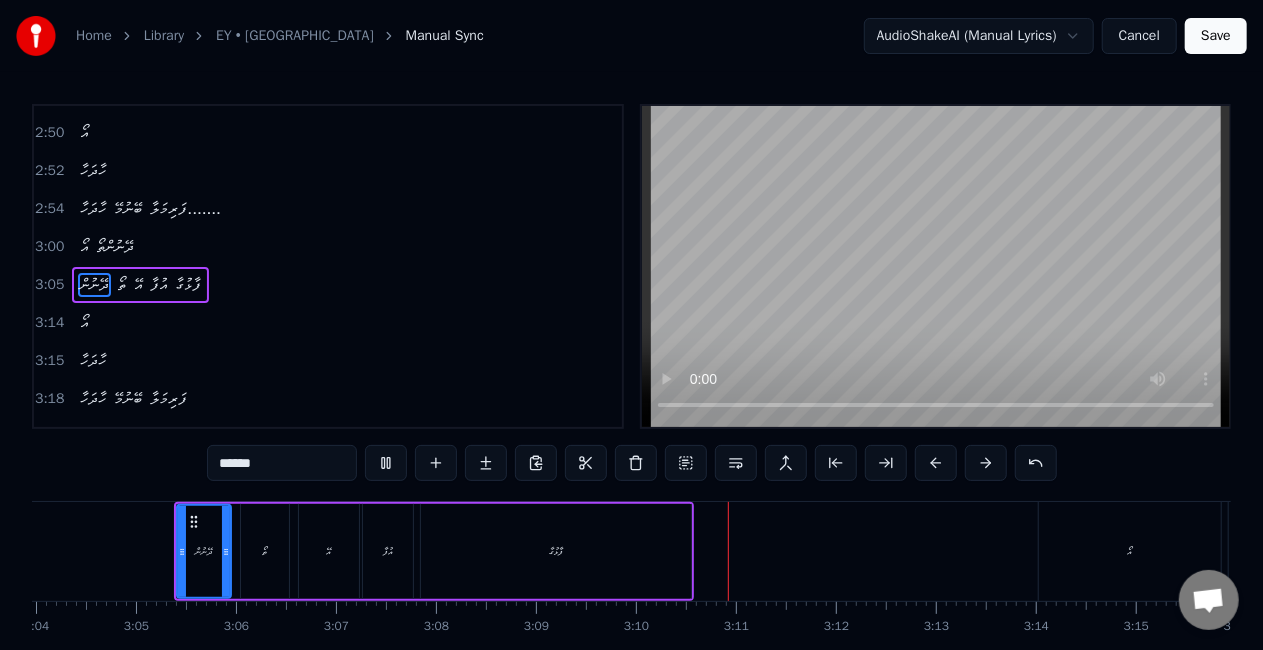 click on "ފާޅުގާ" at bounding box center (556, 551) 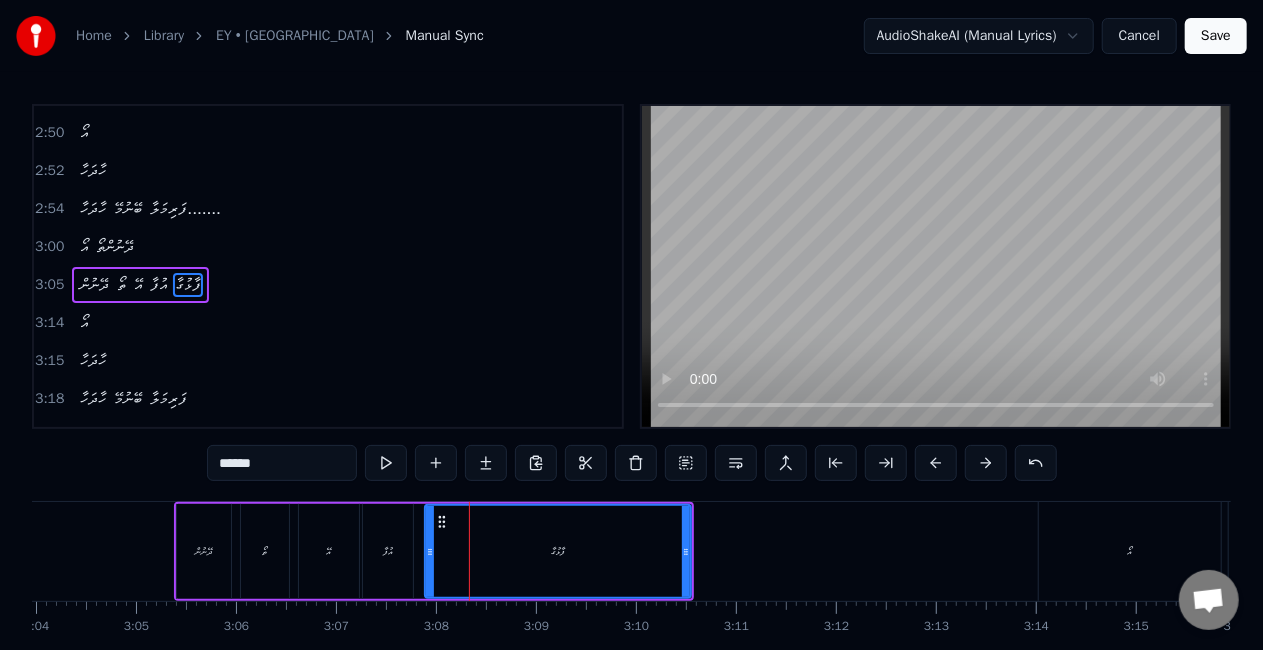 click 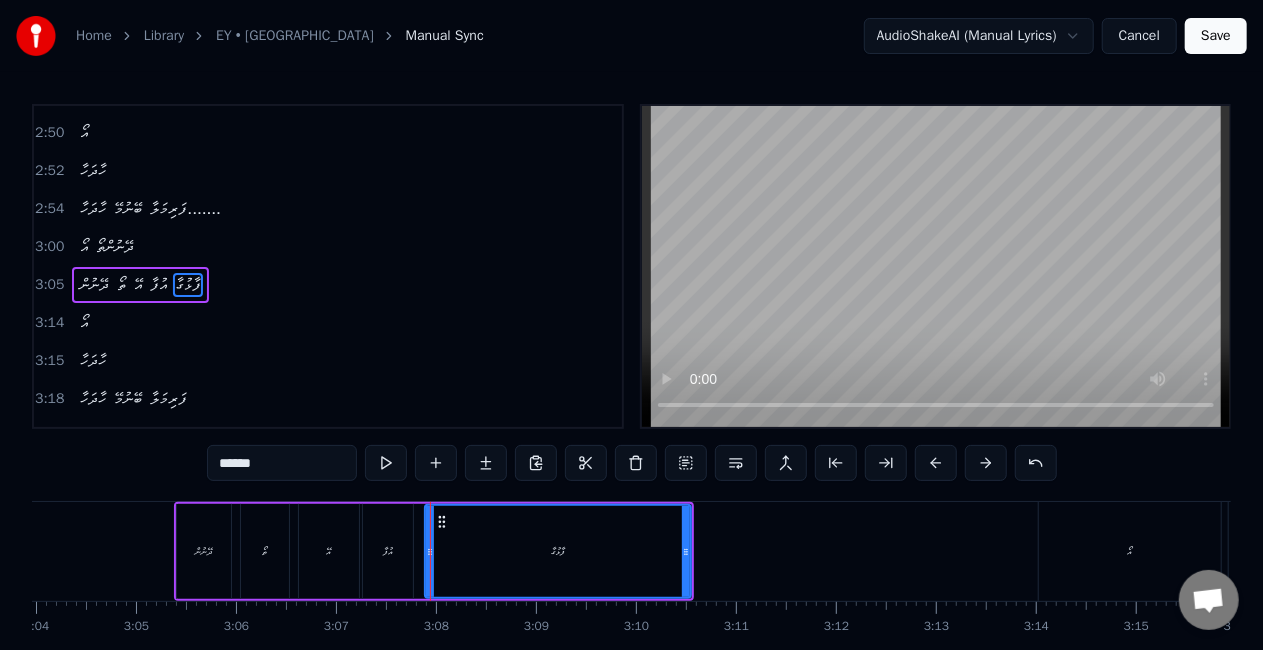 click on "0:23 އޭ މަލާ ތިޔަ ގޮތަށް ދޭހުގާ.... 0:28 ފަރިވެ ފޮޅިފާ އިނަސް ޕާކުގާ...... 0:34 ދާނަމޭ އަދު އުދުހިފާ ތިމާ.... 0:39 އާދެ އަރިހަށް މަޒާވެސް ހަދާ... 0:44 އޭ މަލާ ތިޔަ ގޮތަށް ދޭހުގާ.......... 1:13 އޯ 1:15 ފަރިކަމޭ 1:18 ފަރިކަމޭ ނާޒުކީ މިލްކުވާ....... 1:24 އޯ 1:26 އަރިއަހުން 1:28 އަރިއަހުން ދެން އުފާ ދެވަވާ...... 1:37 ހޫ ހޫ 1:42 ހައާ 1:45 އޫ 1:47 ފަރިކަމޭ 1:49 ފަރިކަމޭ ނާޒުކީ މިލްކުވާ....... 1:55 އޯ 1:57 އަރިއަހުން 2:00 އަރިއަހުން ދެން އުފާ ދެވަވާ..... 2:05 އޭ މަލާ ތިޔަ ގޮތަށް ދޭހުގާ..... 2:10 ފަރިވެ ފޮޅިފާ އިނަސް ޕާކުގާ..... 2:15 ދާނަމޭ އަދު އުދުހިފާ ތިމާ..... 2:21 އާދެ އަރިހަށް މަޒާވެސް ހަދާ 2:50 އޯ 2:52 ހާދަހާ 2:54 ހާދަހާ ބޭނުމޭ 3:00 އޯ 3:05 ތޯ" at bounding box center (631, 403) 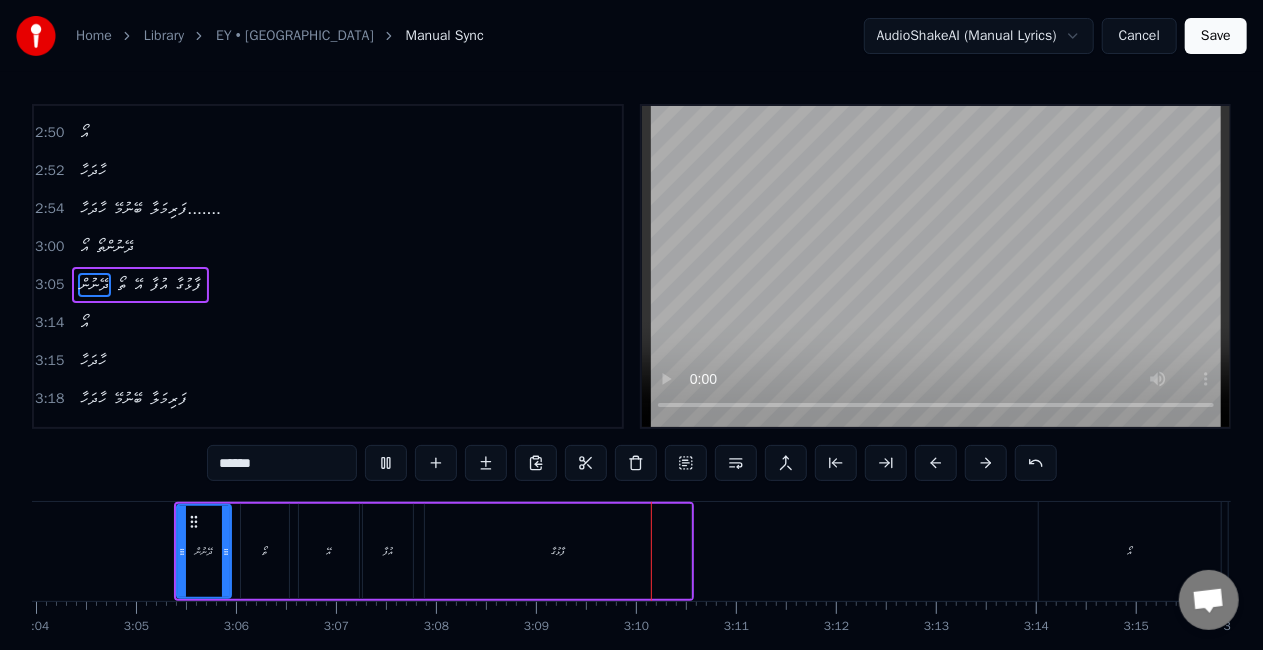 click on "ފާޅުގާ" at bounding box center (558, 551) 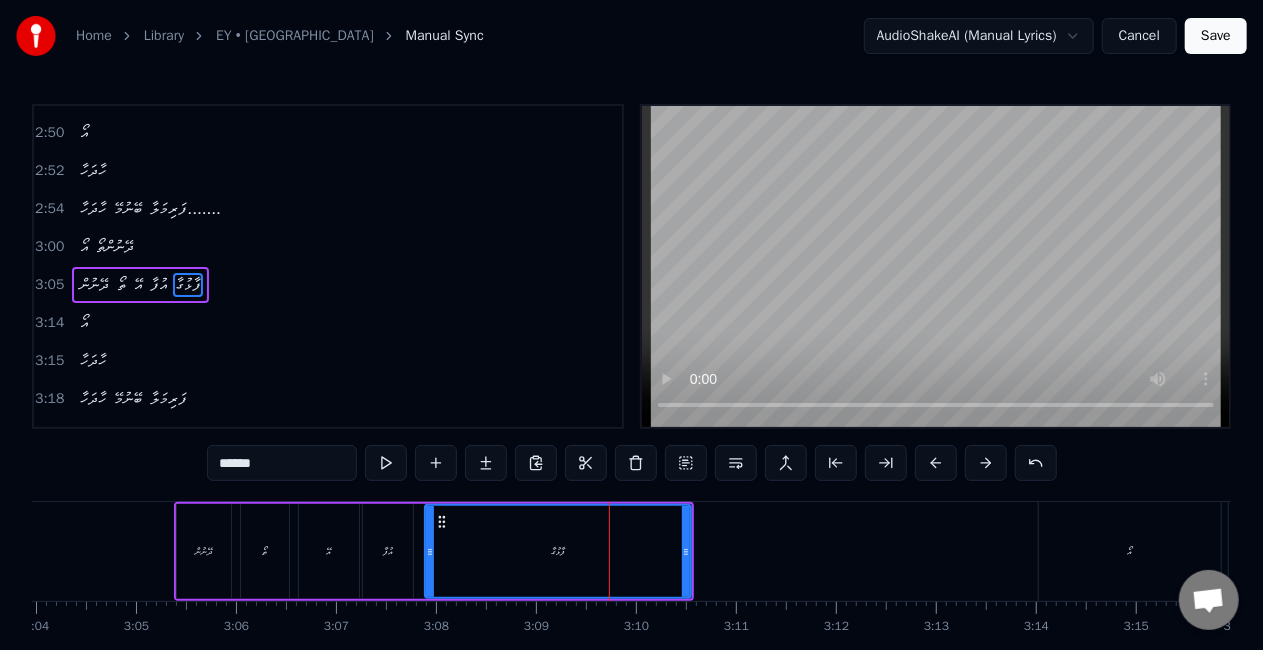 click on "******" at bounding box center [282, 463] 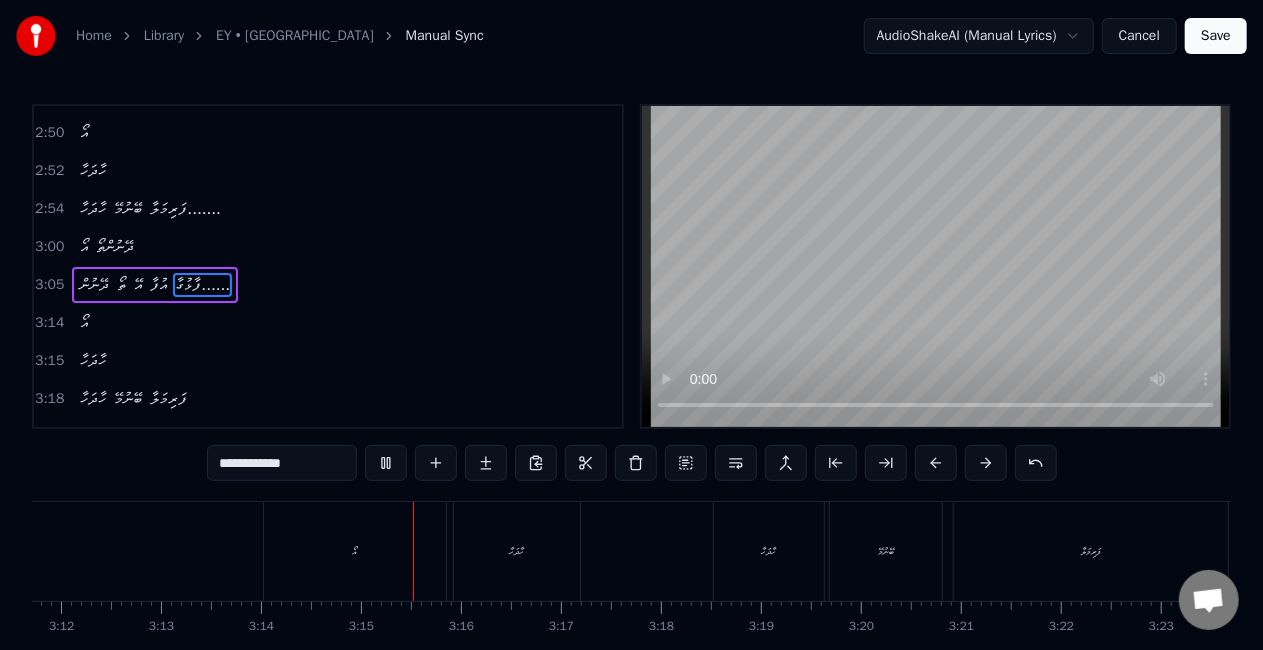 scroll, scrollTop: 0, scrollLeft: 19396, axis: horizontal 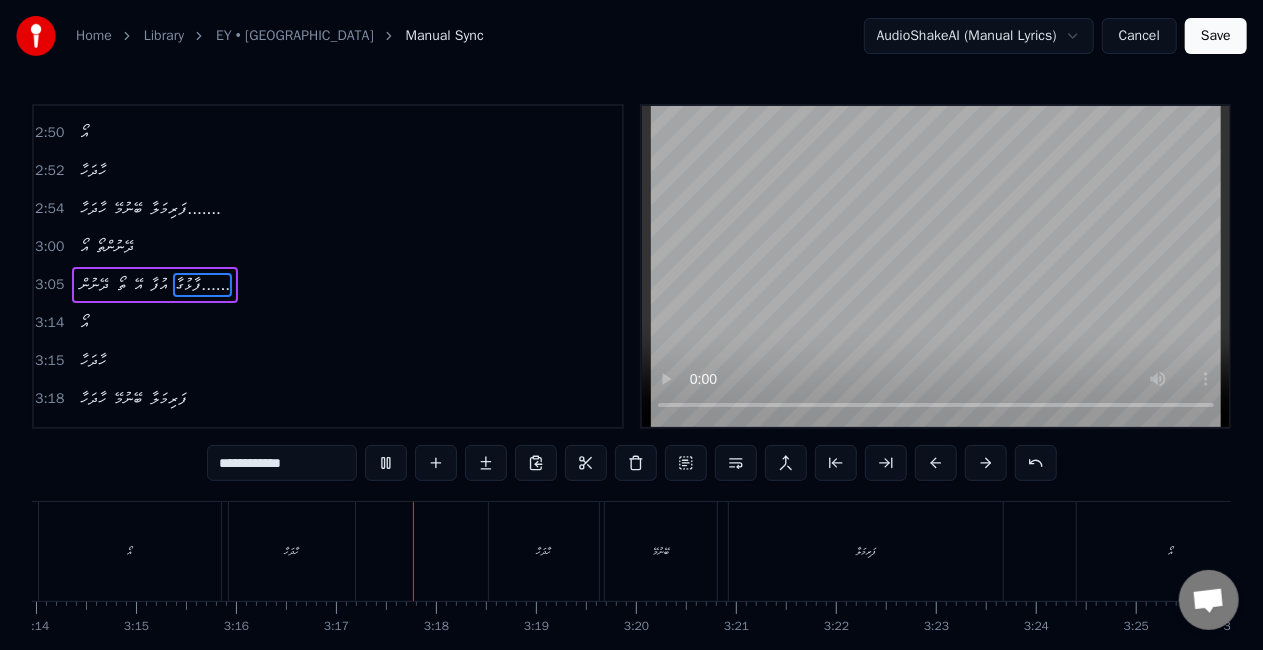 click on "ހާދަހާ" at bounding box center [292, 551] 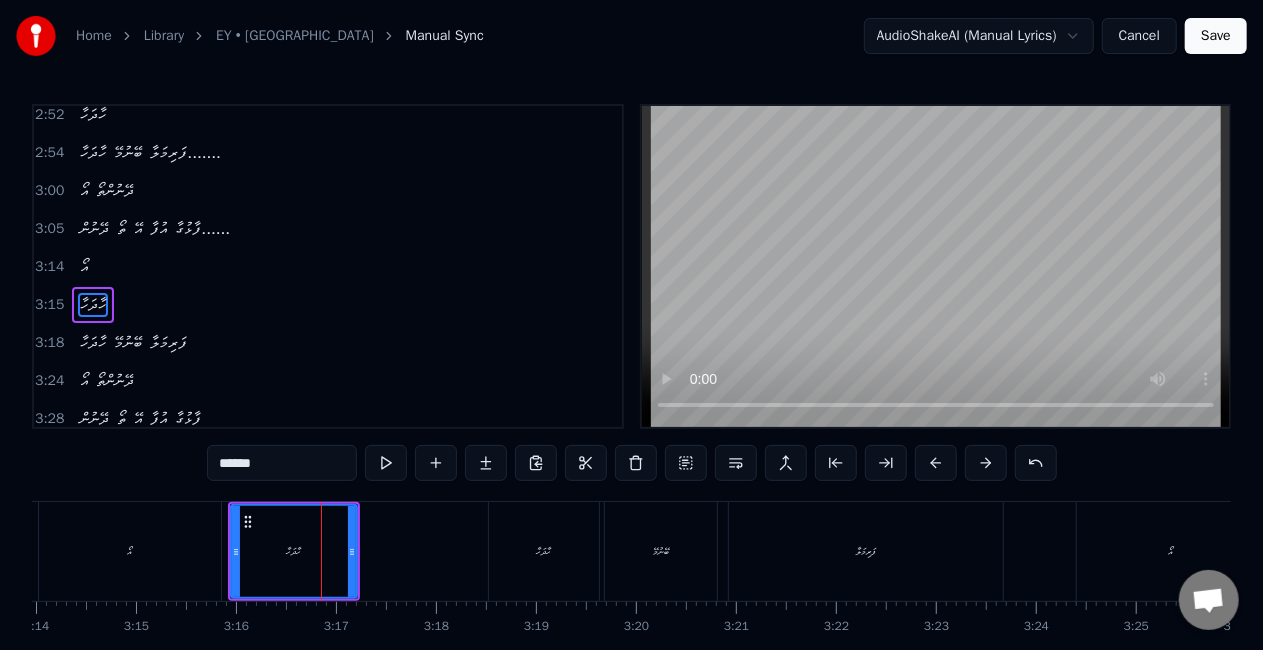 scroll, scrollTop: 940, scrollLeft: 0, axis: vertical 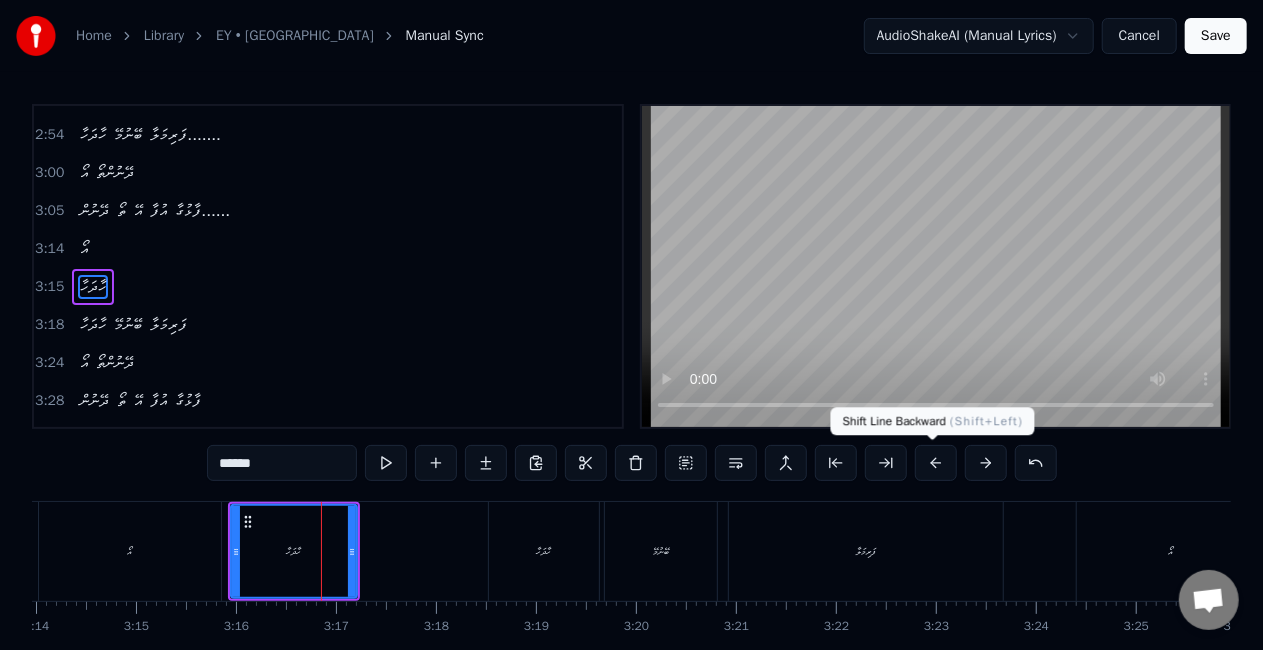 click at bounding box center (936, 463) 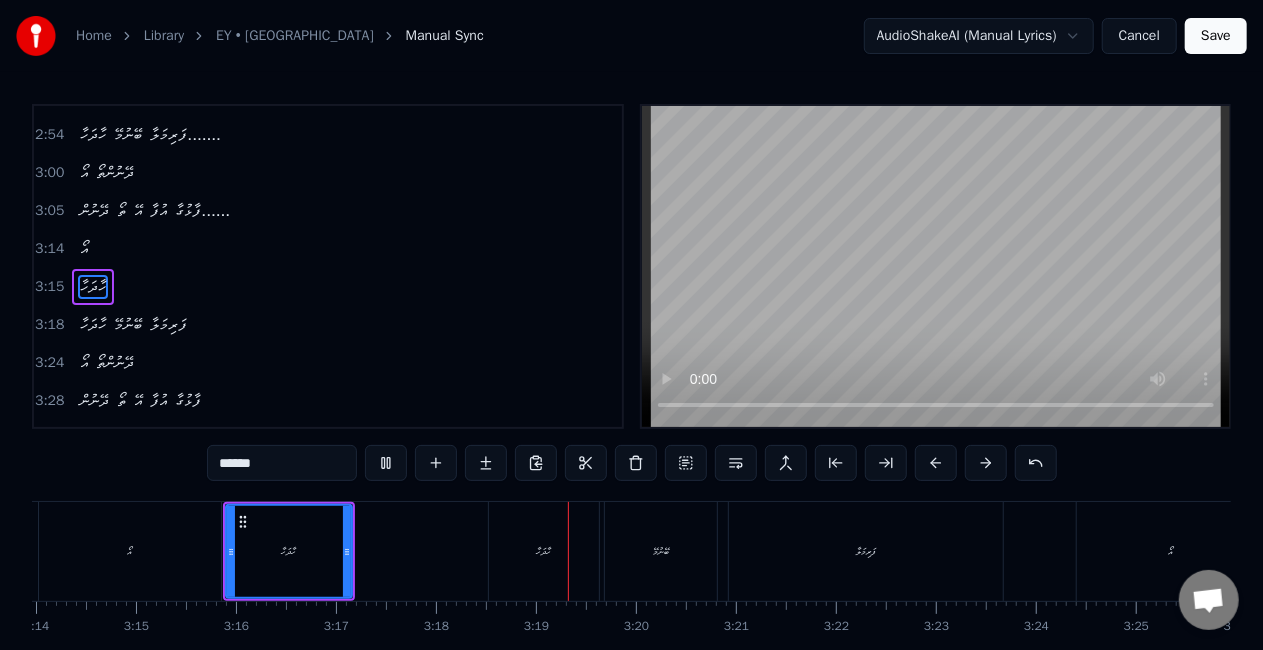 click on "ހާދަހާ" at bounding box center [544, 551] 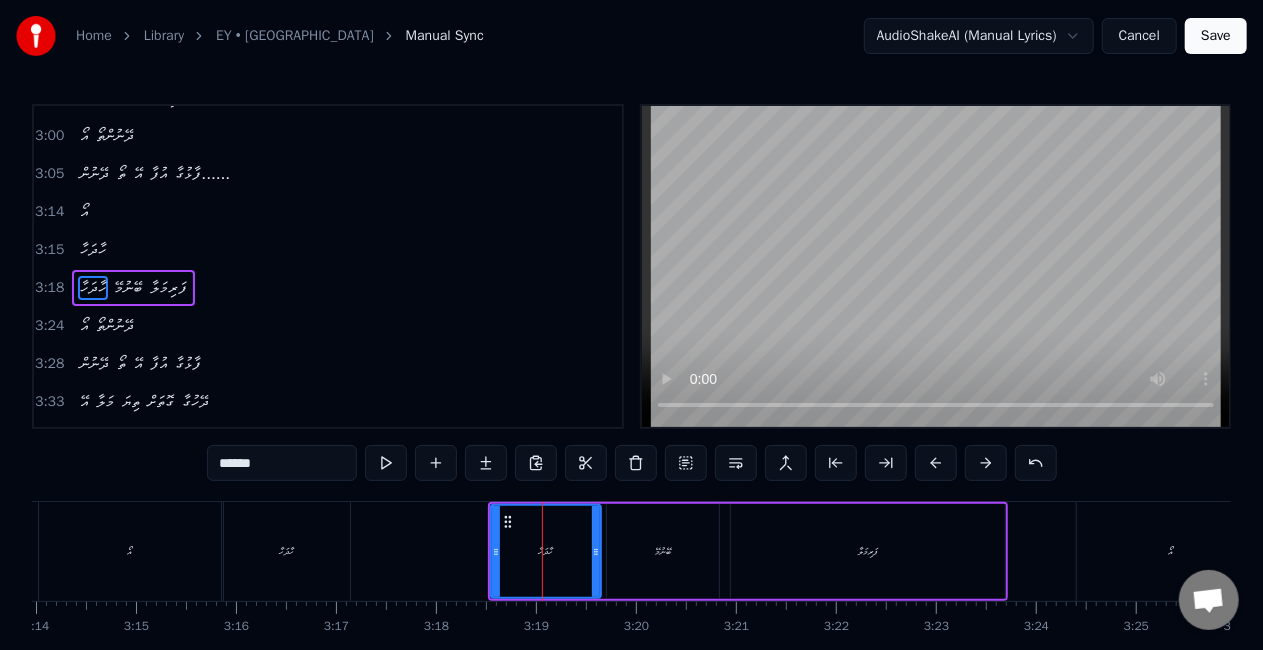 scroll, scrollTop: 978, scrollLeft: 0, axis: vertical 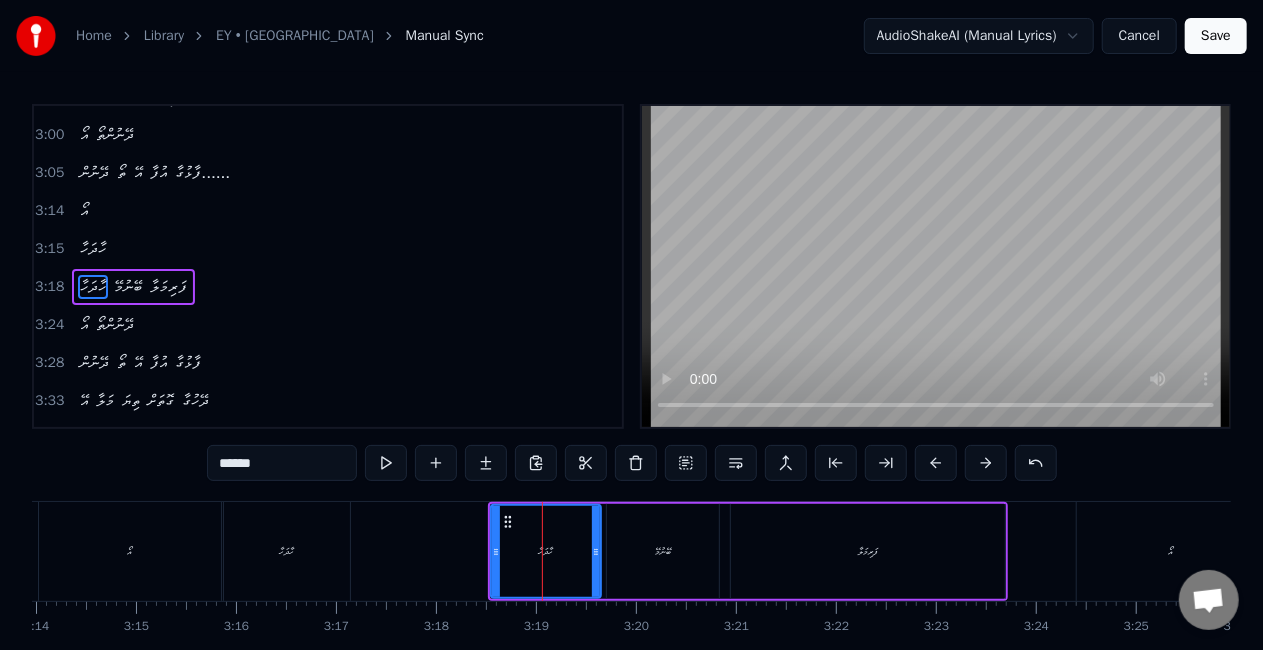 click at bounding box center (936, 463) 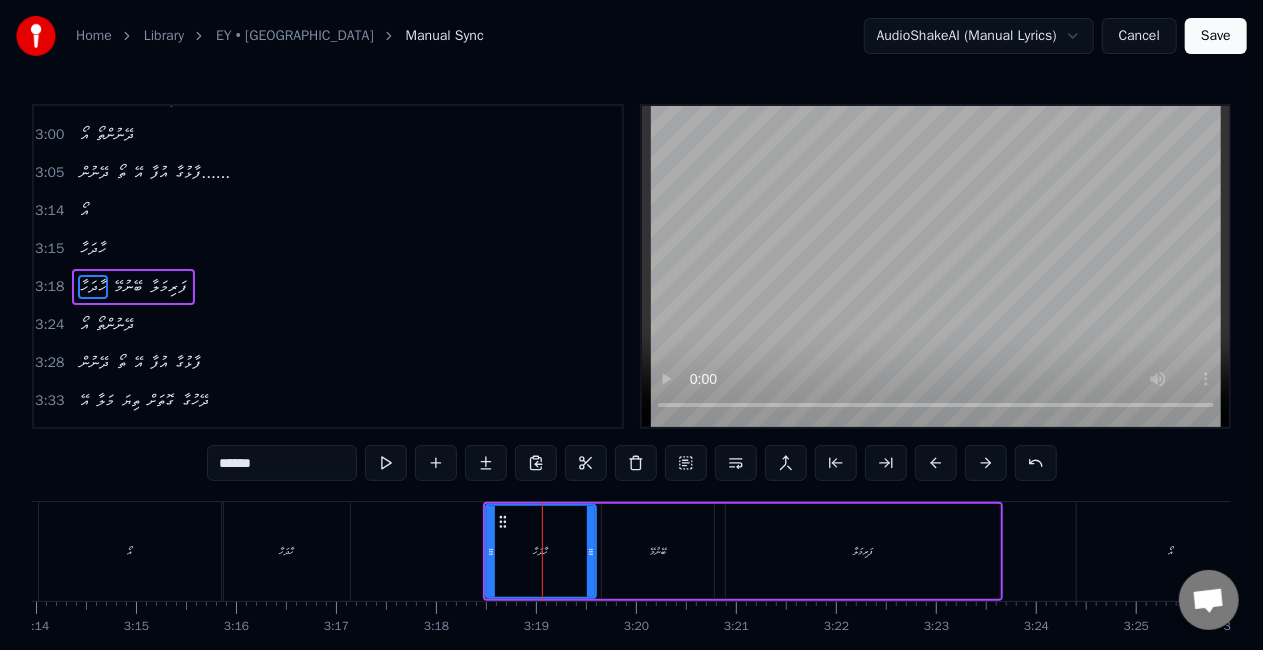 click at bounding box center [936, 463] 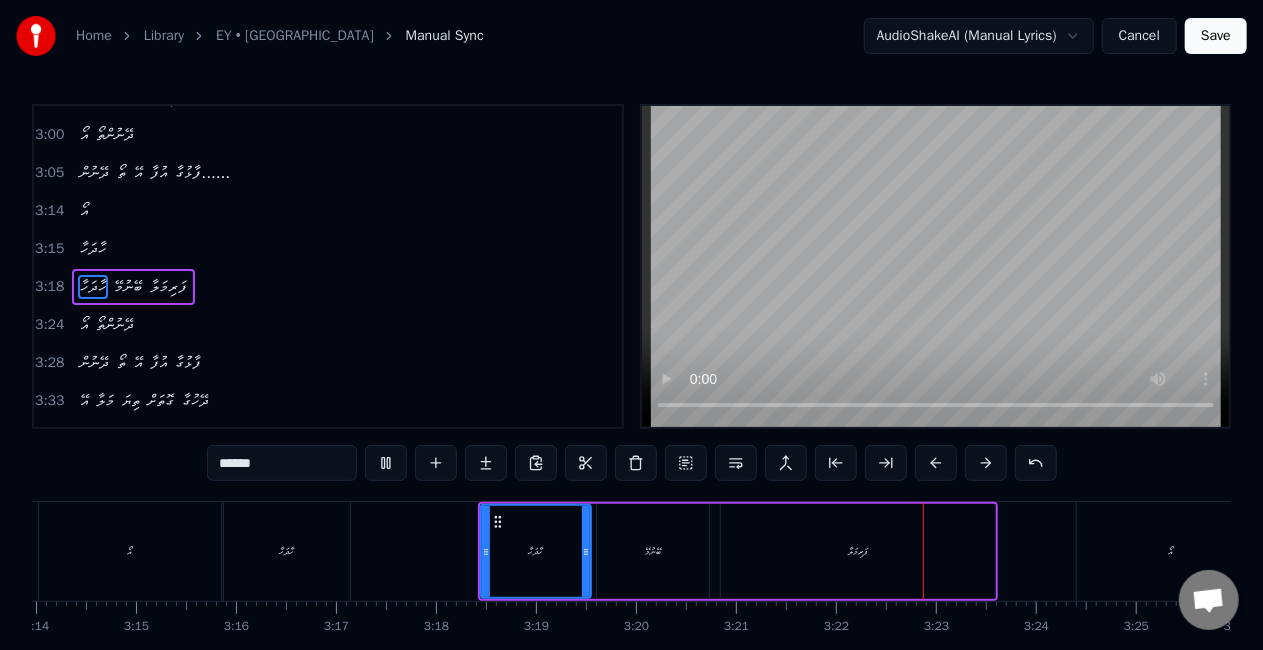 click on "ފަރިމަލާ" at bounding box center (858, 551) 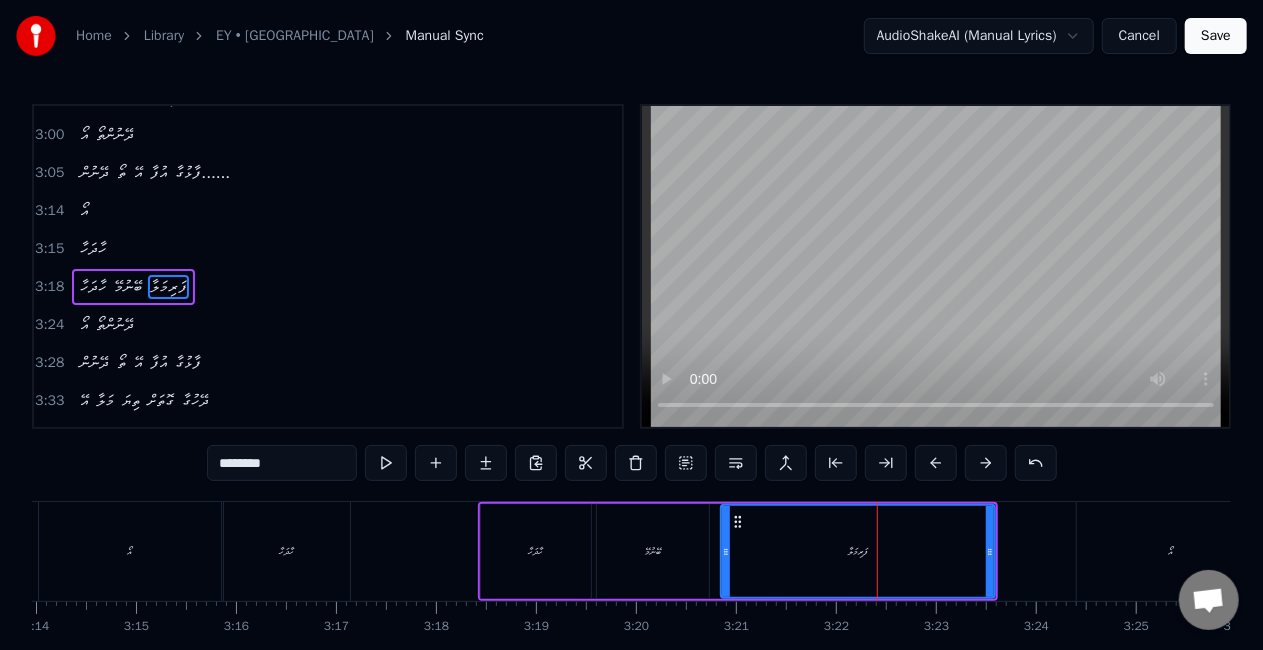 click on "********" at bounding box center [282, 463] 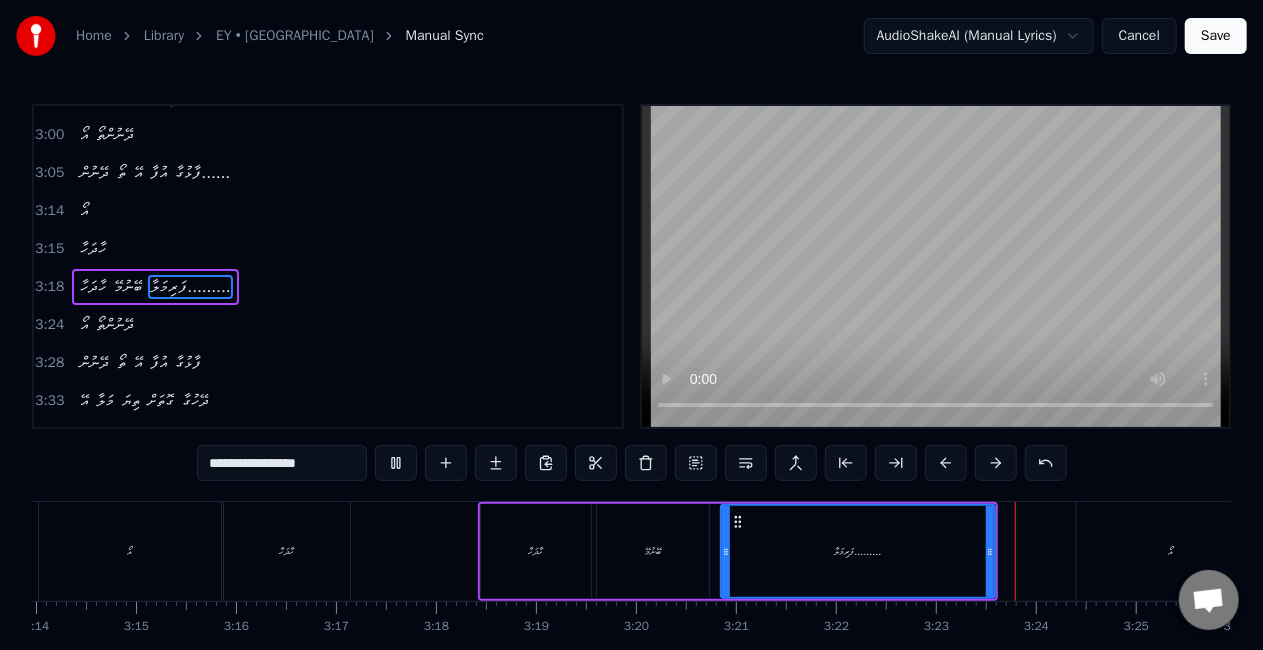 click on "ފަރިމަލާ........." at bounding box center [858, 551] 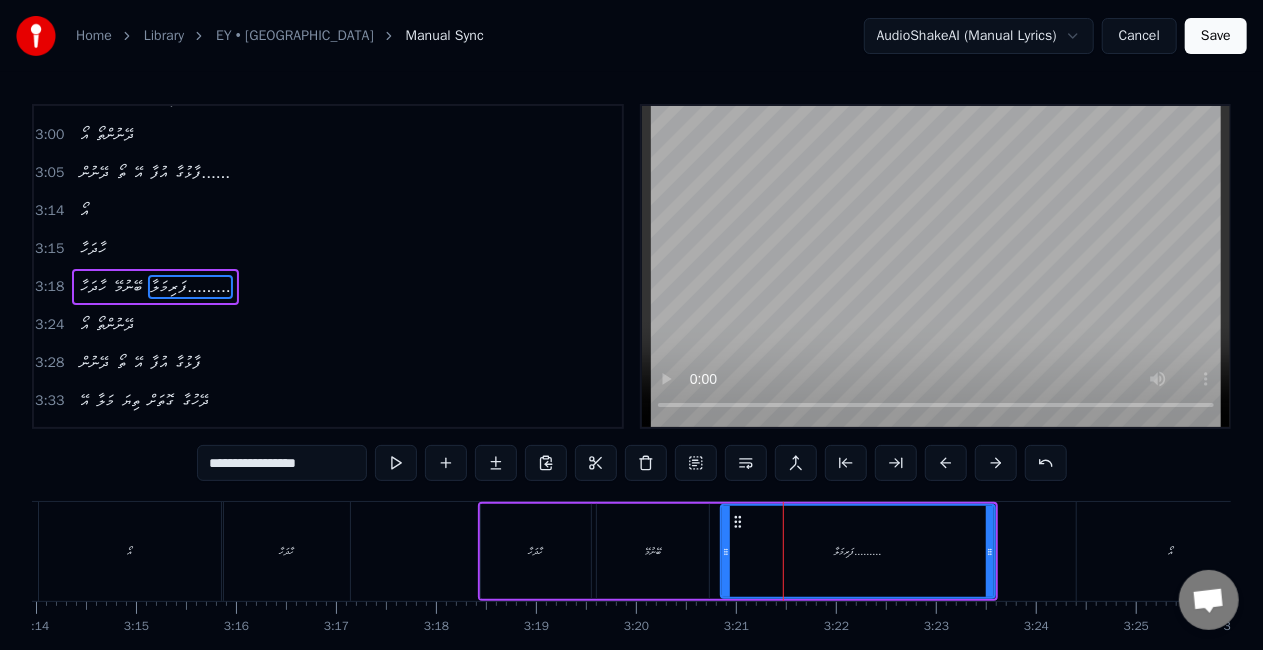 click on "ފަރިމަލާ........." at bounding box center (858, 551) 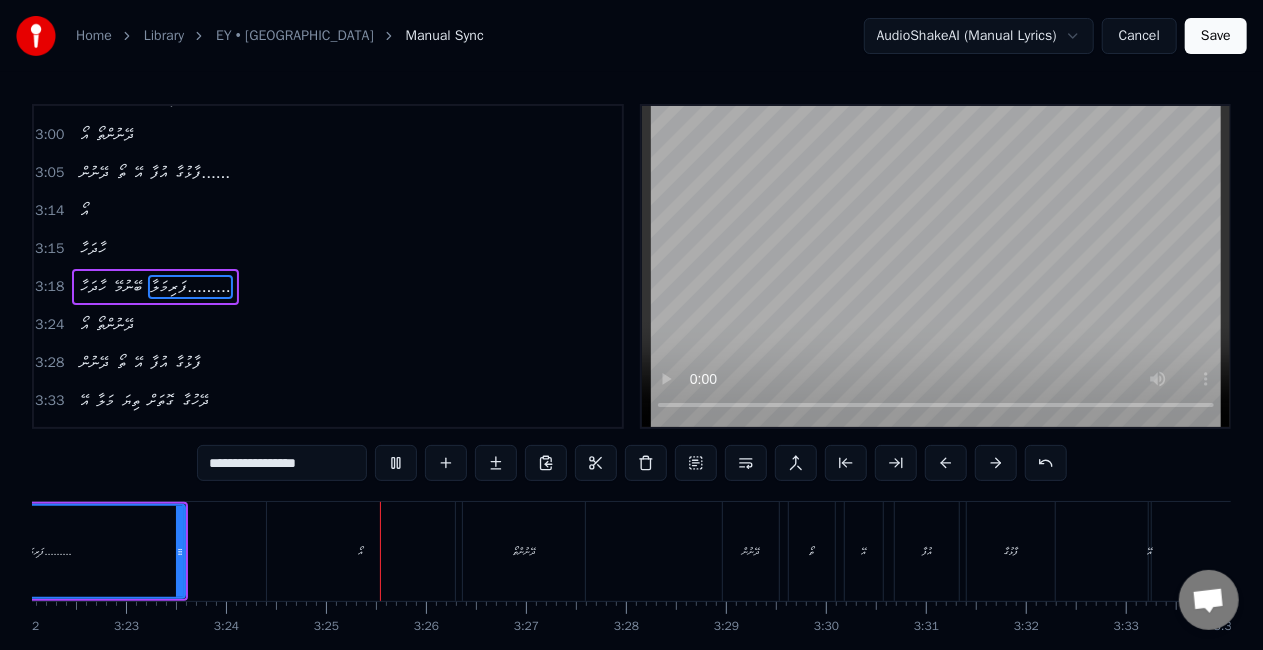 scroll, scrollTop: 0, scrollLeft: 20398, axis: horizontal 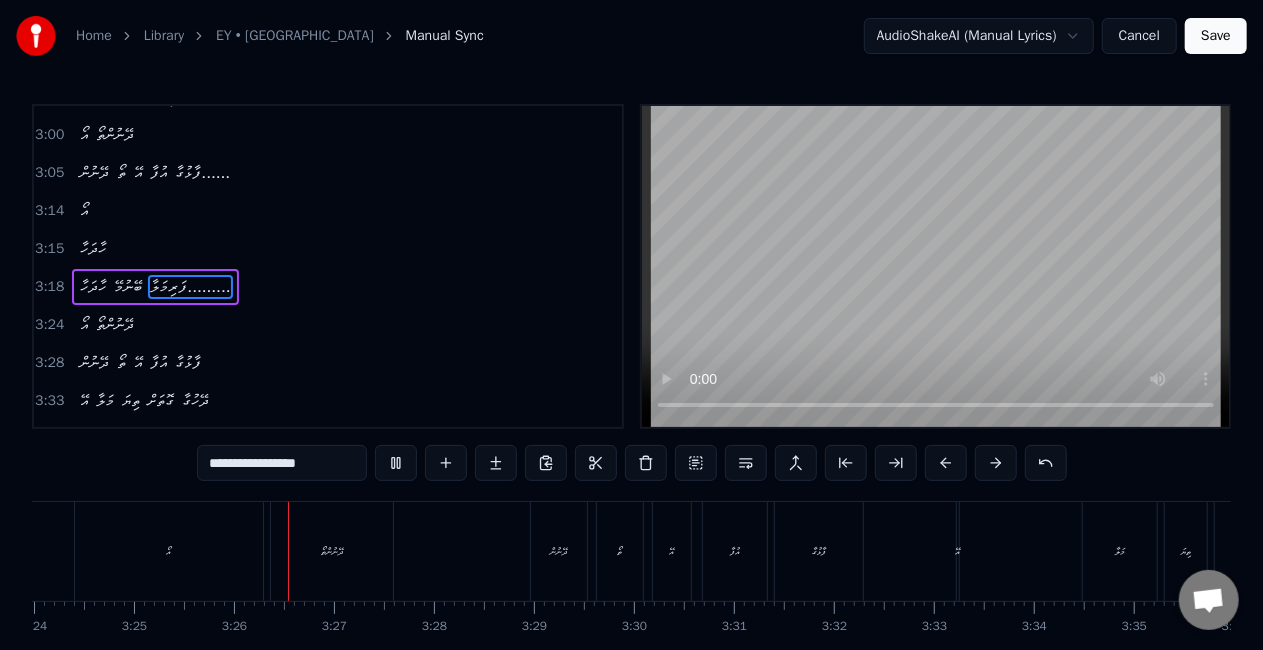 click on "އޯ" at bounding box center [169, 551] 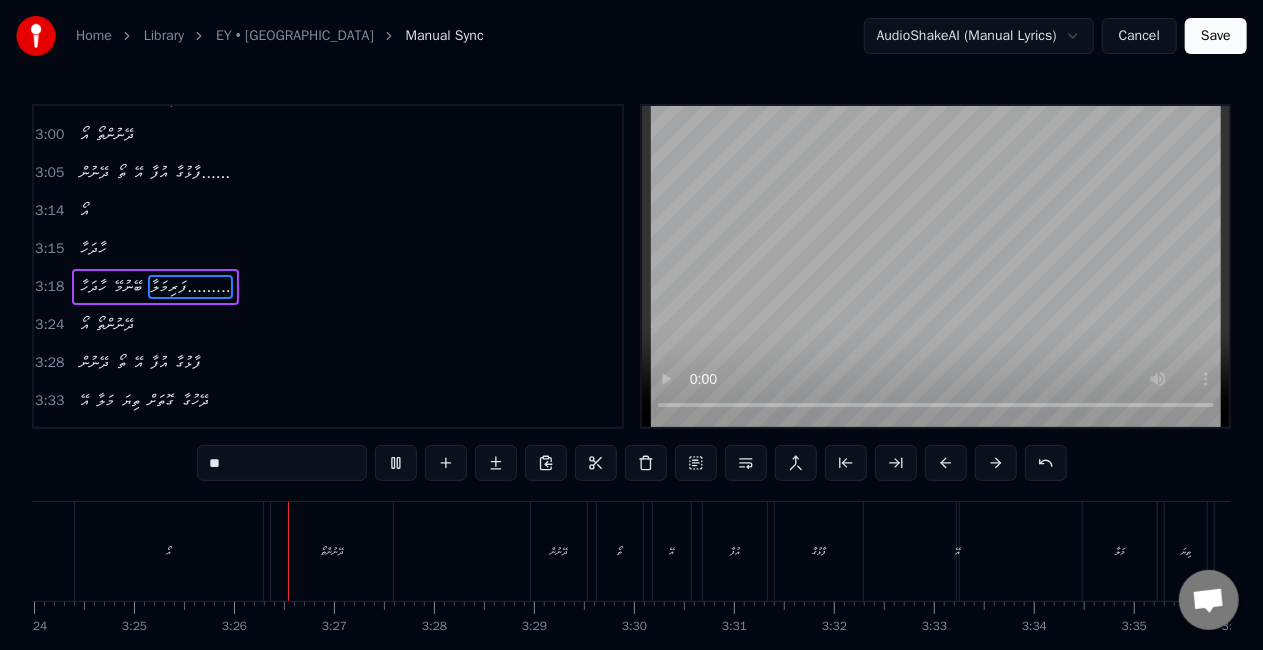 scroll, scrollTop: 0, scrollLeft: 20393, axis: horizontal 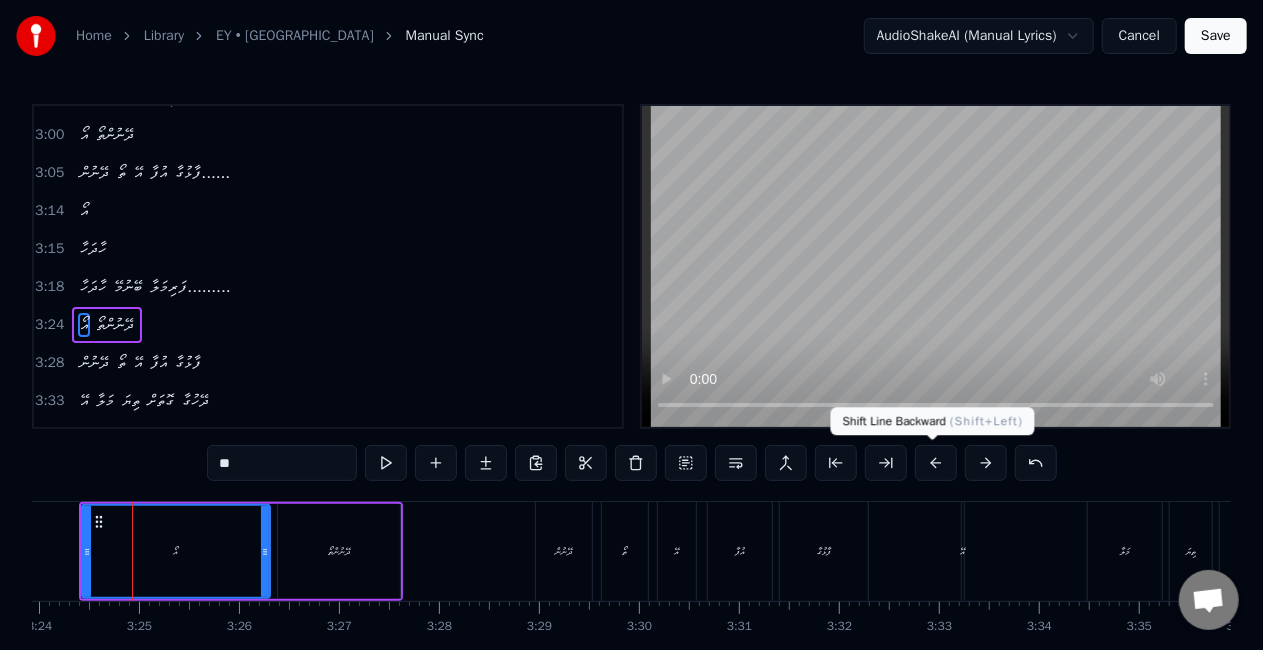 click at bounding box center (936, 463) 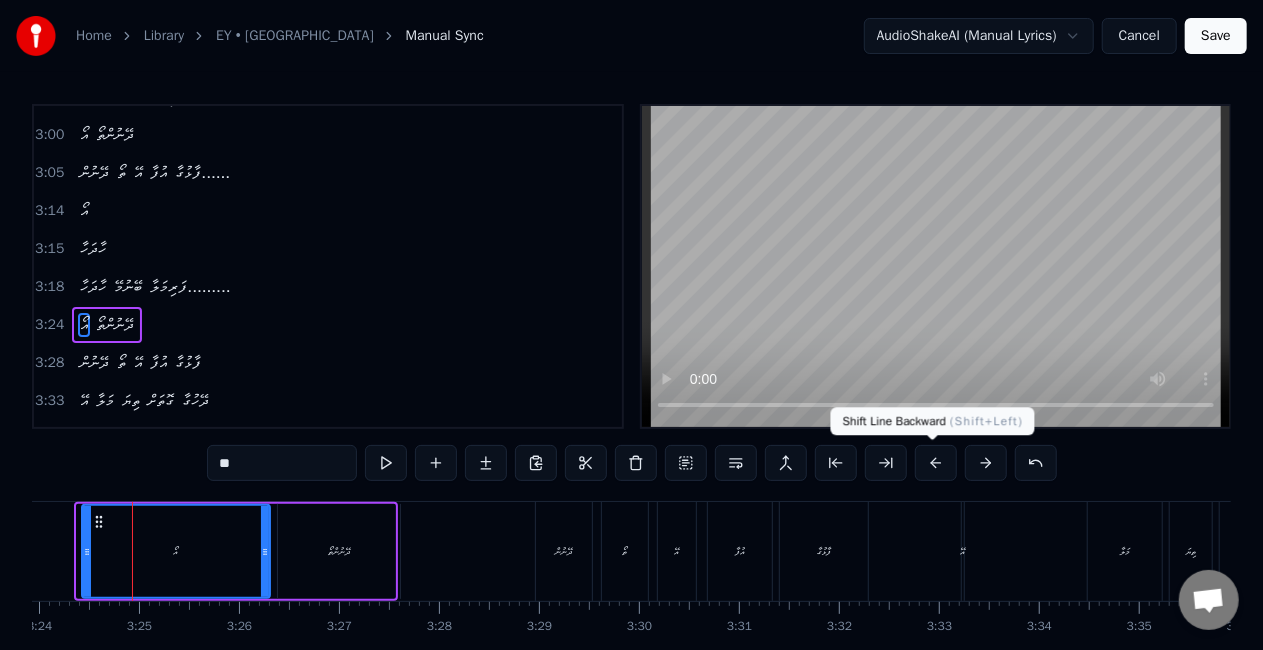 click at bounding box center (936, 463) 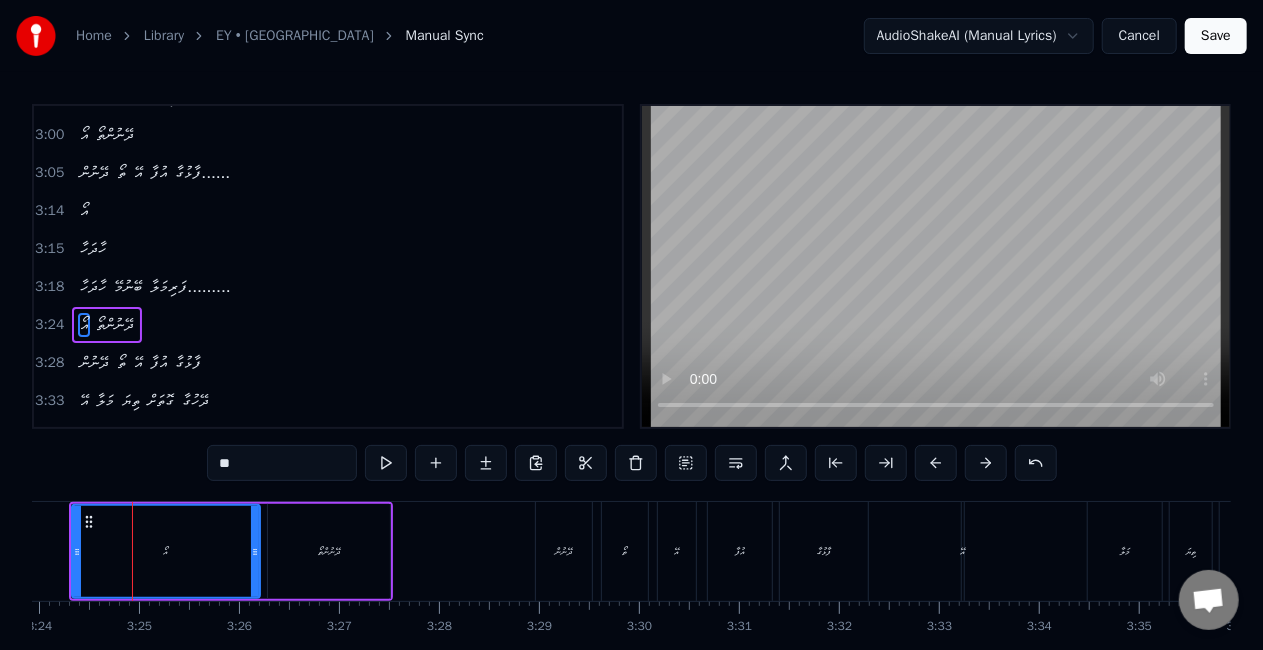 click at bounding box center [936, 463] 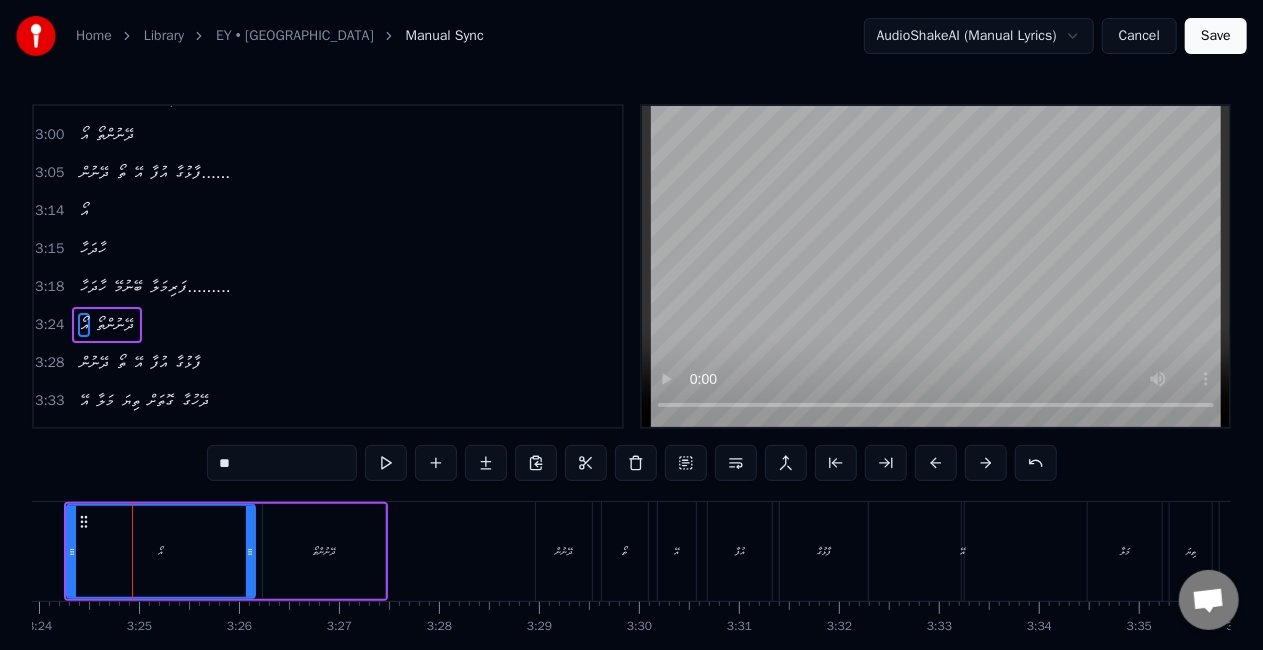click at bounding box center (936, 463) 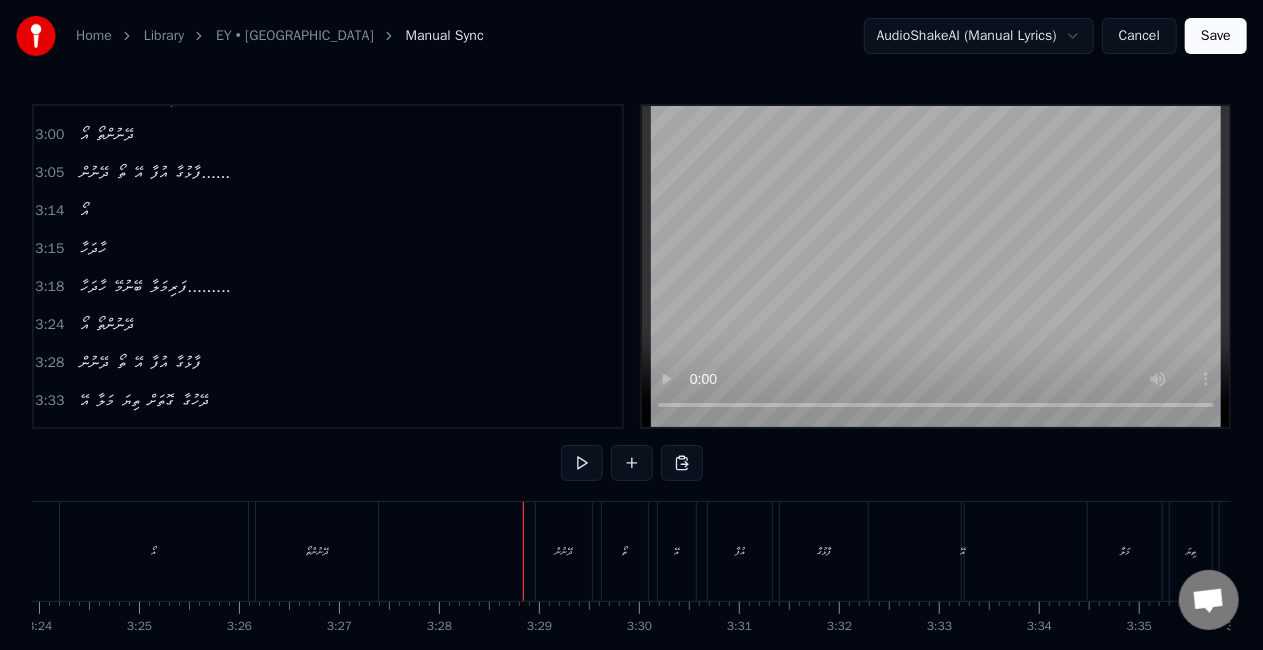click on "ދޭނުން" at bounding box center (564, 551) 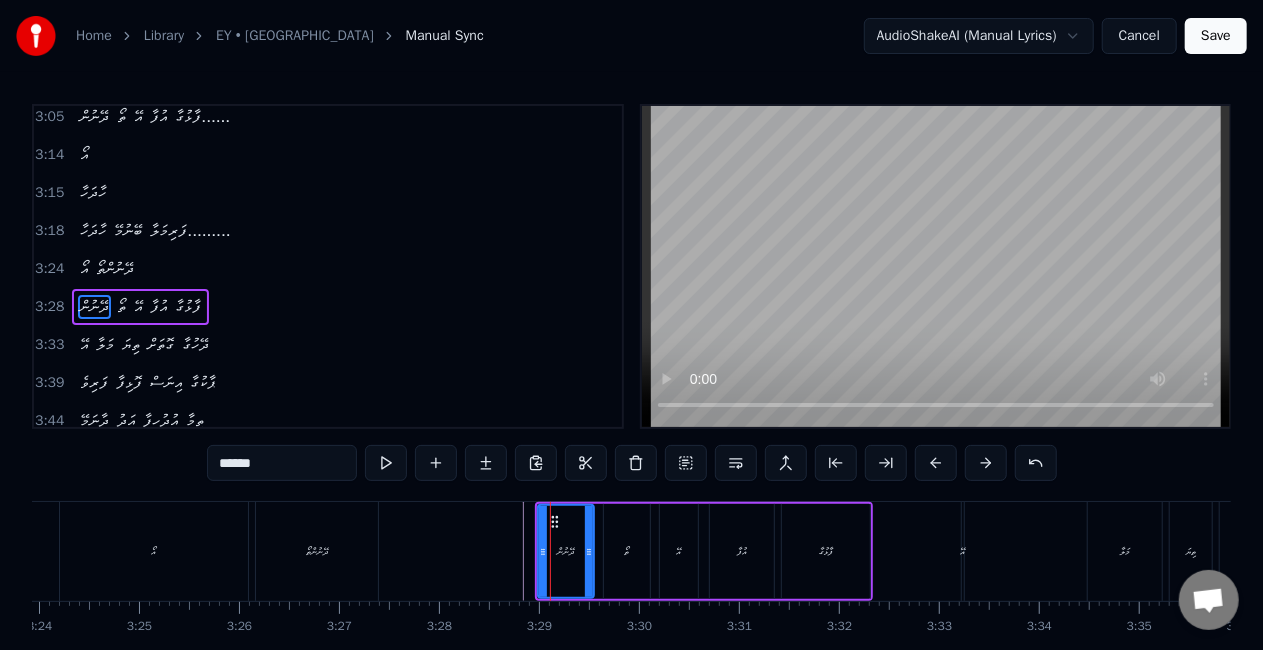 scroll, scrollTop: 1052, scrollLeft: 0, axis: vertical 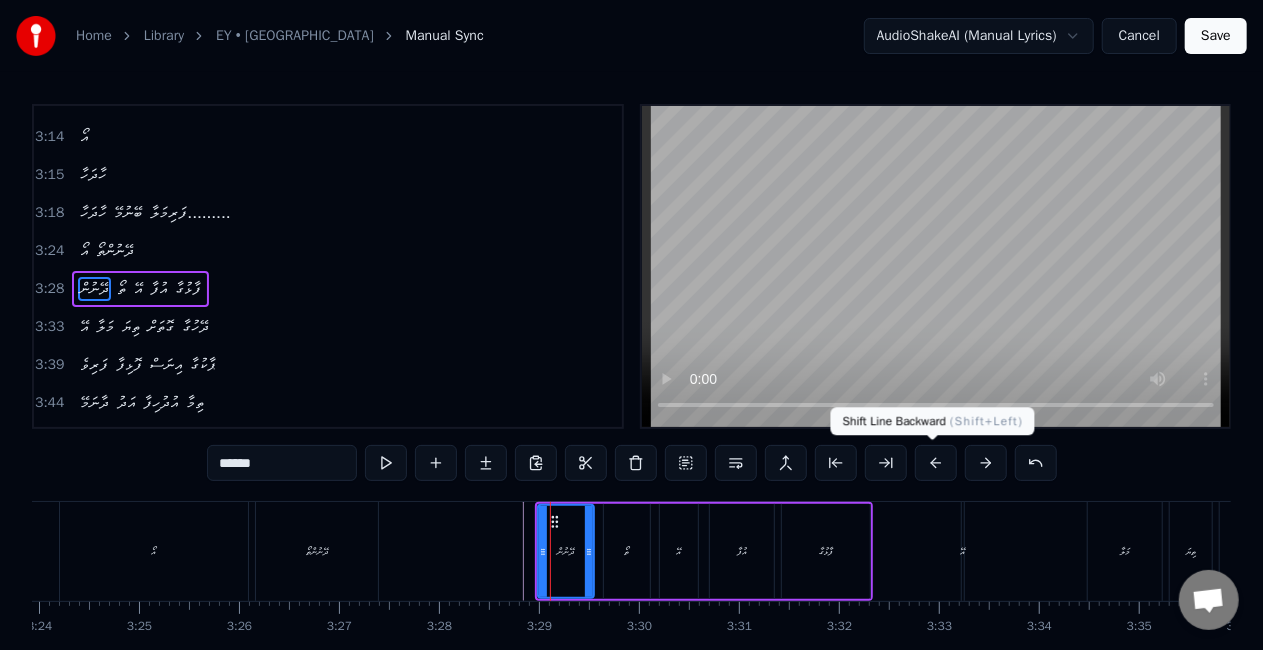 click at bounding box center [936, 463] 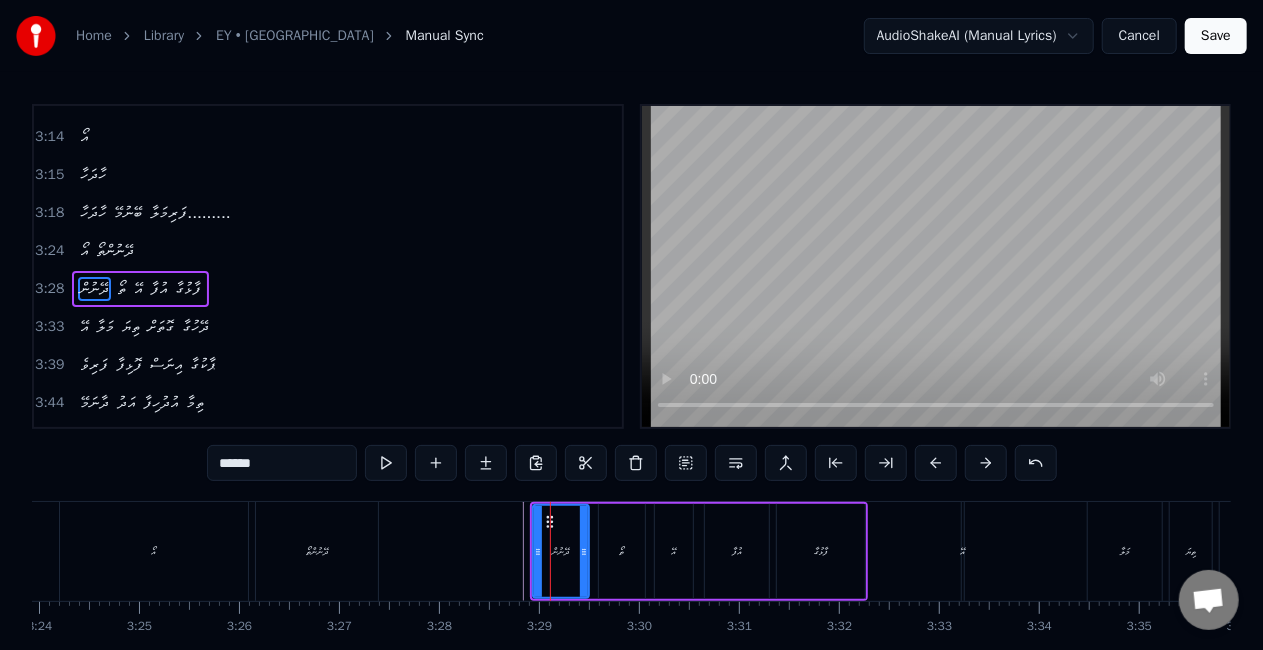 click at bounding box center (936, 463) 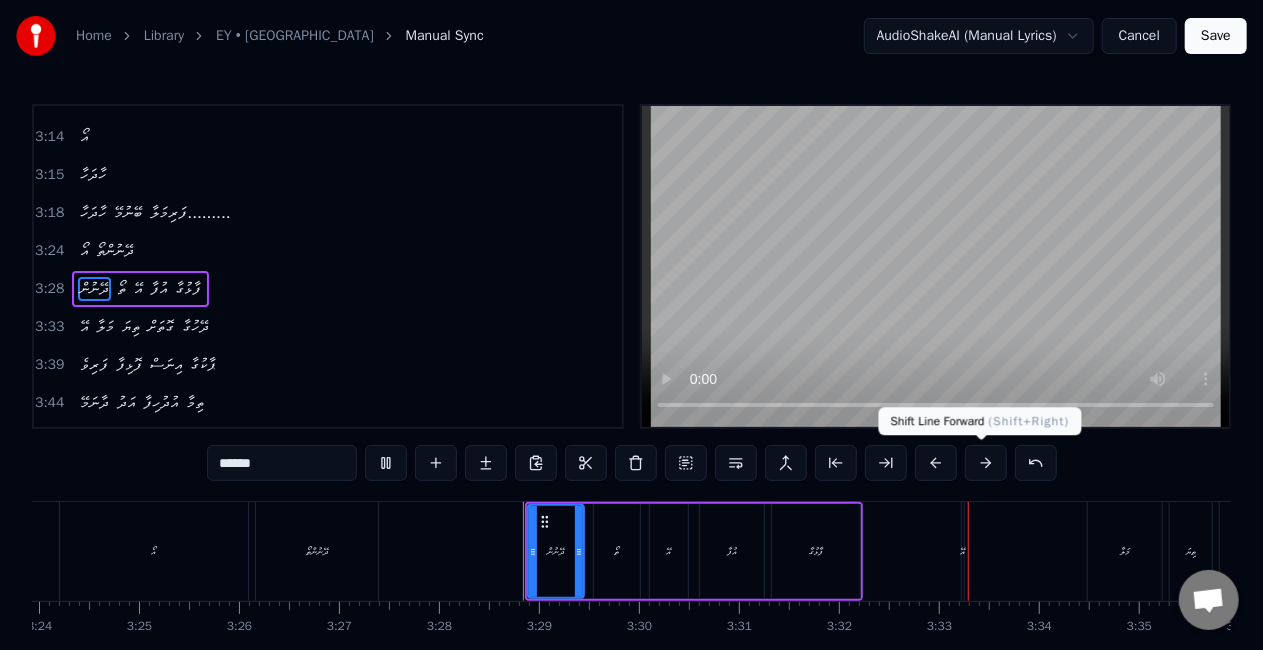 click at bounding box center (986, 463) 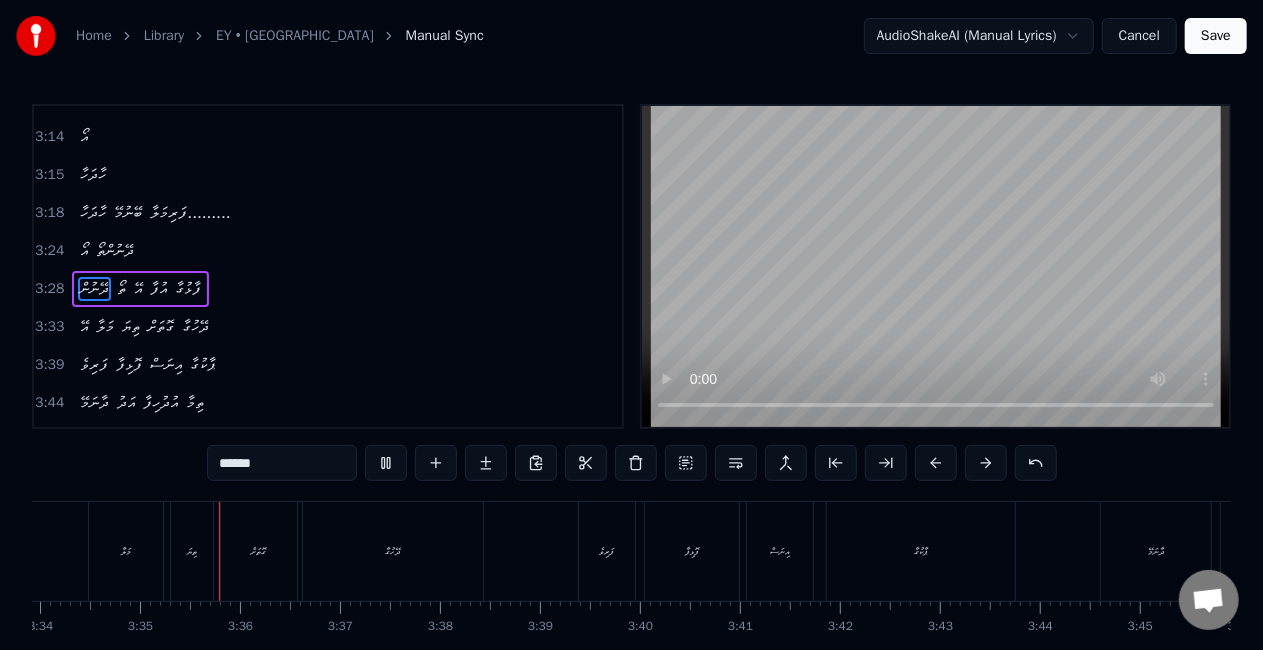 scroll, scrollTop: 0, scrollLeft: 21414, axis: horizontal 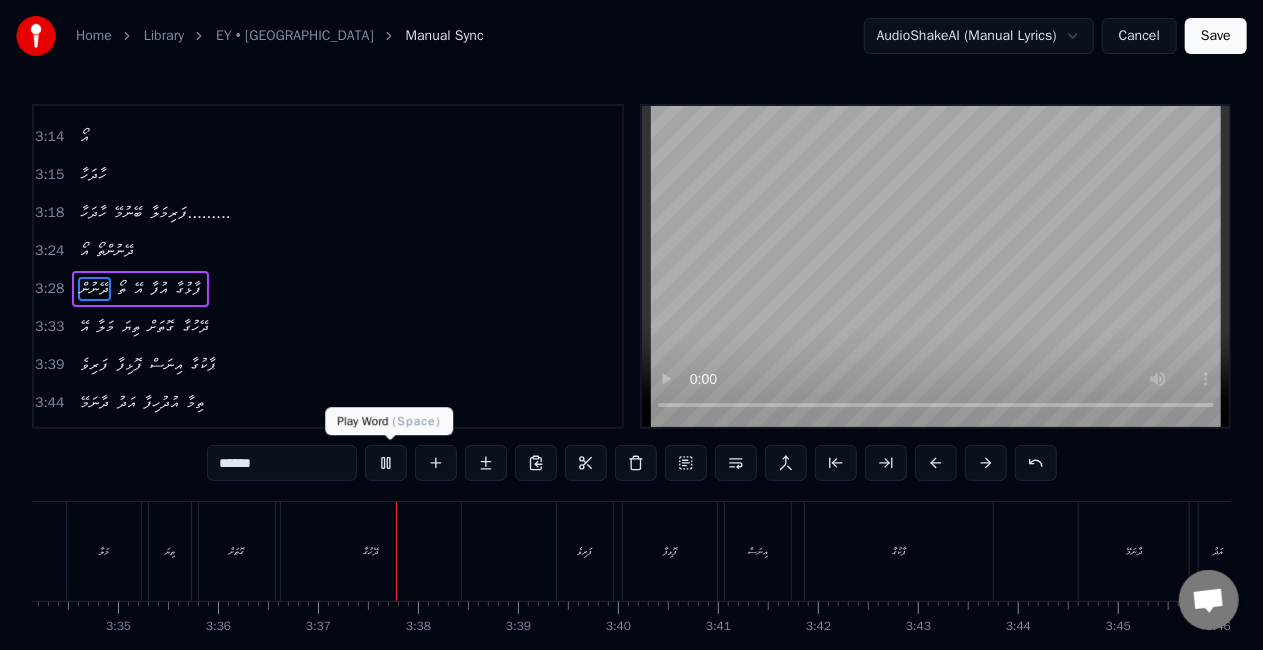click at bounding box center (386, 463) 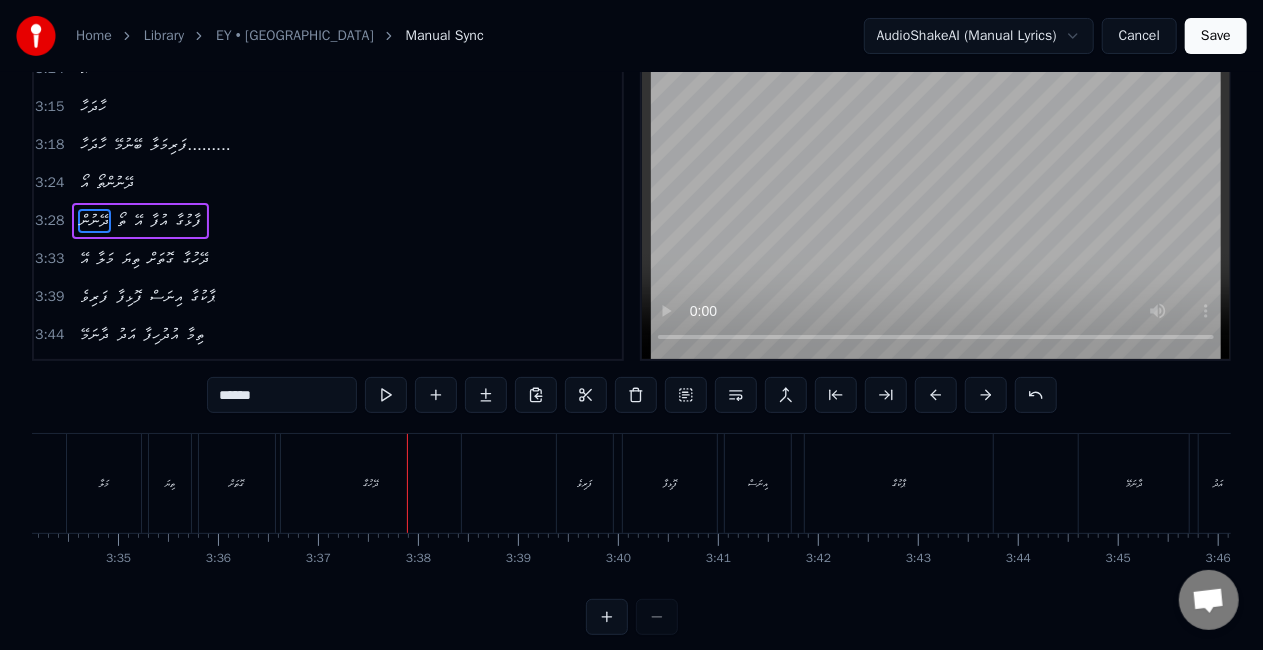 scroll, scrollTop: 100, scrollLeft: 0, axis: vertical 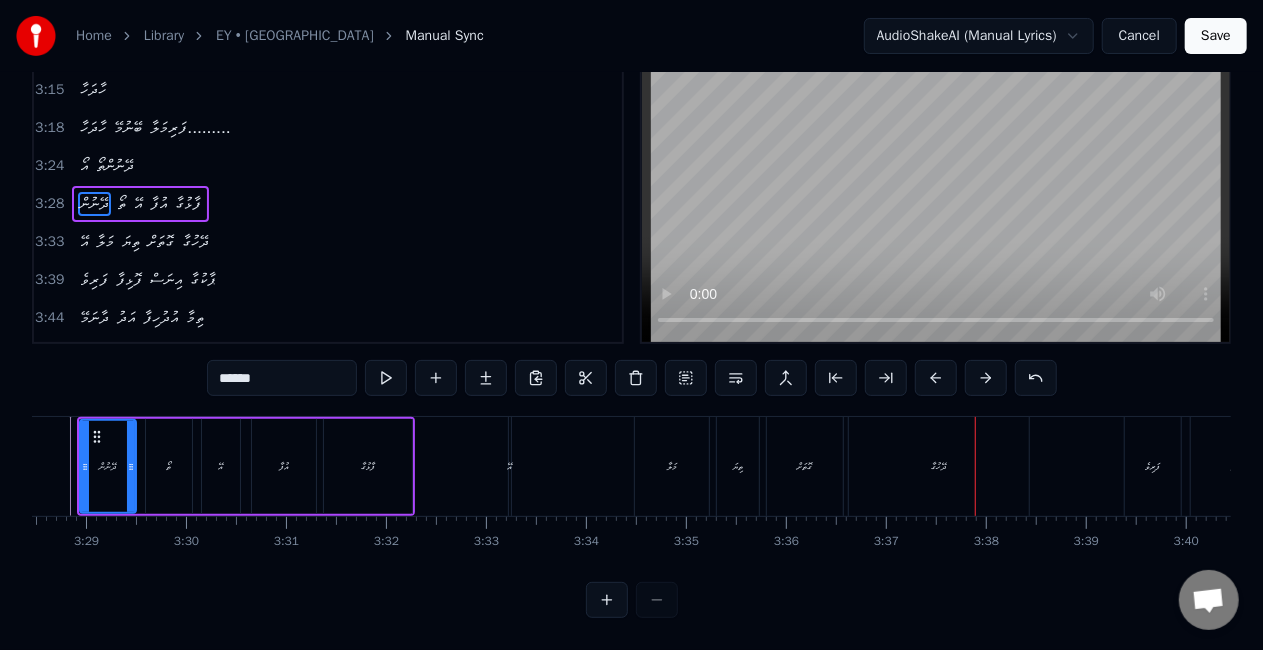click on "އޭ" at bounding box center (510, 466) 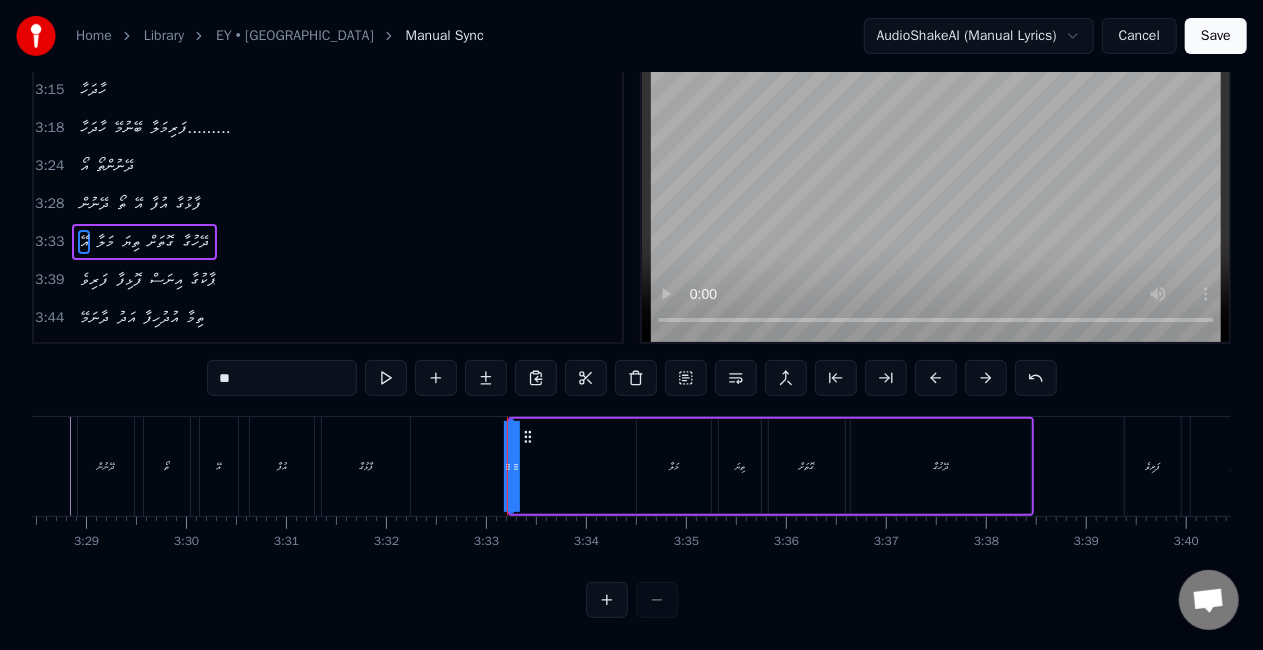 scroll, scrollTop: 0, scrollLeft: 0, axis: both 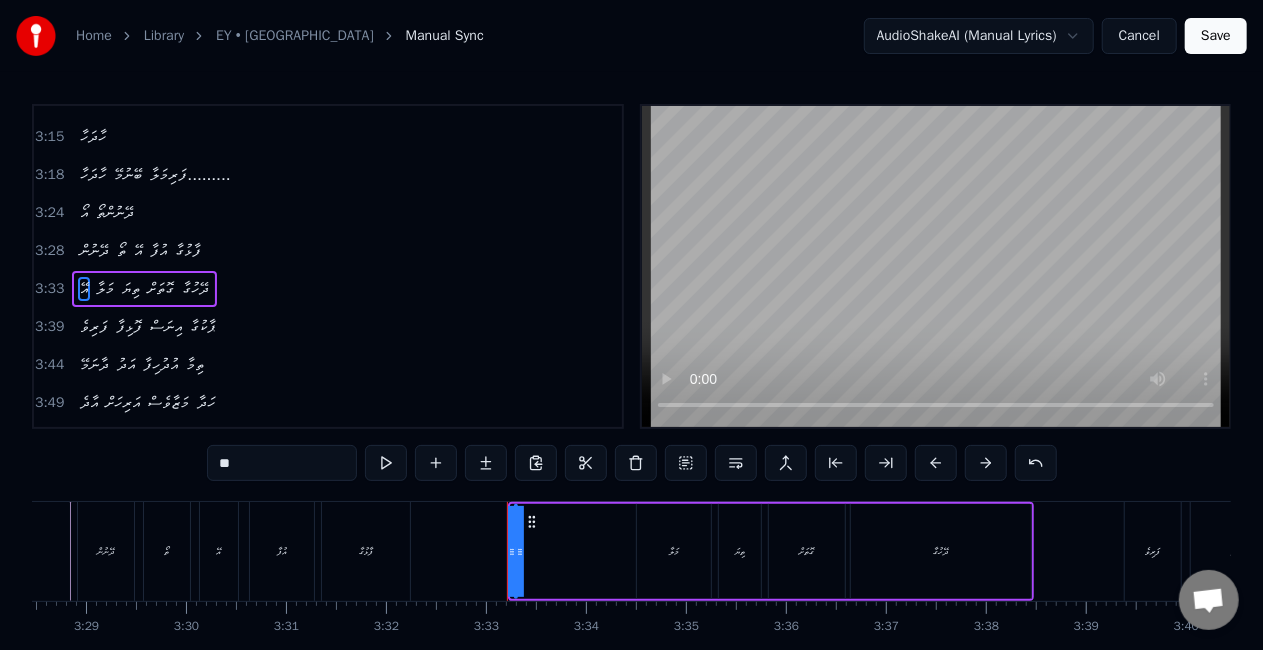 drag, startPoint x: 516, startPoint y: 540, endPoint x: 532, endPoint y: 542, distance: 16.124516 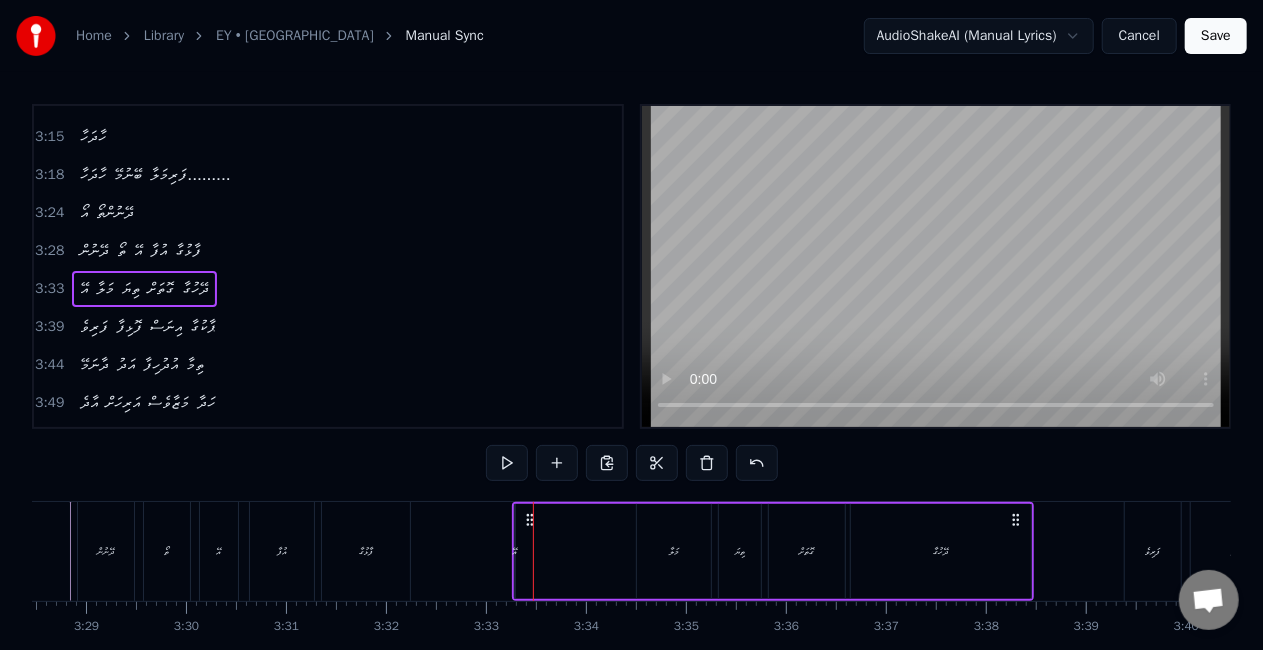 click on "އޭ މަލާ ތިޔަ ގޮތަށް ދޭހުގާ" at bounding box center (773, 551) 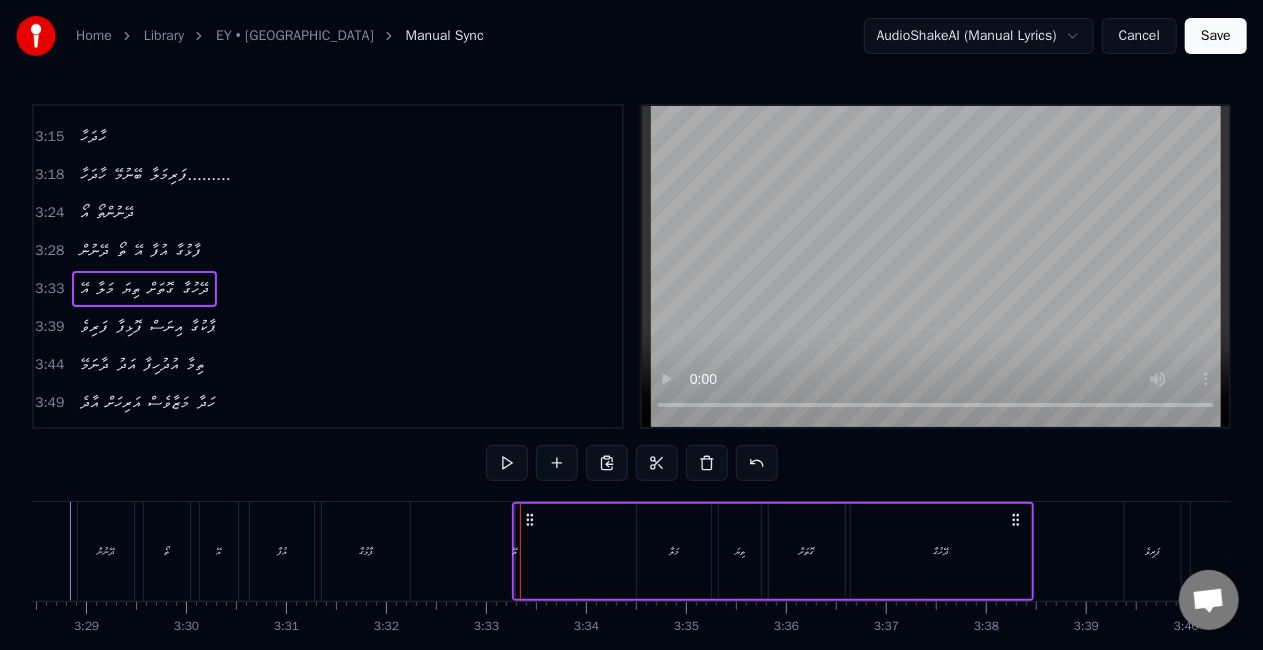 click on "އޭ" at bounding box center [515, 551] 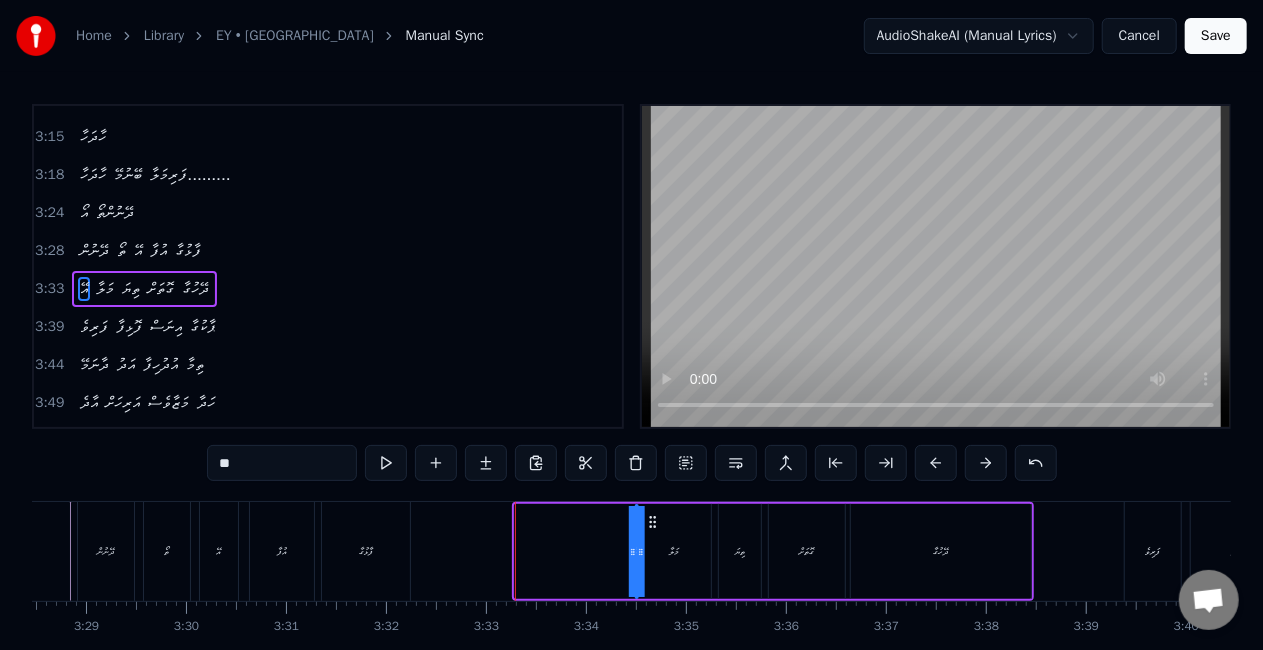 drag, startPoint x: 529, startPoint y: 524, endPoint x: 650, endPoint y: 521, distance: 121.037186 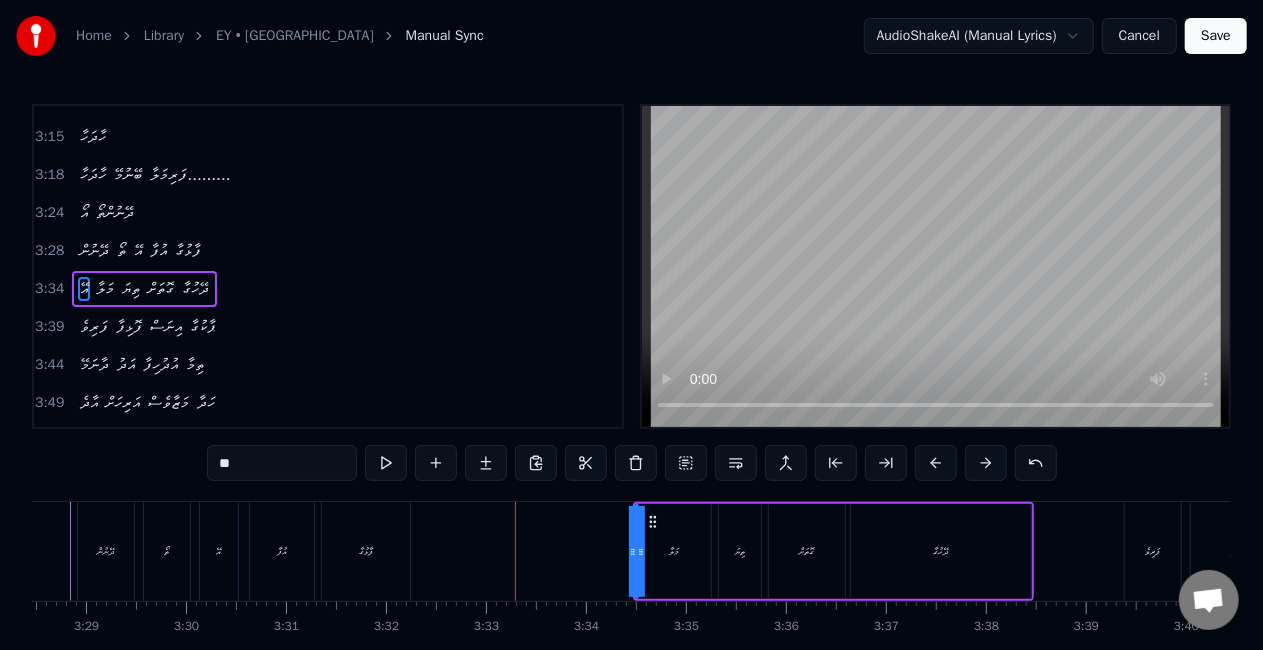 click on "0:23 އޭ މަލާ ތިޔަ ގޮތަށް ދޭހުގާ.... 0:28 ފަރިވެ ފޮޅިފާ އިނަސް ޕާކުގާ...... 0:34 ދާނަމޭ އަދު އުދުހިފާ ތިމާ.... 0:39 އާދެ އަރިހަށް މަޒާވެސް ހަދާ... 0:44 އޭ މަލާ ތިޔަ ގޮތަށް ދޭހުގާ.......... 1:13 އޯ 1:15 ފަރިކަމޭ 1:18 ފަރިކަމޭ ނާޒުކީ މިލްކުވާ....... 1:24 އޯ 1:26 އަރިއަހުން 1:28 އަރިއަހުން ދެން އުފާ ދެވަވާ...... 1:37 ހޫ ހޫ 1:42 ހައާ 1:45 އޫ 1:47 ފަރިކަމޭ 1:49 ފަރިކަމޭ ނާޒުކީ މިލްކުވާ....... 1:55 އޯ 1:57 އަރިއަހުން 2:00 އަރިއަހުން ދެން އުފާ ދެވަވާ..... 2:05 އޭ މަލާ ތިޔަ ގޮތަށް ދޭހުގާ..... 2:10 ފަރިވެ ފޮޅިފާ އިނަސް ޕާކުގާ..... 2:15 ދާނަމޭ އަދު އުދުހިފާ ތިމާ..... 2:21 އާދެ އަރިހަށް މަޒާވެސް ހަދާ 2:50 އޯ 2:52 ހާދަހާ 2:54 ހާދަހާ ބޭނުމޭ 3:00 އޯ 3:05 ތޯ" at bounding box center [631, 403] 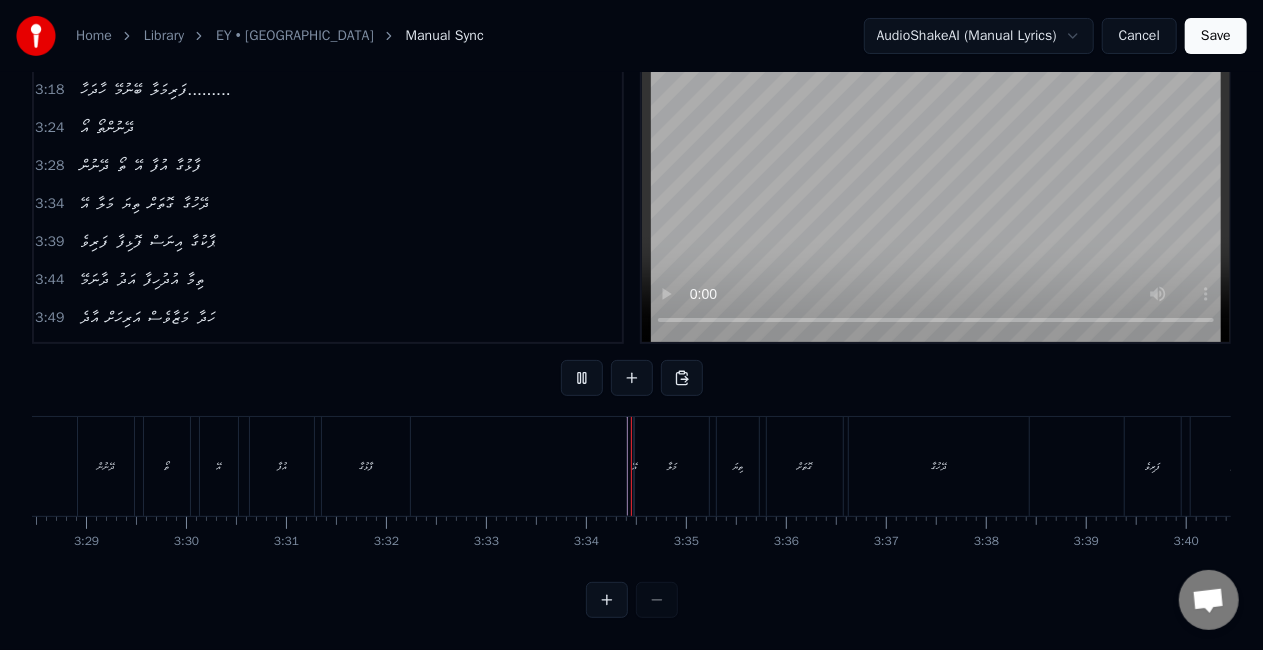 scroll, scrollTop: 102, scrollLeft: 0, axis: vertical 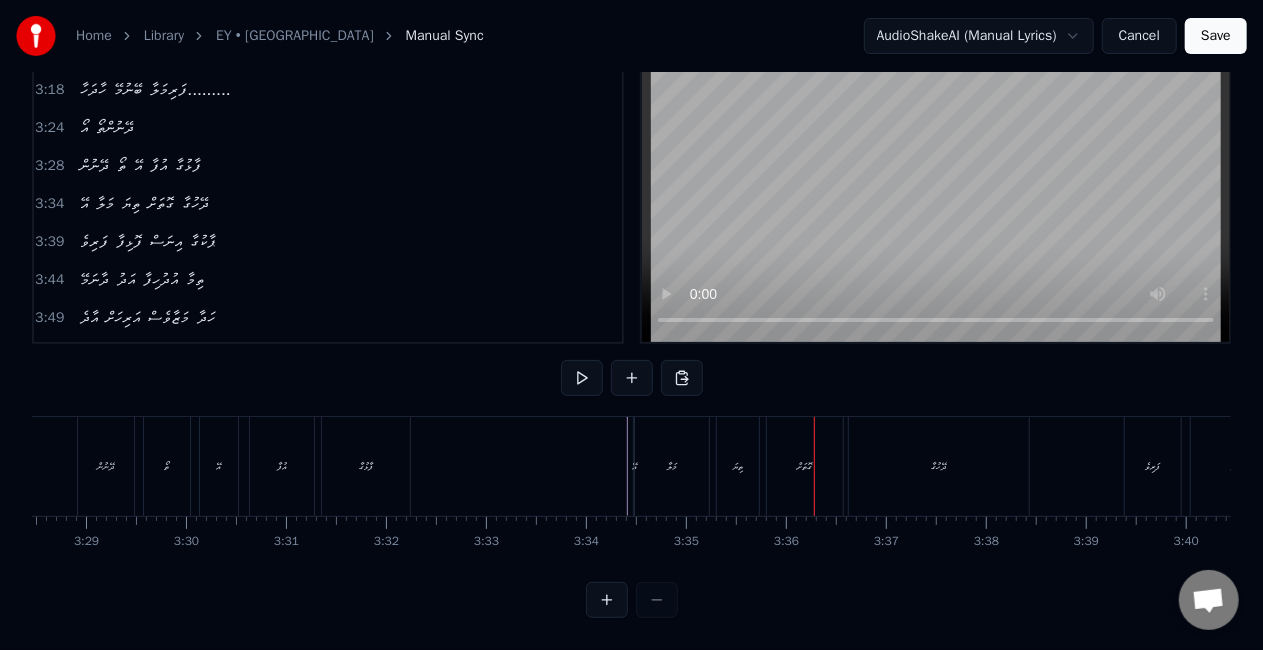 click at bounding box center [-8073, 466] 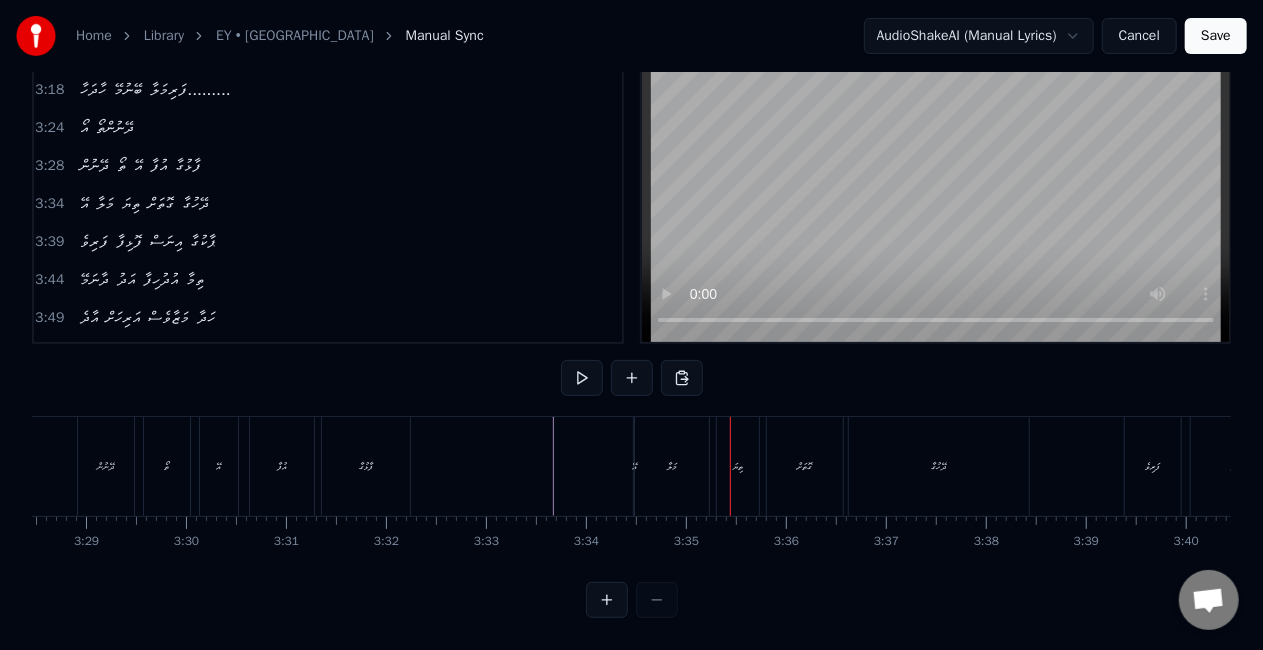 click on "އޭ" at bounding box center [634, 466] 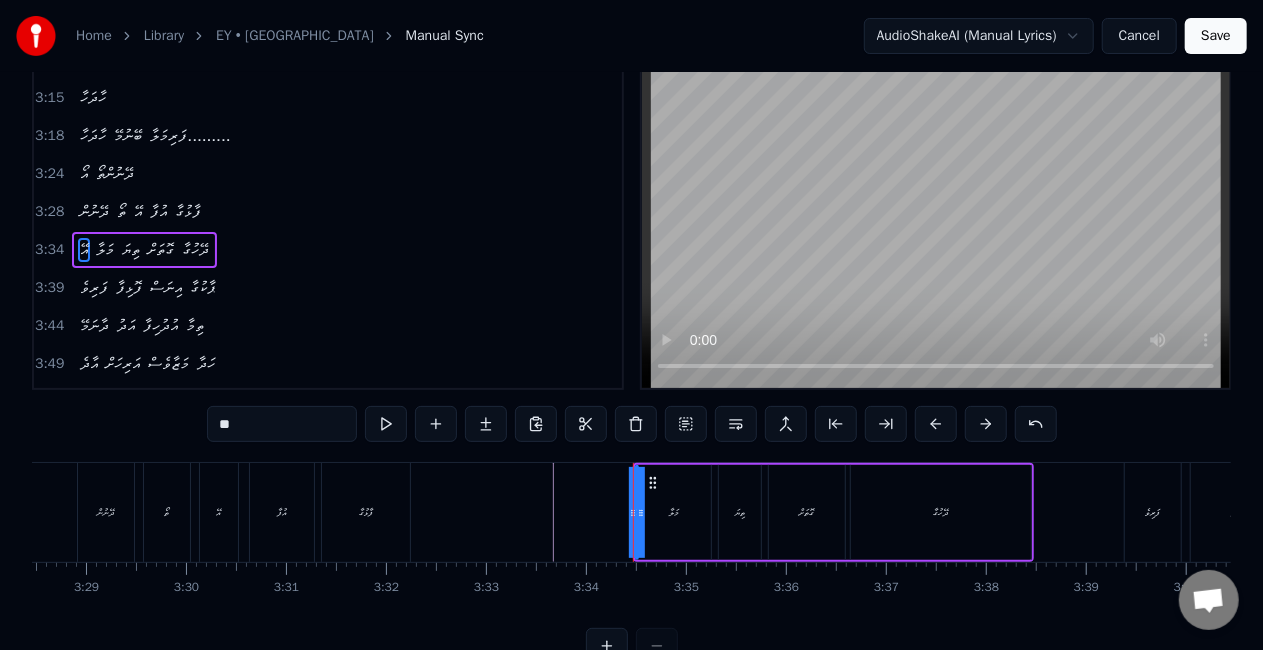 scroll, scrollTop: 0, scrollLeft: 0, axis: both 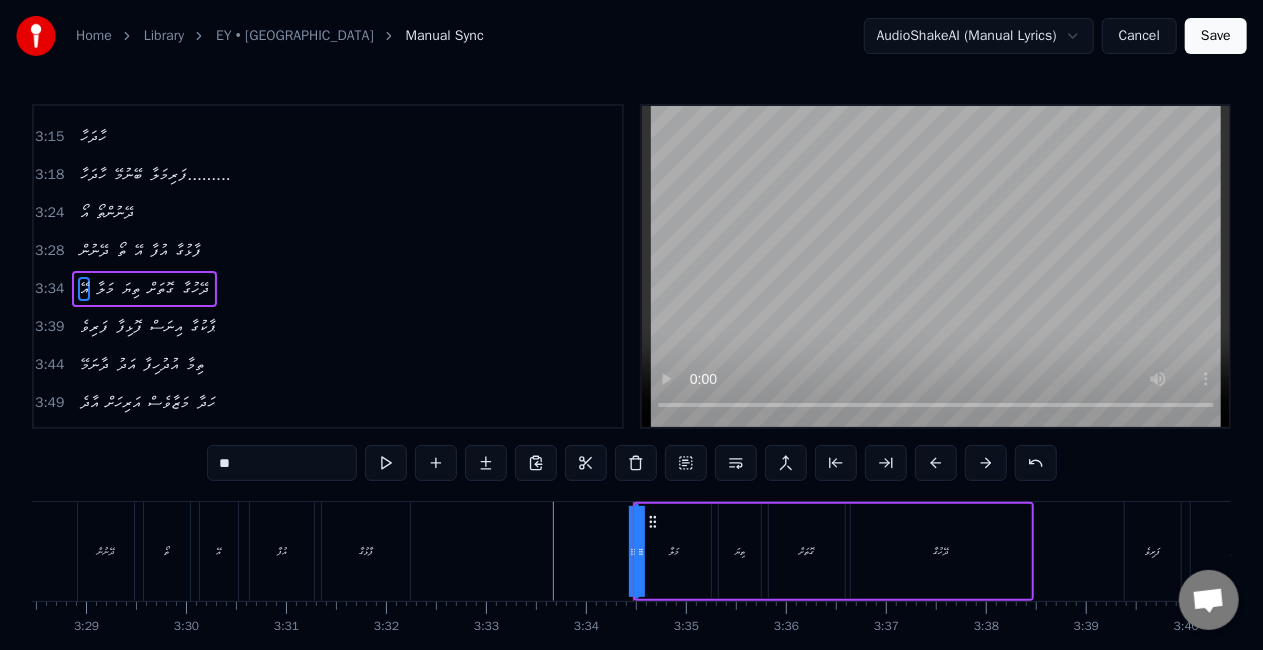 click on "އޭ މަލާ ތިޔަ ގޮތަށް ދޭހުގާ" at bounding box center (833, 551) 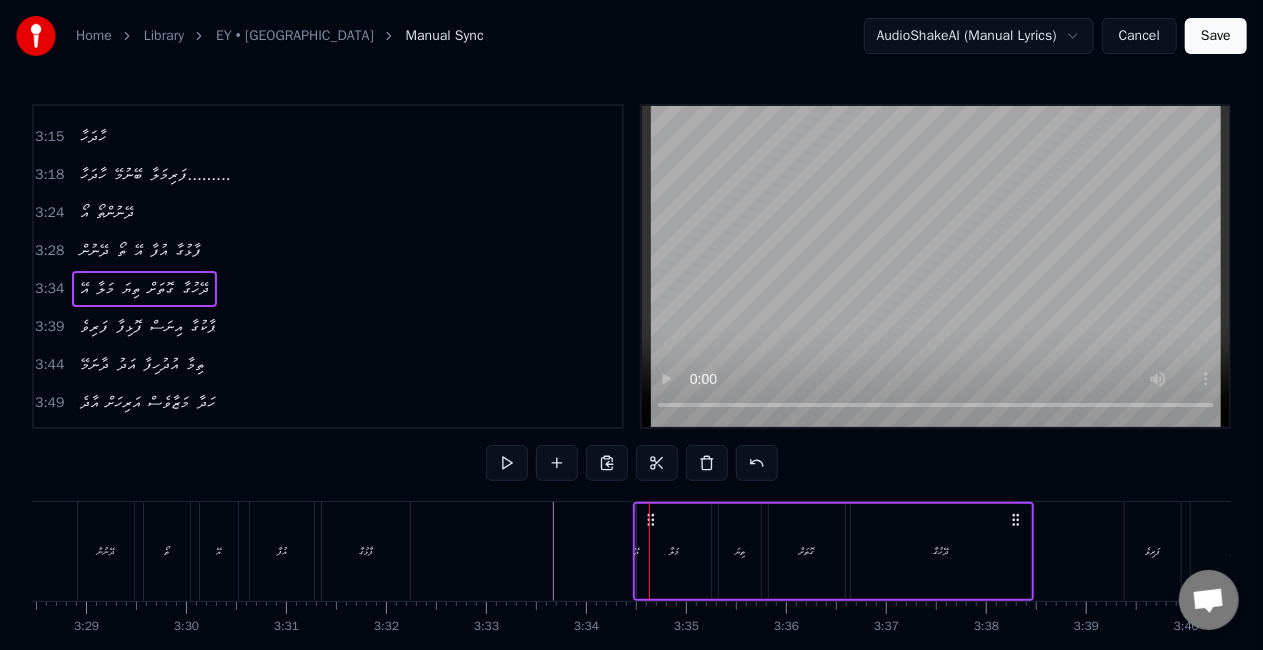 click on "މަލާ" at bounding box center (674, 551) 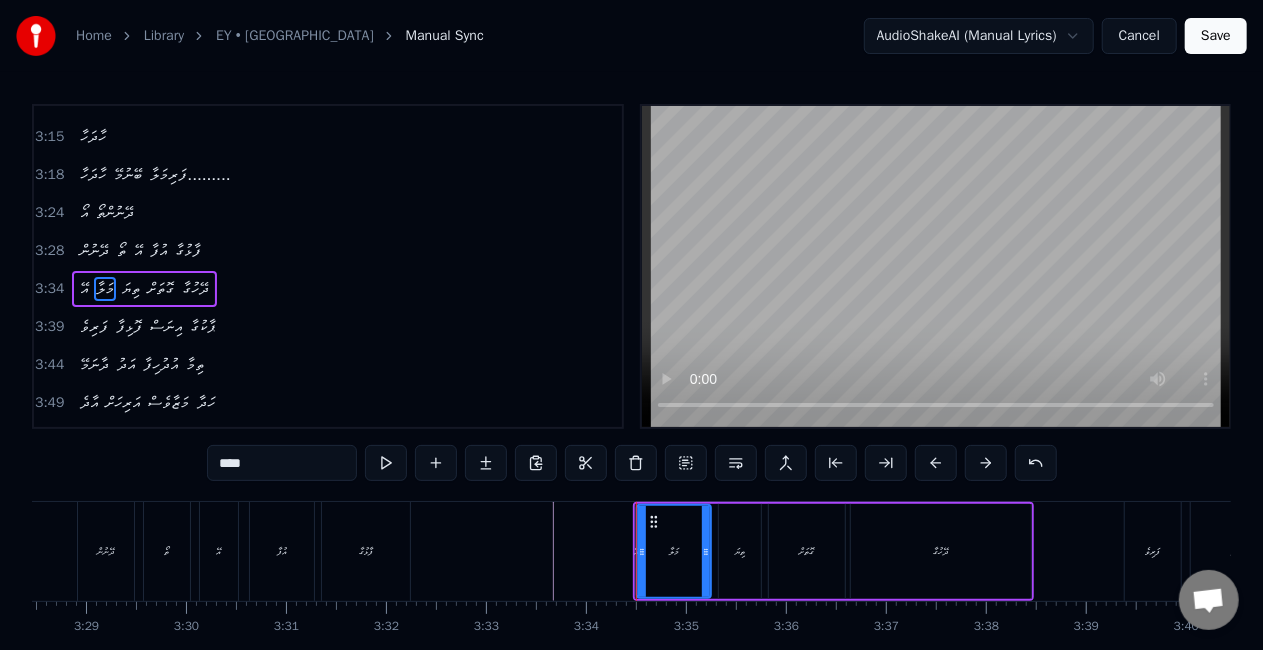 click at bounding box center (636, 551) 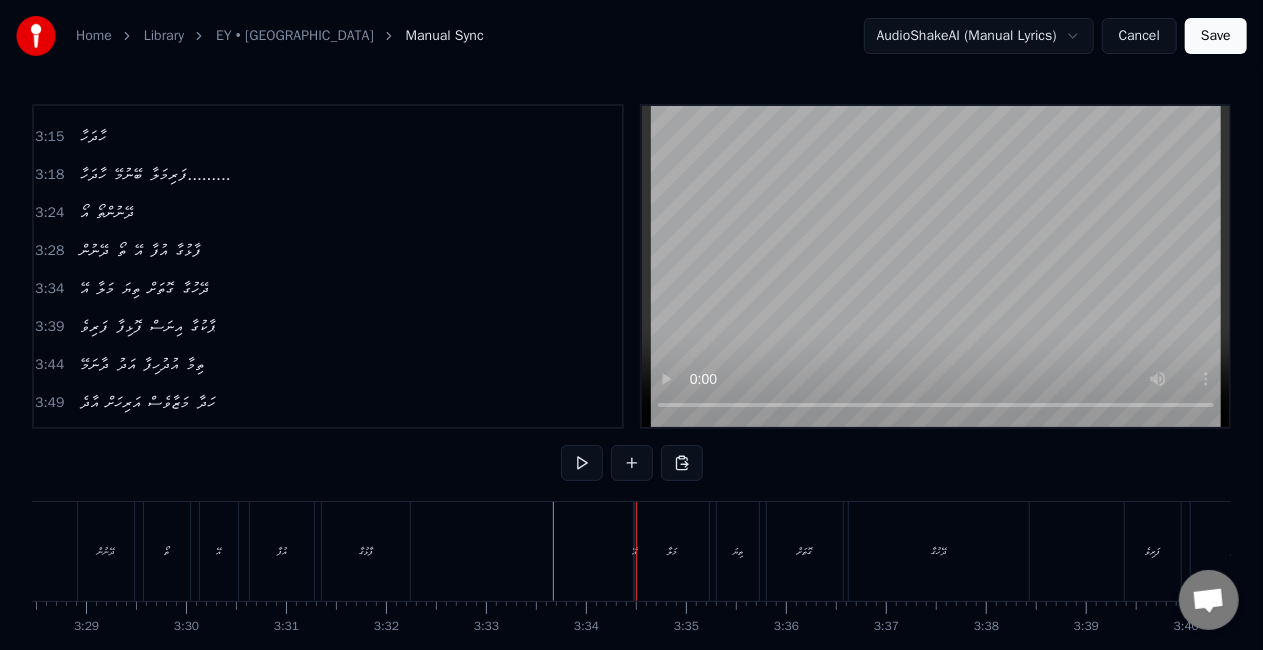 click on "އޭ މަލާ ތިޔަ ގޮތަށް ދޭހުގާ.... ފަރިވެ ފޮޅިފާ އިނަސް ޕާކުގާ...... ދާނަމޭ އަދު އުދުހިފާ ތިމާ.... އާދެ އަރިހަށް މަޒާވެސް ހަދާ... އޭ މަލާ ތިޔަ ގޮތަށް ދޭހުގާ.......... އޯ ފަރިކަމޭ ފަރިކަމޭ ނާޒުކީ މިލްކުވާ....... އޯ އަރިއަހުން އަރިއަހުން ދެން އުފާ ދެވަވާ...... ހޫ ހޫ ހައާ އޫ ފަރިކަމޭ ފަރިކަމޭ ނާޒުކީ މިލްކުވާ....... އޯ އަރިއަހުން އަރިއަހުން ދެން އުފާ ދެވަވާ..... އޭ މަލާ ތިޔަ ގޮތަށް ދޭހުގާ..... ފަރިވެ ފޮޅިފާ އިނަސް ޕާކުގާ..... ދާނަމޭ އަދު އުދުހިފާ ތިމާ..... އާދެ އަރިހަށް މަޒާވެސް ހަދާ އޯ ހާދަހާ ހާދަހާ ބޭނުމޭ ފަރިމަލާ....... އޯ ދޭނުންތޯ ދޭނުން ތޯ އޭ އުފާ ފާޅުގާ...... އޯ ހާދަހާ ހާދަހާ ބޭނުމޭ އޯ" at bounding box center [-8073, 551] 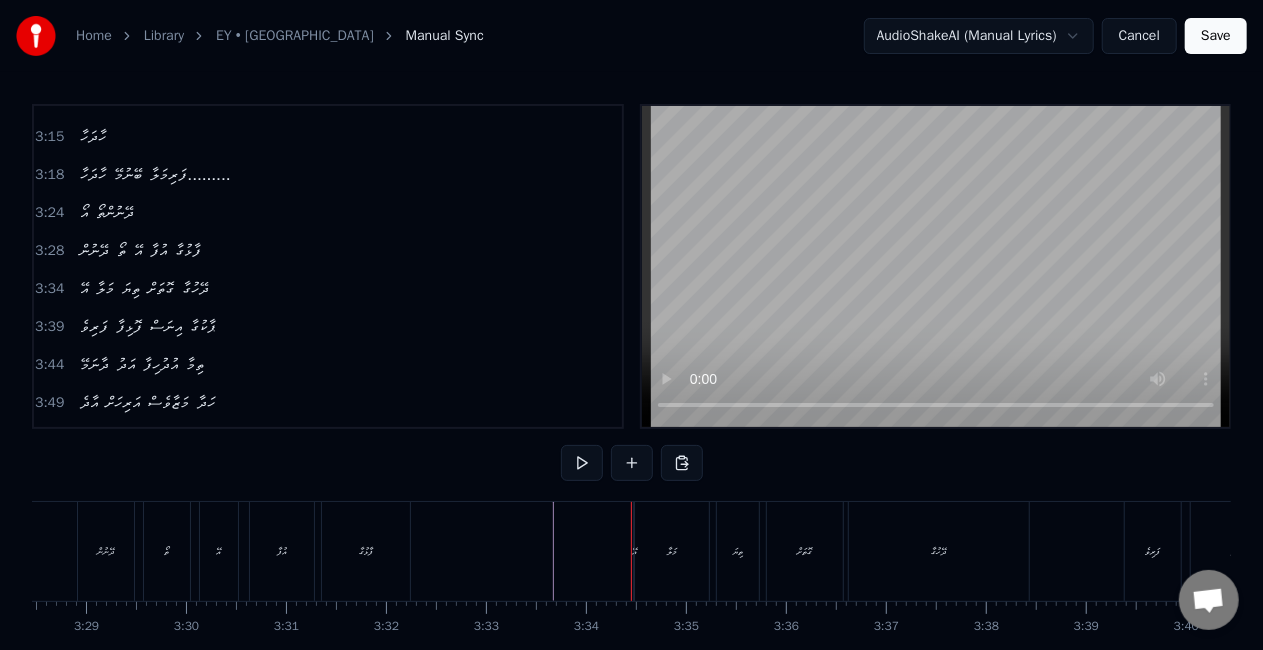 click on "އޭ" at bounding box center [634, 551] 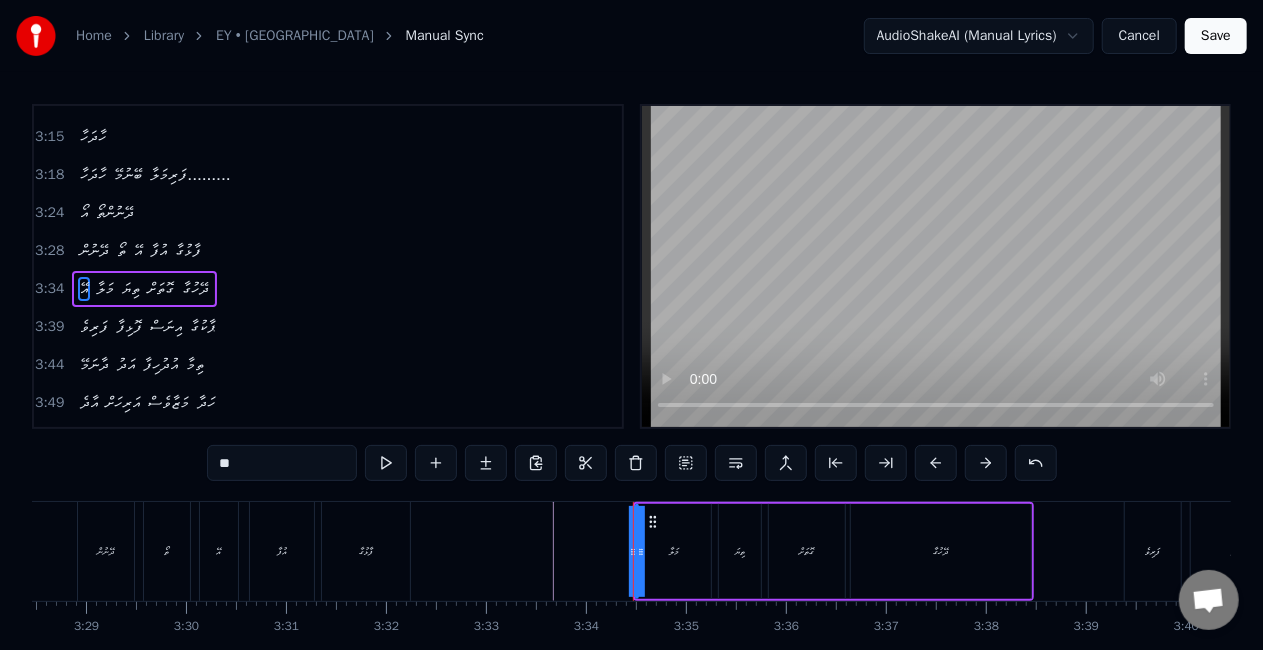 click on "އޭ މަލާ ތިޔަ ގޮތަށް ދޭހުގާ.... ފަރިވެ ފޮޅިފާ އިނަސް ޕާކުގާ...... ދާނަމޭ އަދު އުދުހިފާ ތިމާ.... އާދެ އަރިހަށް މަޒާވެސް ހަދާ... އޭ މަލާ ތިޔަ ގޮތަށް ދޭހުގާ.......... އޯ ފަރިކަމޭ ފަރިކަމޭ ނާޒުކީ މިލްކުވާ....... އޯ އަރިއަހުން އަރިއަހުން ދެން އުފާ ދެވަވާ...... ހޫ ހޫ ހައާ އޫ ފަރިކަމޭ ފަރިކަމޭ ނާޒުކީ މިލްކުވާ....... އޯ އަރިއަހުން އަރިއަހުން ދެން އުފާ ދެވަވާ..... އޭ މަލާ ތިޔަ ގޮތަށް ދޭހުގާ..... ފަރިވެ ފޮޅިފާ އިނަސް ޕާކުގާ..... ދާނަމޭ އަދު އުދުހިފާ ތިމާ..... އާދެ އަރިހަށް މަޒާވެސް ހަދާ އޯ ހާދަހާ ހާދަހާ ބޭނުމޭ ފަރިމަލާ....... އޯ ދޭނުންތޯ ދޭނުން ތޯ އޭ އުފާ ފާޅުގާ...... އޯ ހާދަހާ ހާދަހާ ބޭނުމޭ އޯ" at bounding box center [-8073, 551] 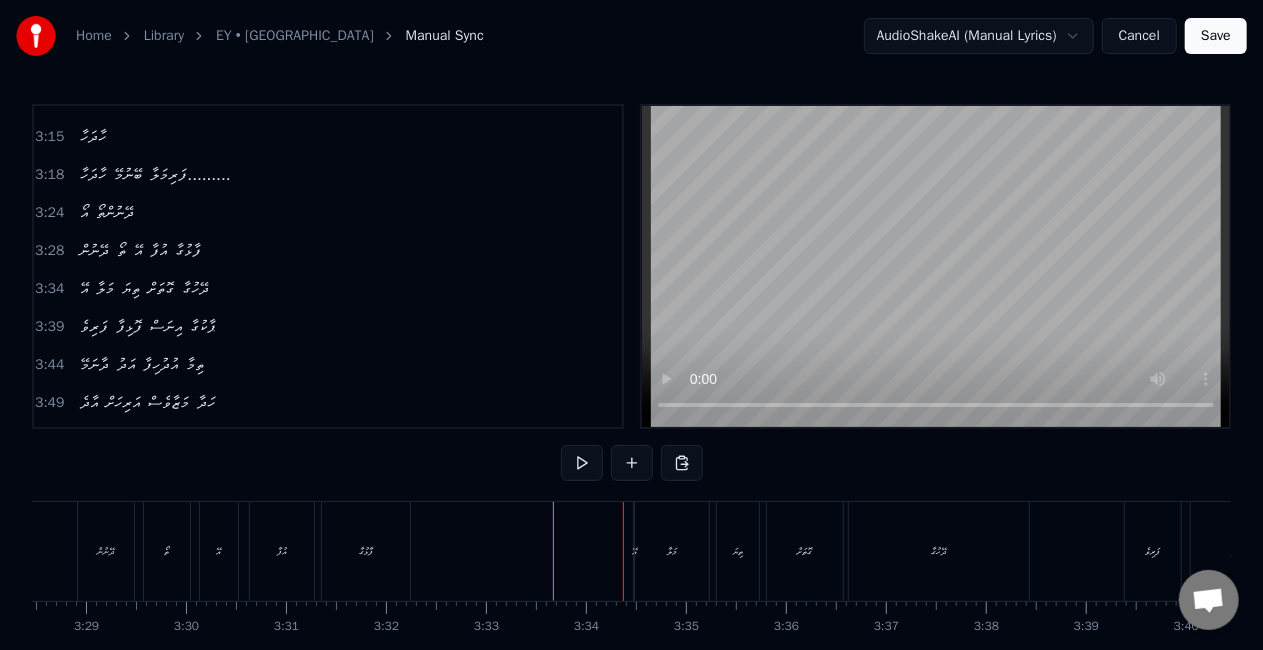 click on "އޭ" at bounding box center [634, 551] 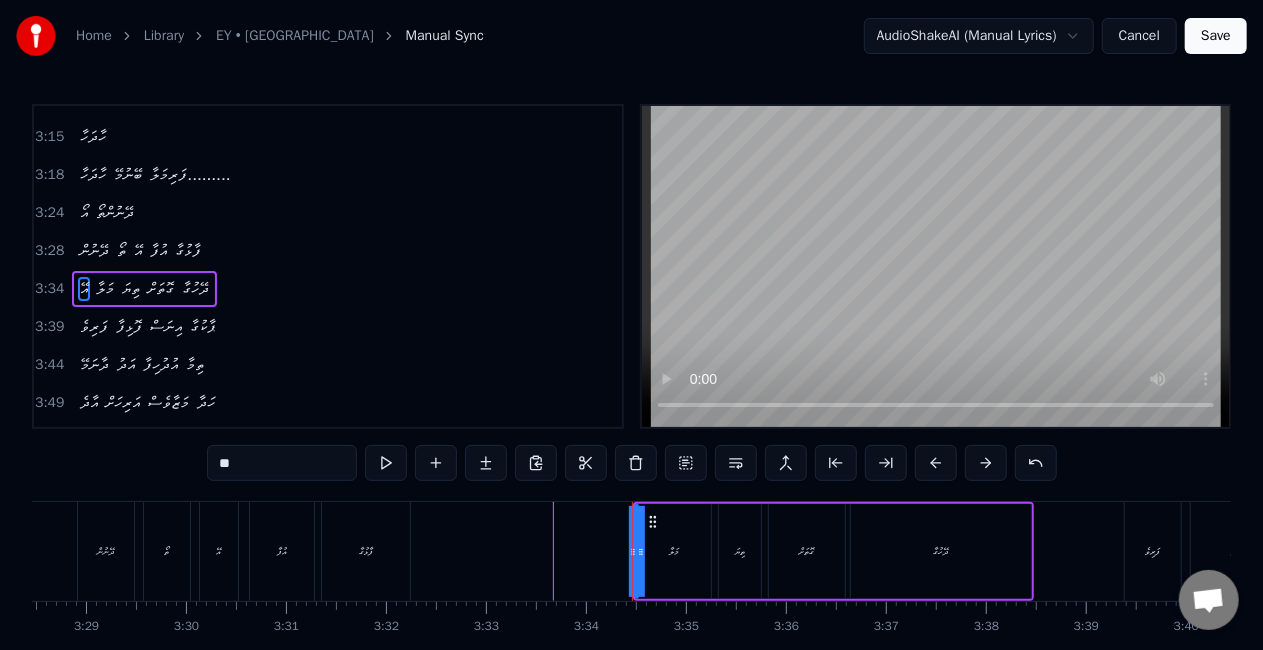 click on "އޭ މަލާ ތިޔަ ގޮތަށް ދޭހުގާ" at bounding box center [833, 551] 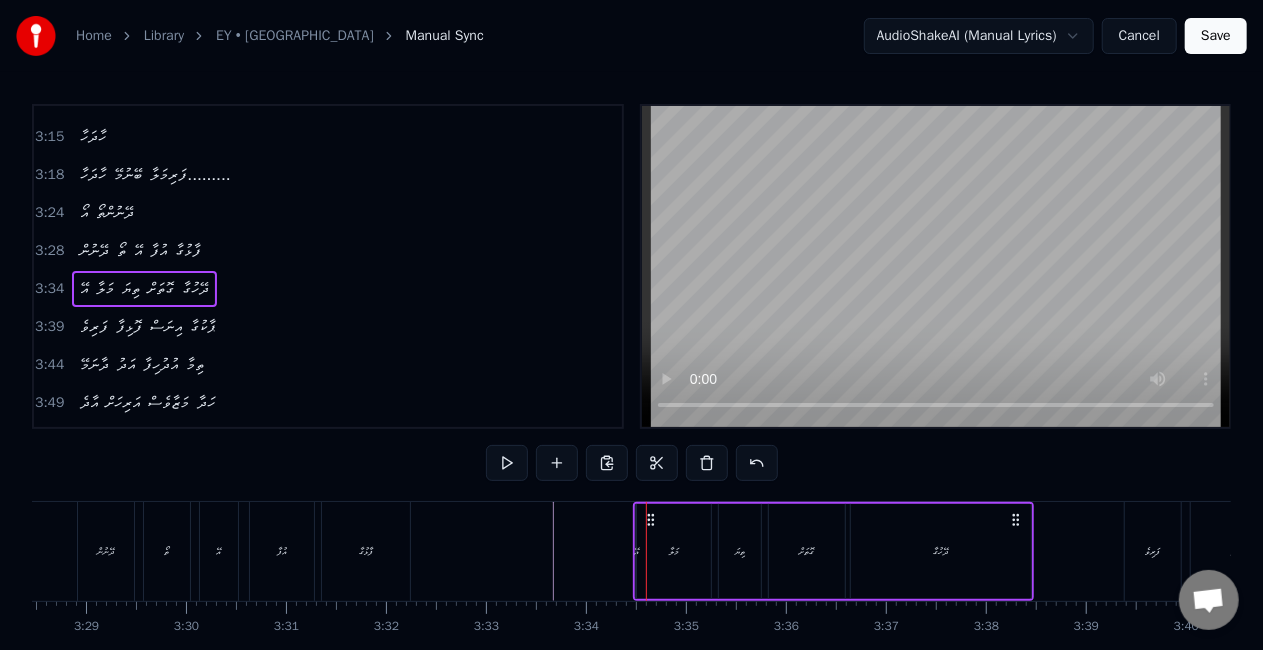 click on "އޭ" at bounding box center [636, 551] 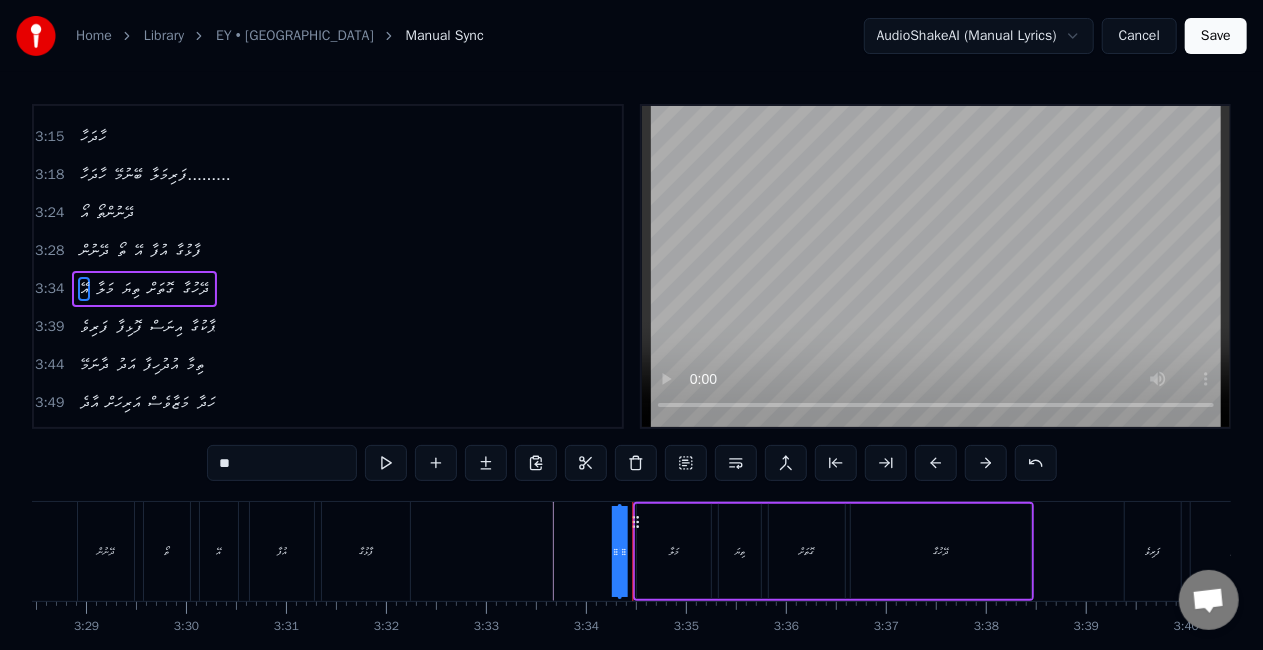 drag, startPoint x: 651, startPoint y: 525, endPoint x: 630, endPoint y: 526, distance: 21.023796 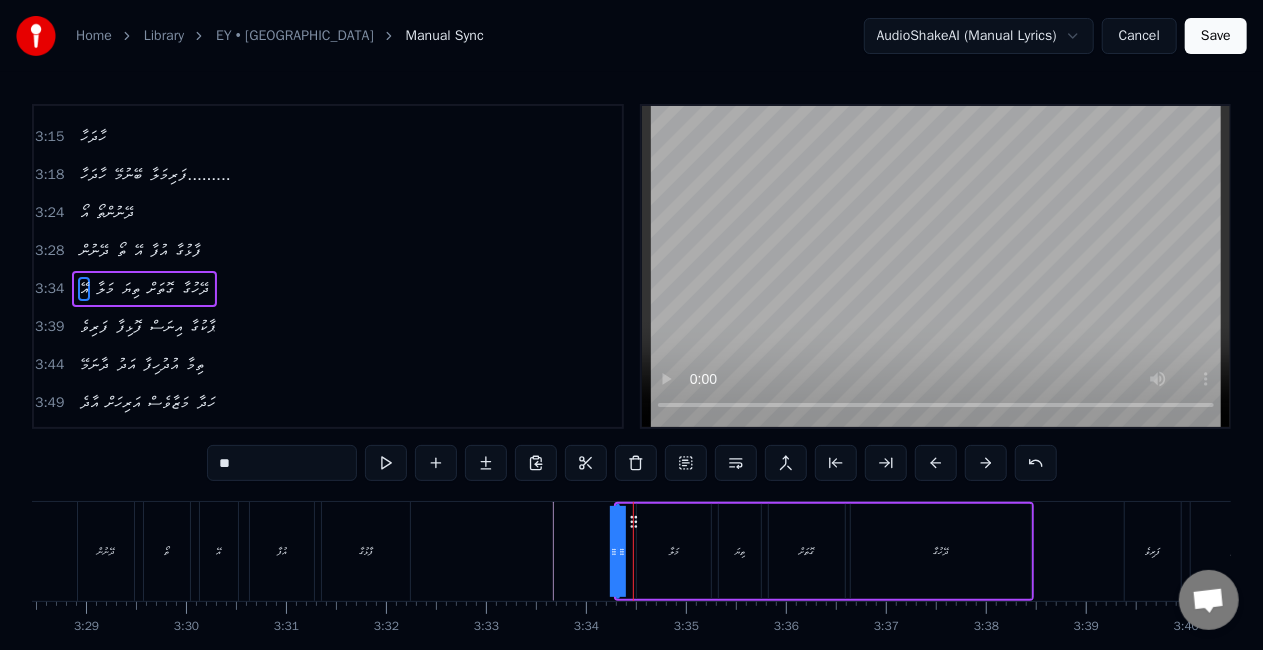 click on "އޭ މަލާ ތިޔަ ގޮތަށް ދޭހުގާ" at bounding box center [824, 551] 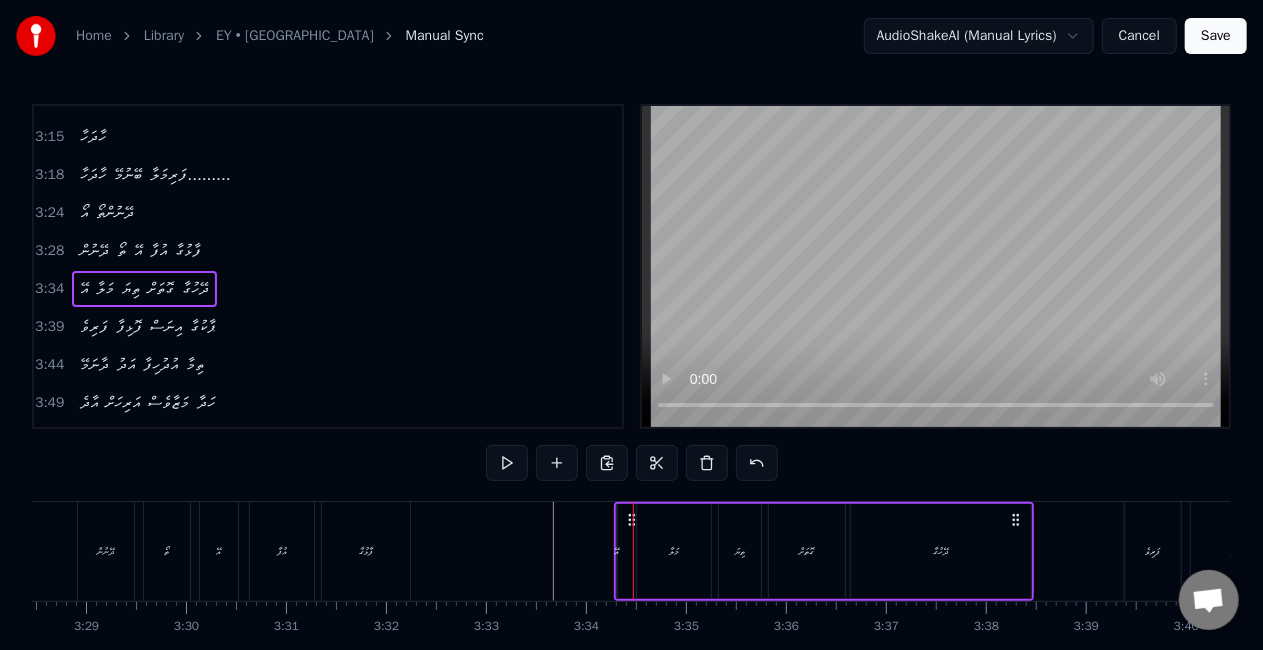 click on "އޭ" at bounding box center (617, 551) 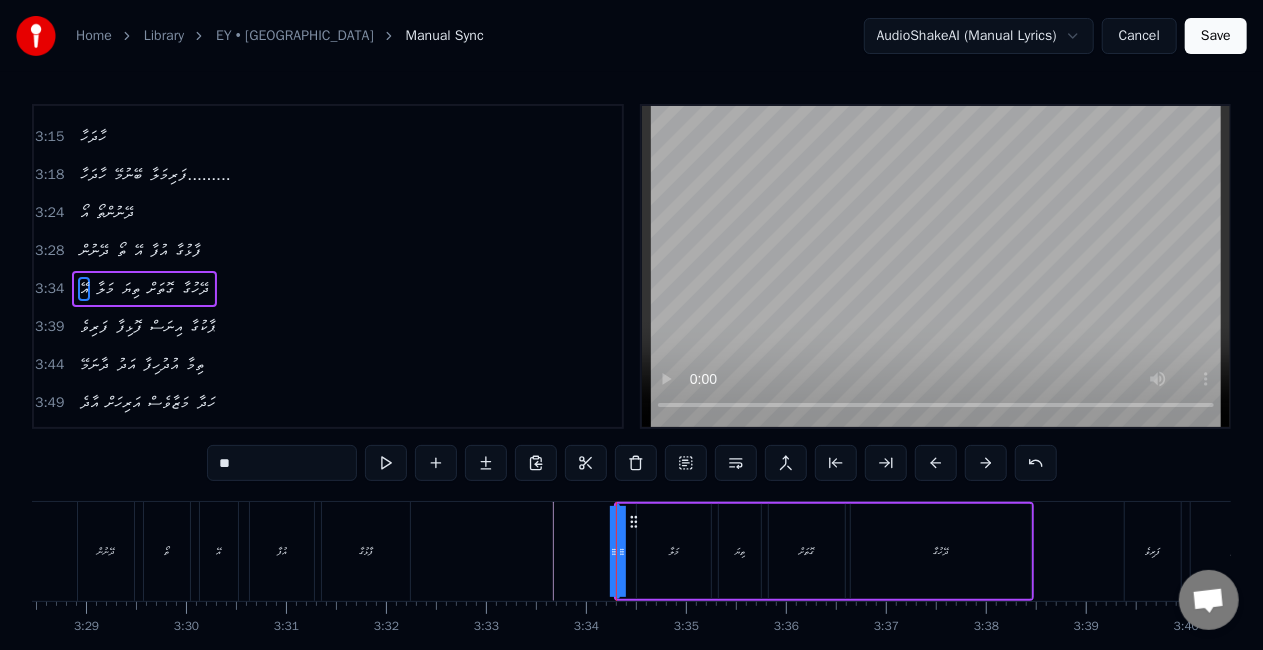 click on "އޭ މަލާ ތިޔަ ގޮތަށް ދޭހުގާ.... ފަރިވެ ފޮޅިފާ އިނަސް ޕާކުގާ...... ދާނަމޭ އަދު އުދުހިފާ ތިމާ.... އާދެ އަރިހަށް މަޒާވެސް ހަދާ... އޭ މަލާ ތިޔަ ގޮތަށް ދޭހުގާ.......... އޯ ފަރިކަމޭ ފަރިކަމޭ ނާޒުކީ މިލްކުވާ....... އޯ އަރިއަހުން އަރިއަހުން ދެން އުފާ ދެވަވާ...... ހޫ ހޫ ހައާ އޫ ފަރިކަމޭ ފަރިކަމޭ ނާޒުކީ މިލްކުވާ....... އޯ އަރިއަހުން އަރިއަހުން ދެން އުފާ ދެވަވާ..... އޭ މަލާ ތިޔަ ގޮތަށް ދޭހުގާ..... ފަރިވެ ފޮޅިފާ އިނަސް ޕާކުގާ..... ދާނަމޭ އަދު އުދުހިފާ ތިމާ..... އާދެ އަރިހަށް މަޒާވެސް ހަދާ އޯ ހާދަހާ ހާދަހާ ބޭނުމޭ ފަރިމަލާ....... އޯ ދޭނުންތޯ ދޭނުން ތޯ އޭ އުފާ ފާޅުގާ...... އޯ ހާދަހާ ހާދަހާ ބޭނުމޭ އޯ" at bounding box center (-8073, 551) 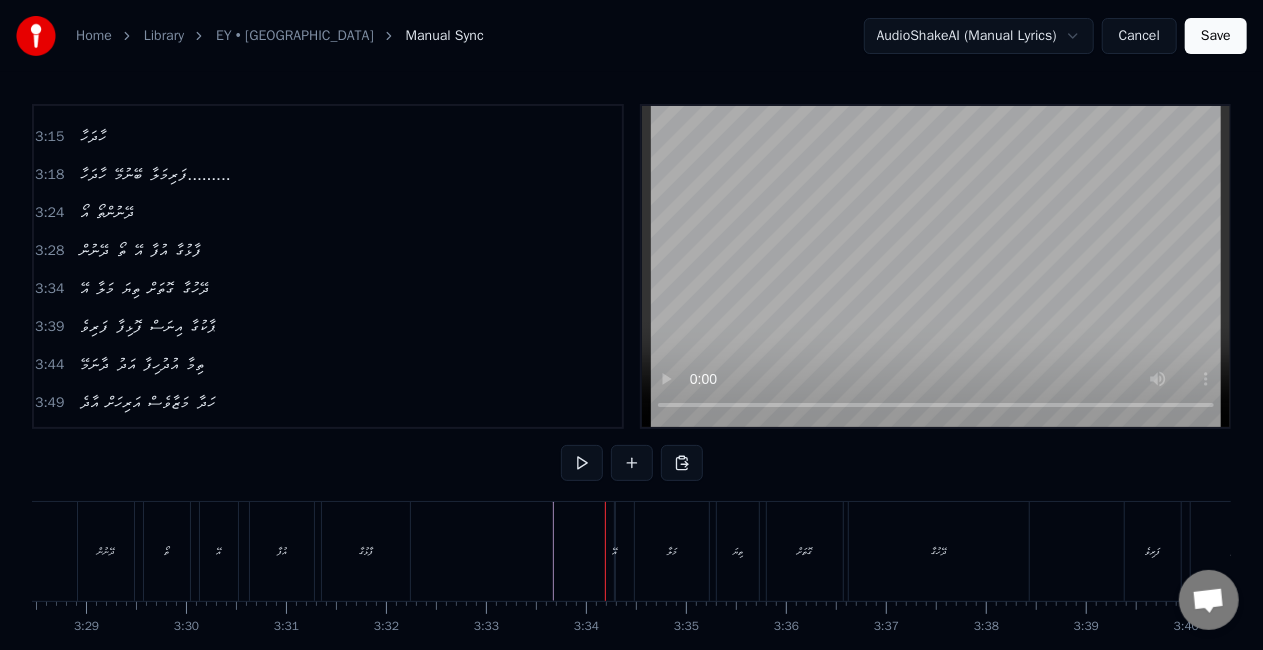 click on "އޭ" at bounding box center (615, 551) 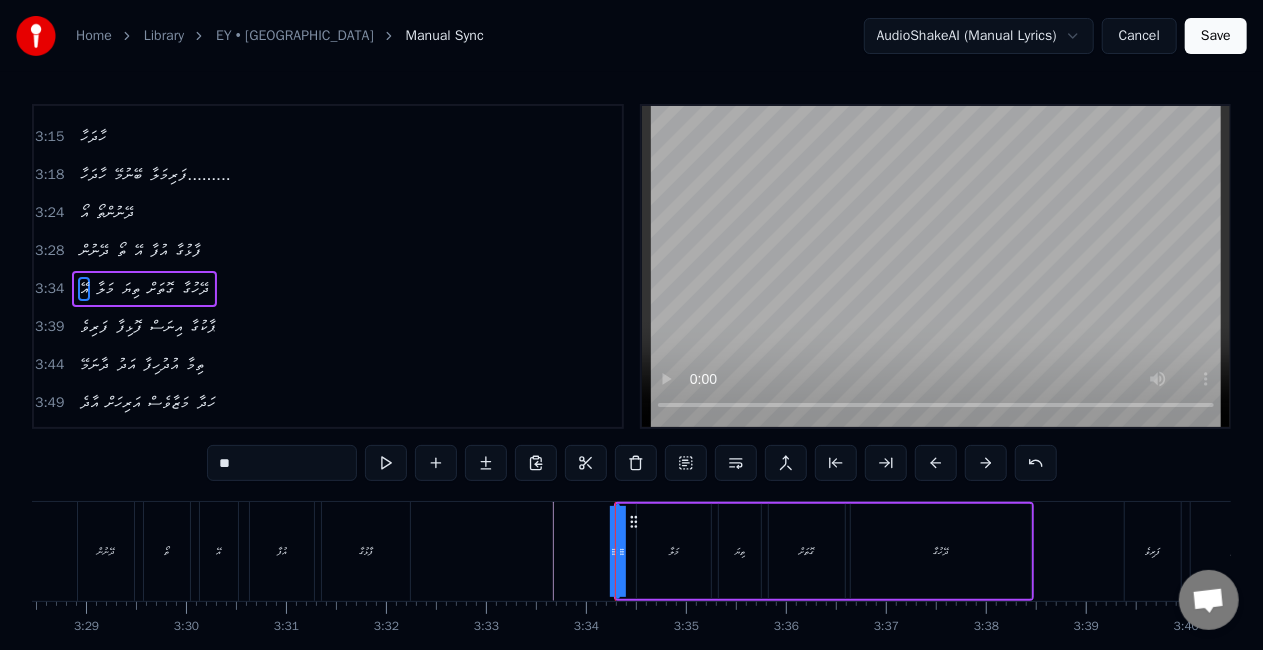 click on "އޭ މަލާ ތިޔަ ގޮތަށް ދޭހުގާ" at bounding box center (824, 551) 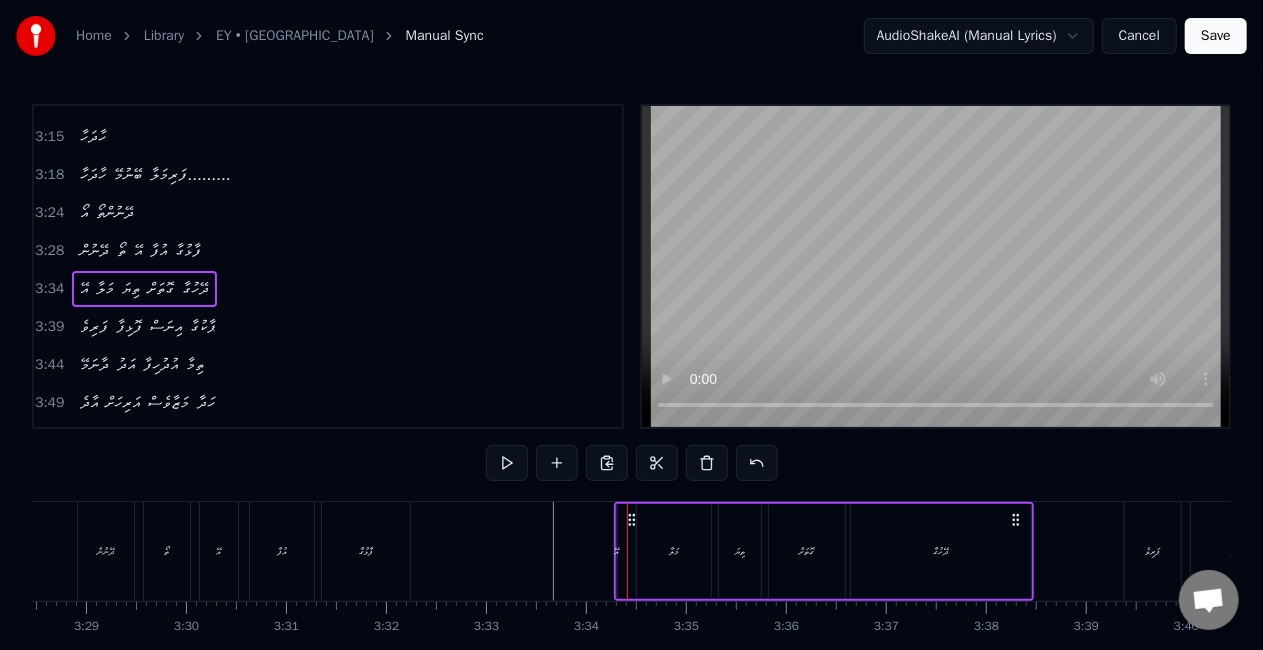 click on "އޭ" at bounding box center [617, 551] 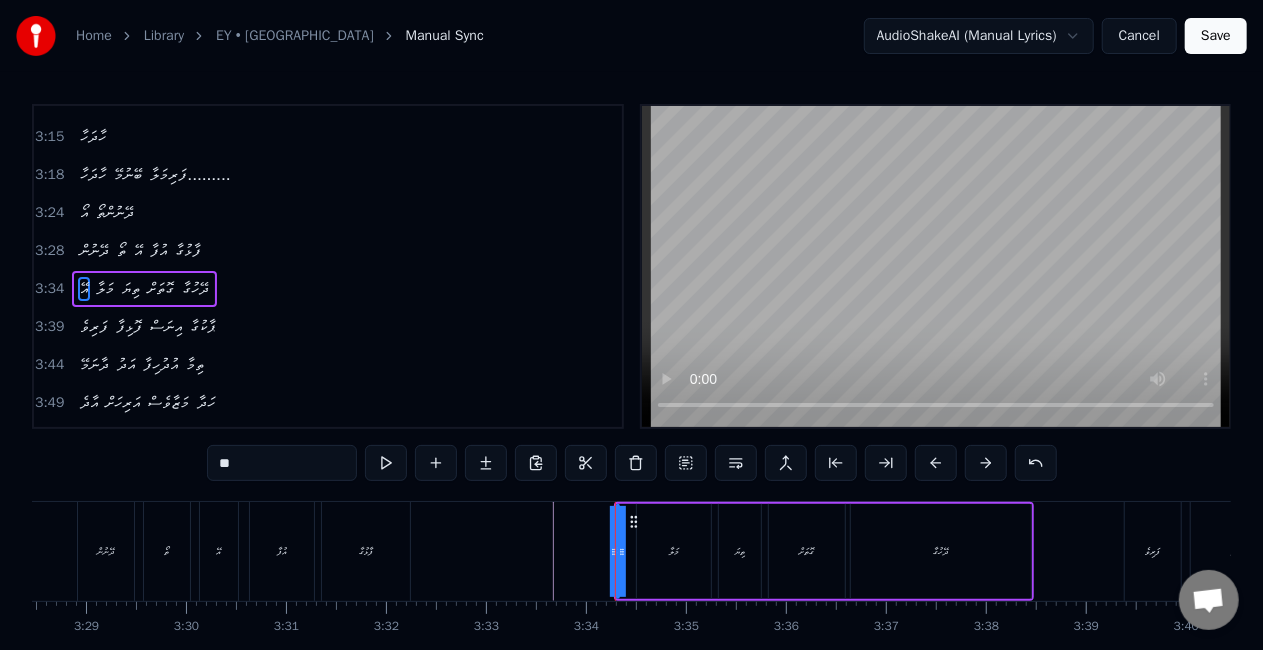 click on "އޭ މަލާ ތިޔަ ގޮތަށް ދޭހުގާ.... ފަރިވެ ފޮޅިފާ އިނަސް ޕާކުގާ...... ދާނަމޭ އަދު އުދުހިފާ ތިމާ.... އާދެ އަރިހަށް މަޒާވެސް ހަދާ... އޭ މަލާ ތިޔަ ގޮތަށް ދޭހުގާ.......... އޯ ފަރިކަމޭ ފަރިކަމޭ ނާޒުކީ މިލްކުވާ....... އޯ އަރިއަހުން އަރިއަހުން ދެން އުފާ ދެވަވާ...... ހޫ ހޫ ހައާ އޫ ފަރިކަމޭ ފަރިކަމޭ ނާޒުކީ މިލްކުވާ....... އޯ އަރިއަހުން އަރިއަހުން ދެން އުފާ ދެވަވާ..... އޭ މަލާ ތިޔަ ގޮތަށް ދޭހުގާ..... ފަރިވެ ފޮޅިފާ އިނަސް ޕާކުގާ..... ދާނަމޭ އަދު އުދުހިފާ ތިމާ..... އާދެ އަރިހަށް މަޒާވެސް ހަދާ އޯ ހާދަހާ ހާދަހާ ބޭނުމޭ ފަރިމަލާ....... އޯ ދޭނުންތޯ ދޭނުން ތޯ އޭ އުފާ ފާޅުގާ...... އޯ ހާދަހާ ހާދަހާ ބޭނުމޭ އޯ" at bounding box center [-8073, 551] 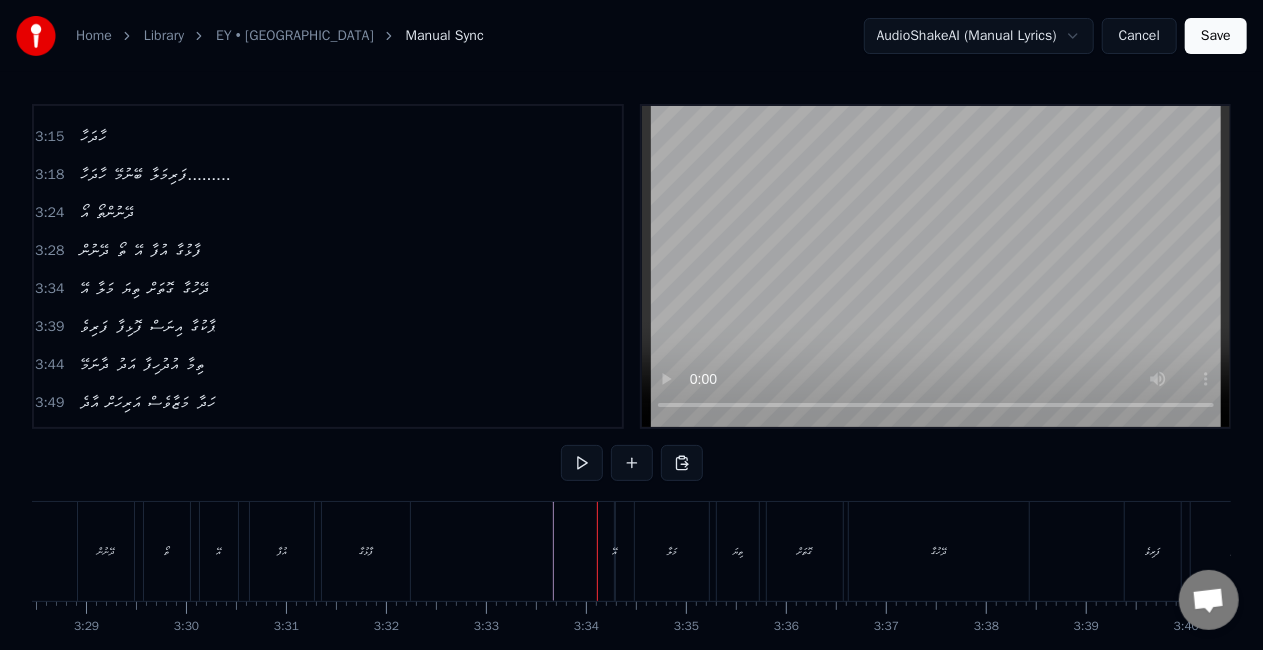 click on "އޭ މަލާ ތިޔަ ގޮތަށް ދޭހުގާ.... ފަރިވެ ފޮޅިފާ އިނަސް ޕާކުގާ...... ދާނަމޭ އަދު އުދުހިފާ ތިމާ.... އާދެ އަރިހަށް މަޒާވެސް ހަދާ... އޭ މަލާ ތިޔަ ގޮތަށް ދޭހުގާ.......... އޯ ފަރިކަމޭ ފަރިކަމޭ ނާޒުކީ މިލްކުވާ....... އޯ އަރިއަހުން އަރިއަހުން ދެން އުފާ ދެވަވާ...... ހޫ ހޫ ހައާ އޫ ފަރިކަމޭ ފަރިކަމޭ ނާޒުކީ މިލްކުވާ....... އޯ އަރިއަހުން އަރިއަހުން ދެން އުފާ ދެވަވާ..... އޭ މަލާ ތިޔަ ގޮތަށް ދޭހުގާ..... ފަރިވެ ފޮޅިފާ އިނަސް ޕާކުގާ..... ދާނަމޭ އަދު އުދުހިފާ ތިމާ..... އާދެ އަރިހަށް މަޒާވެސް ހަދާ އޯ ހާދަހާ ހާދަހާ ބޭނުމޭ ފަރިމަލާ....... އޯ ދޭނުންތޯ ދޭނުން ތޯ އޭ އުފާ ފާޅުގާ...... އޯ ހާދަހާ ހާދަހާ ބޭނުމޭ އޯ" at bounding box center (-8073, 551) 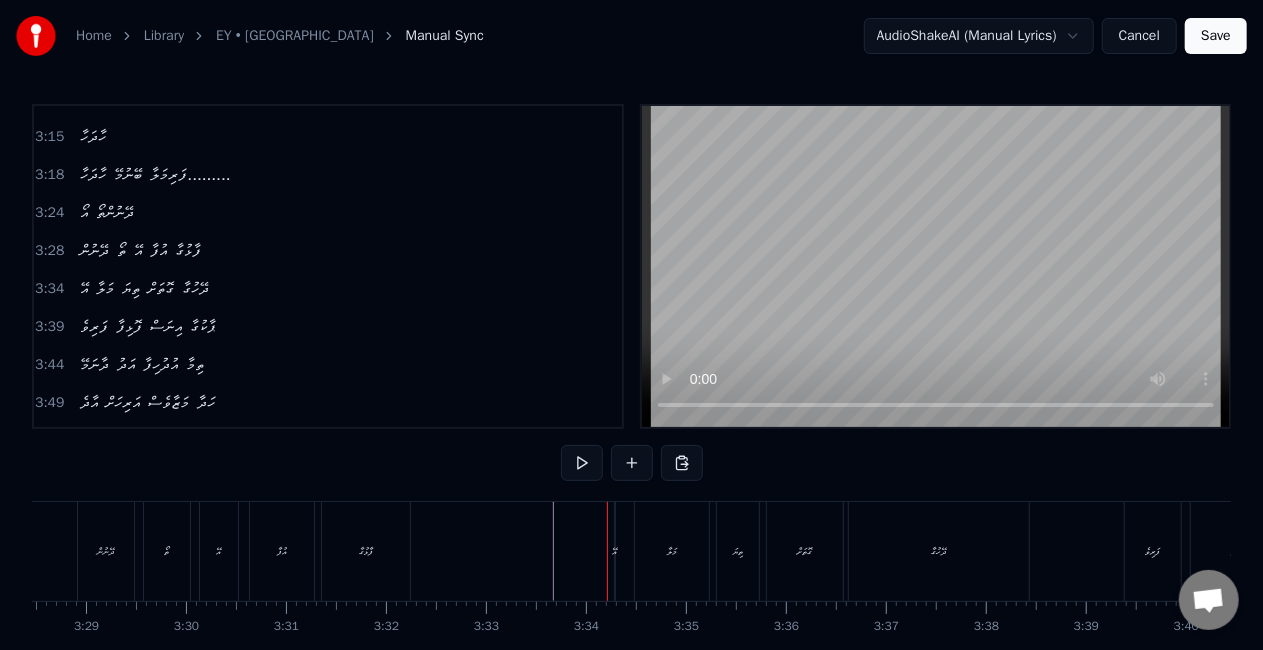click on "އޭ މަލާ ތިޔަ ގޮތަށް ދޭހުގާ.... ފަރިވެ ފޮޅިފާ އިނަސް ޕާކުގާ...... ދާނަމޭ އަދު އުދުހިފާ ތިމާ.... އާދެ އަރިހަށް މަޒާވެސް ހަދާ... އޭ މަލާ ތިޔަ ގޮތަށް ދޭހުގާ.......... އޯ ފަރިކަމޭ ފަރިކަމޭ ނާޒުކީ މިލްކުވާ....... އޯ އަރިއަހުން އަރިއަހުން ދެން އުފާ ދެވަވާ...... ހޫ ހޫ ހައާ އޫ ފަރިކަމޭ ފަރިކަމޭ ނާޒުކީ މިލްކުވާ....... އޯ އަރިއަހުން އަރިއަހުން ދެން އުފާ ދެވަވާ..... އޭ މަލާ ތިޔަ ގޮތަށް ދޭހުގާ..... ފަރިވެ ފޮޅިފާ އިނަސް ޕާކުގާ..... ދާނަމޭ އަދު އުދުހިފާ ތިމާ..... އާދެ އަރިހަށް މަޒާވެސް ހަދާ އޯ ހާދަހާ ހާދަހާ ބޭނުމޭ ފަރިމަލާ....... އޯ ދޭނުންތޯ ދޭނުން ތޯ އޭ އުފާ ފާޅުގާ...... އޯ ހާދަހާ ހާދަހާ ބޭނުމޭ އޯ" at bounding box center (-8073, 551) 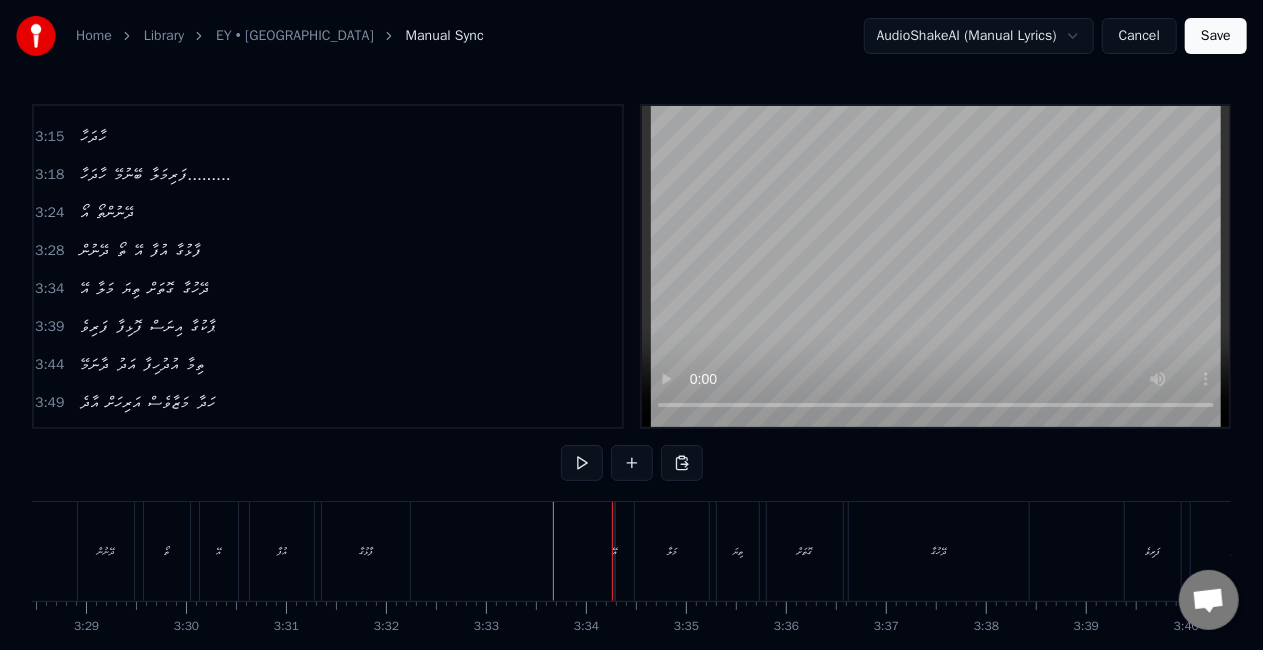 click on "އޭ" at bounding box center [615, 551] 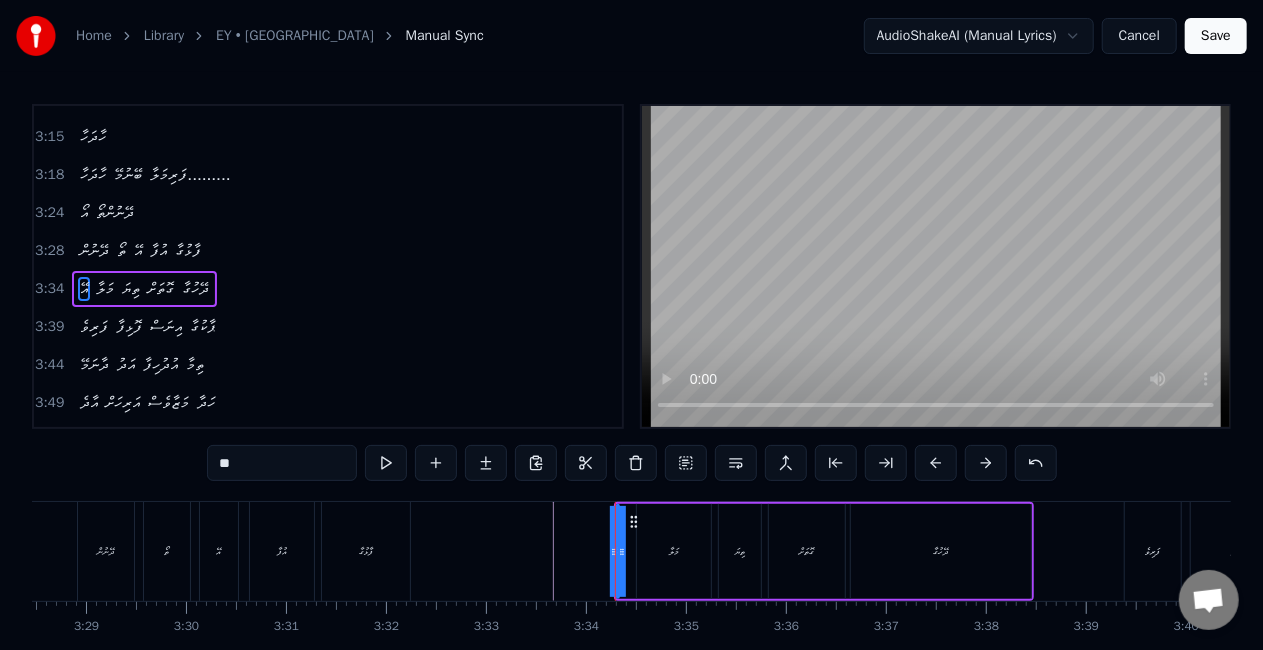 click 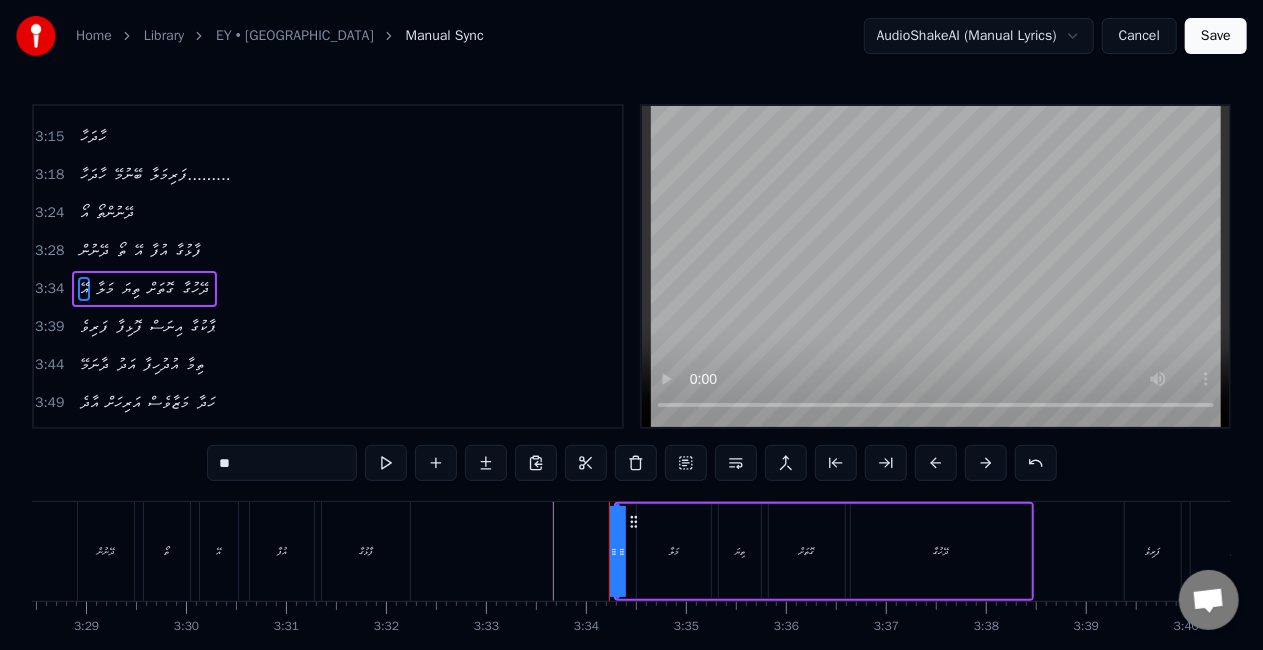 click on "އޭ މަލާ ތިޔަ ގޮތަށް ދޭހުގާ" at bounding box center (824, 551) 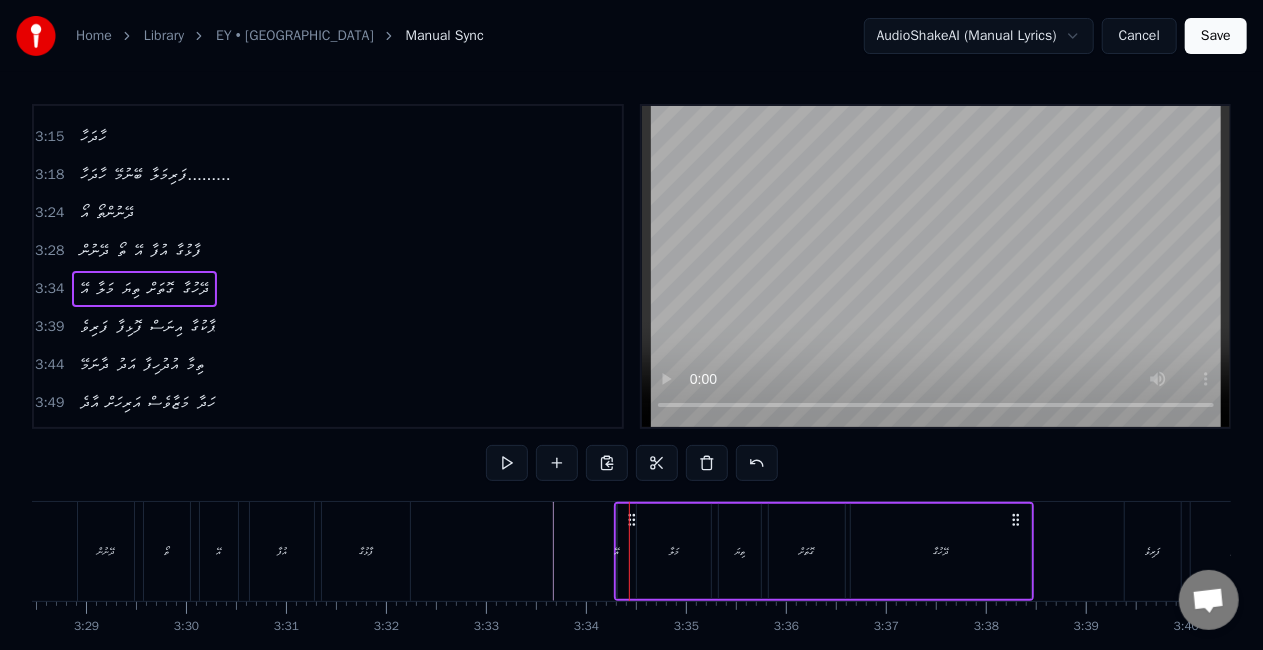 click on "އޭ" at bounding box center [617, 551] 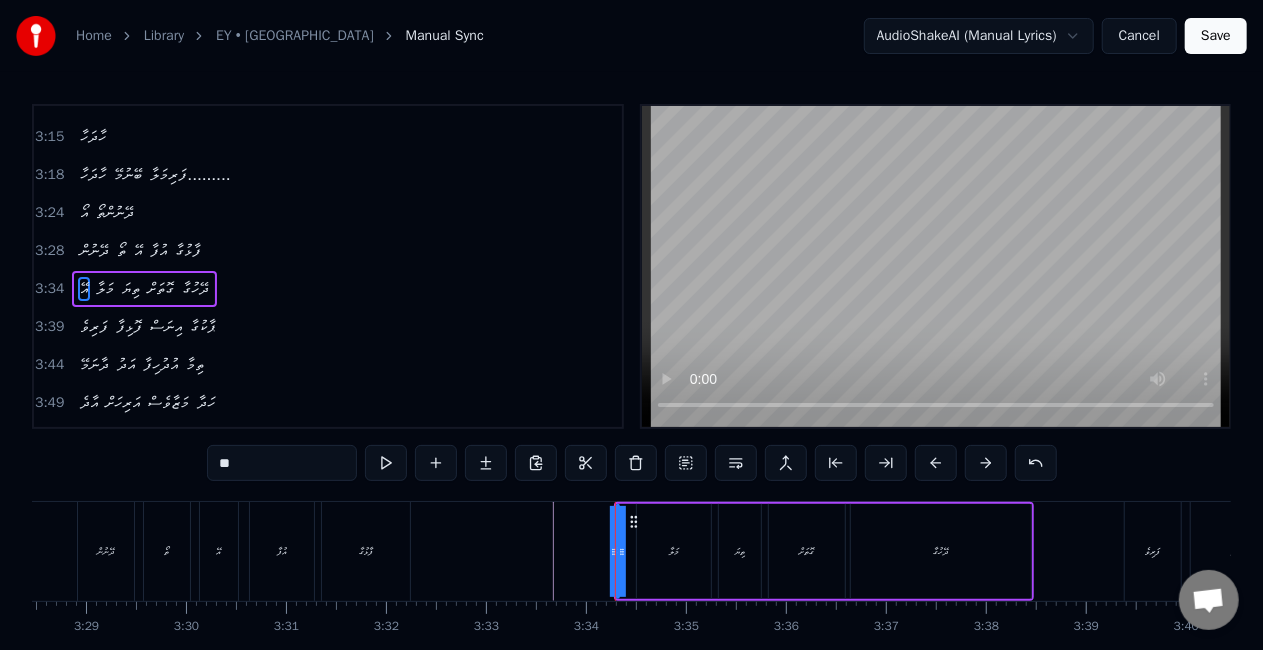 drag, startPoint x: 618, startPoint y: 553, endPoint x: 626, endPoint y: 542, distance: 13.601471 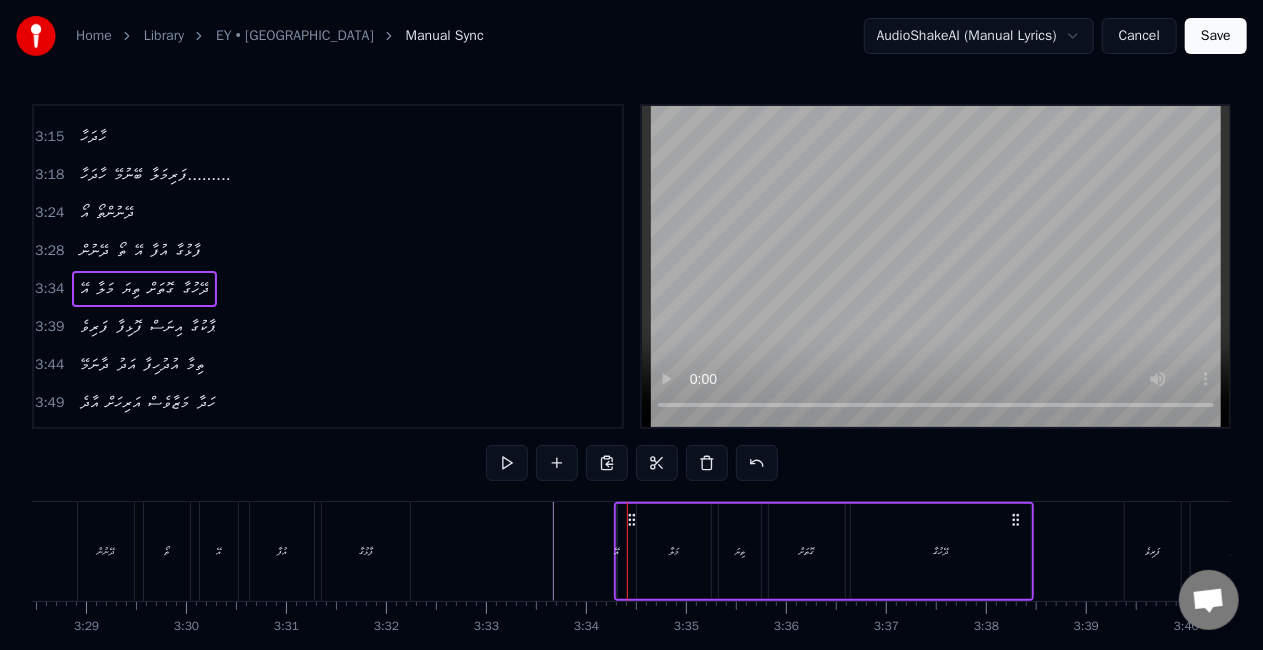 click on "އޭ" at bounding box center [617, 551] 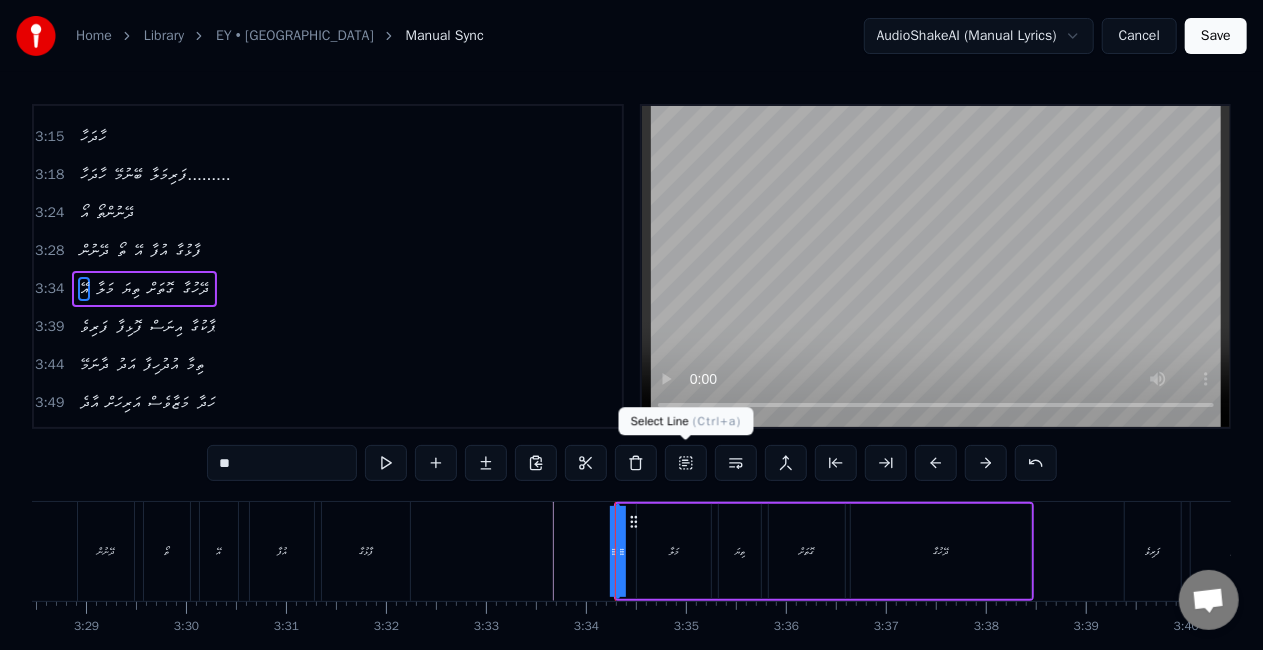 click at bounding box center [686, 463] 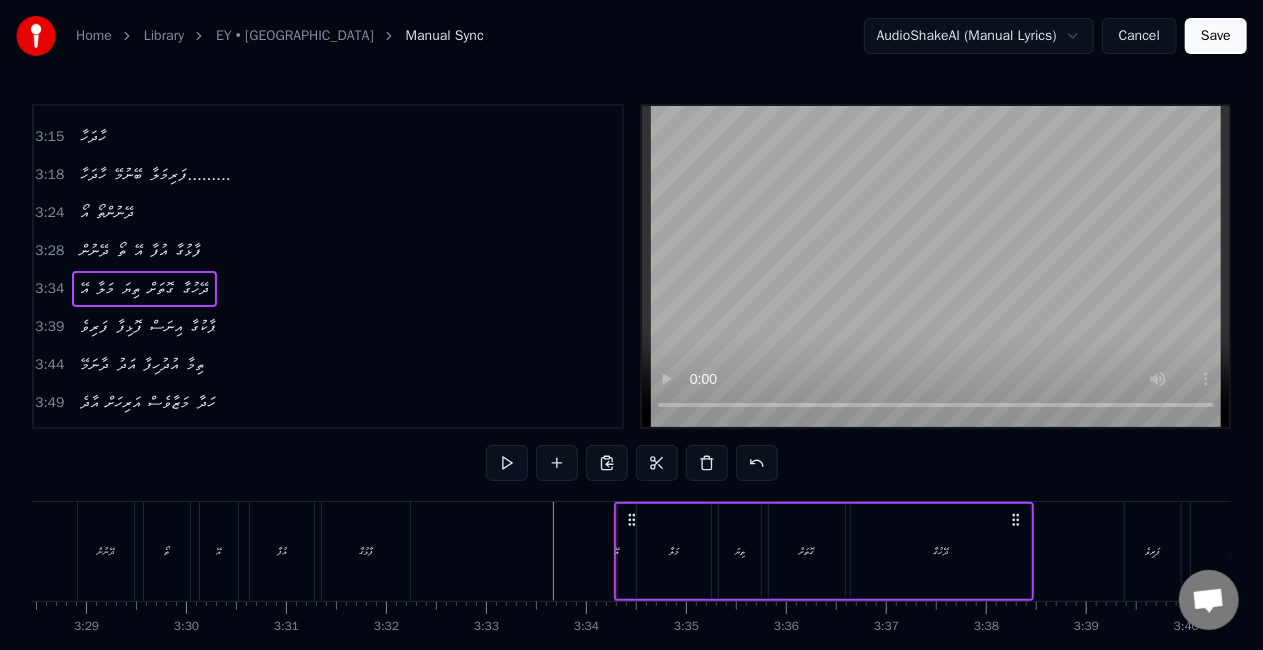 click on "މަލާ" at bounding box center [674, 551] 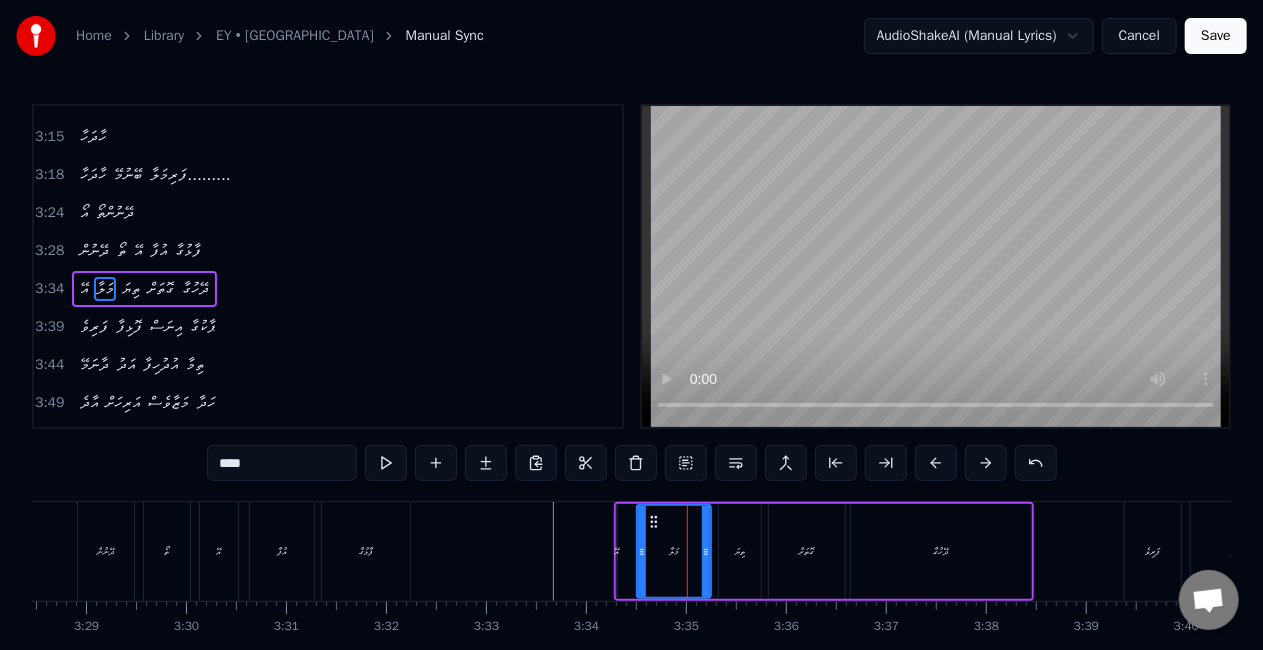 click on "އޭ މަލާ ތިޔަ ގޮތަށް ދޭހުގާ" at bounding box center (824, 551) 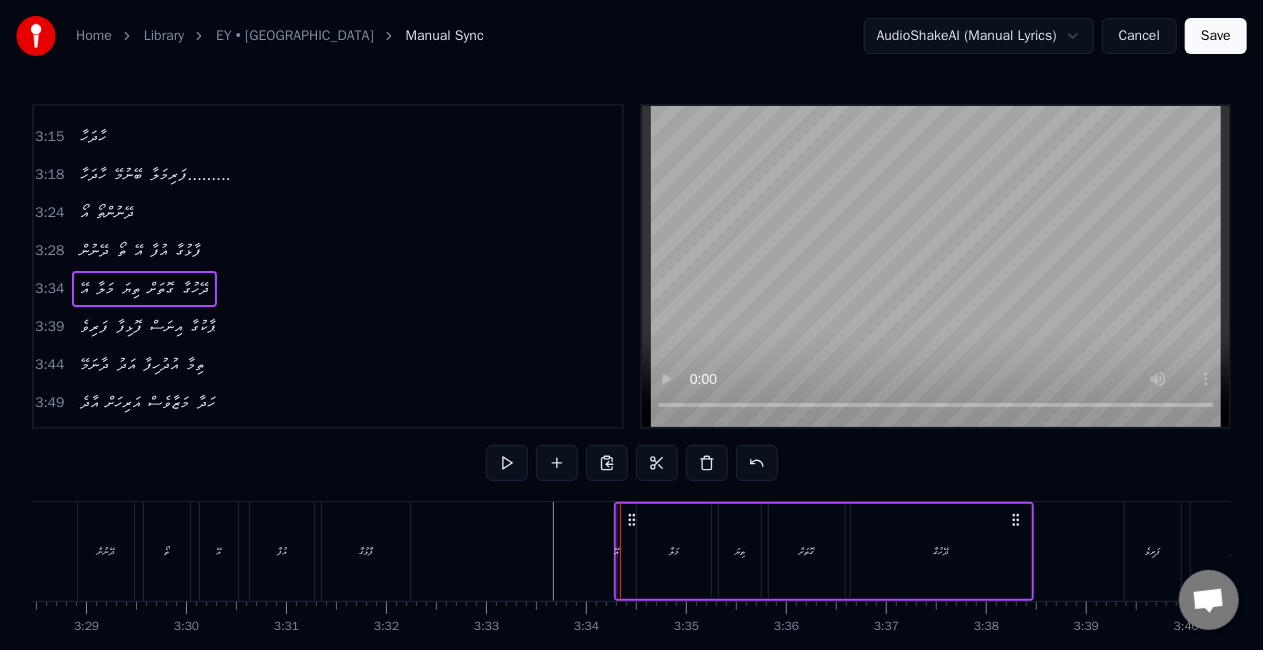 click on "އޭ" at bounding box center [617, 551] 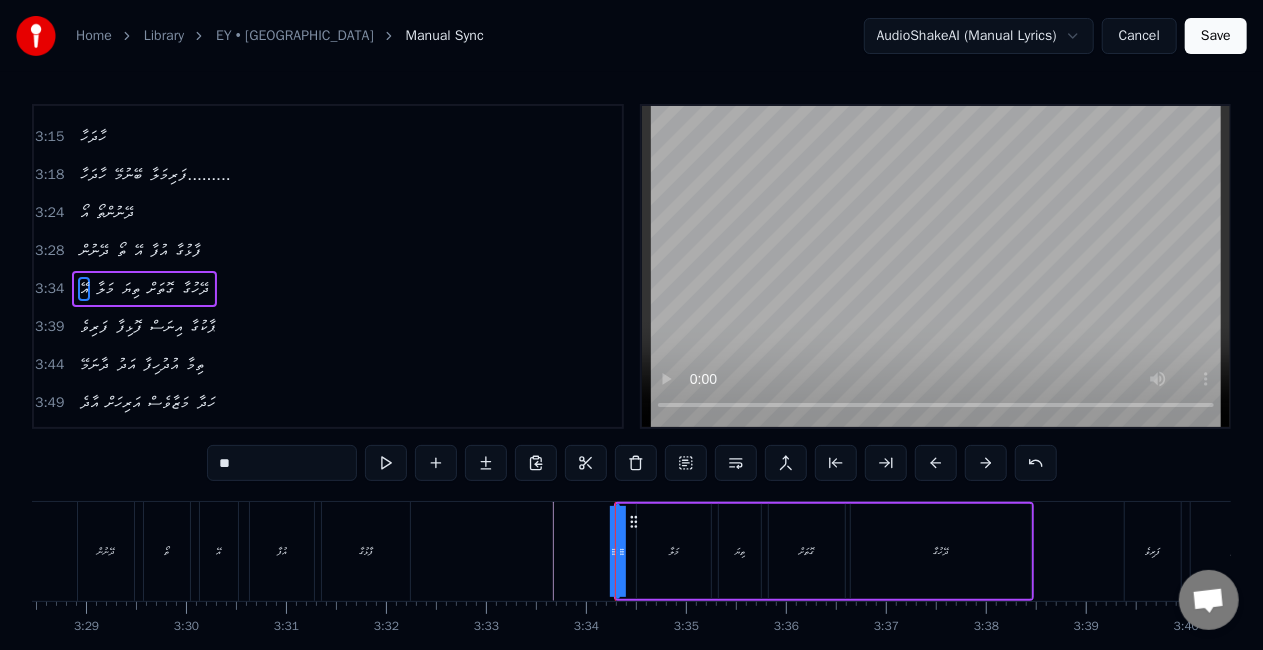 drag, startPoint x: 619, startPoint y: 555, endPoint x: 613, endPoint y: 544, distance: 12.529964 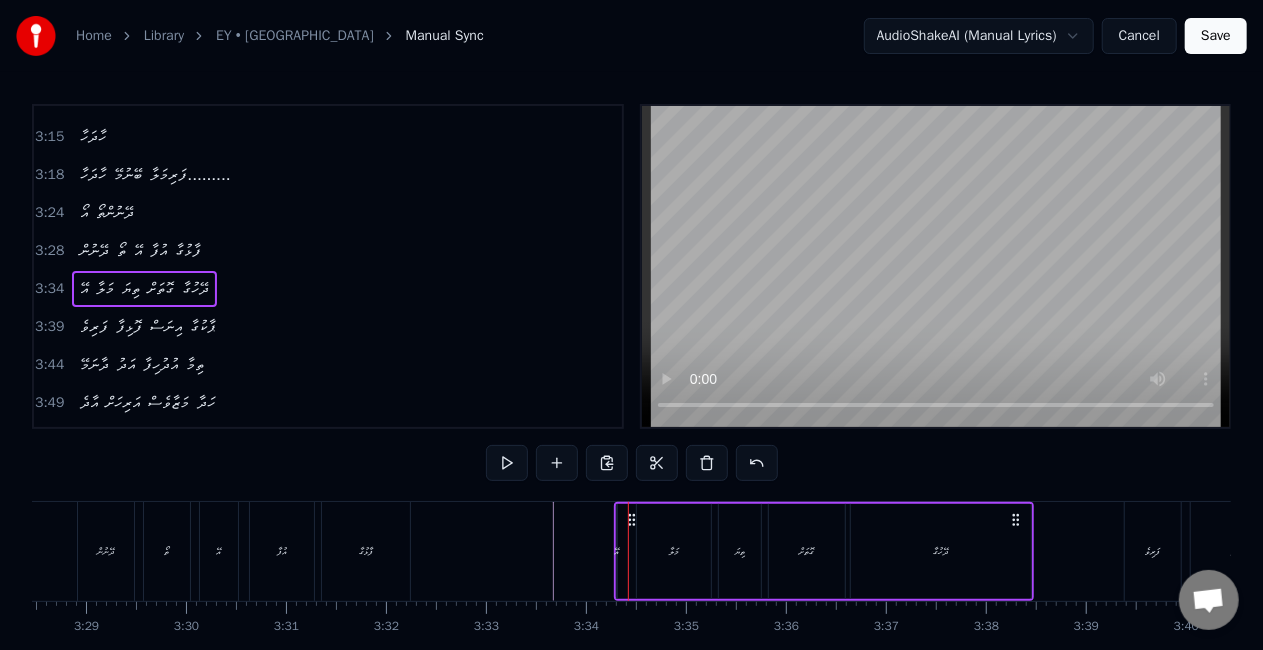 click on "އޭ" at bounding box center (617, 551) 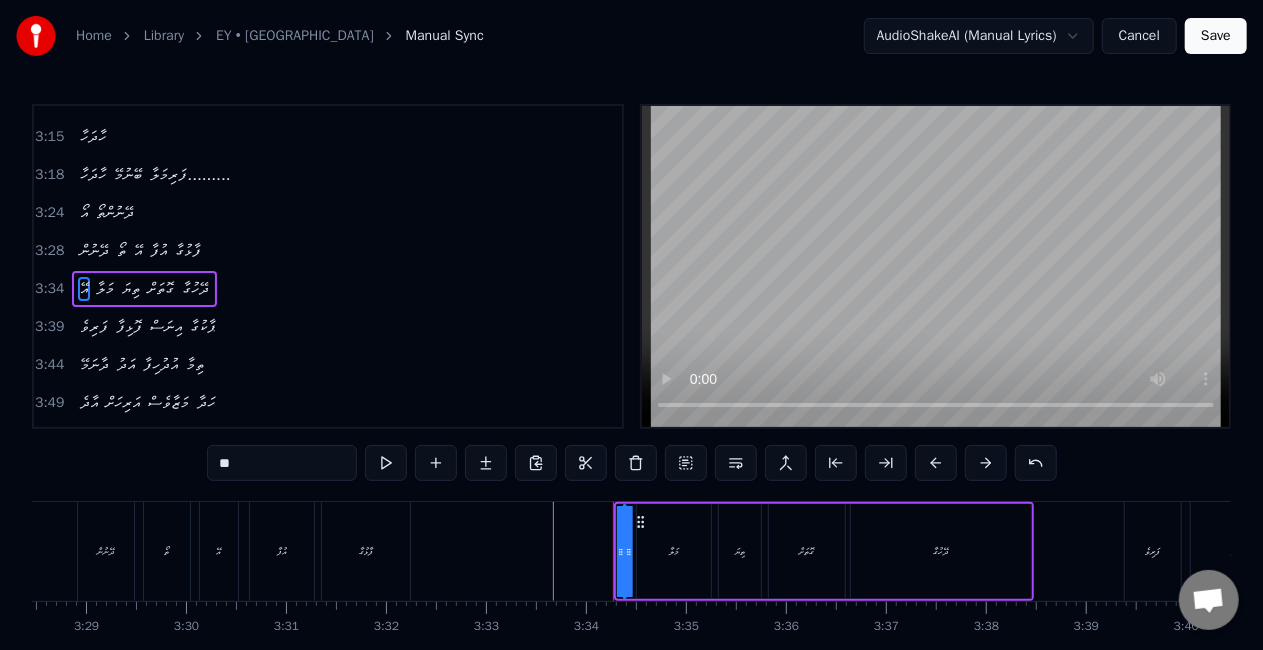 click 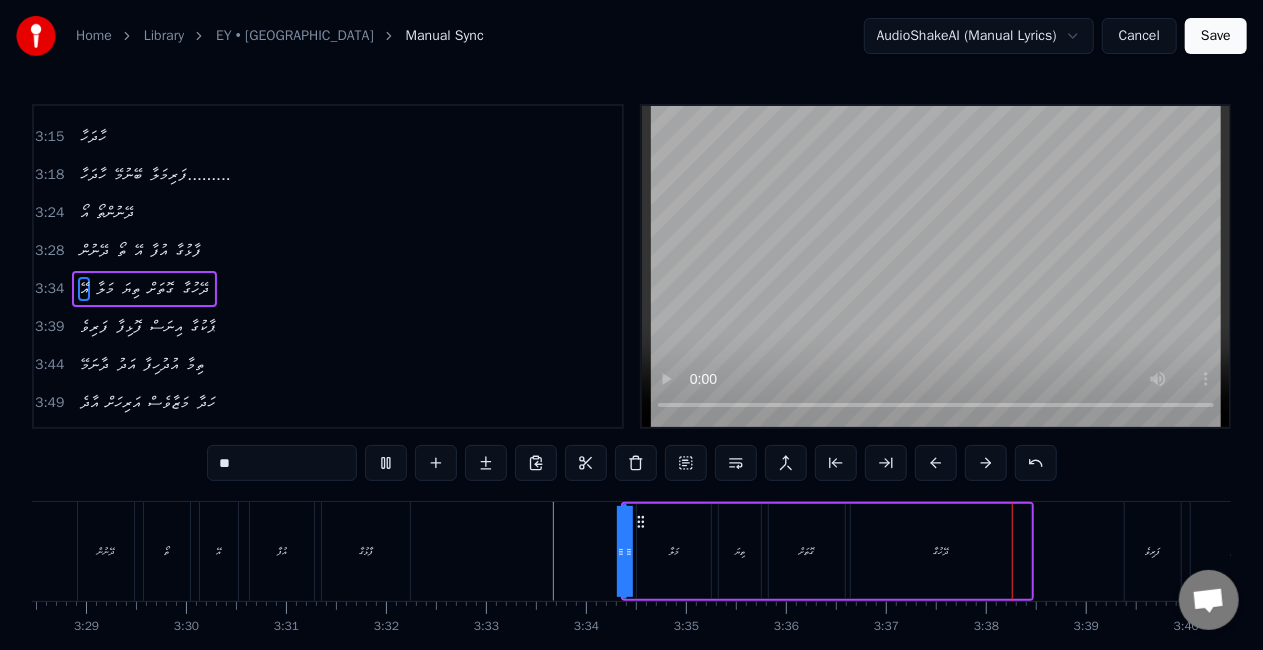 click at bounding box center (-8073, 551) 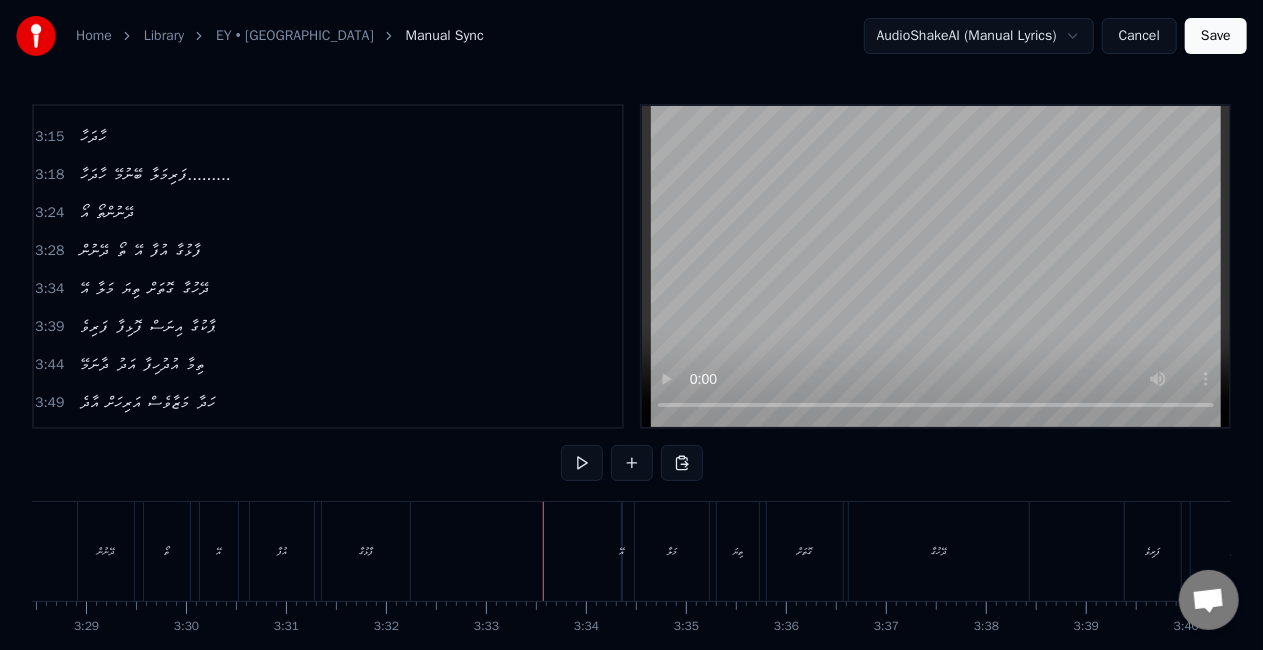 click on "0:23 އޭ މަލާ ތިޔަ ގޮތަށް ދޭހުގާ.... 0:28 ފަރިވެ ފޮޅިފާ އިނަސް ޕާކުގާ...... 0:34 ދާނަމޭ އަދު އުދުހިފާ ތިމާ.... 0:39 އާދެ އަރިހަށް މަޒާވެސް ހަދާ... 0:44 އޭ މަލާ ތިޔަ ގޮތަށް ދޭހުގާ.......... 1:13 އޯ 1:15 ފަރިކަމޭ 1:18 ފަރިކަމޭ ނާޒުކީ މިލްކުވާ....... 1:24 އޯ 1:26 އަރިއަހުން 1:28 އަރިއަހުން ދެން އުފާ ދެވަވާ...... 1:37 ހޫ ހޫ 1:42 ހައާ 1:45 އޫ 1:47 ފަރިކަމޭ 1:49 ފަރިކަމޭ ނާޒުކީ މިލްކުވާ....... 1:55 އޯ 1:57 އަރިއަހުން 2:00 އަރިއަހުން ދެން އުފާ ދެވަވާ..... 2:05 އޭ މަލާ ތިޔަ ގޮތަށް ދޭހުގާ..... 2:10 ފަރިވެ ފޮޅިފާ އިނަސް ޕާކުގާ..... 2:15 ދާނަމޭ އަދު އުދުހިފާ ތިމާ..... 2:21 އާދެ އަރިހަށް މަޒާވެސް ހަދާ 2:50 އޯ 2:52 ހާދަހާ 2:54 ހާދަހާ ބޭނުމޭ 3:00 އޯ 3:05 ތޯ" at bounding box center (631, 403) 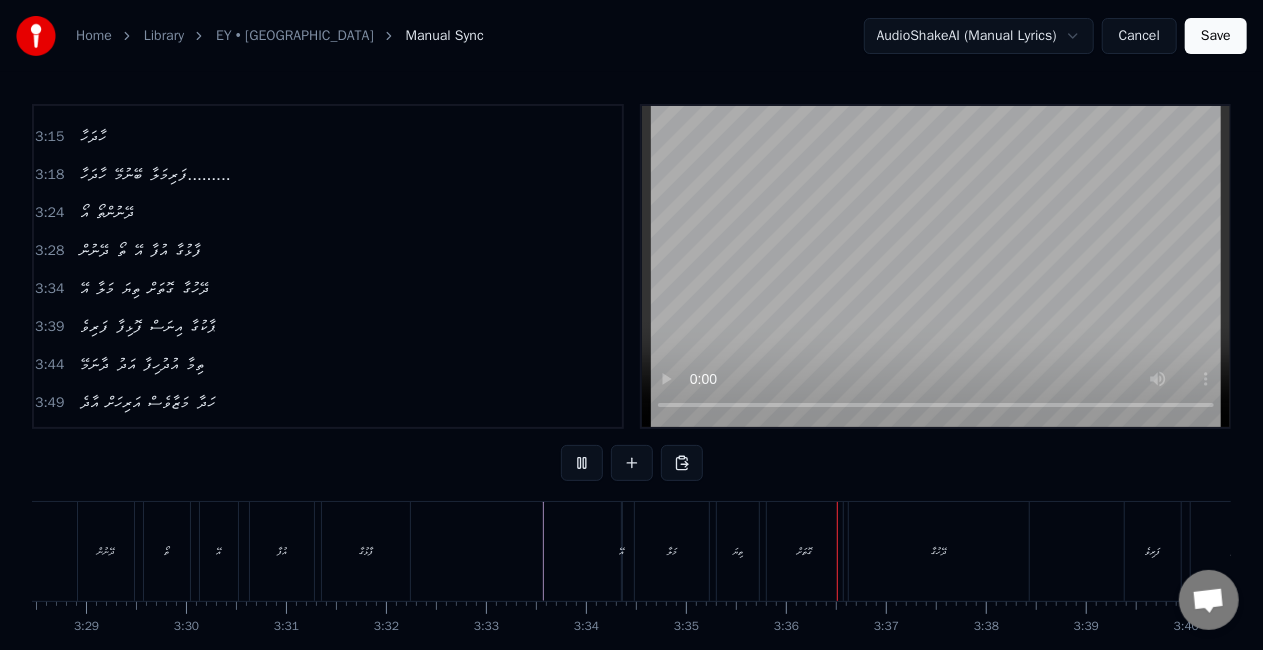 click on "އޭ" at bounding box center [621, 551] 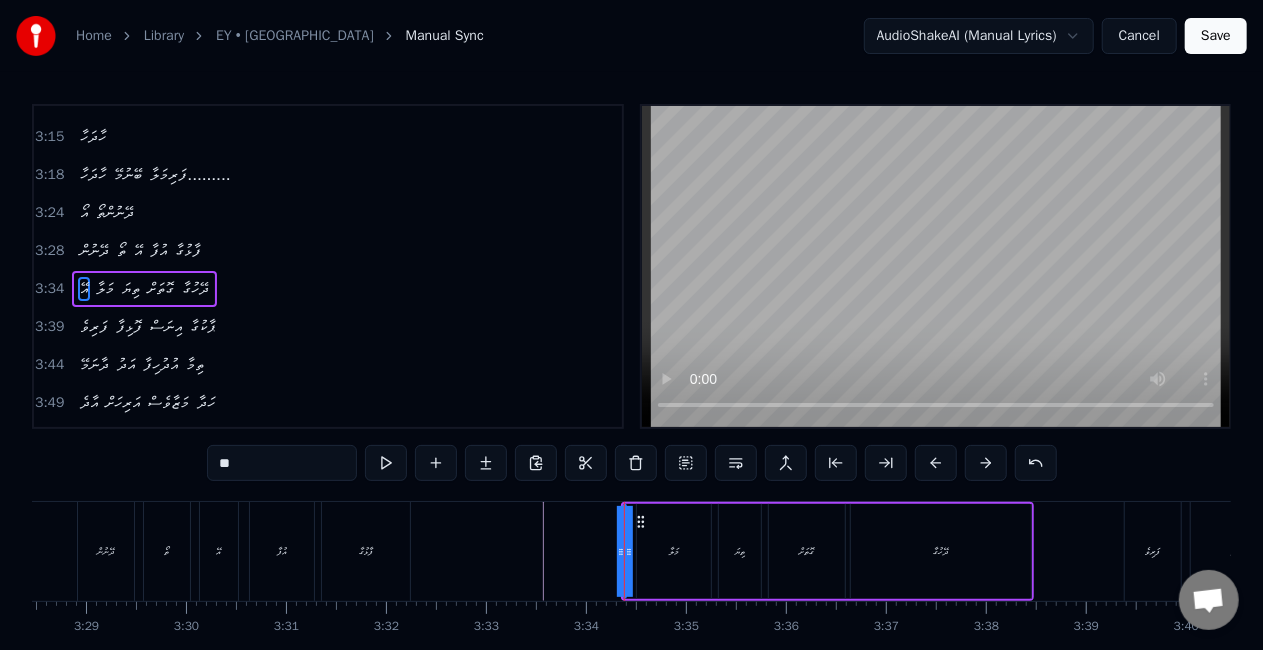 click 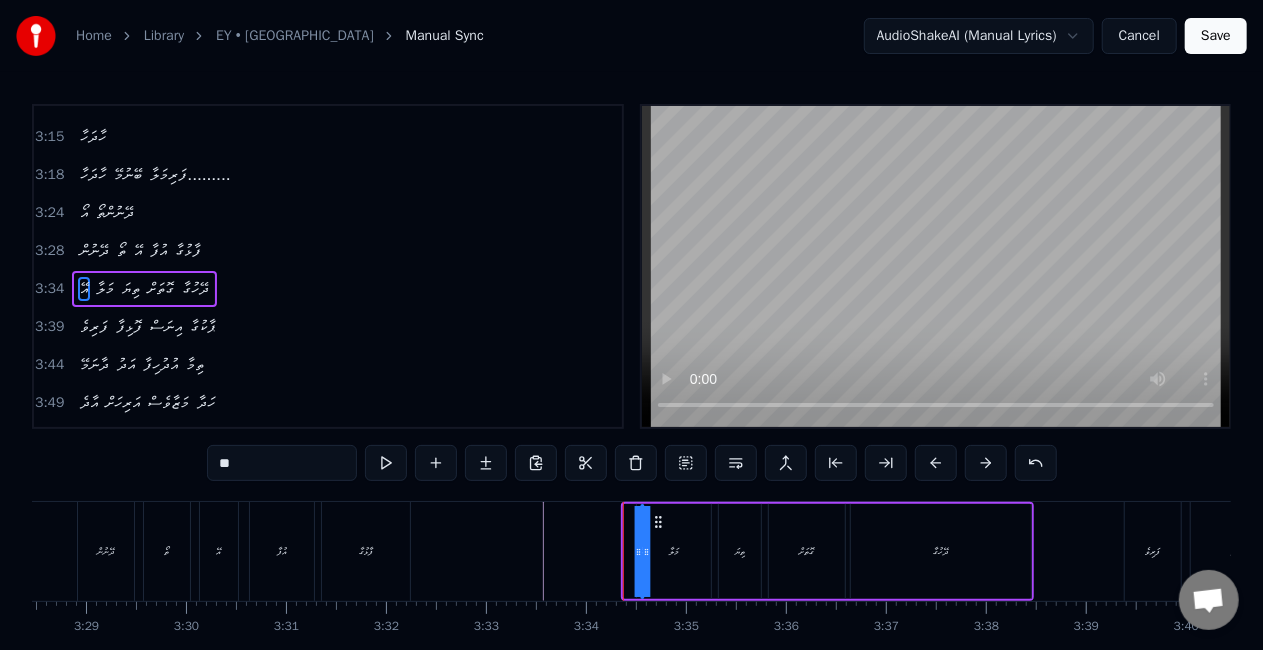 drag, startPoint x: 639, startPoint y: 524, endPoint x: 657, endPoint y: 528, distance: 18.439089 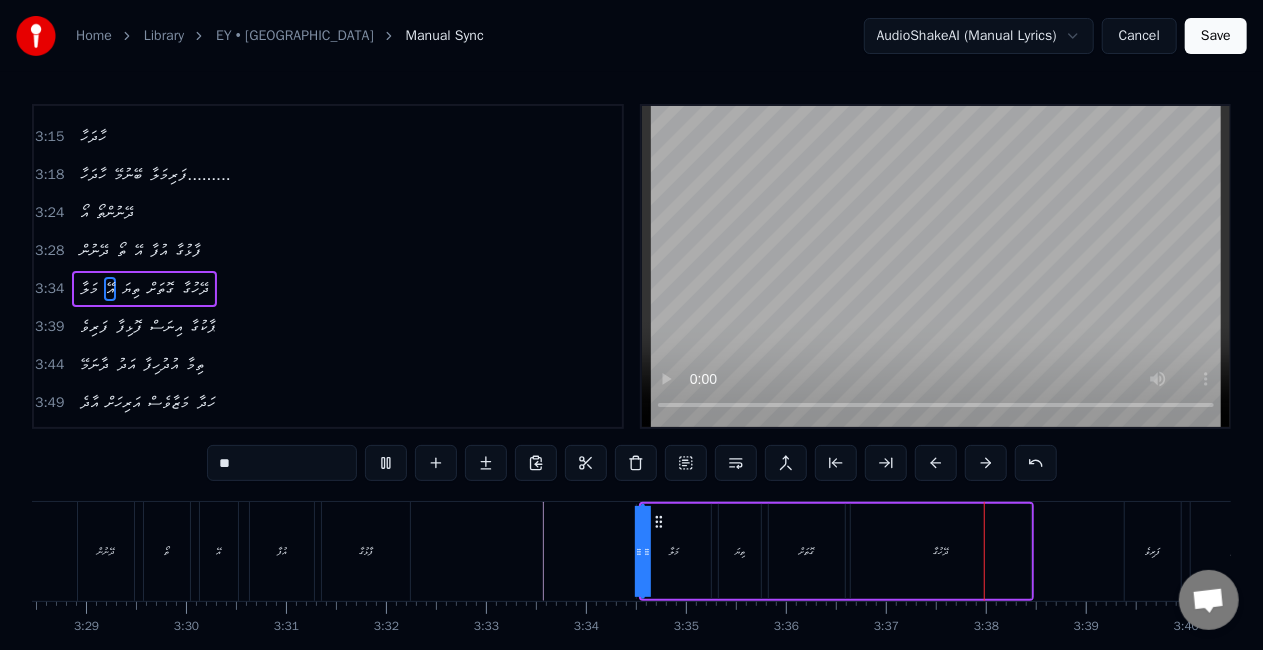 click at bounding box center [-8073, 551] 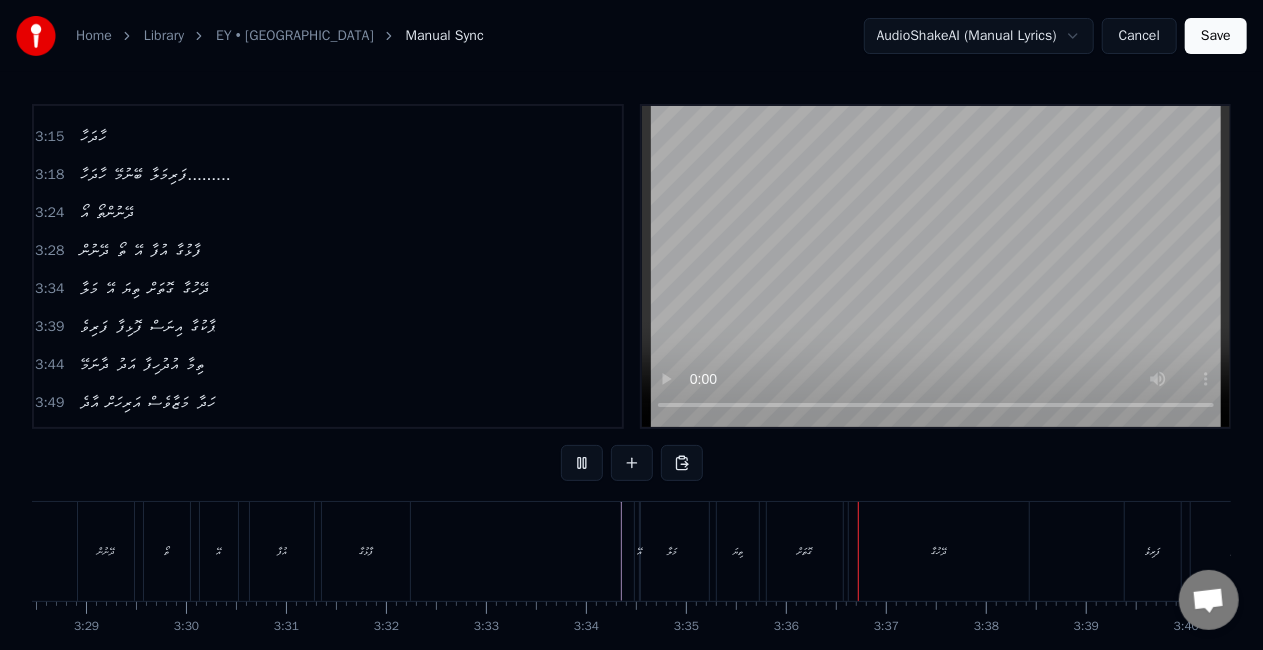 click on "އޭ" at bounding box center [639, 551] 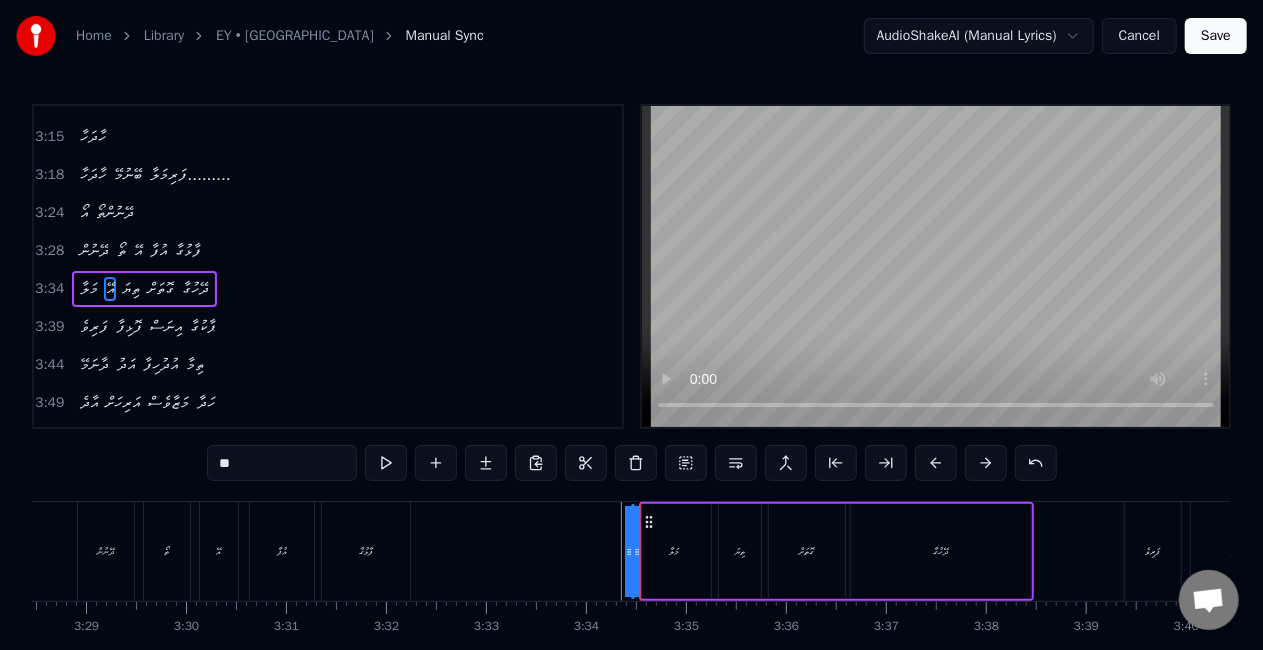 click 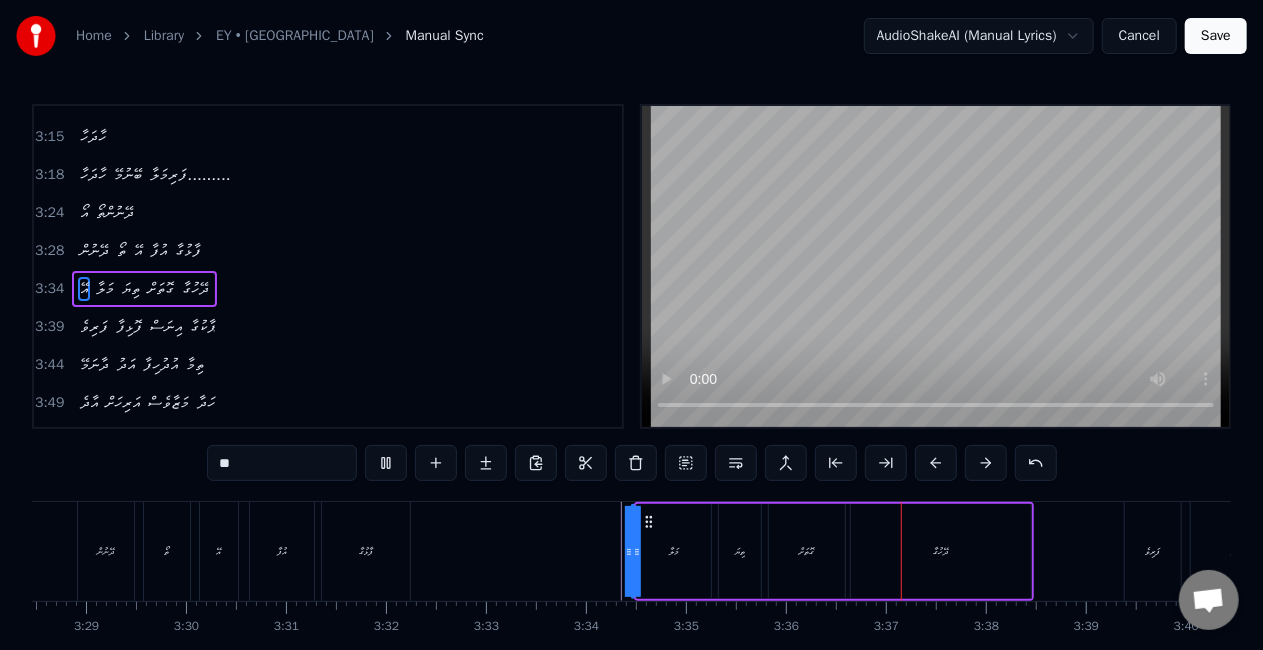 click on "ތިޔަ" at bounding box center [740, 551] 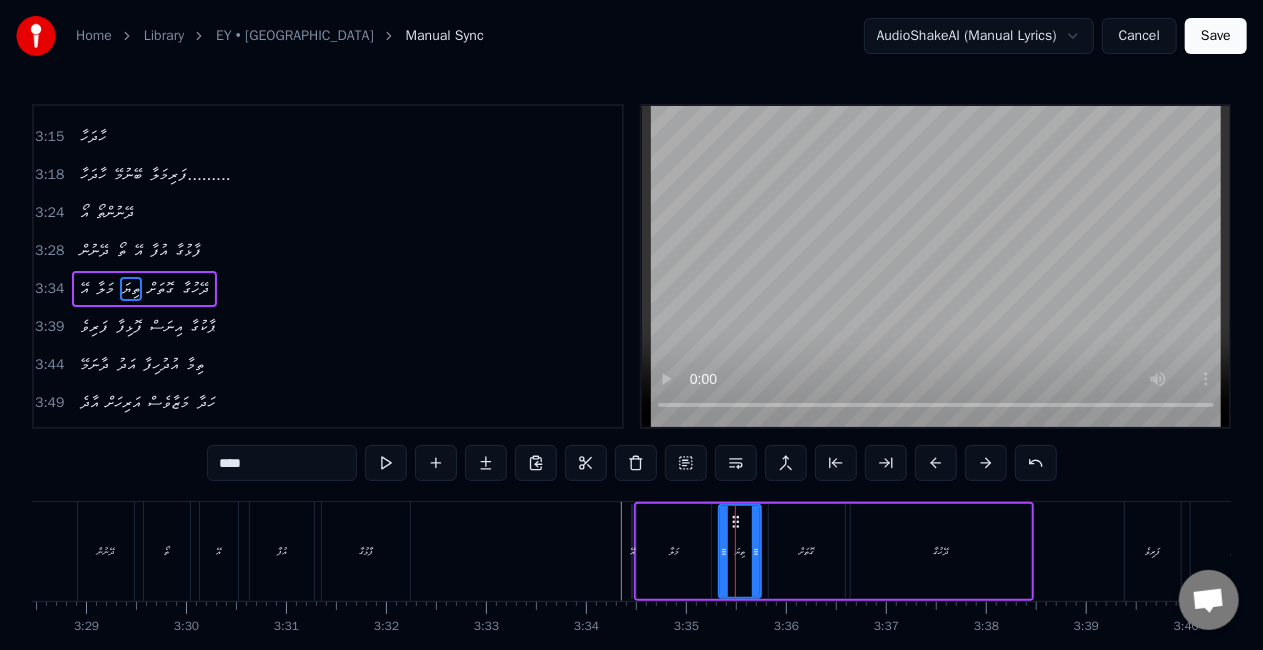 click on "ގޮތަށް" at bounding box center [807, 551] 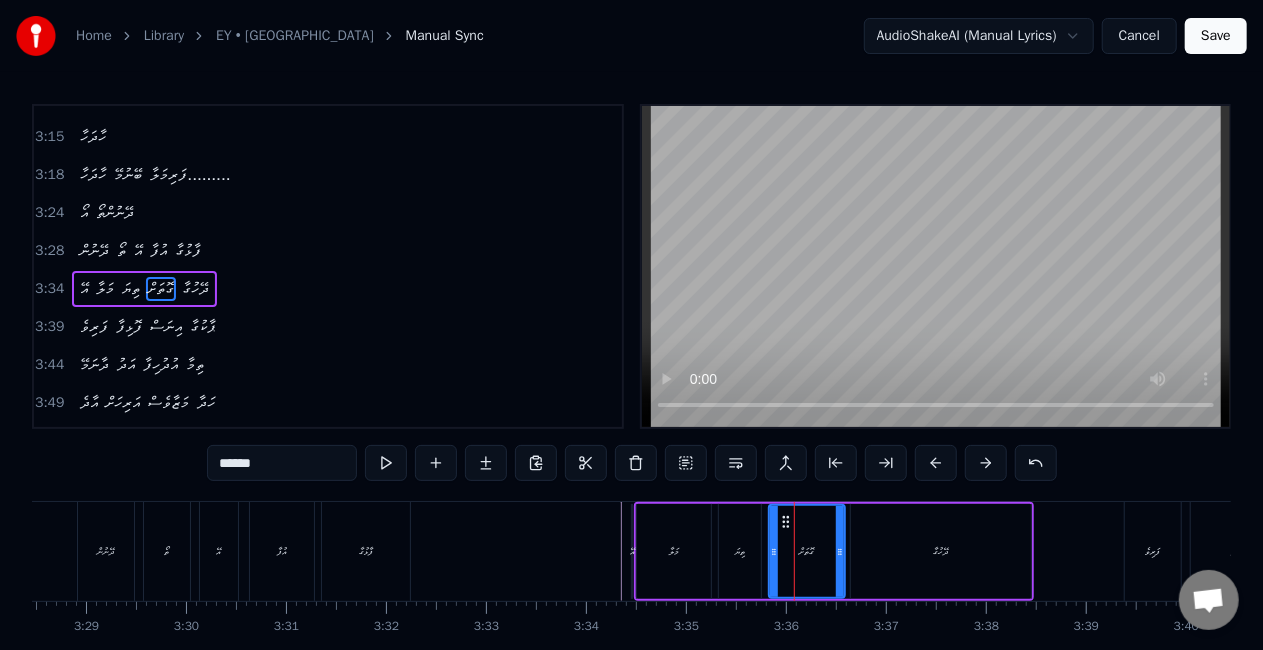 click on "ދޭހުގާ" at bounding box center (941, 551) 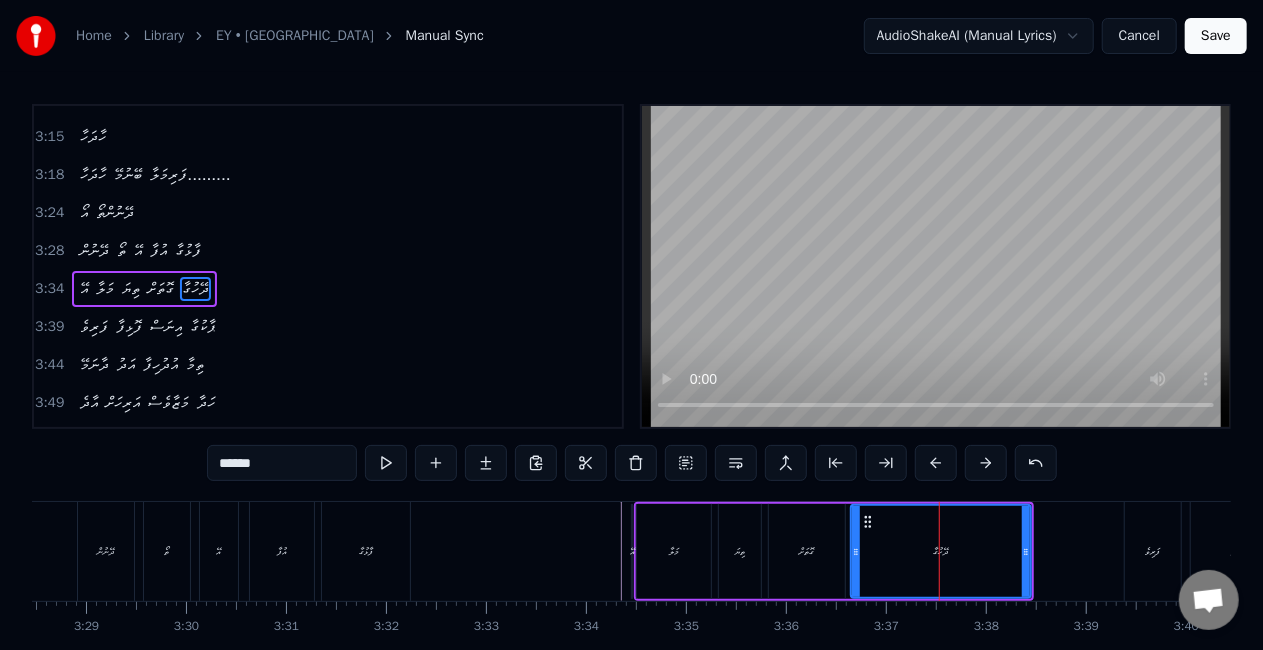 click on "ދޭހުގާ" at bounding box center [941, 551] 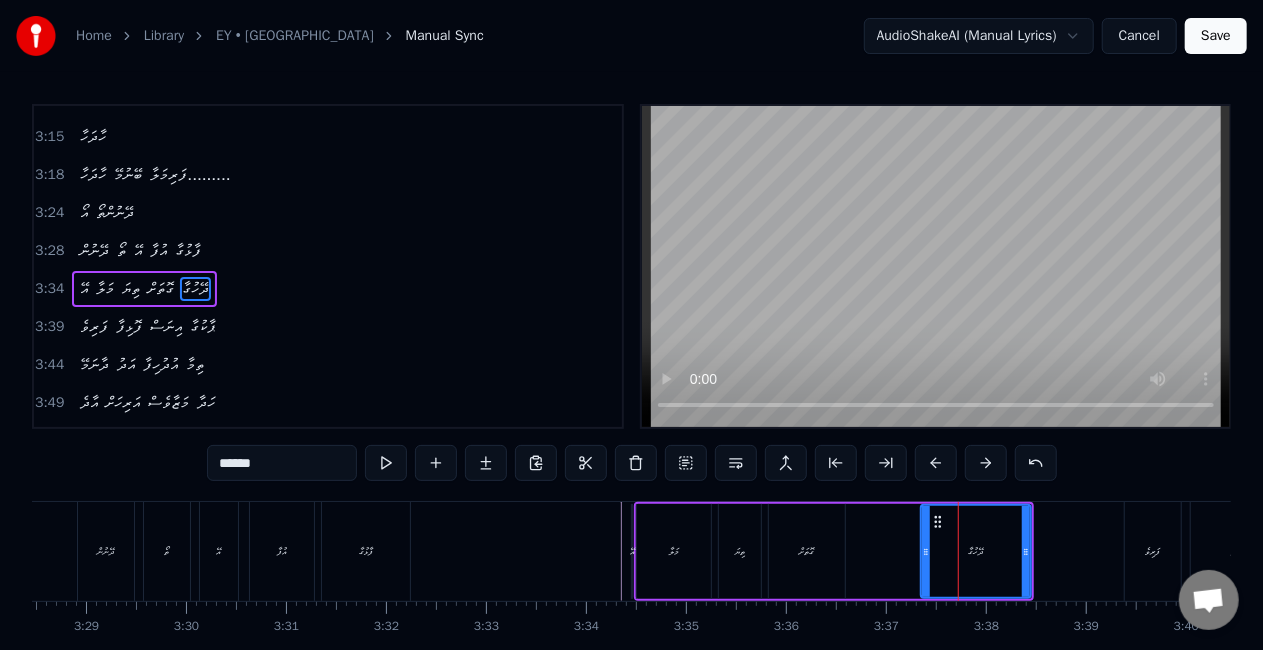 drag, startPoint x: 856, startPoint y: 558, endPoint x: 926, endPoint y: 566, distance: 70.45566 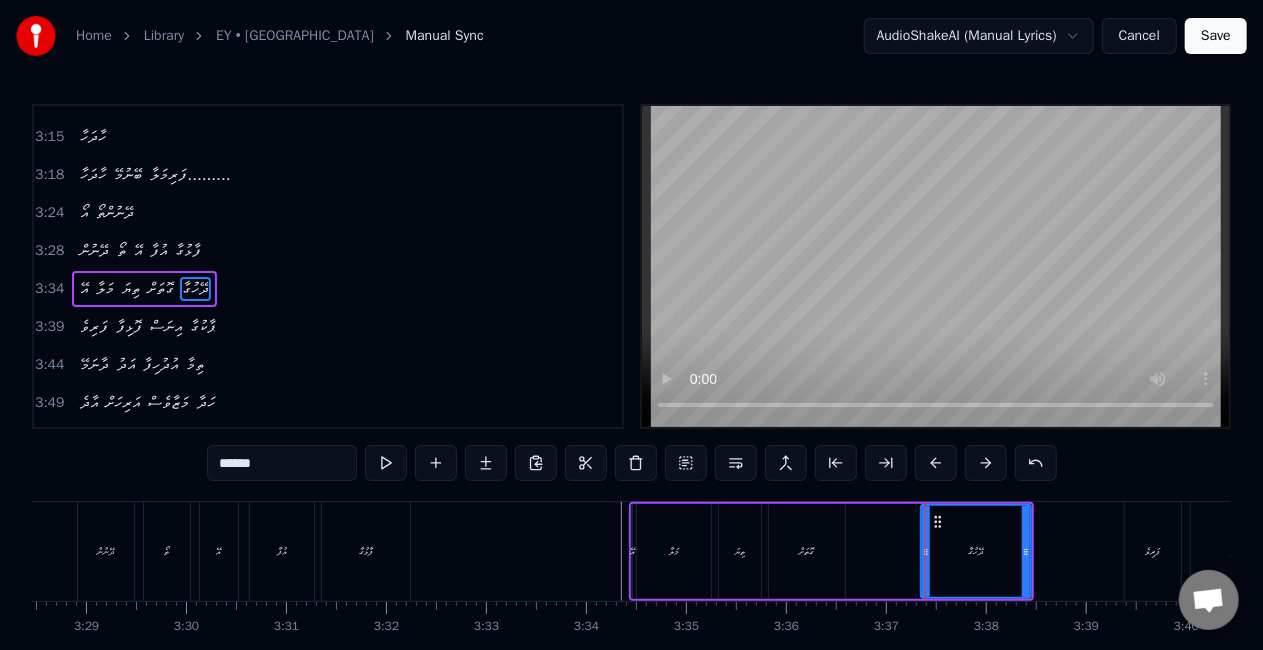 click on "ގޮތަށް" at bounding box center [807, 551] 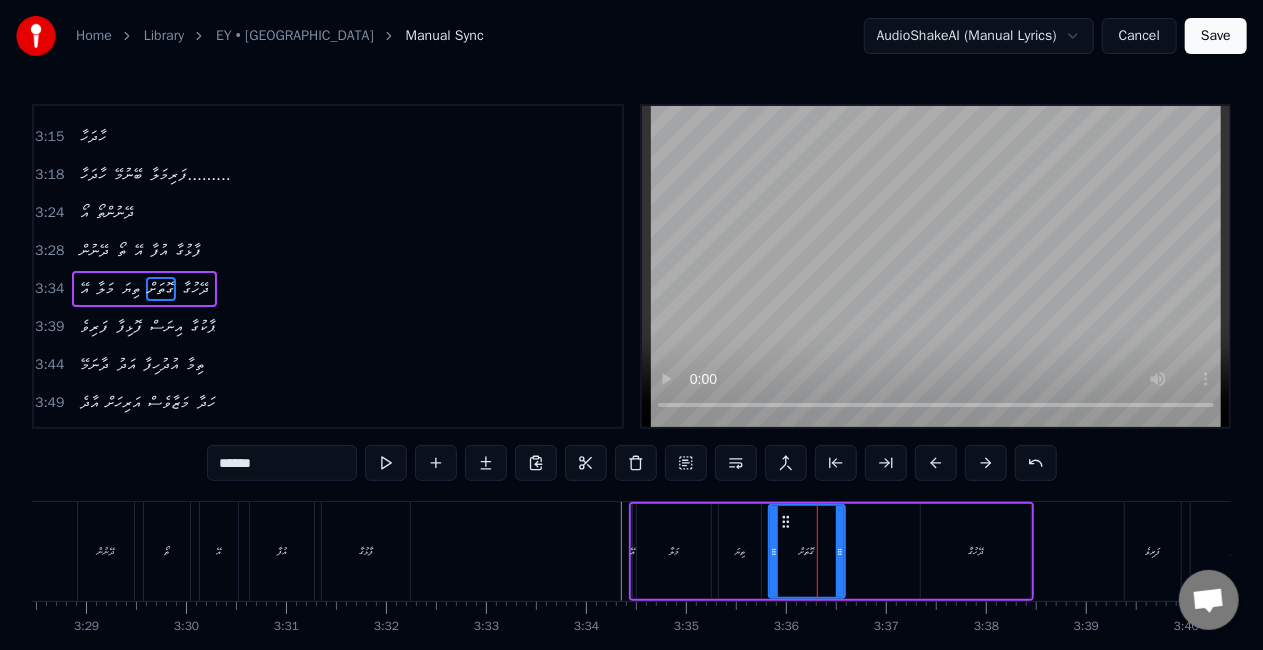 drag, startPoint x: 807, startPoint y: 558, endPoint x: 822, endPoint y: 562, distance: 15.524175 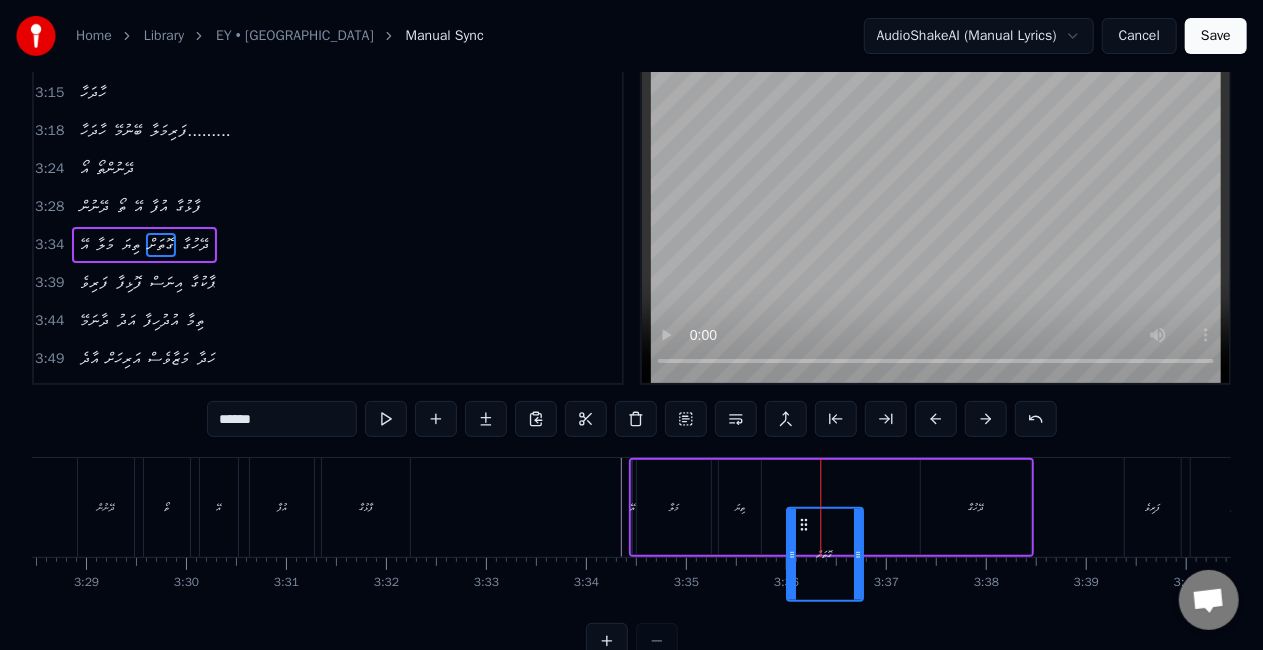 scroll, scrollTop: 46, scrollLeft: 0, axis: vertical 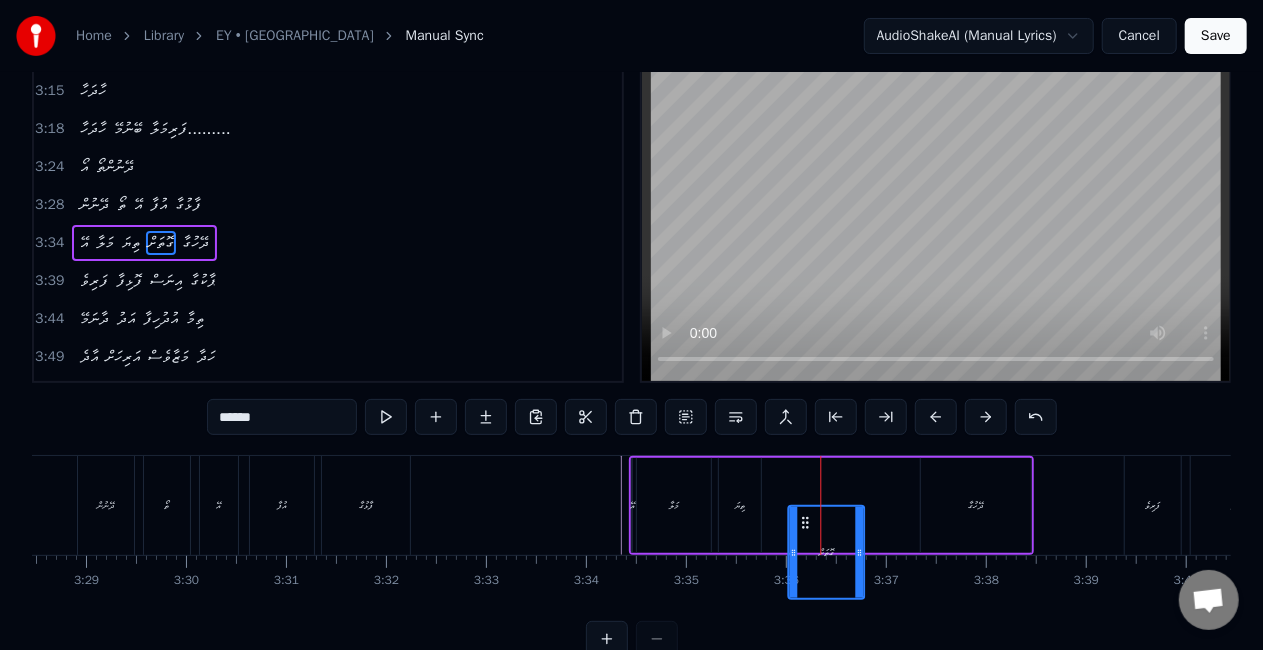 drag, startPoint x: 788, startPoint y: 522, endPoint x: 808, endPoint y: 470, distance: 55.713554 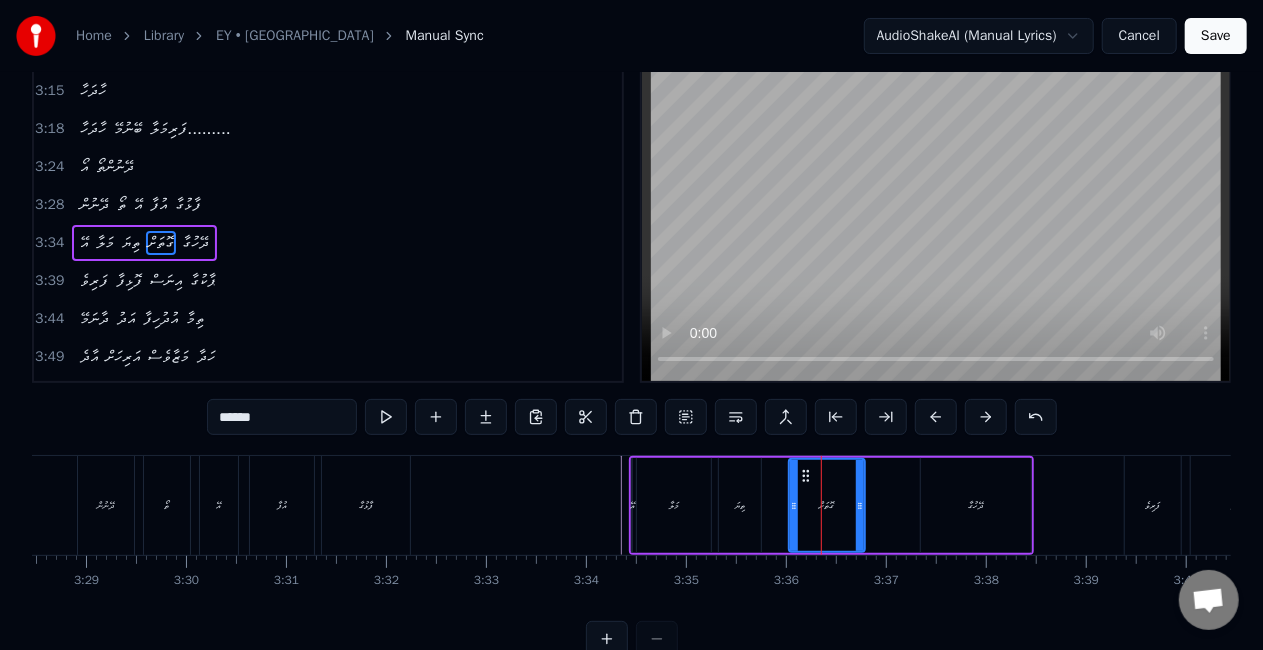 click on "ތިޔަ" at bounding box center (740, 505) 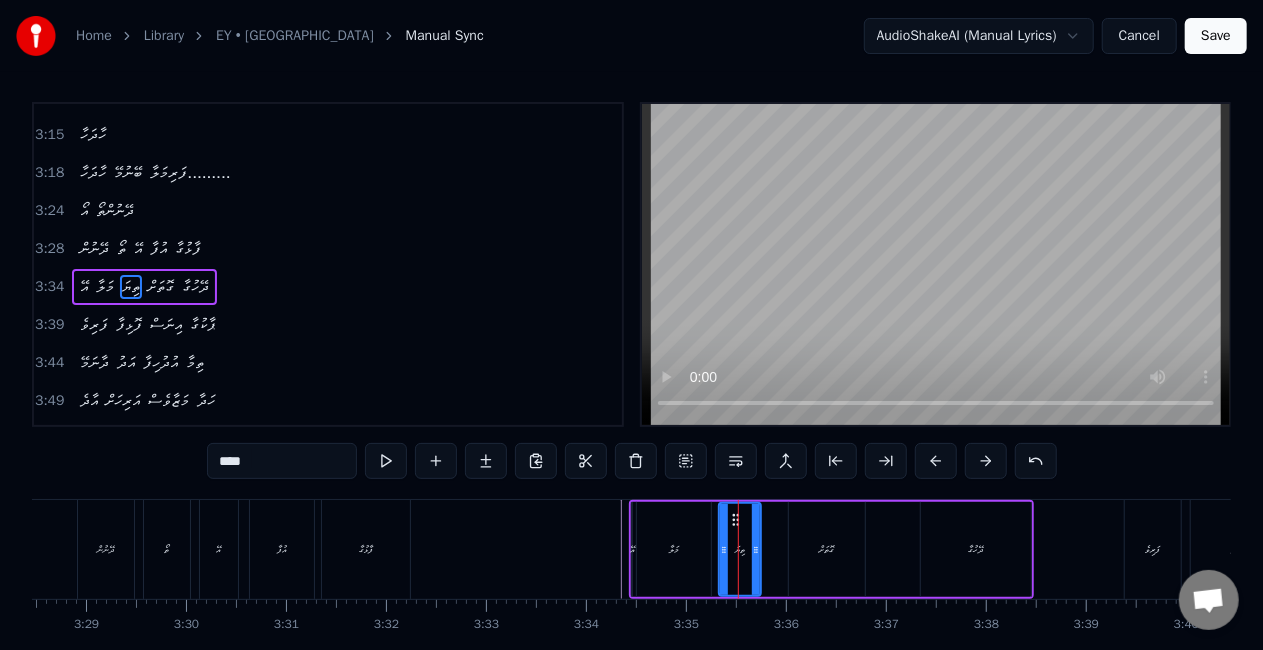 scroll, scrollTop: 0, scrollLeft: 0, axis: both 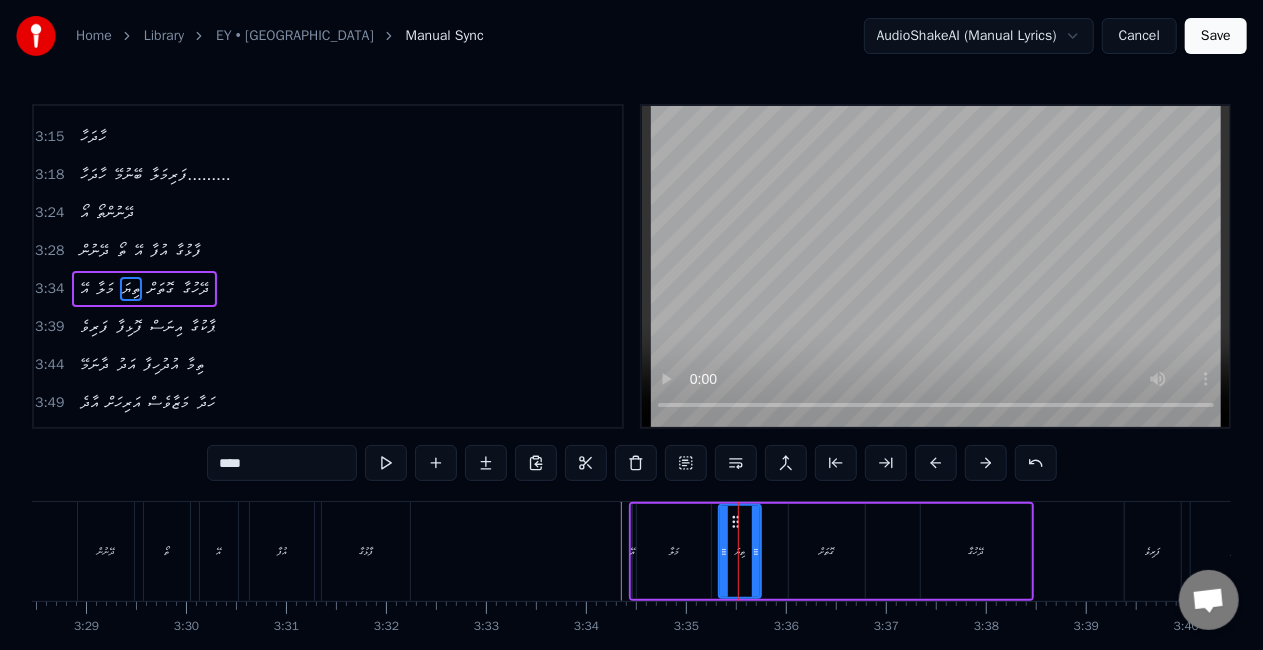 click on "0:23 އޭ މަލާ ތިޔަ ގޮތަށް ދޭހުގާ.... 0:28 ފަރިވެ ފޮޅިފާ އިނަސް ޕާކުގާ...... 0:34 ދާނަމޭ އަދު އުދުހިފާ ތިމާ.... 0:39 އާދެ އަރިހަށް މަޒާވެސް ހަދާ... 0:44 އޭ މަލާ ތިޔަ ގޮތަށް ދޭހުގާ.......... 1:13 އޯ 1:15 ފަރިކަމޭ 1:18 ފަރިކަމޭ ނާޒުކީ މިލްކުވާ....... 1:24 އޯ 1:26 އަރިއަހުން 1:28 އަރިއަހުން ދެން އުފާ ދެވަވާ...... 1:37 ހޫ ހޫ 1:42 ހައާ 1:45 އޫ 1:47 ފަރިކަމޭ 1:49 ފަރިކަމޭ ނާޒުކީ މިލްކުވާ....... 1:55 އޯ 1:57 އަރިއަހުން 2:00 އަރިއަހުން ދެން އުފާ ދެވަވާ..... 2:05 އޭ މަލާ ތިޔަ ގޮތަށް ދޭހުގާ..... 2:10 ފަރިވެ ފޮޅިފާ އިނަސް ޕާކުގާ..... 2:15 ދާނަމޭ އަދު އުދުހިފާ ތިމާ..... 2:21 އާދެ އަރިހަށް މަޒާވެސް ހަދާ 2:50 އޯ 2:52 ހާދަހާ 2:54 ހާދަހާ ބޭނުމޭ 3:00 އޯ 3:05 ތޯ" at bounding box center [631, 403] 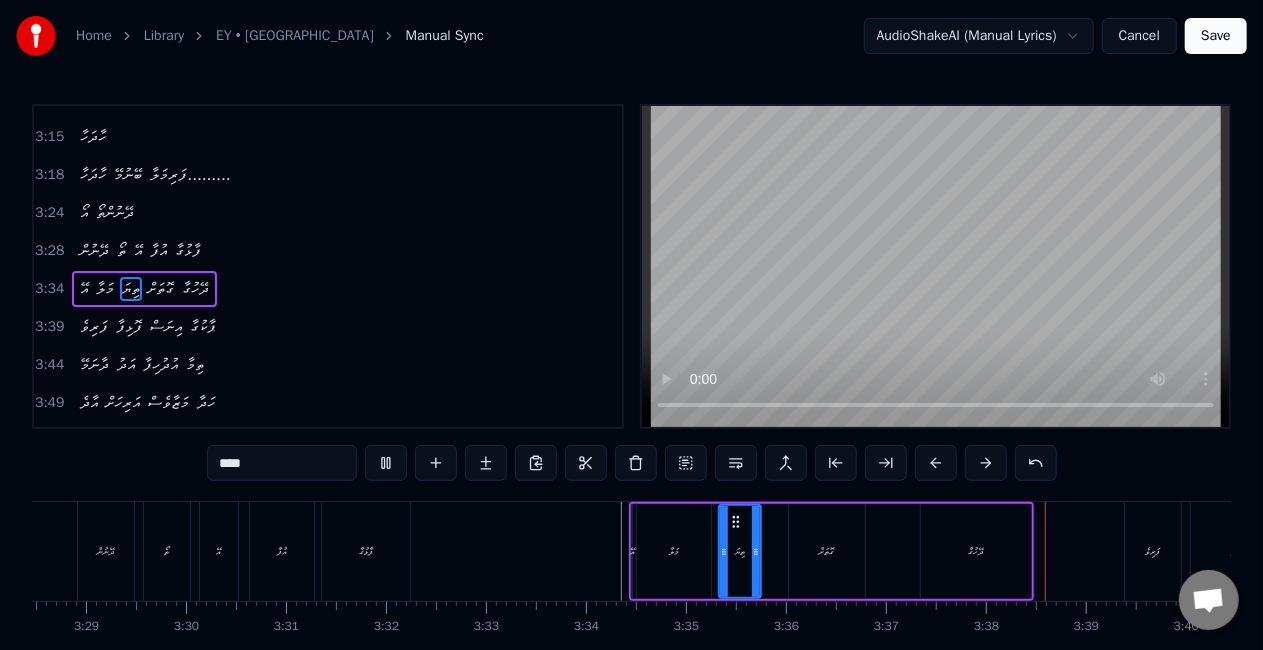 click on "ދޭހުގާ" at bounding box center [976, 551] 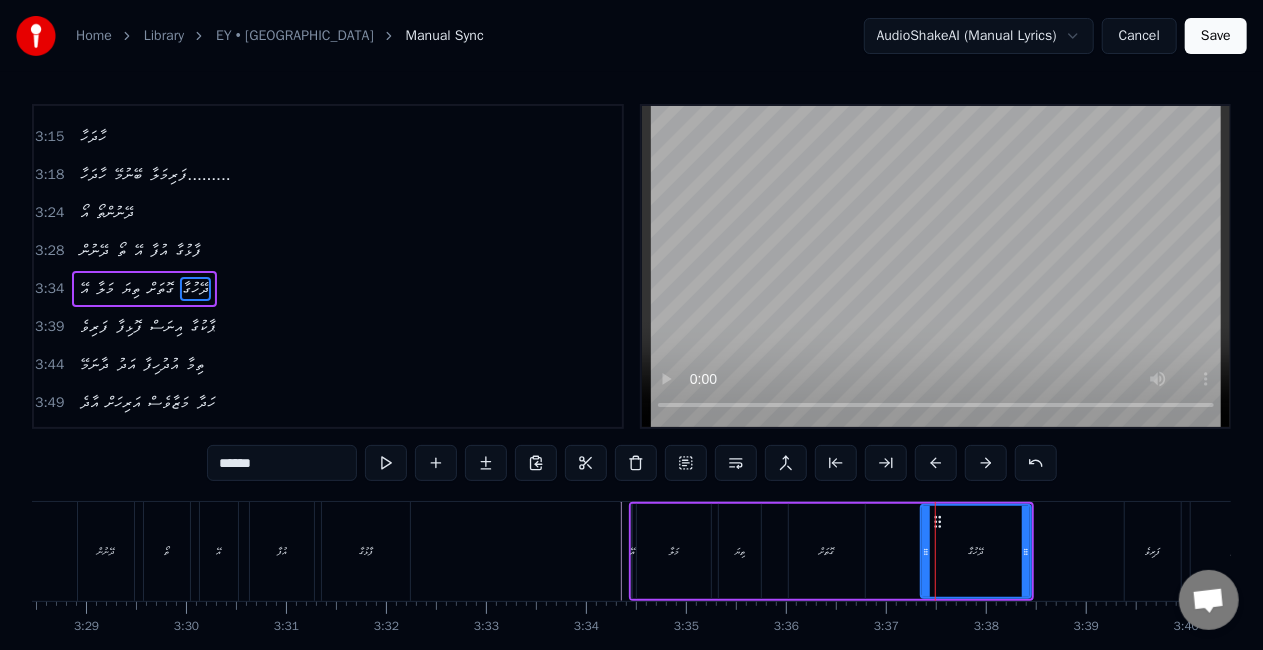 drag, startPoint x: 959, startPoint y: 544, endPoint x: 948, endPoint y: 542, distance: 11.18034 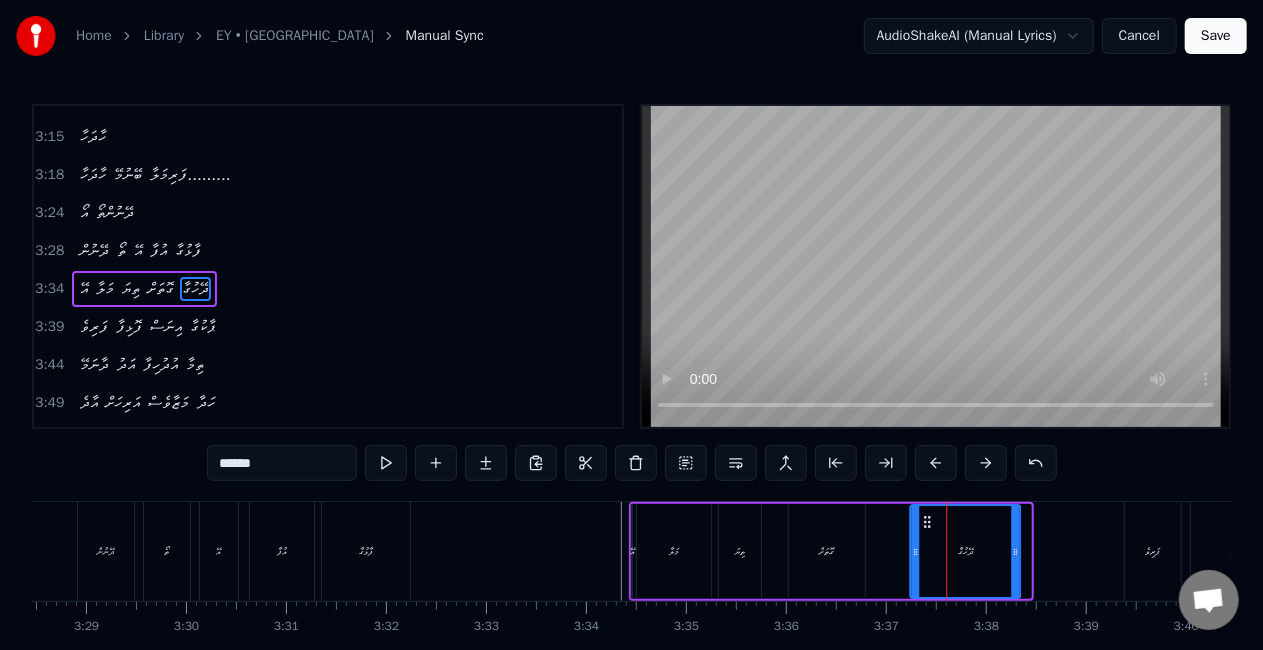 drag, startPoint x: 940, startPoint y: 521, endPoint x: 929, endPoint y: 520, distance: 11.045361 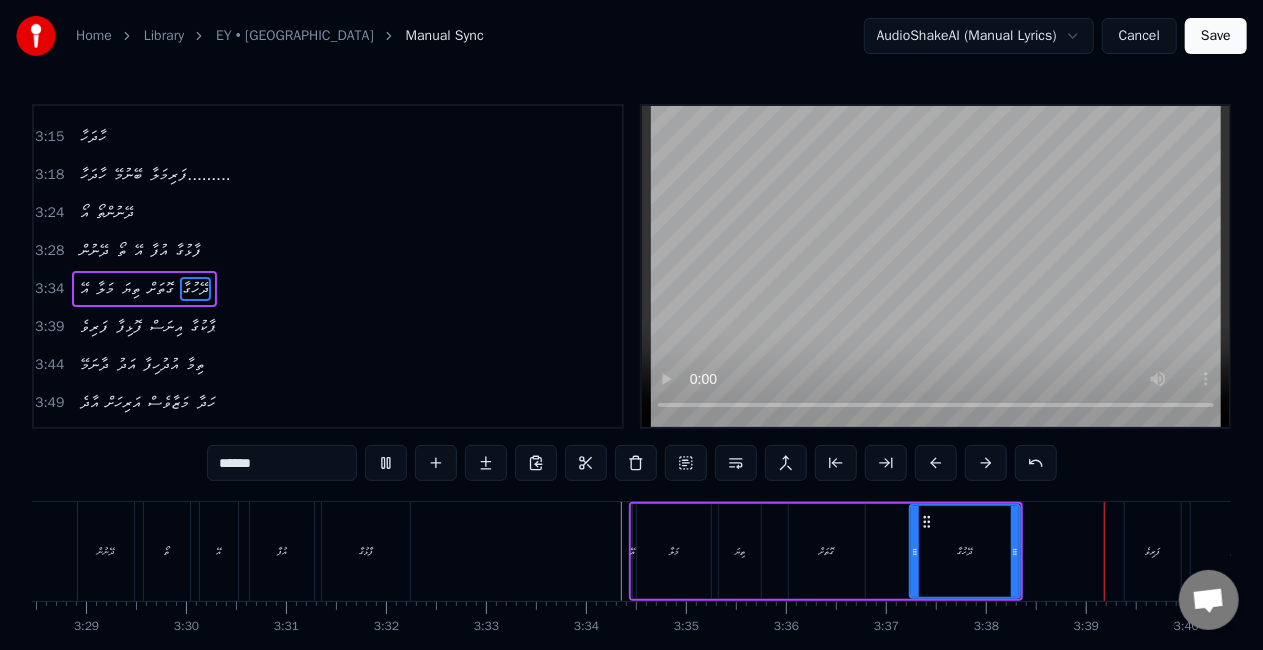 click on "ގޮތަށް" at bounding box center [827, 551] 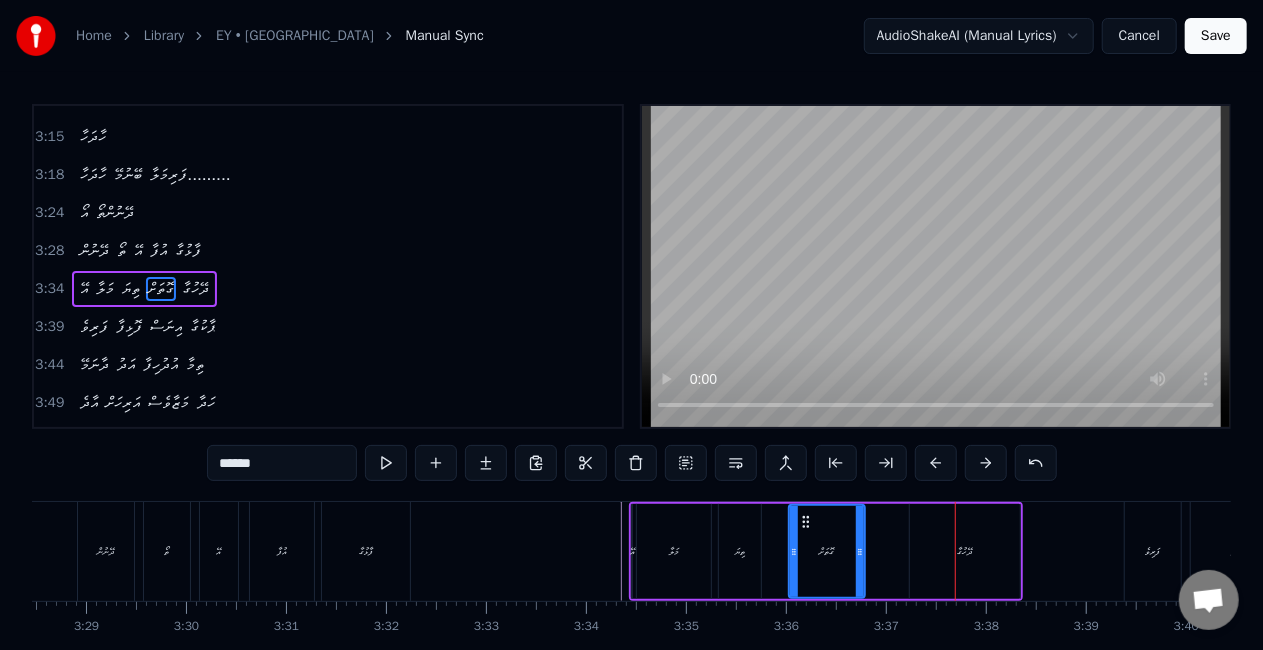 drag, startPoint x: 820, startPoint y: 550, endPoint x: 798, endPoint y: 548, distance: 22.090721 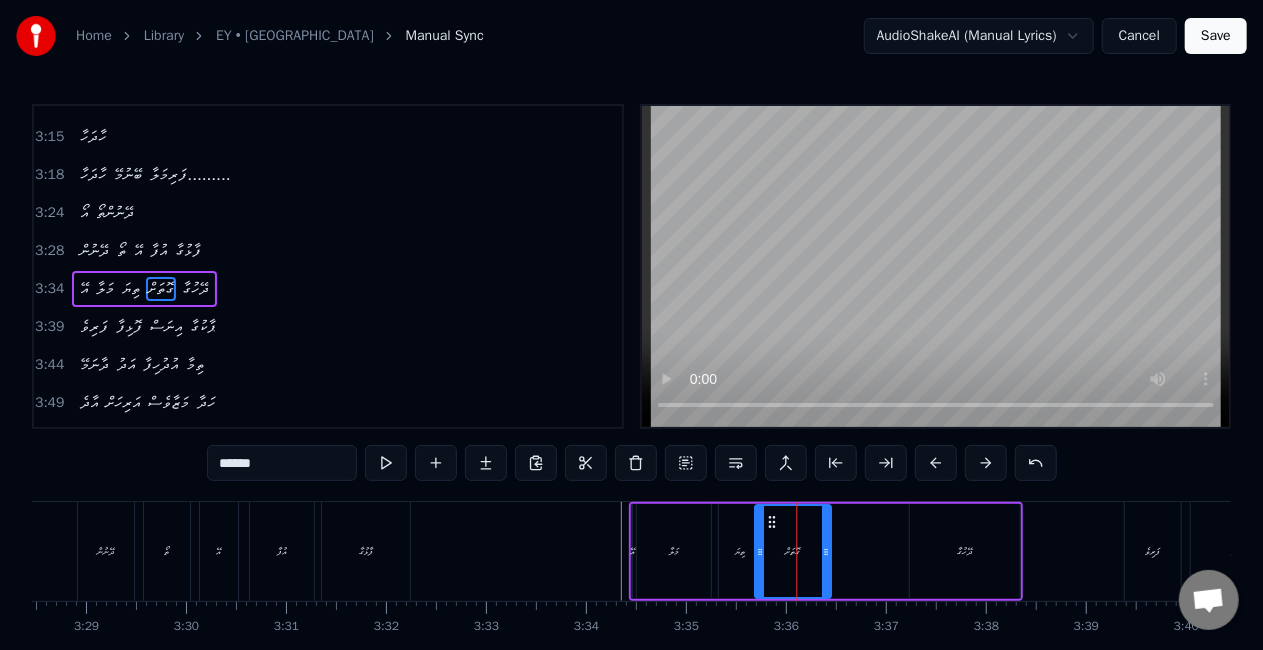 drag, startPoint x: 805, startPoint y: 523, endPoint x: 772, endPoint y: 516, distance: 33.734257 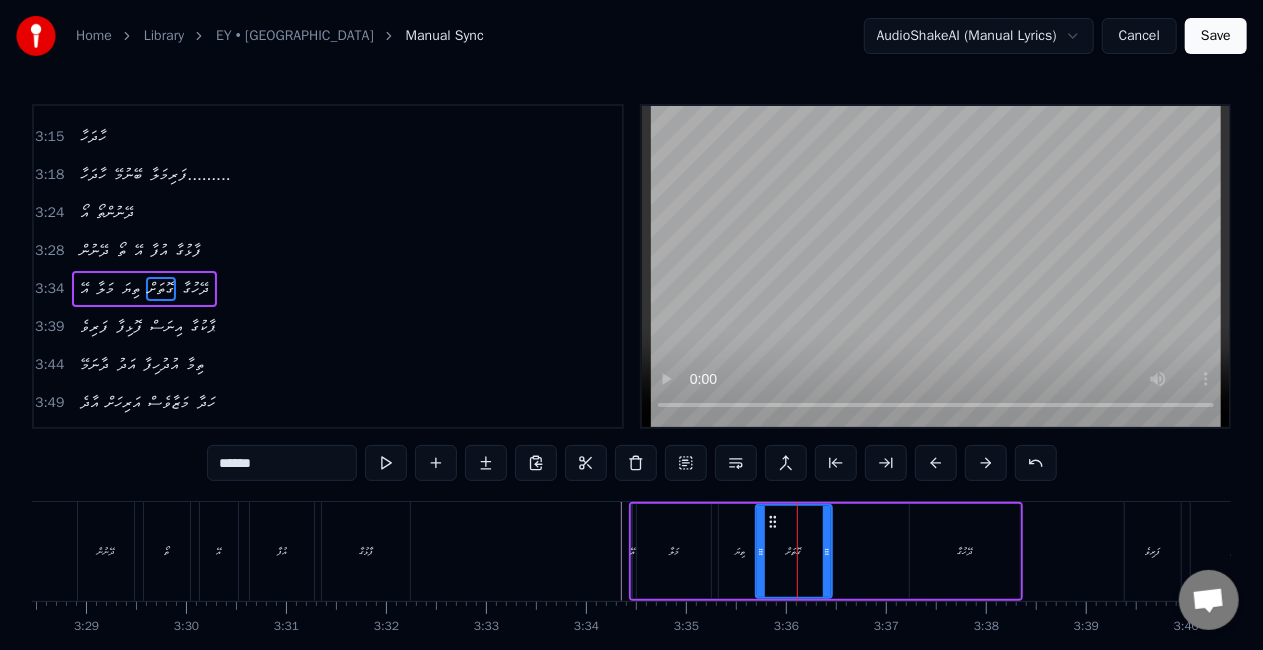 click on "ތިޔަ" at bounding box center [740, 551] 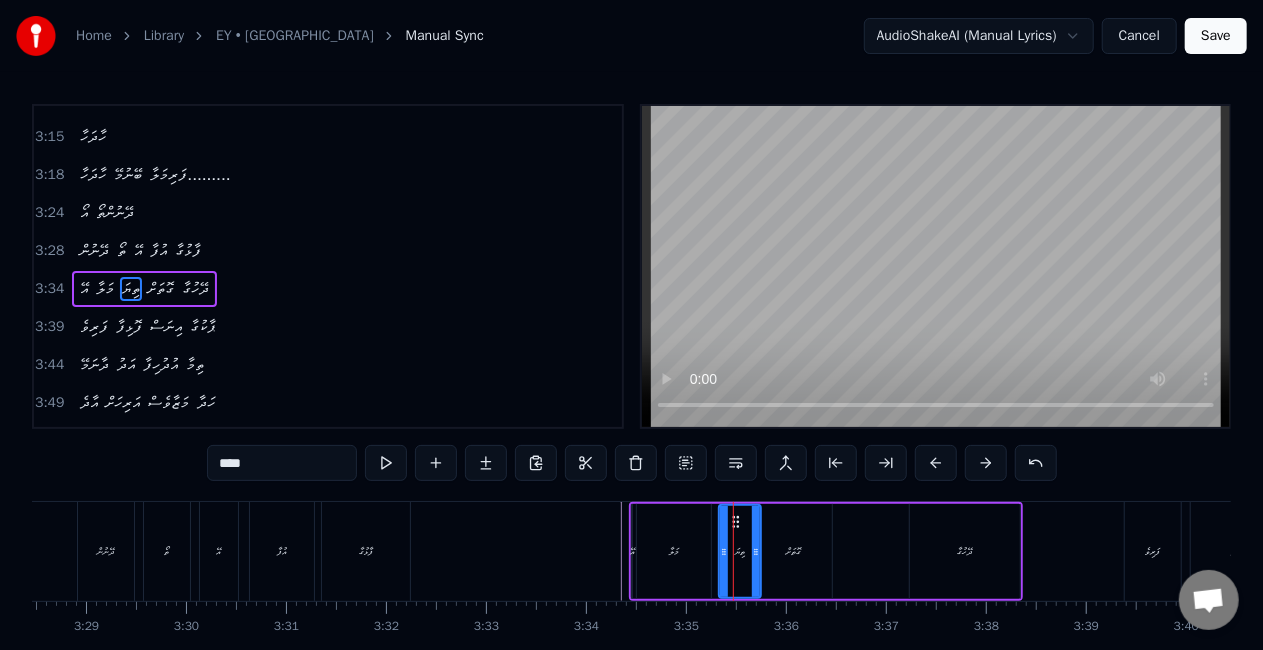 click on "0:23 އޭ މަލާ ތިޔަ ގޮތަށް ދޭހުގާ.... 0:28 ފަރިވެ ފޮޅިފާ އިނަސް ޕާކުގާ...... 0:34 ދާނަމޭ އަދު އުދުހިފާ ތިމާ.... 0:39 އާދެ އަރިހަށް މަޒާވެސް ހަދާ... 0:44 އޭ މަލާ ތިޔަ ގޮތަށް ދޭހުގާ.......... 1:13 އޯ 1:15 ފަރިކަމޭ 1:18 ފަރިކަމޭ ނާޒުކީ މިލްކުވާ....... 1:24 އޯ 1:26 އަރިއަހުން 1:28 އަރިއަހުން ދެން އުފާ ދެވަވާ...... 1:37 ހޫ ހޫ 1:42 ހައާ 1:45 އޫ 1:47 ފަރިކަމޭ 1:49 ފަރިކަމޭ ނާޒުކީ މިލްކުވާ....... 1:55 އޯ 1:57 އަރިއަހުން 2:00 އަރިއަހުން ދެން އުފާ ދެވަވާ..... 2:05 އޭ މަލާ ތިޔަ ގޮތަށް ދޭހުގާ..... 2:10 ފަރިވެ ފޮޅިފާ އިނަސް ޕާކުގާ..... 2:15 ދާނަމޭ އަދު އުދުހިފާ ތިމާ..... 2:21 އާދެ އަރިހަށް މަޒާވެސް ހަދާ 2:50 އޯ 2:52 ހާދަހާ 2:54 ހާދަހާ ބޭނުމޭ 3:00 އޯ 3:05 ތޯ" at bounding box center (631, 403) 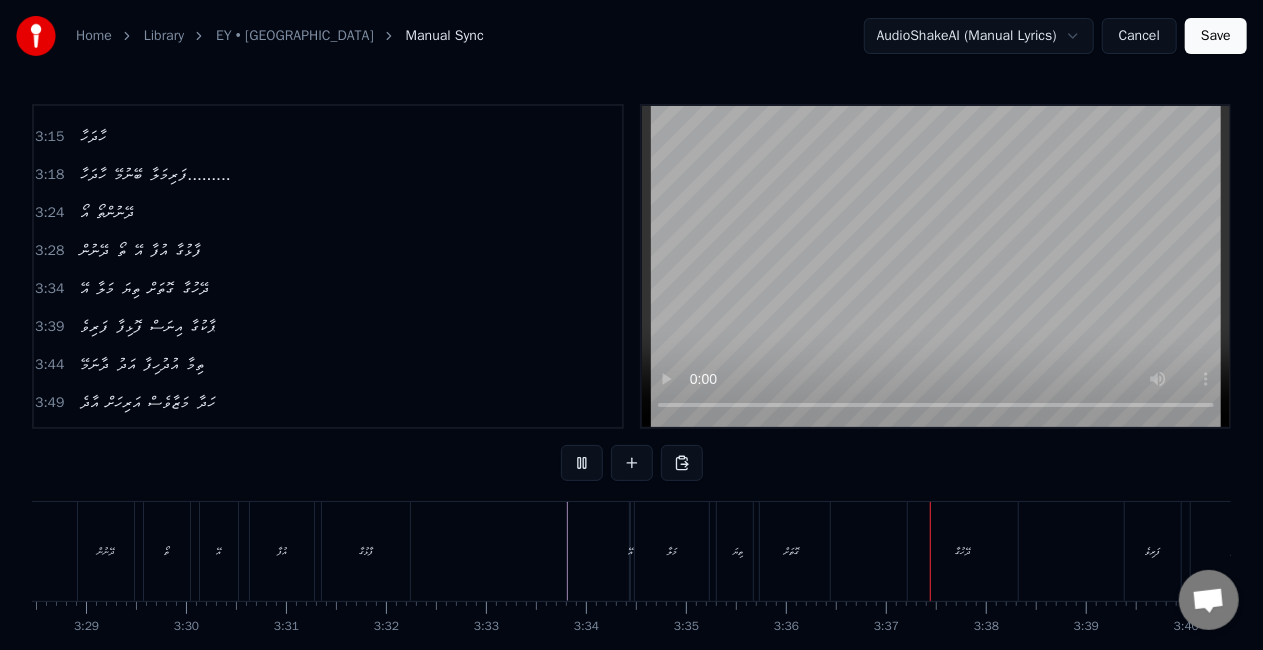 click on "އޭ" at bounding box center (630, 551) 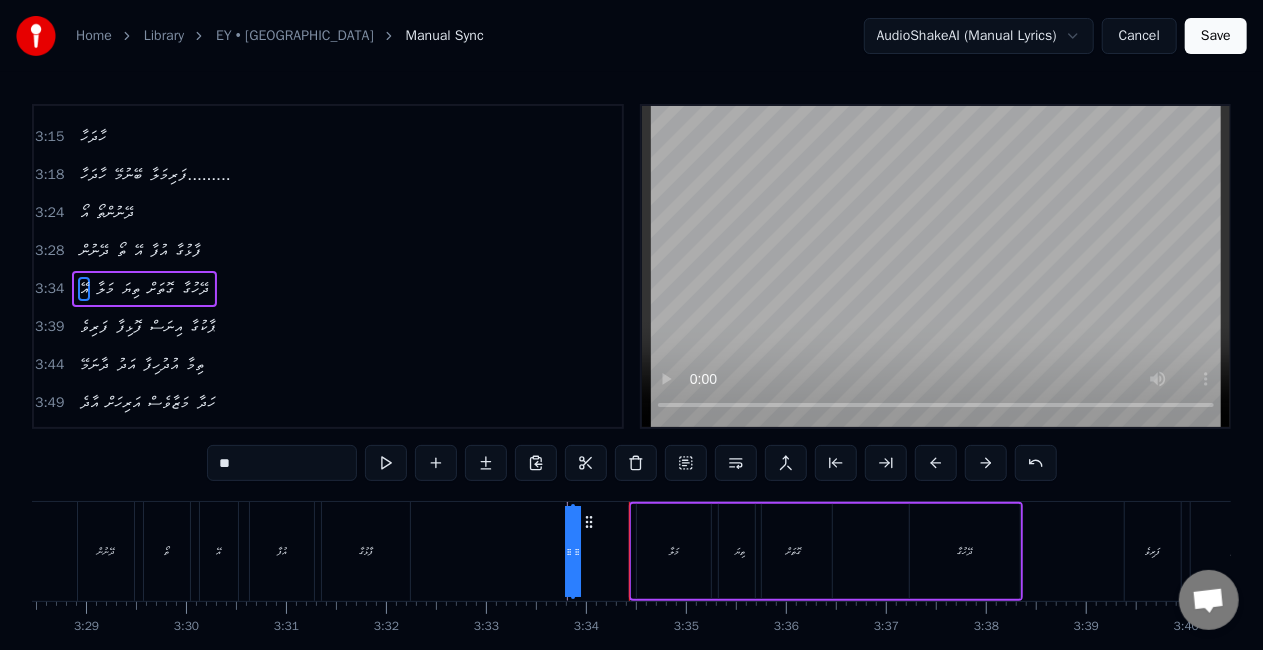 drag, startPoint x: 647, startPoint y: 524, endPoint x: 586, endPoint y: 523, distance: 61.008198 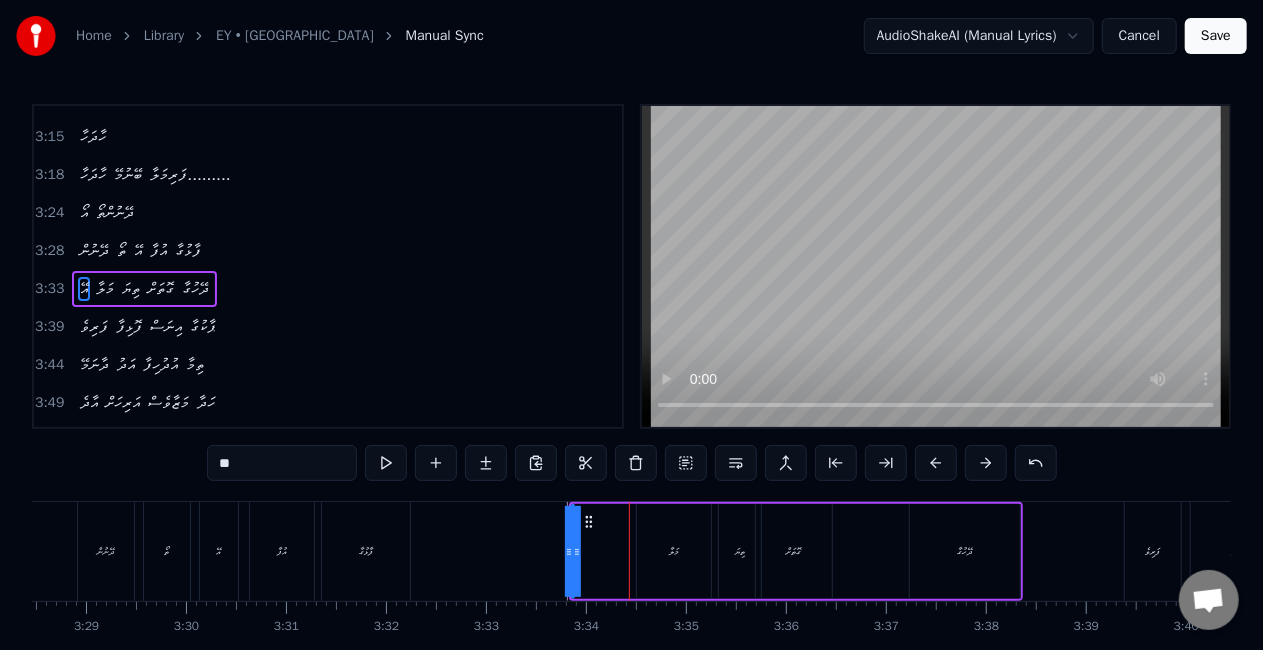 click on "އޭ މަލާ ތިޔަ ގޮތަށް ދޭހުގާ" at bounding box center [796, 551] 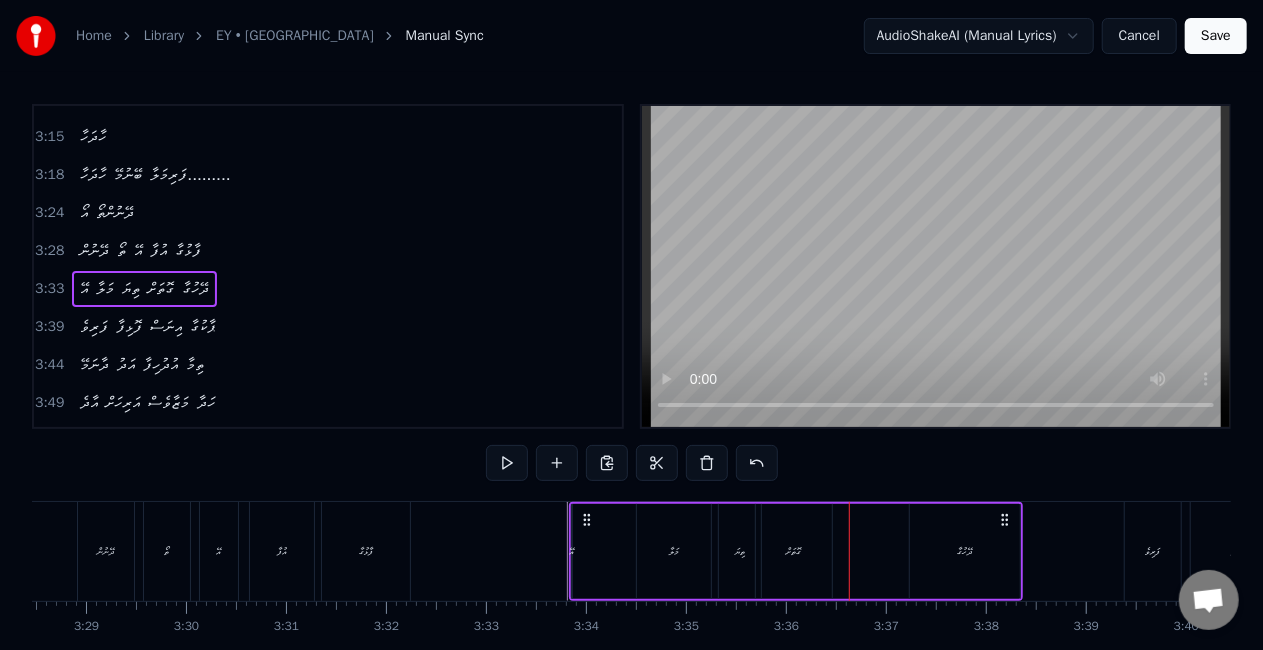 click on "އޭ" at bounding box center [571, 551] 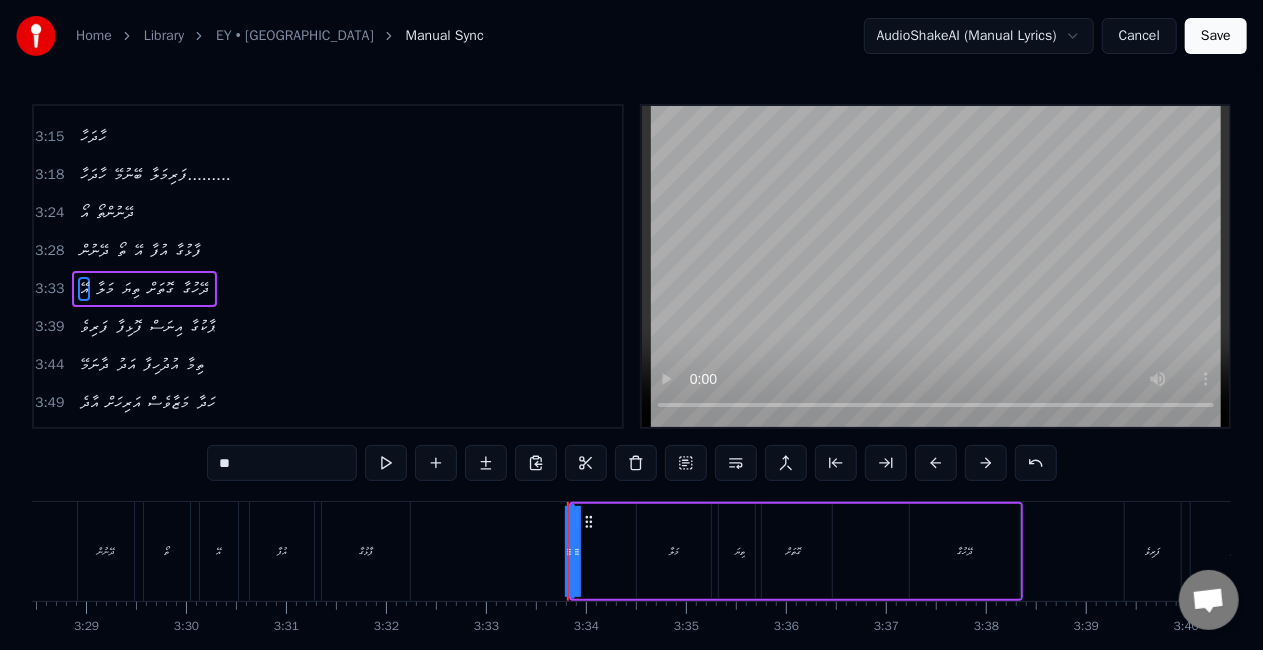 click on "އޭ މަލާ ތިޔަ ގޮތަށް ދޭހުގާ" at bounding box center [796, 551] 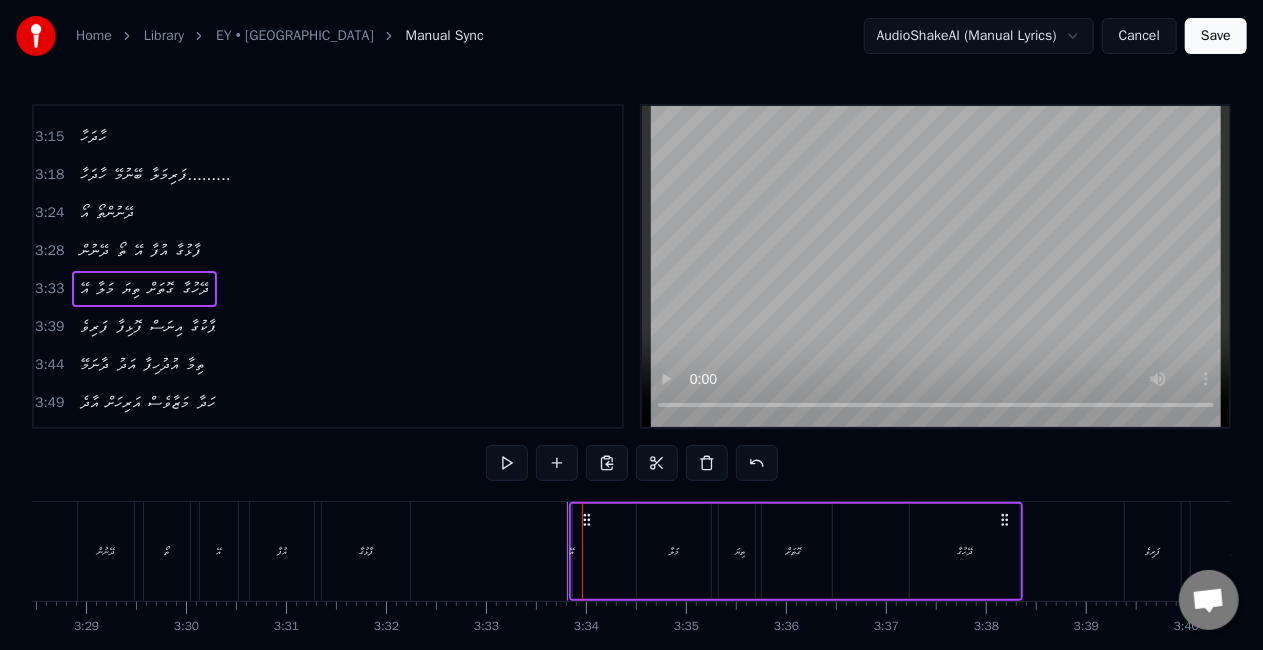 click on "އޭ" at bounding box center (571, 551) 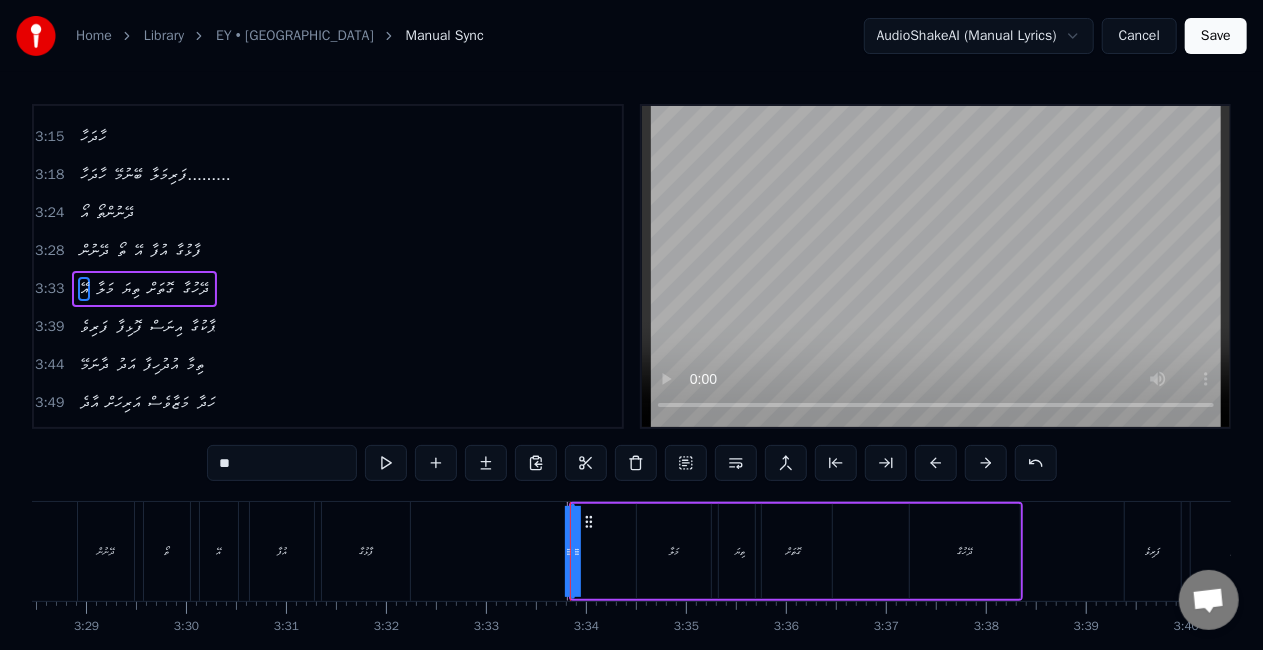 click on "އޭ މަލާ ތިޔަ ގޮތަށް ދޭހުގާ.... ފަރިވެ ފޮޅިފާ އިނަސް ޕާކުގާ...... ދާނަމޭ އަދު އުދުހިފާ ތިމާ.... އާދެ އަރިހަށް މަޒާވެސް ހަދާ... އޭ މަލާ ތިޔަ ގޮތަށް ދޭހުގާ.......... އޯ ފަރިކަމޭ ފަރިކަމޭ ނާޒުކީ މިލްކުވާ....... އޯ އަރިއަހުން އަރިއަހުން ދެން އުފާ ދެވަވާ...... ހޫ ހޫ ހައާ އޫ ފަރިކަމޭ ފަރިކަމޭ ނާޒުކީ މިލްކުވާ....... އޯ އަރިއަހުން އަރިއަހުން ދެން އުފާ ދެވަވާ..... އޭ މަލާ ތިޔަ ގޮތަށް ދޭހުގާ..... ފަރިވެ ފޮޅިފާ އިނަސް ޕާކުގާ..... ދާނަމޭ އަދު އުދުހިފާ ތިމާ..... އާދެ އަރިހަށް މަޒާވެސް ހަދާ އޯ ހާދަހާ ހާދަހާ ބޭނުމޭ ފަރިމަލާ....... އޯ ދޭނުންތޯ ދޭނުން ތޯ އޭ އުފާ ފާޅުގާ...... އޯ ހާދަހާ ހާދަހާ ބޭނުމޭ އޯ" at bounding box center (-8073, 551) 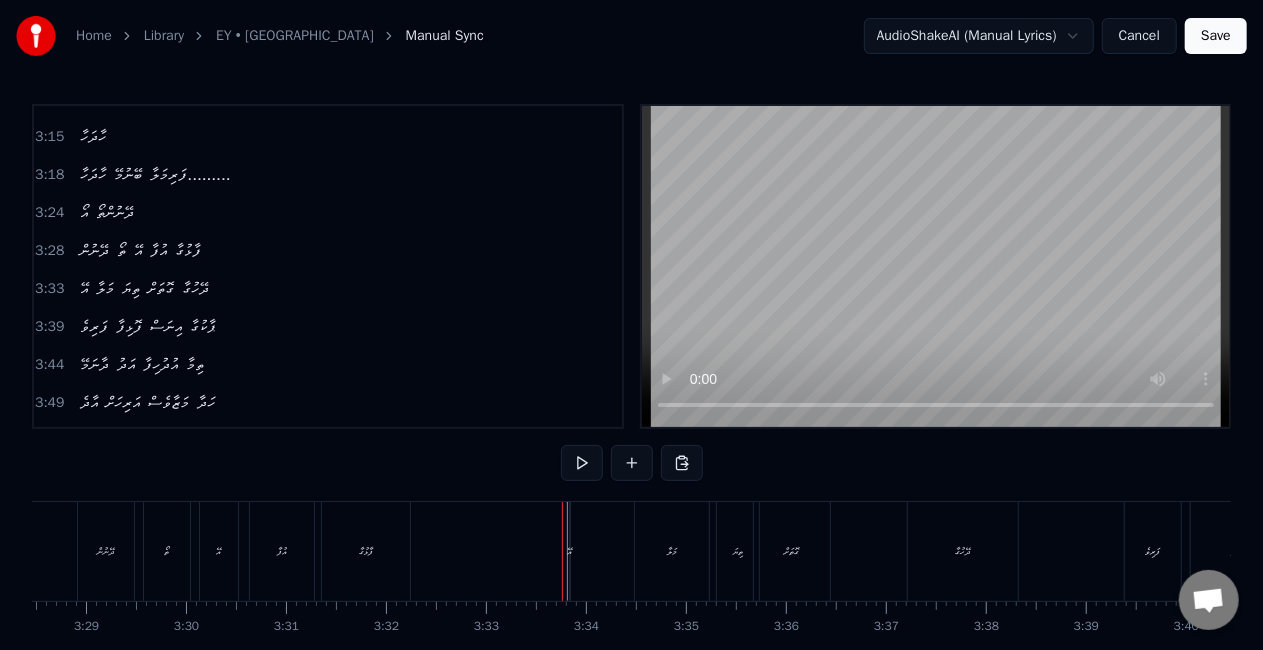 click on "އޭ" at bounding box center (569, 551) 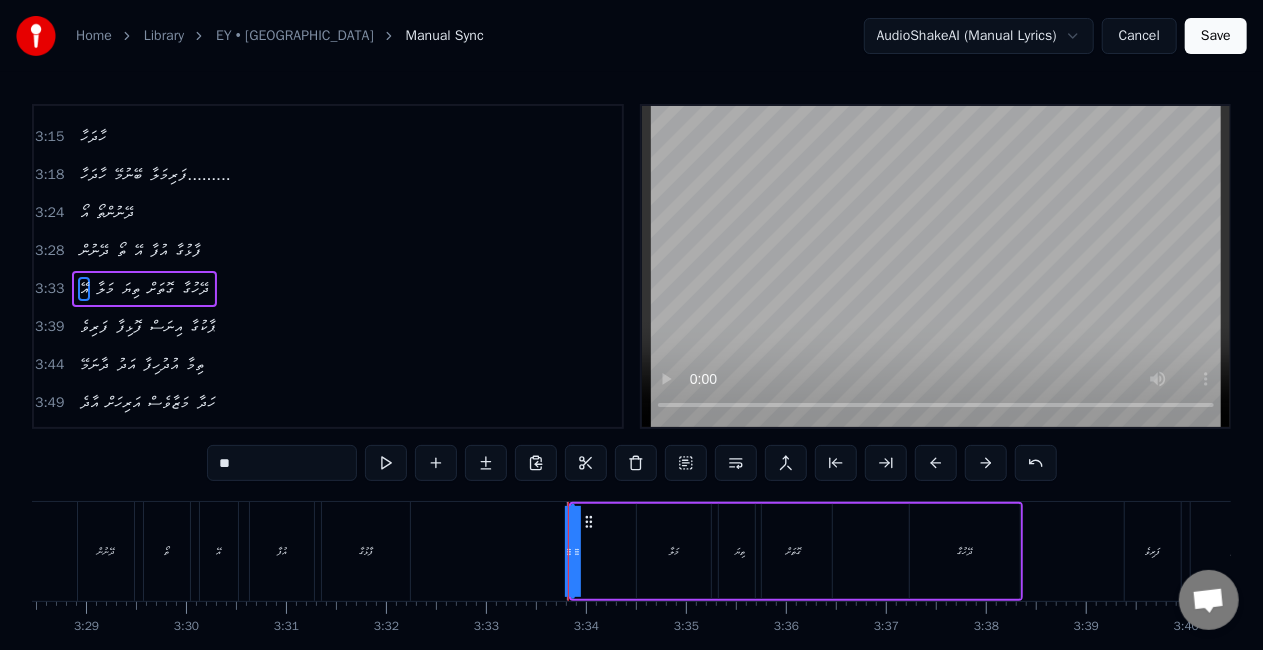 click on "އޭ މަލާ ތިޔަ ގޮތަށް ދޭހުގާ" at bounding box center [796, 551] 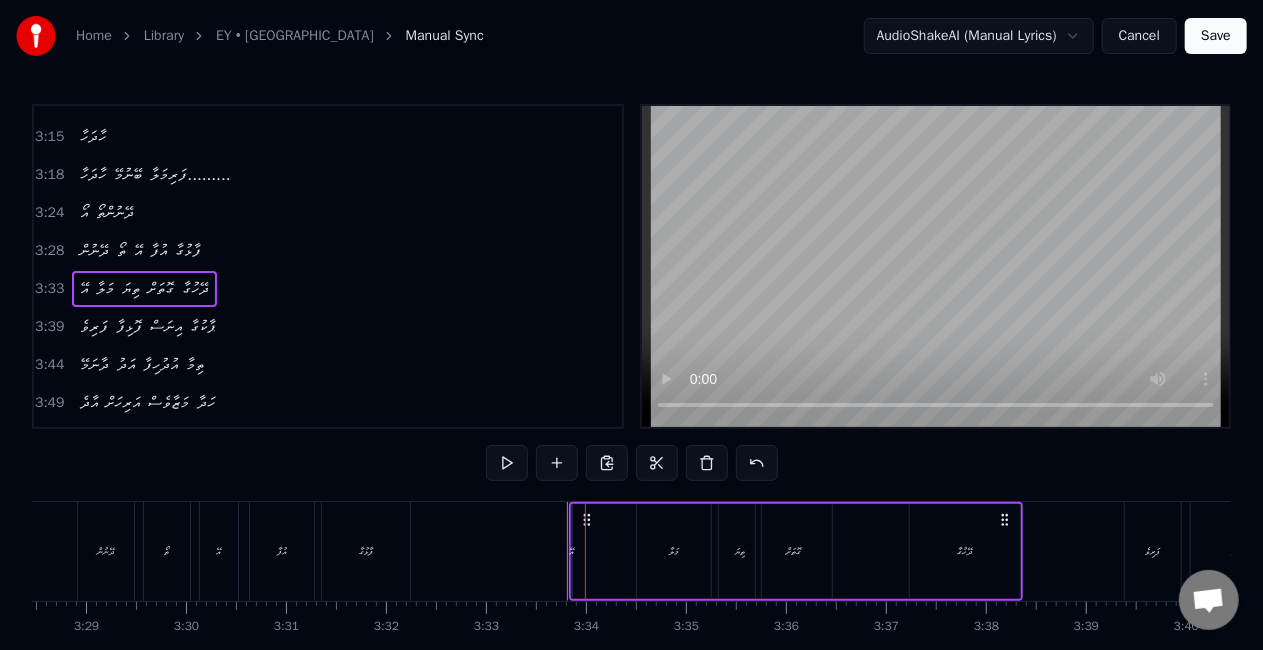 click on "އޭ" at bounding box center (571, 551) 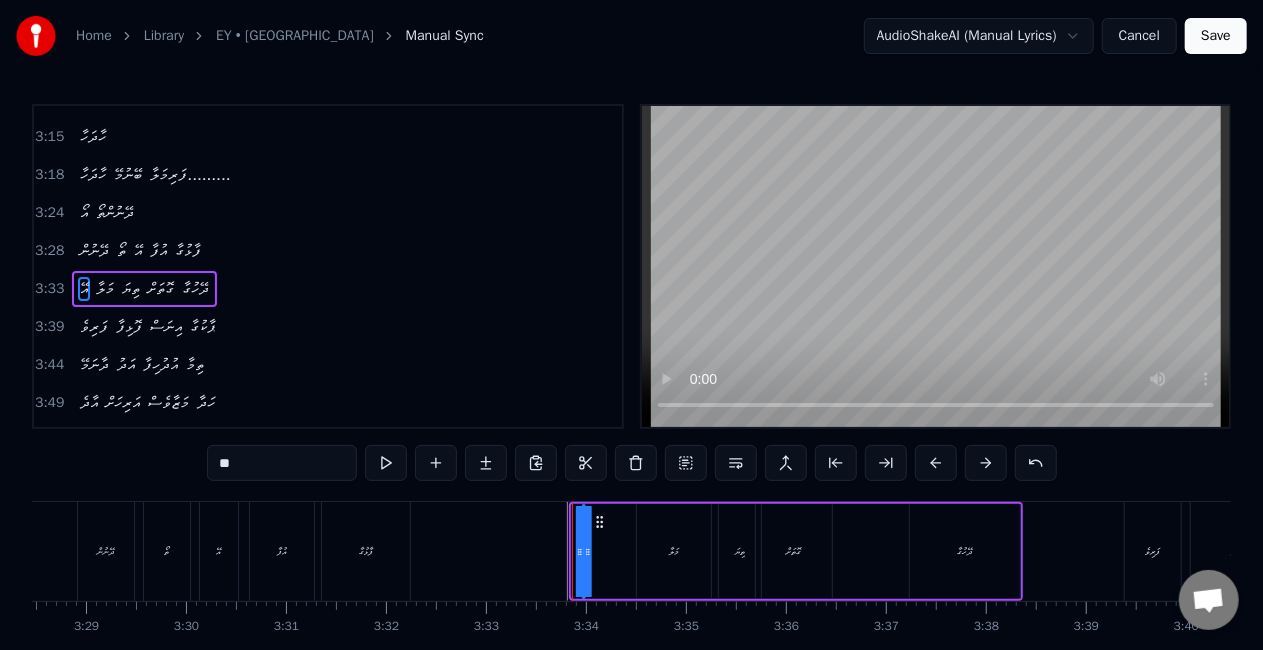 drag, startPoint x: 586, startPoint y: 515, endPoint x: 598, endPoint y: 518, distance: 12.369317 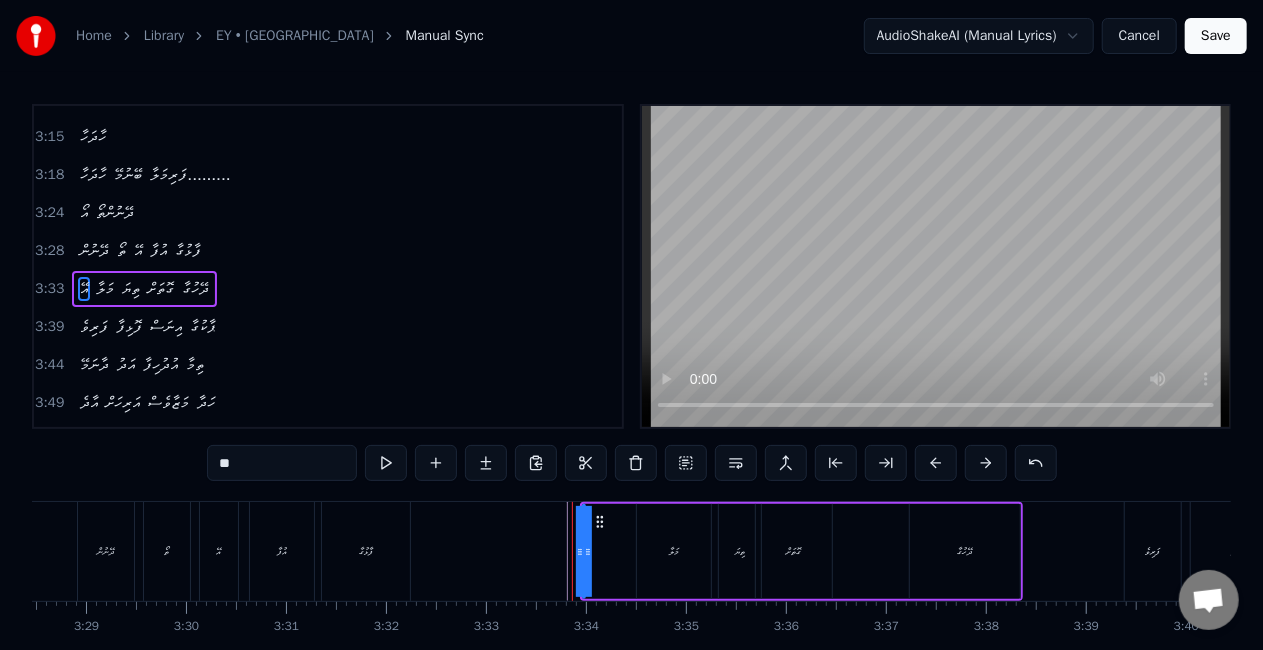 click on "އޭ މަލާ ތިޔަ ގޮތަށް ދޭހުގާ" at bounding box center [801, 551] 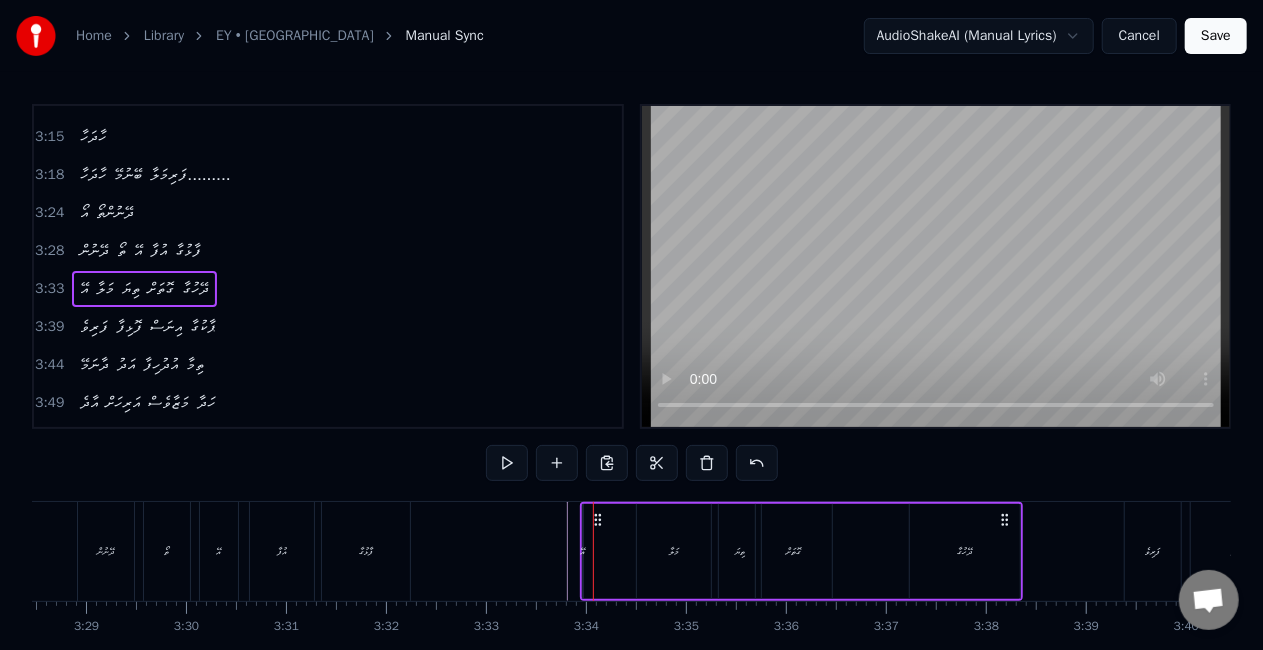 click on "އޭ މަލާ ތިޔަ ގޮތަށް ދޭހުގާ" at bounding box center [801, 551] 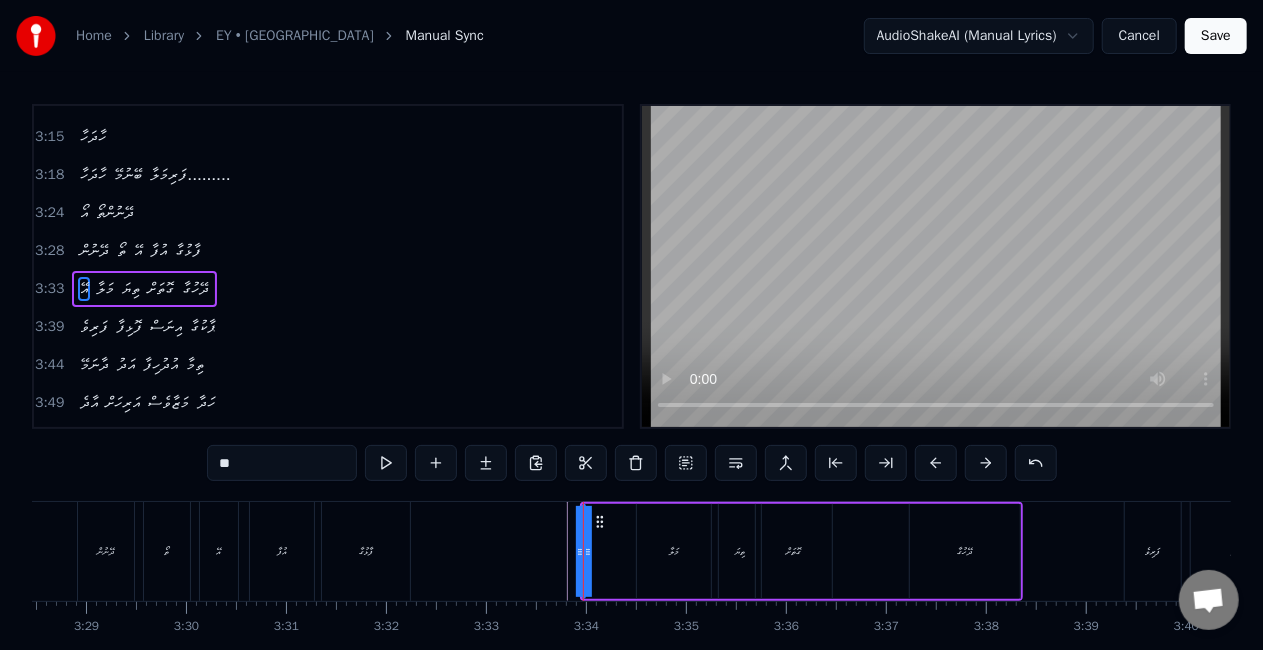 click 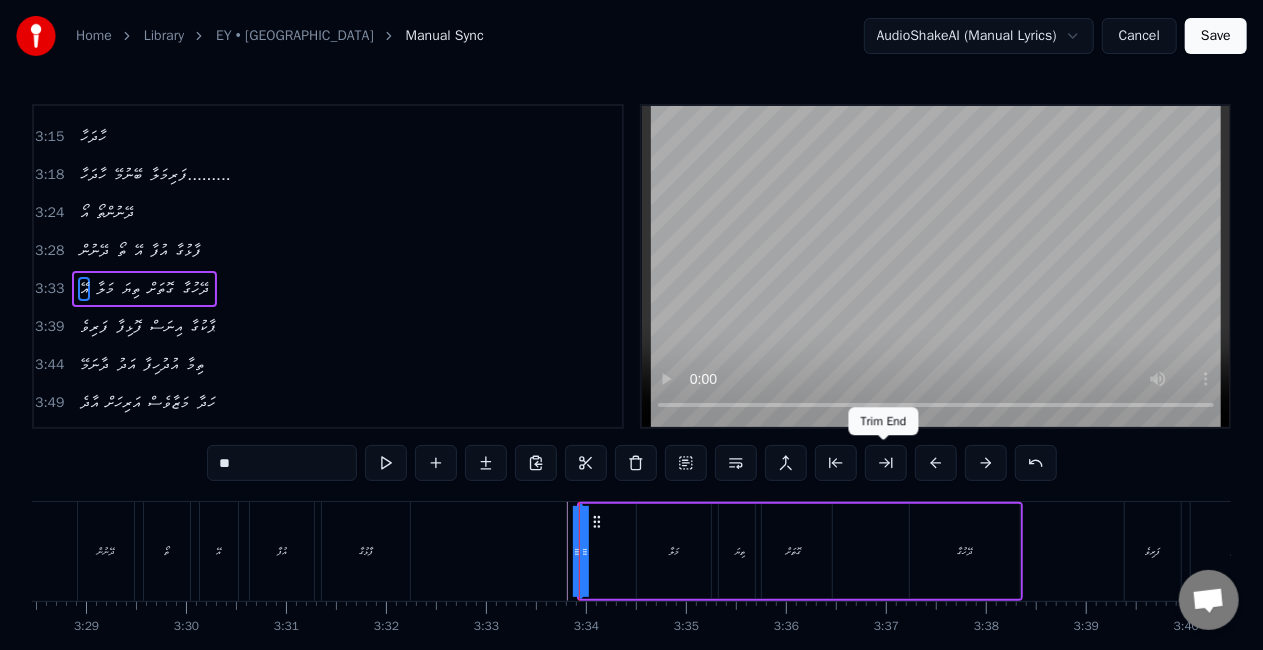 click at bounding box center [886, 463] 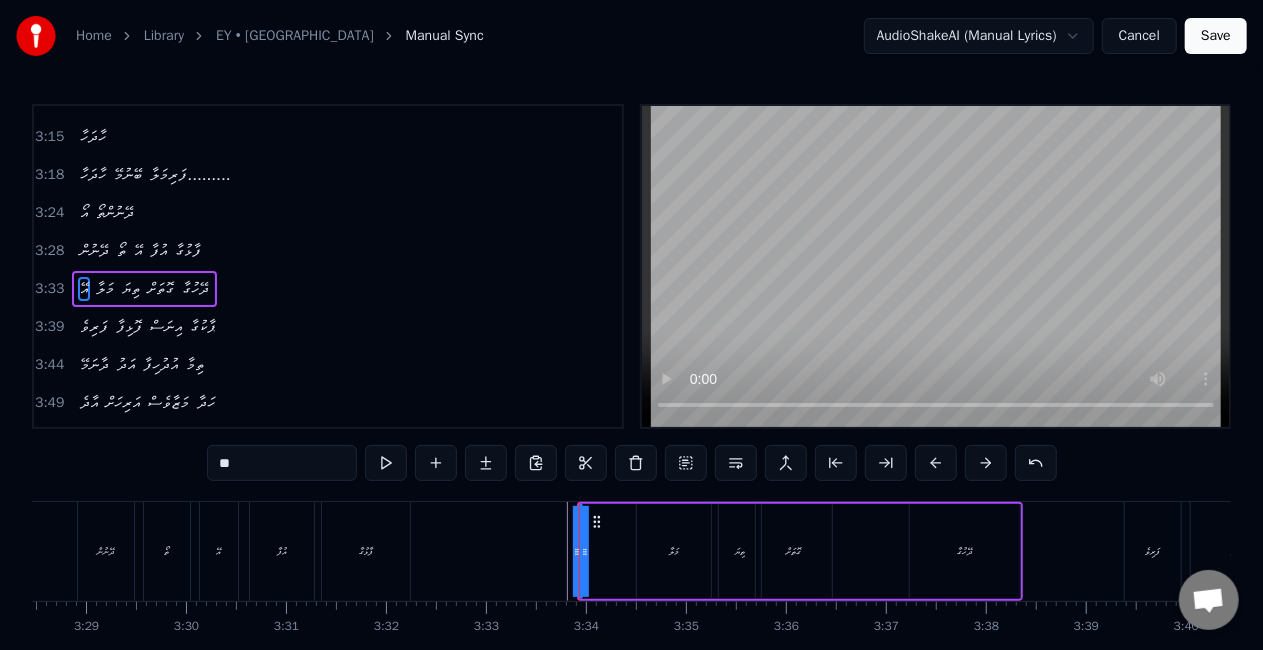 click at bounding box center [886, 463] 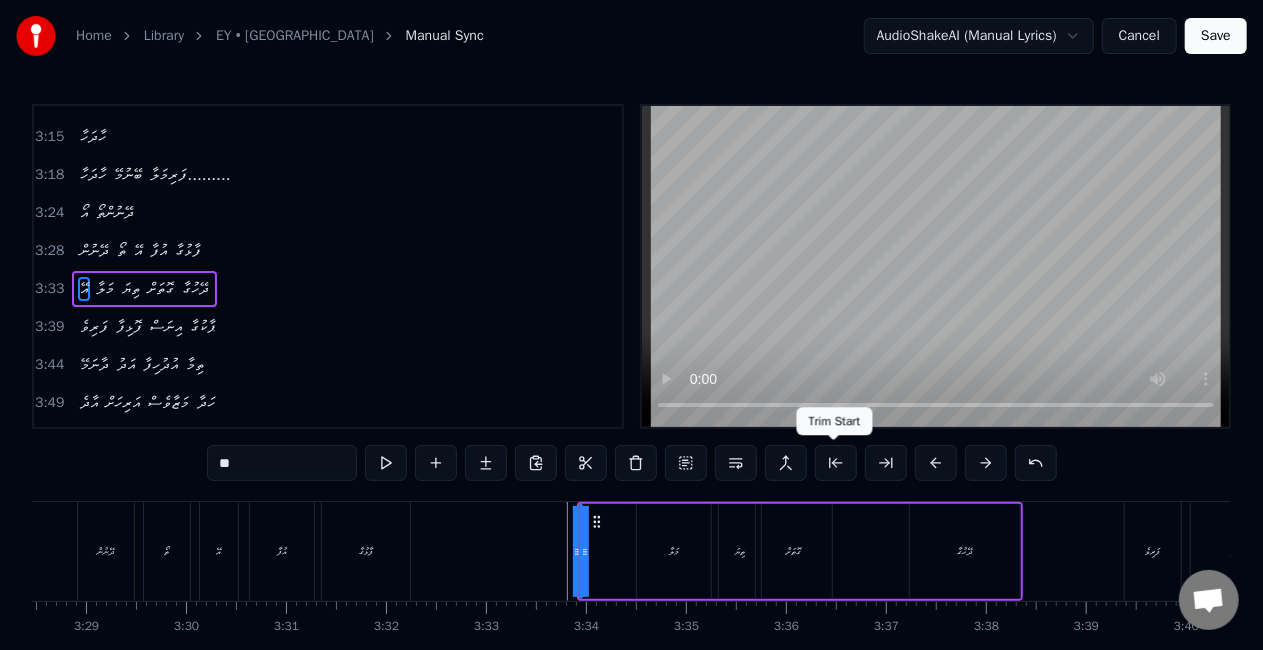 click at bounding box center [836, 463] 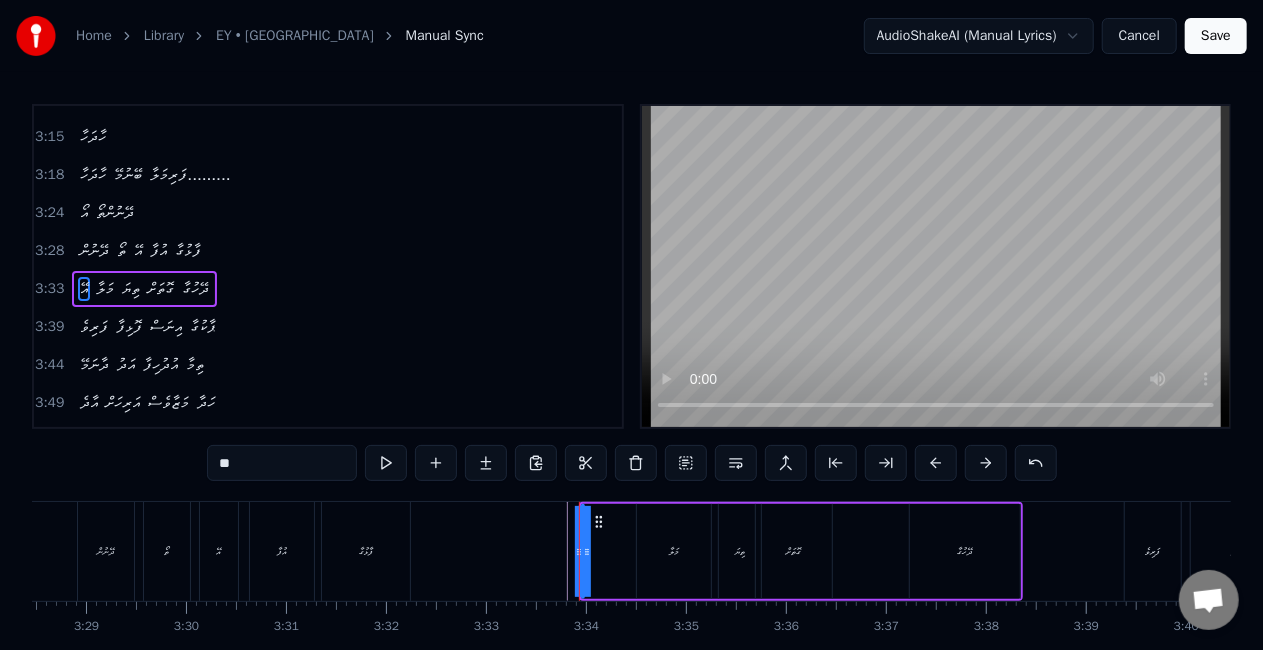 click at bounding box center [836, 463] 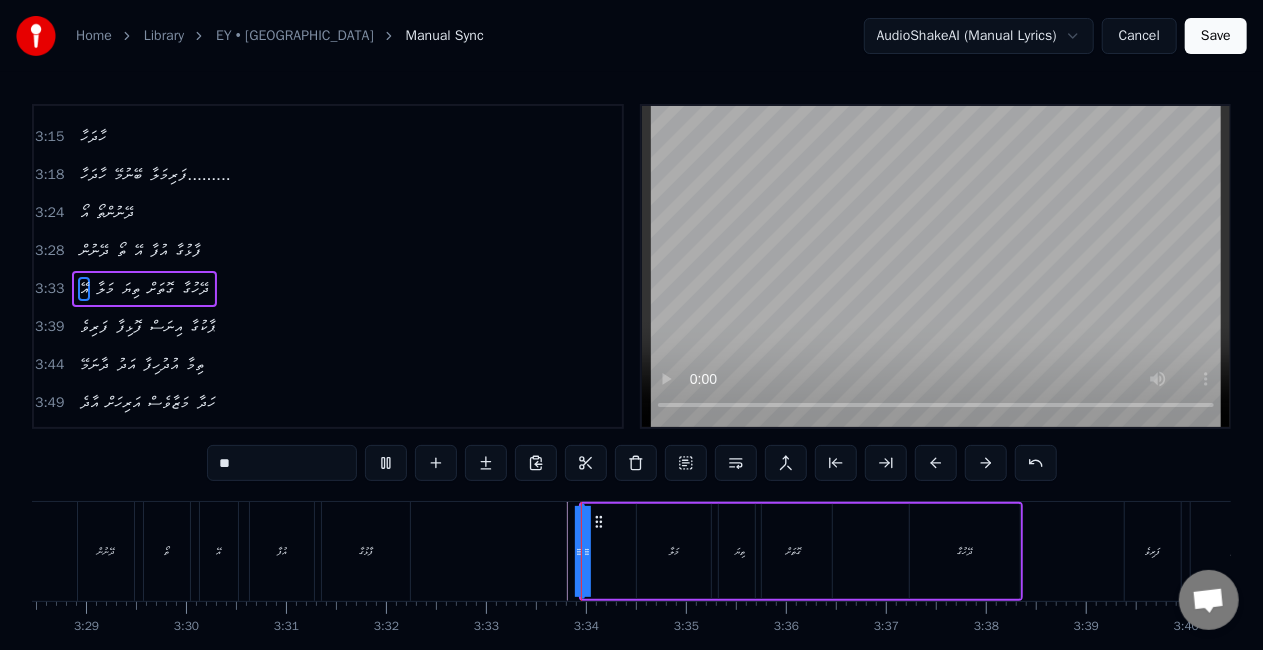 click at bounding box center [836, 463] 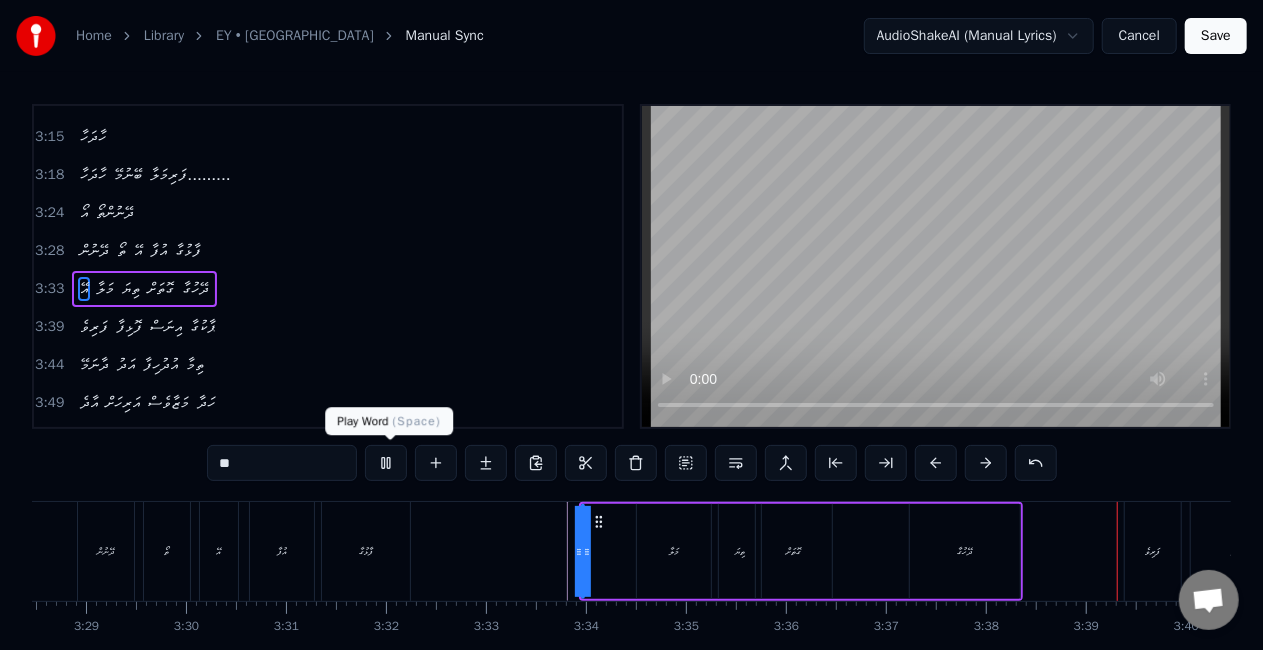 click at bounding box center [386, 463] 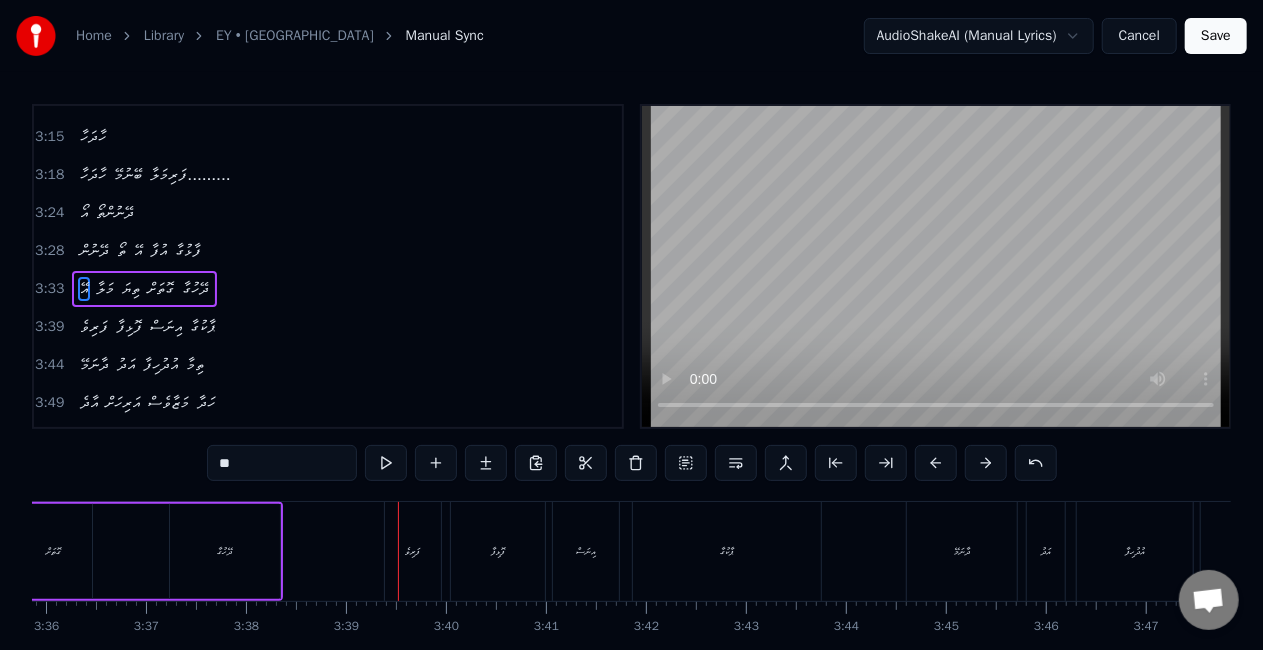 scroll, scrollTop: 0, scrollLeft: 21852, axis: horizontal 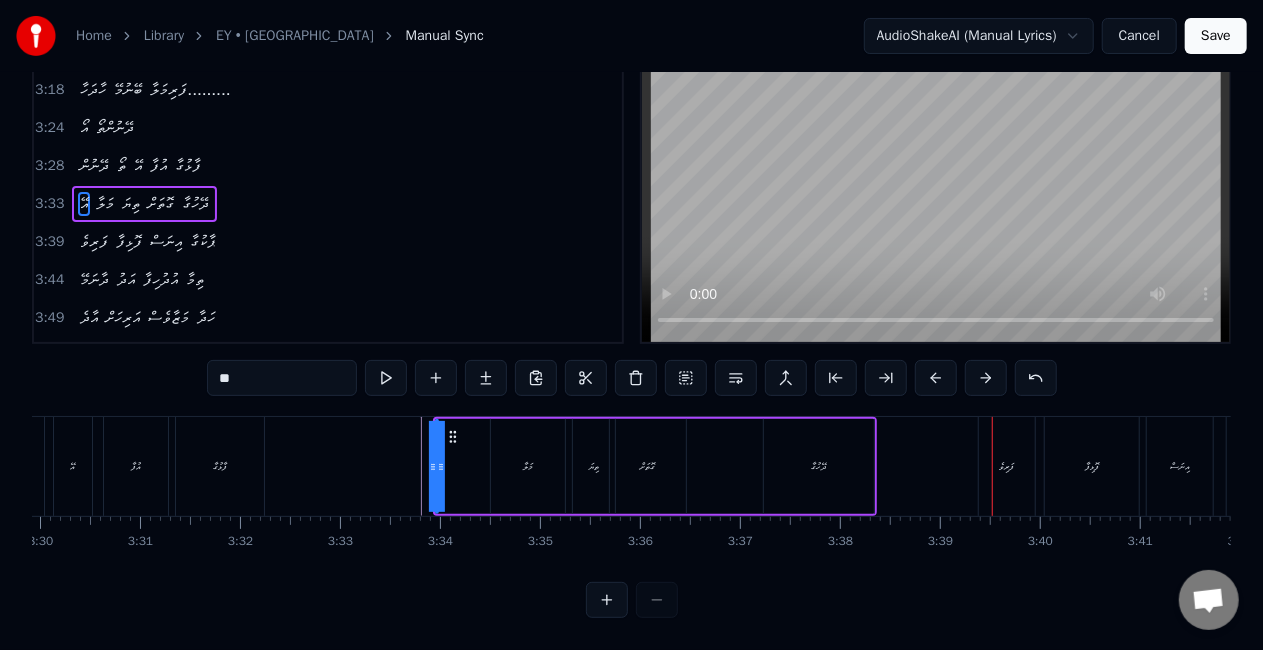 click 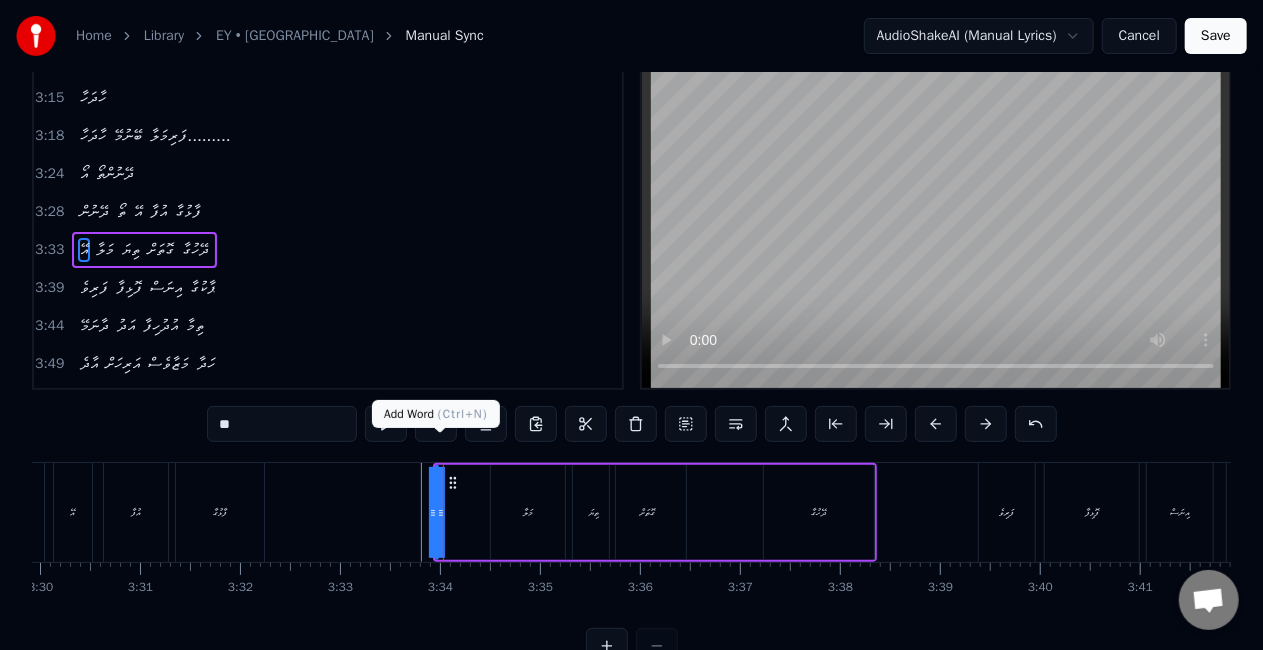 scroll, scrollTop: 0, scrollLeft: 0, axis: both 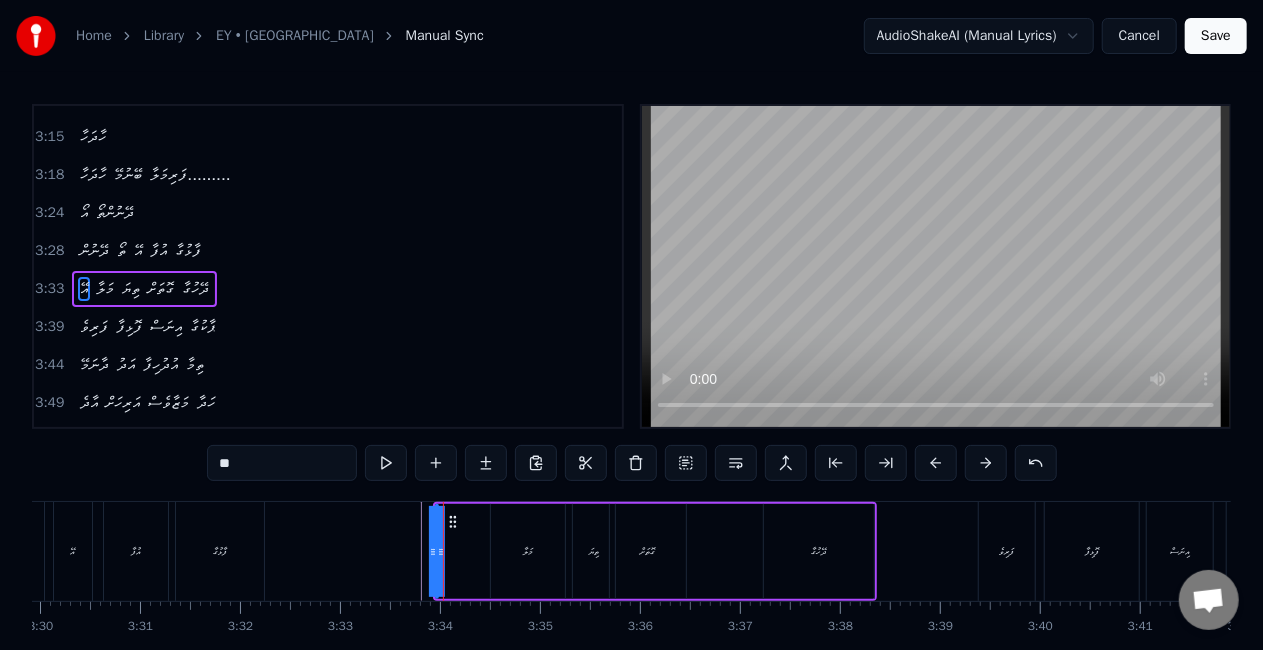 click on "މަލާ" at bounding box center (528, 551) 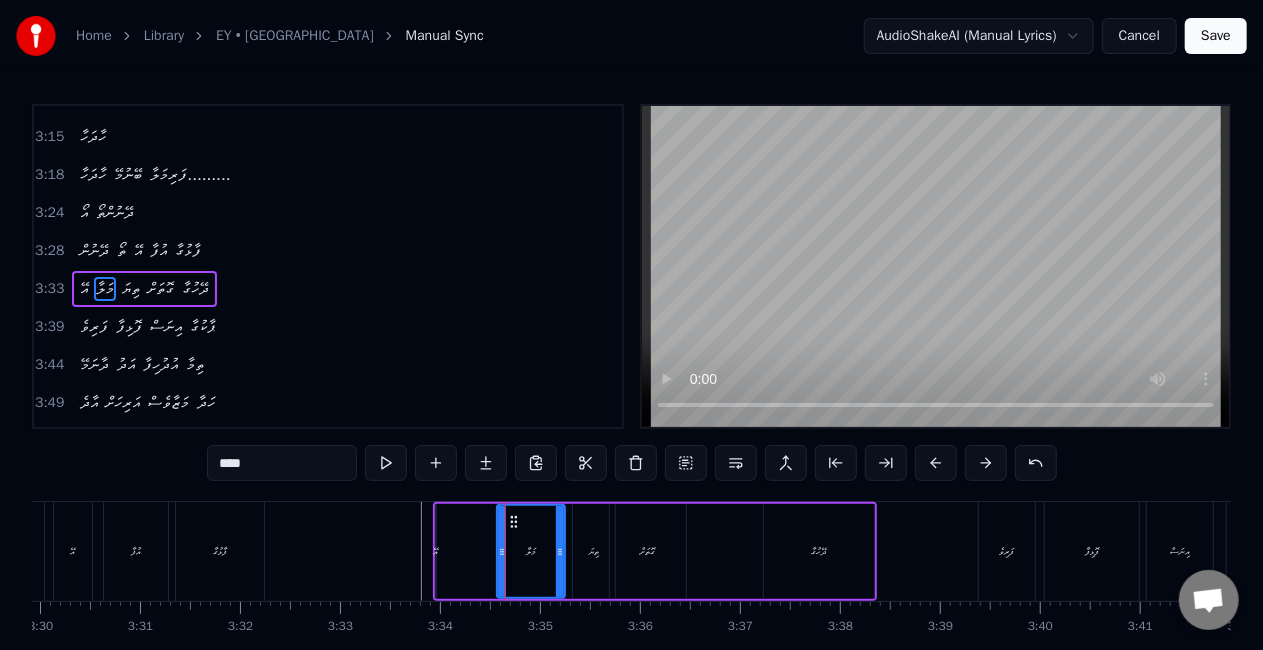 click at bounding box center (502, 551) 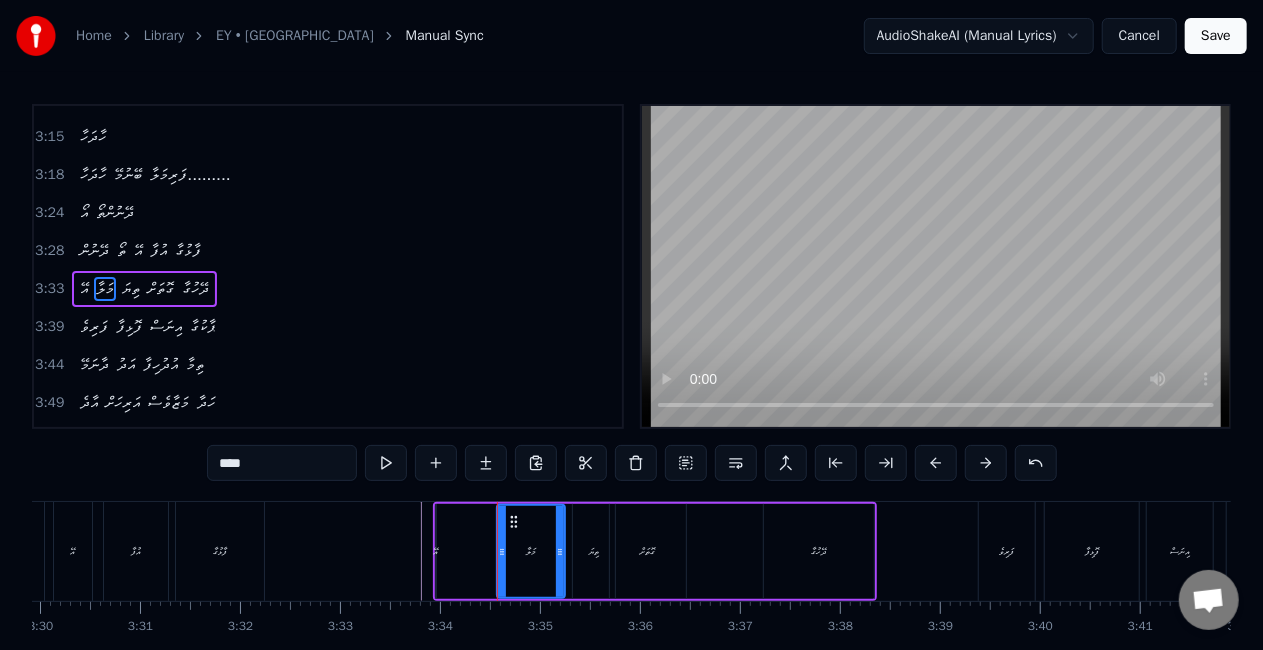 click on "އޭ" at bounding box center (435, 551) 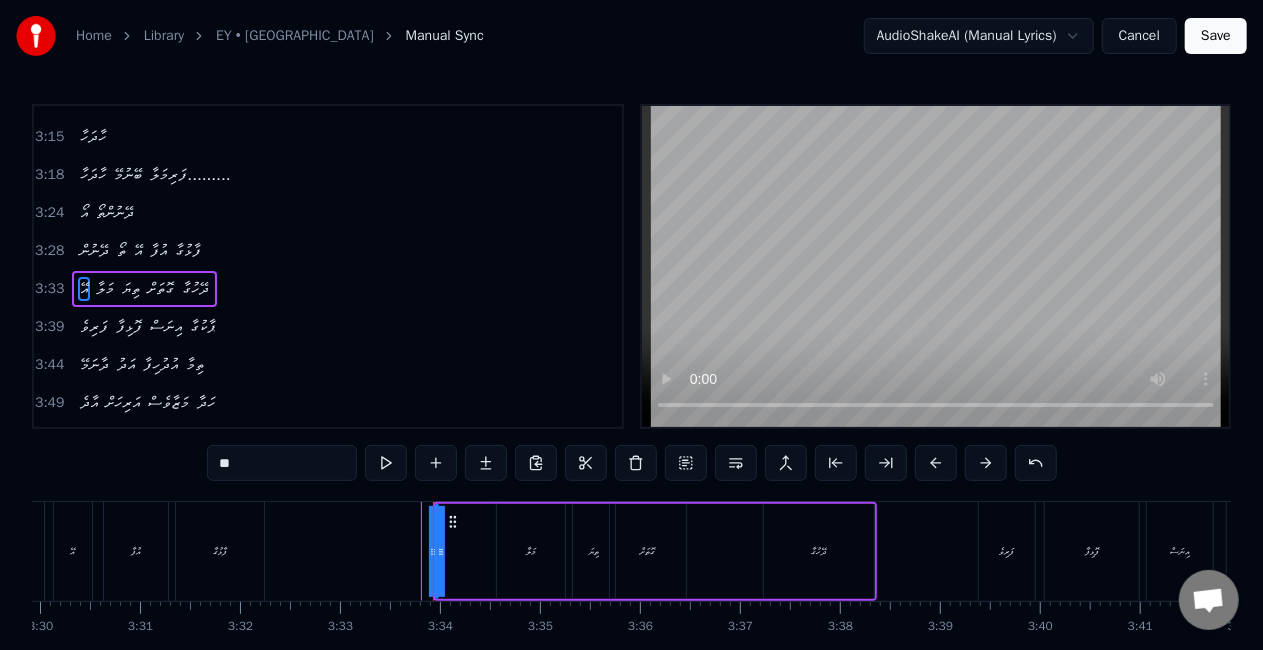 drag, startPoint x: 439, startPoint y: 556, endPoint x: 512, endPoint y: 538, distance: 75.18643 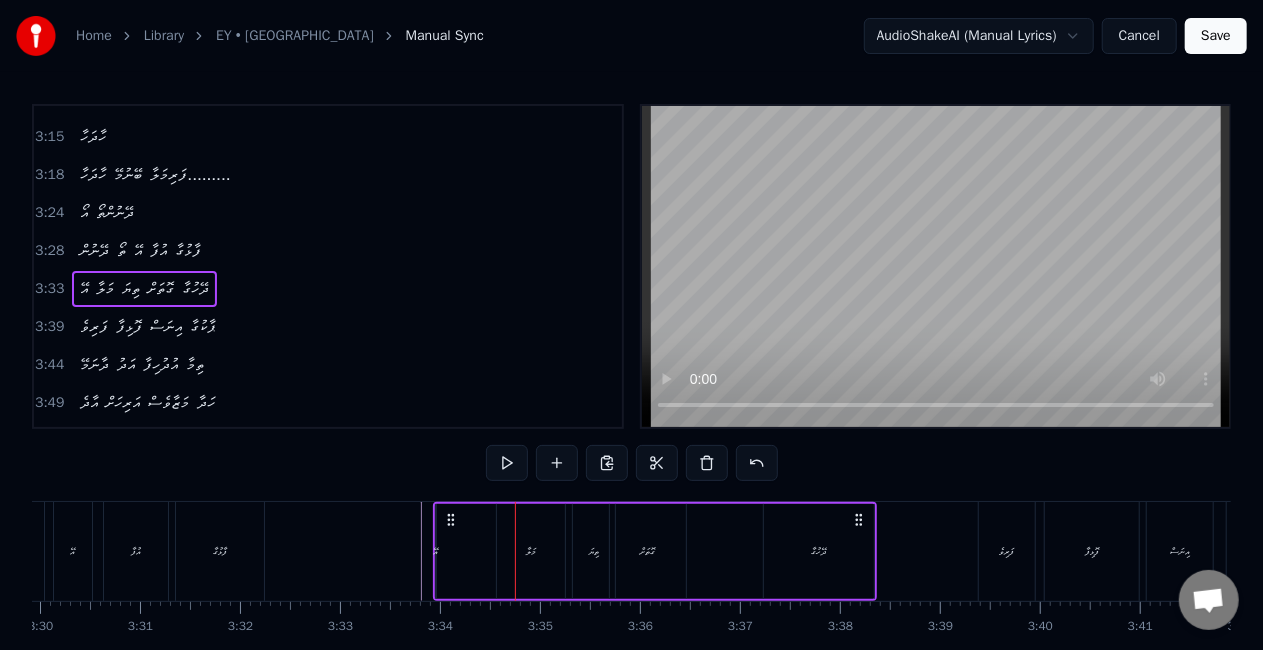 click on "އޭ" at bounding box center (435, 551) 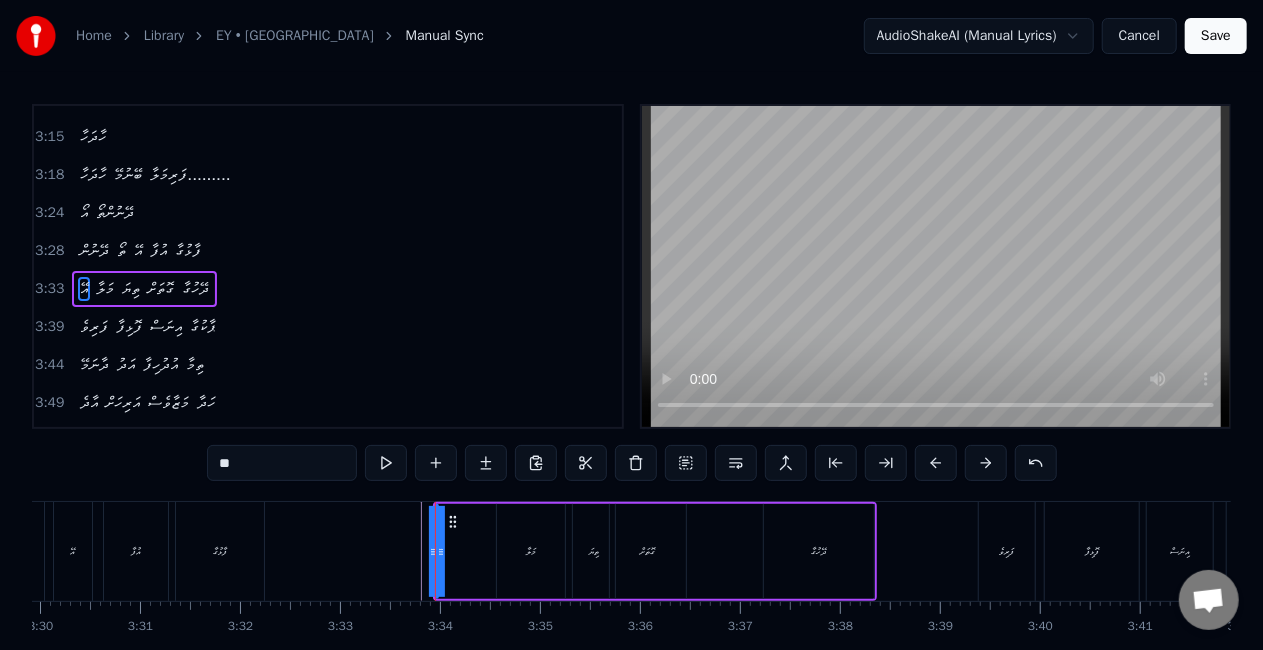 click on "އޭ މަލާ ތިޔަ ގޮތަށް ދޭހުގާ.... ފަރިވެ ފޮޅިފާ އިނަސް ޕާކުގާ...... ދާނަމޭ އަދު އުދުހިފާ ތިމާ.... އާދެ އަރިހަށް މަޒާވެސް ހަދާ... އޭ މަލާ ތިޔަ ގޮތަށް ދޭހުގާ.......... އޯ ފަރިކަމޭ ފަރިކަމޭ ނާޒުކީ މިލްކުވާ....... އޯ އަރިއަހުން އަރިއަހުން ދެން އުފާ ދެވަވާ...... ހޫ ހޫ ހައާ އޫ ފަރިކަމޭ ފަރިކަމޭ ނާޒުކީ މިލްކުވާ....... އޯ އަރިއަހުން އަރިއަހުން ދެން އުފާ ދެވަވާ..... އޭ މަލާ ތިޔަ ގޮތަށް ދޭހުގާ..... ފަރިވެ ފޮޅިފާ އިނަސް ޕާކުގާ..... ދާނަމޭ އަދު އުދުހިފާ ތިމާ..... އާދެ އަރިހަށް މަޒާވެސް ހަދާ އޯ ހާދަހާ ހާދަހާ ބޭނުމޭ ފަރިމަލާ....... އޯ ދޭނުންތޯ ދޭނުން ތޯ އޭ އުފާ ފާޅުގާ...... އޯ ހާދަހާ ހާދަހާ ބޭނުމޭ އޯ" at bounding box center [-8219, 551] 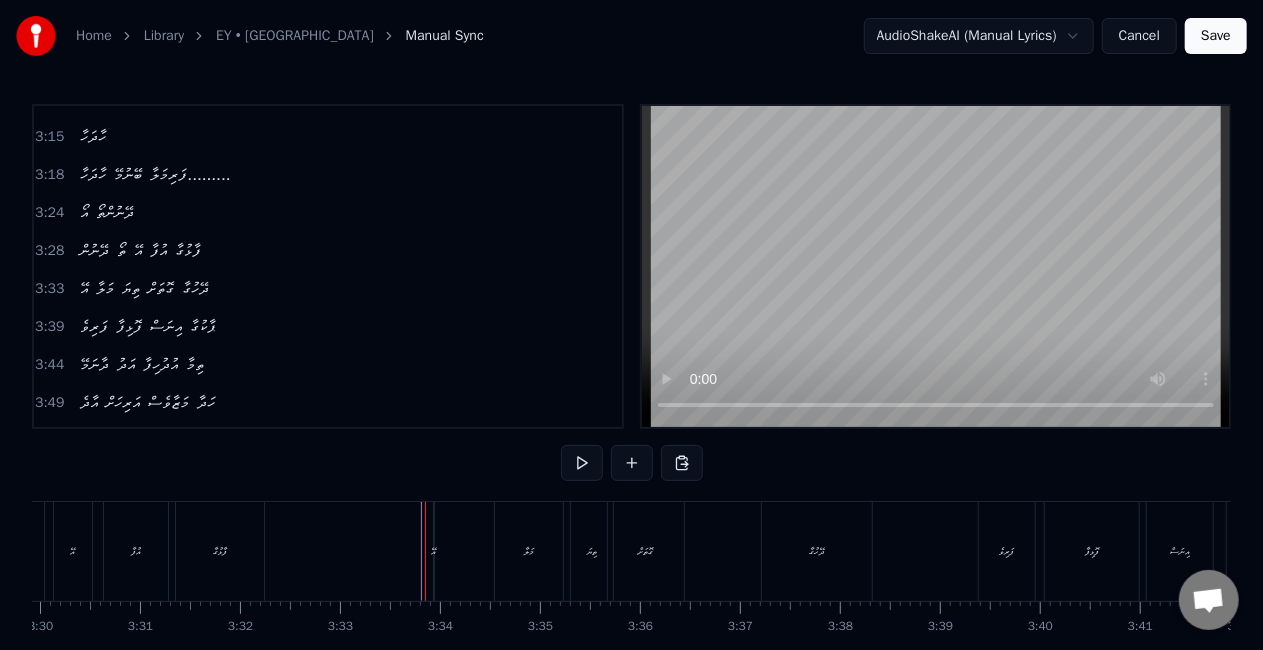 click on "އޭ" at bounding box center [433, 551] 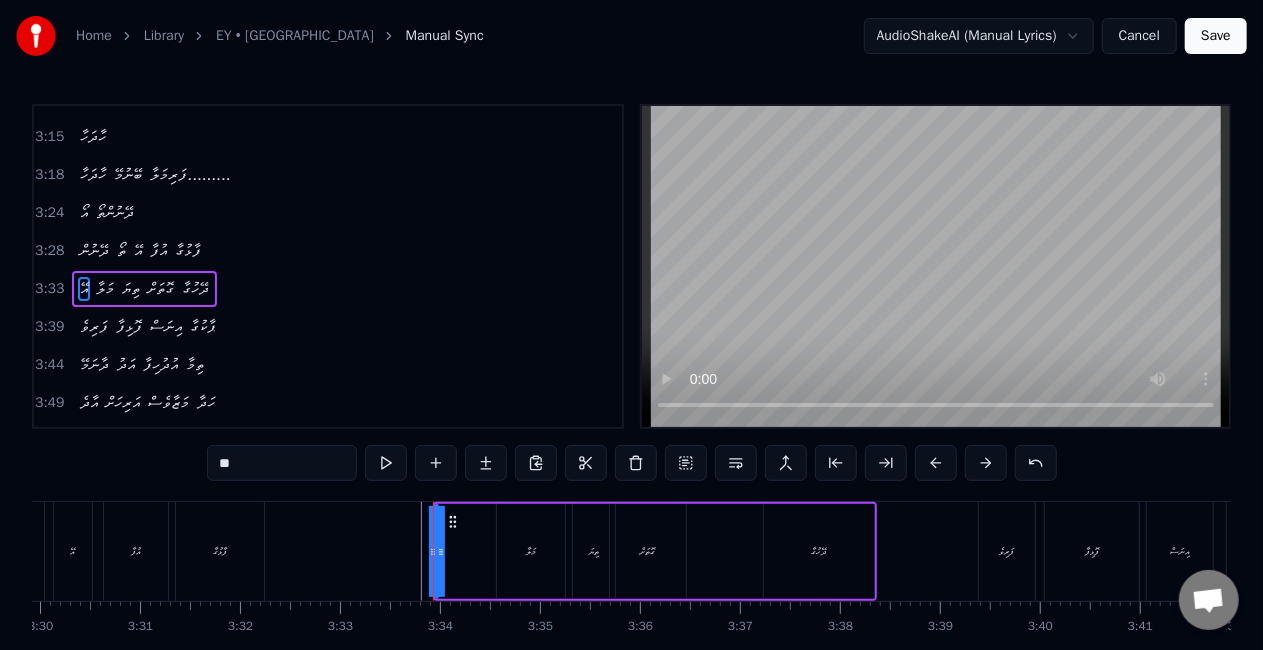 click at bounding box center [433, 551] 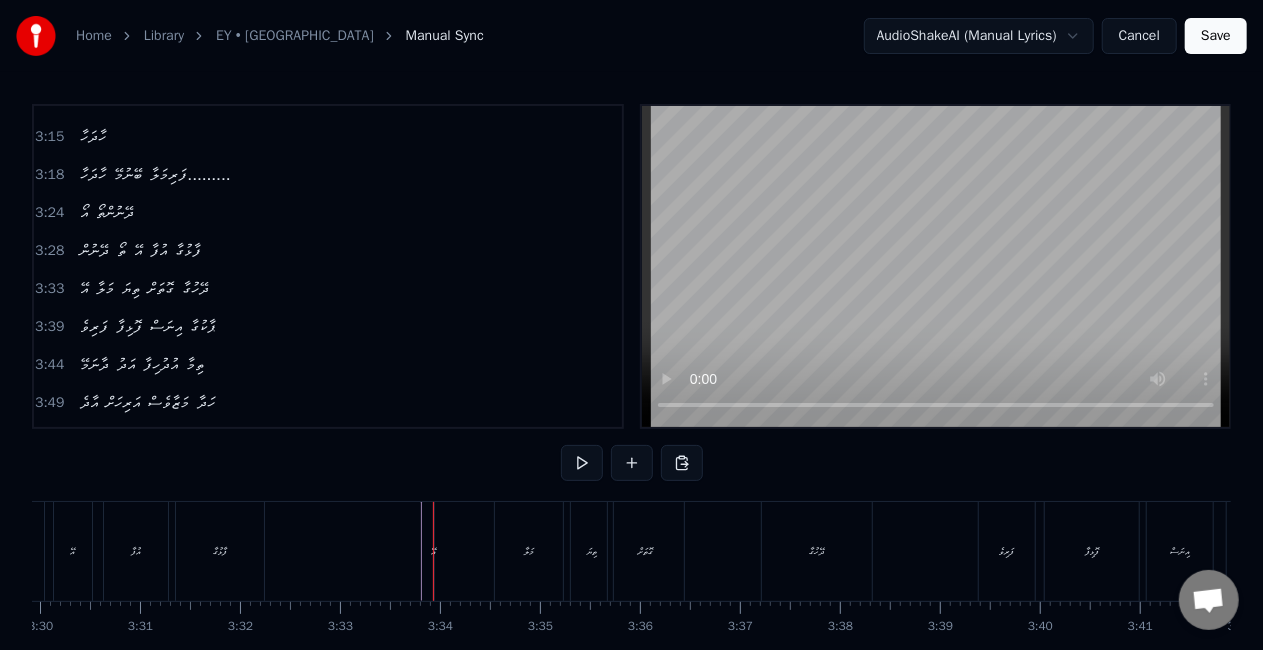click on "އޭ މަލާ ތިޔަ ގޮތަށް ދޭހުގާ.... ފަރިވެ ފޮޅިފާ އިނަސް ޕާކުގާ...... ދާނަމޭ އަދު އުދުހިފާ ތިމާ.... އާދެ އަރިހަށް މަޒާވެސް ހަދާ... އޭ މަލާ ތިޔަ ގޮތަށް ދޭހުގާ.......... އޯ ފަރިކަމޭ ފަރިކަމޭ ނާޒުކީ މިލްކުވާ....... އޯ އަރިއަހުން އަރިއަހުން ދެން އުފާ ދެވަވާ...... ހޫ ހޫ ހައާ އޫ ފަރިކަމޭ ފަރިކަމޭ ނާޒުކީ މިލްކުވާ....... އޯ އަރިއަހުން އަރިއަހުން ދެން އުފާ ދެވަވާ..... އޭ މަލާ ތިޔަ ގޮތަށް ދޭހުގާ..... ފަރިވެ ފޮޅިފާ އިނަސް ޕާކުގާ..... ދާނަމޭ އަދު އުދުހިފާ ތިމާ..... އާދެ އަރިހަށް މަޒާވެސް ހަދާ އޯ ހާދަހާ ހާދަހާ ބޭނުމޭ ފަރިމަލާ....... އޯ ދޭނުންތޯ ދޭނުން ތޯ އޭ އުފާ ފާޅުގާ...... އޯ ހާދަހާ ހާދަހާ ބޭނުމޭ އޯ" at bounding box center (-8219, 551) 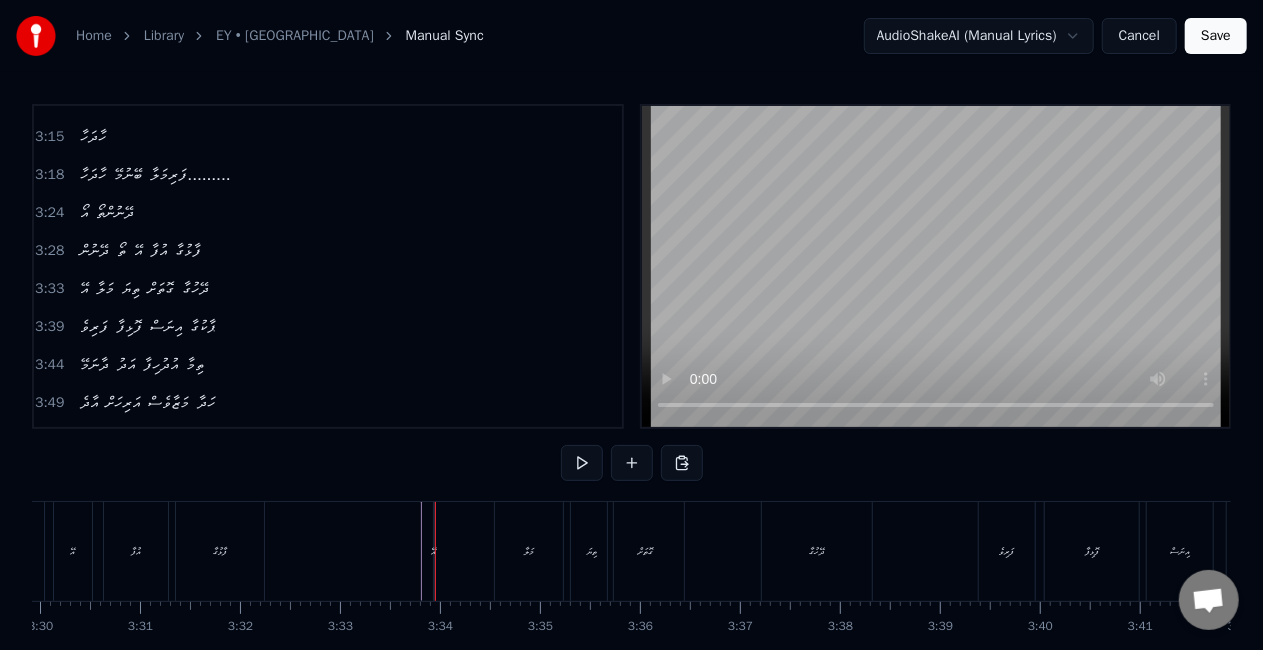 click at bounding box center (435, 551) 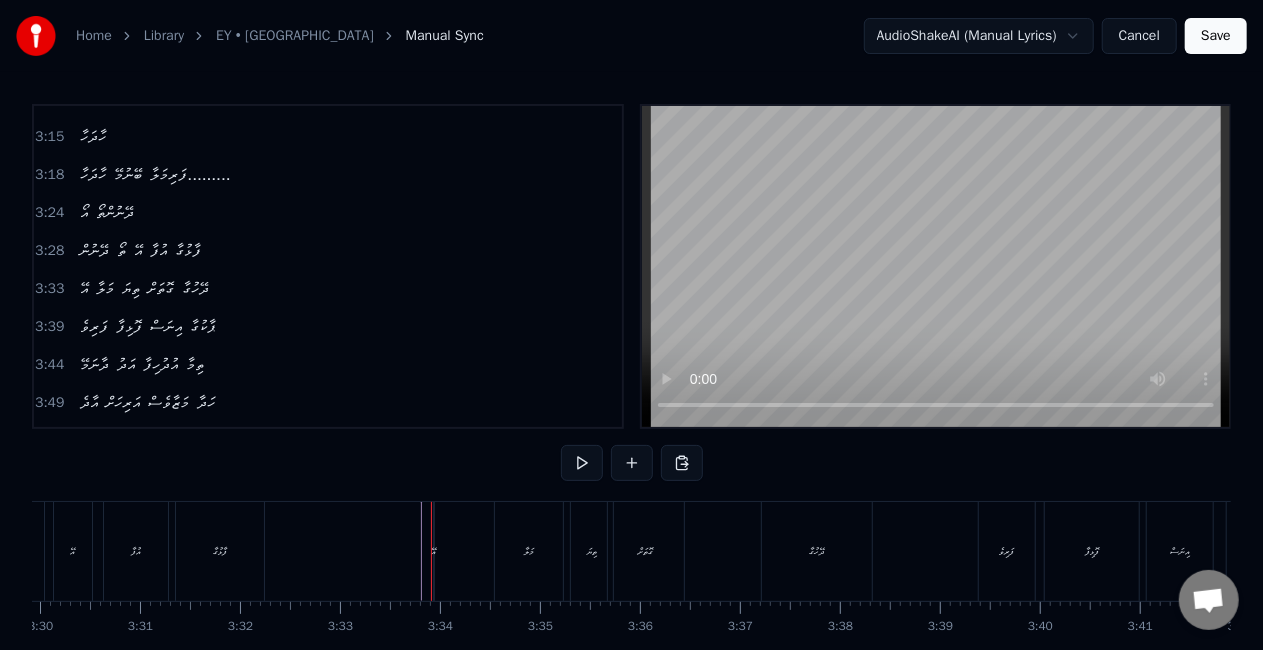 click on "އޭ މަލާ ތިޔަ ގޮތަށް ދޭހުގާ.... ފަރިވެ ފޮޅިފާ އިނަސް ޕާކުގާ...... ދާނަމޭ އަދު އުދުހިފާ ތިމާ.... އާދެ އަރިހަށް މަޒާވެސް ހަދާ... އޭ މަލާ ތިޔަ ގޮތަށް ދޭހުގާ.......... އޯ ފަރިކަމޭ ފަރިކަމޭ ނާޒުކީ މިލްކުވާ....... އޯ އަރިއަހުން އަރިއަހުން ދެން އުފާ ދެވަވާ...... ހޫ ހޫ ހައާ އޫ ފަރިކަމޭ ފަރިކަމޭ ނާޒުކީ މިލްކުވާ....... އޯ އަރިއަހުން އަރިއަހުން ދެން އުފާ ދެވަވާ..... އޭ މަލާ ތިޔަ ގޮތަށް ދޭހުގާ..... ފަރިވެ ފޮޅިފާ އިނަސް ޕާކުގާ..... ދާނަމޭ އަދު އުދުހިފާ ތިމާ..... އާދެ އަރިހަށް މަޒާވެސް ހަދާ އޯ ހާދަހާ ހާދަހާ ބޭނުމޭ ފަރިމަލާ....... އޯ ދޭނުންތޯ ދޭނުން ތޯ އޭ އުފާ ފާޅުގާ...... އޯ ހާދަހާ ހާދަހާ ބޭނުމޭ އޯ" at bounding box center [-8219, 551] 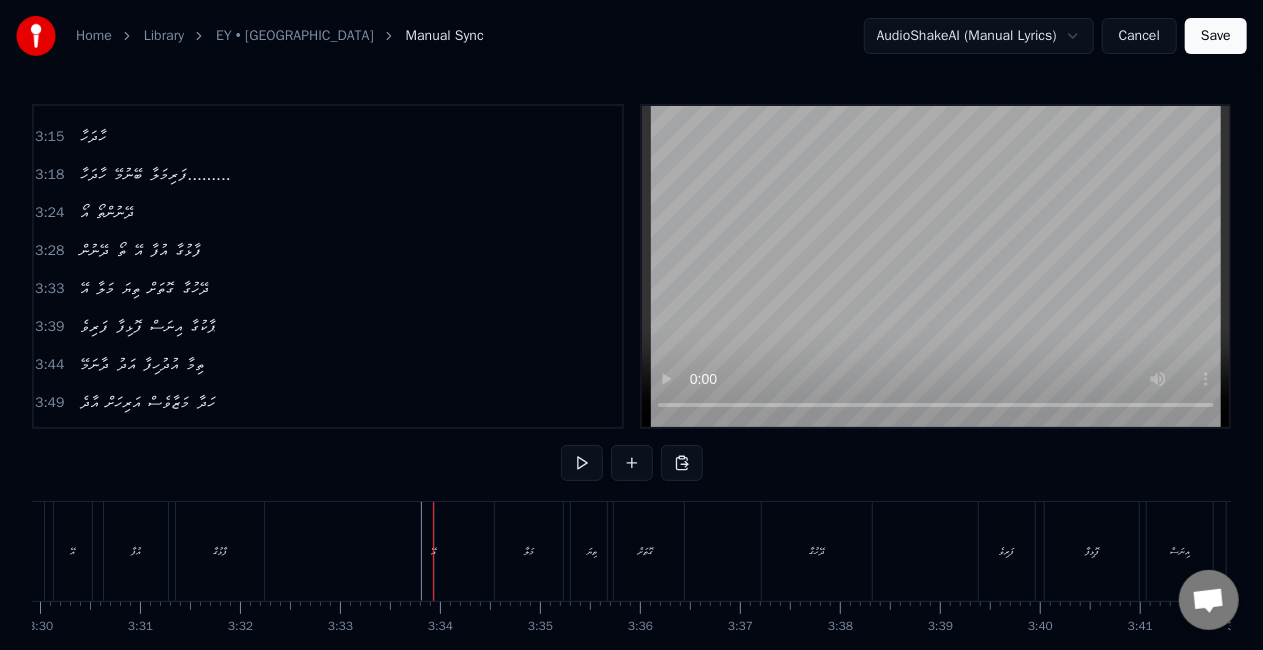 click on "އޭ" at bounding box center [433, 551] 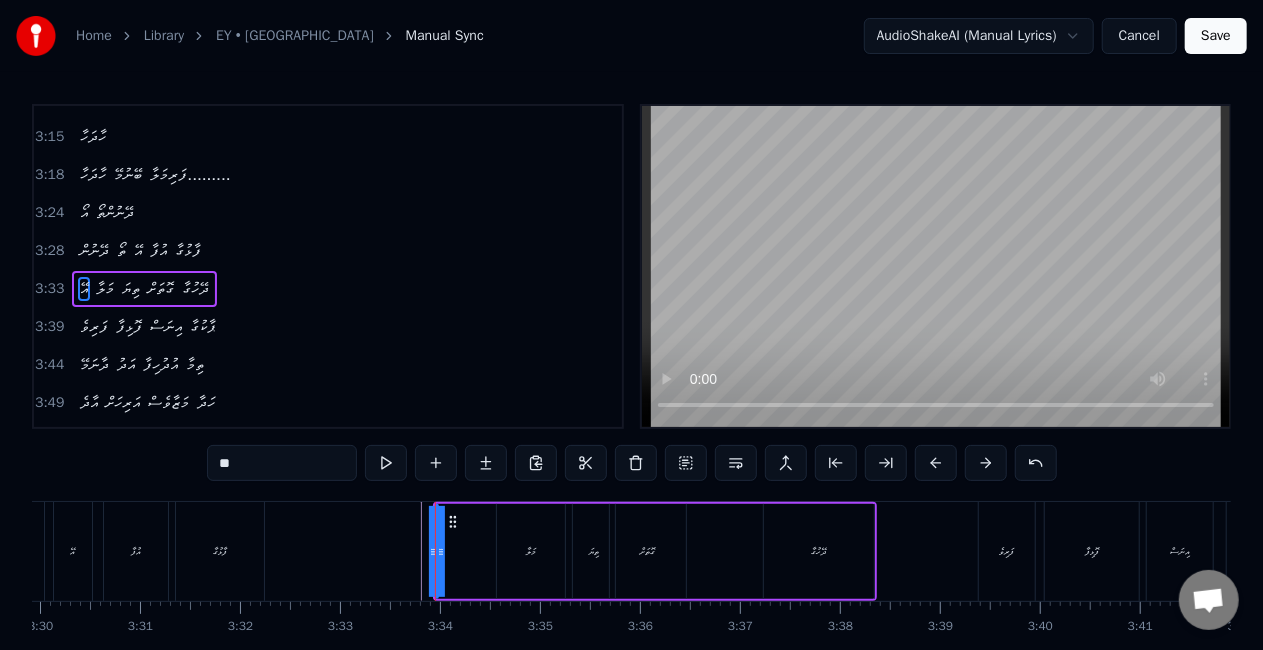 click at bounding box center (435, 551) 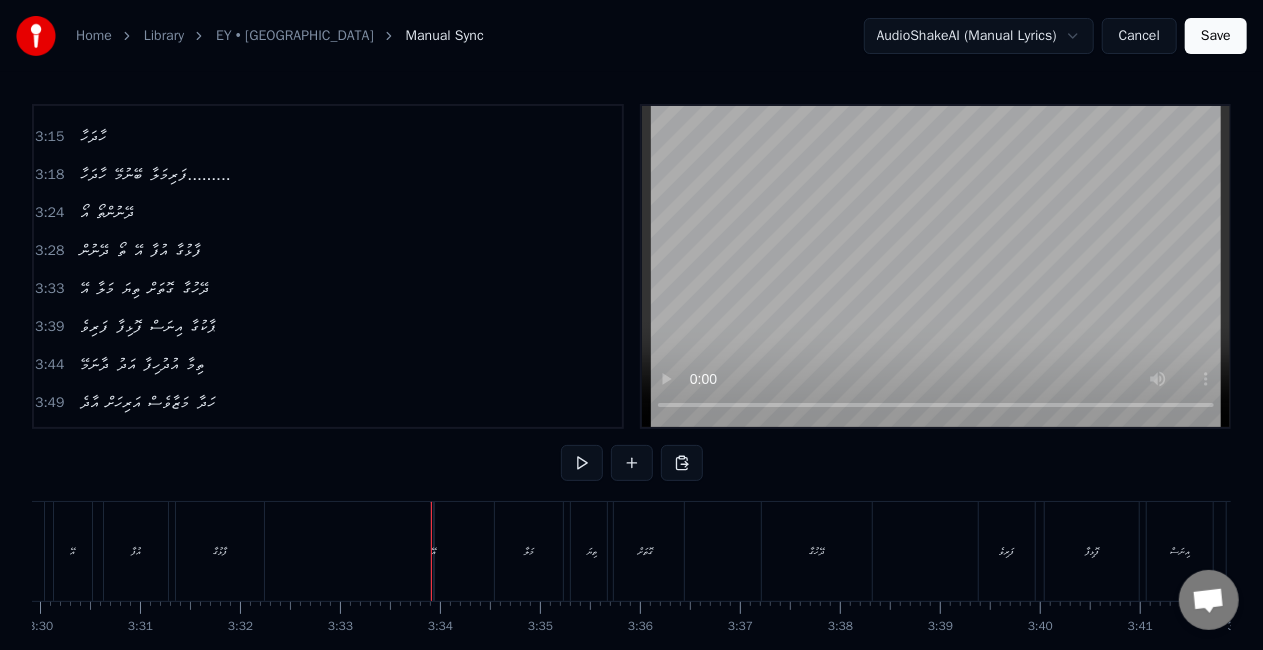 click on "އޭ" at bounding box center [433, 551] 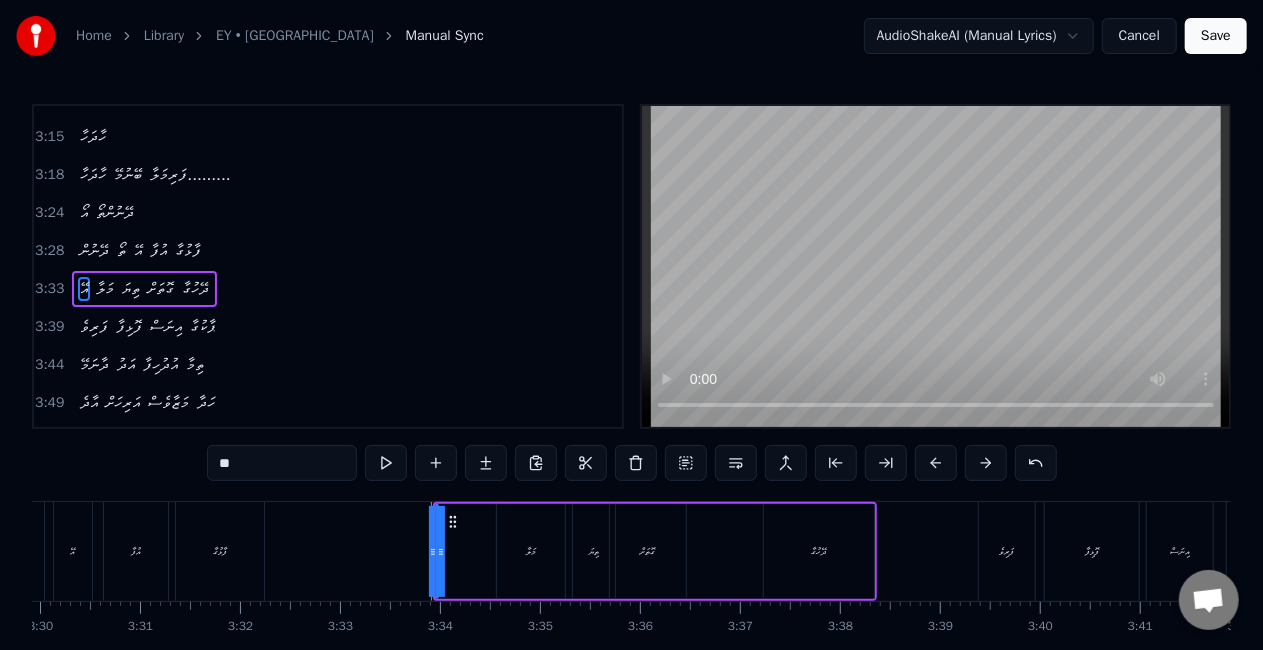 drag, startPoint x: 443, startPoint y: 547, endPoint x: 450, endPoint y: 556, distance: 11.401754 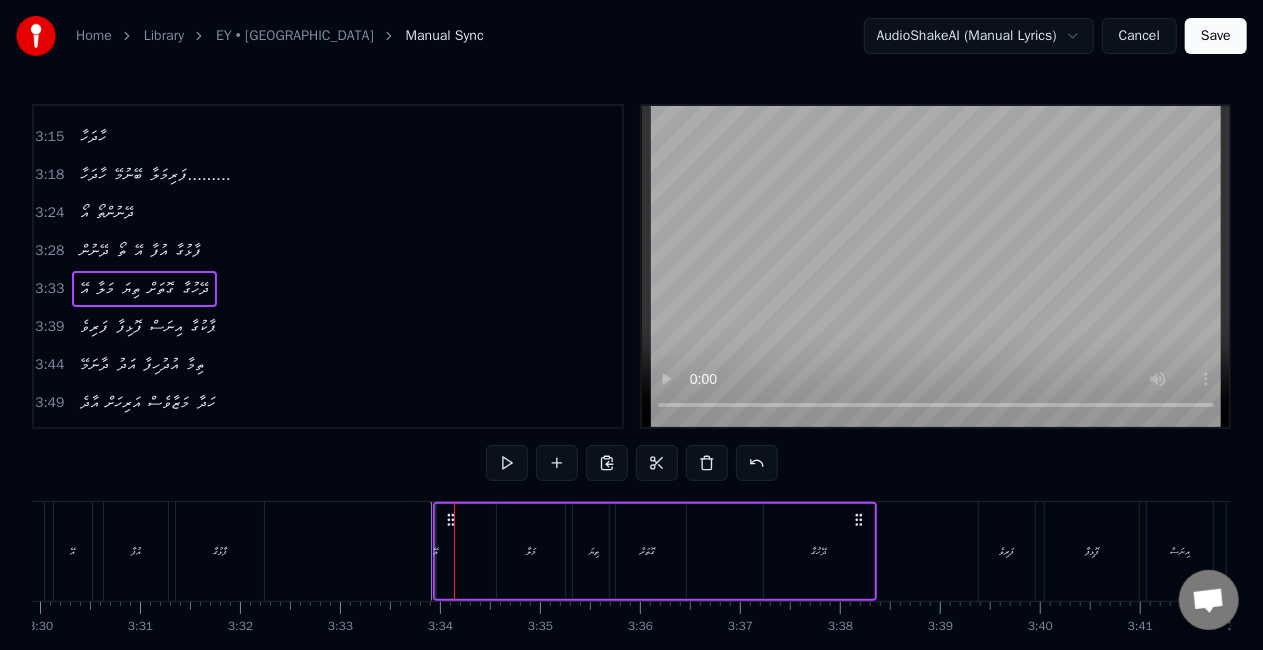 click on "އޭ" at bounding box center [435, 551] 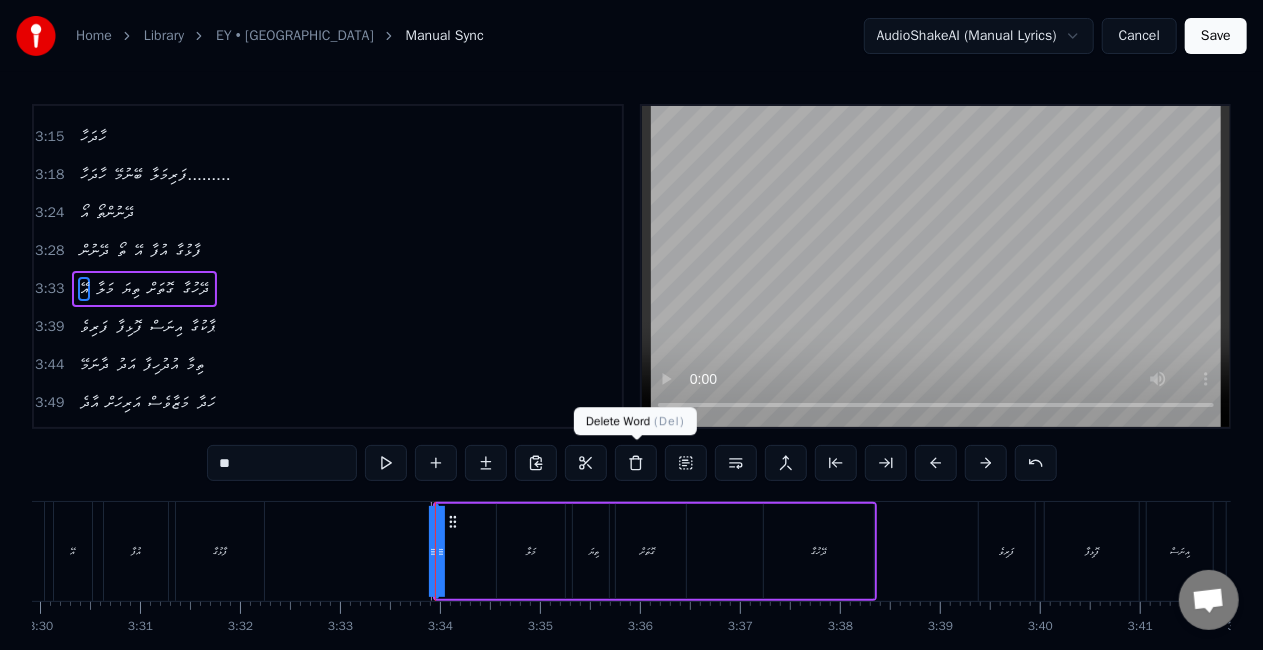 click at bounding box center (636, 463) 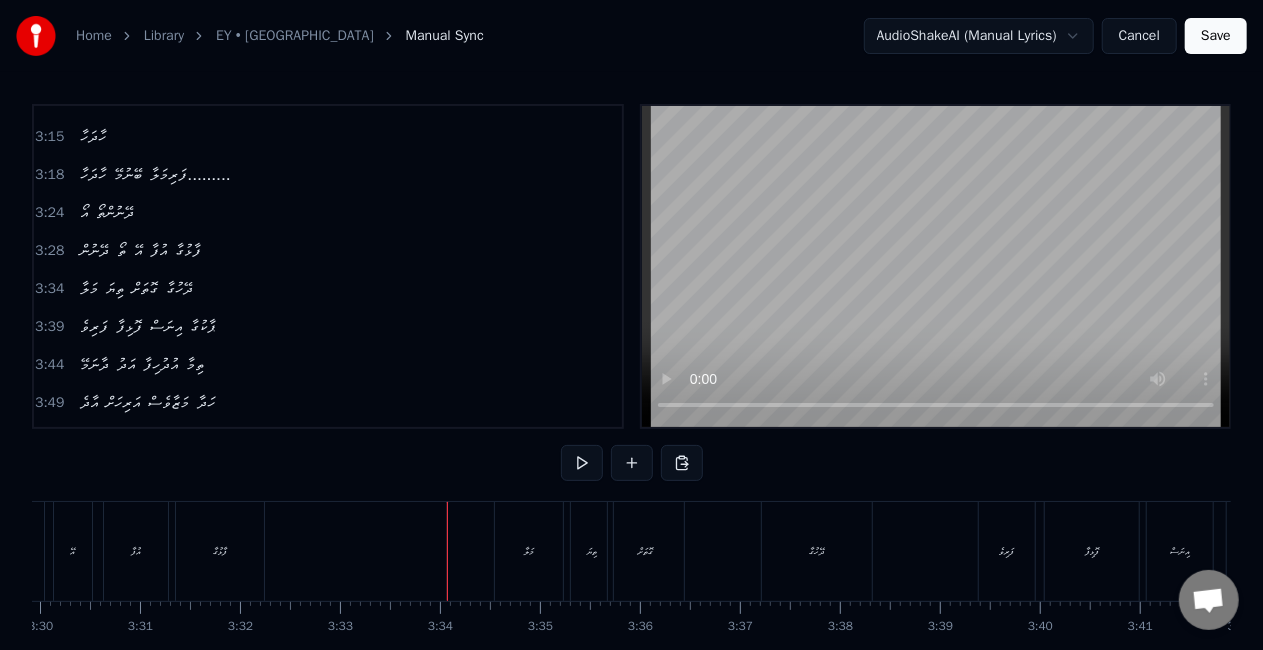 click at bounding box center [-8219, 551] 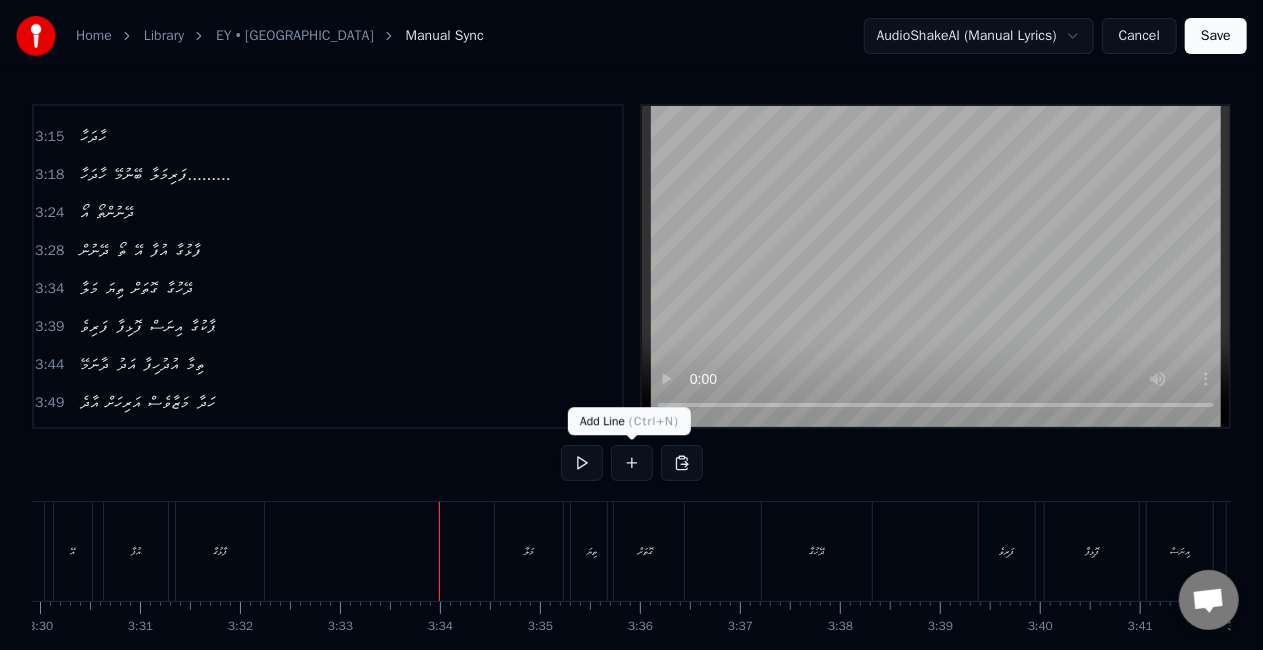 click at bounding box center [632, 463] 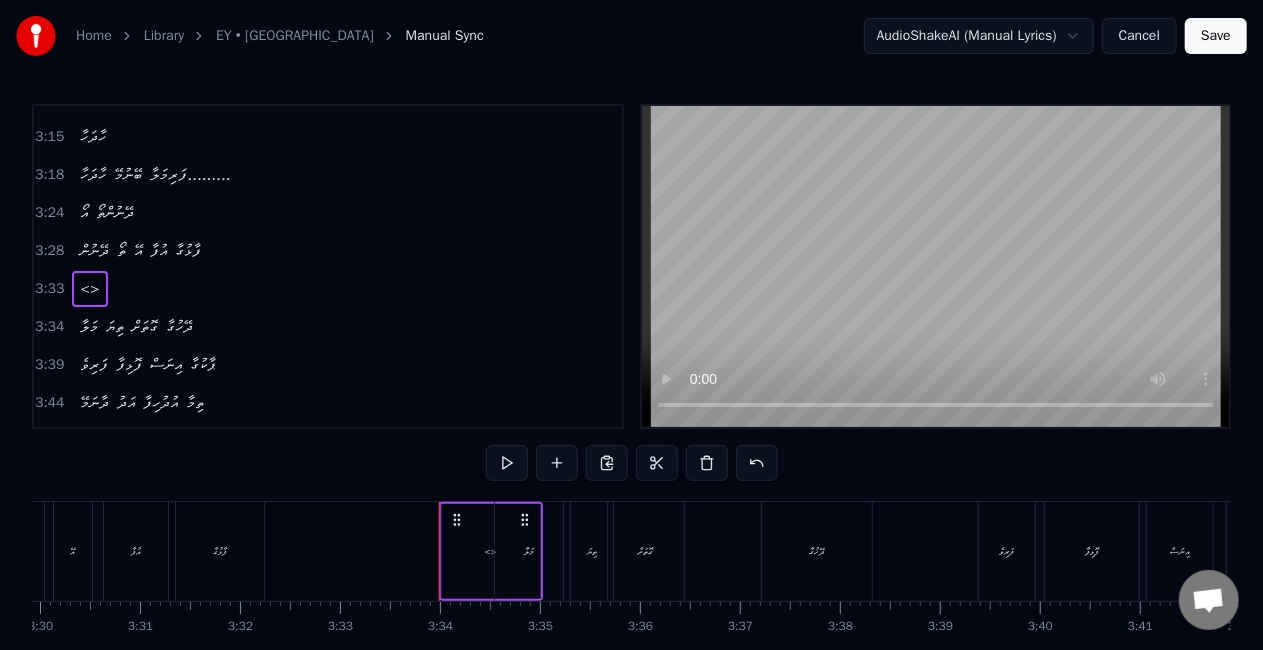click on "<>" at bounding box center (89, 289) 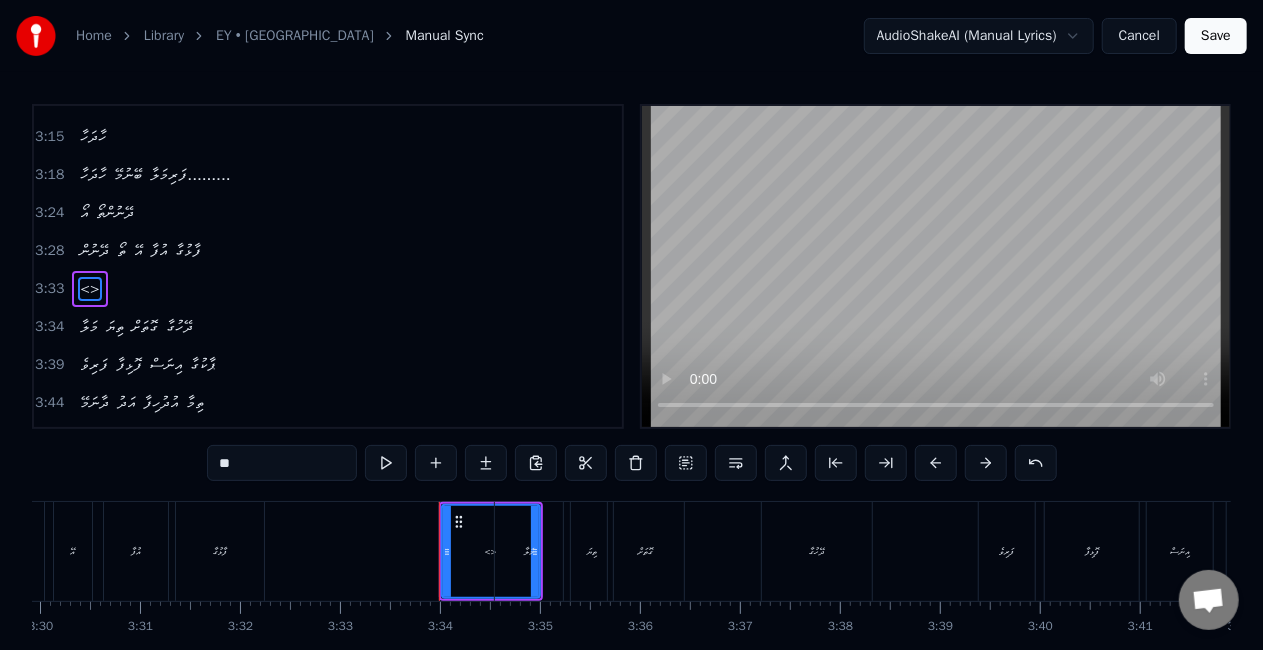 click on "<>" at bounding box center [89, 289] 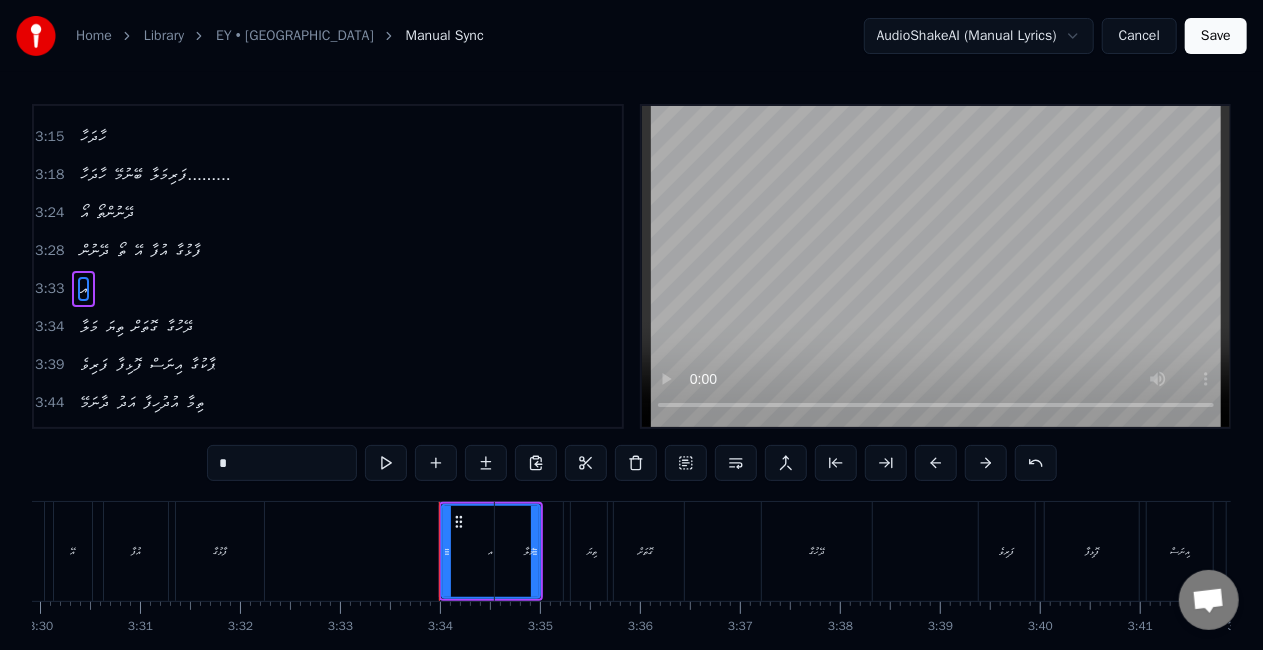 click on "0:23 އޭ މަލާ ތިޔަ ގޮތަށް ދޭހުގާ.... 0:28 ފަރިވެ ފޮޅިފާ އިނަސް ޕާކުގާ...... 0:34 ދާނަމޭ އަދު އުދުހިފާ ތިމާ.... 0:39 އާދެ އަރިހަށް މަޒާވެސް ހަދާ... 0:44 އޭ މަލާ ތިޔަ ގޮތަށް ދޭހުގާ.......... 1:13 އޯ 1:15 ފަރިކަމޭ 1:18 ފަރިކަމޭ ނާޒުކީ މިލްކުވާ....... 1:24 އޯ 1:26 އަރިއަހުން 1:28 އަރިއަހުން ދެން އުފާ ދެވަވާ...... 1:37 ހޫ ހޫ 1:42 ހައާ 1:45 އޫ 1:47 ފަރިކަމޭ 1:49 ފަރިކަމޭ ނާޒުކީ މިލްކުވާ....... 1:55 އޯ 1:57 އަރިއަހުން 2:00 އަރިއަހުން ދެން އުފާ ދެވަވާ..... 2:05 އޭ މަލާ ތިޔަ ގޮތަށް ދޭހުގާ..... 2:10 ފަރިވެ ފޮޅިފާ އިނަސް ޕާކުގާ..... 2:15 ދާނަމޭ އަދު އުދުހިފާ ތިމާ..... 2:21 އާދެ އަރިހަށް މަޒާވެސް ހަދާ 2:50 އޯ 2:52 ހާދަހާ 2:54 ހާދަހާ ބޭނުމޭ 3:00 އޯ 3:05 ތޯ" at bounding box center [631, 403] 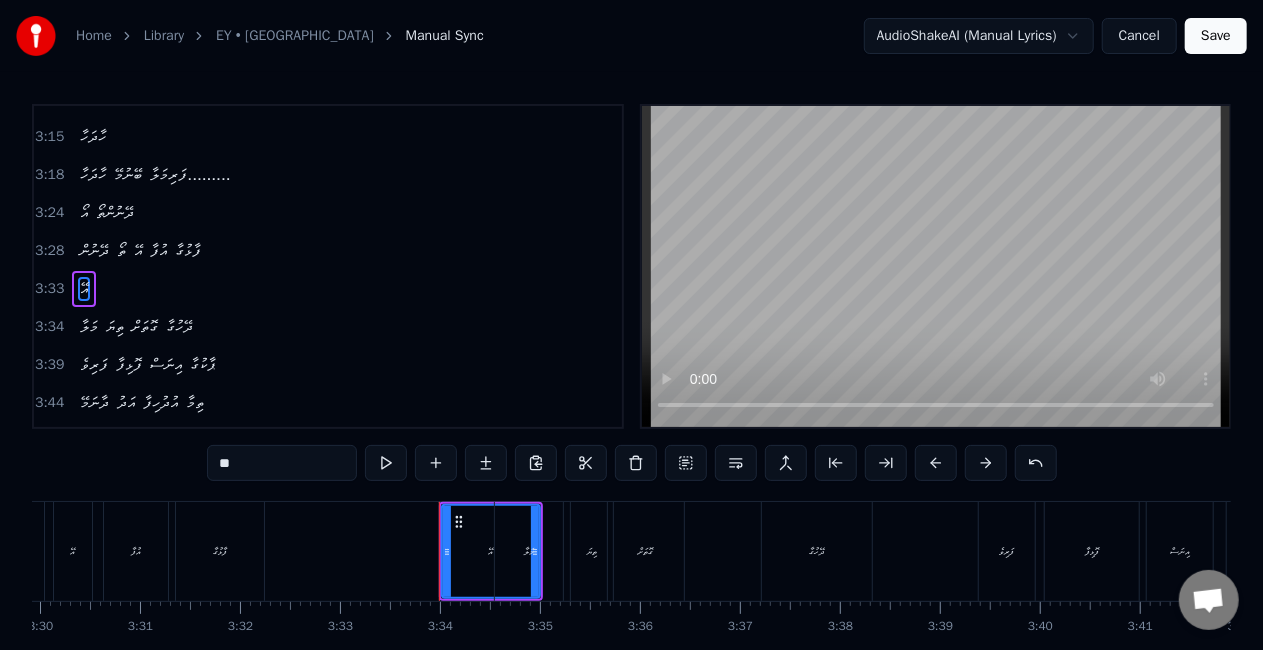 type on "**" 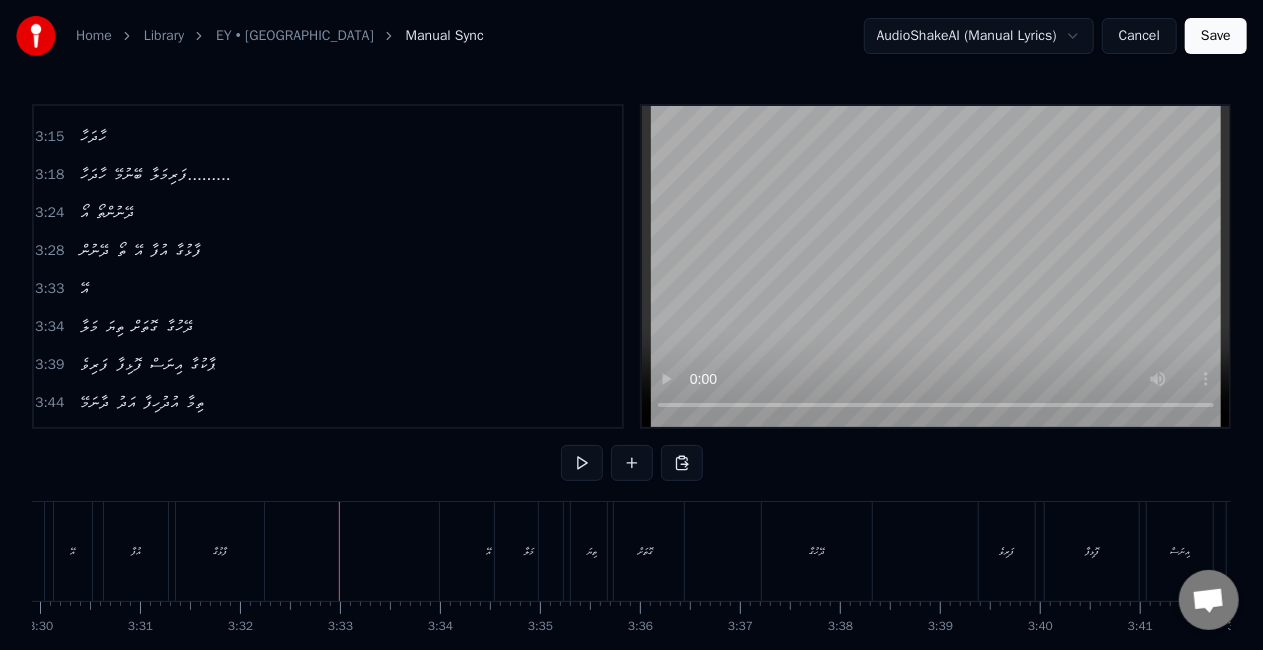click on "އޭ" at bounding box center (489, 551) 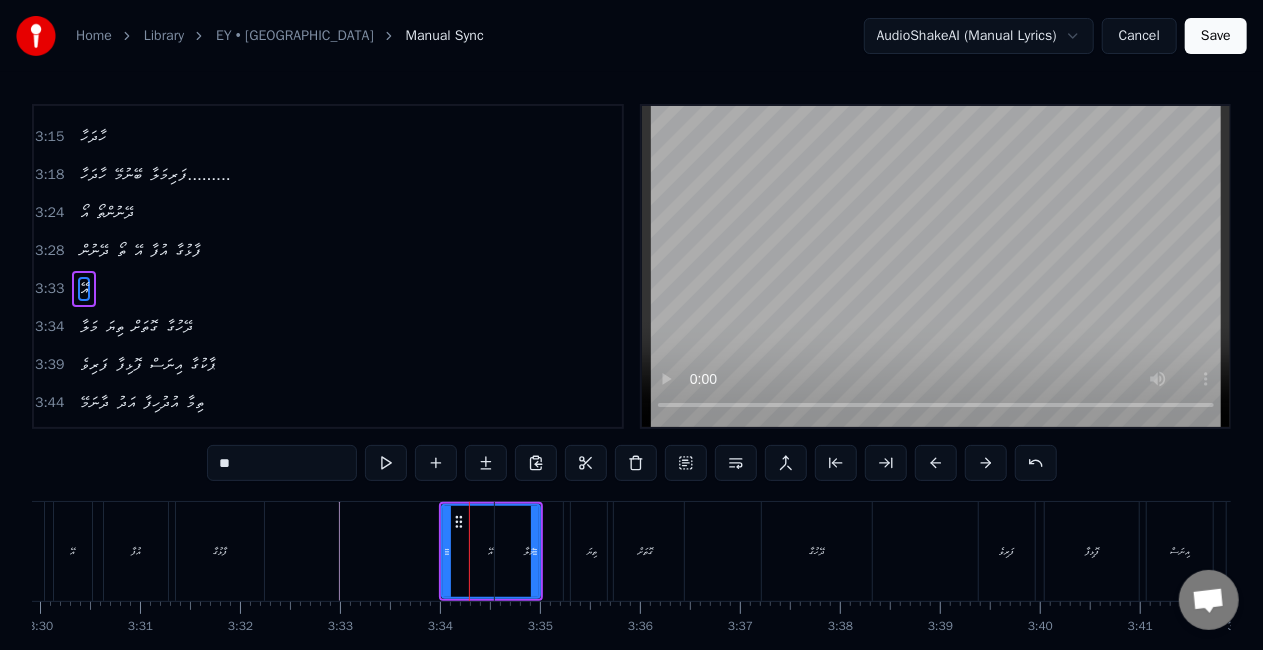 drag, startPoint x: 531, startPoint y: 561, endPoint x: 515, endPoint y: 562, distance: 16.03122 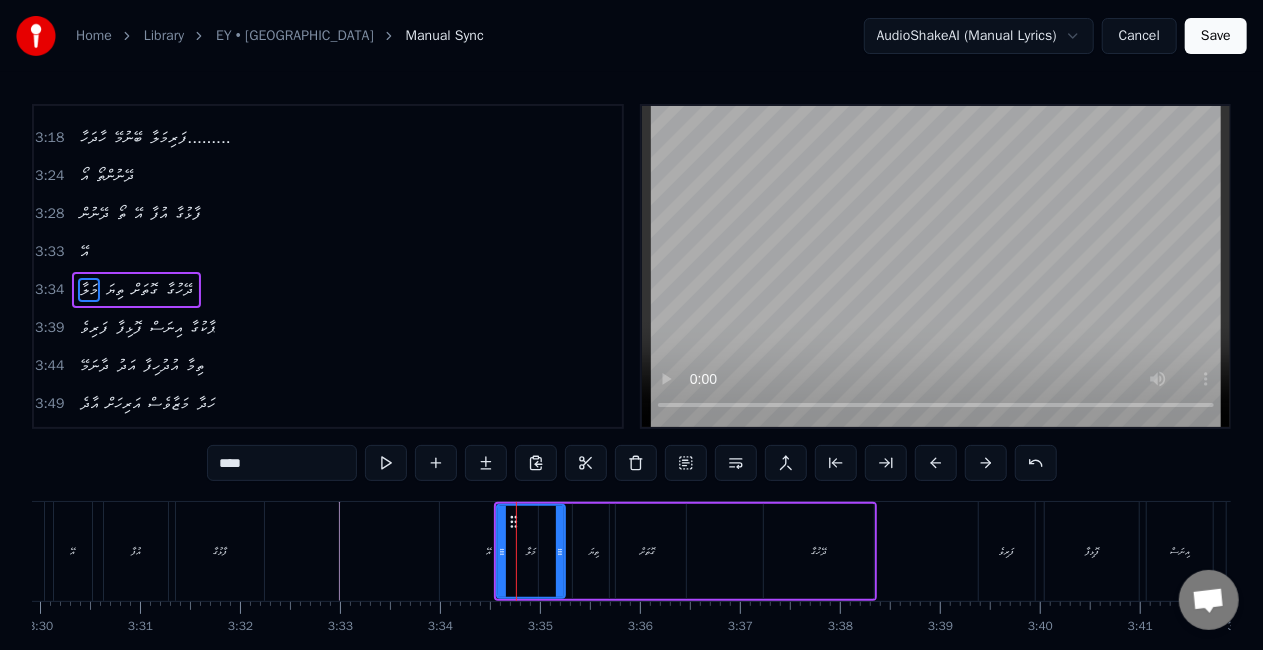 click on "އޭ" at bounding box center [489, 551] 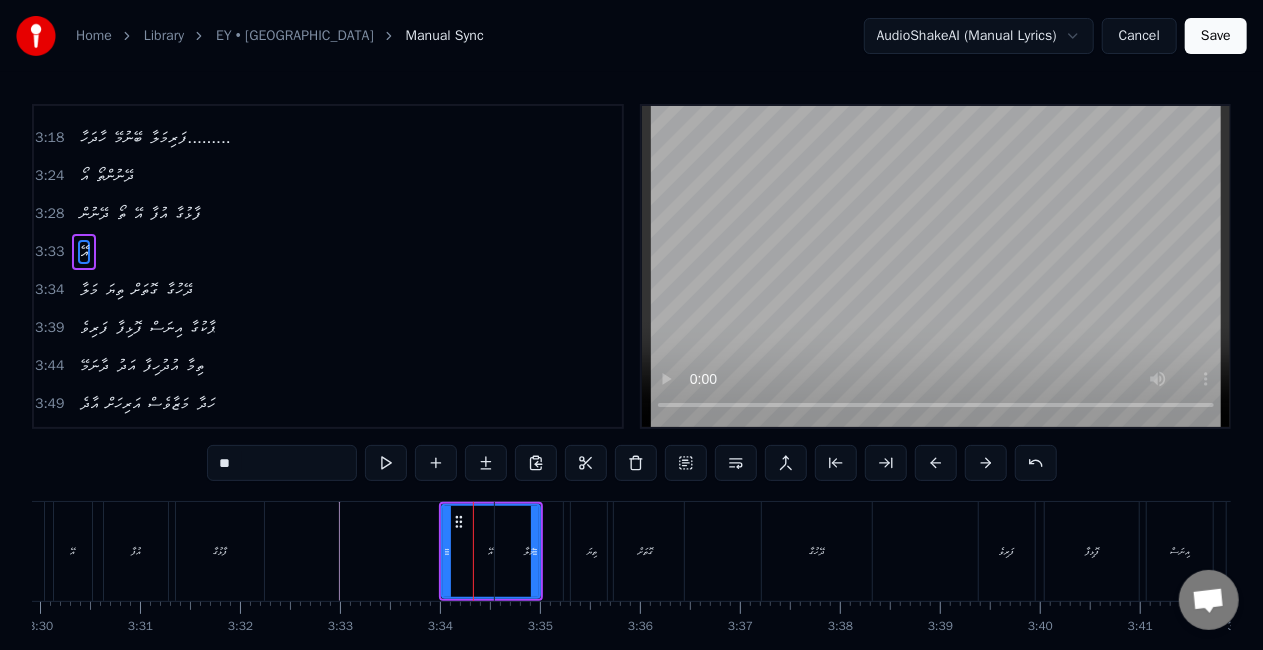 scroll, scrollTop: 1090, scrollLeft: 0, axis: vertical 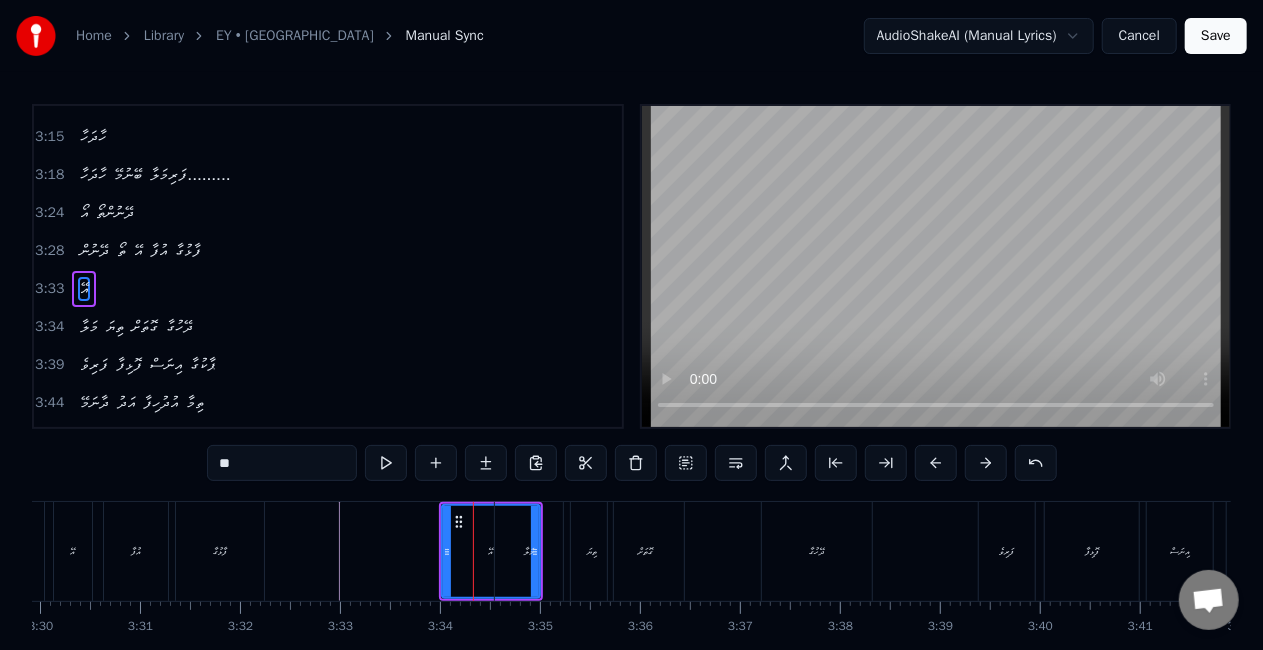 drag, startPoint x: 536, startPoint y: 560, endPoint x: 496, endPoint y: 541, distance: 44.28318 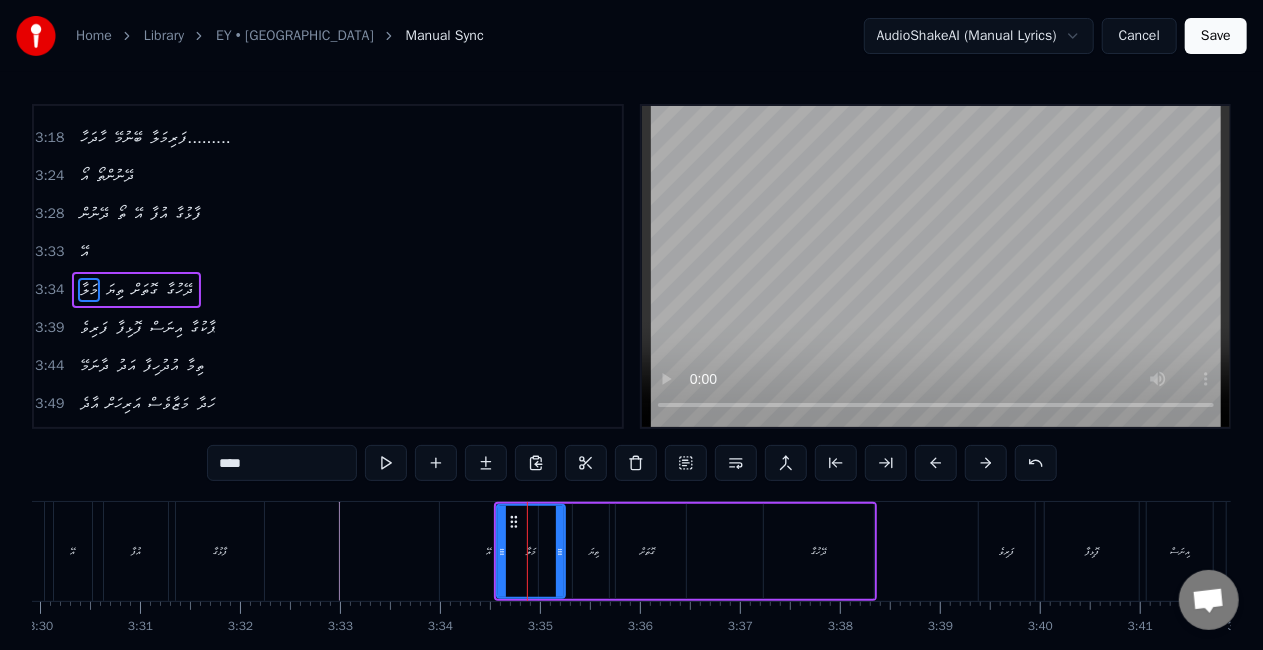 click on "އޭ" at bounding box center (489, 551) 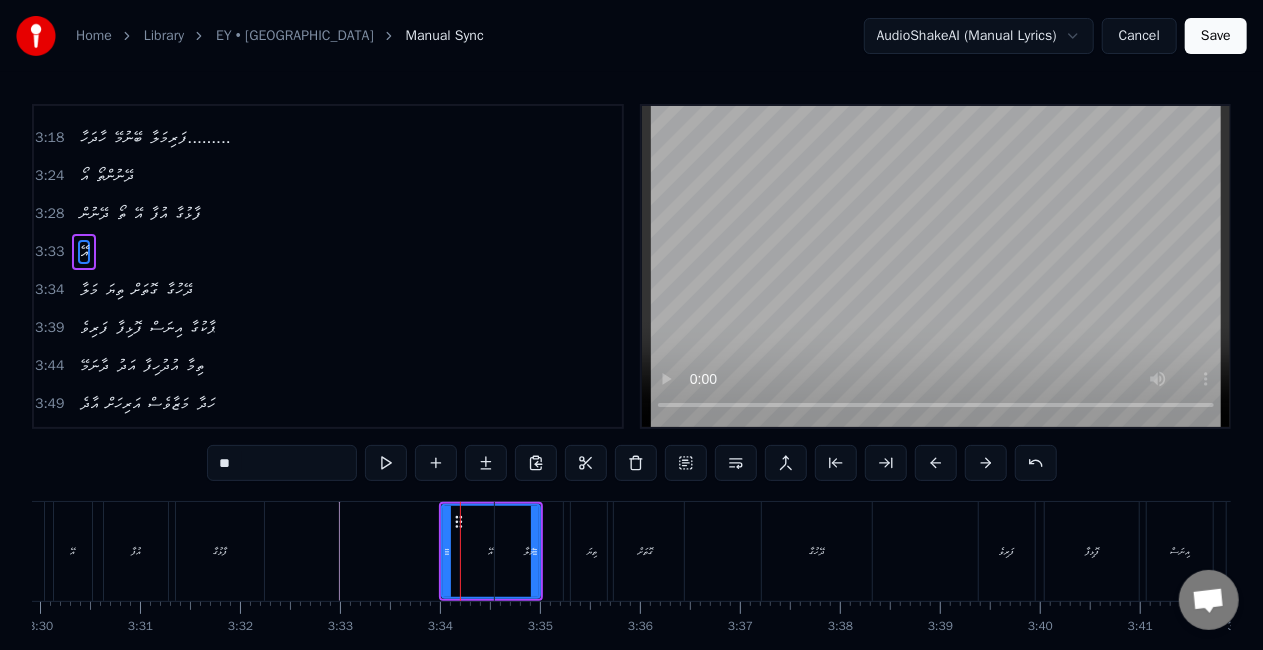 scroll, scrollTop: 1090, scrollLeft: 0, axis: vertical 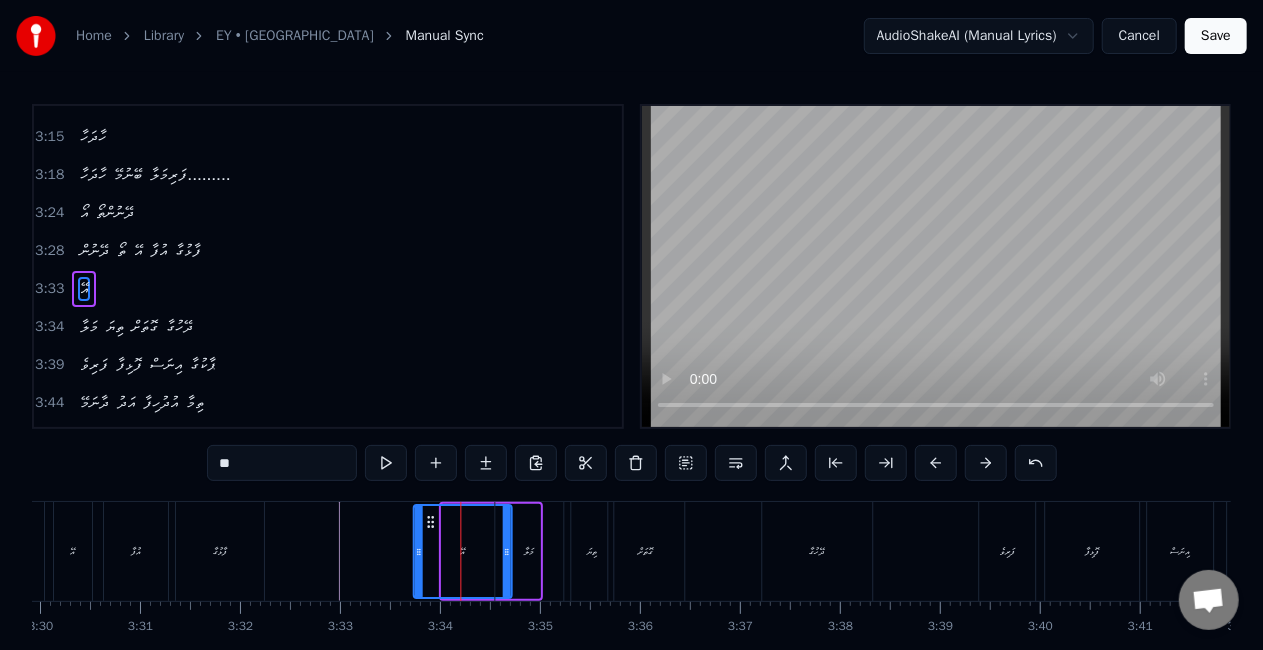 drag, startPoint x: 462, startPoint y: 524, endPoint x: 431, endPoint y: 521, distance: 31.144823 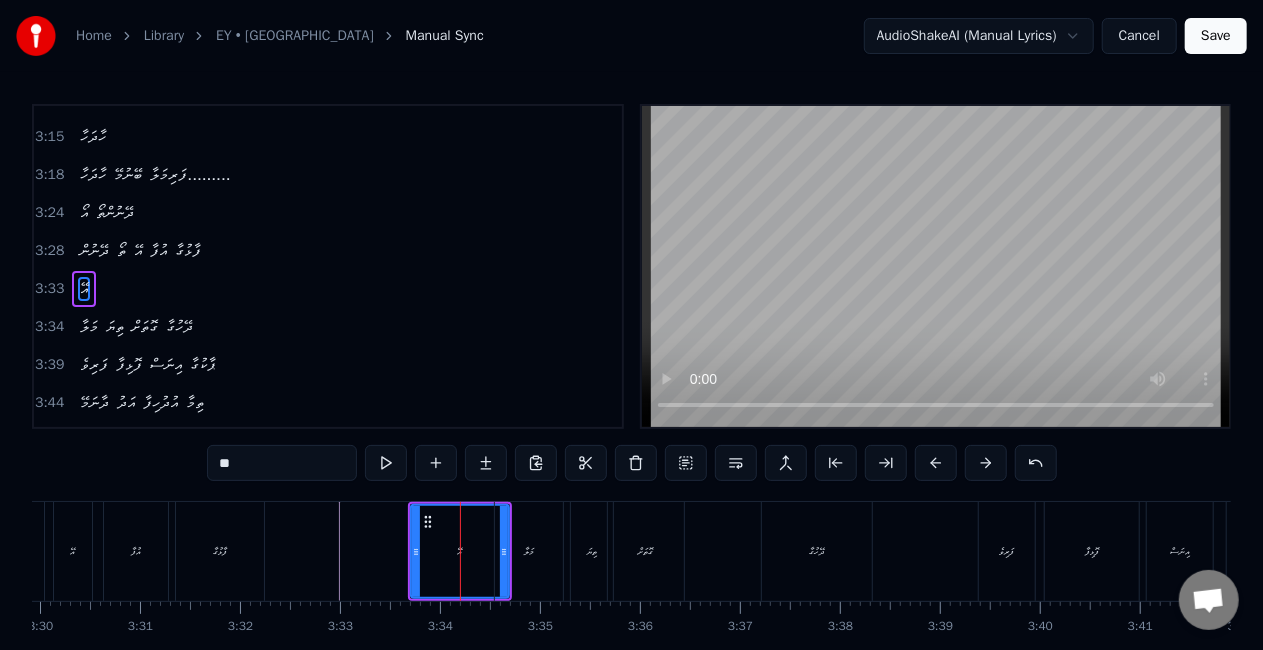 drag, startPoint x: 501, startPoint y: 557, endPoint x: 484, endPoint y: 544, distance: 21.400934 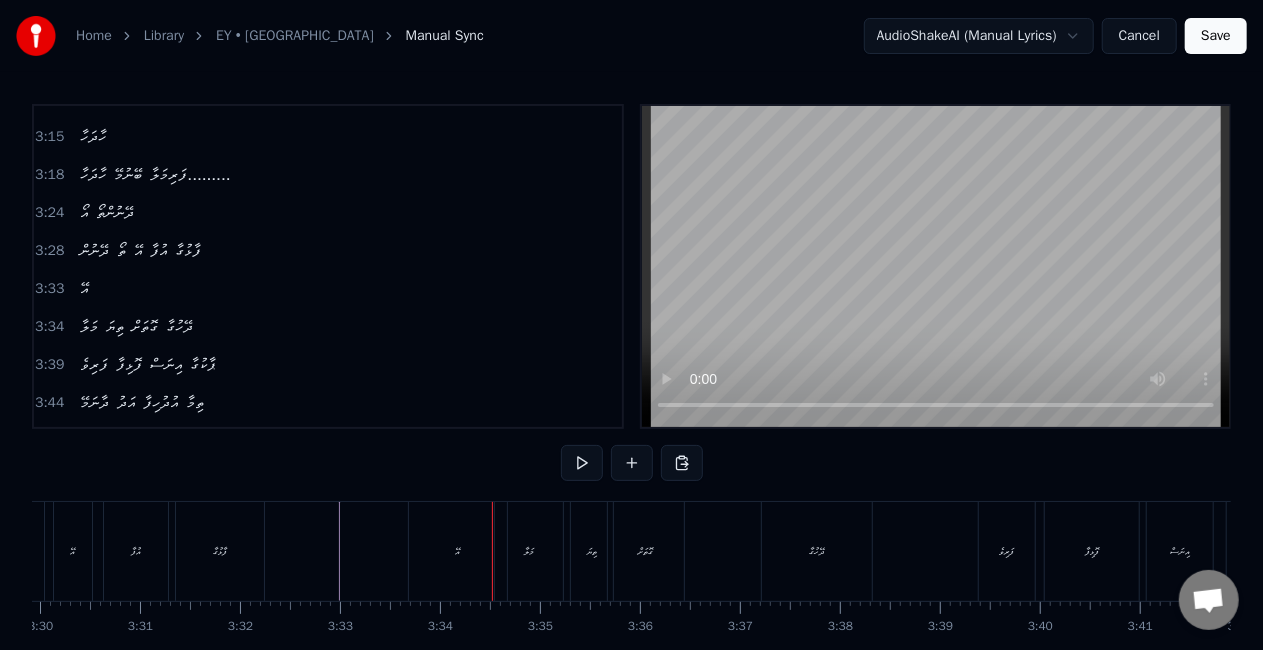 click on "އޭ" at bounding box center (458, 551) 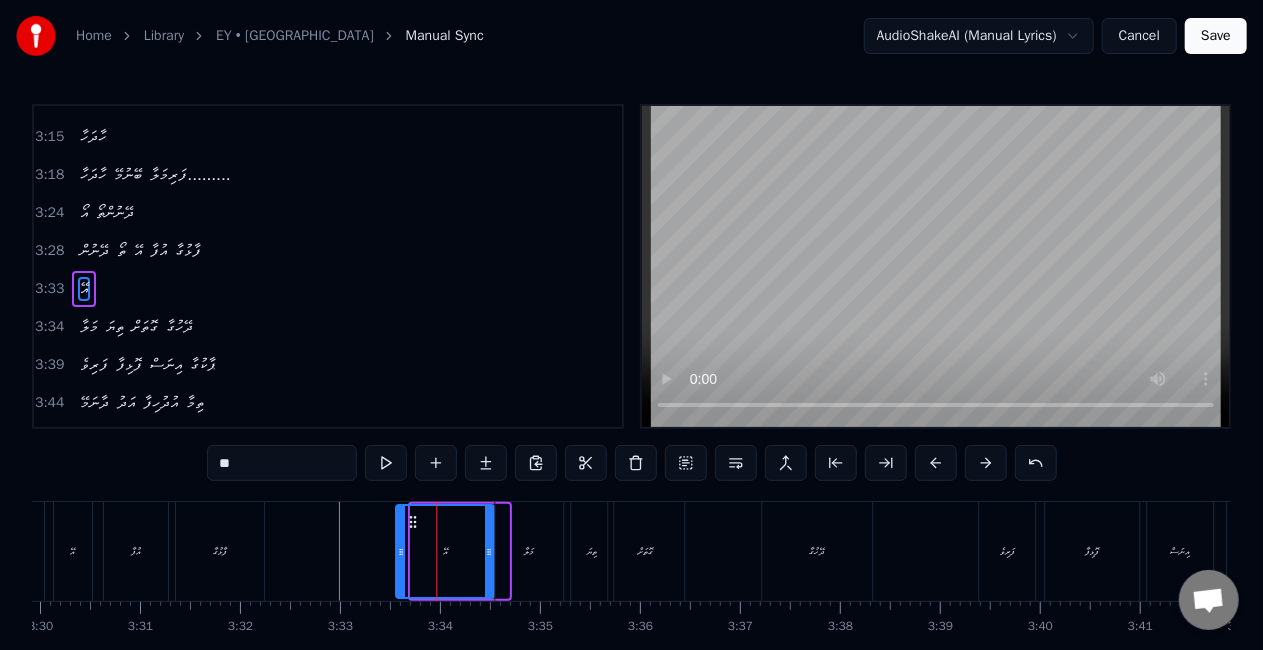 drag, startPoint x: 425, startPoint y: 525, endPoint x: 410, endPoint y: 525, distance: 15 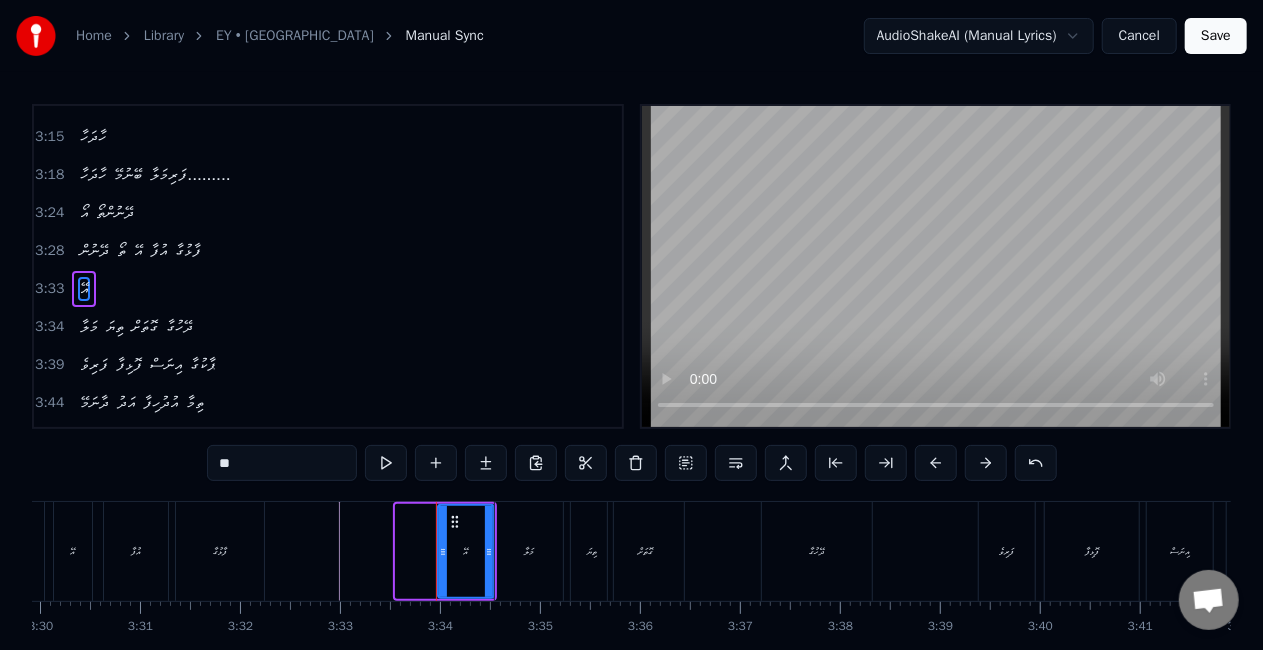drag, startPoint x: 398, startPoint y: 552, endPoint x: 438, endPoint y: 547, distance: 40.311287 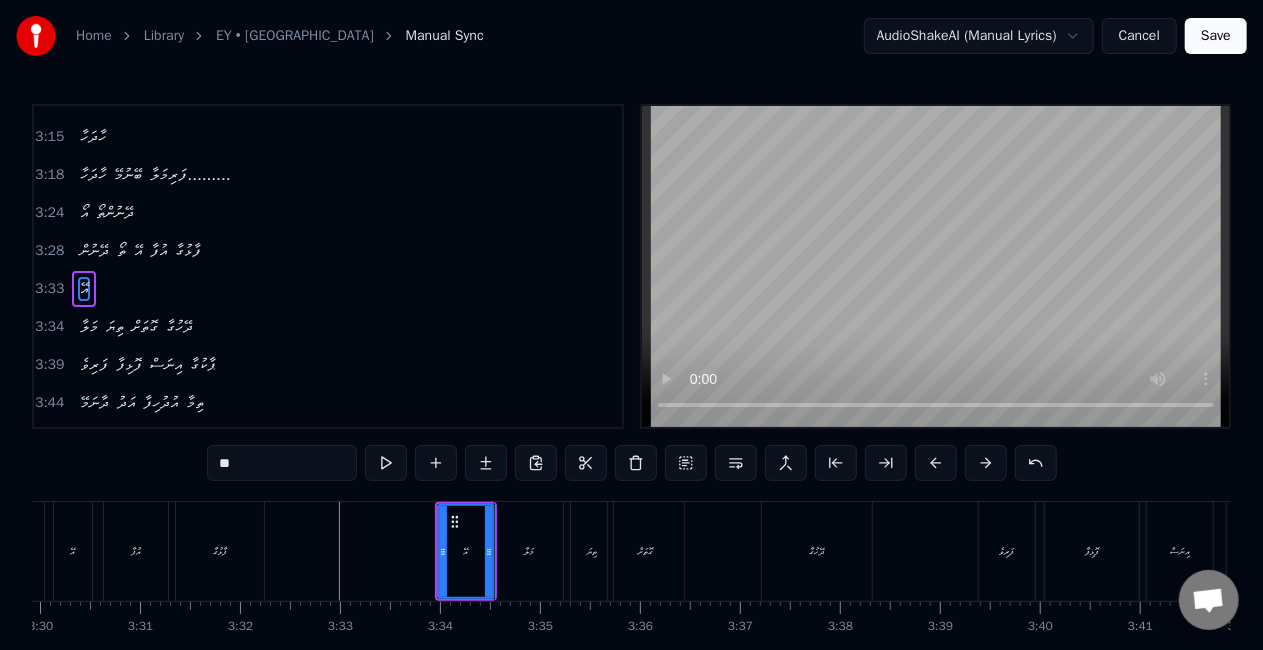 click on "އޭ" at bounding box center (466, 551) 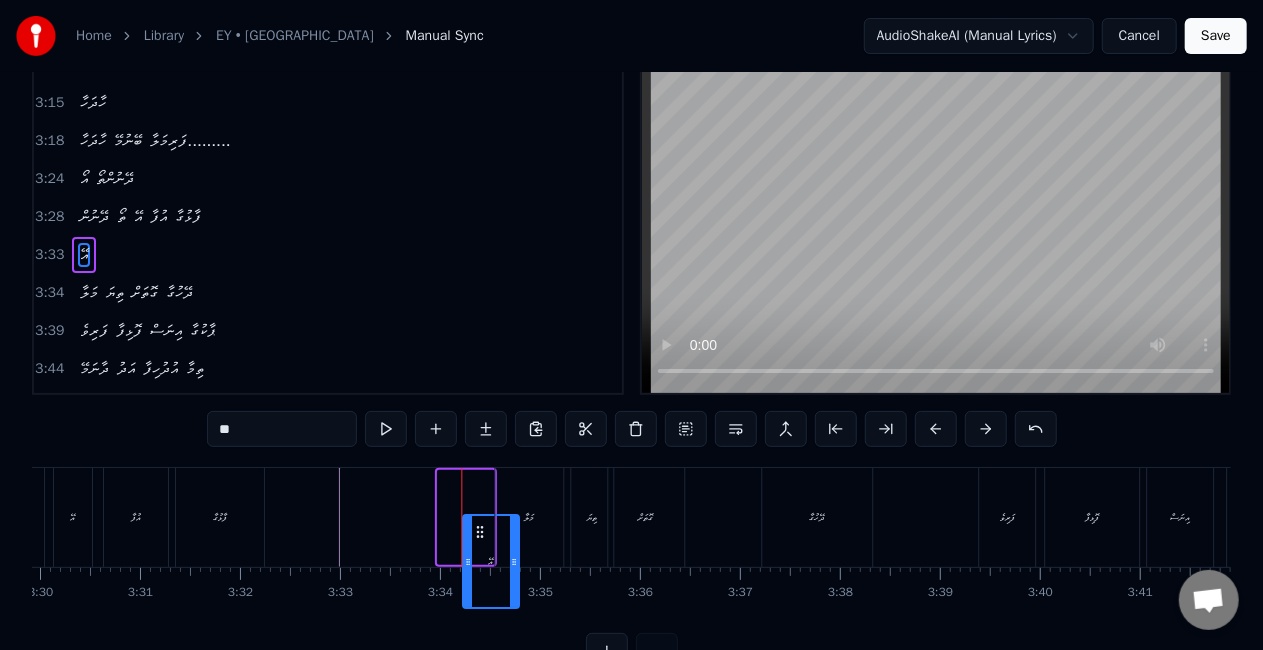 scroll, scrollTop: 45, scrollLeft: 0, axis: vertical 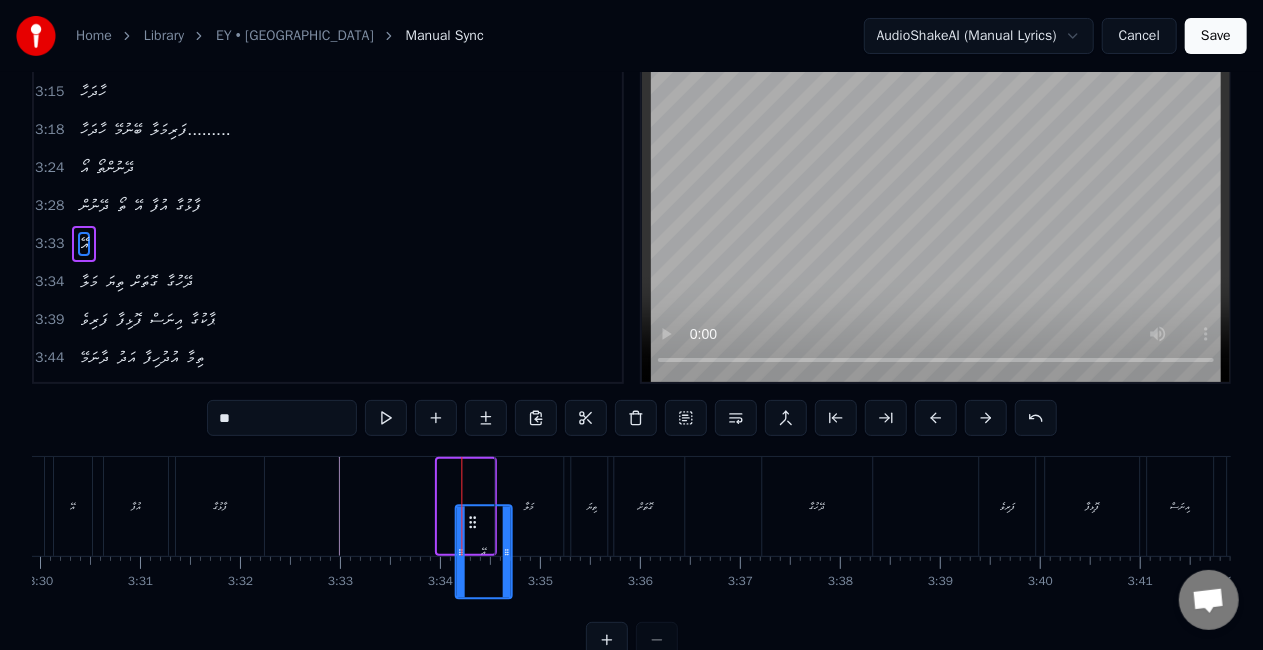 drag, startPoint x: 450, startPoint y: 520, endPoint x: 467, endPoint y: 456, distance: 66.21933 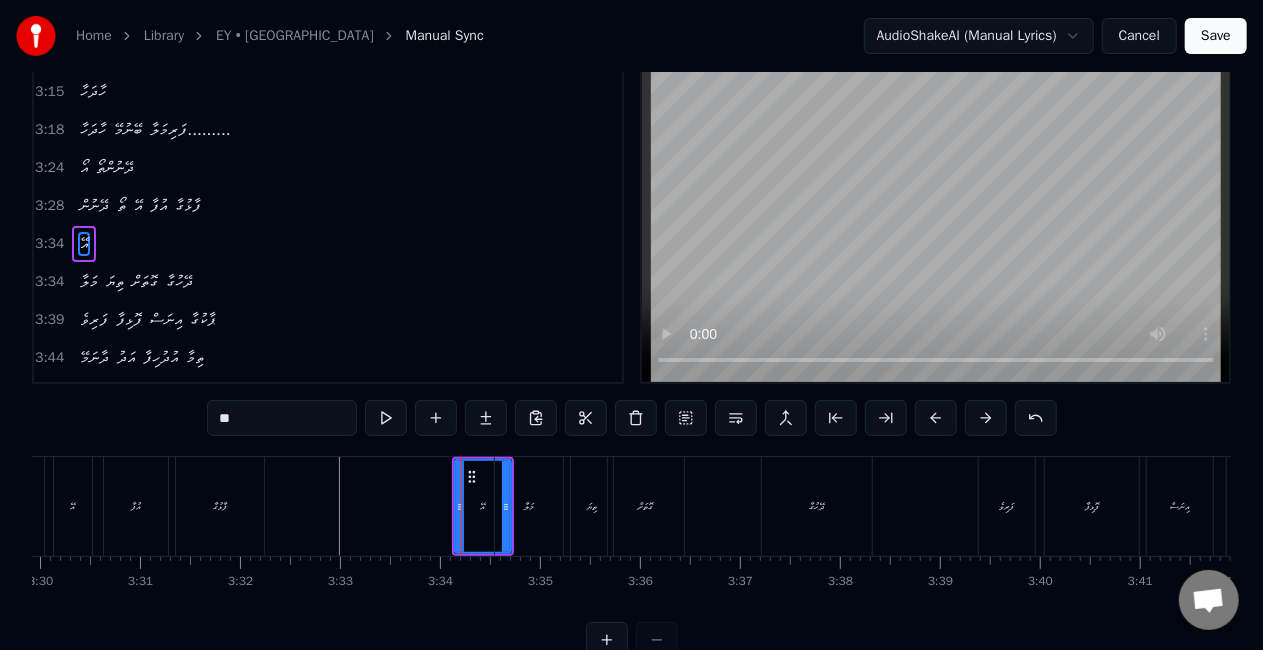 click at bounding box center (386, 418) 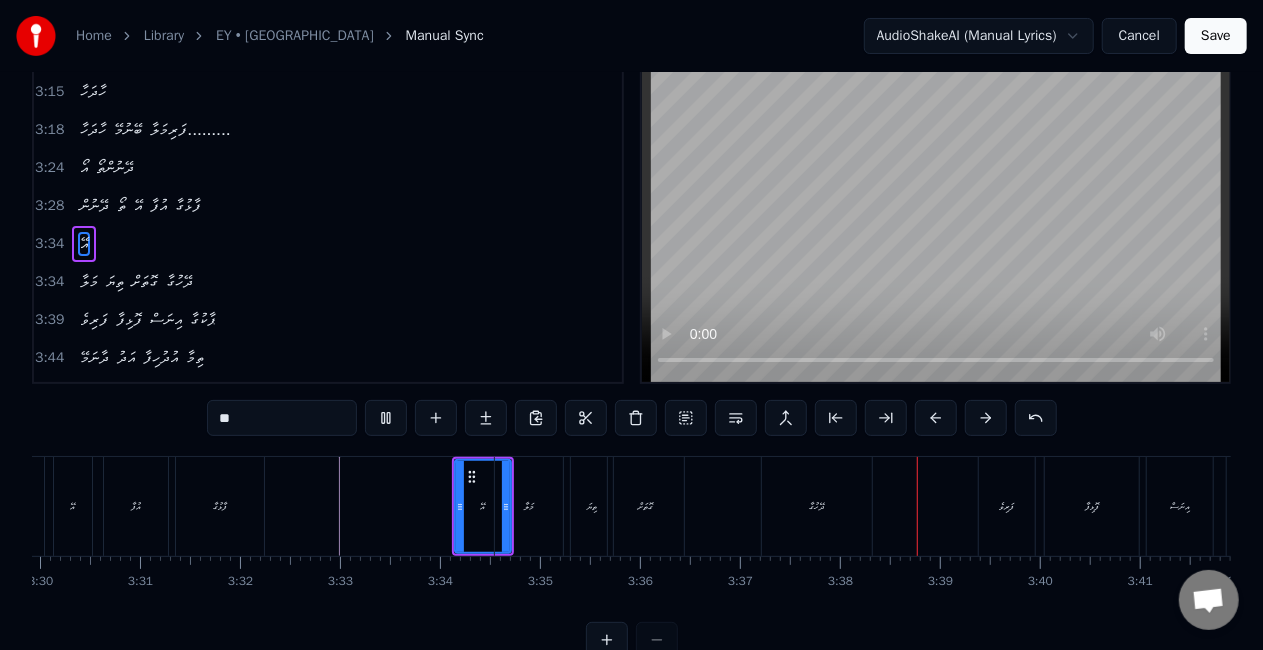 click on "ދޭހުގާ" at bounding box center [816, 506] 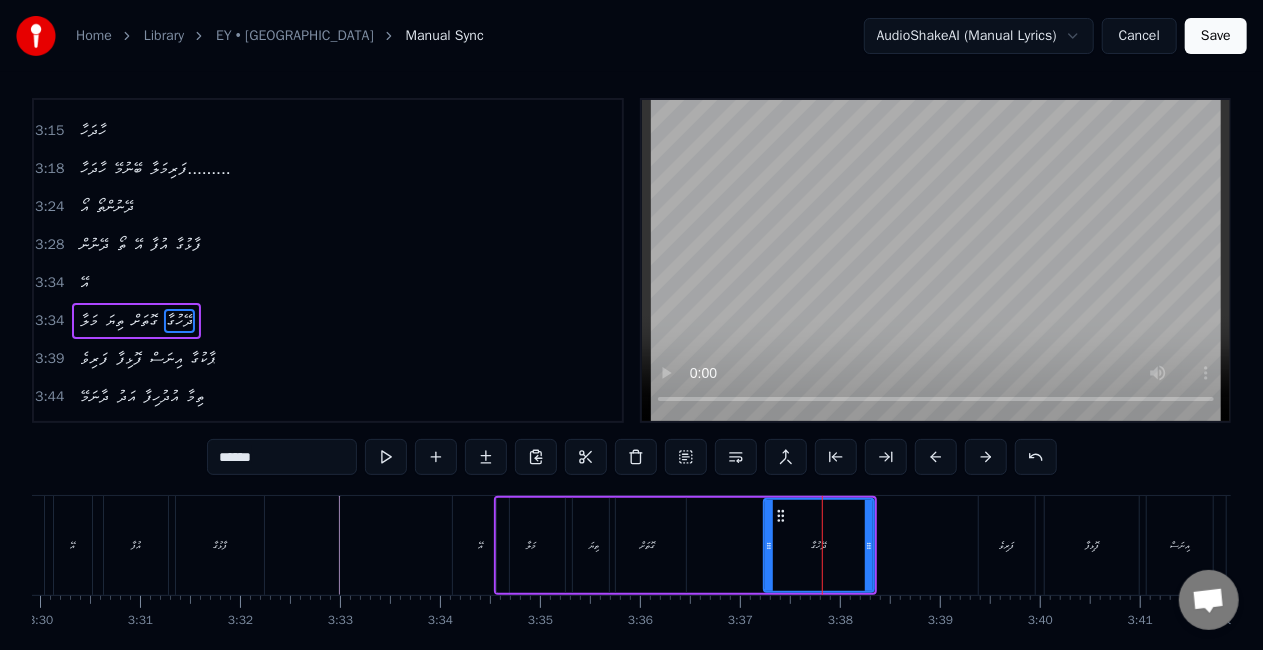 scroll, scrollTop: 0, scrollLeft: 0, axis: both 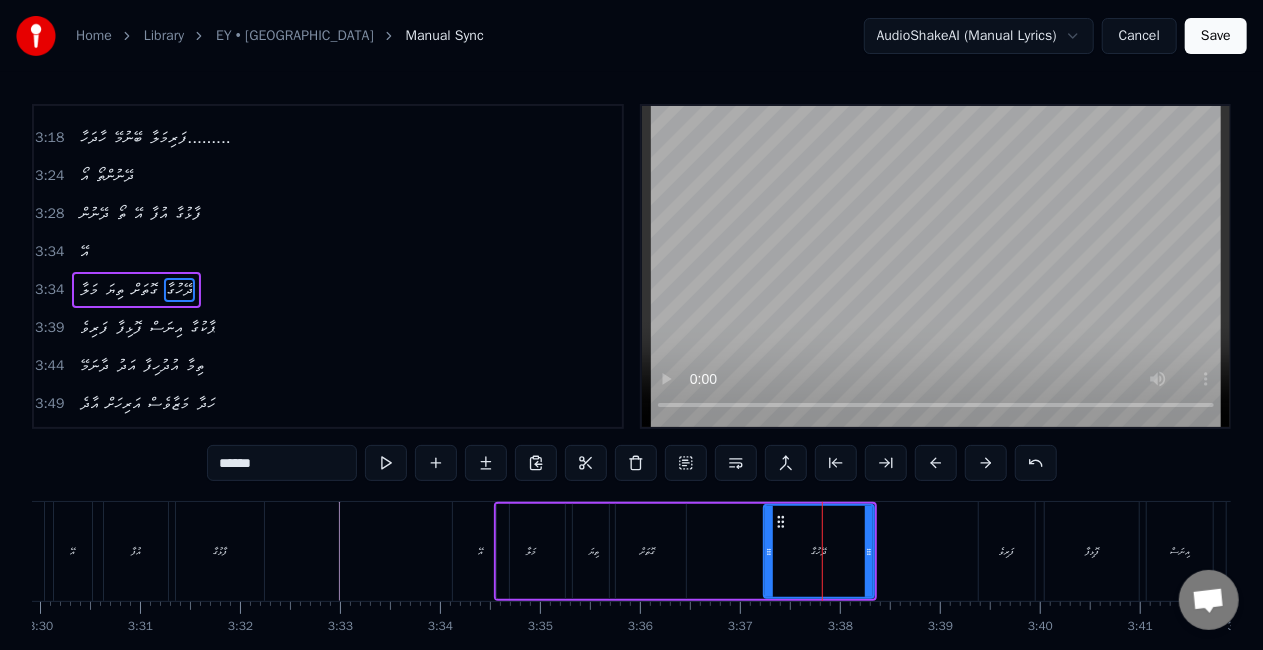 click on "******" at bounding box center [282, 463] 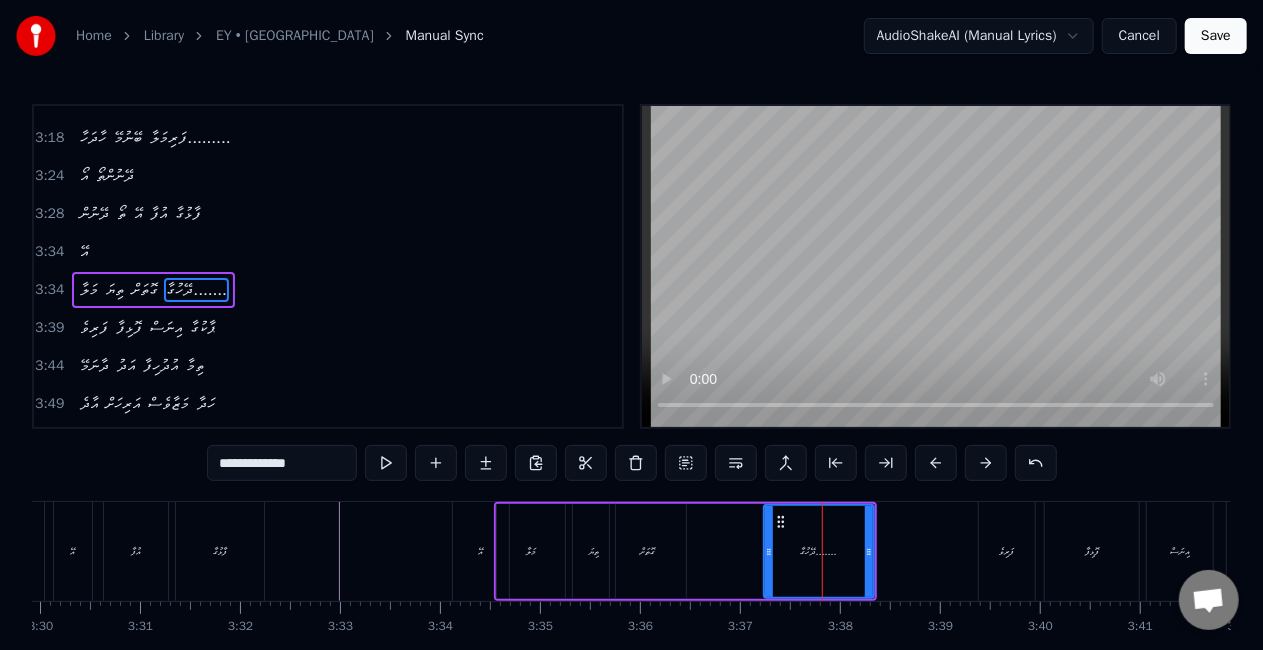 click on "އޭ" at bounding box center [481, 551] 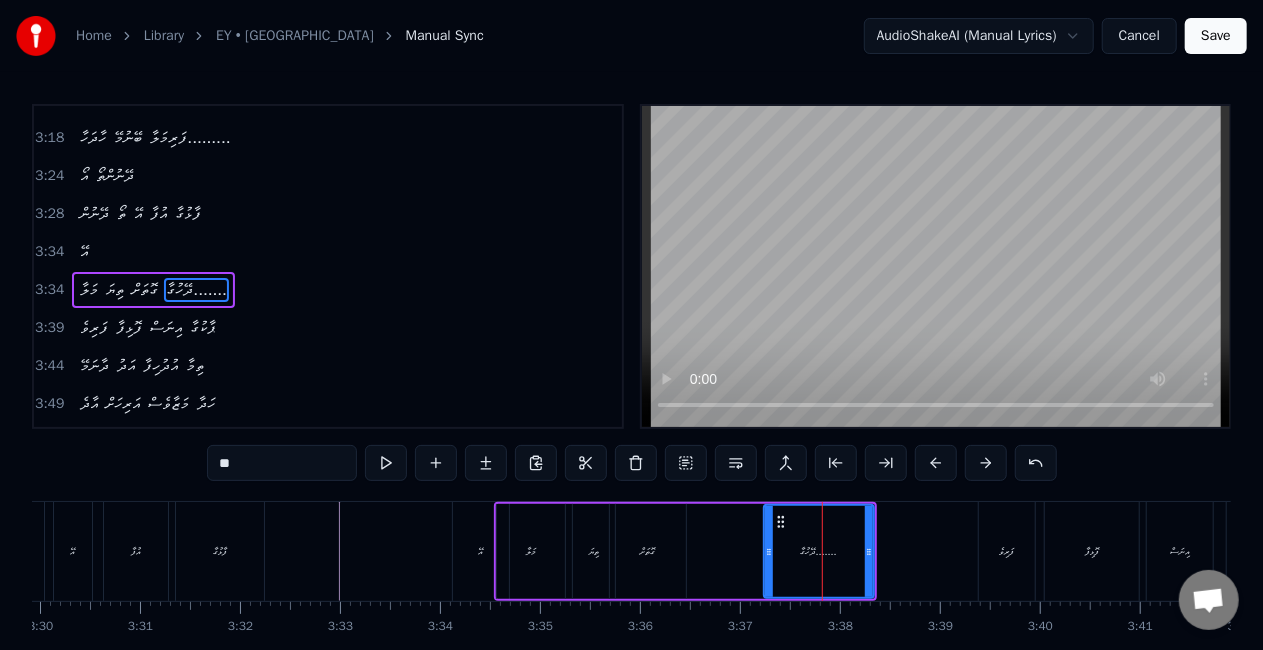scroll, scrollTop: 1090, scrollLeft: 0, axis: vertical 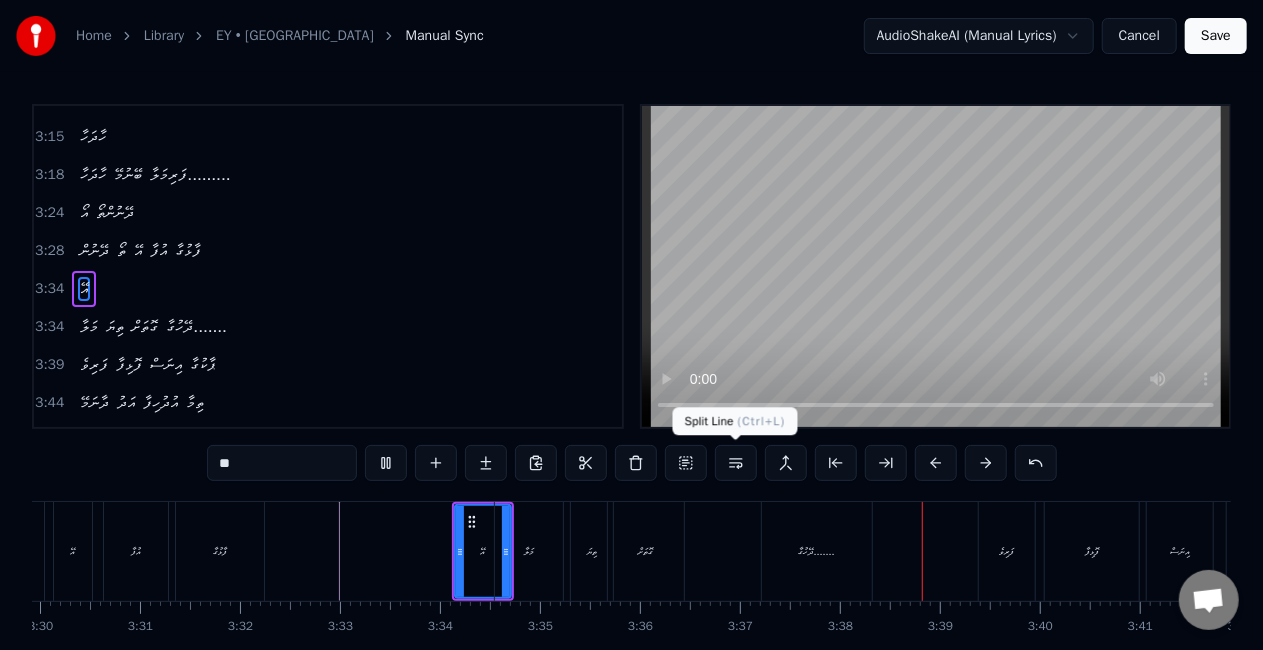 click on "ދޭހުގާ......." at bounding box center (817, 551) 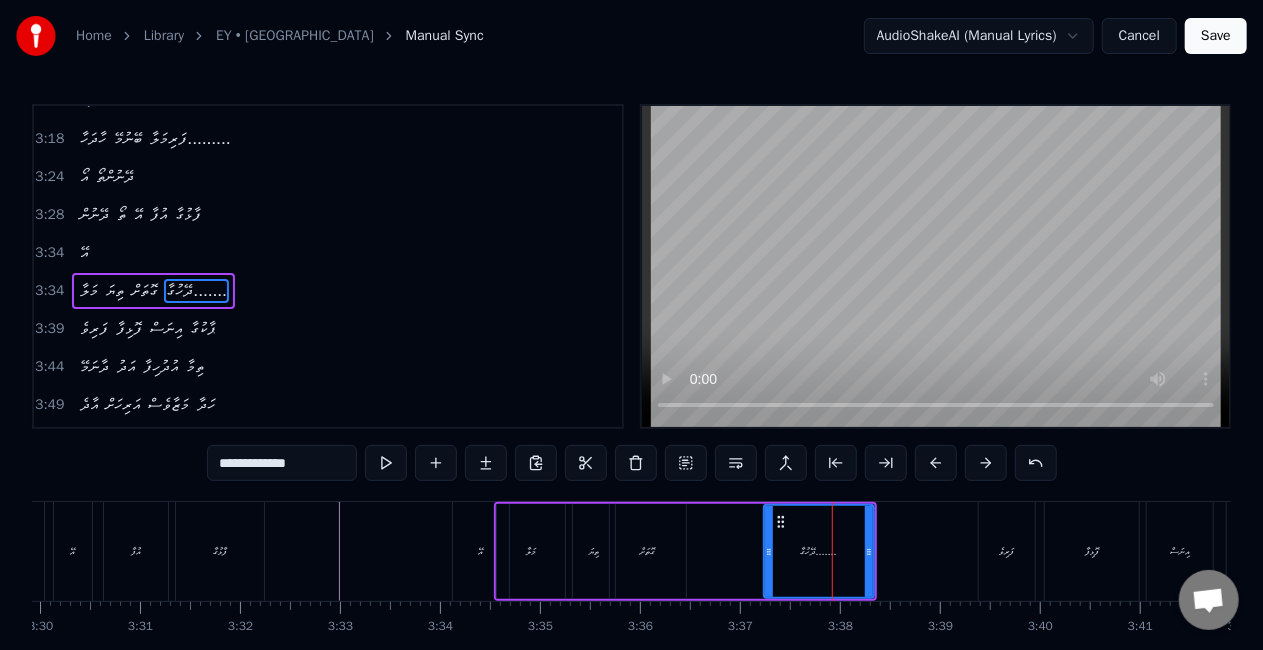 scroll, scrollTop: 1127, scrollLeft: 0, axis: vertical 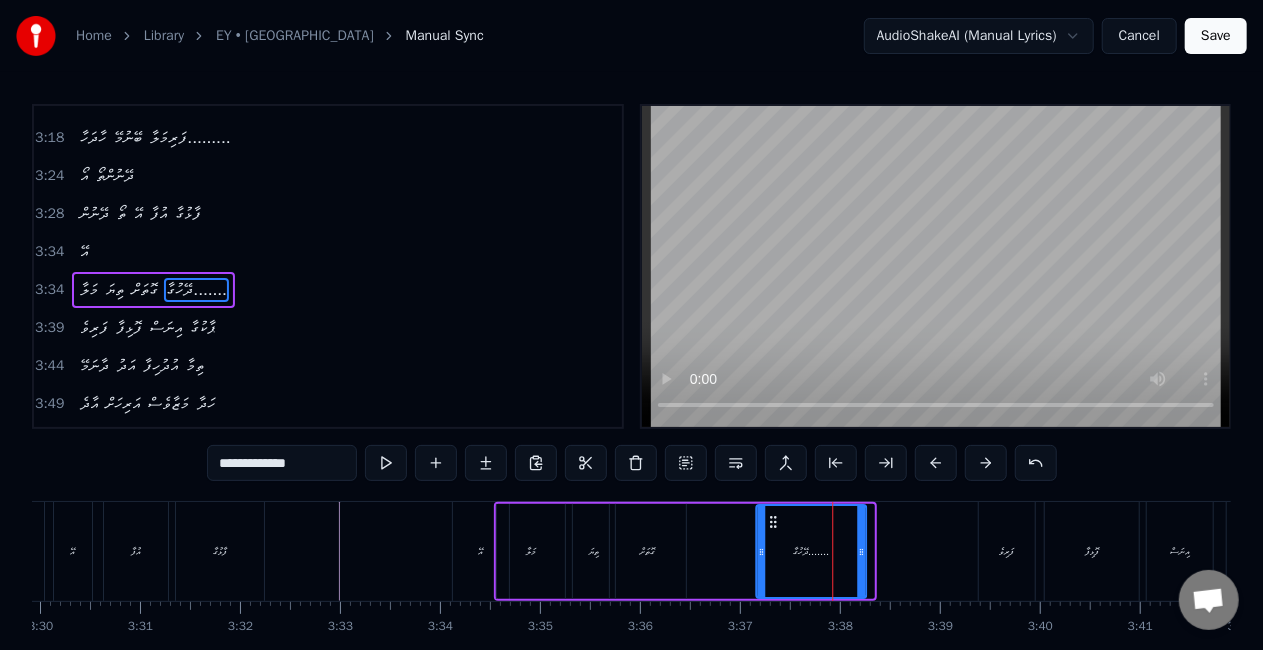 click 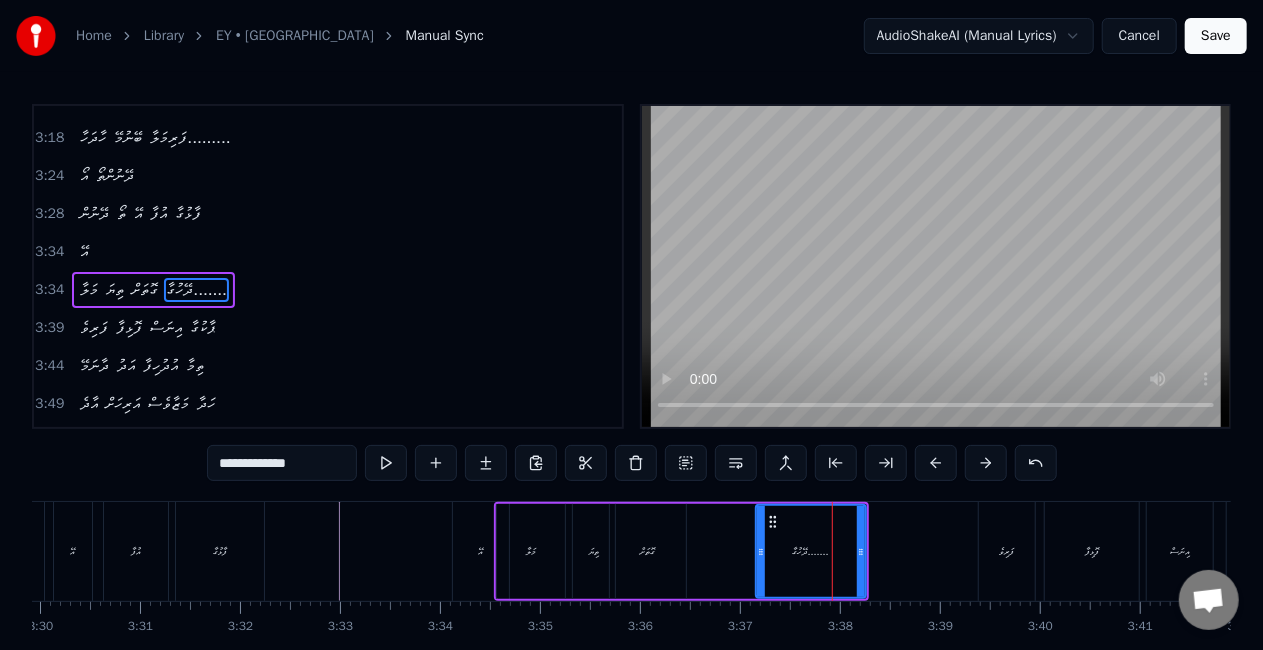 click on "އޭ" at bounding box center (481, 551) 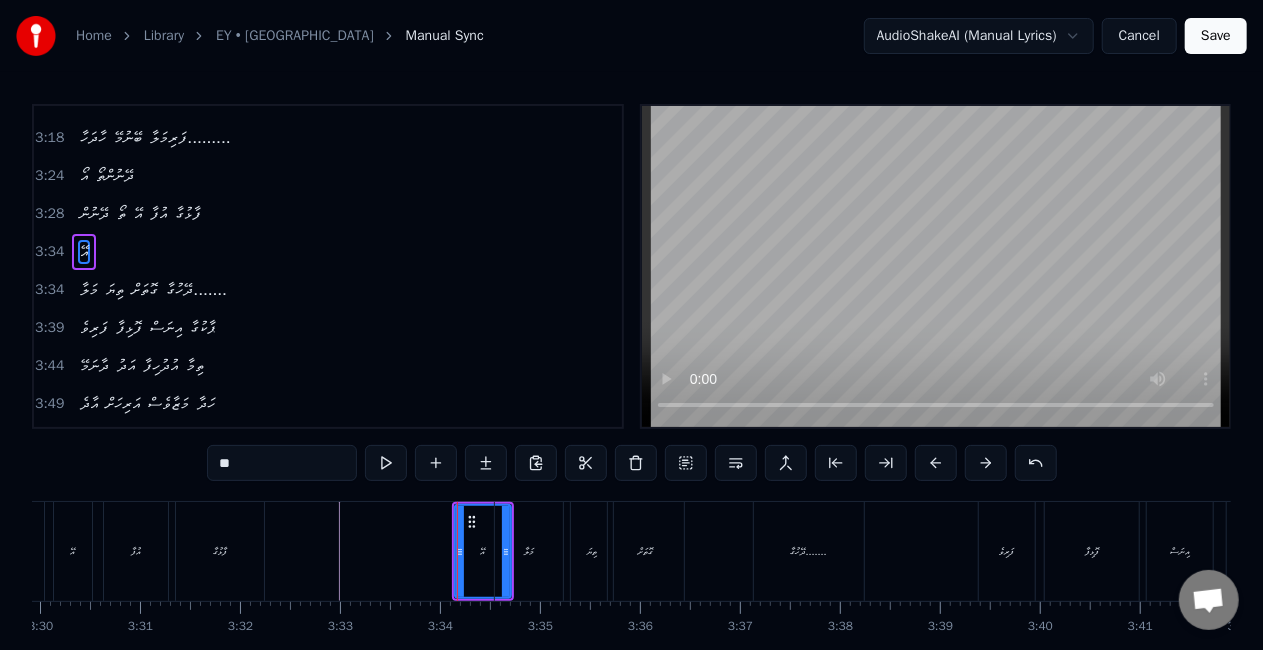 scroll, scrollTop: 1090, scrollLeft: 0, axis: vertical 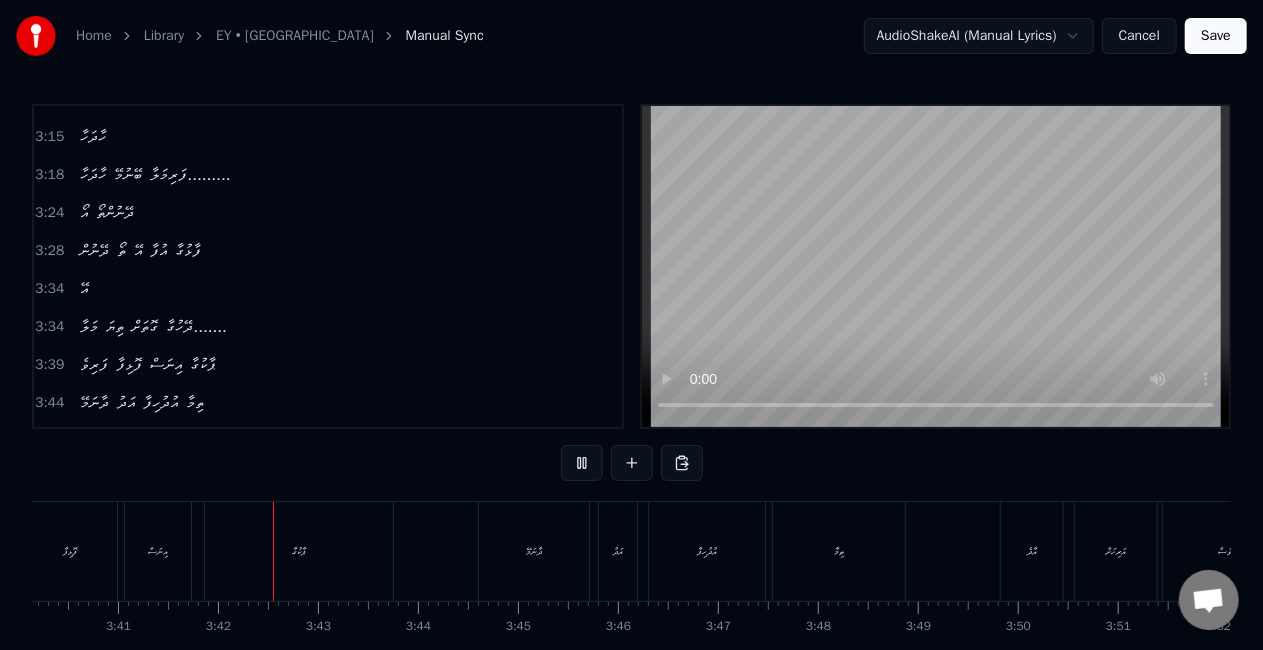 click on "އިނަސް" at bounding box center (158, 551) 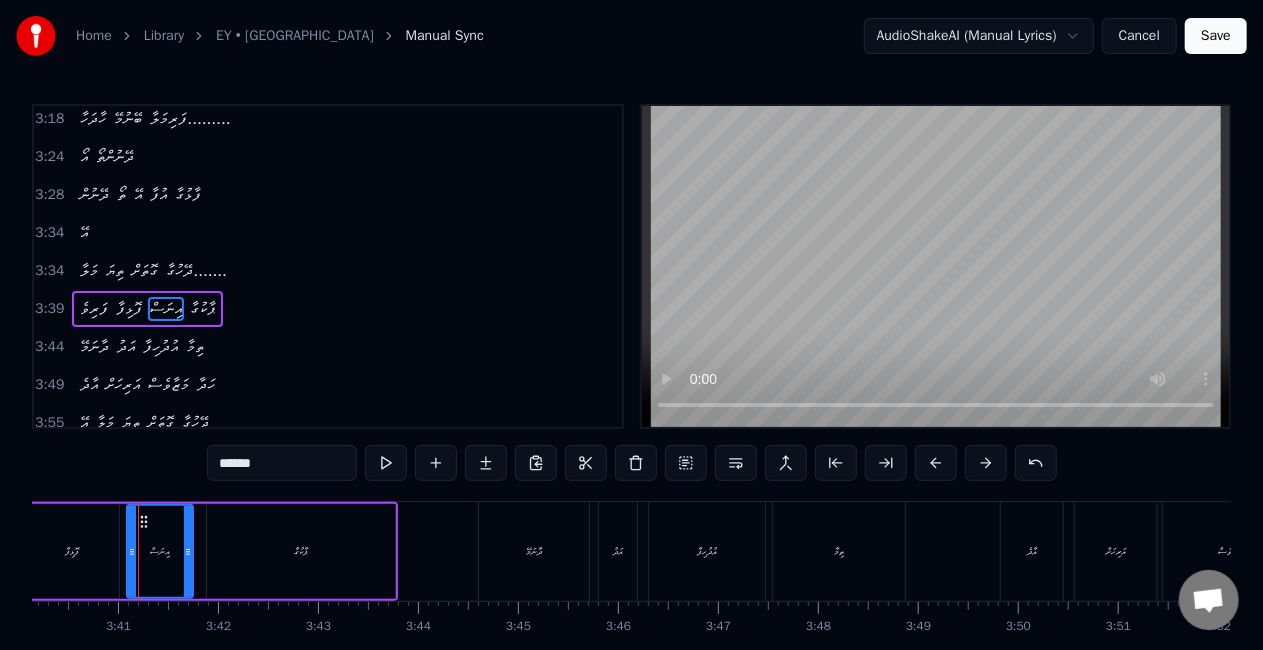 scroll, scrollTop: 1164, scrollLeft: 0, axis: vertical 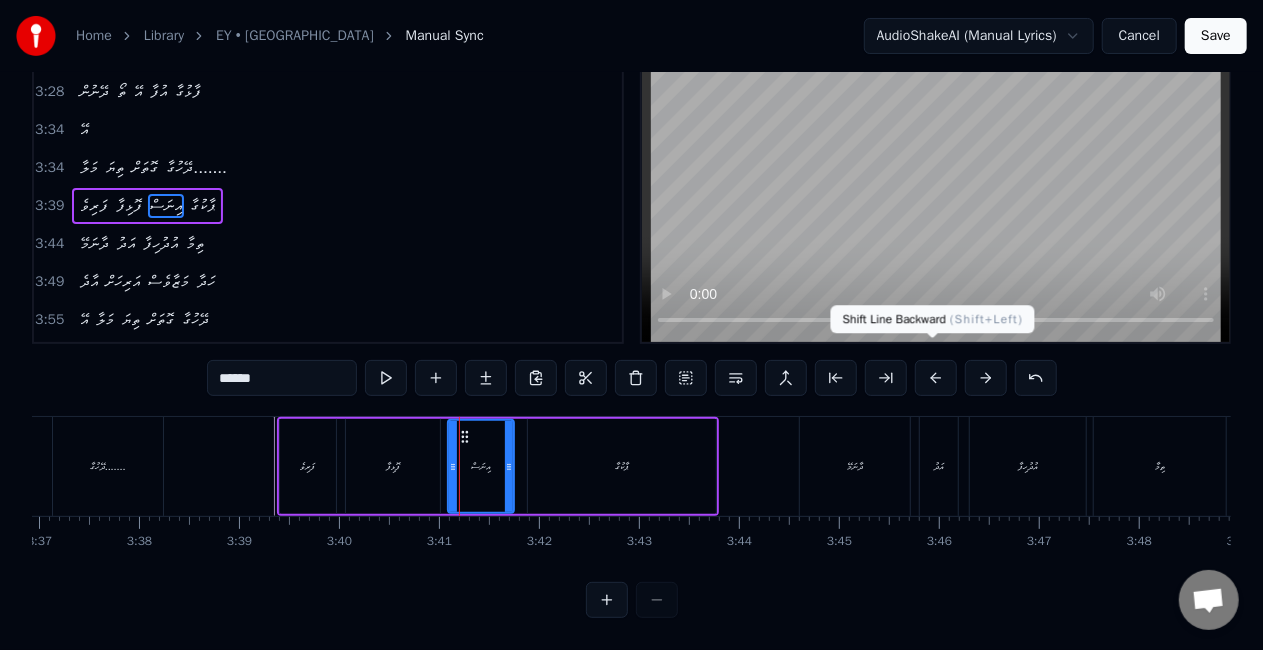 click at bounding box center (936, 378) 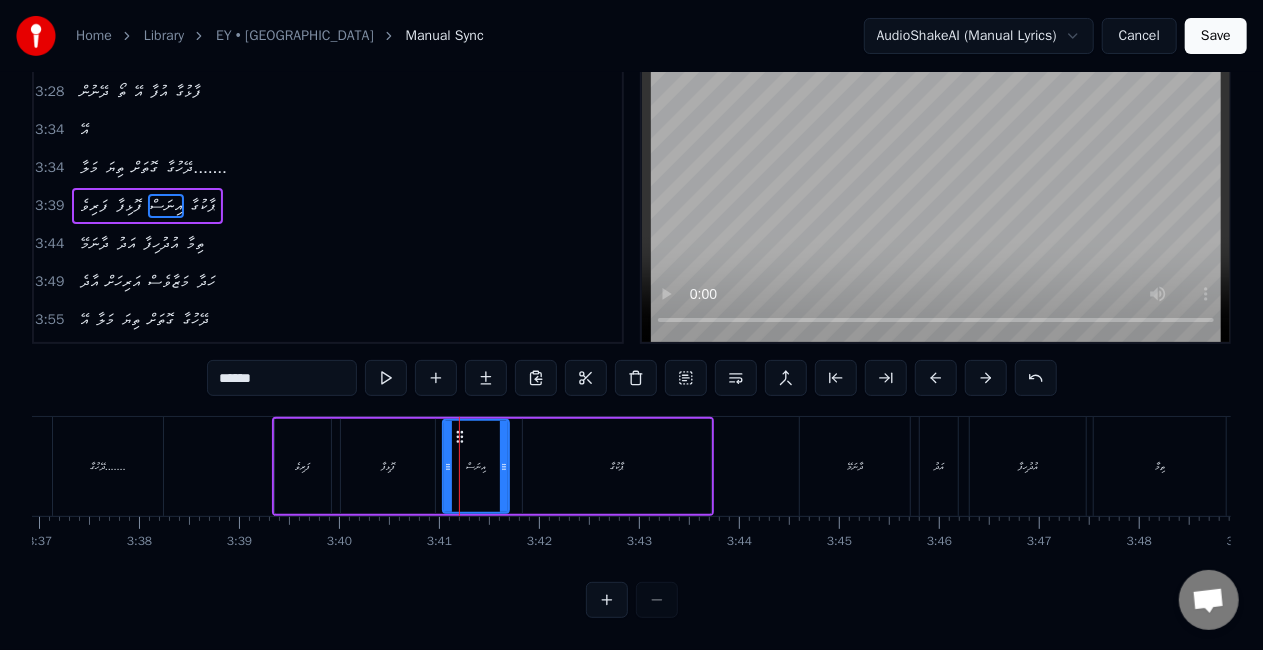 click at bounding box center [-8920, 466] 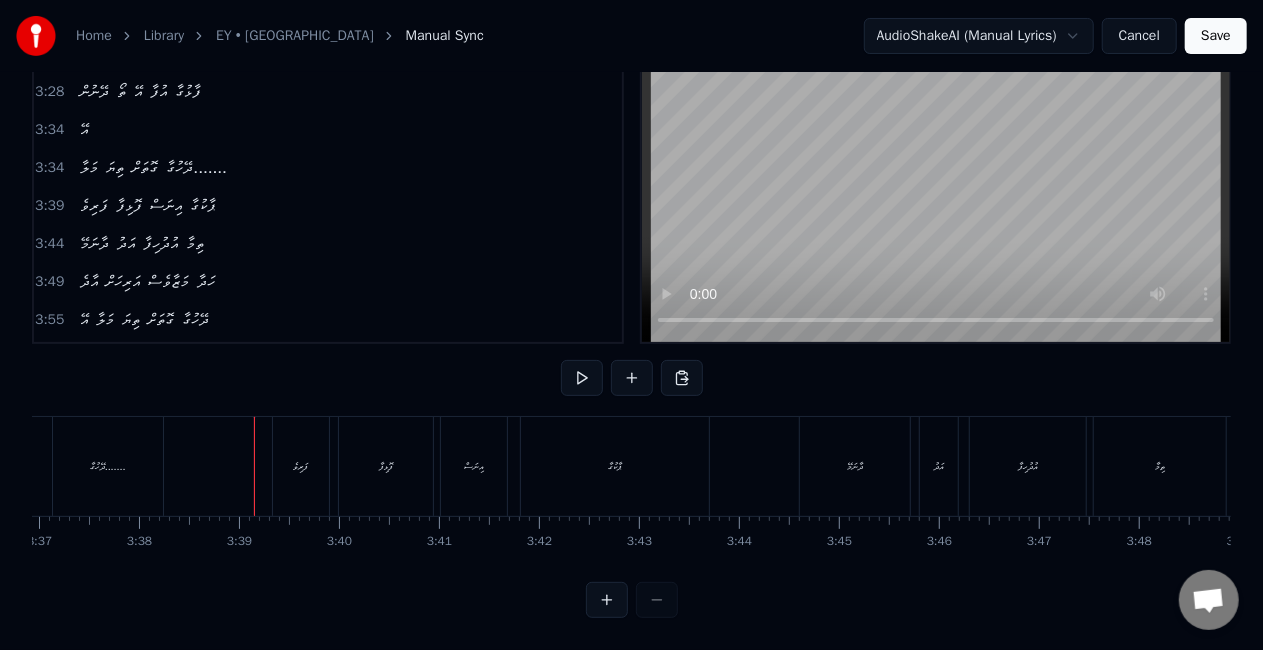 click on "ފަރިވެ" at bounding box center (301, 466) 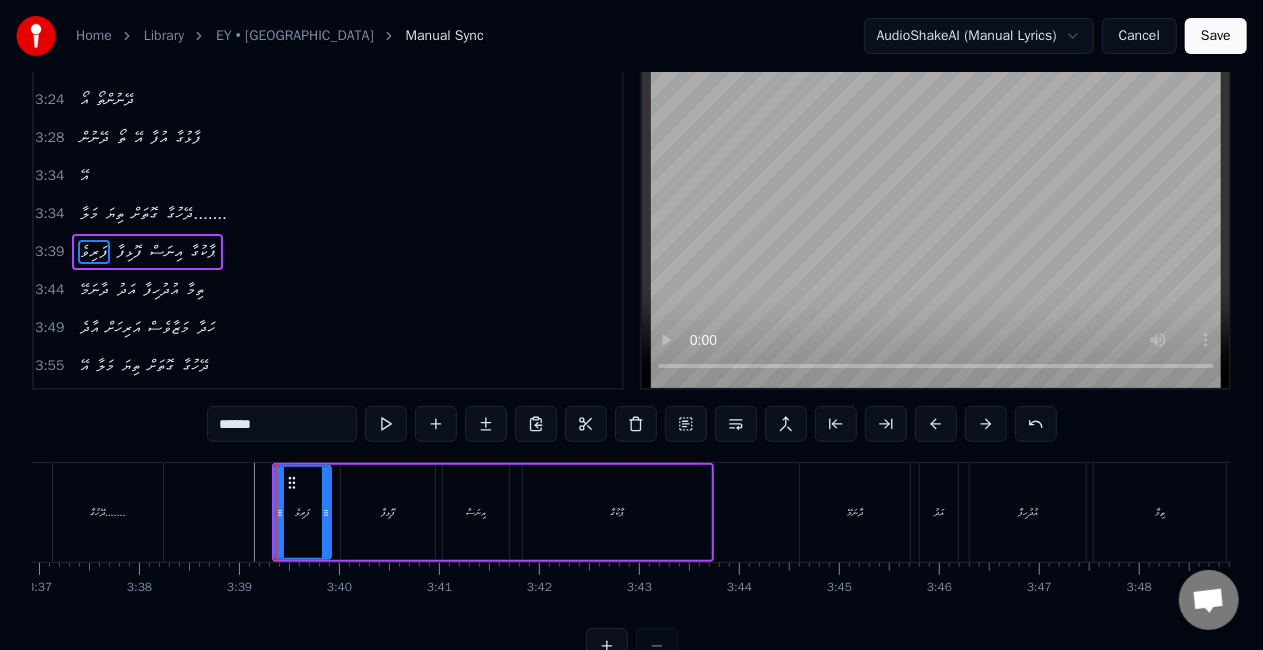 scroll, scrollTop: 0, scrollLeft: 0, axis: both 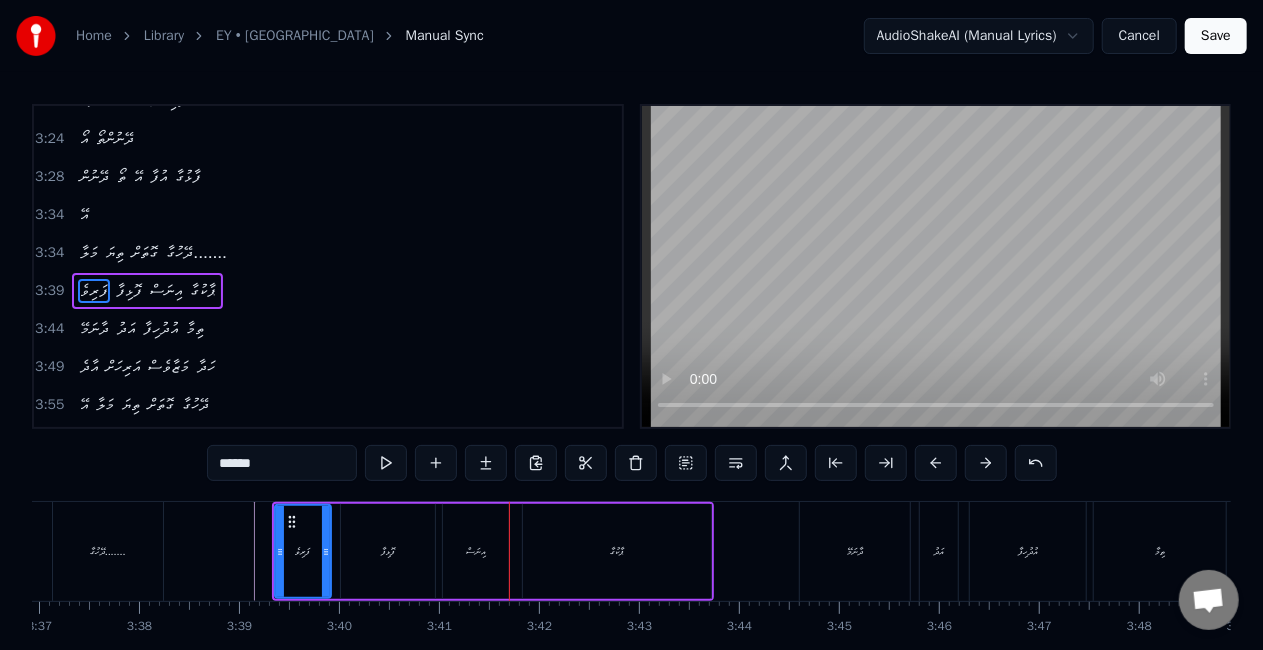 click on "ފޮޅިފާ" at bounding box center [388, 551] 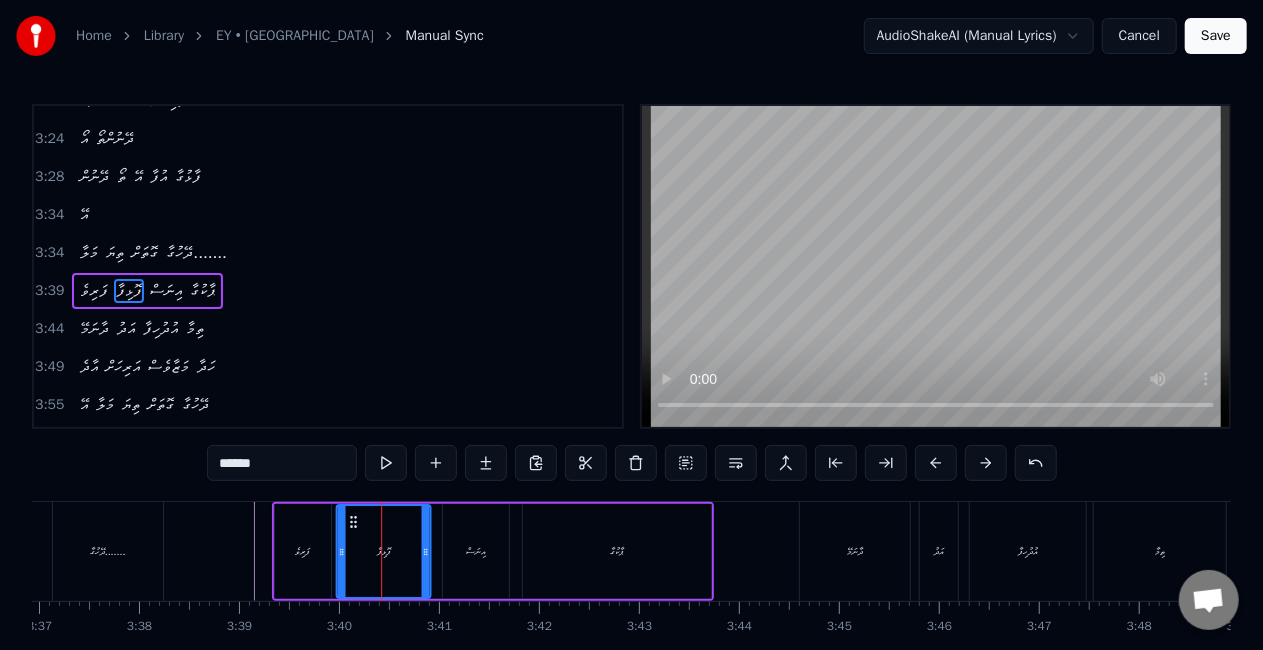 click 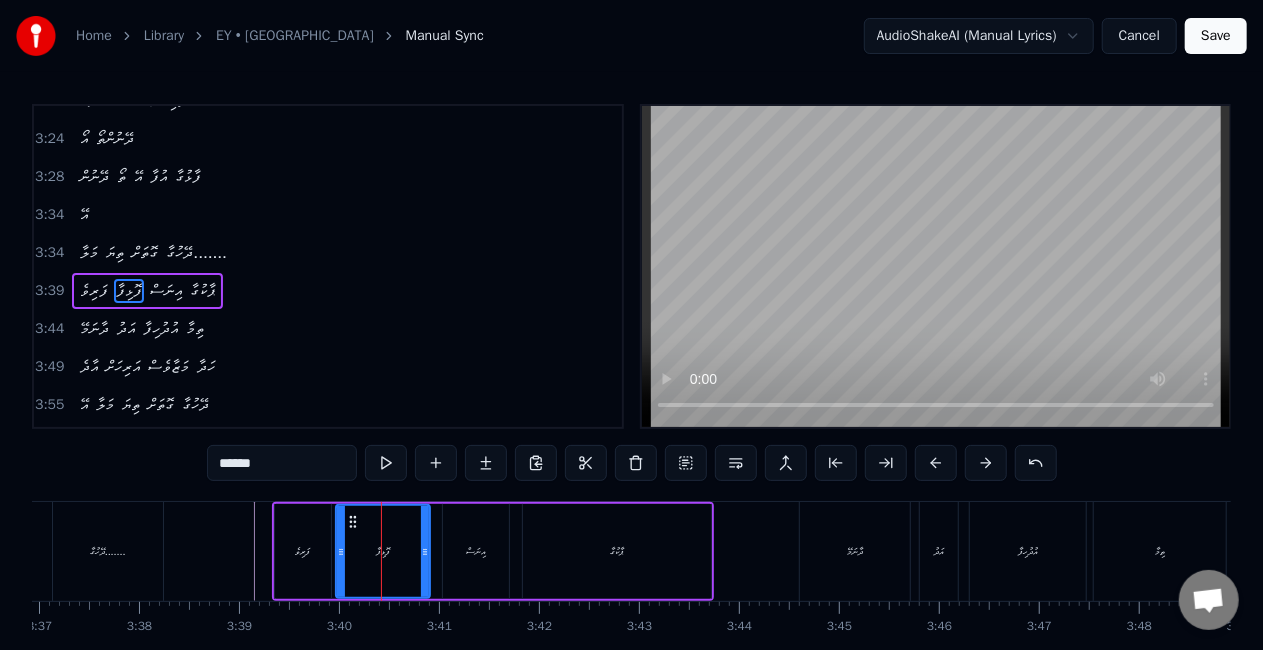 click on "އިނަސް" at bounding box center [476, 551] 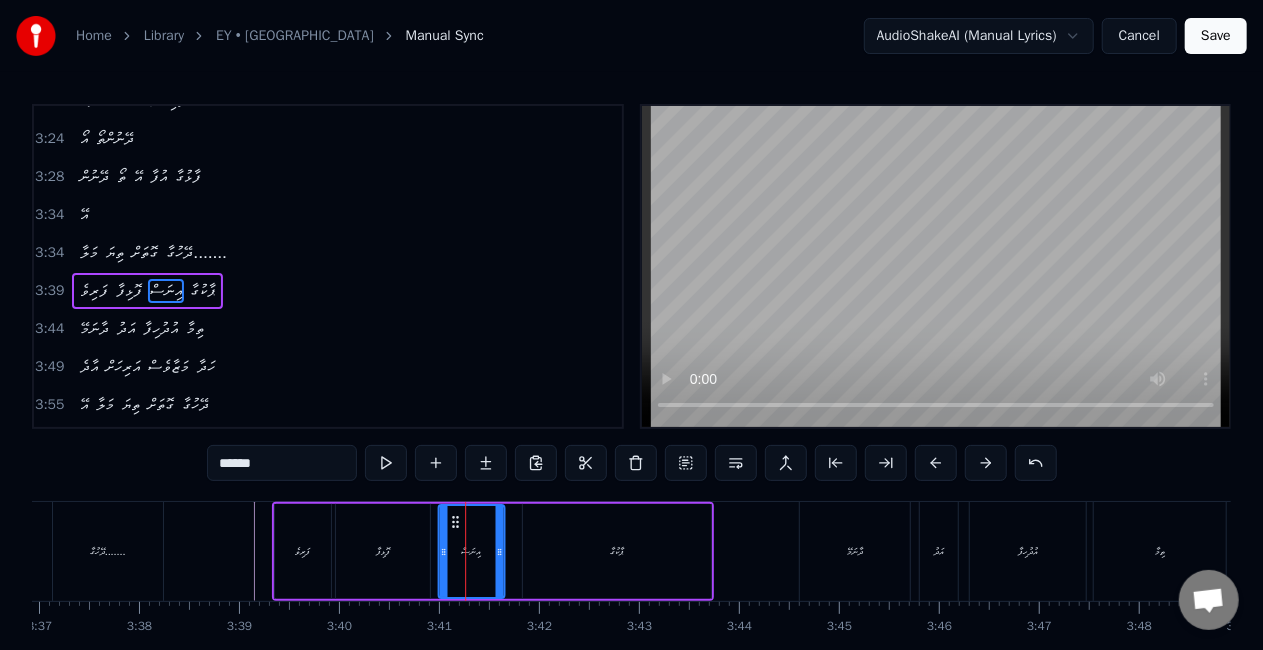 click 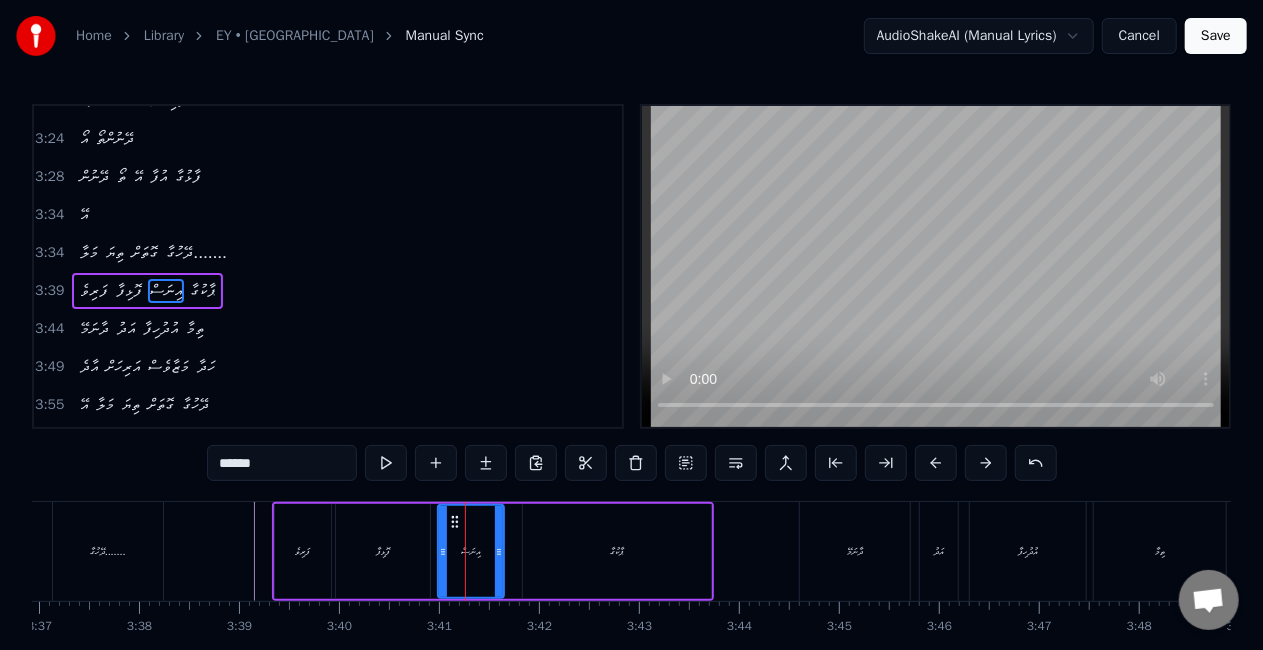 click on "ޕާކުގާ" at bounding box center [617, 551] 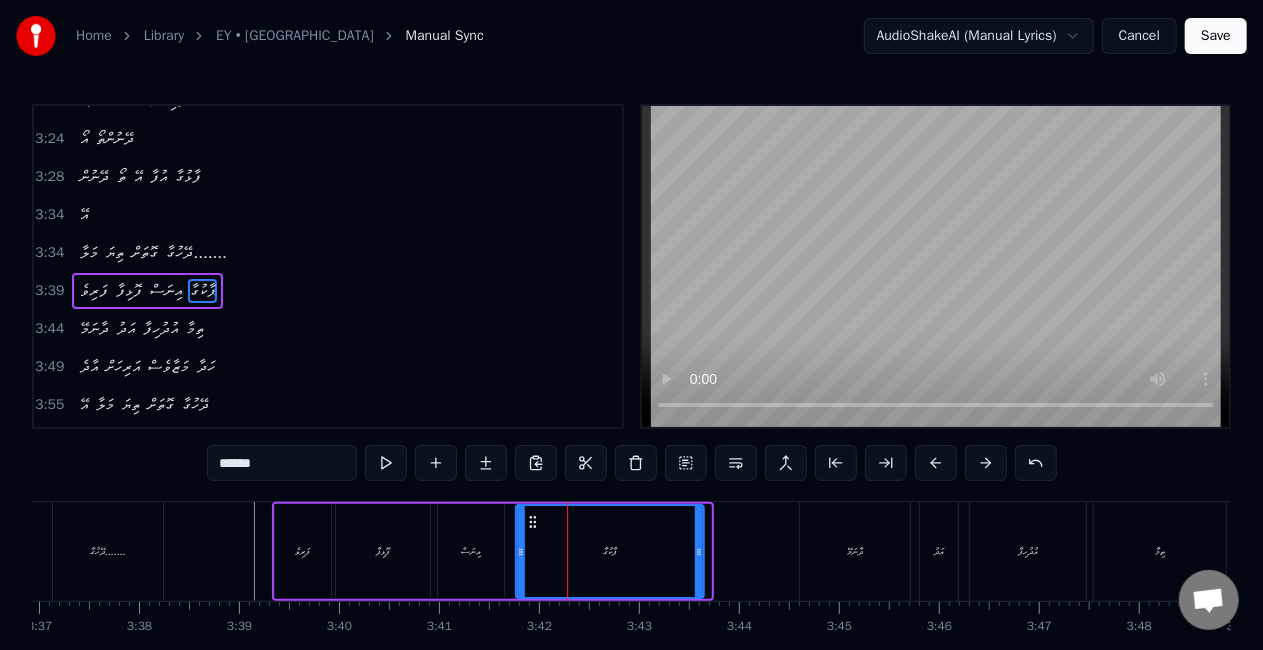 click 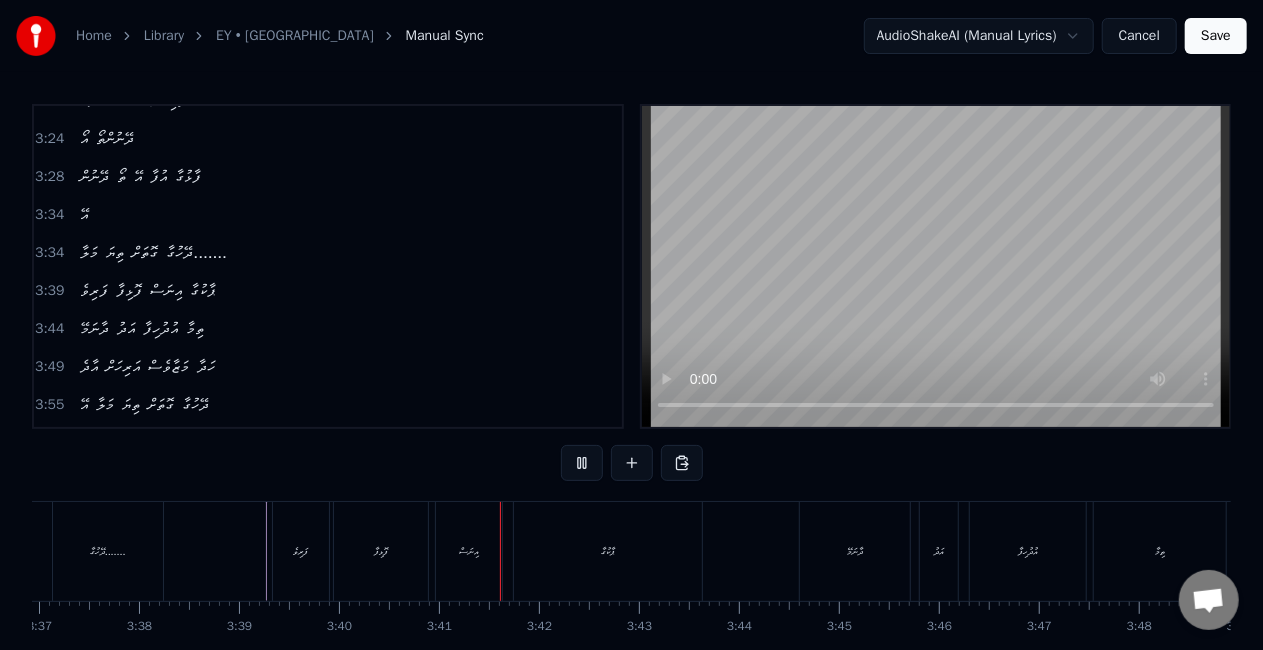 click at bounding box center (-8920, 551) 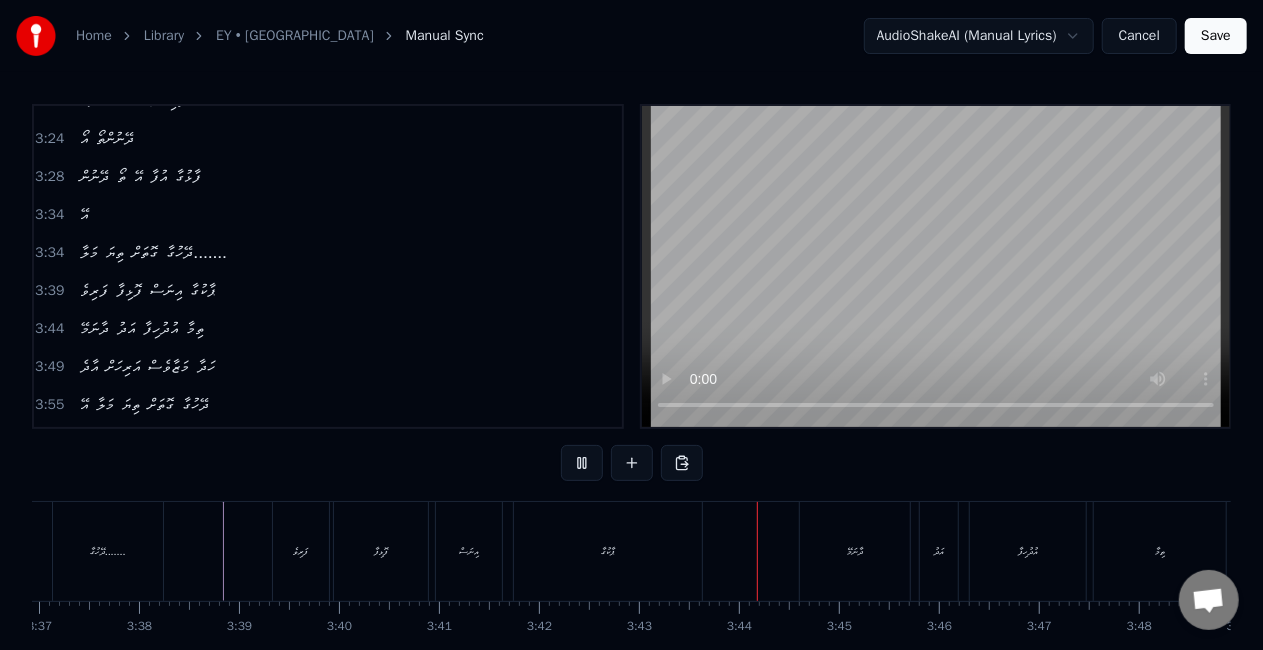 click on "ޕާކުގާ" at bounding box center [608, 551] 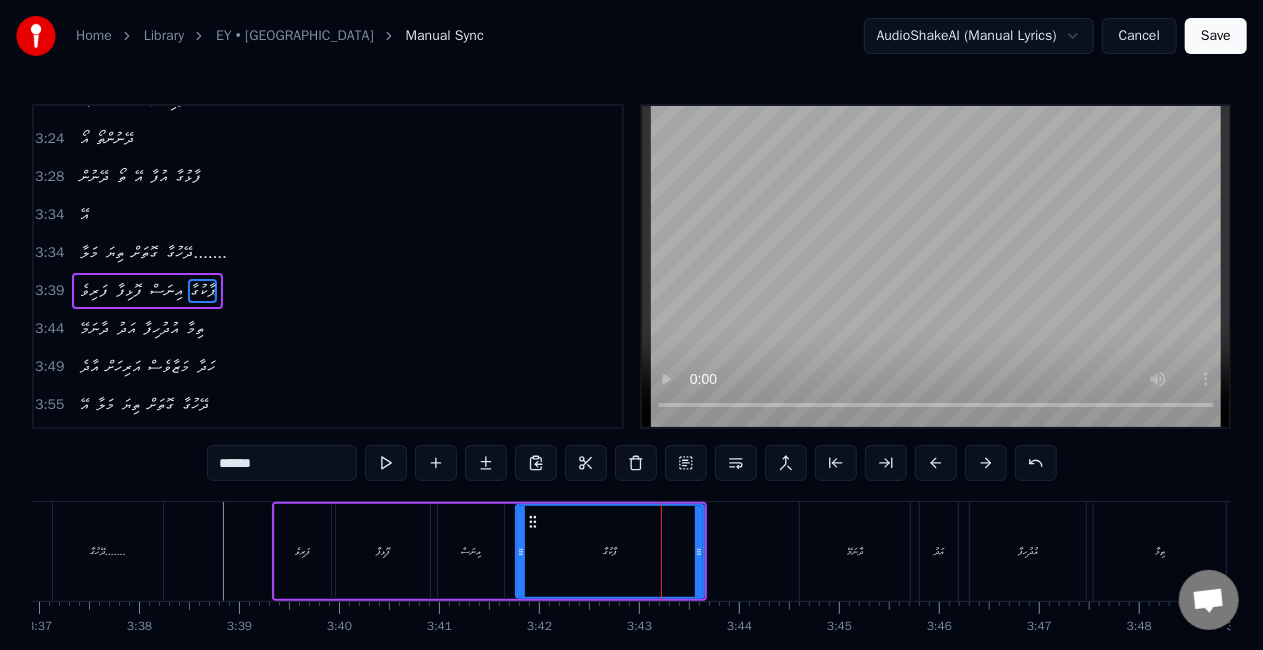 click on "******" at bounding box center [282, 463] 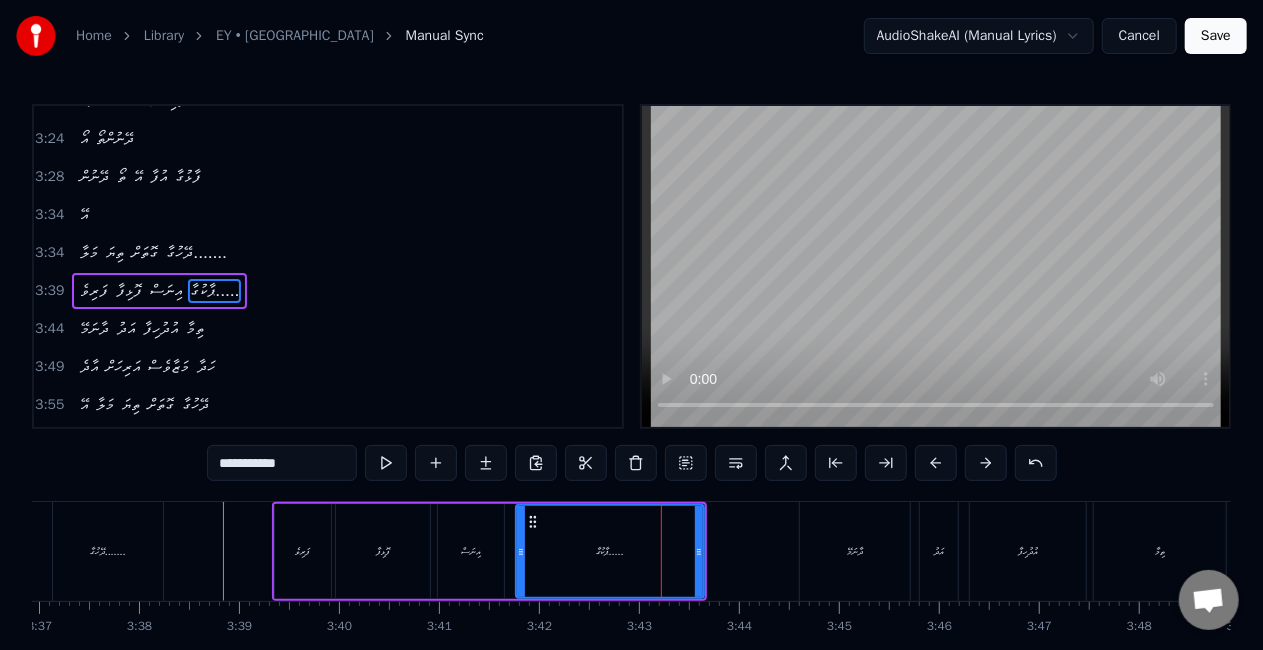 type on "**********" 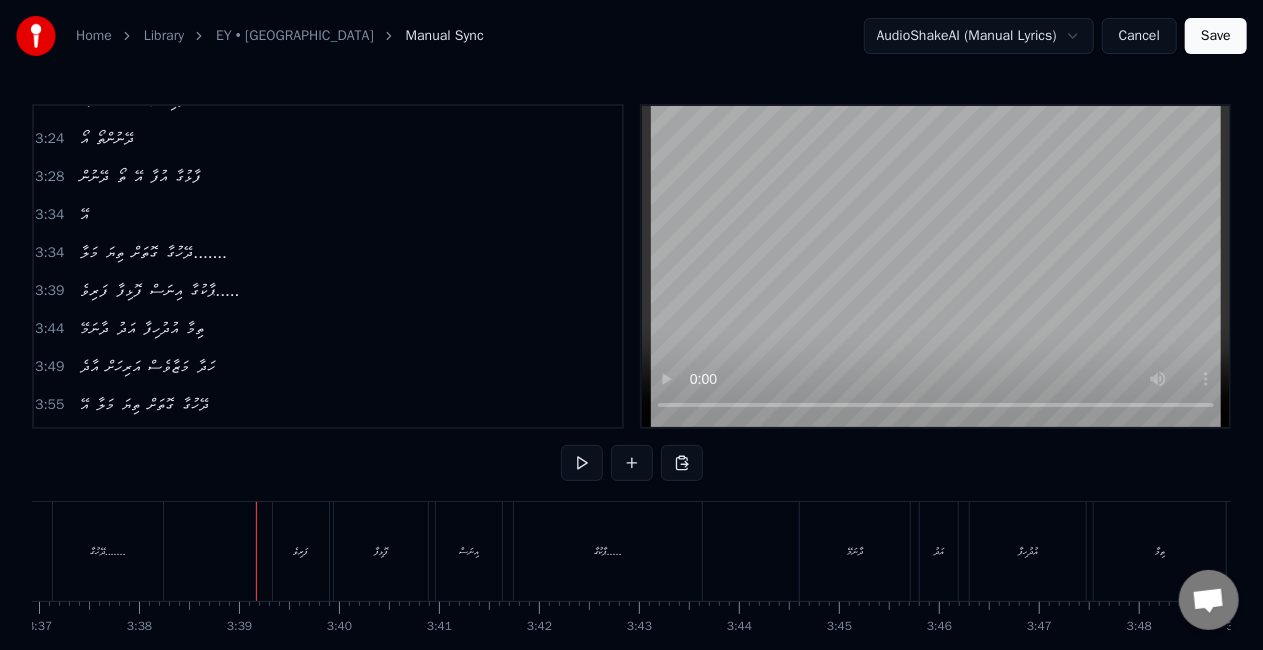 click on "ފަރިވެ" at bounding box center [301, 551] 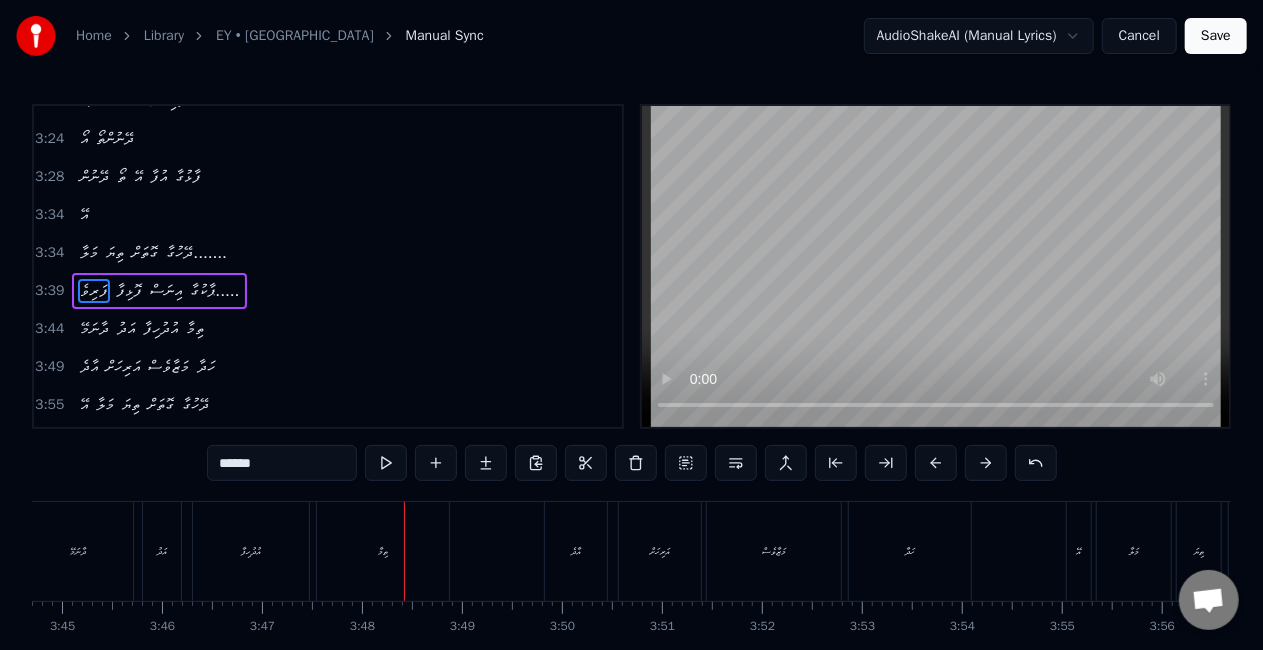 scroll, scrollTop: 0, scrollLeft: 22700, axis: horizontal 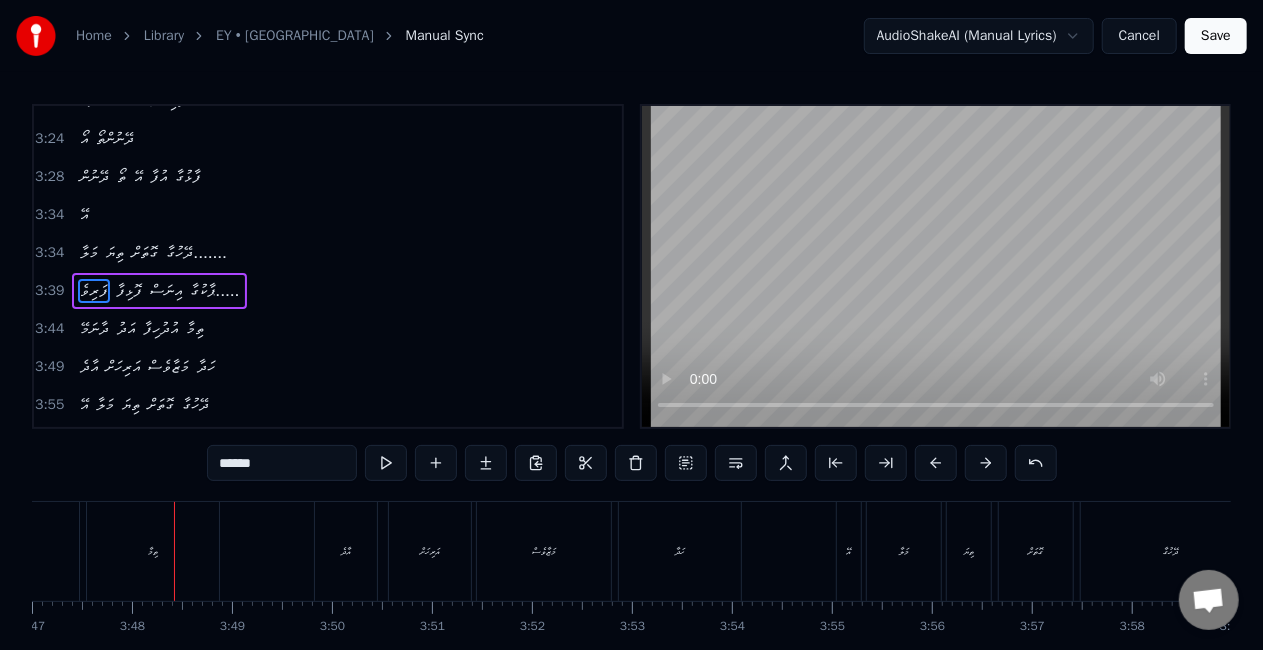 click on "ތިމާ" at bounding box center (153, 551) 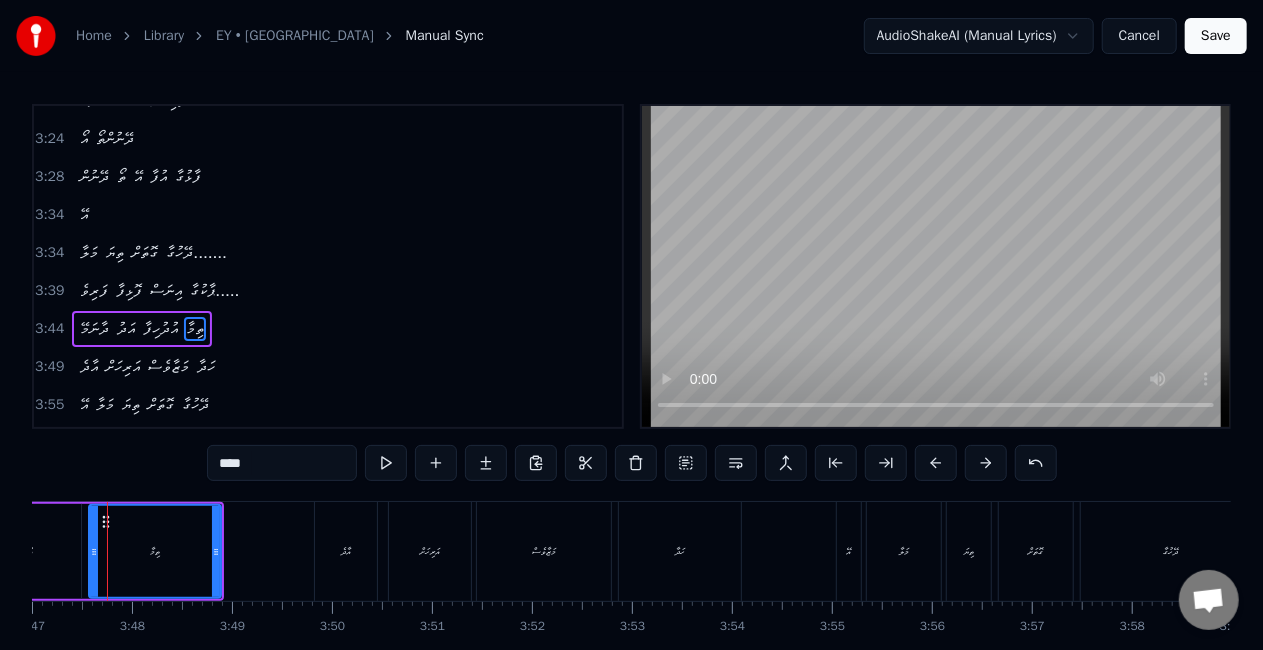 type on "****" 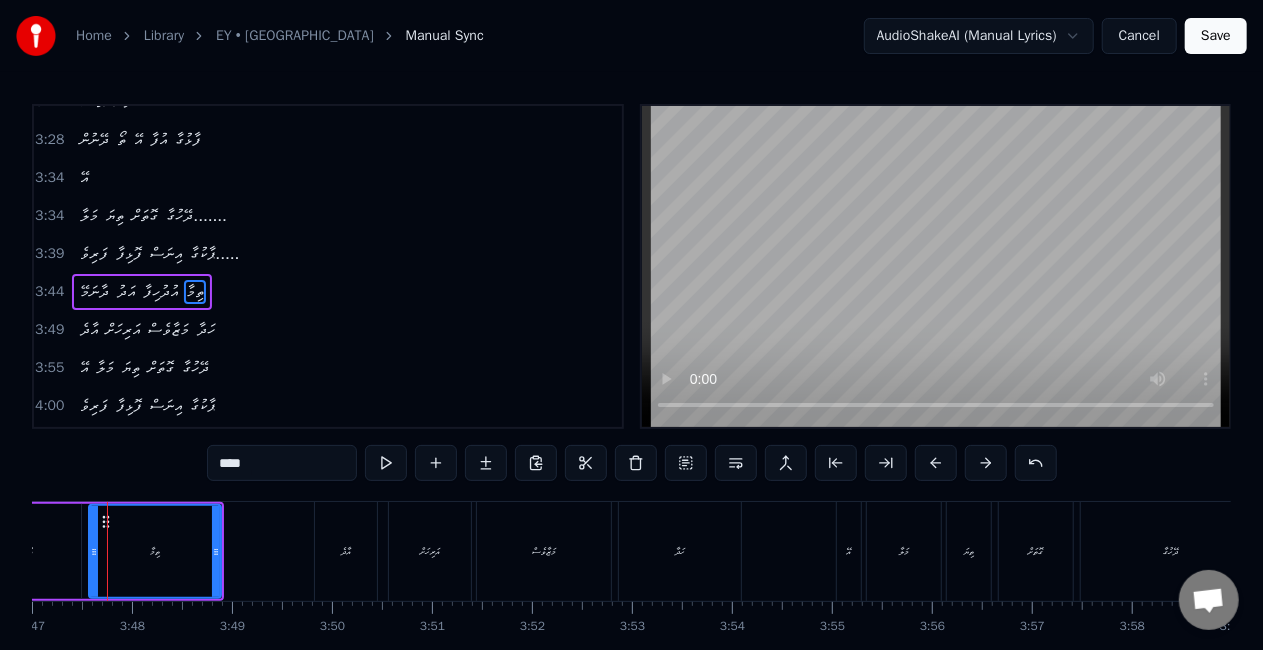 scroll, scrollTop: 1202, scrollLeft: 0, axis: vertical 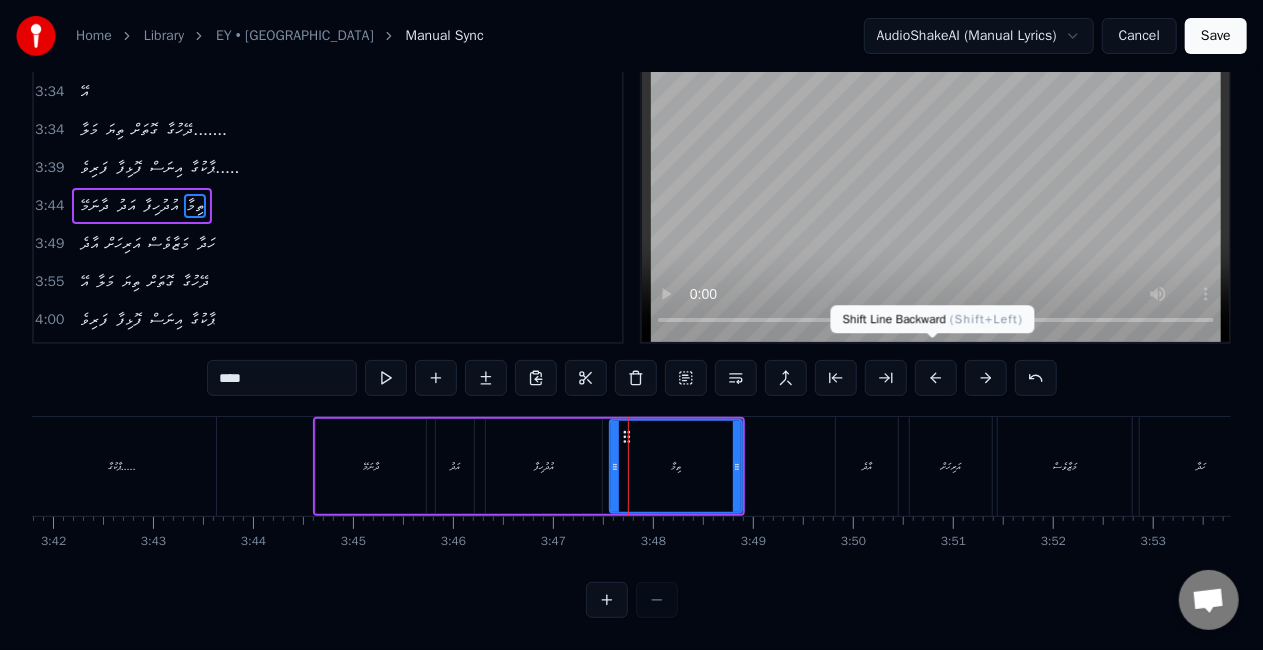 click at bounding box center [936, 378] 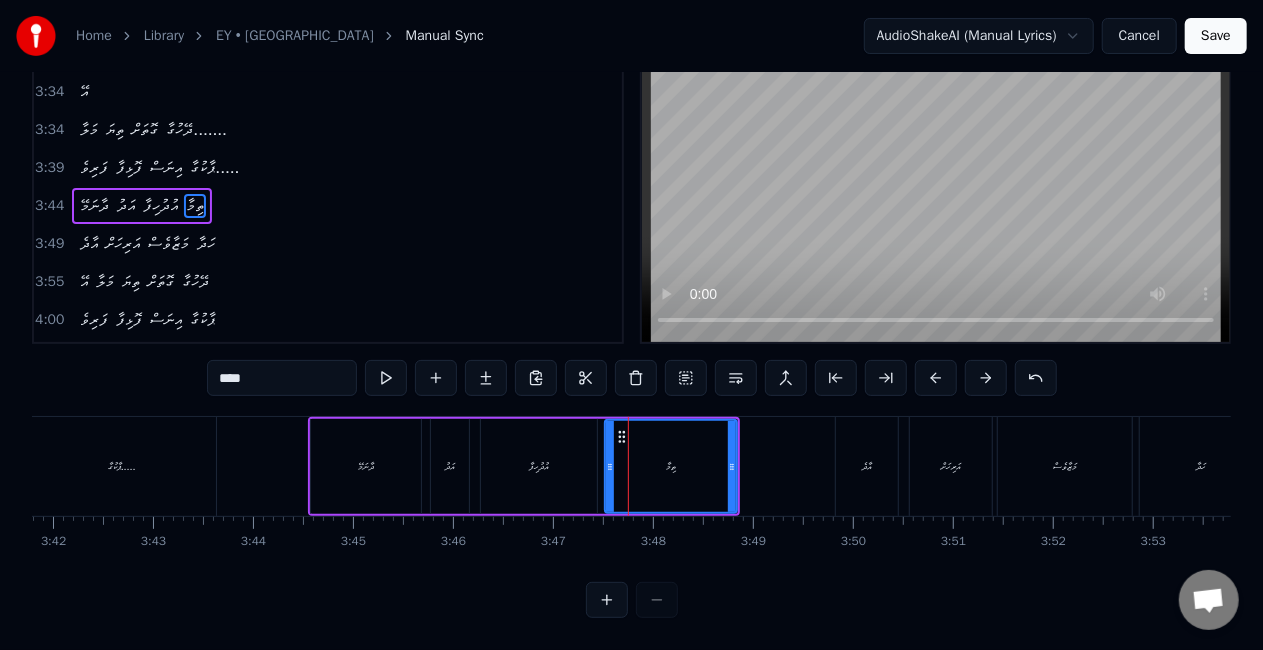 click at bounding box center [936, 378] 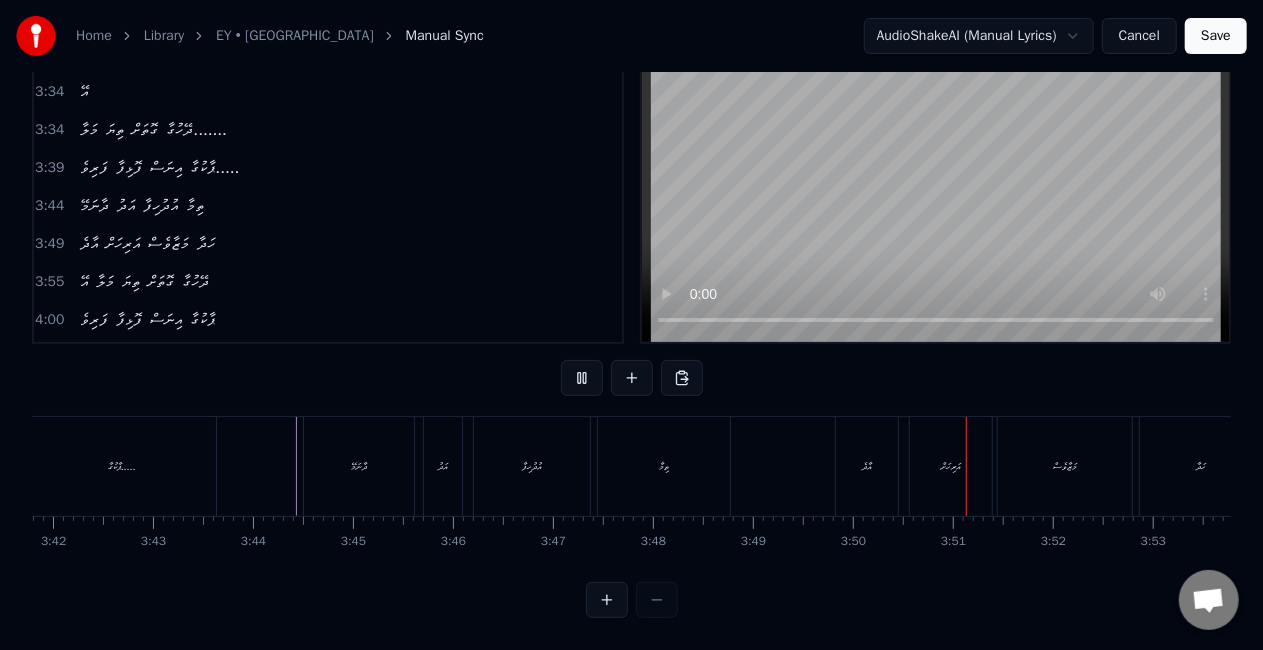 click on "އާދެ" at bounding box center [867, 466] 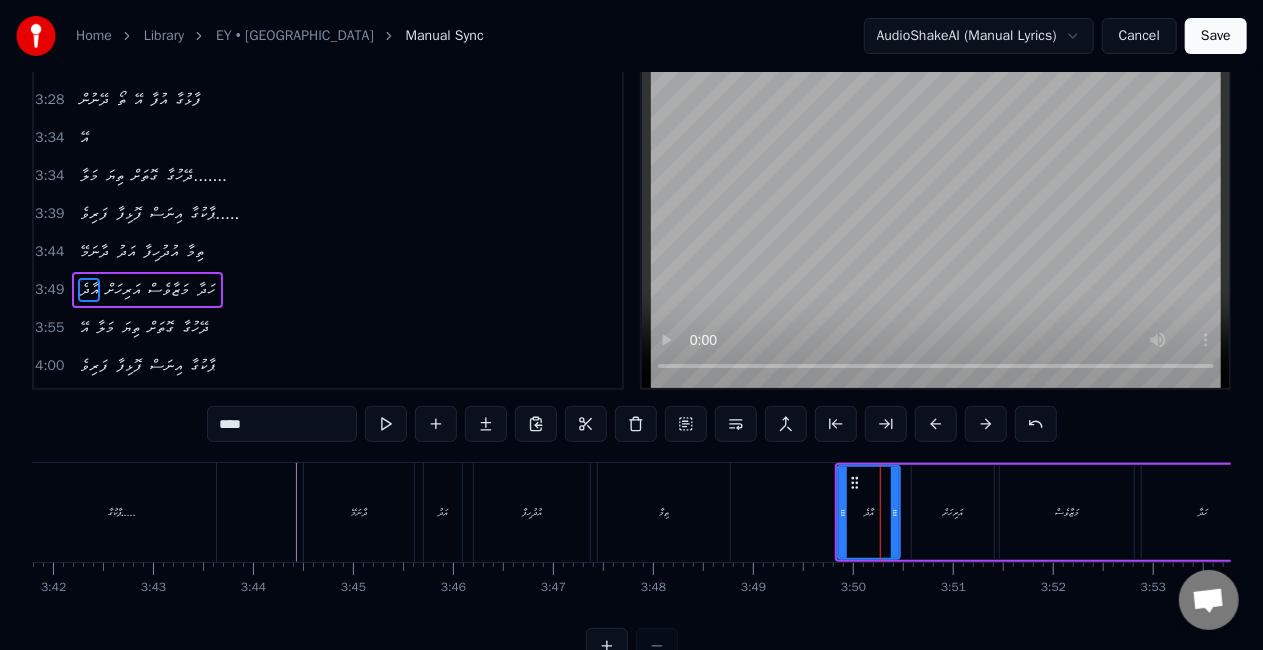 scroll, scrollTop: 0, scrollLeft: 0, axis: both 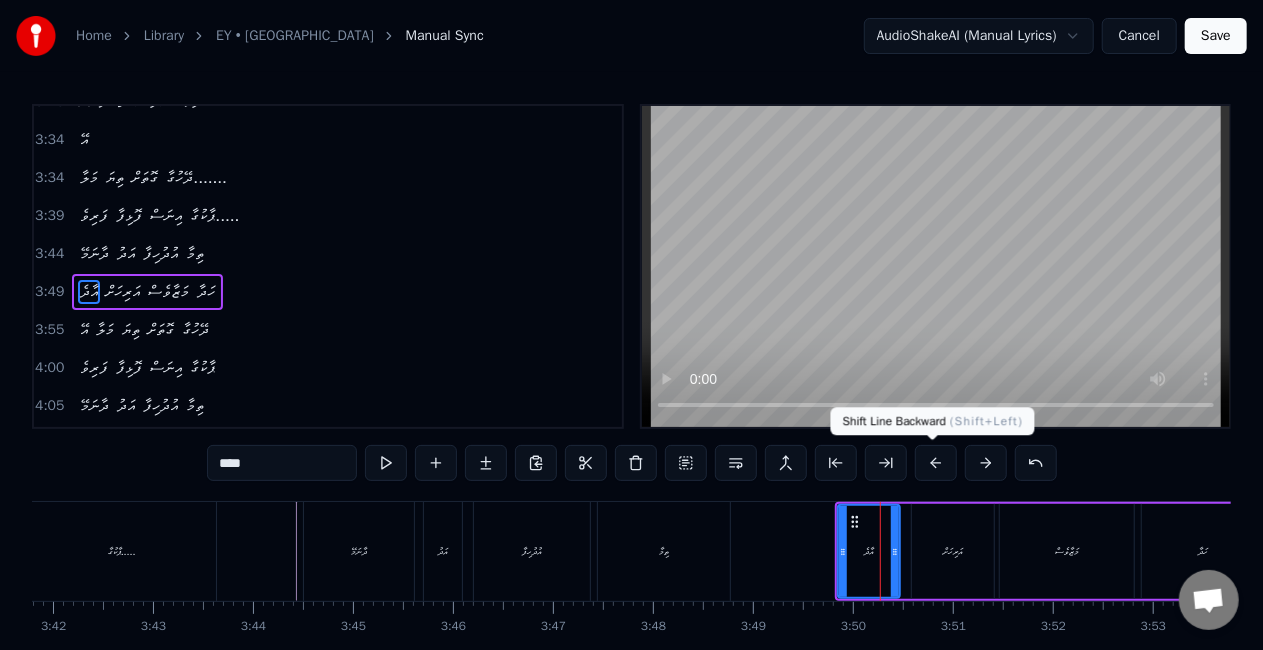 click at bounding box center [936, 463] 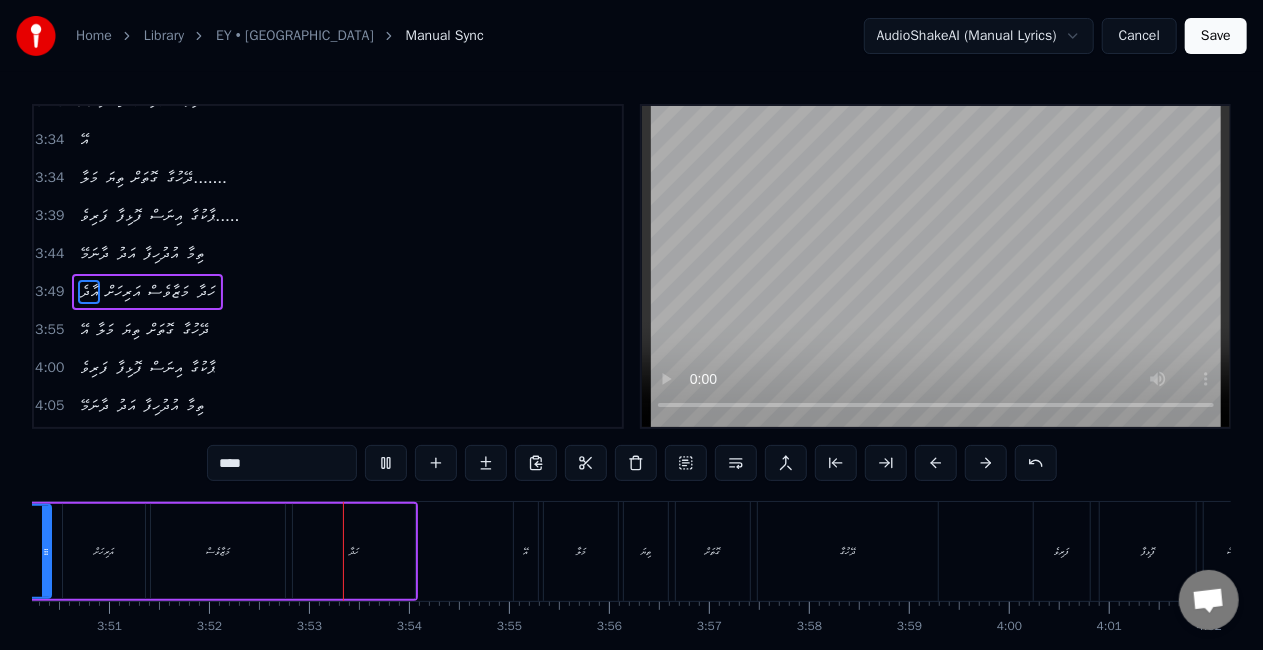 scroll, scrollTop: 0, scrollLeft: 23186, axis: horizontal 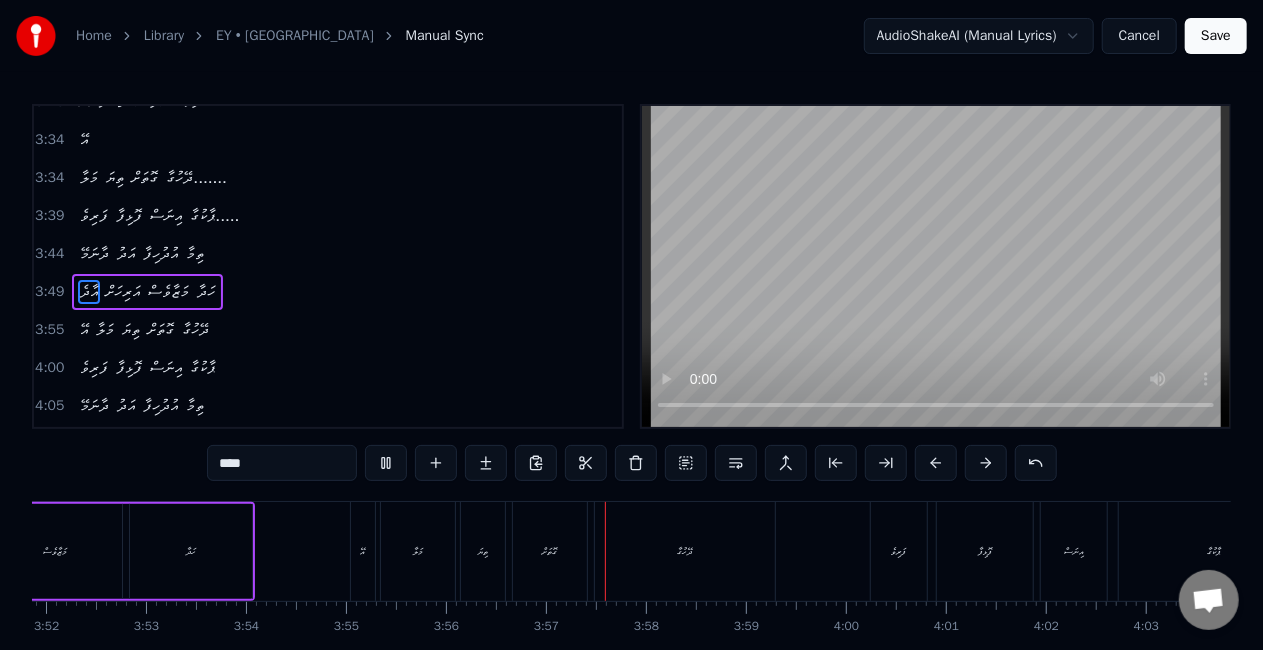 click on "އޭ" at bounding box center [363, 551] 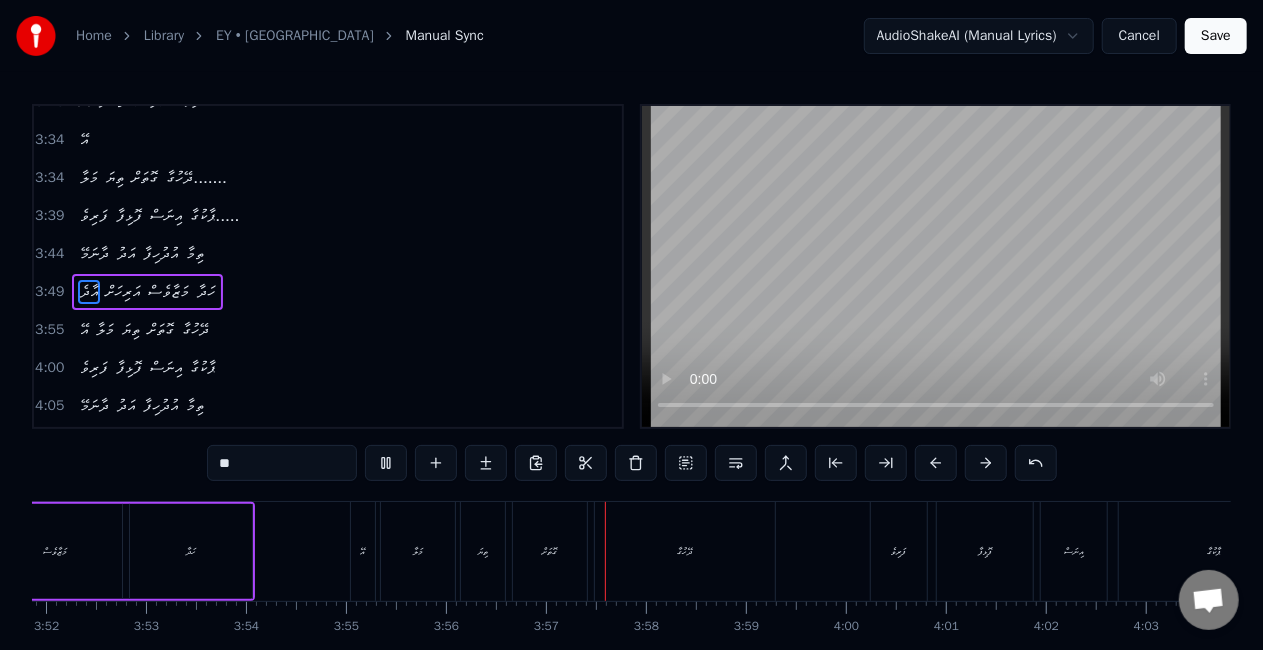 scroll, scrollTop: 1246, scrollLeft: 0, axis: vertical 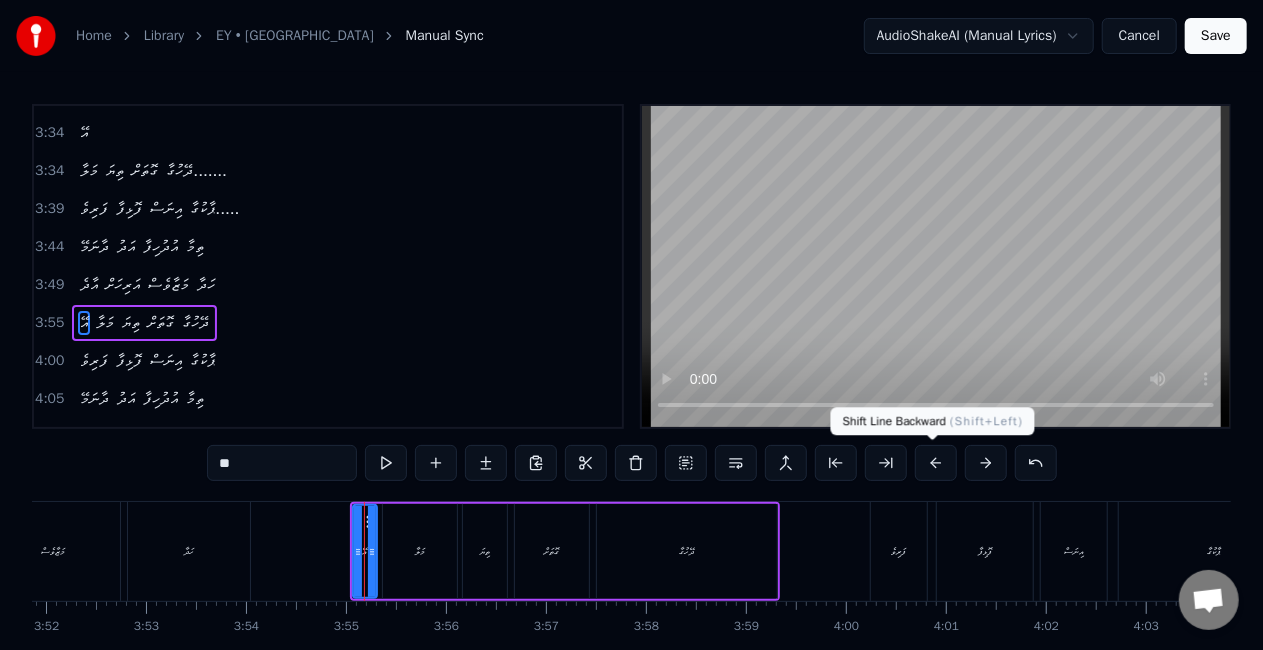 click at bounding box center [936, 463] 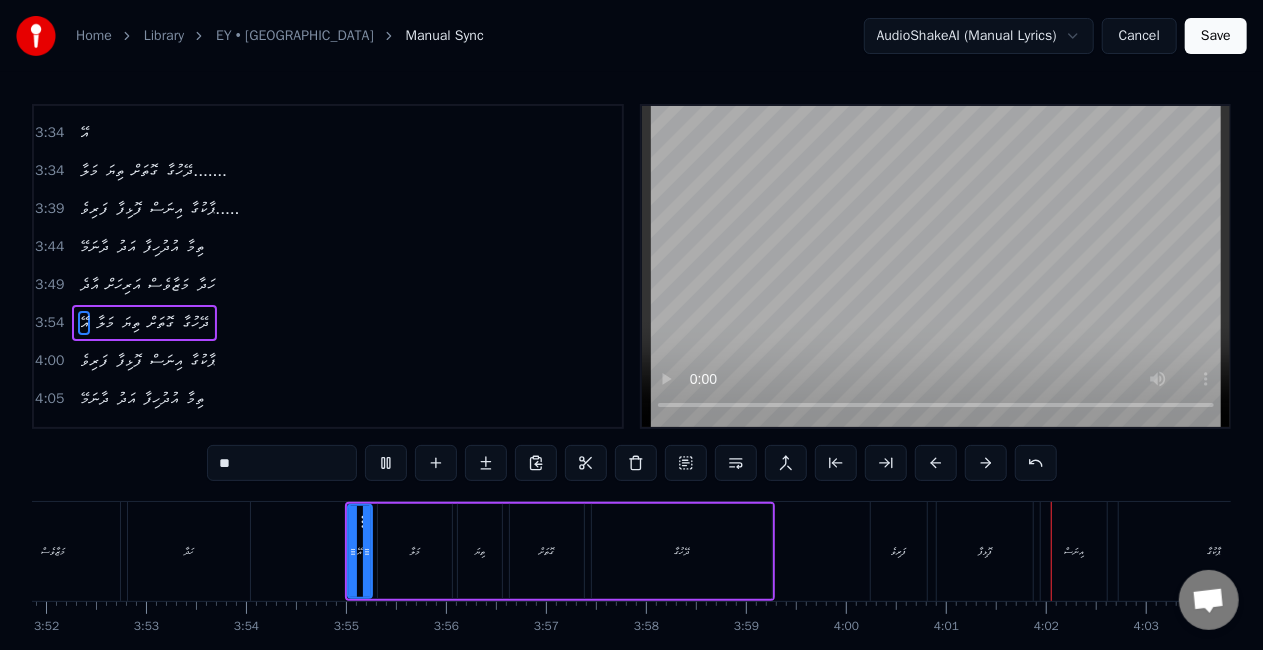 click on "ފަރިވެ" at bounding box center (899, 551) 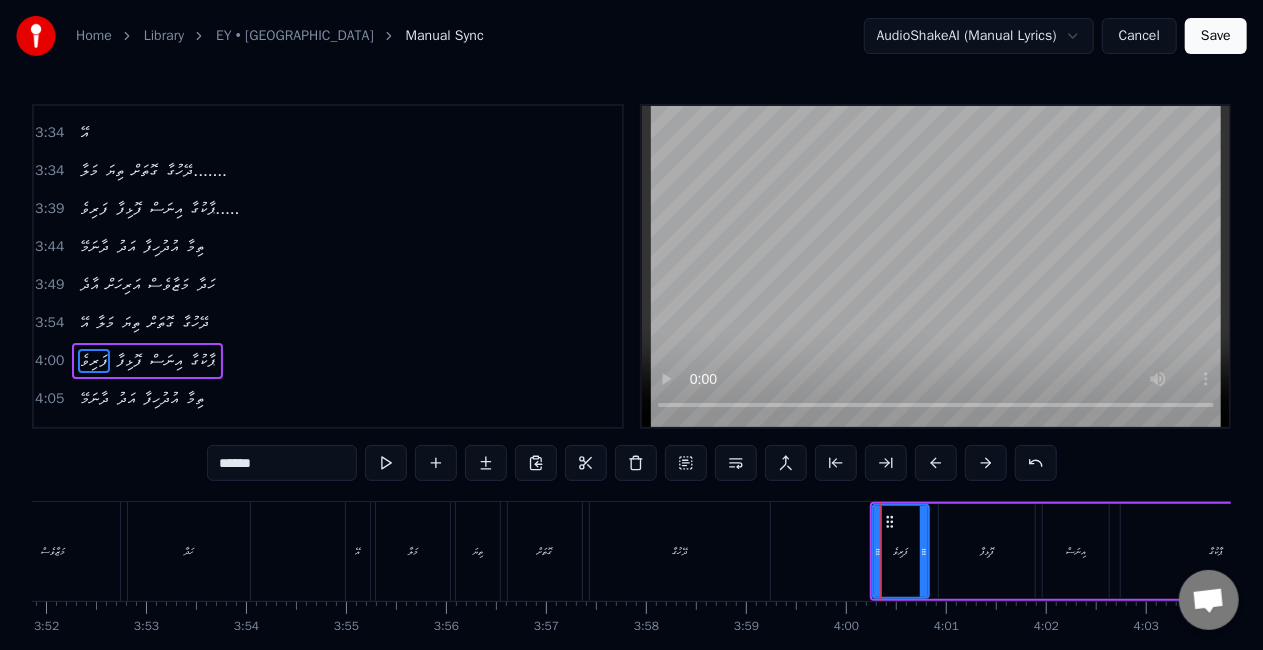 scroll, scrollTop: 8, scrollLeft: 0, axis: vertical 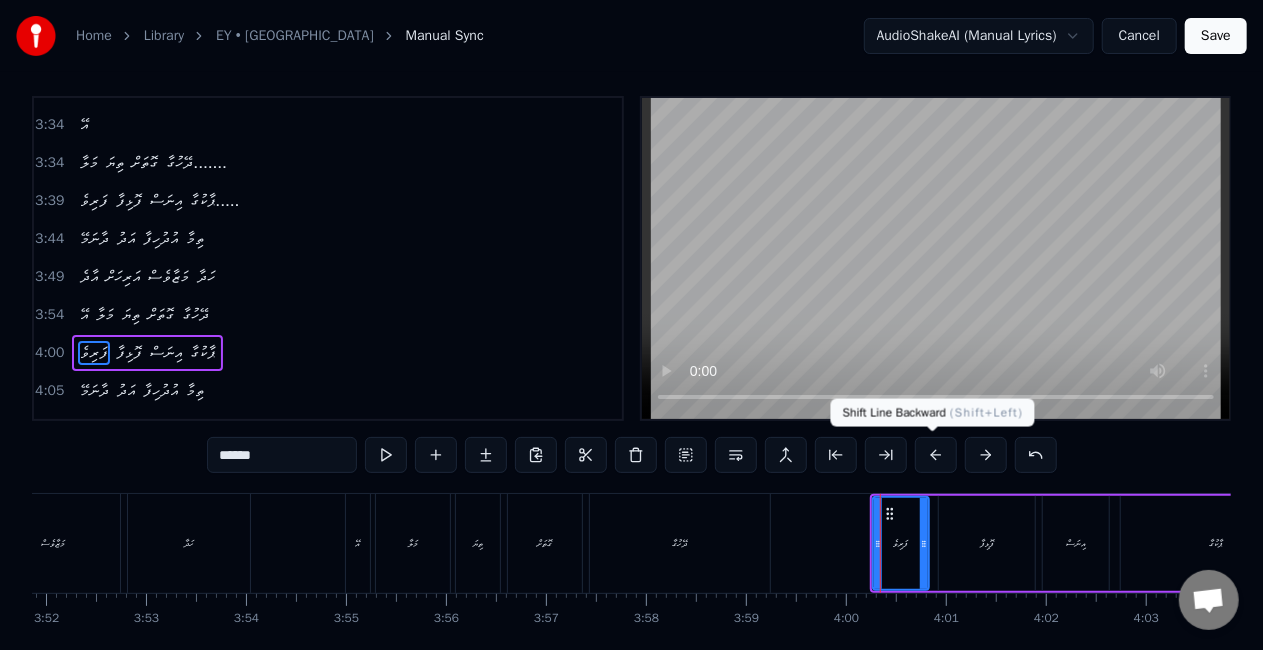 click at bounding box center (936, 455) 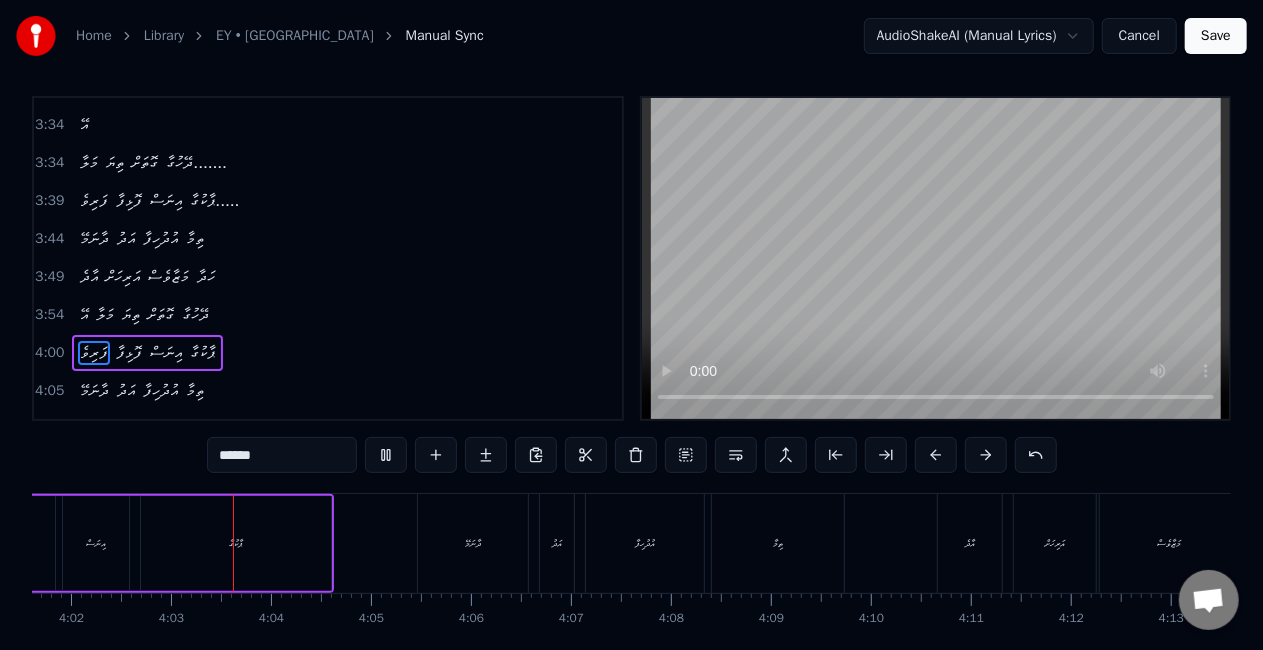 scroll, scrollTop: 0, scrollLeft: 24192, axis: horizontal 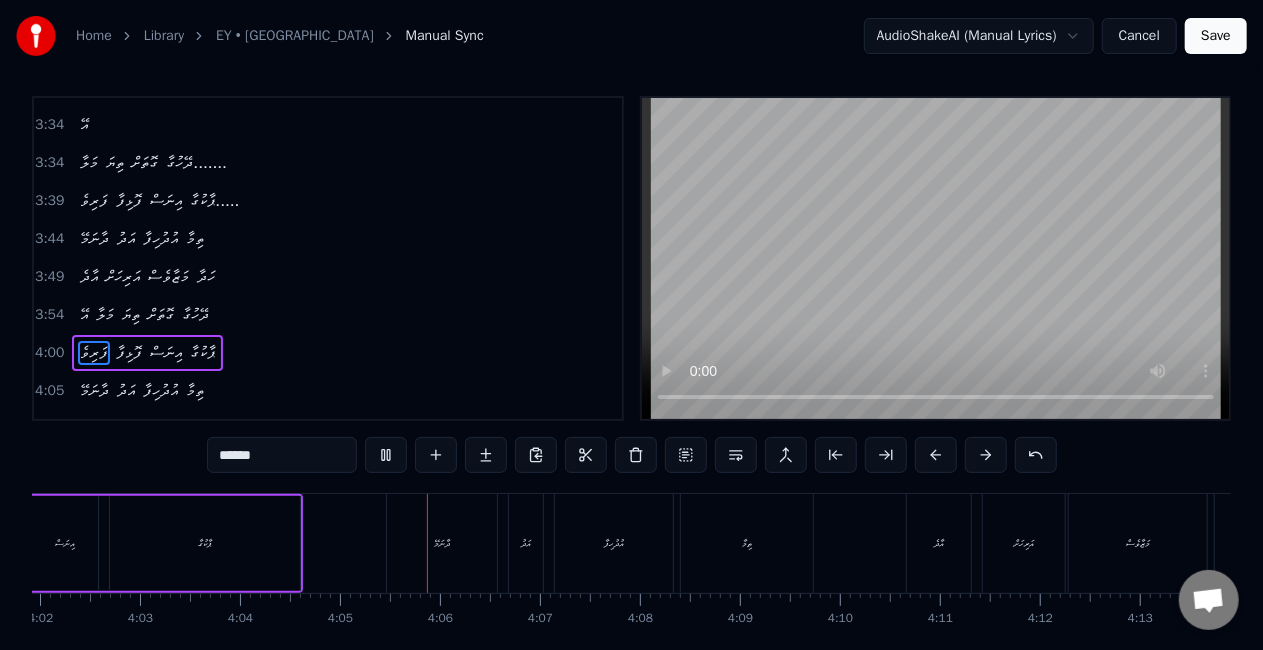 click on "ޕާކުގާ" at bounding box center (205, 543) 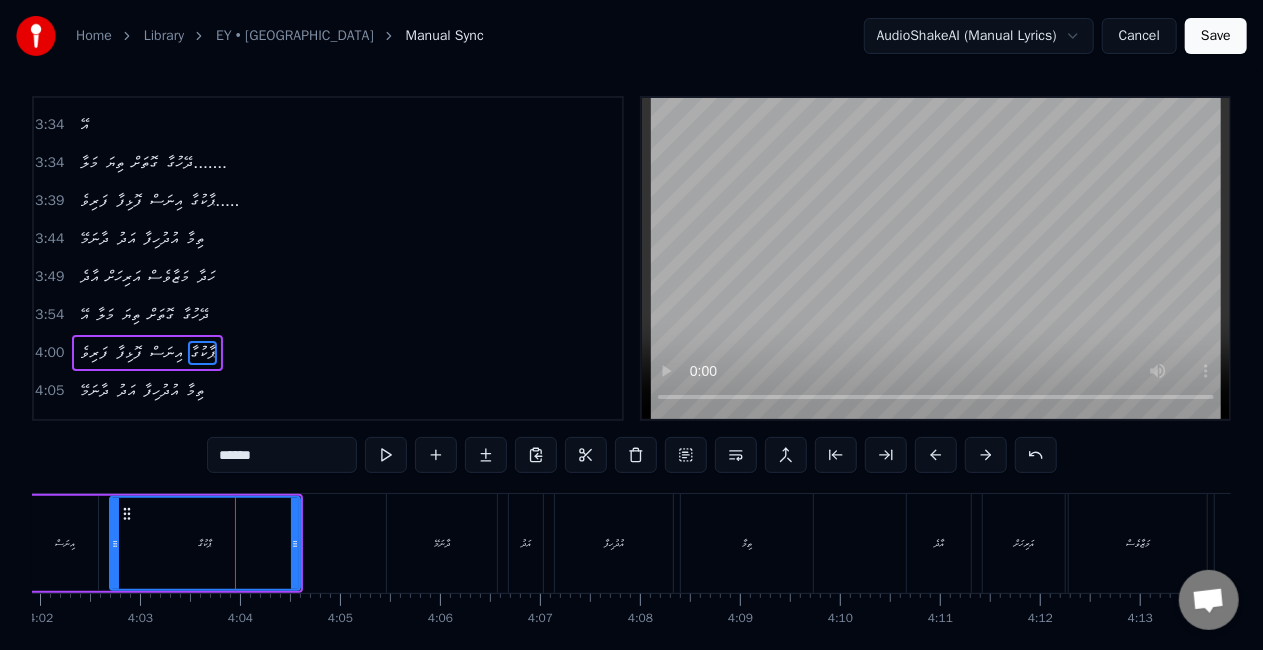 click on "******" at bounding box center (282, 455) 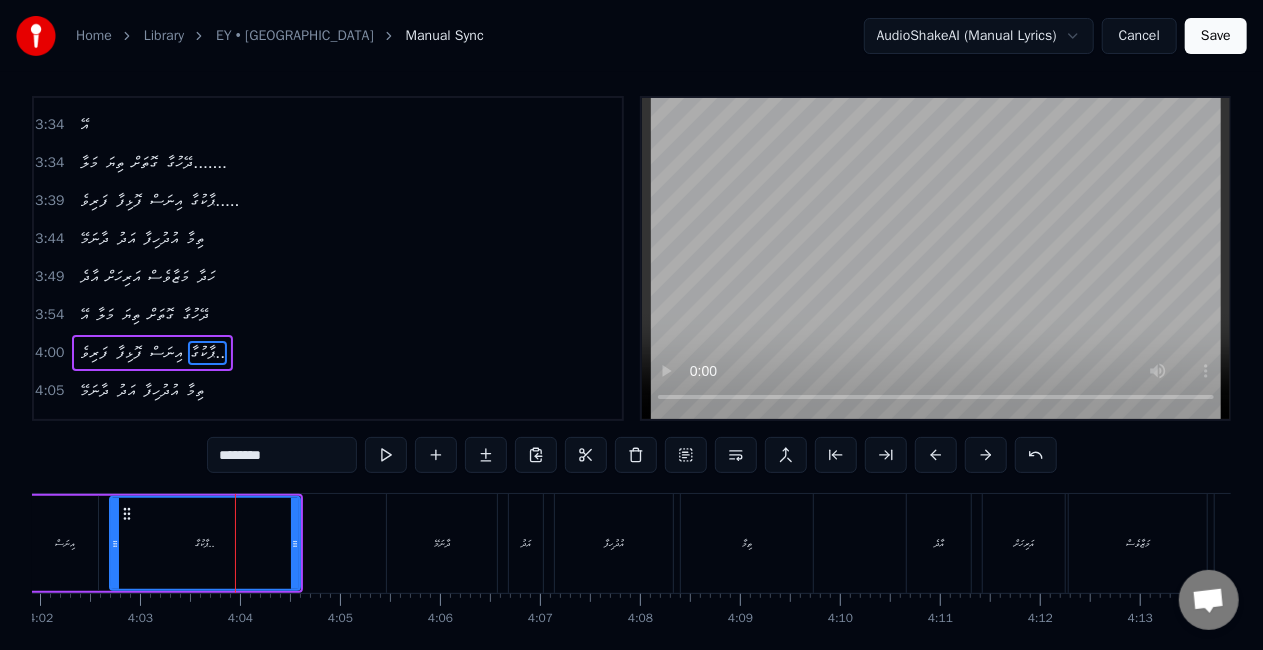 click on "ޕާކުގާ.." at bounding box center (205, 543) 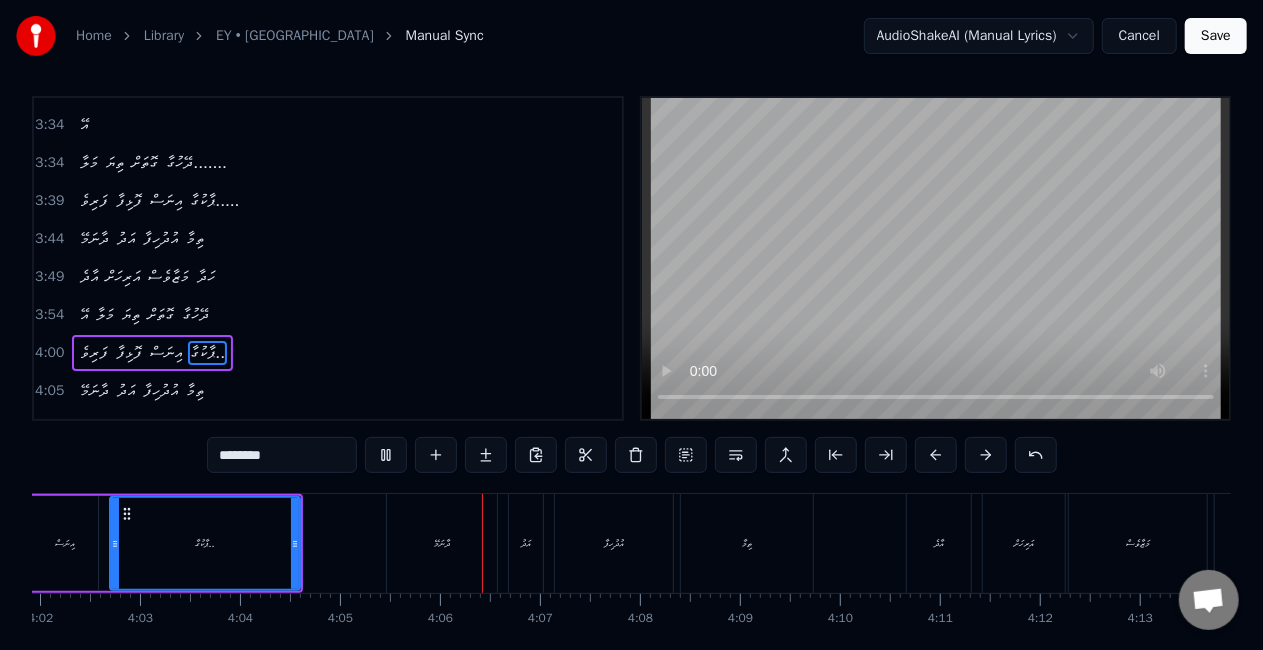 click on "ދާނަމޭ" at bounding box center [442, 543] 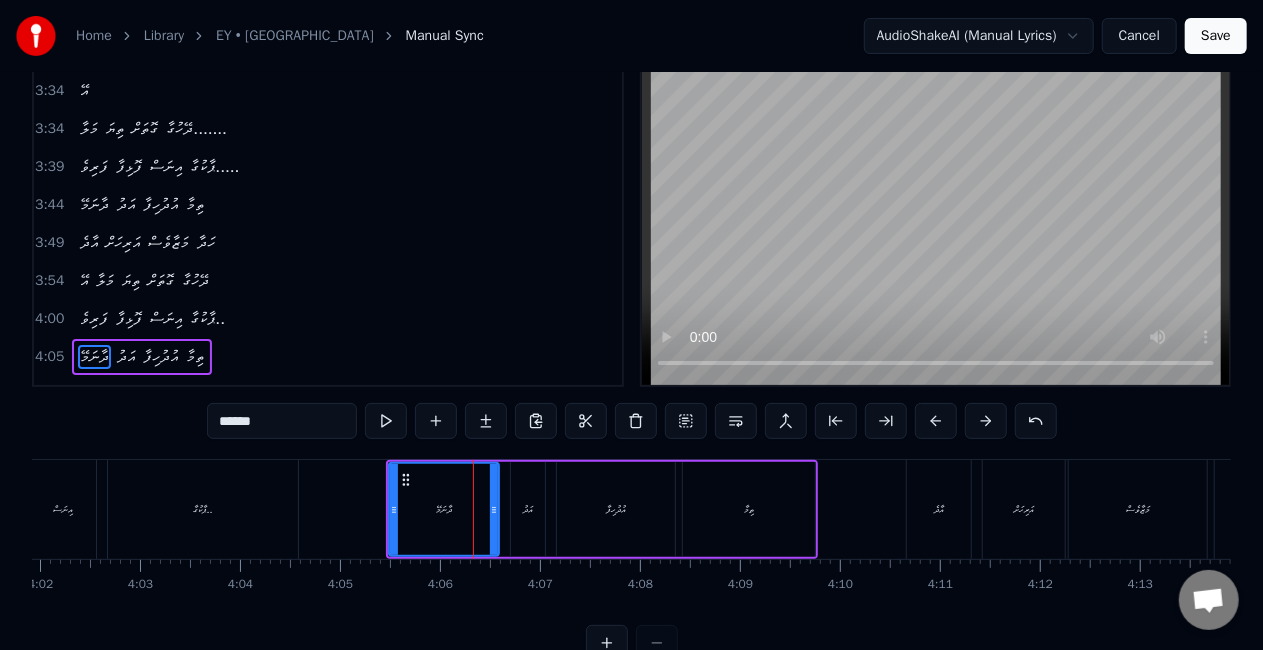 scroll, scrollTop: 46, scrollLeft: 0, axis: vertical 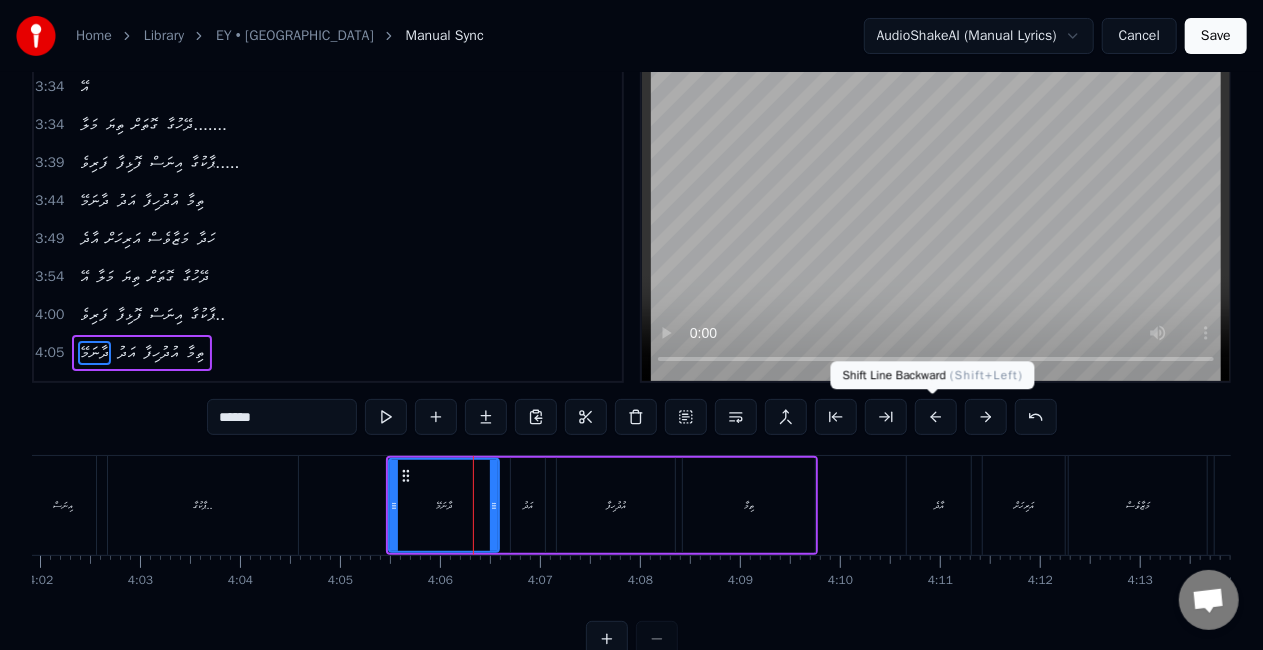 click at bounding box center [936, 417] 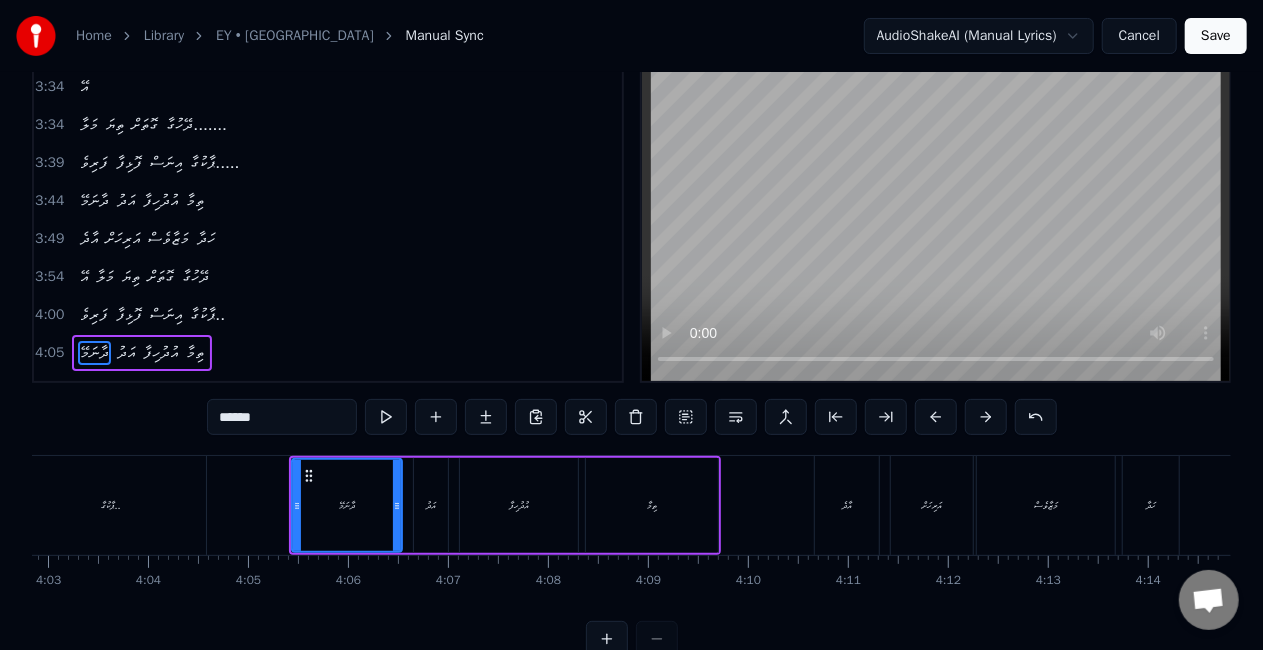 scroll, scrollTop: 0, scrollLeft: 24285, axis: horizontal 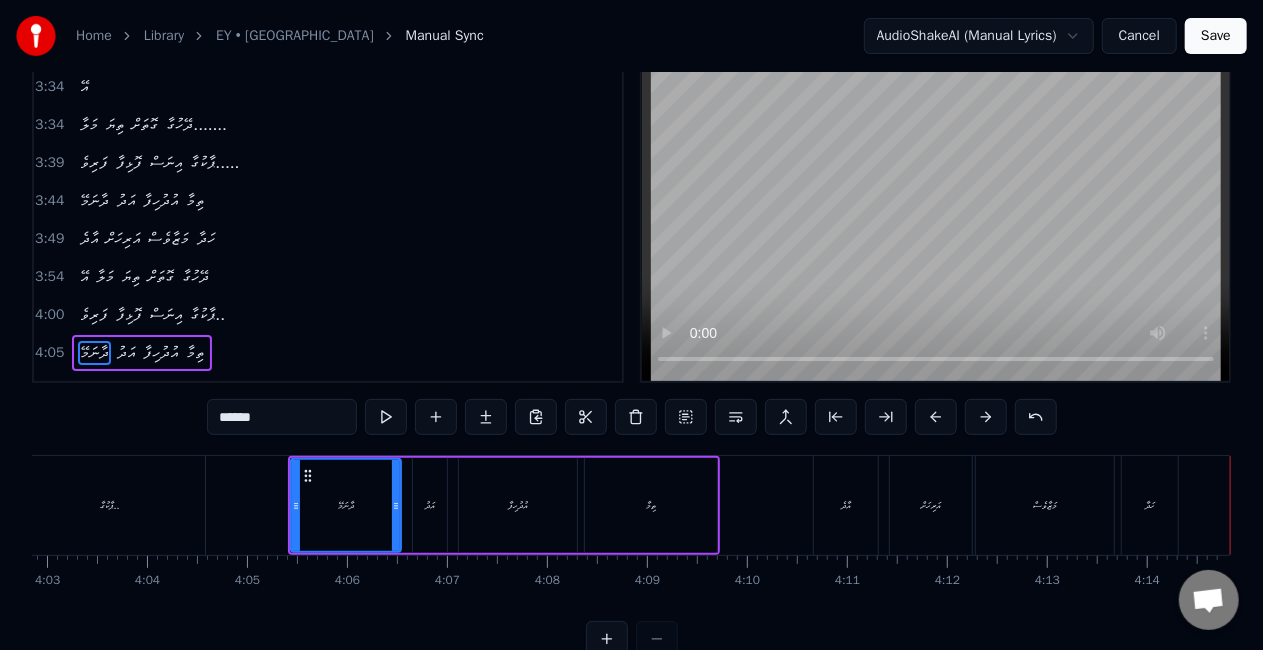 click on "Save" at bounding box center (1216, 36) 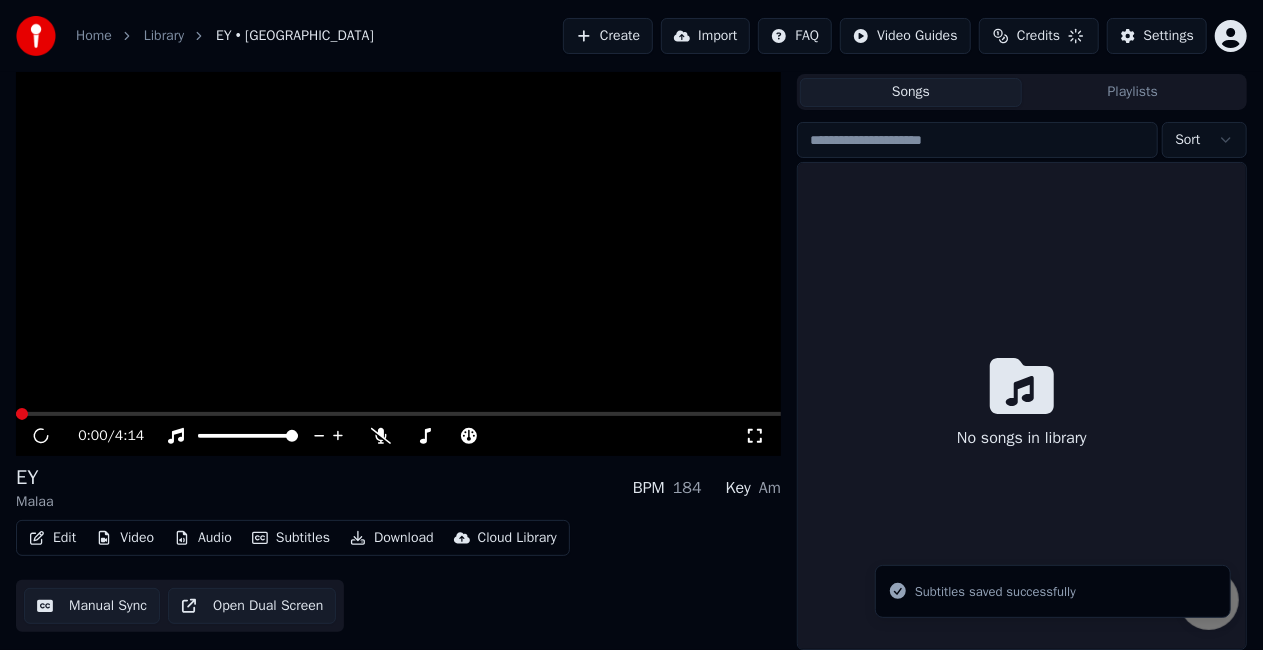 scroll, scrollTop: 45, scrollLeft: 0, axis: vertical 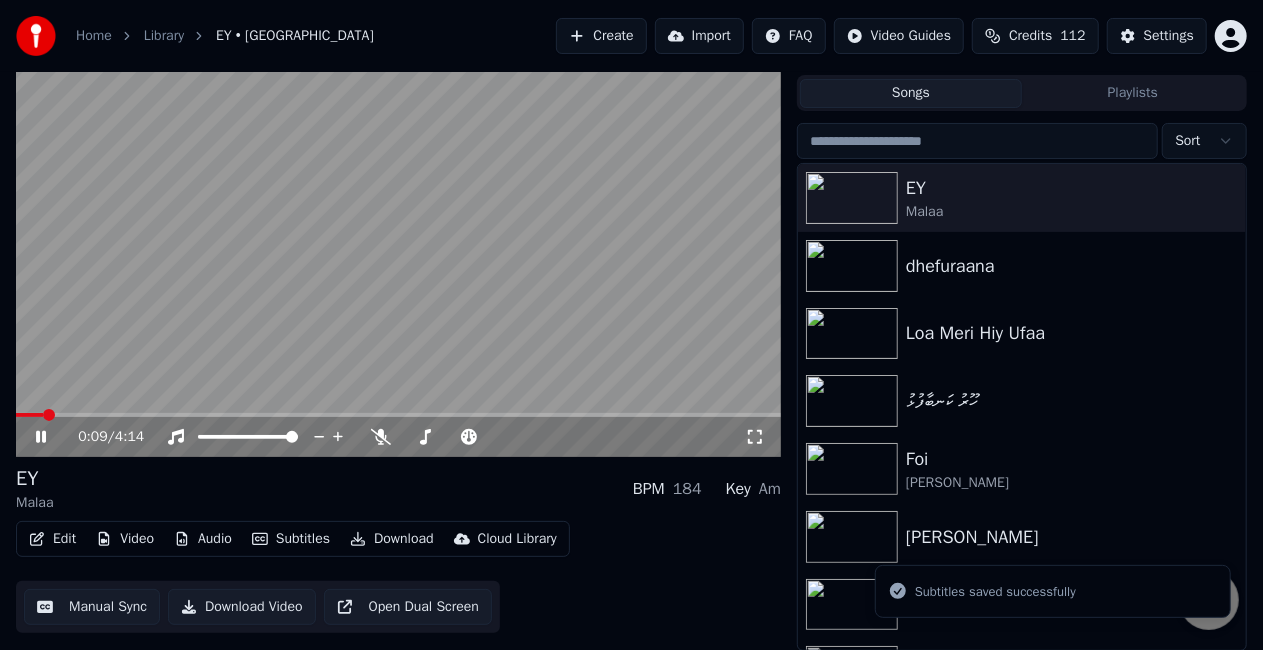 click at bounding box center (398, 415) 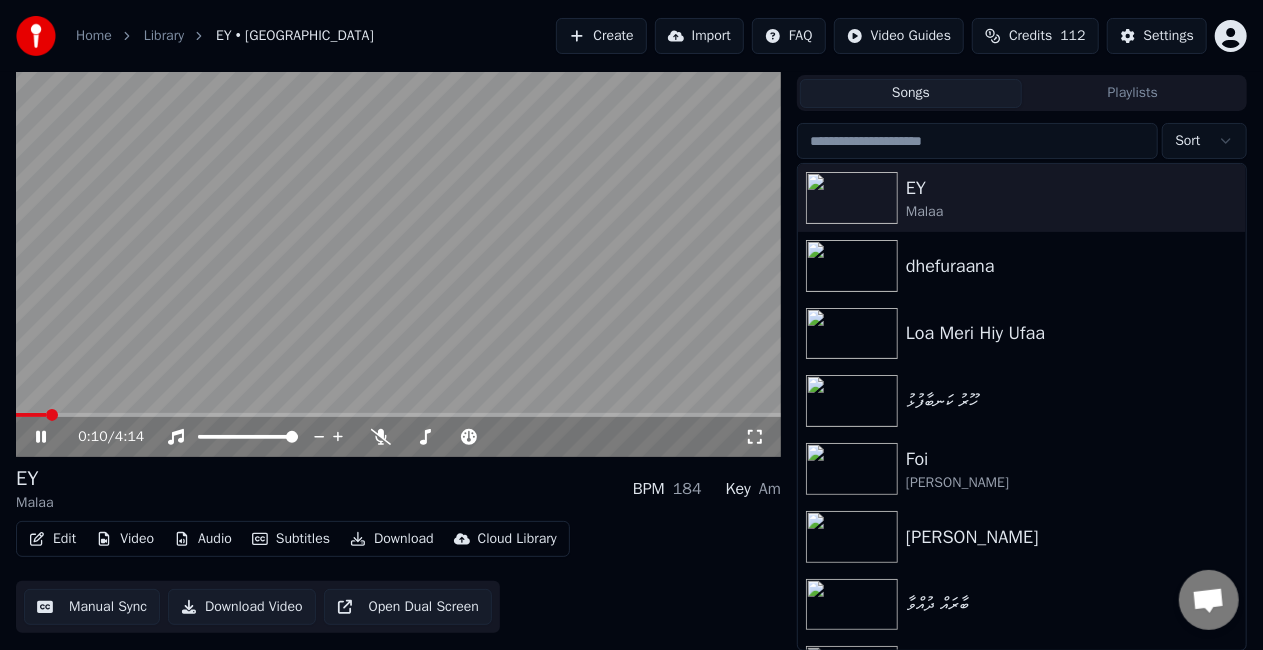 click at bounding box center (398, 242) 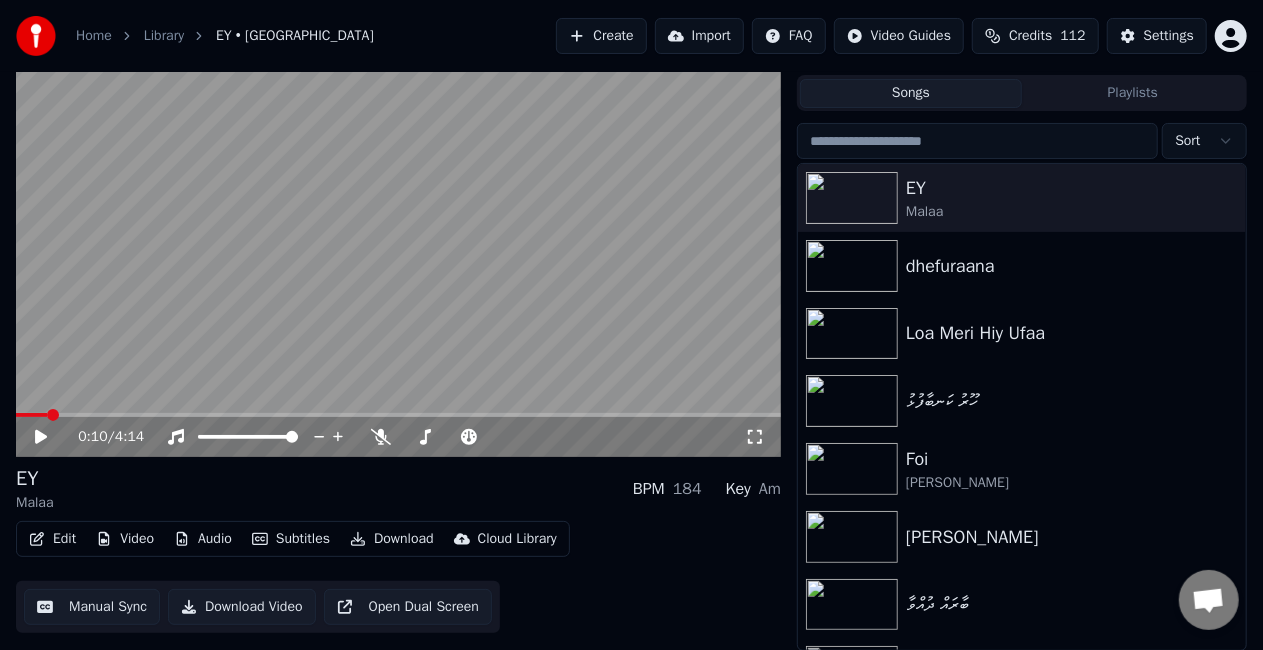 click at bounding box center (398, 242) 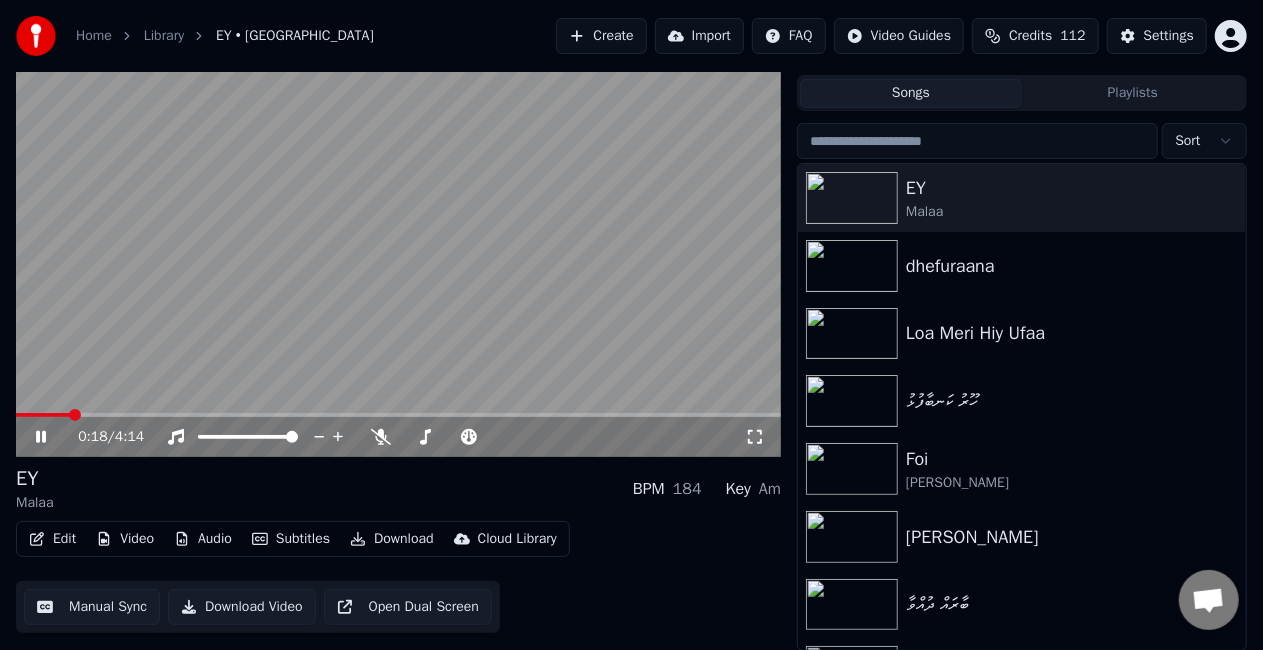 click at bounding box center (398, 415) 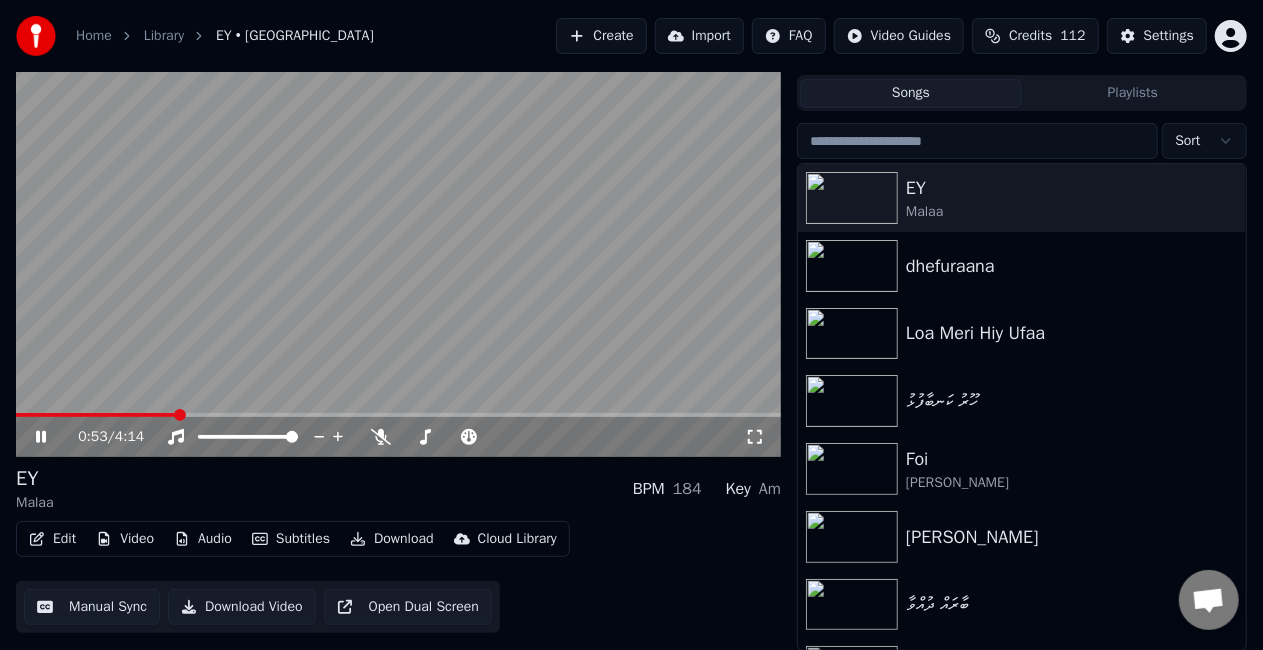 click at bounding box center [398, 242] 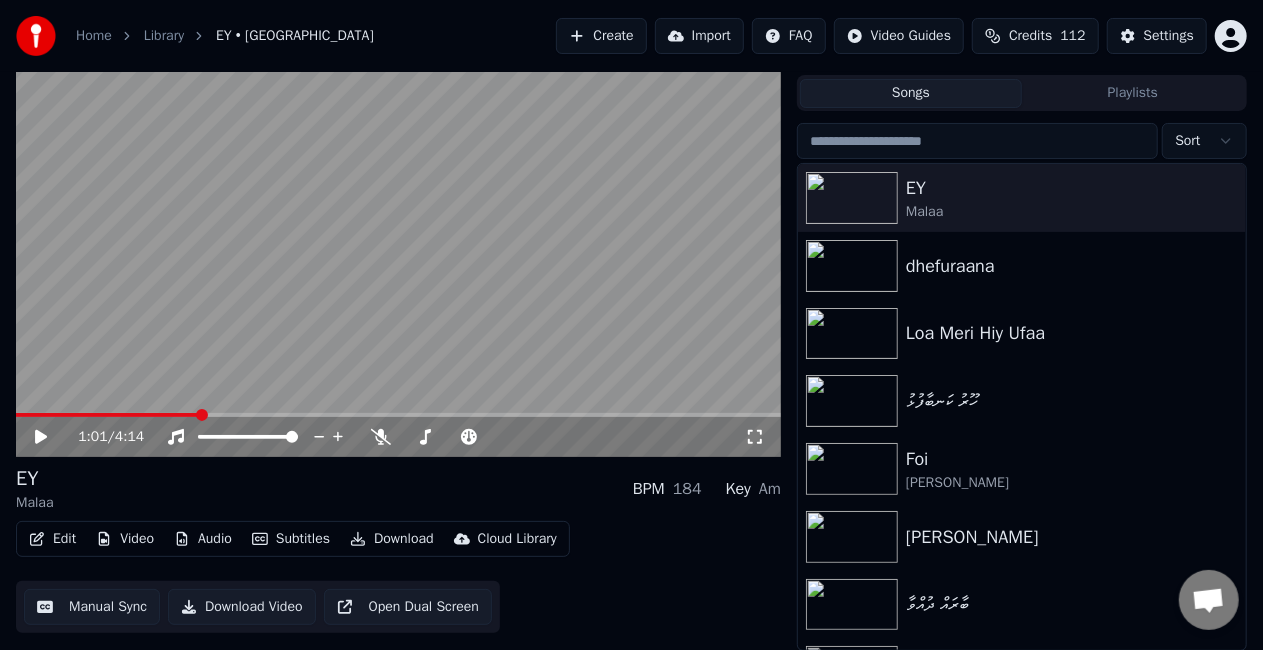 click at bounding box center (398, 415) 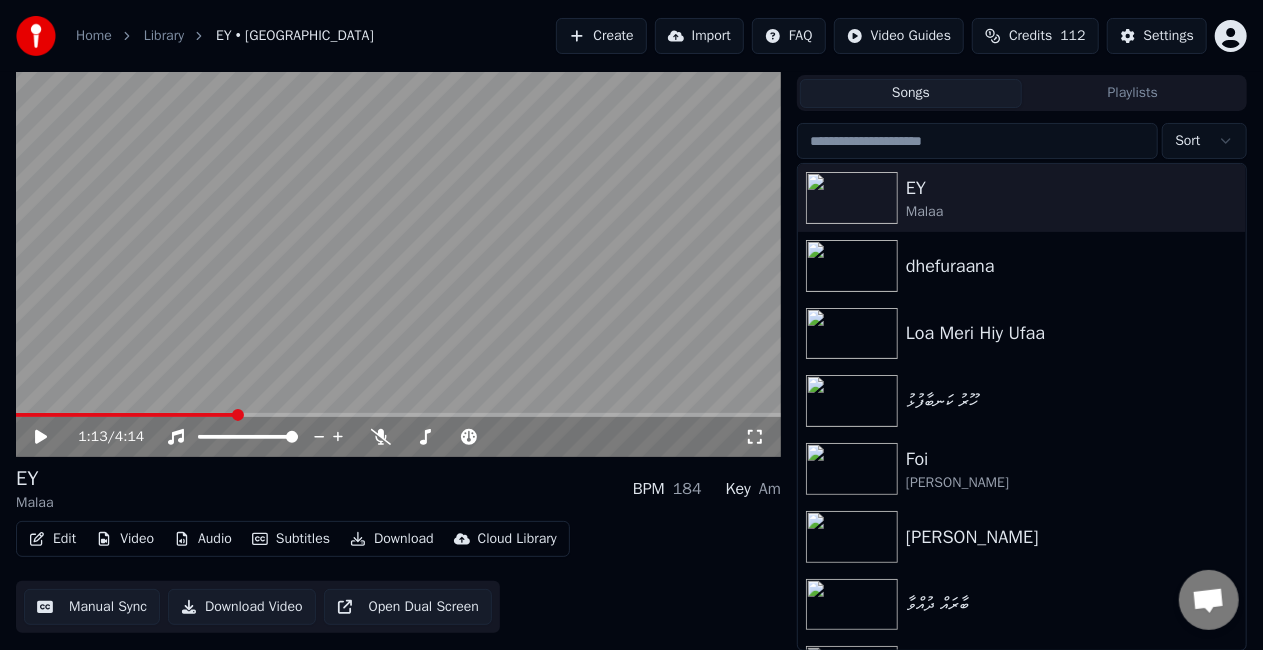 click at bounding box center (398, 415) 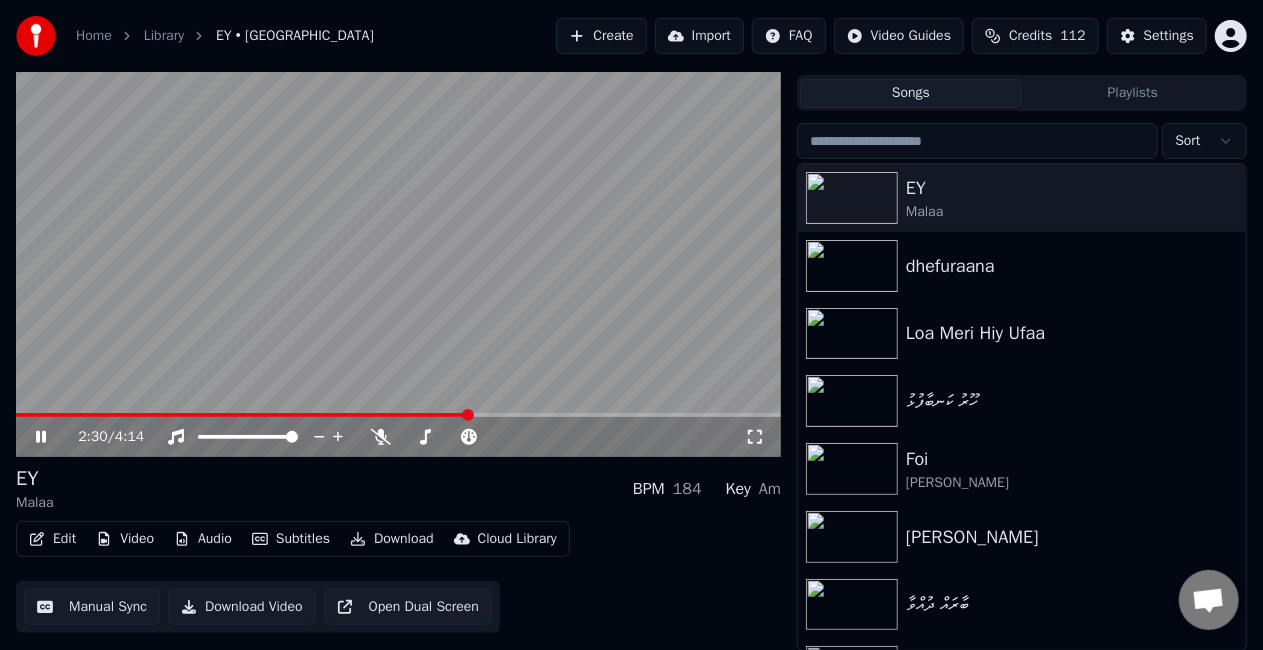 click 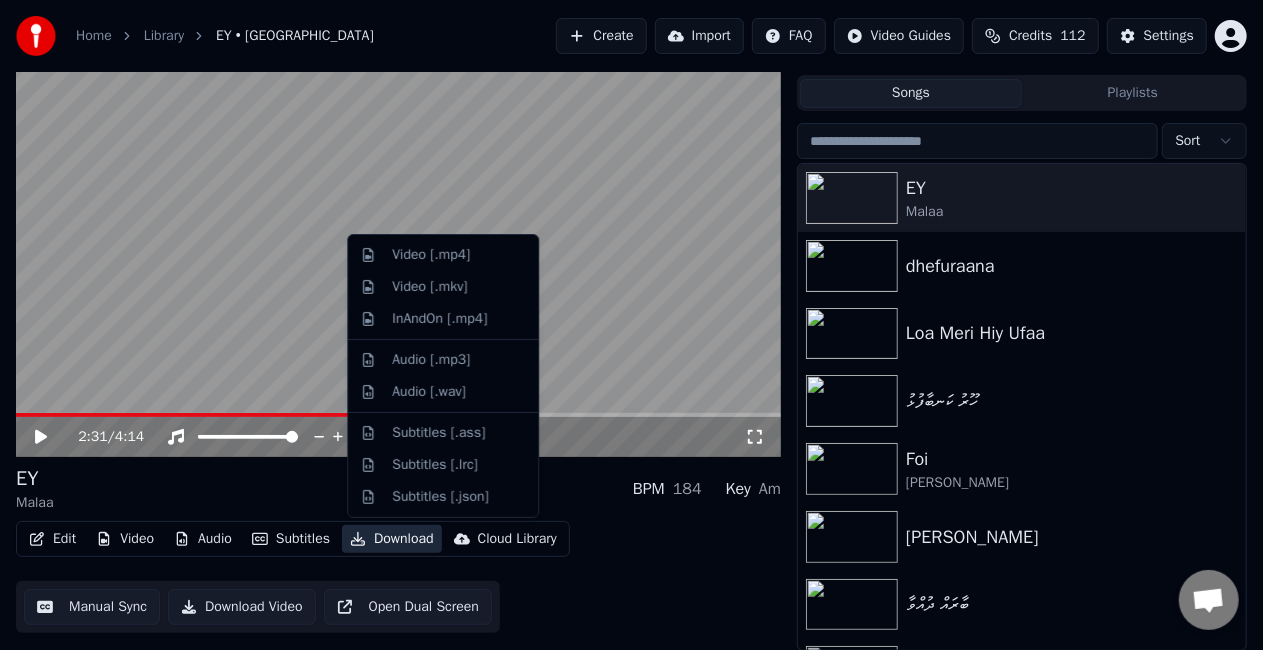 click on "Download" at bounding box center (392, 539) 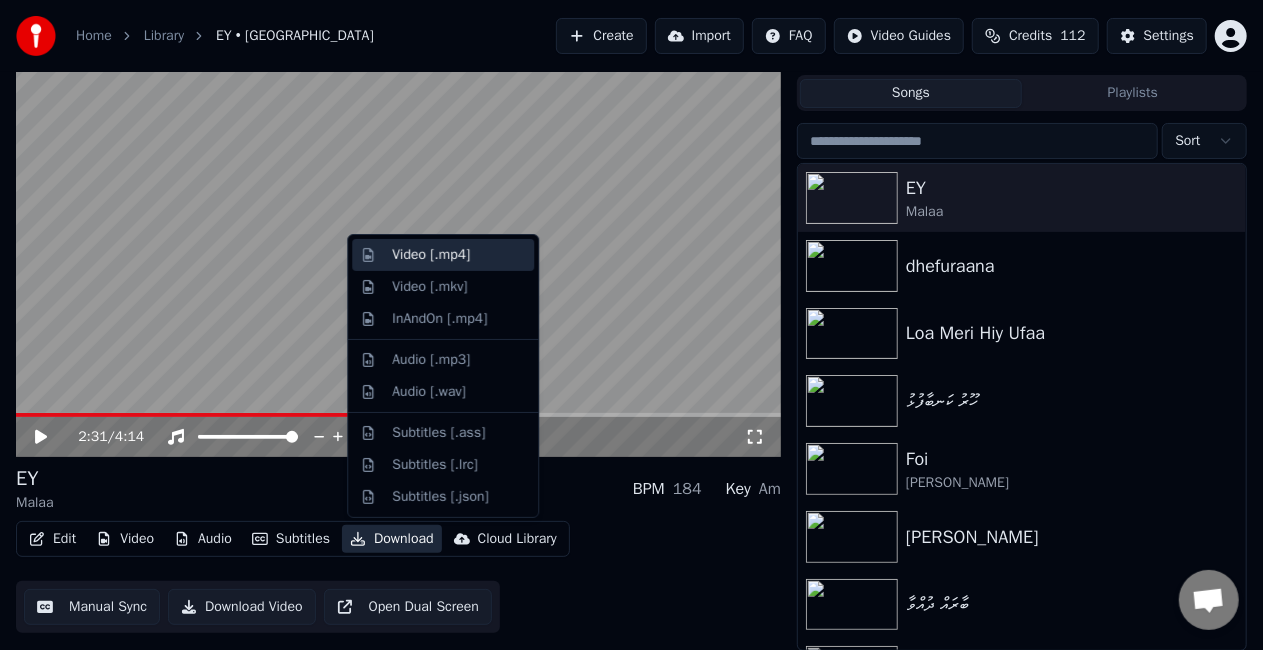 click on "Video [.mp4]" at bounding box center (431, 255) 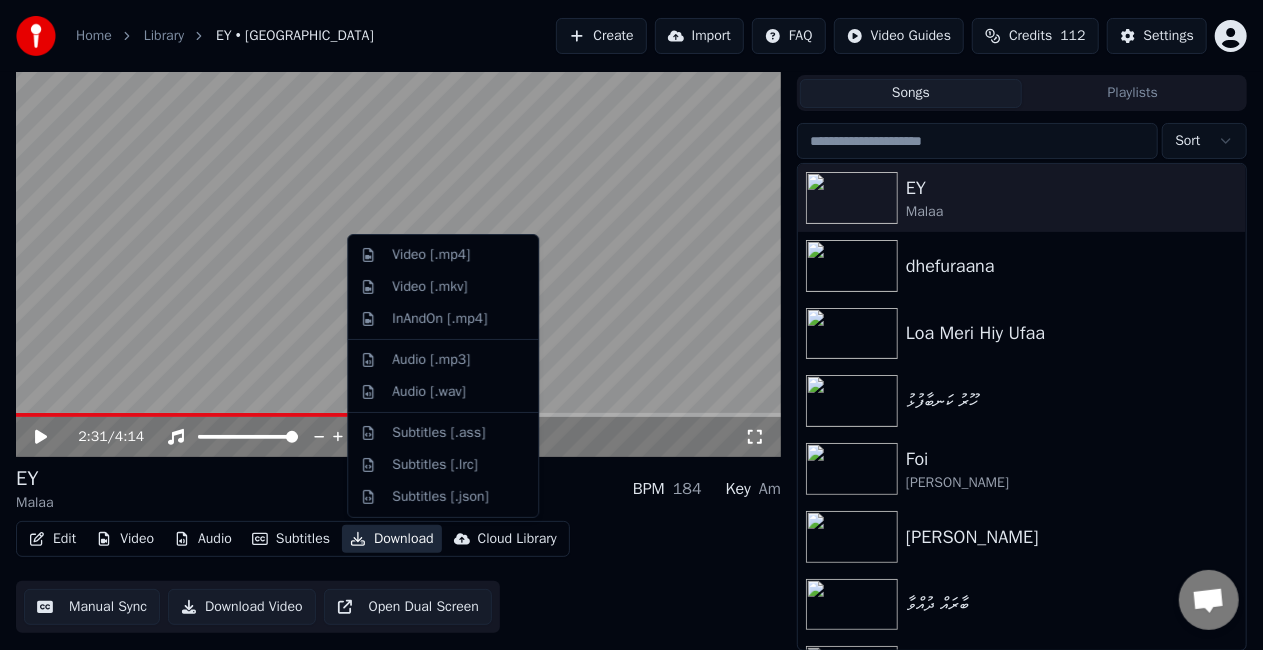 scroll, scrollTop: 28, scrollLeft: 0, axis: vertical 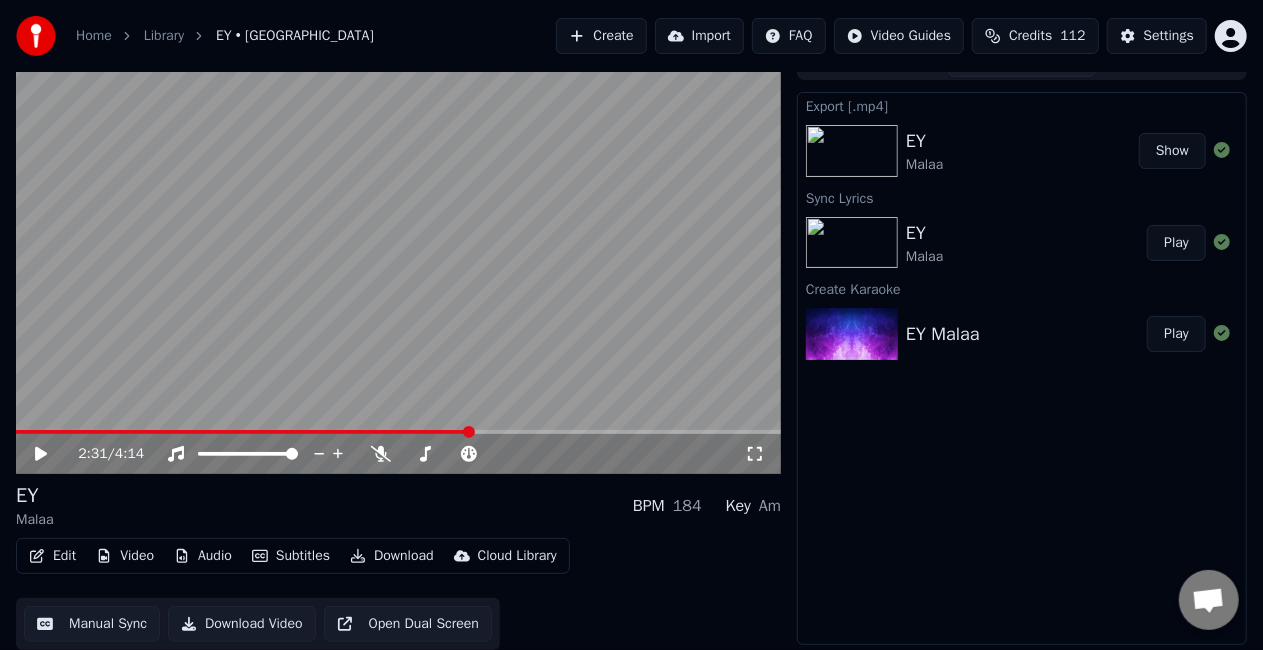 click on "Show" at bounding box center (1172, 151) 